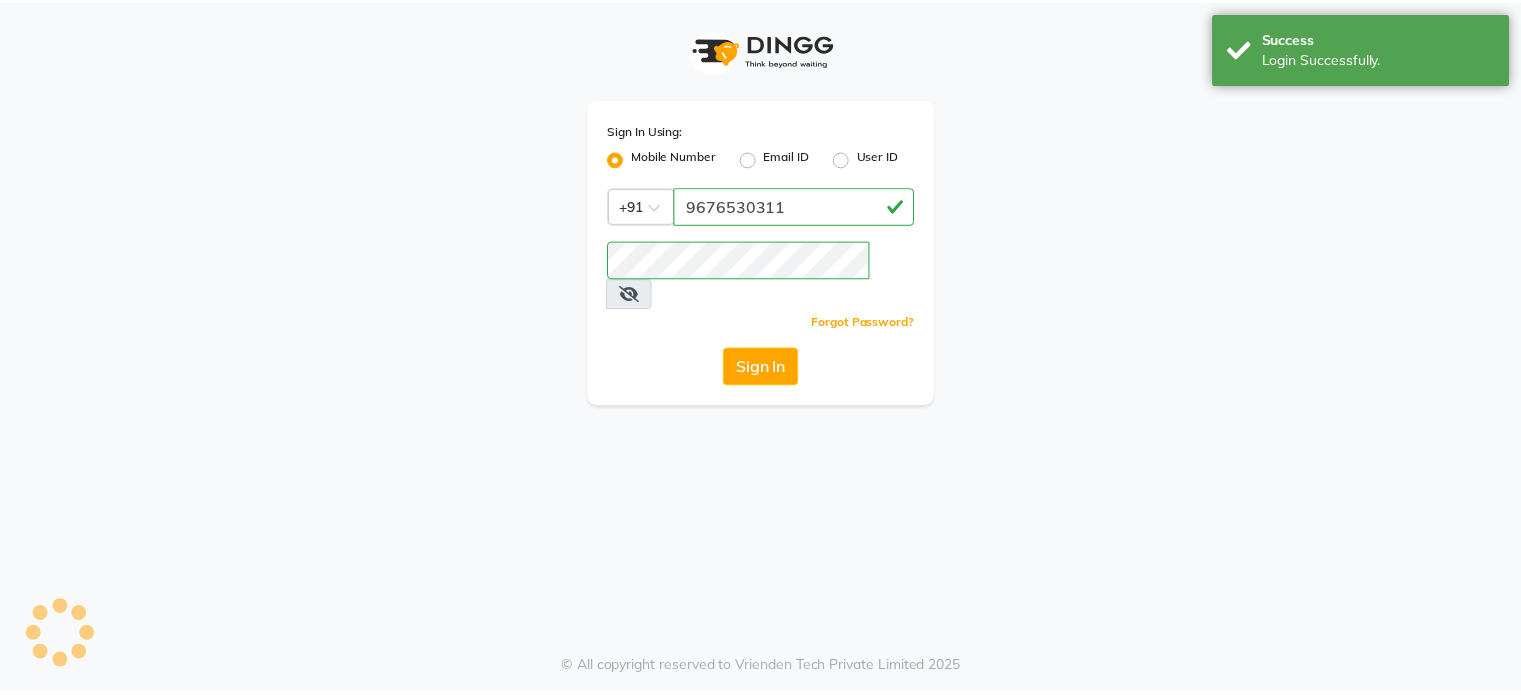scroll, scrollTop: 0, scrollLeft: 0, axis: both 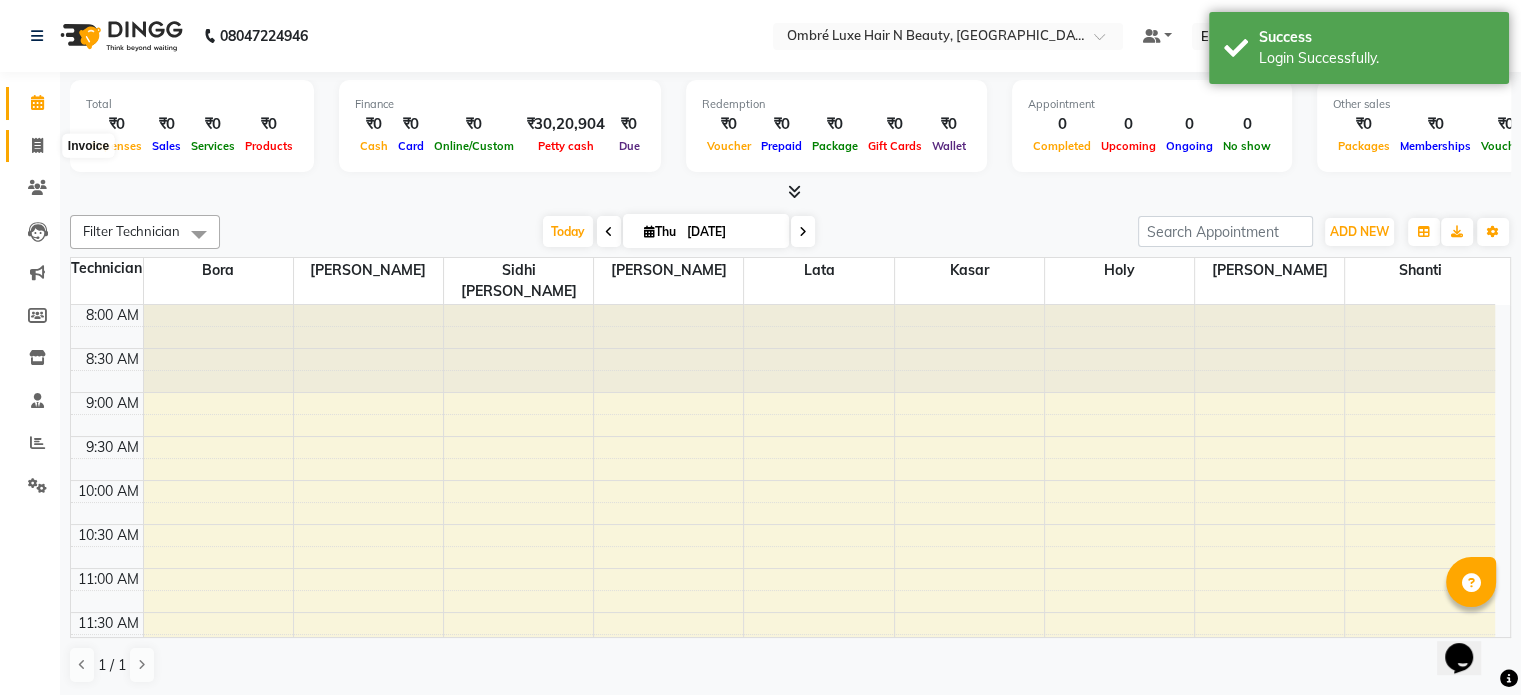 click 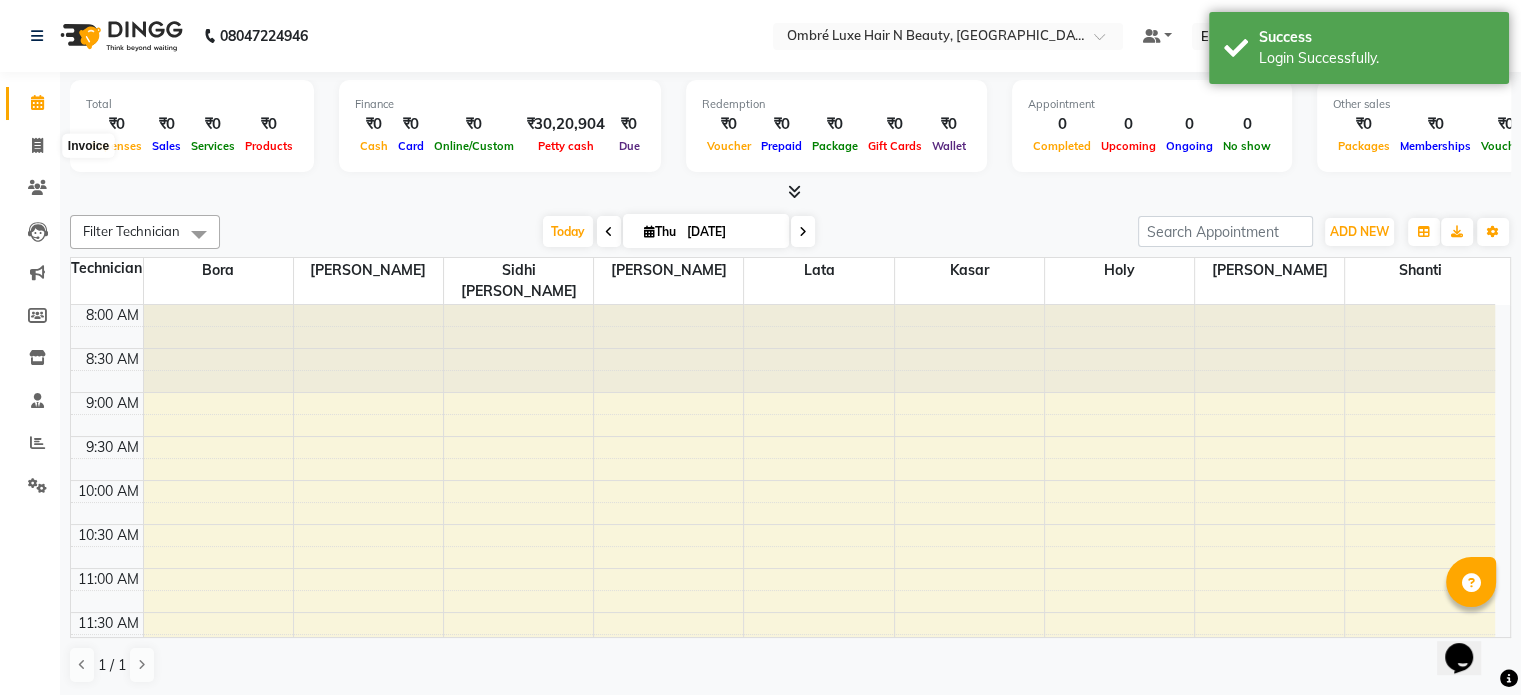select on "4218" 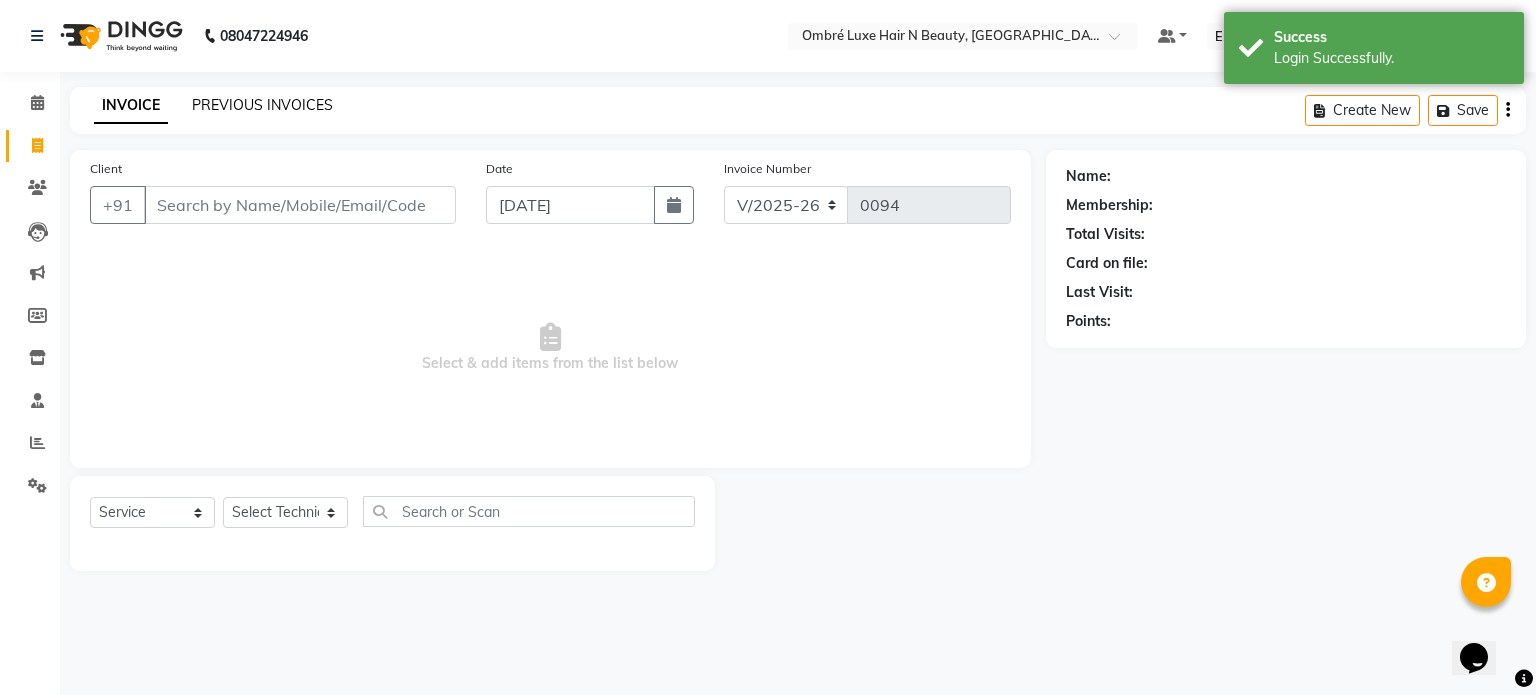 click on "PREVIOUS INVOICES" 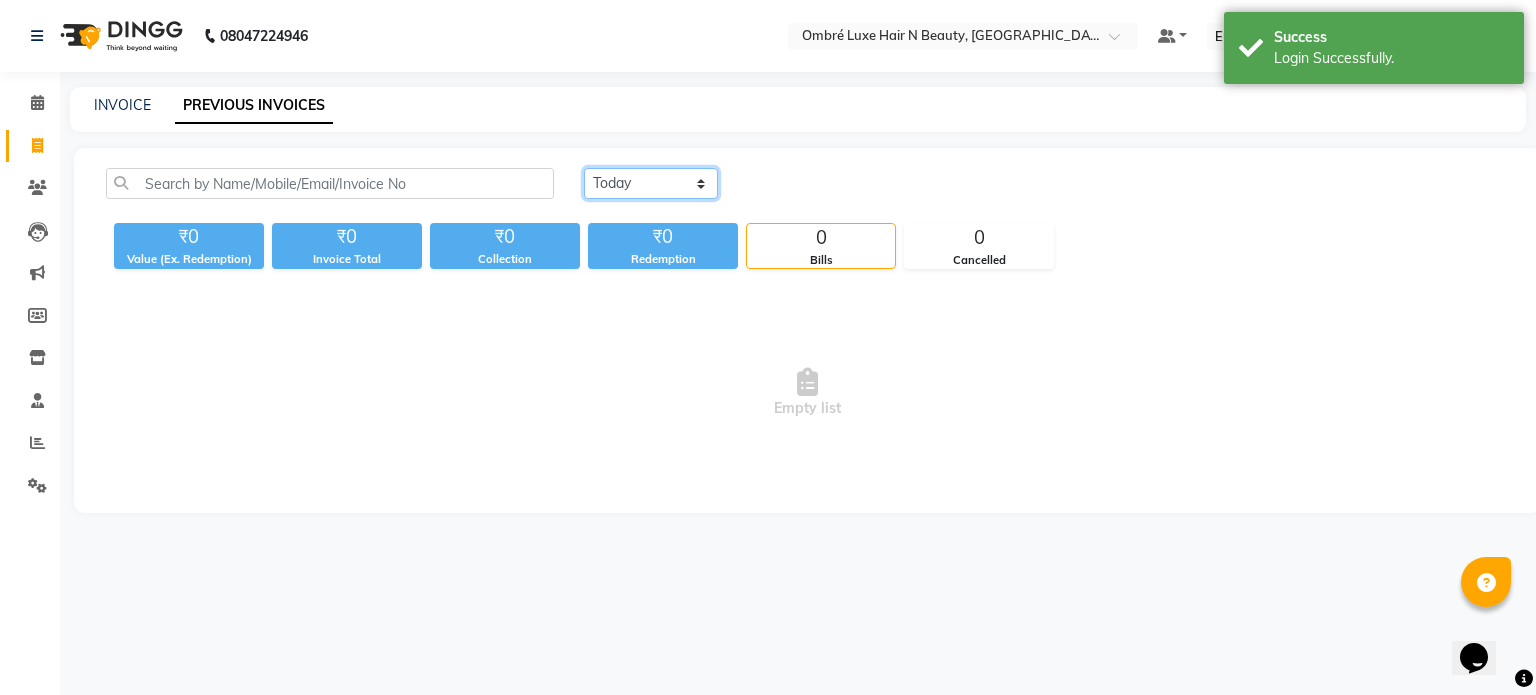 click on "Today Yesterday Custom Range" 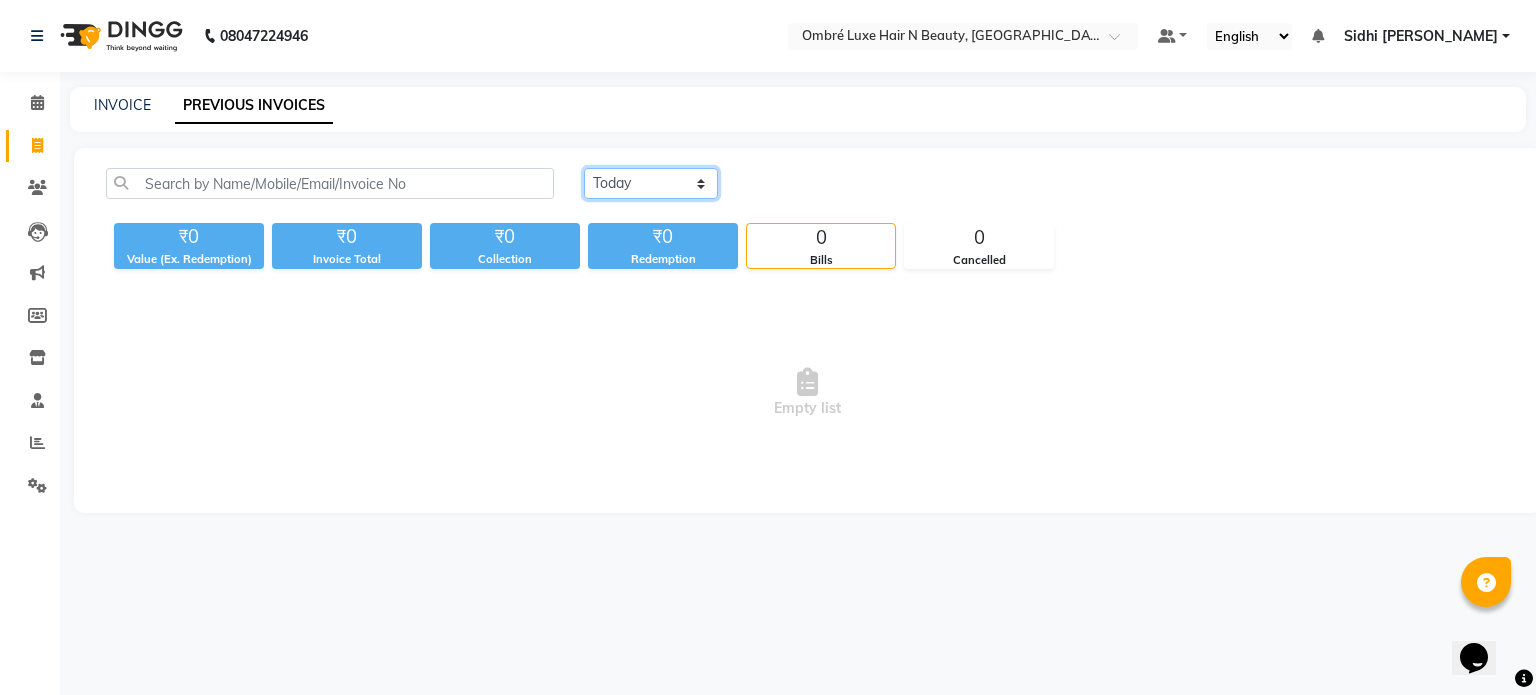 select on "yesterday" 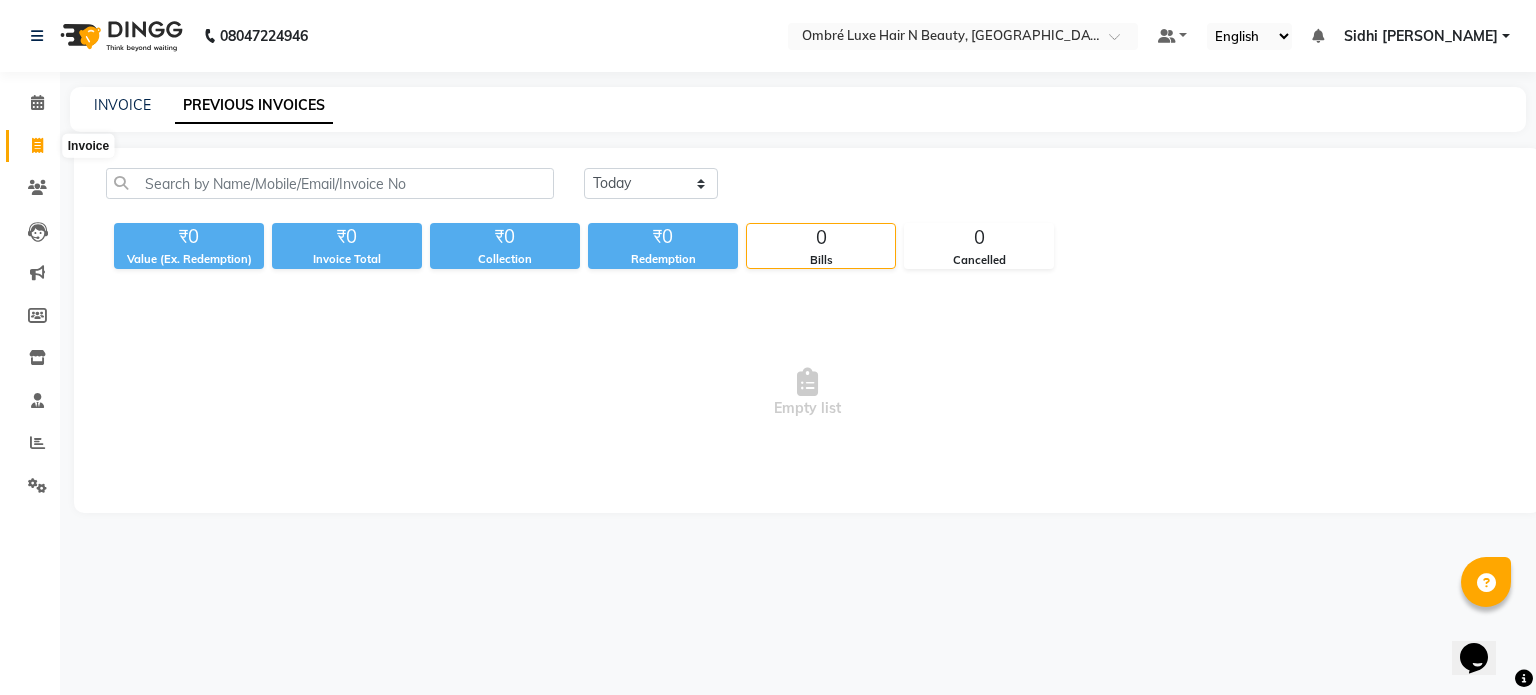 click 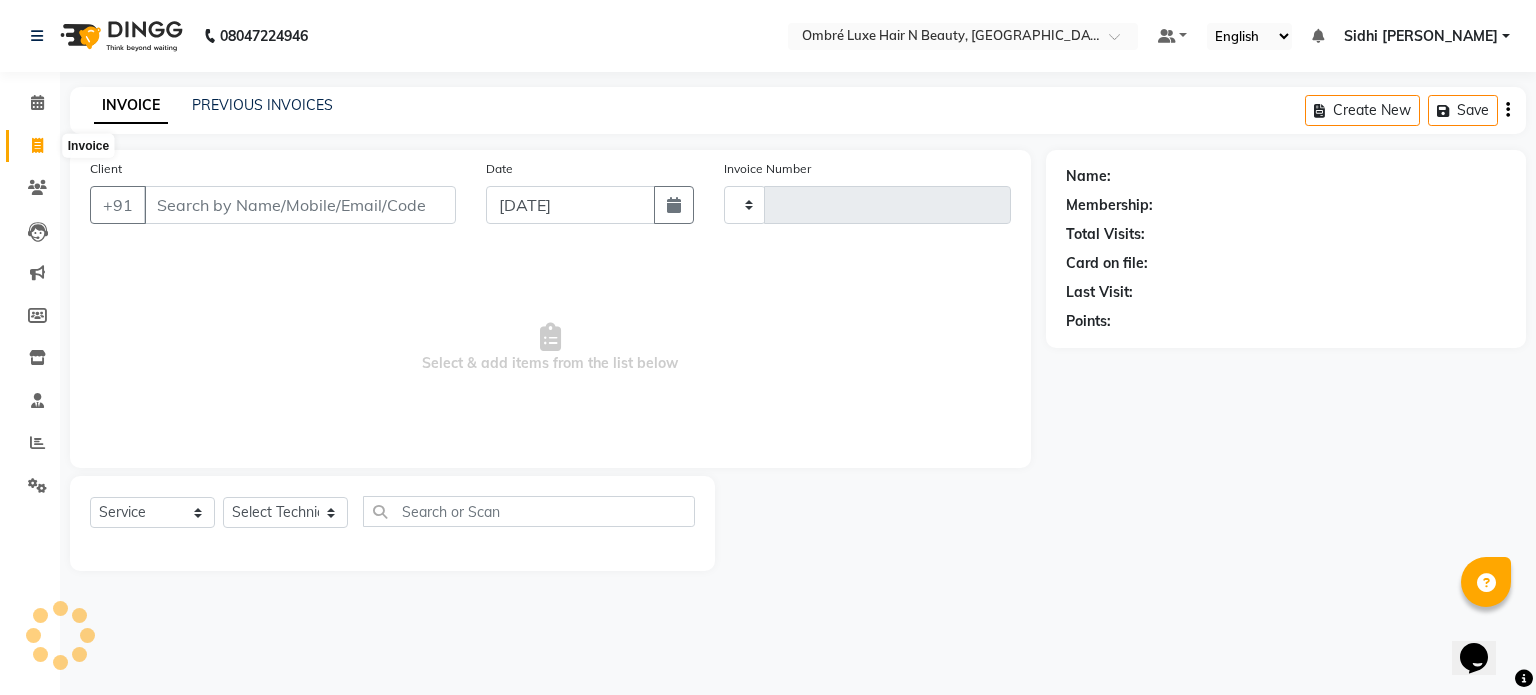 type on "0094" 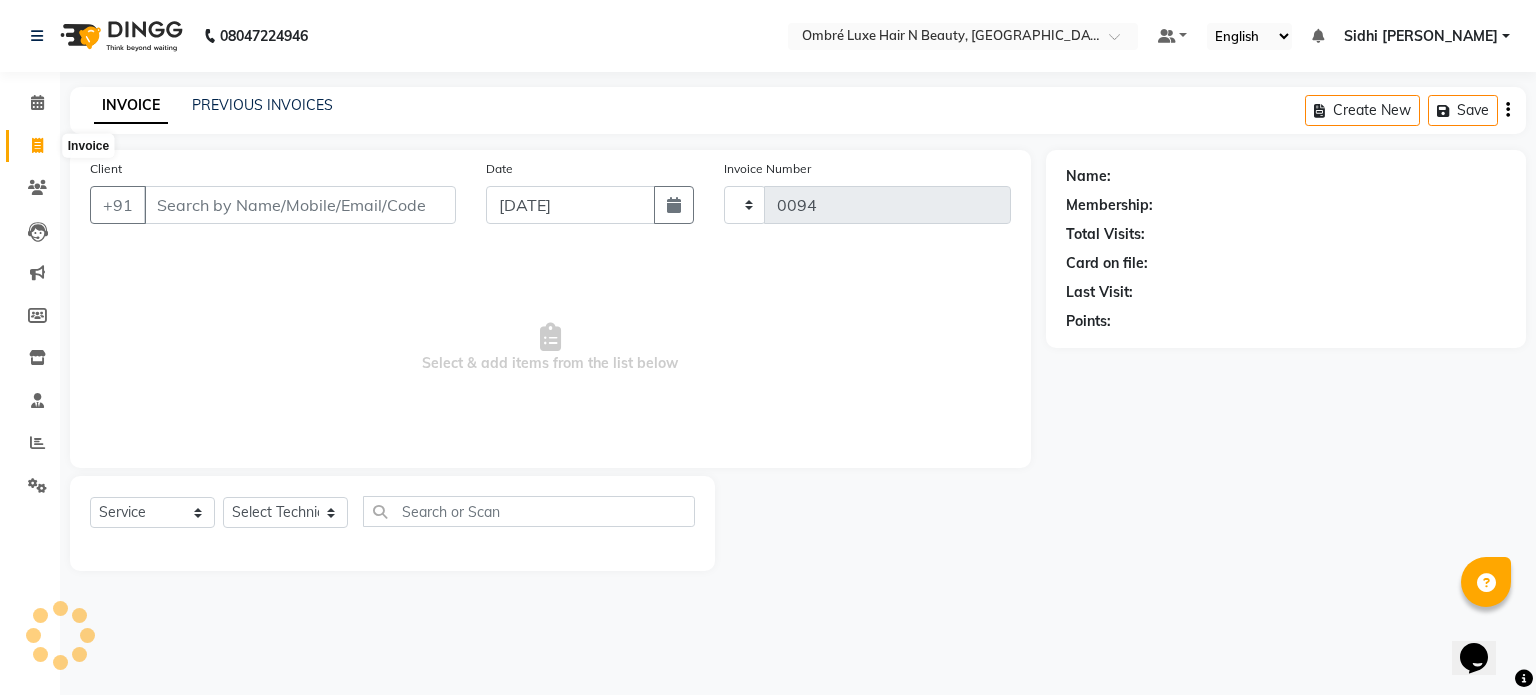 select on "4218" 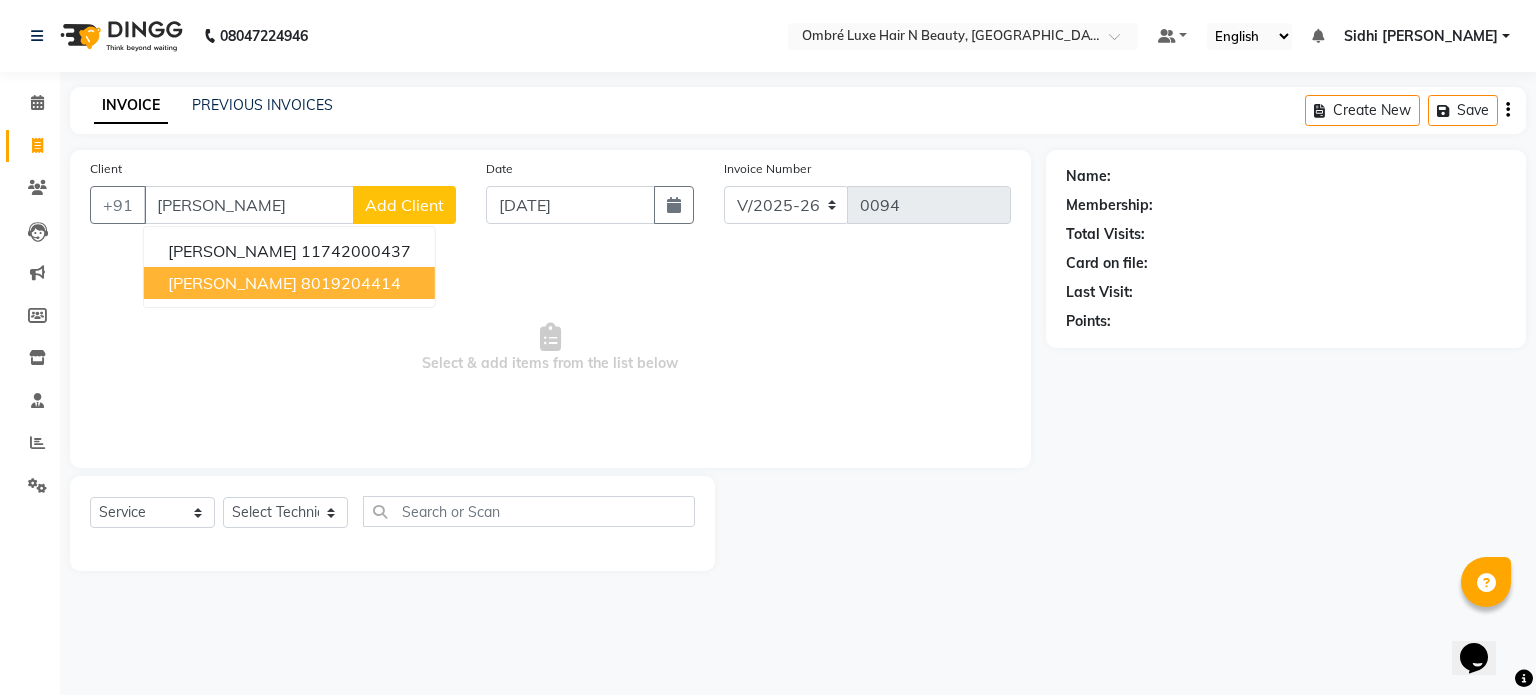 click on "Sandra" at bounding box center (232, 283) 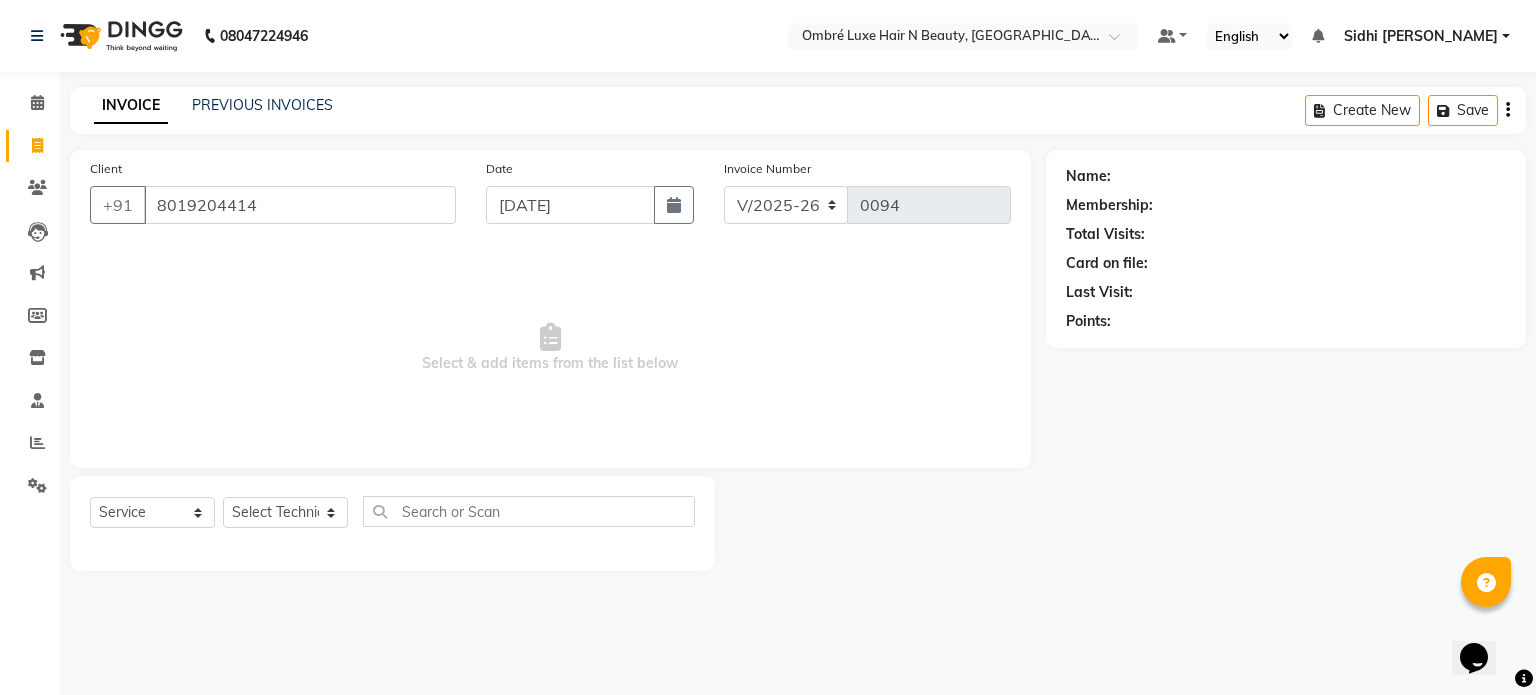 type on "8019204414" 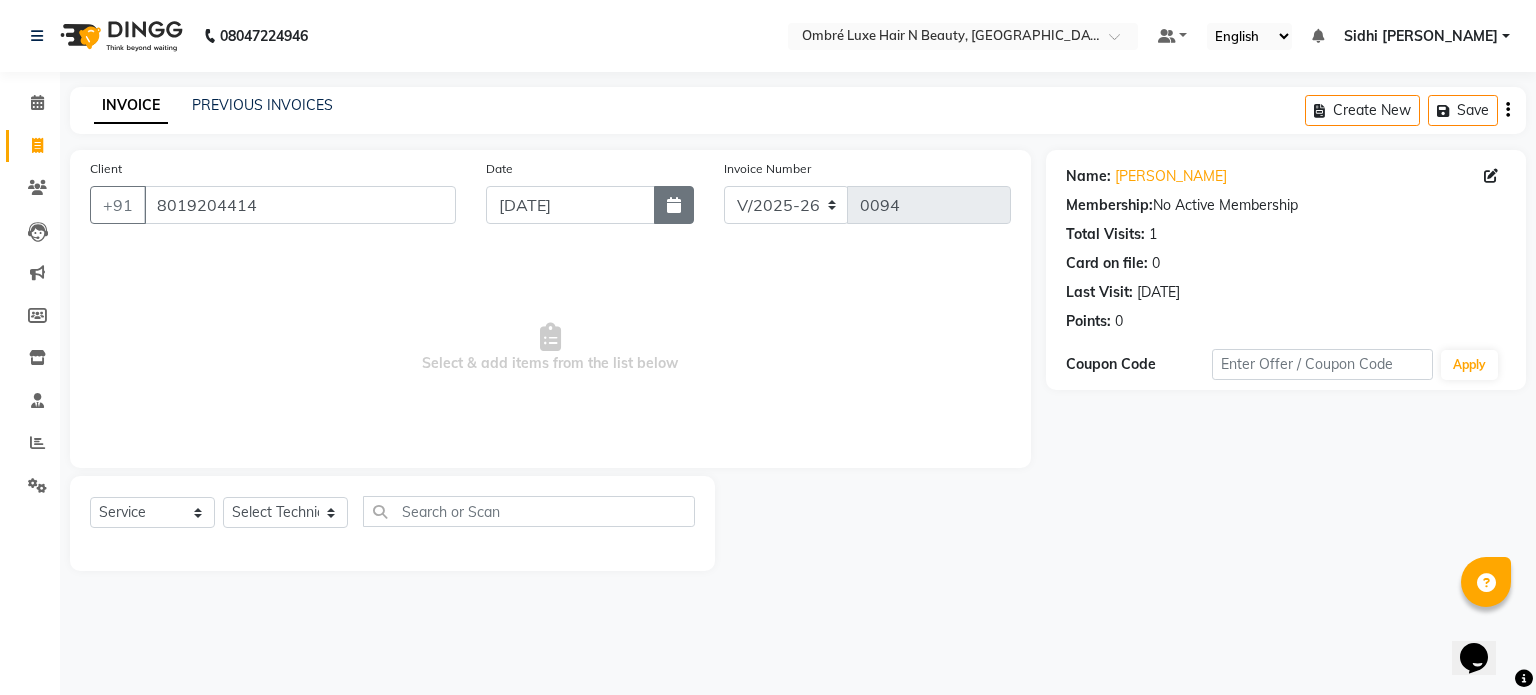 click 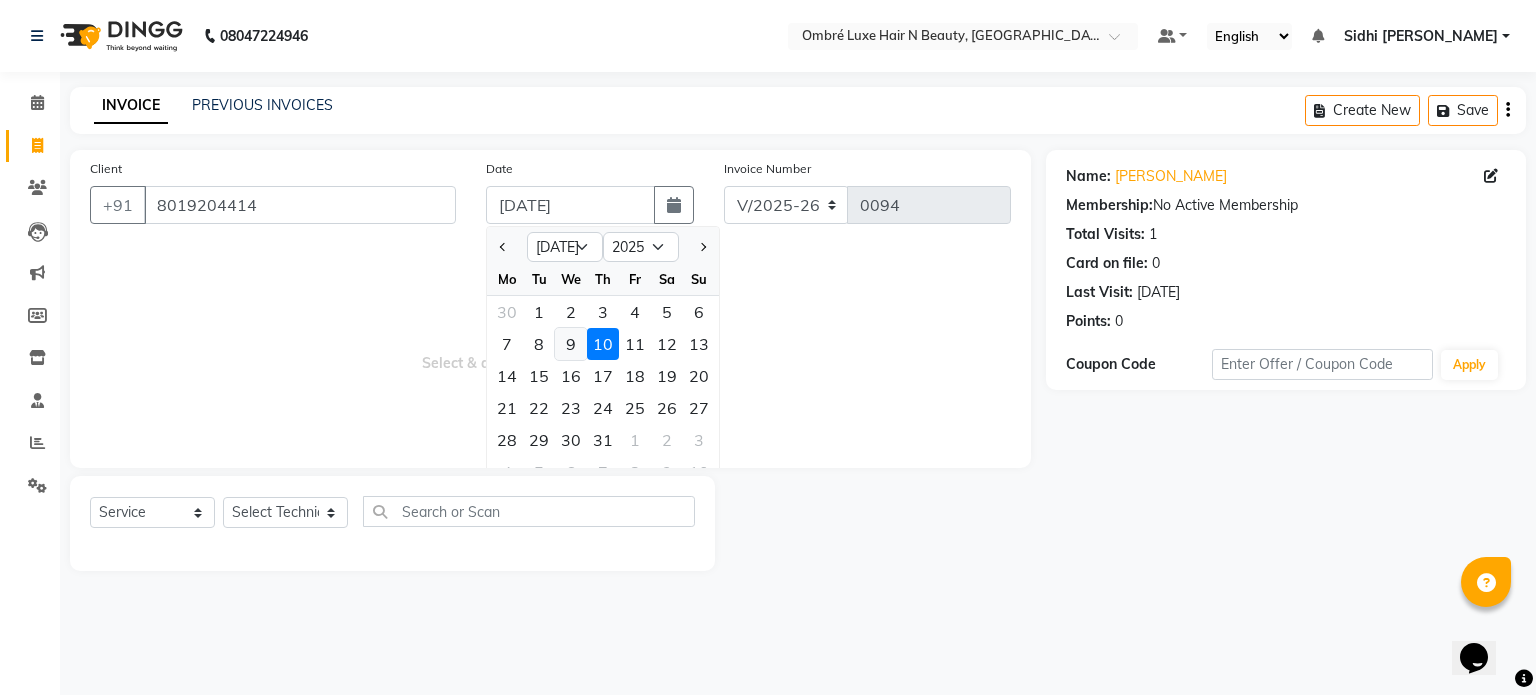 click on "9" 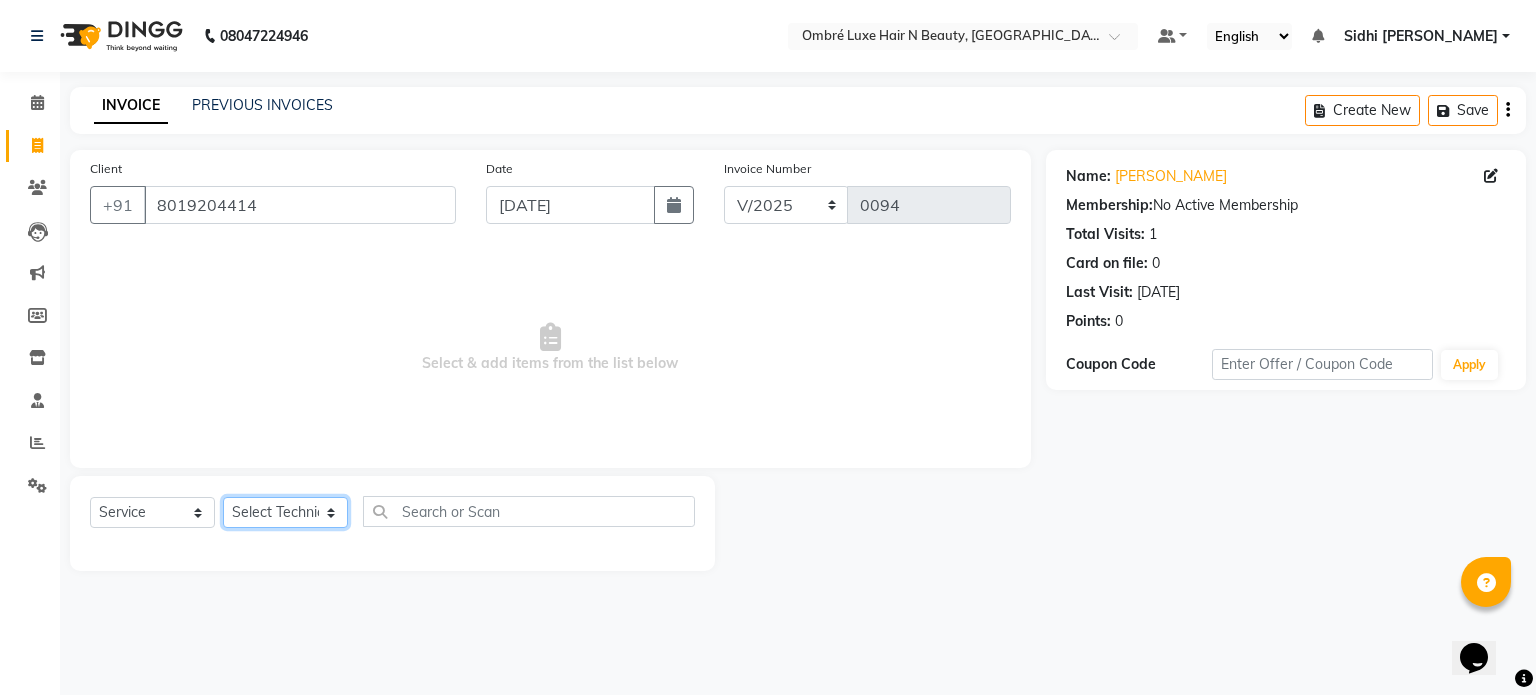 click on "Select Technician Bora Esther Holy Kasar Lata Mandeep Sakshi Agarwal Shanti Sidhi bafna" 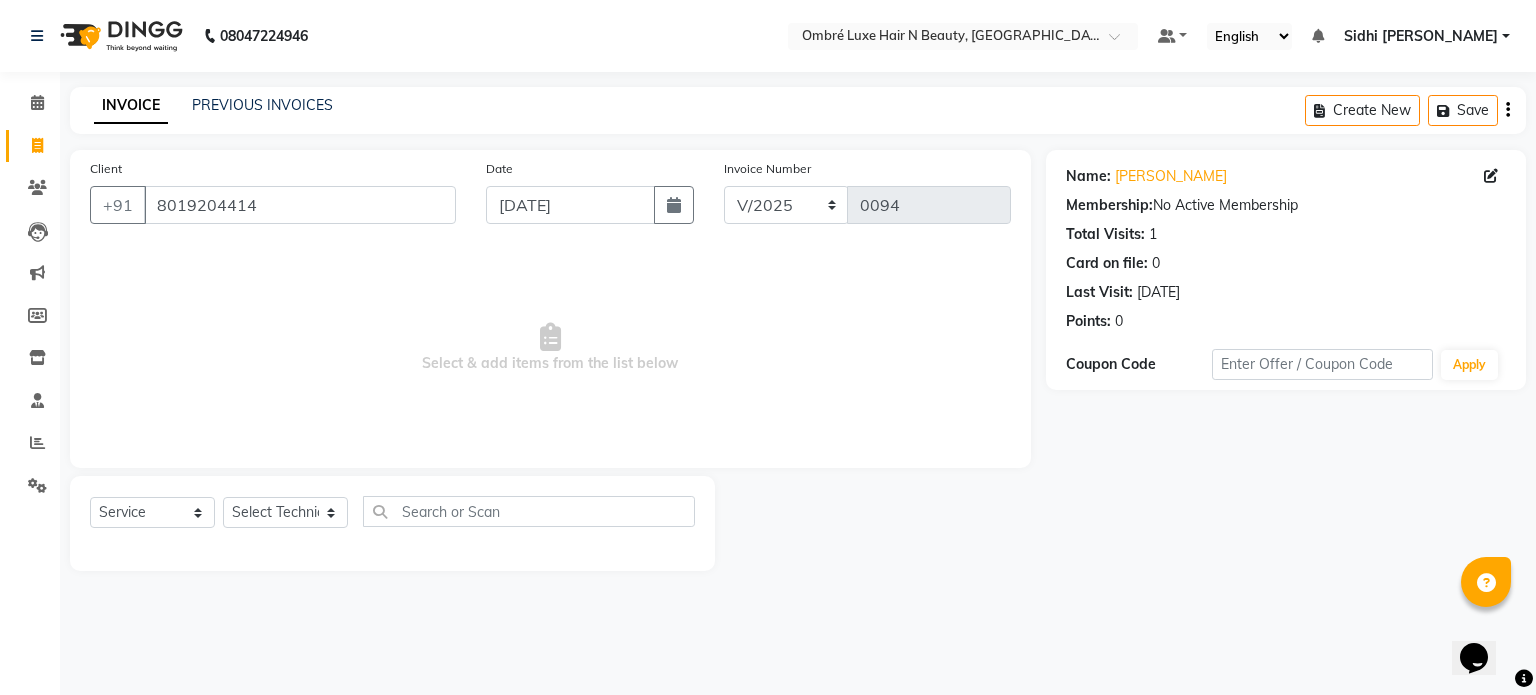 drag, startPoint x: 476, startPoint y: 308, endPoint x: 400, endPoint y: 239, distance: 102.64989 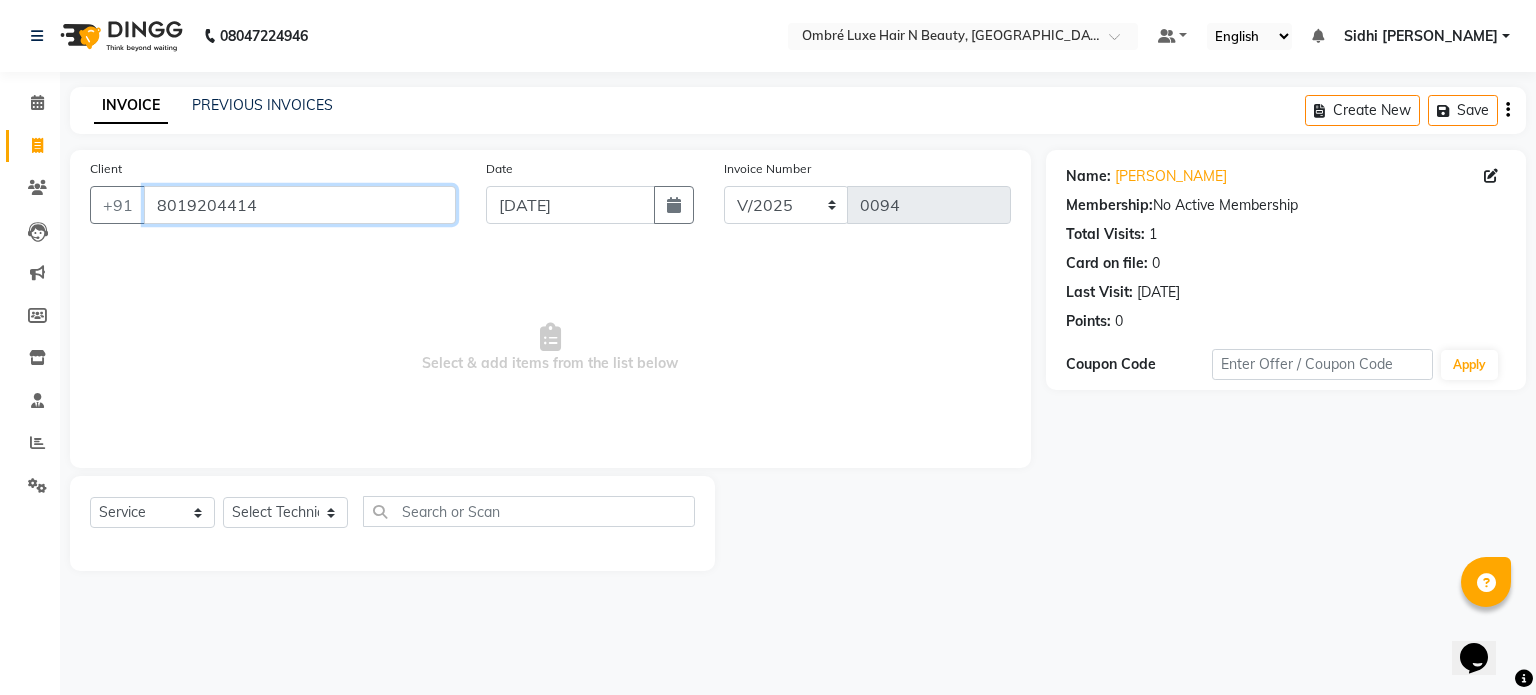 drag, startPoint x: 333, startPoint y: 209, endPoint x: 70, endPoint y: 195, distance: 263.37234 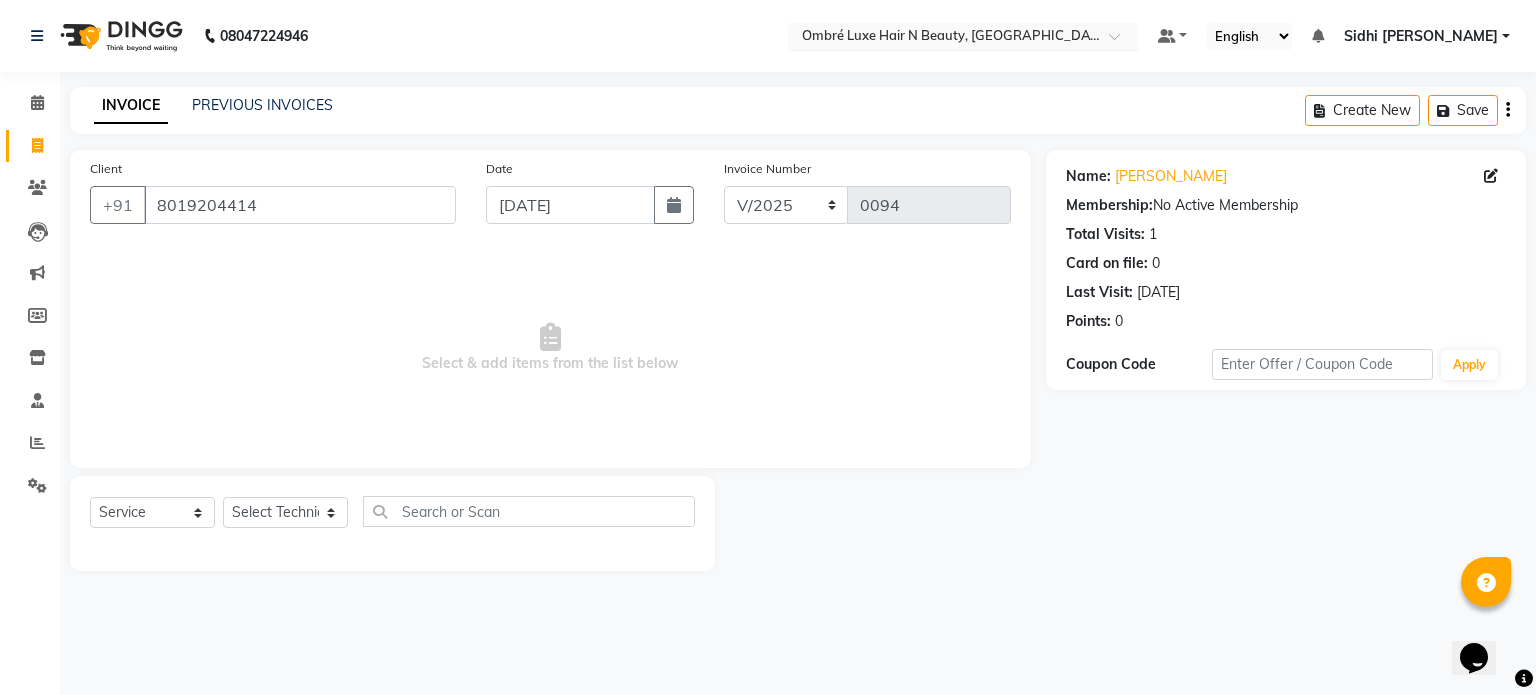 click at bounding box center (943, 38) 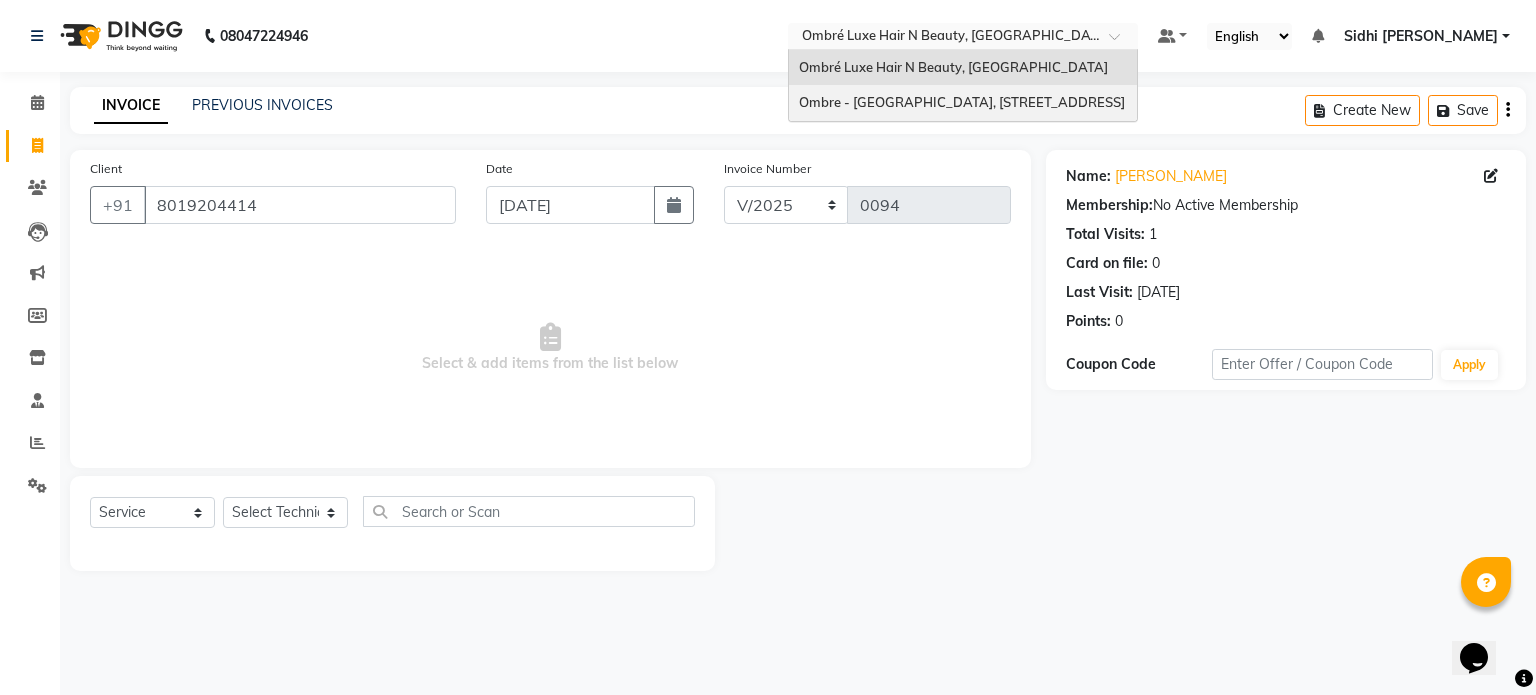 click on "Ombre - [GEOGRAPHIC_DATA], [STREET_ADDRESS]" at bounding box center [963, 103] 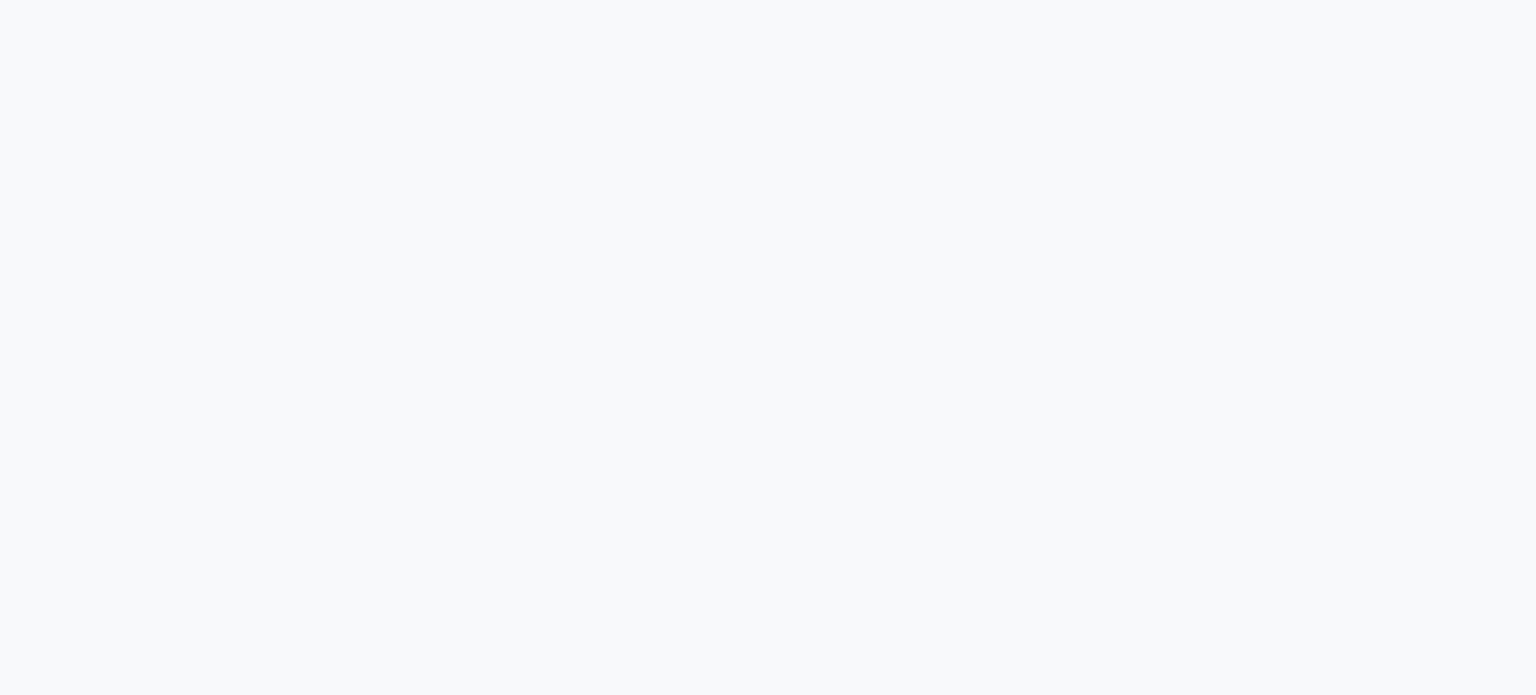 scroll, scrollTop: 0, scrollLeft: 0, axis: both 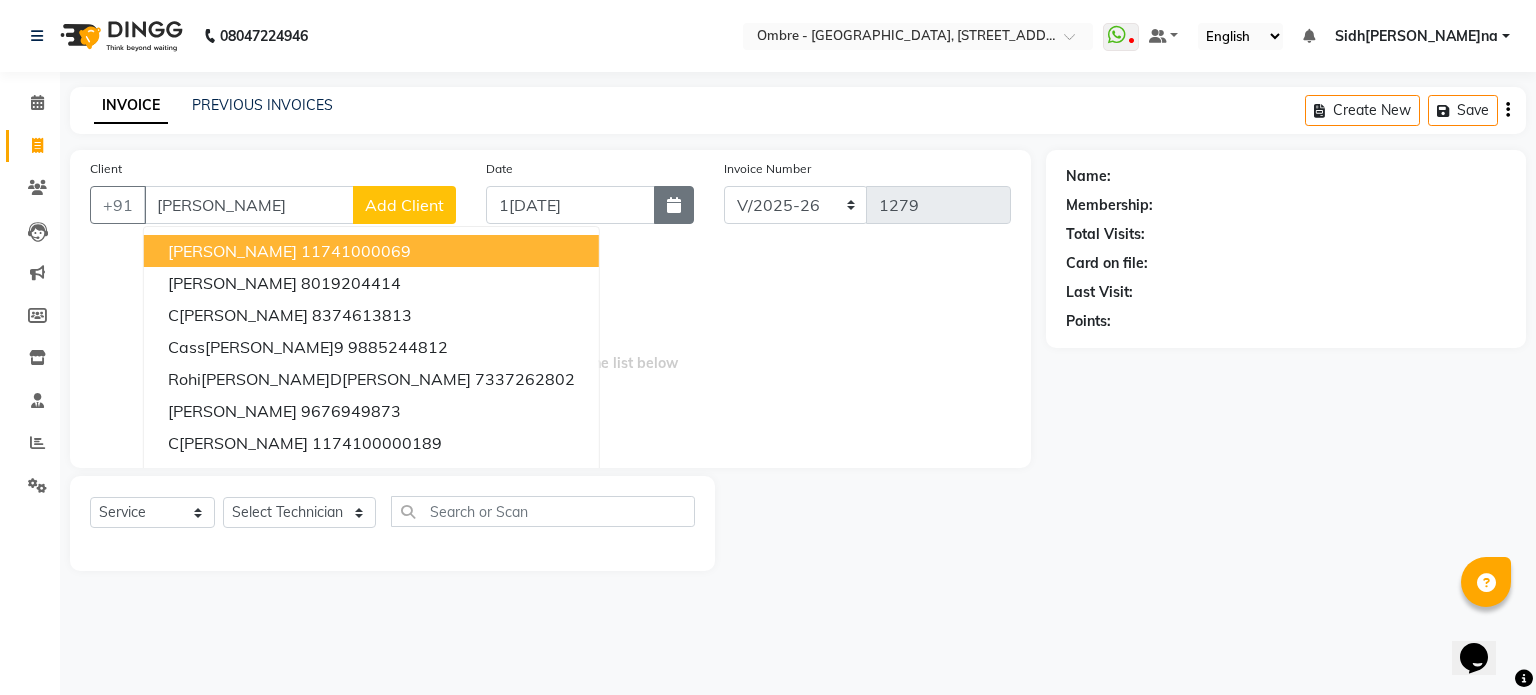 type on "[PERSON_NAME]" 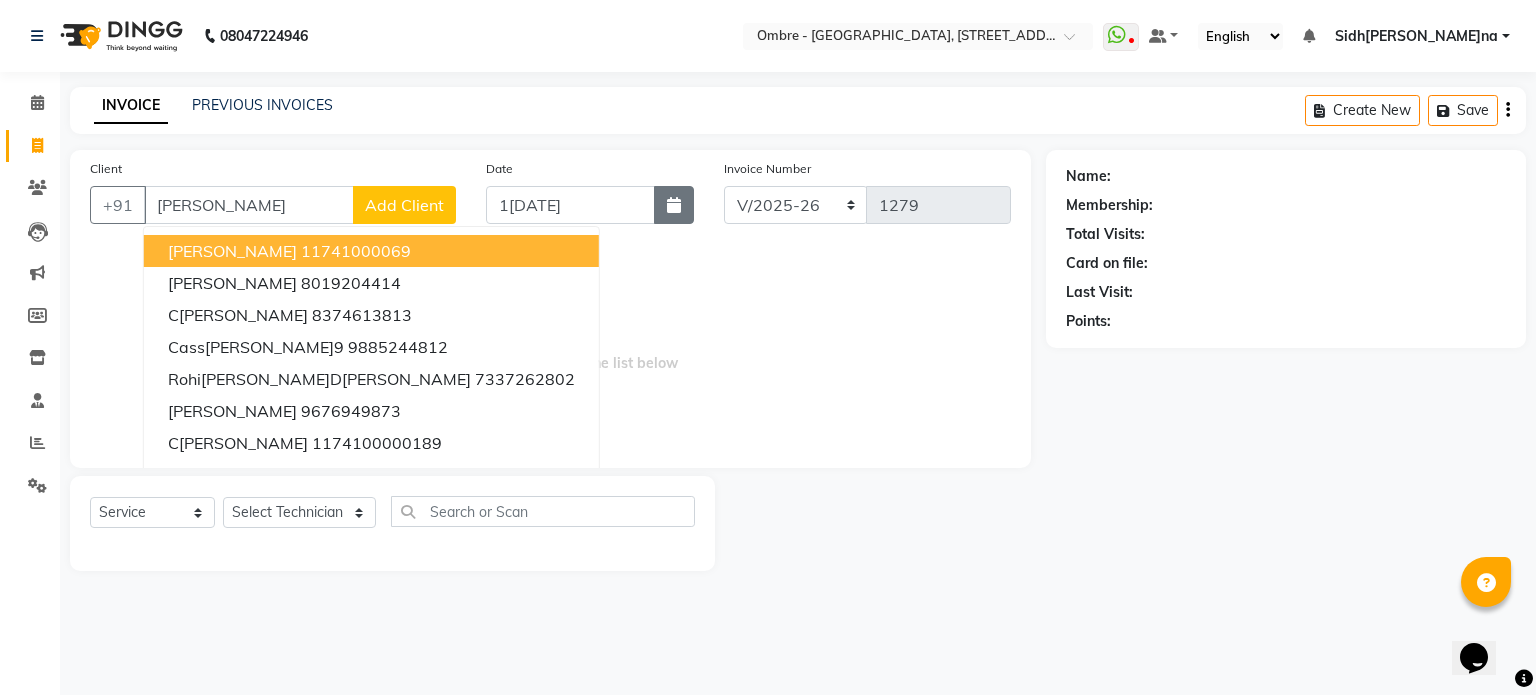 click 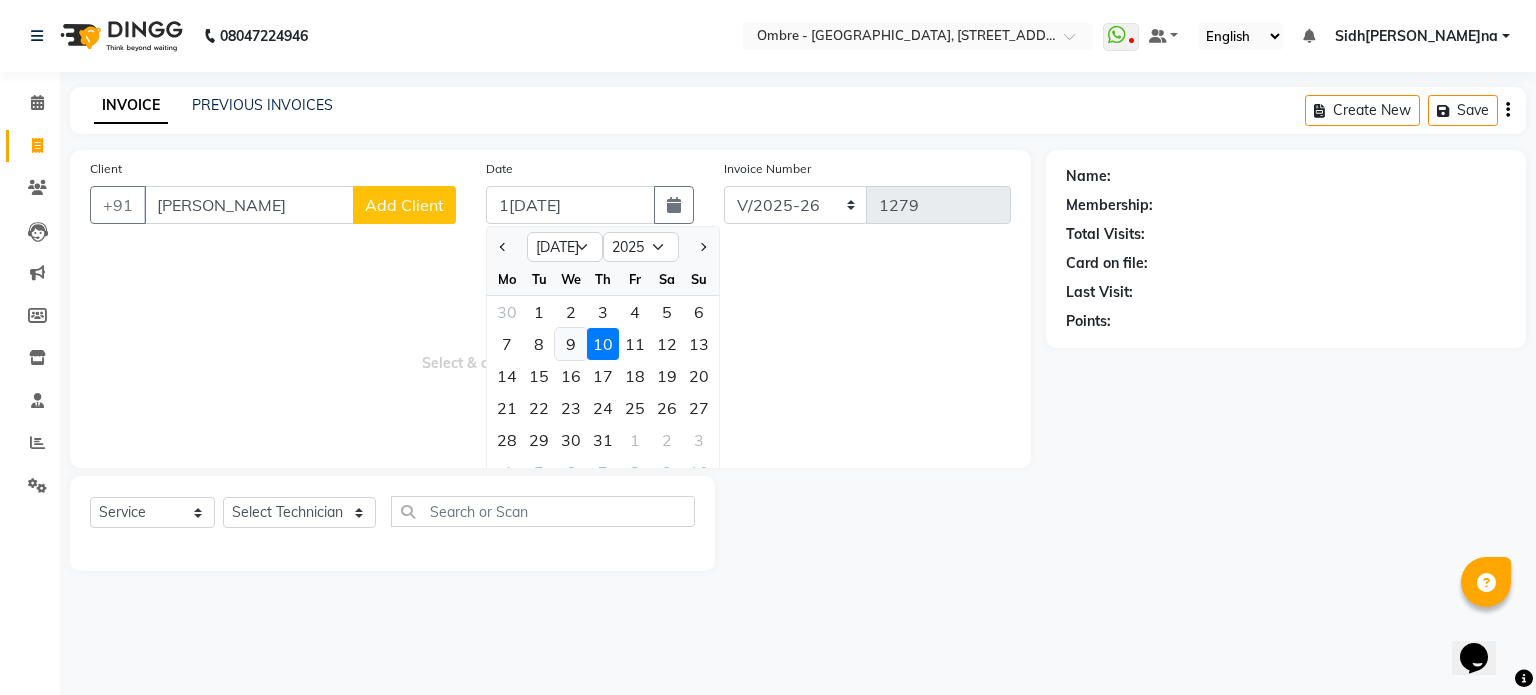 click on "9" 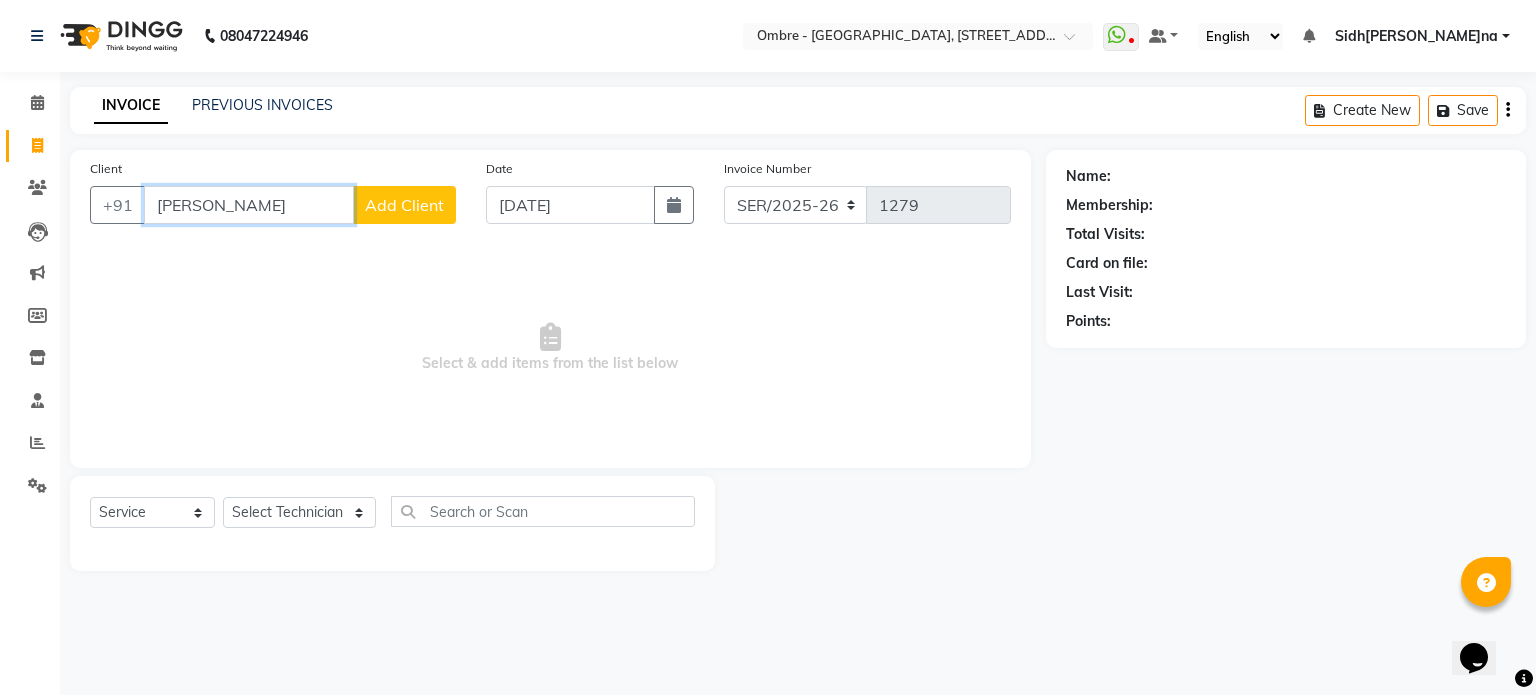 click on "sandra" at bounding box center (249, 205) 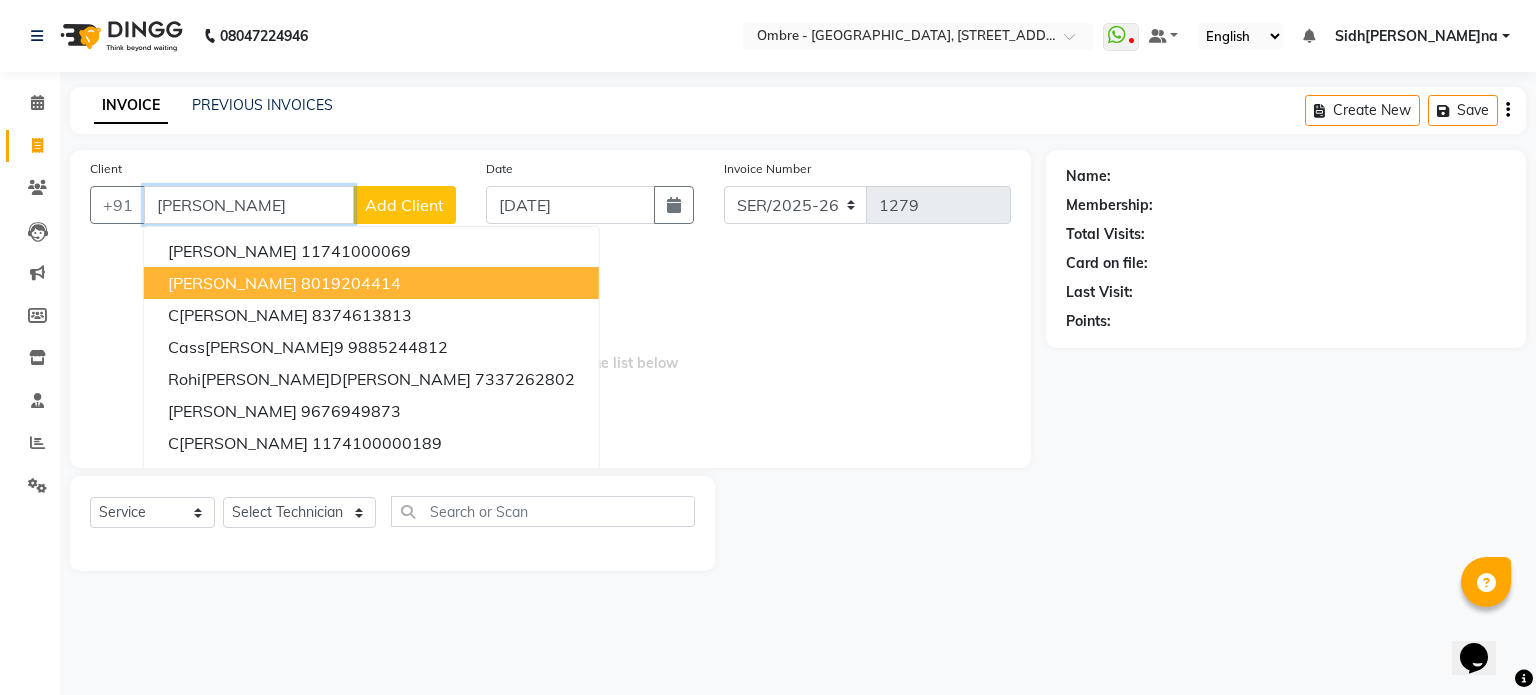 click on "Sandra  8019204414" at bounding box center (371, 283) 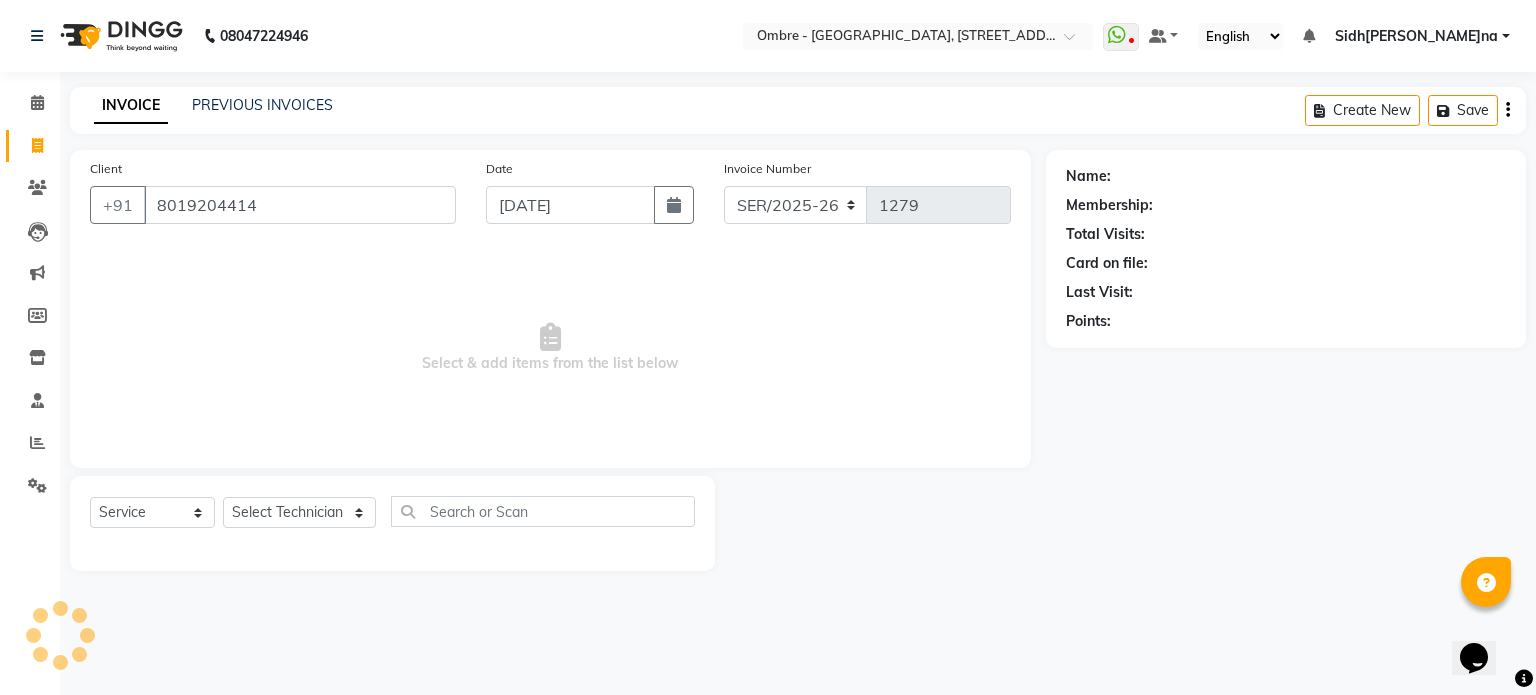 select on "1: Object" 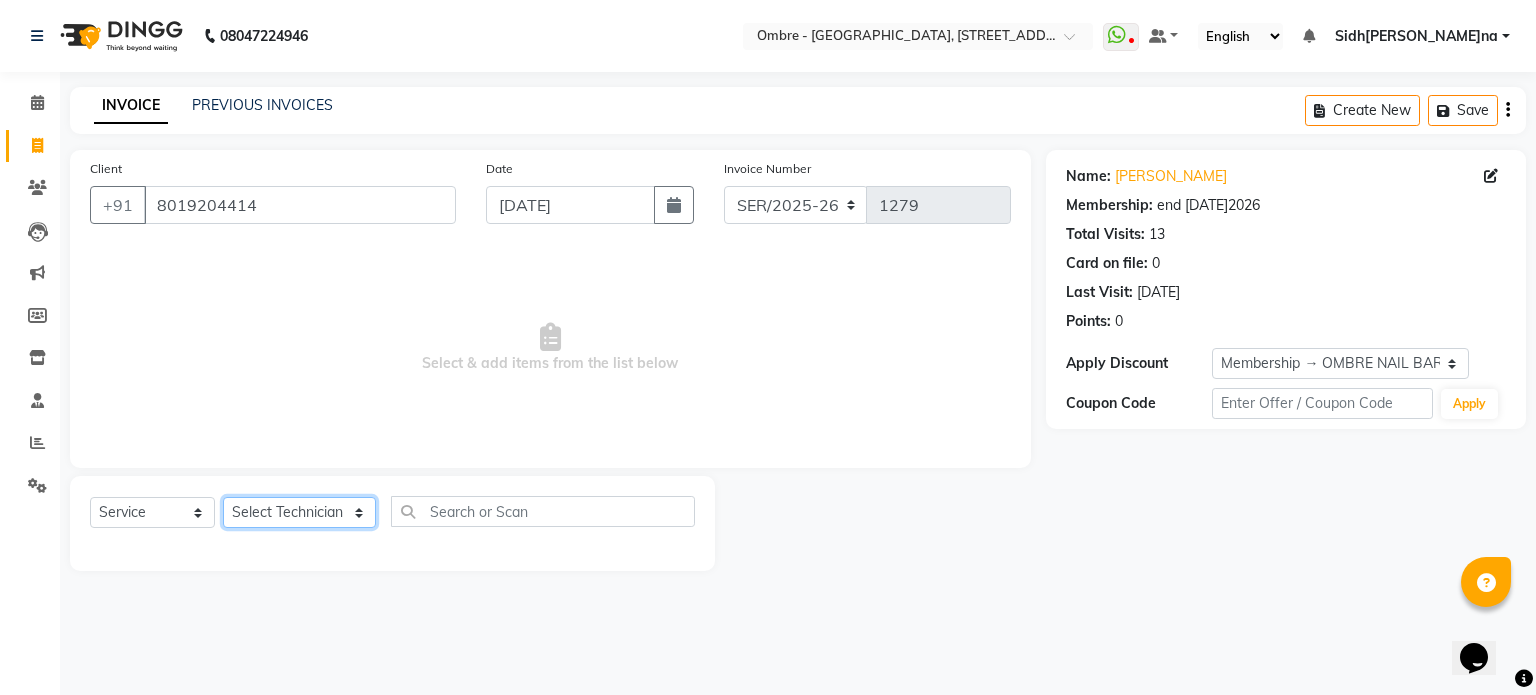 click on "Select Technician Abel Arohi Bharti Esther Gaina Holyson Juli Kasar Lata Monisha Prasad priyanka sakshi jain Sheetal Sushila thamu Wonso" 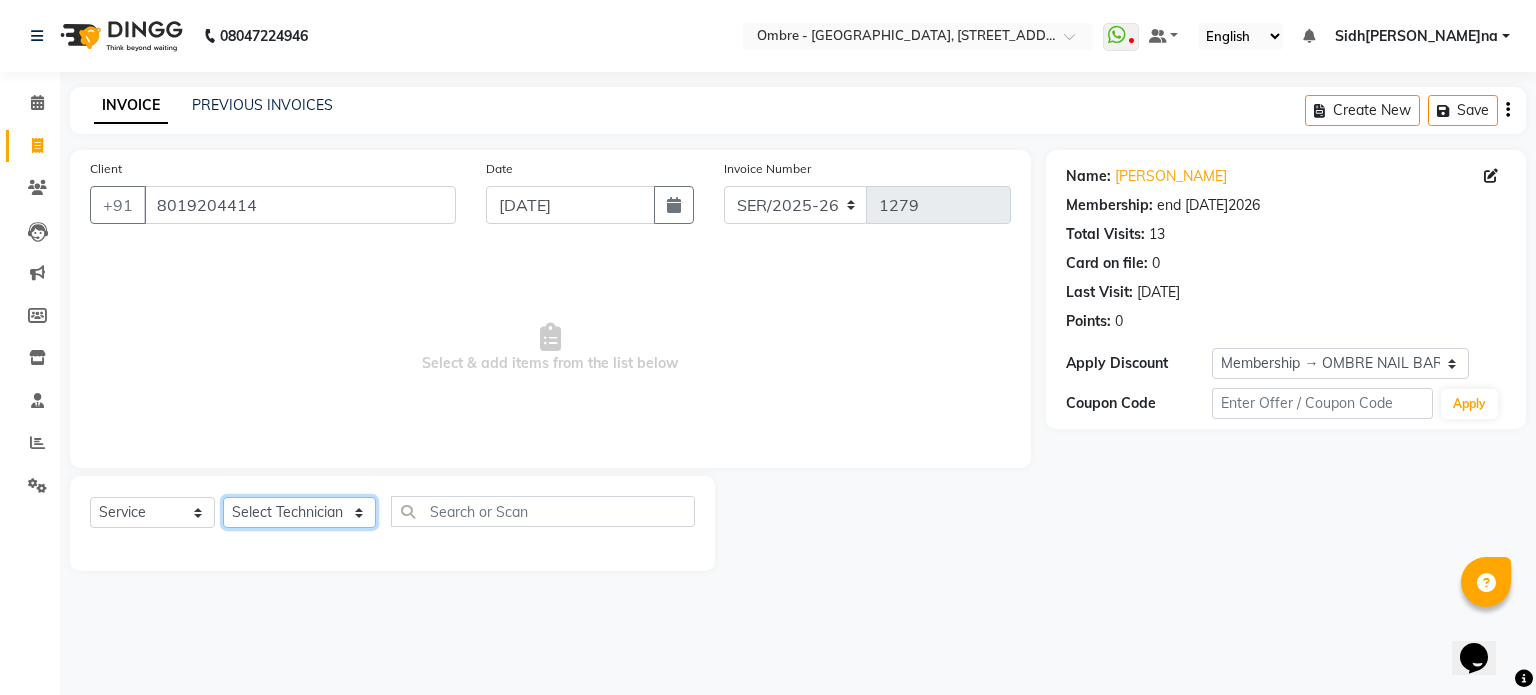 select on "83929" 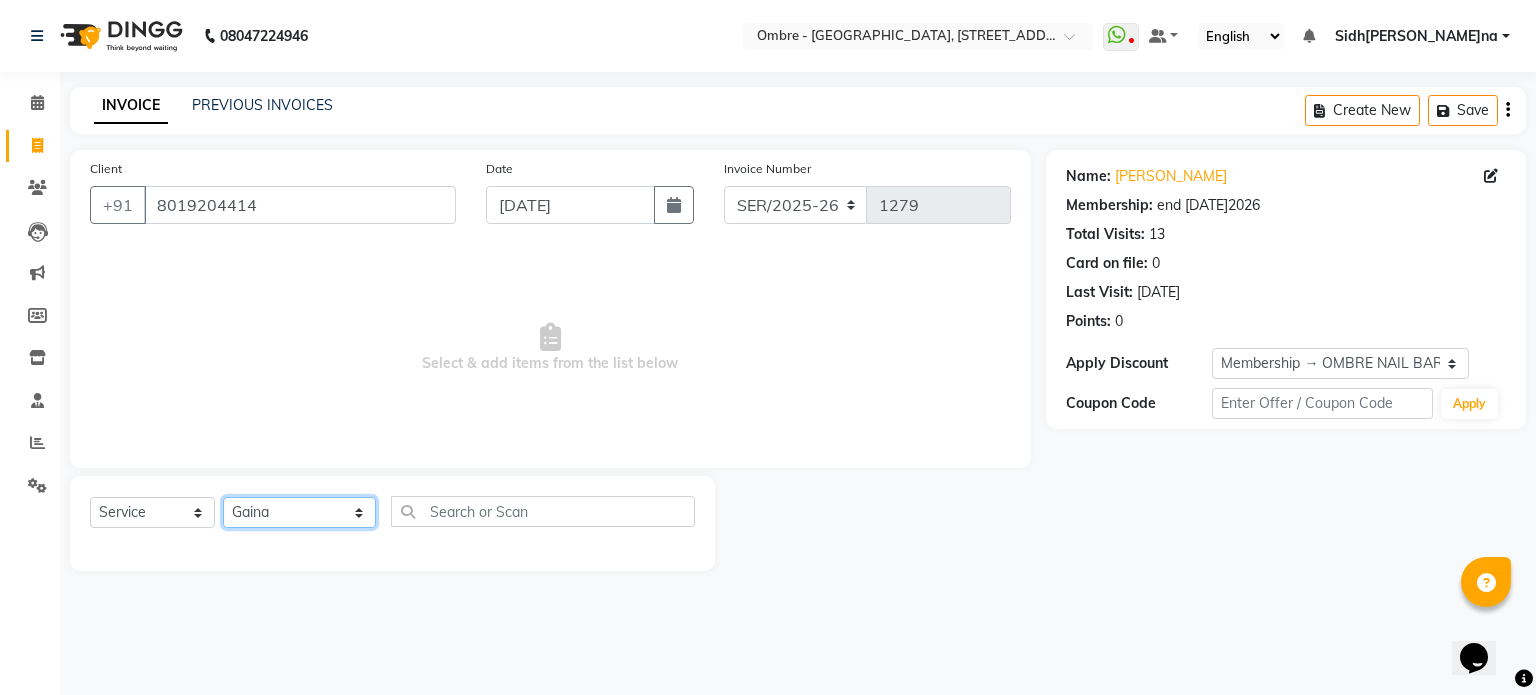 click on "Select Technician Abel Arohi Bharti Esther Gaina Holyson Juli Kasar Lata Monisha Prasad priyanka sakshi jain Sheetal Sushila thamu Wonso" 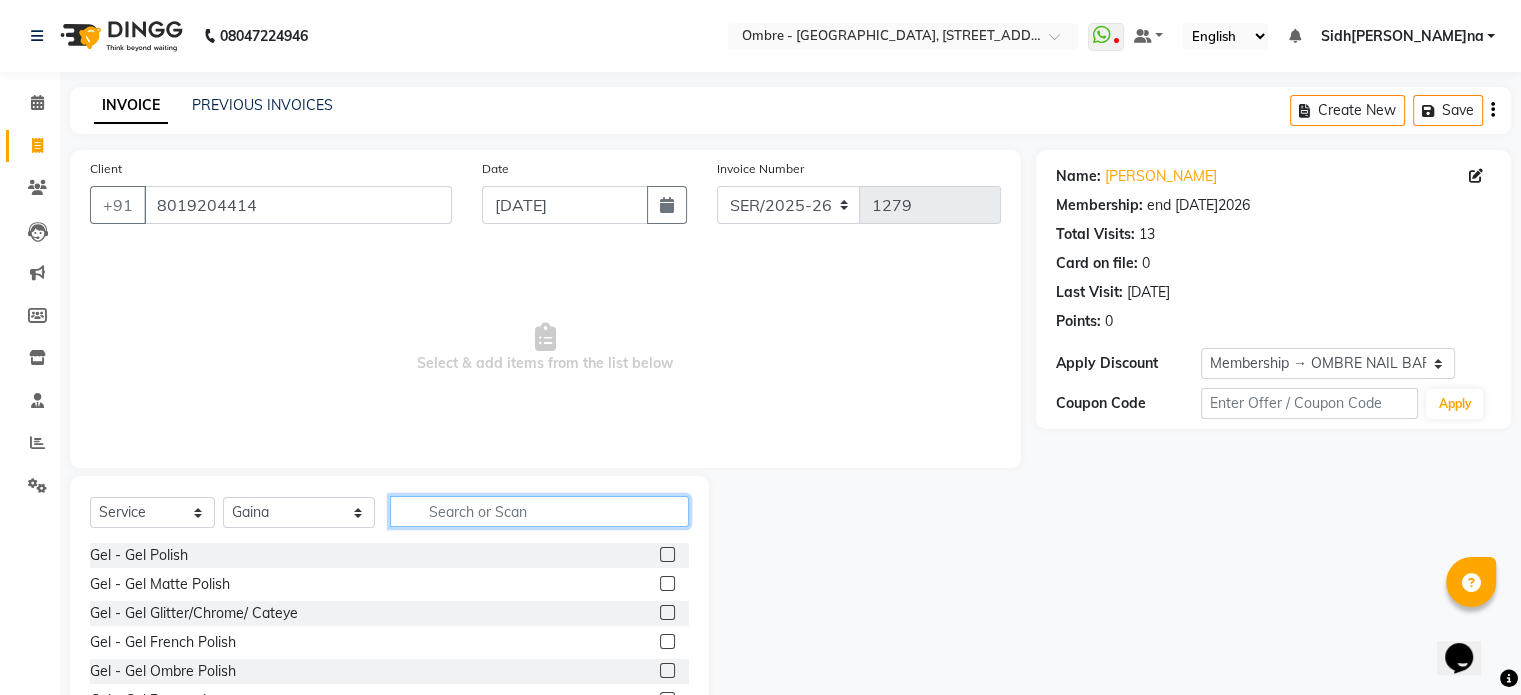 click 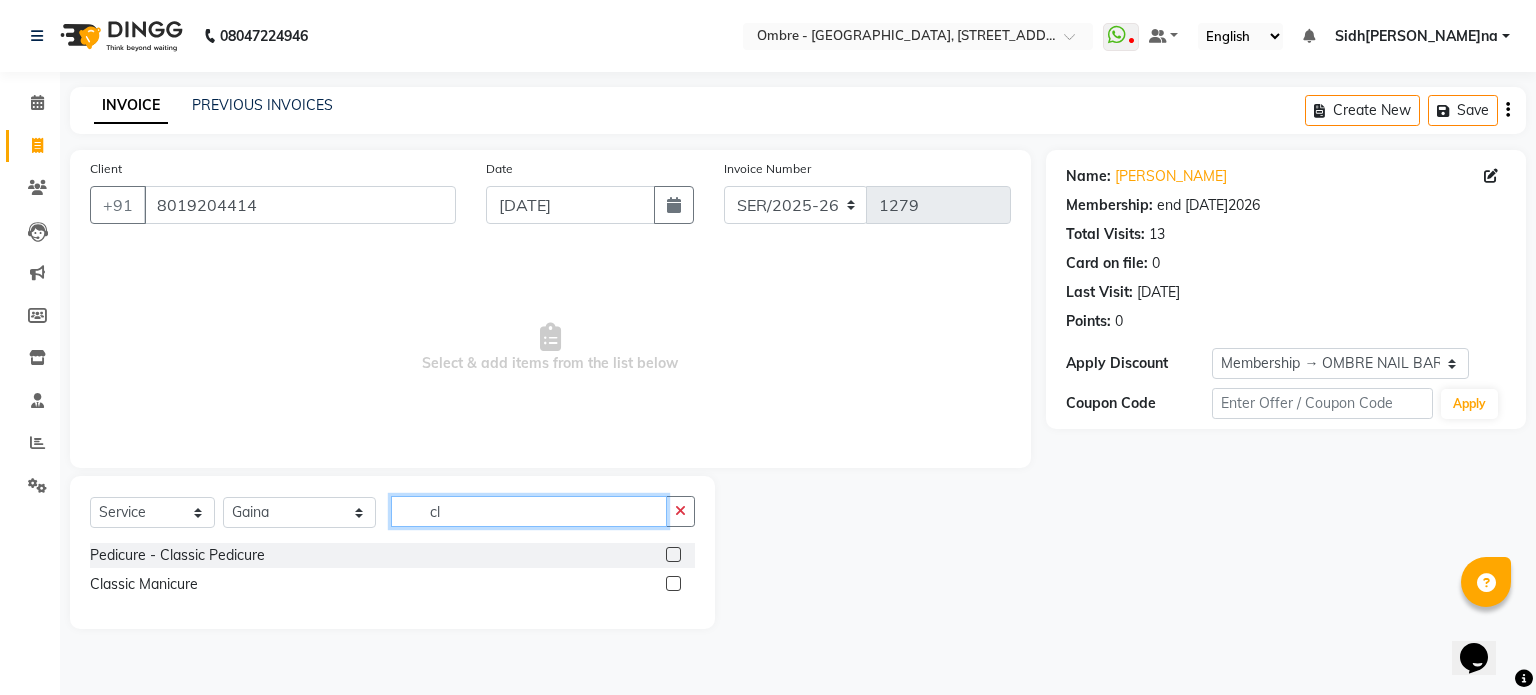type on "cl" 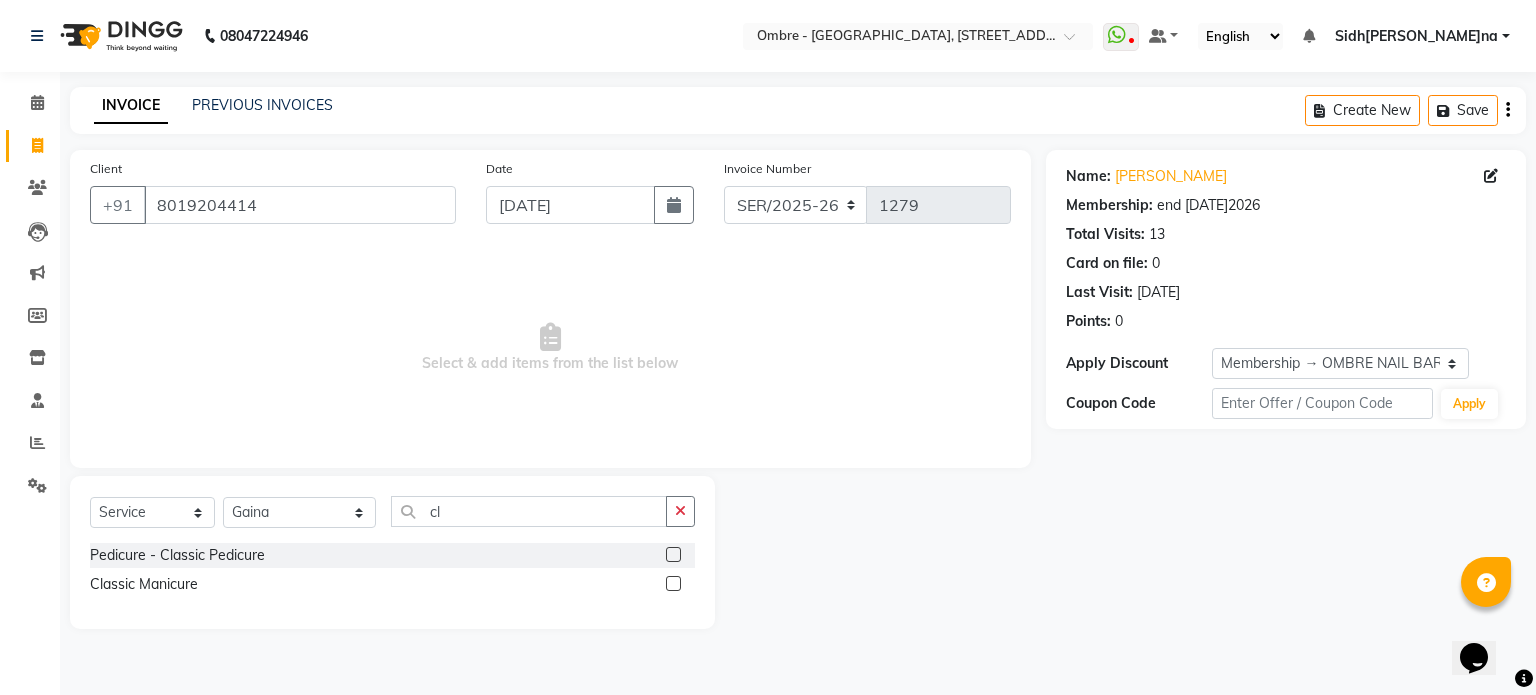 click 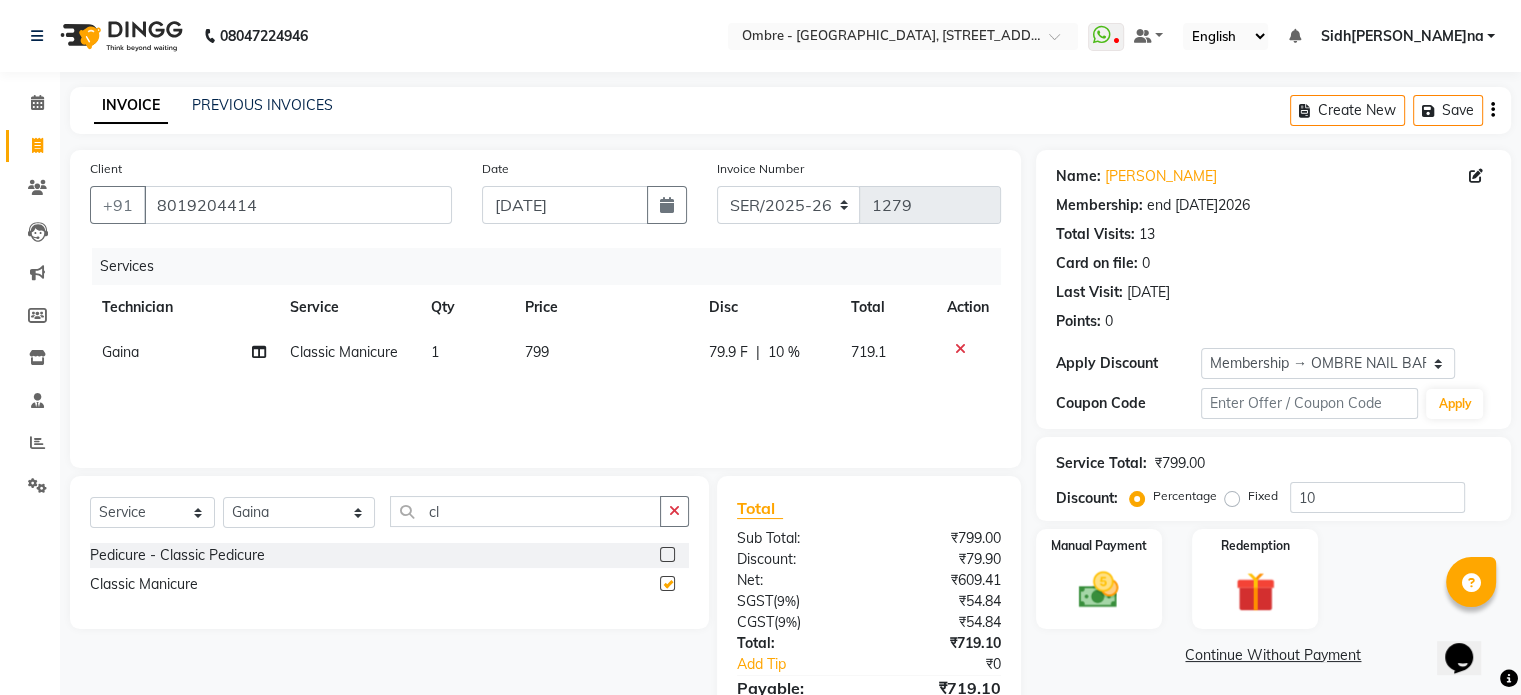 checkbox on "false" 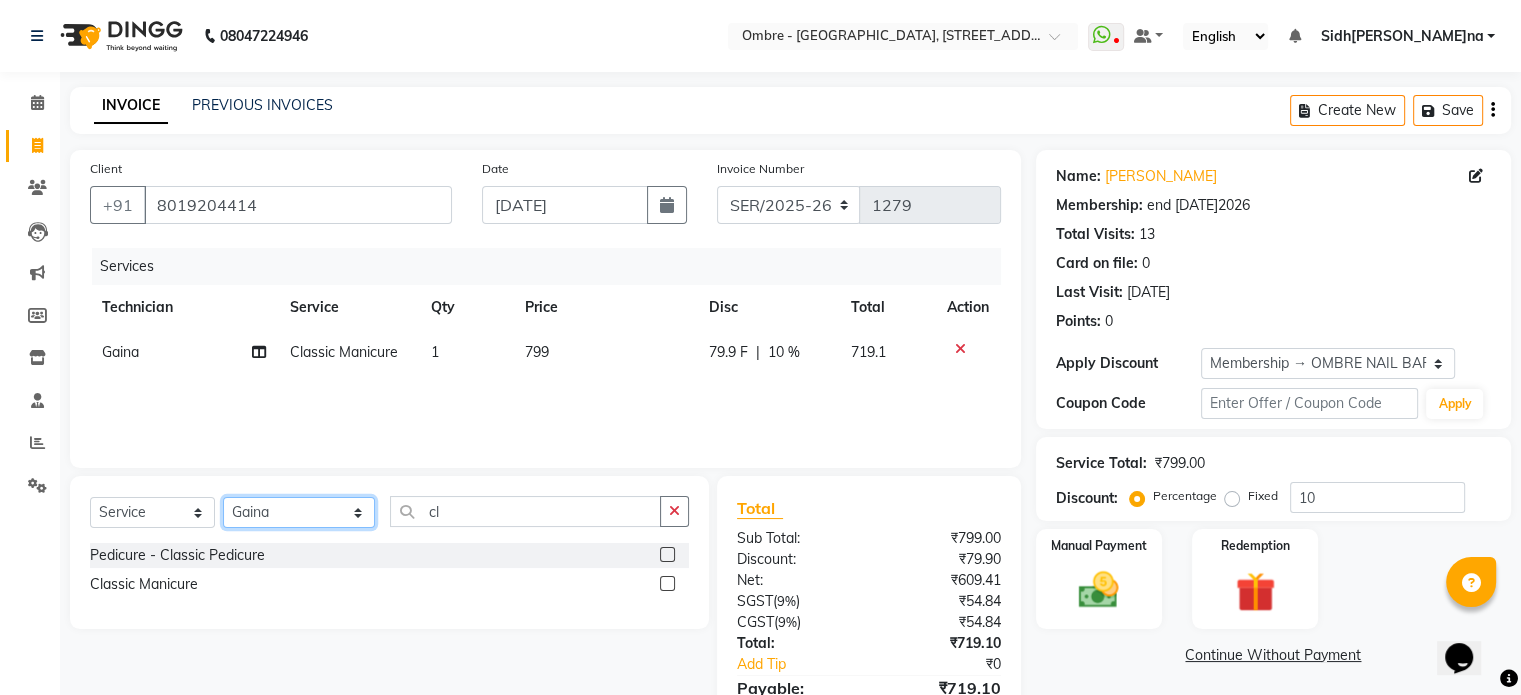 click on "Select Technician Abel Arohi Bharti Esther Gaina Holyson Juli Kasar Lata Monisha Prasad priyanka sakshi jain Sheetal Sushila thamu Wonso" 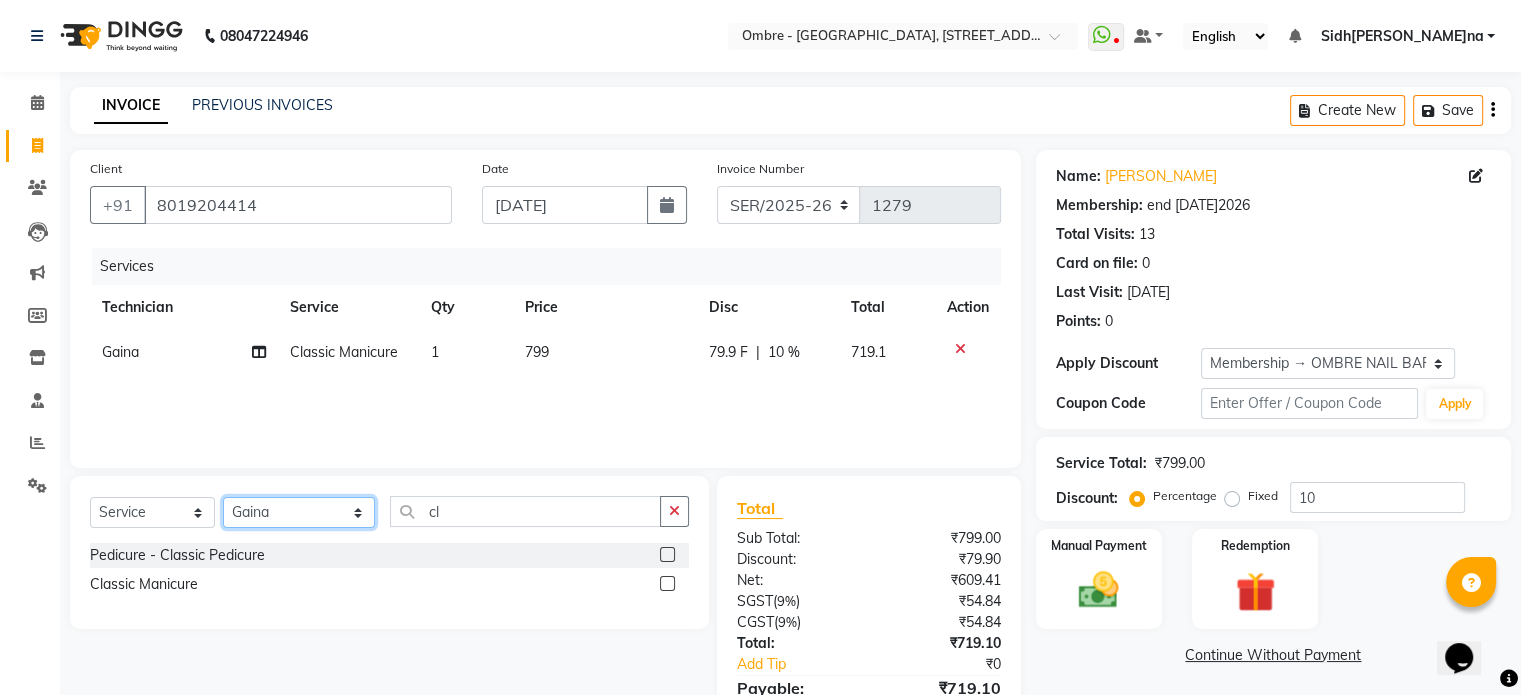 select on "58808" 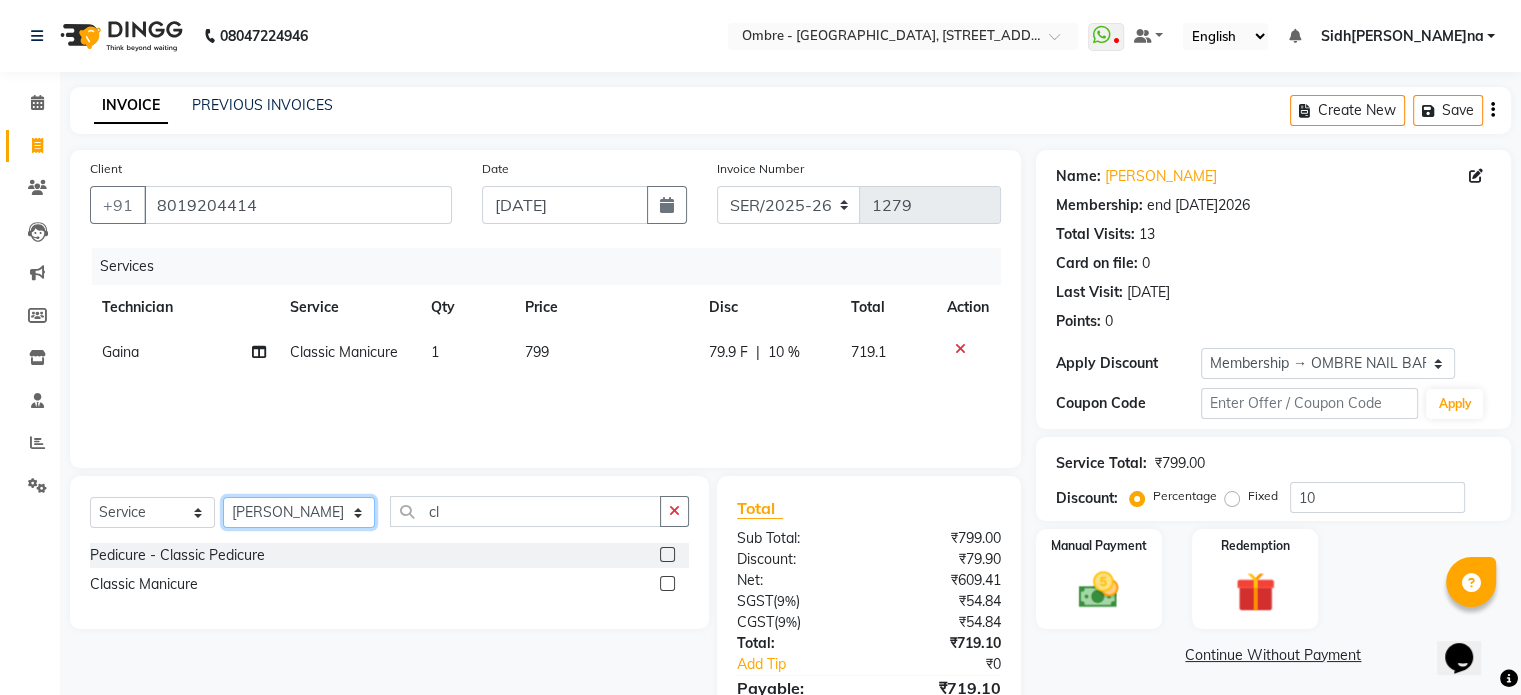 click on "Select Technician Abel Arohi Bharti Esther Gaina Holyson Juli Kasar Lata Monisha Prasad priyanka sakshi jain Sheetal Sushila thamu Wonso" 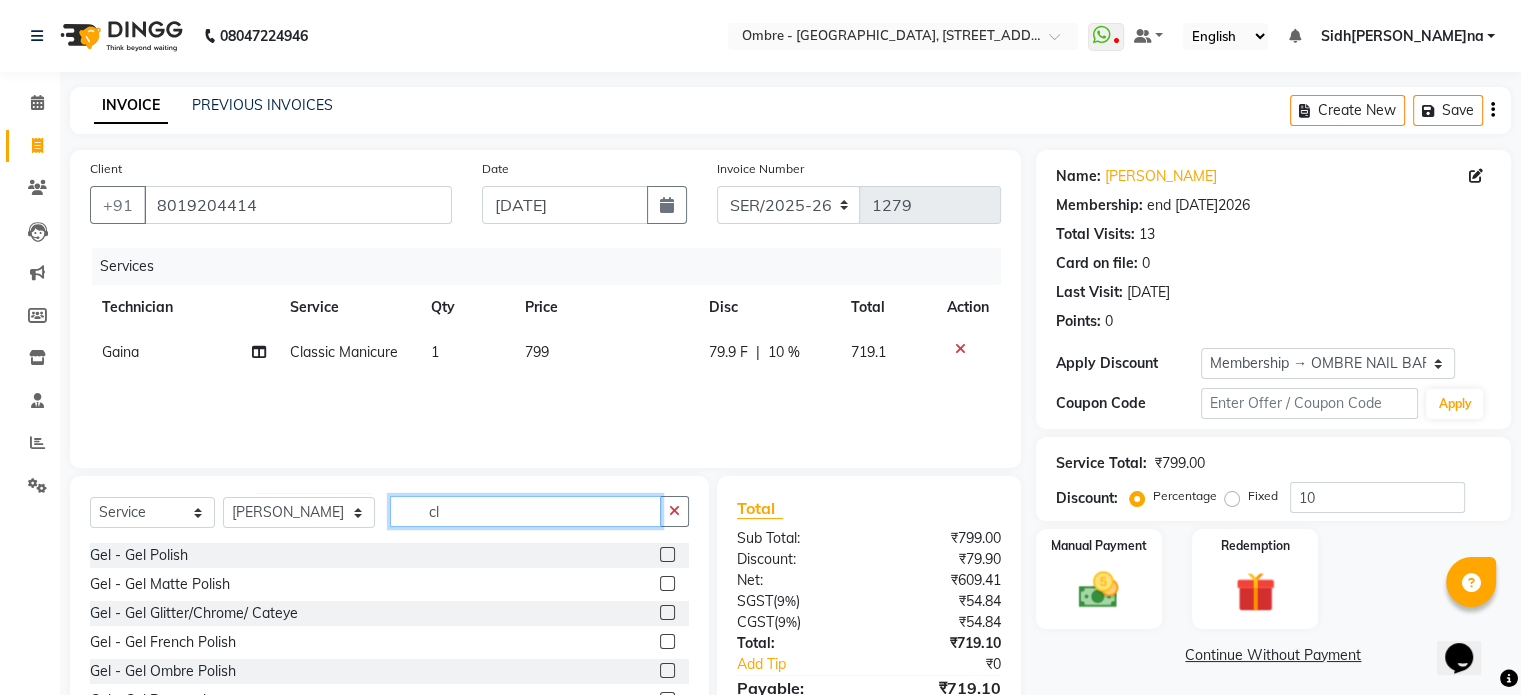 click on "cl" 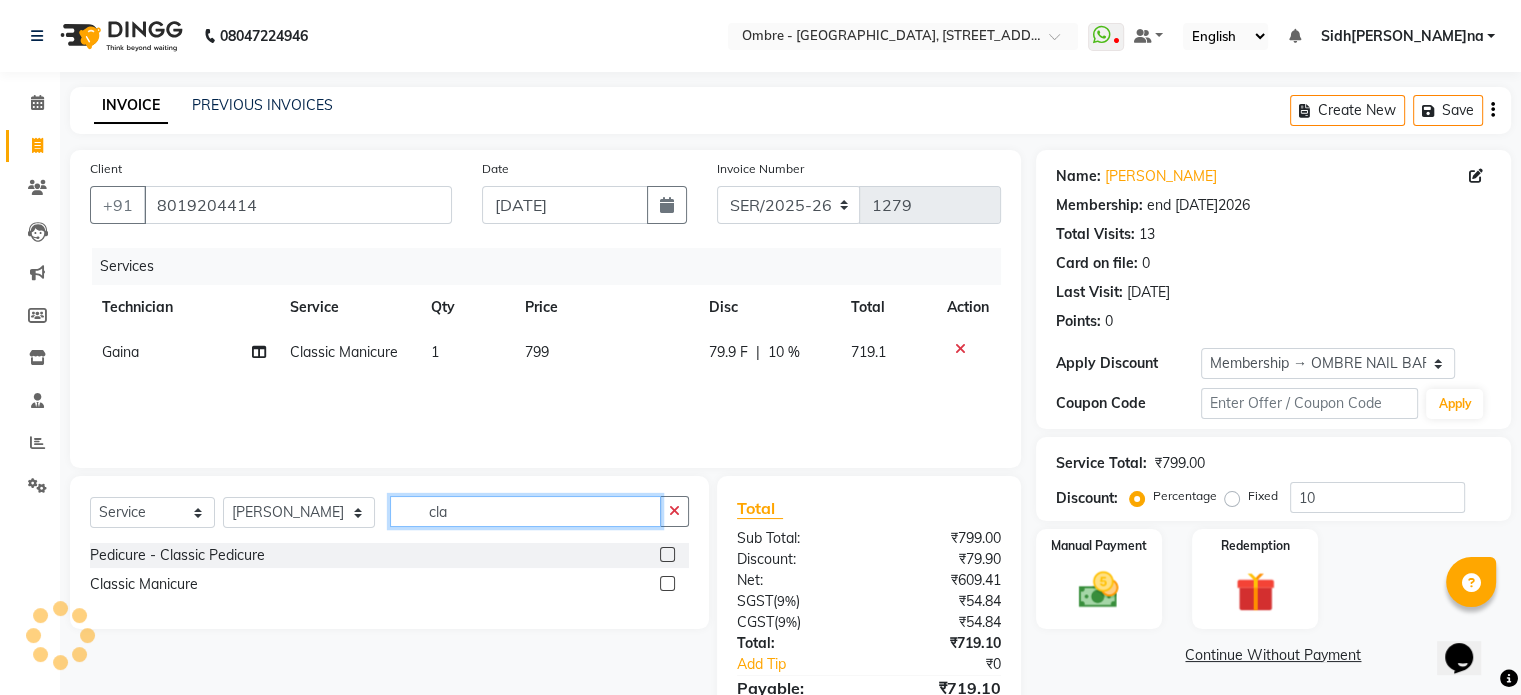 type on "cla" 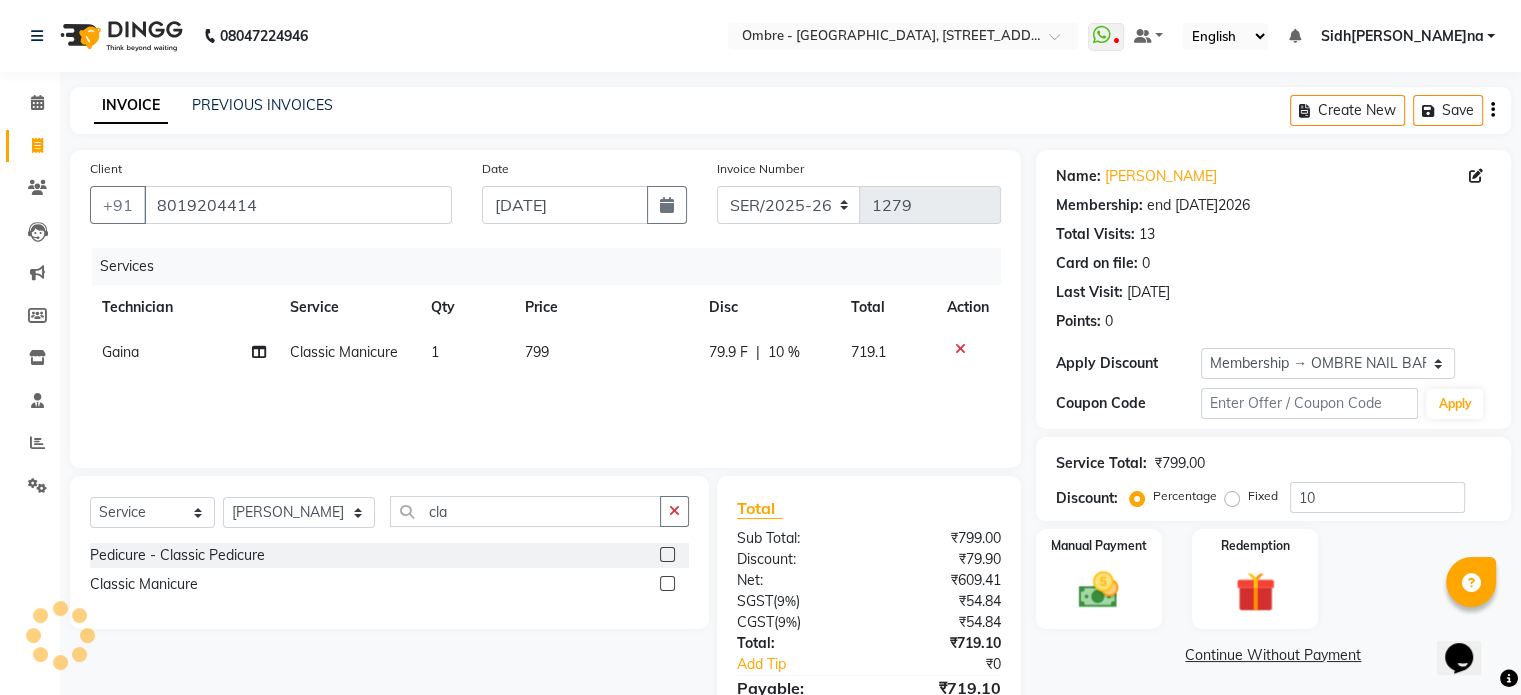 click 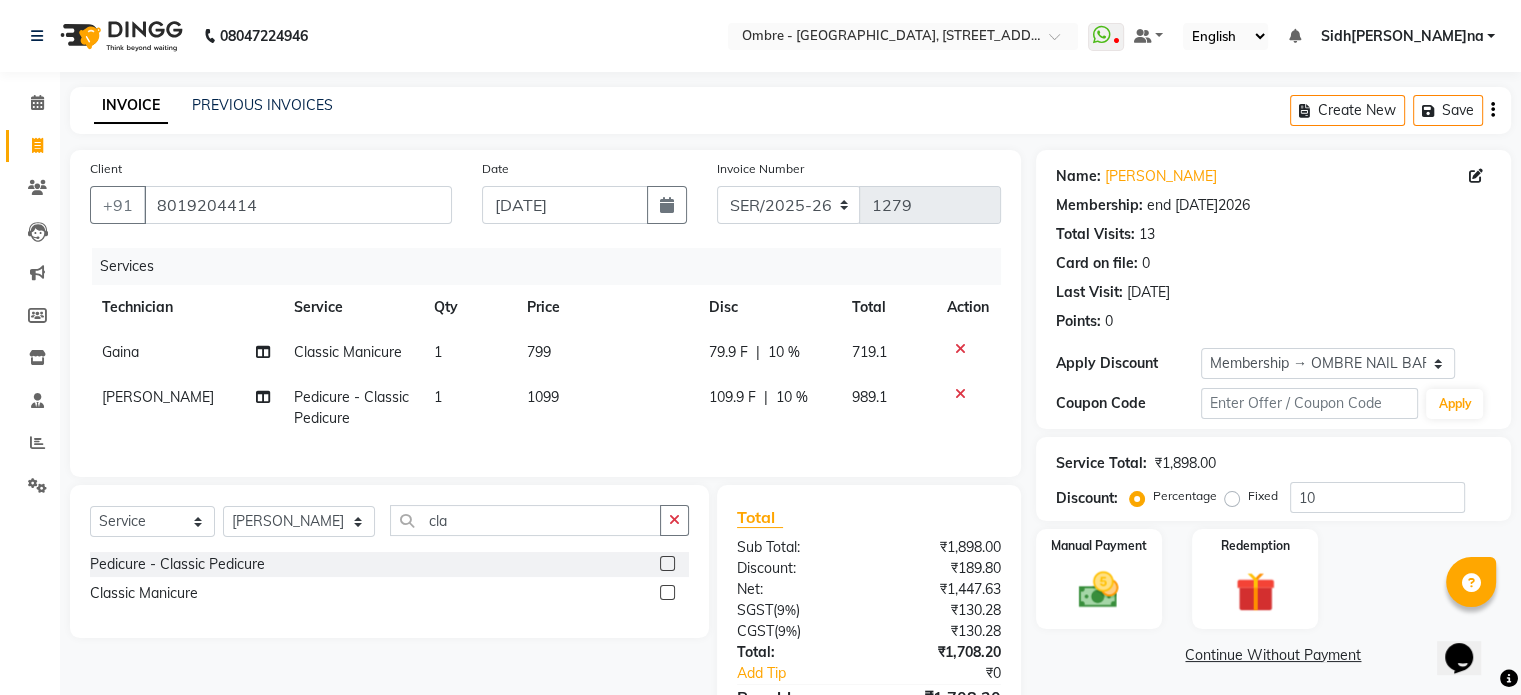 checkbox on "false" 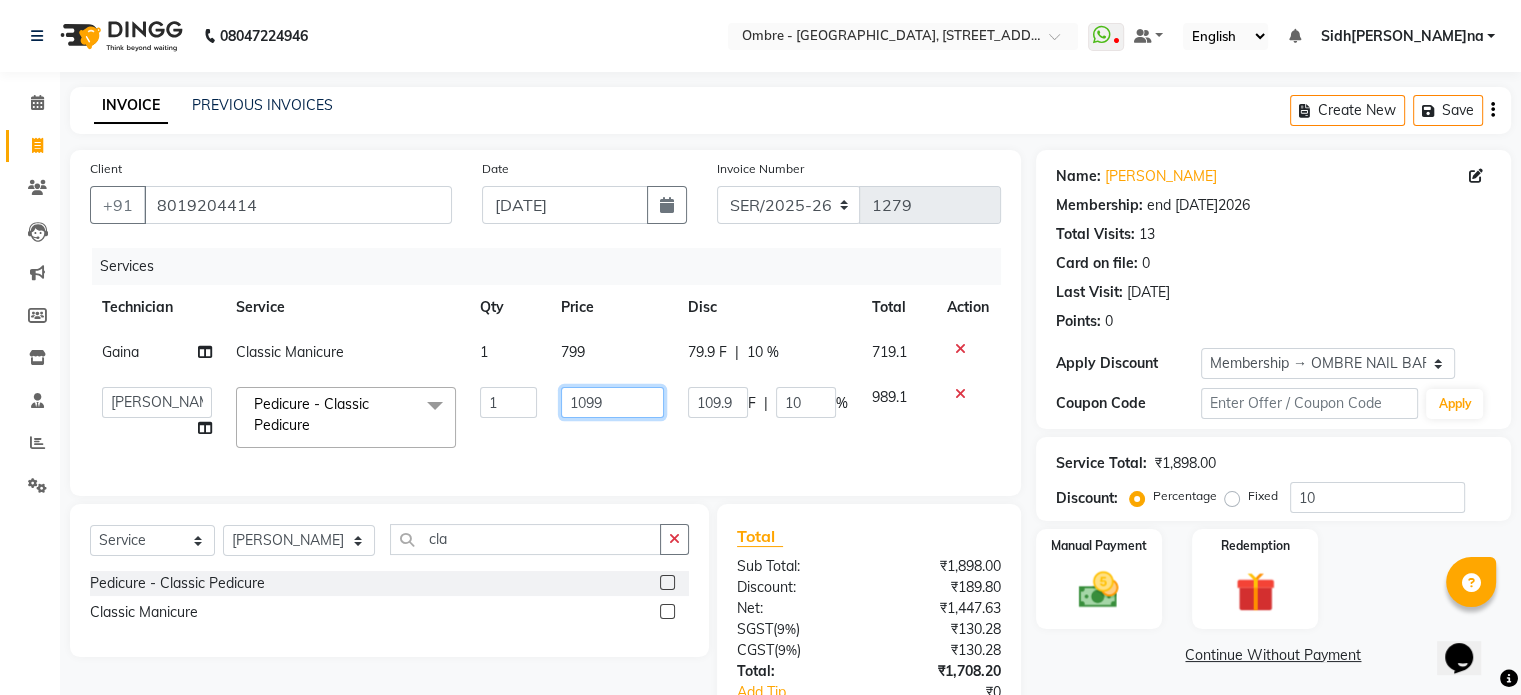 drag, startPoint x: 578, startPoint y: 403, endPoint x: 764, endPoint y: 415, distance: 186.38669 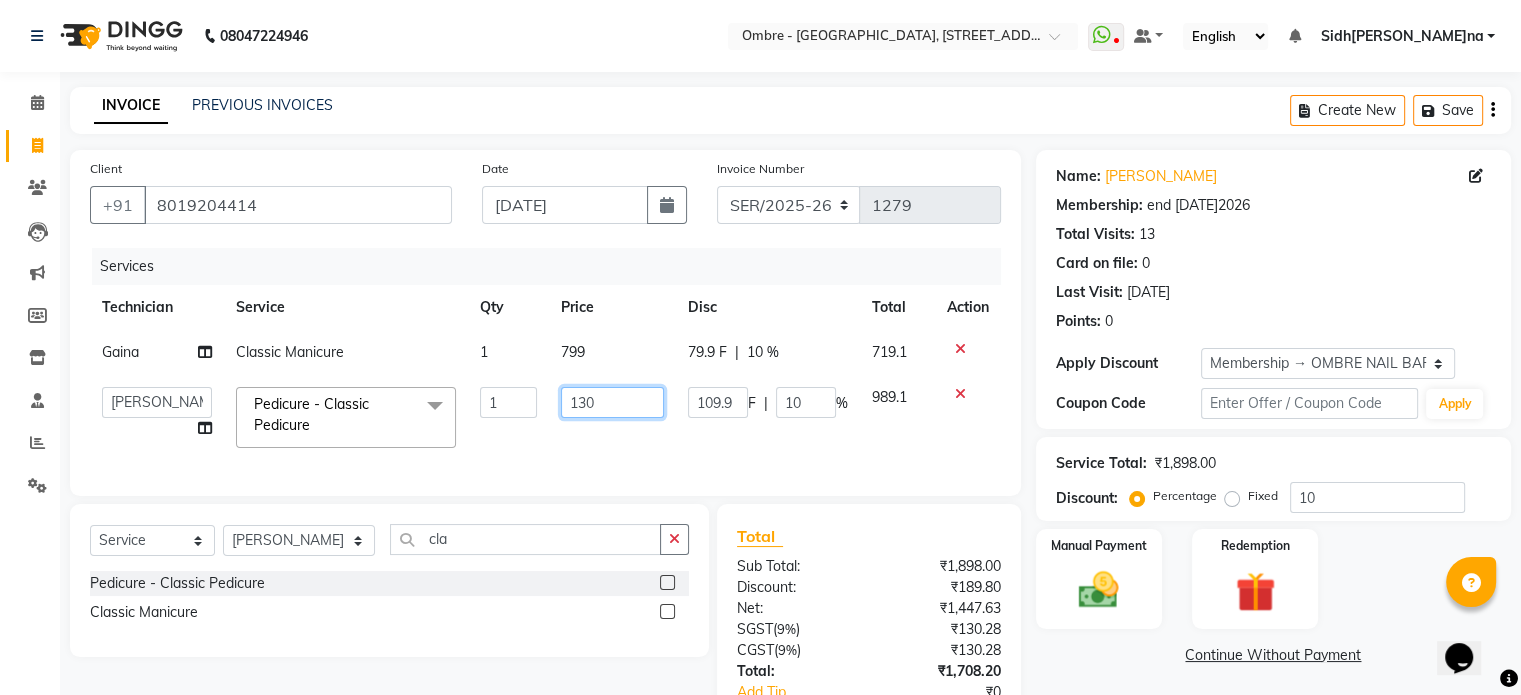 type on "1300" 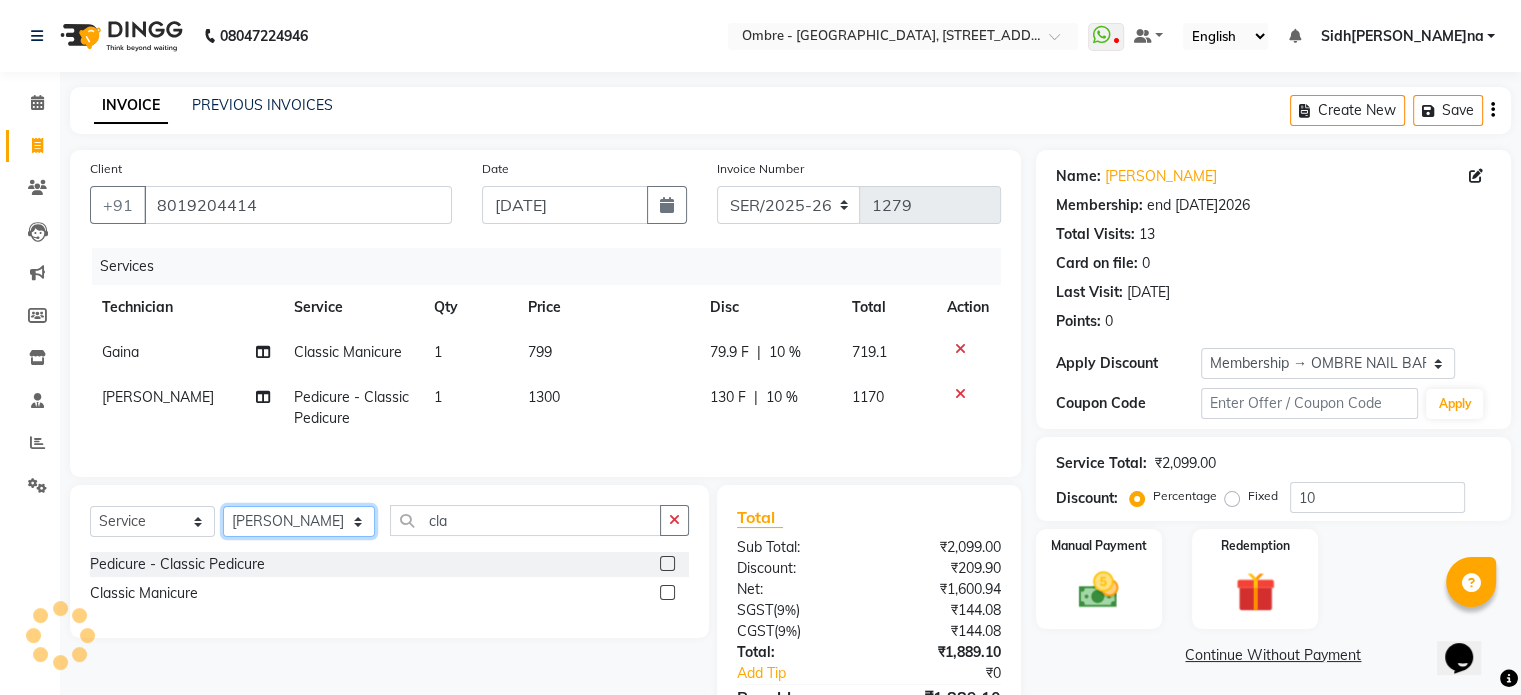 click on "Select  Service  Product  Membership  Package Voucher Prepaid Gift Card  Select Technician Abel Arohi Bharti Esther Gaina Holyson Juli Kasar Lata Monisha Prasad priyanka sakshi jain Sheetal Sushila thamu Wonso cla" 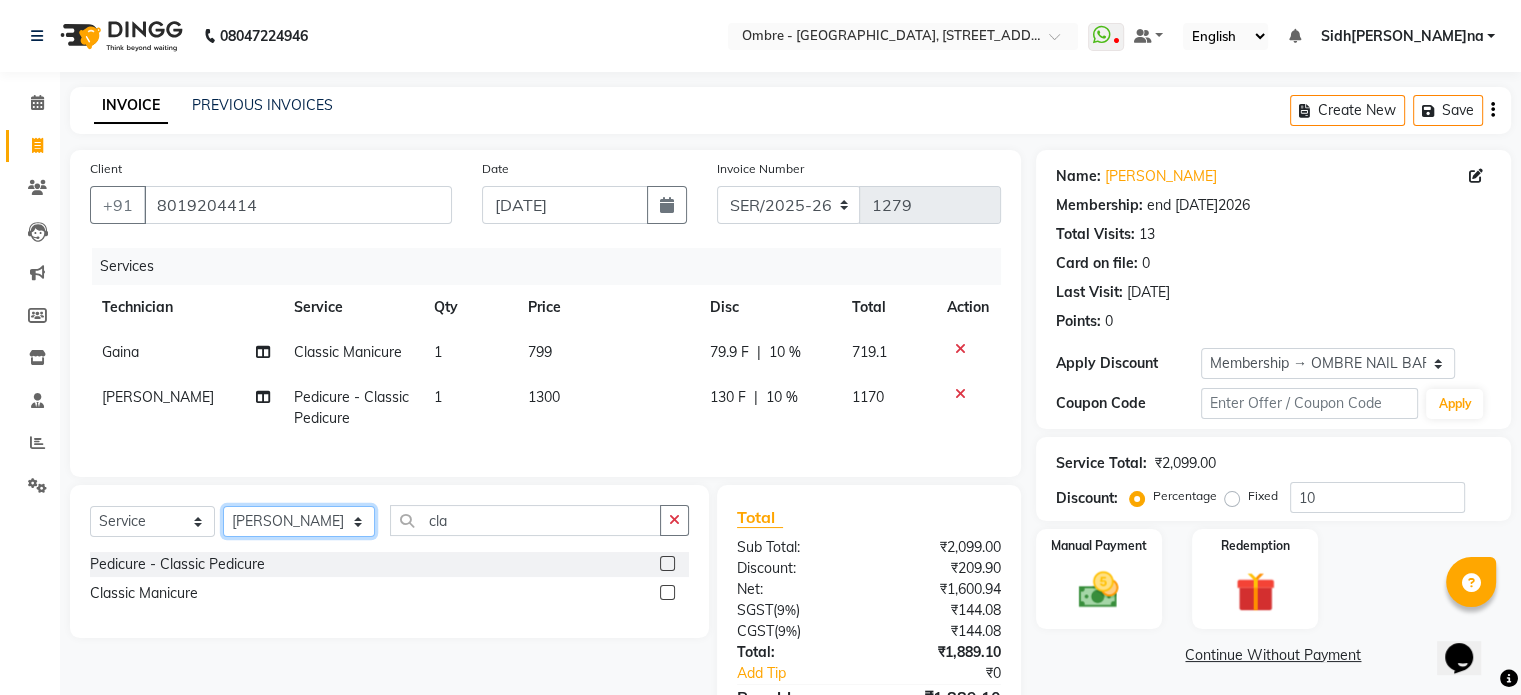 select on "21870" 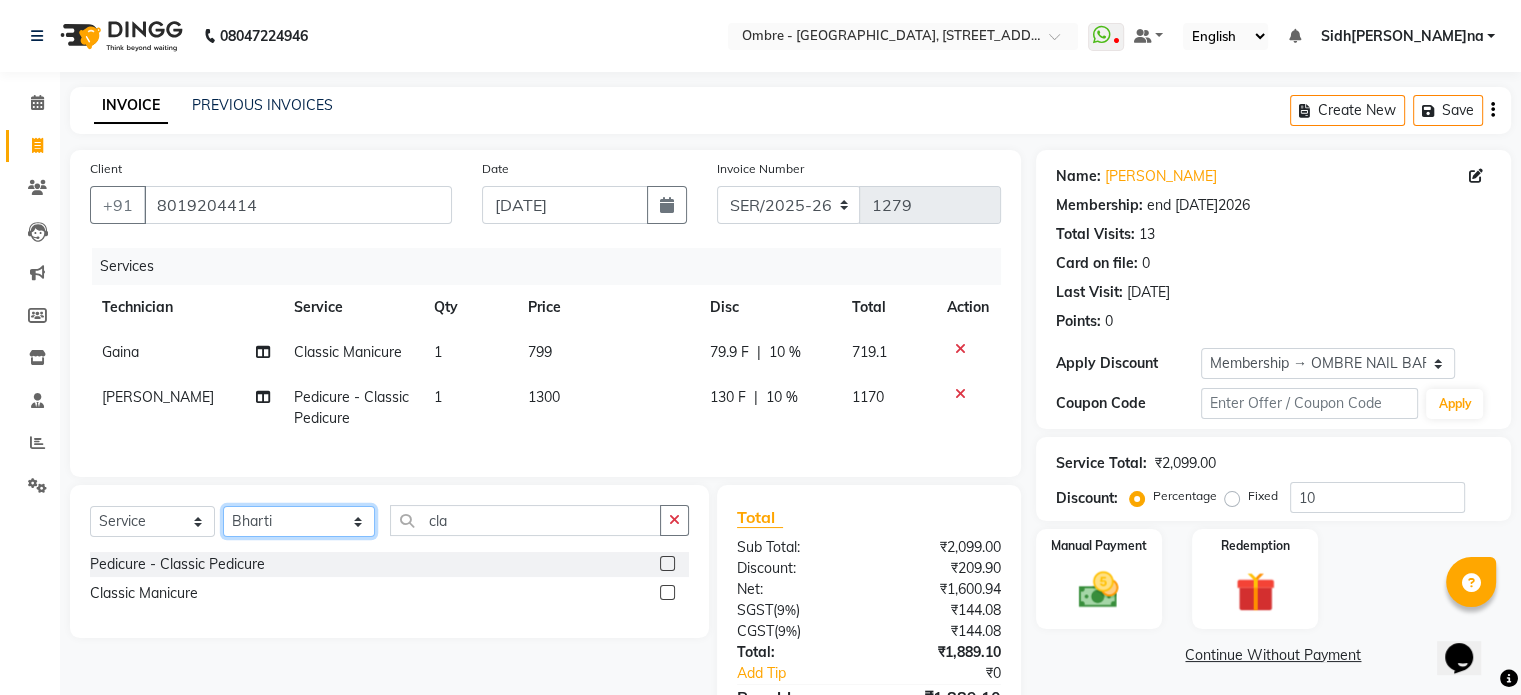 click on "Select Technician Abel Arohi Bharti Esther Gaina Holyson Juli Kasar Lata Monisha Prasad priyanka sakshi jain Sheetal Sushila thamu Wonso" 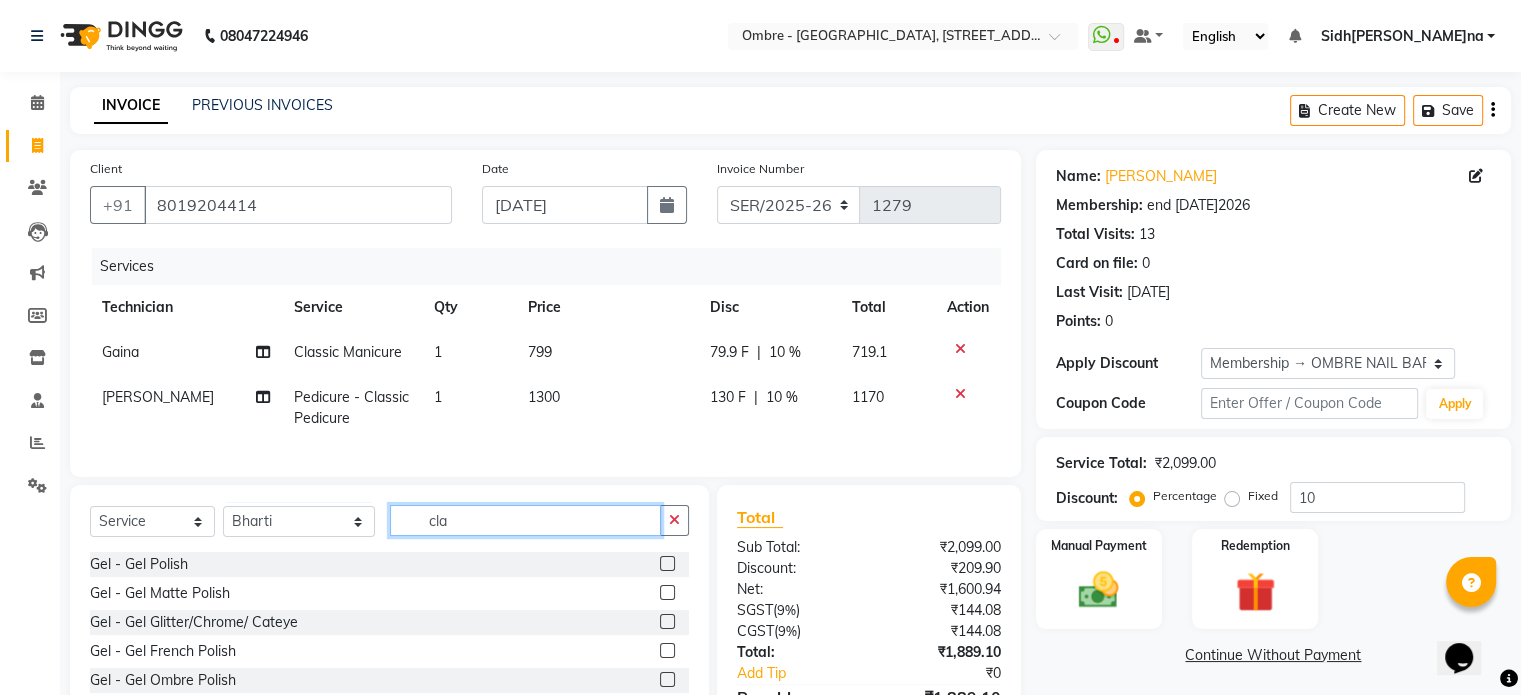 drag, startPoint x: 451, startPoint y: 531, endPoint x: 341, endPoint y: 507, distance: 112.587746 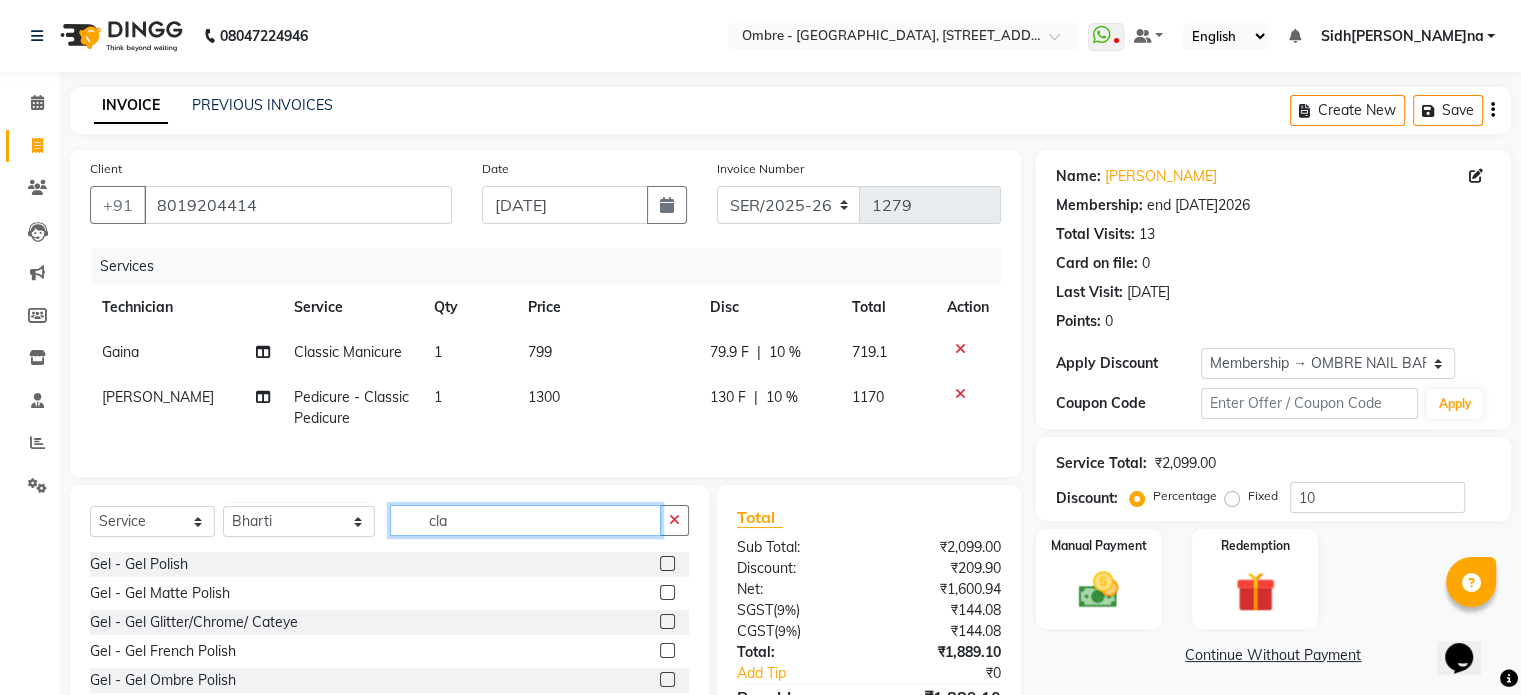 click on "Select  Service  Product  Membership  Package Voucher Prepaid Gift Card  Select Technician Abel Arohi Bharti Esther Gaina Holyson Juli Kasar Lata Monisha Prasad priyanka sakshi jain Sheetal Sushila thamu Wonso cla Gel   -  Gel Polish  Gel   -  Gel Matte Polish  Gel   -  Gel Glitter/Chrome/ Cateye  Gel   -  Gel French Polish  Gel   -  Gel Ombre Polish  Gel   -  Gel Removals  Gel   -  Gel Overlays  Gel   -  Nail art per finger (Starting)  waxing  threading  Milky base  Haircut  Foot massage  Extensions  -  Temporary Extensions+Gel polish  Extensions  -  Nail Extensions+Gel Polish(plain)  Extensions  -  Nail Extensions+ French Polish  Extensions  -  Nail Extensions+Ombre polish Nail  Extensions  -  Extensions Removals  Extensions  -  Gel Refills  Acrylic Extensions  -  Acrylic Extensions  Acrylic Extensions  -  Acrylic Extensions+Gel Polish(plain)  Acrylic Extensions  -  Acrylic Extensions+French polish  Acrylic Extensions  -  Acrylic Extensions+Ombre Polish  Acrylic Extensions  -  Acrylic Refills  Footologix" 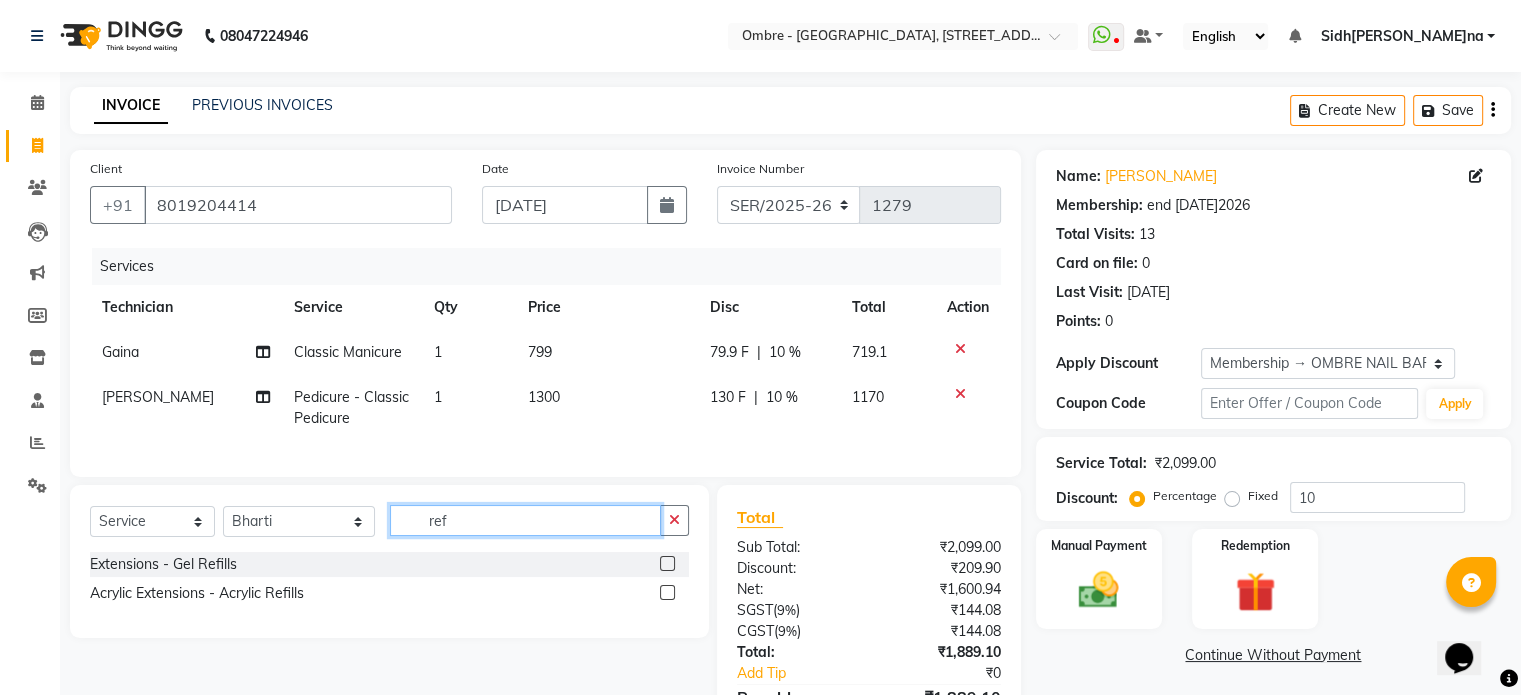 type on "ref" 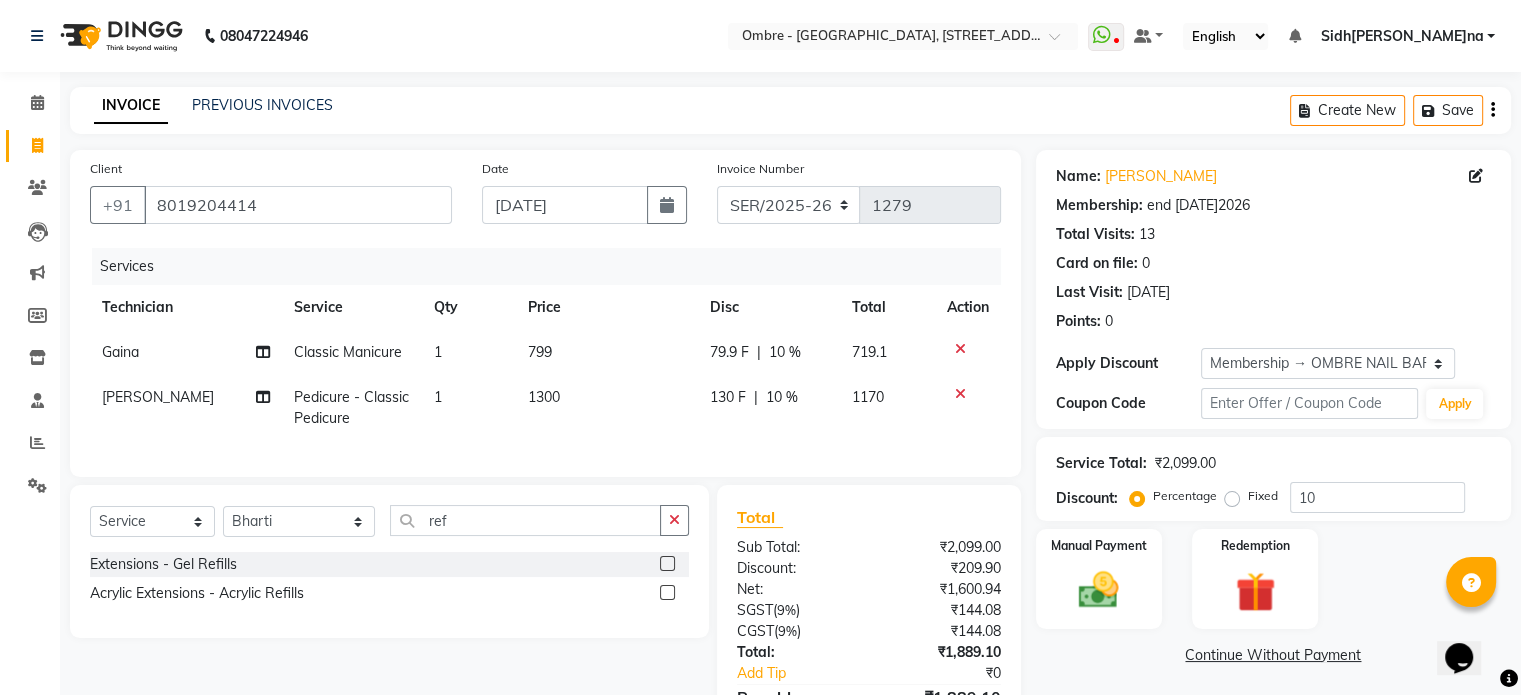 click 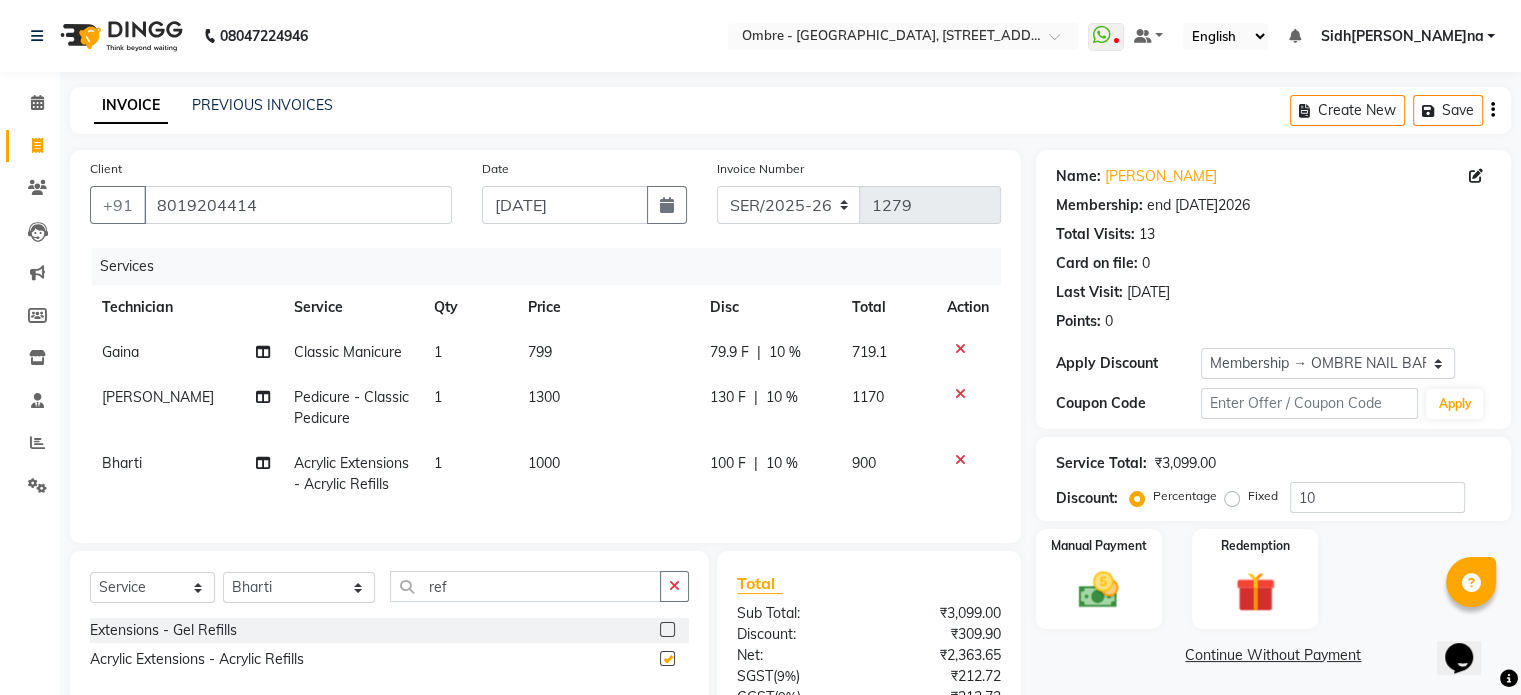 checkbox on "false" 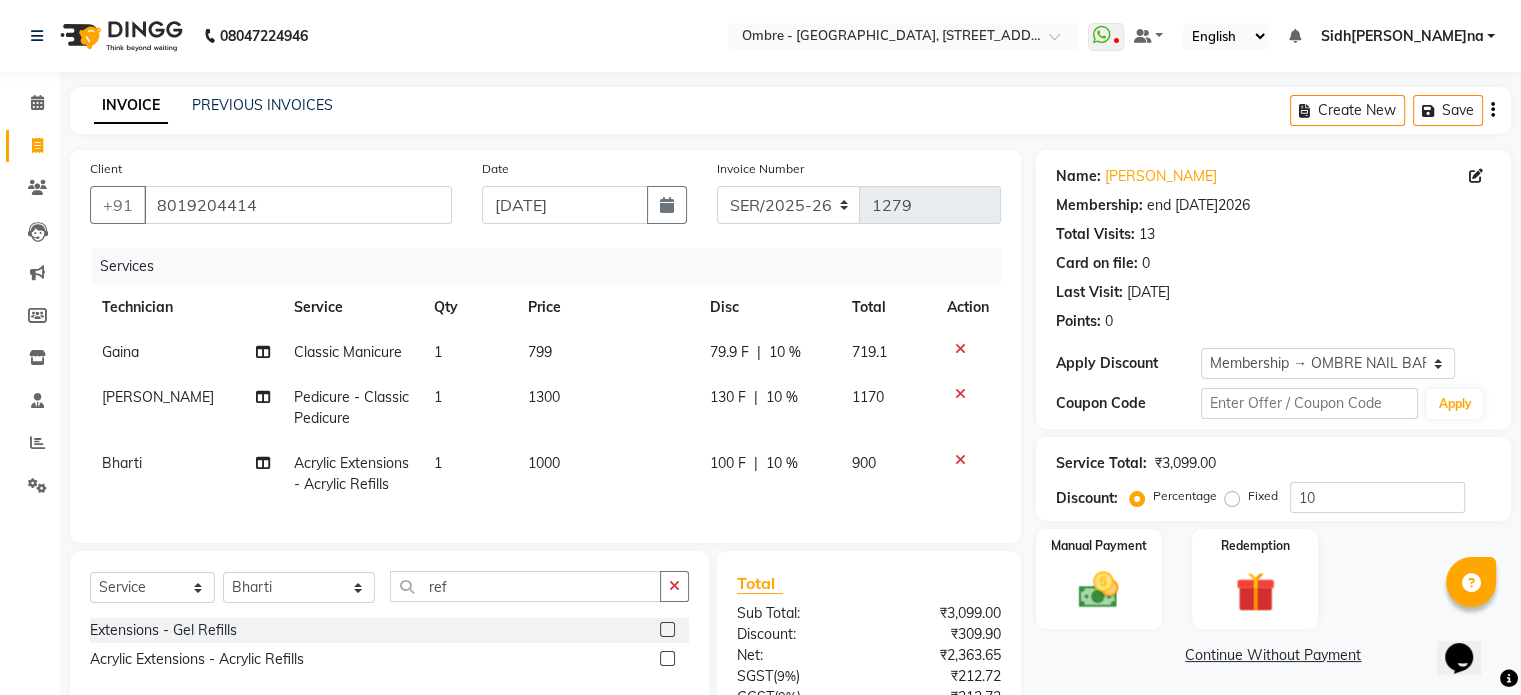 click on "1000" 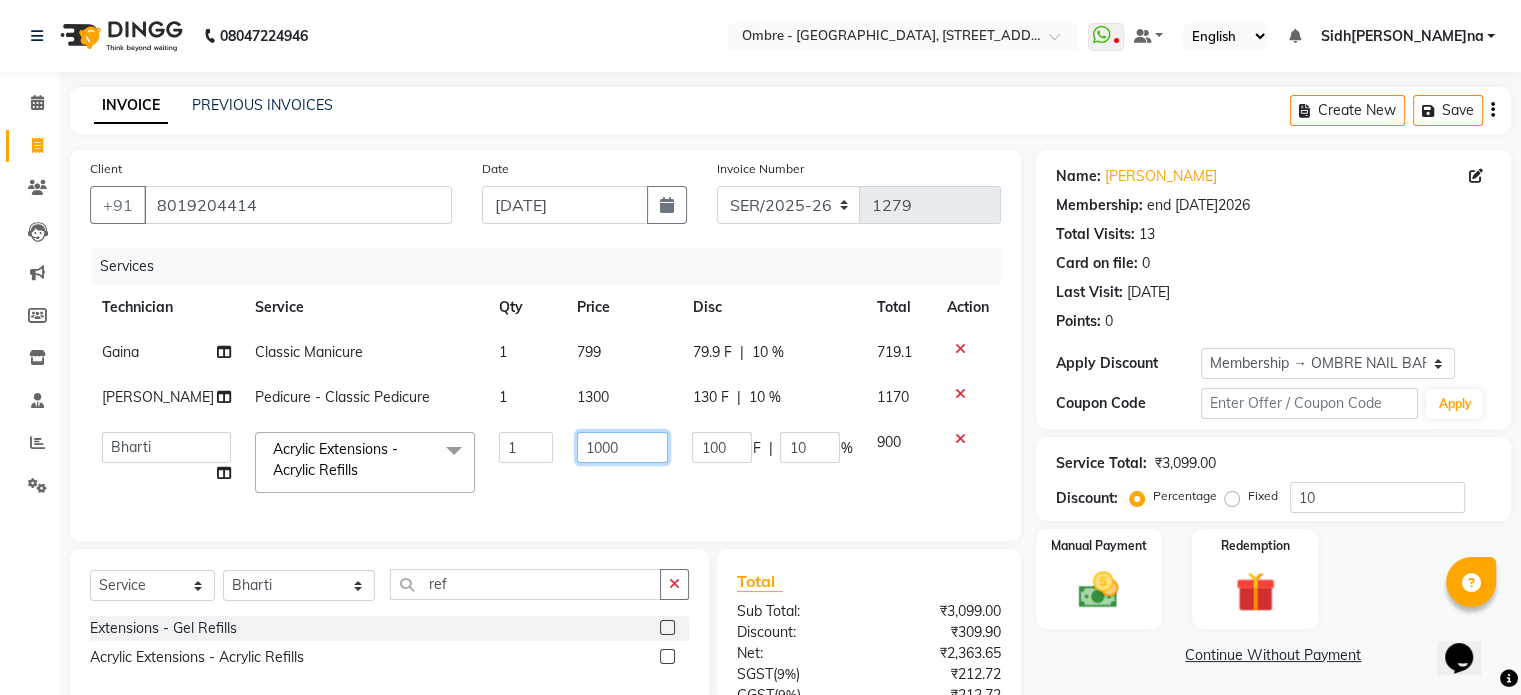 drag, startPoint x: 639, startPoint y: 457, endPoint x: 540, endPoint y: 450, distance: 99.24717 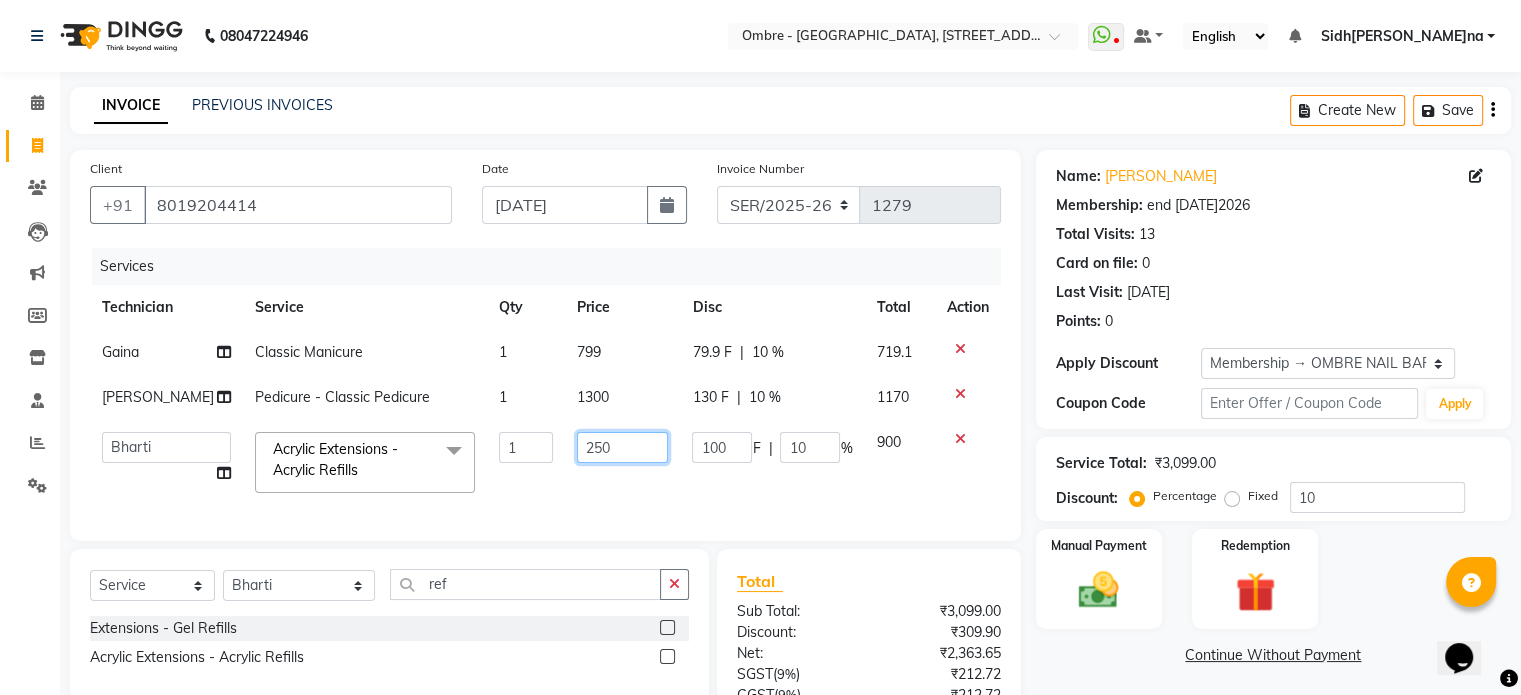 type on "2500" 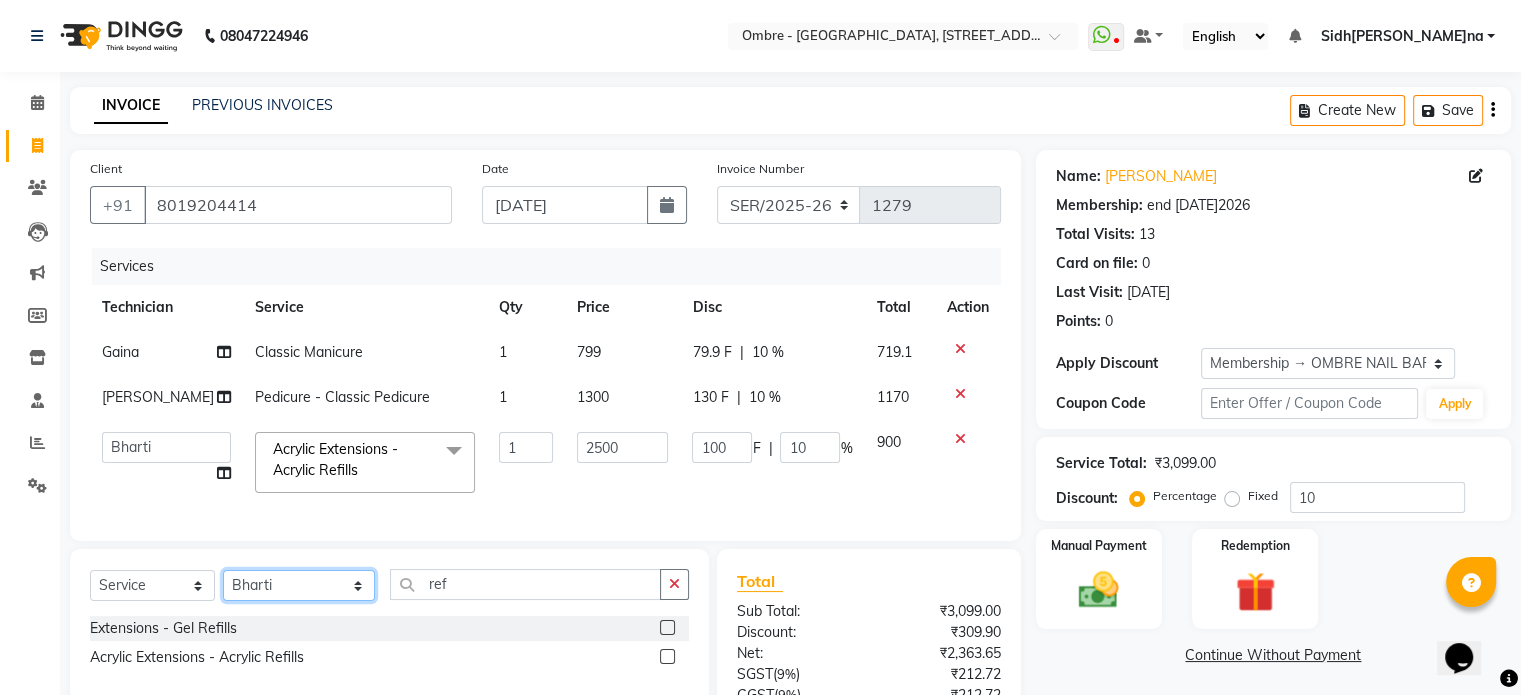 click on "Select Technician Abel Arohi Bharti Esther Gaina Holyson Juli Kasar Lata Monisha Prasad priyanka sakshi jain Sheetal Sushila thamu Wonso" 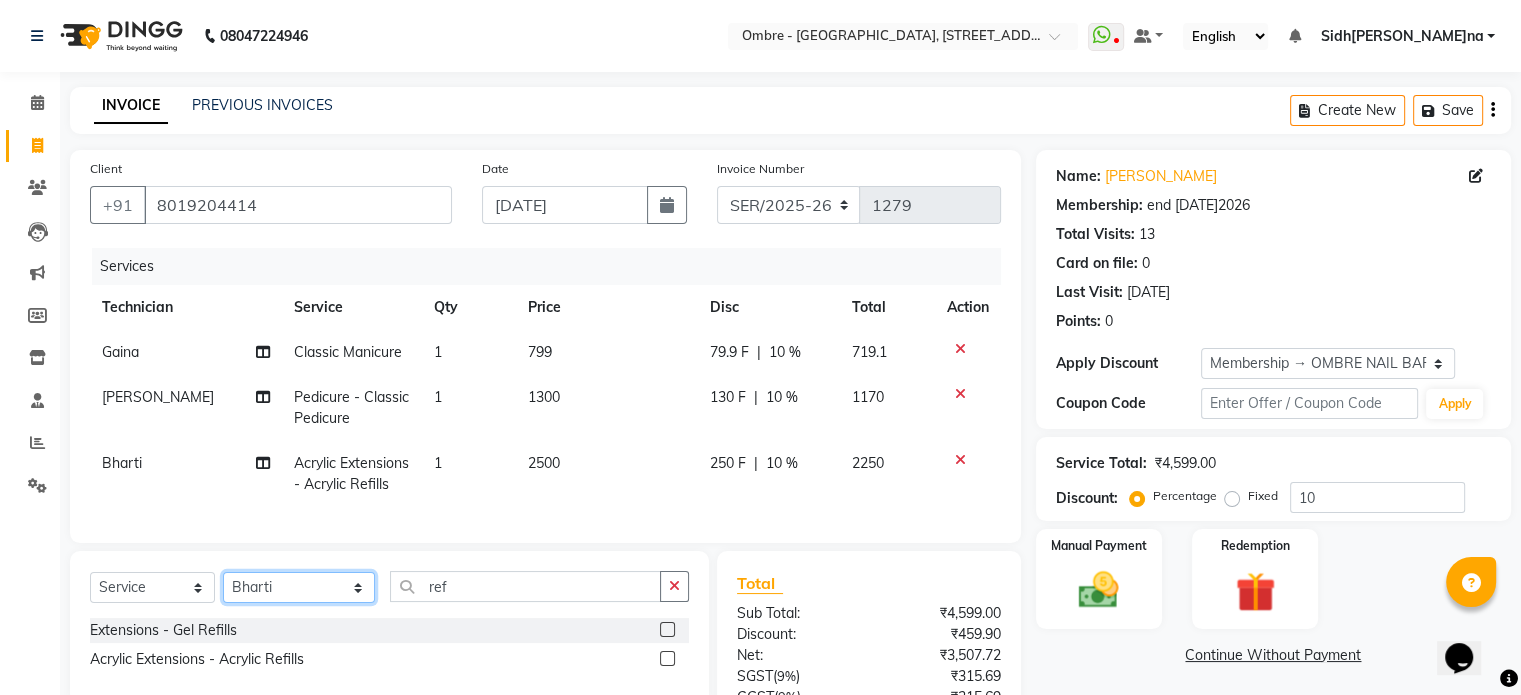 select on "66092" 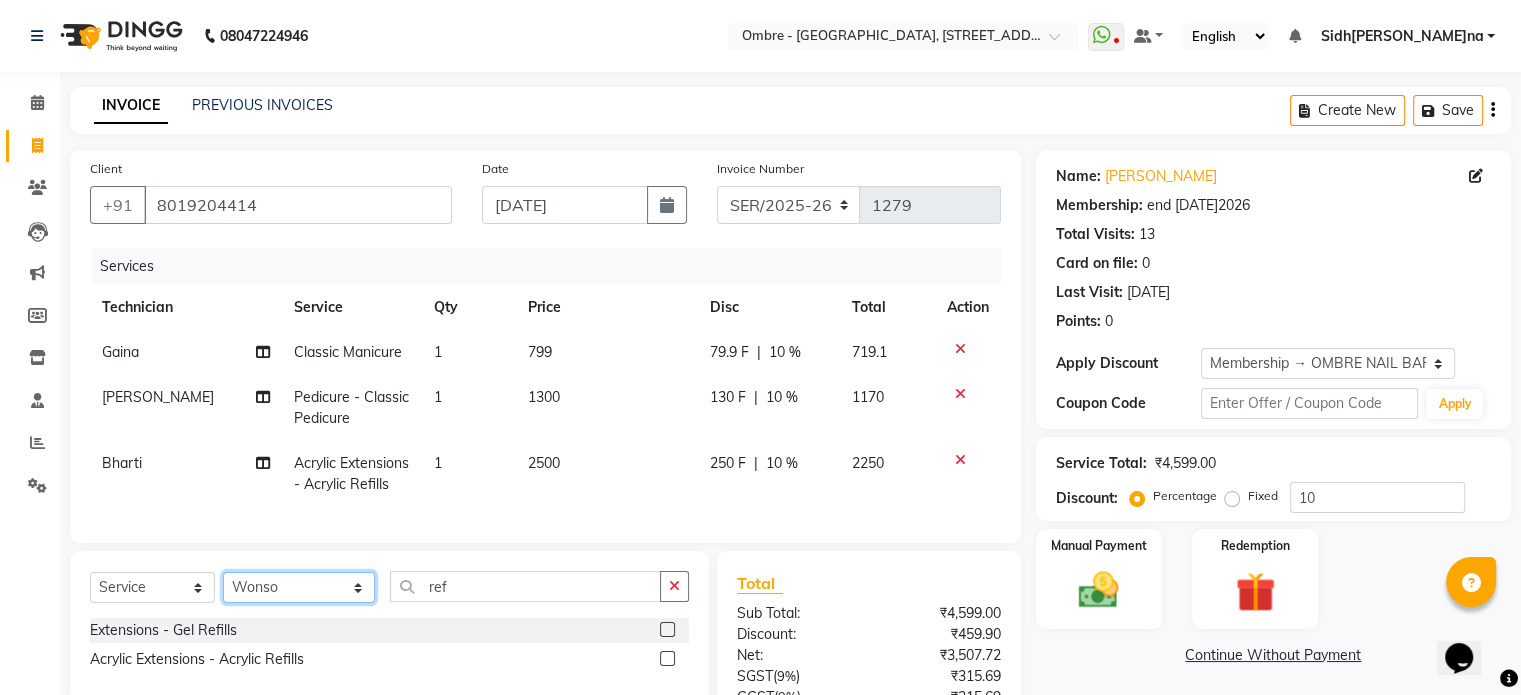 click on "Select Technician Abel Arohi Bharti Esther Gaina Holyson Juli Kasar Lata Monisha Prasad priyanka sakshi jain Sheetal Sushila thamu Wonso" 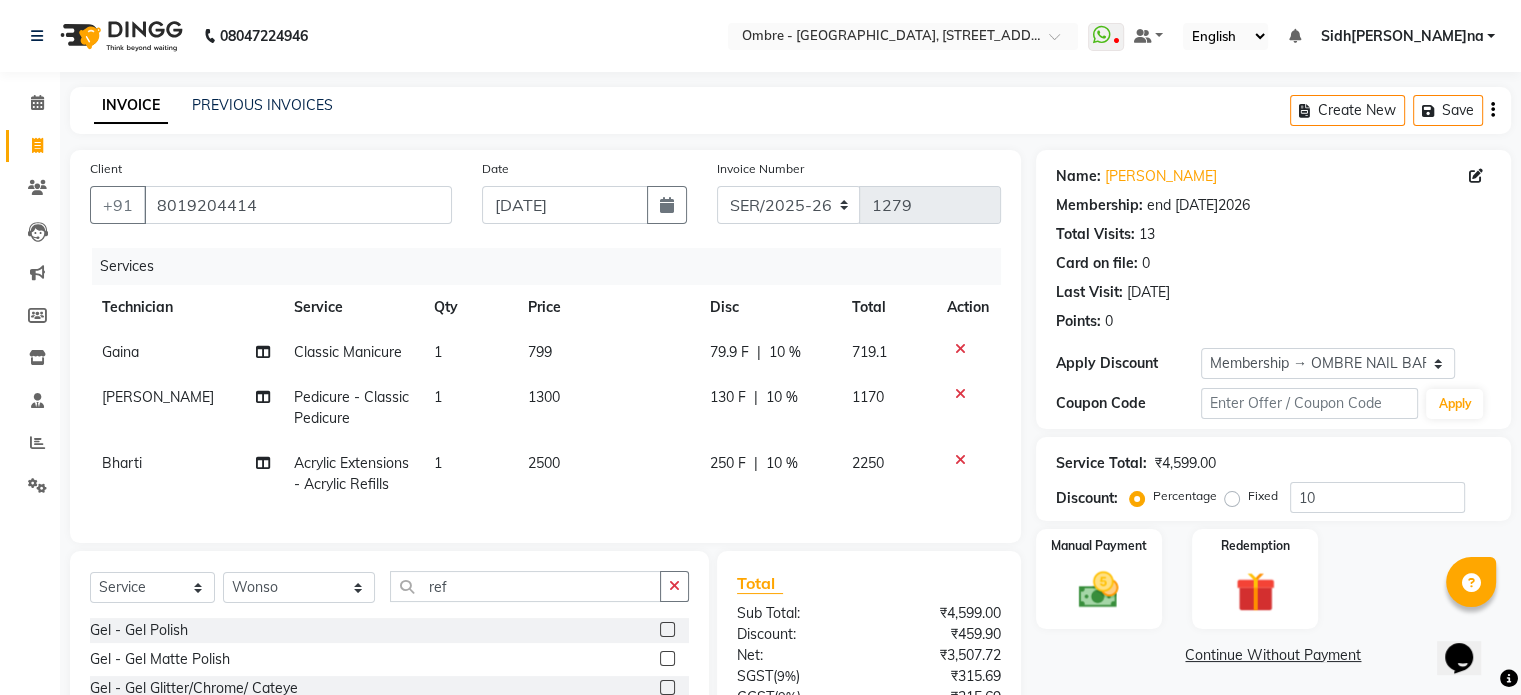 click 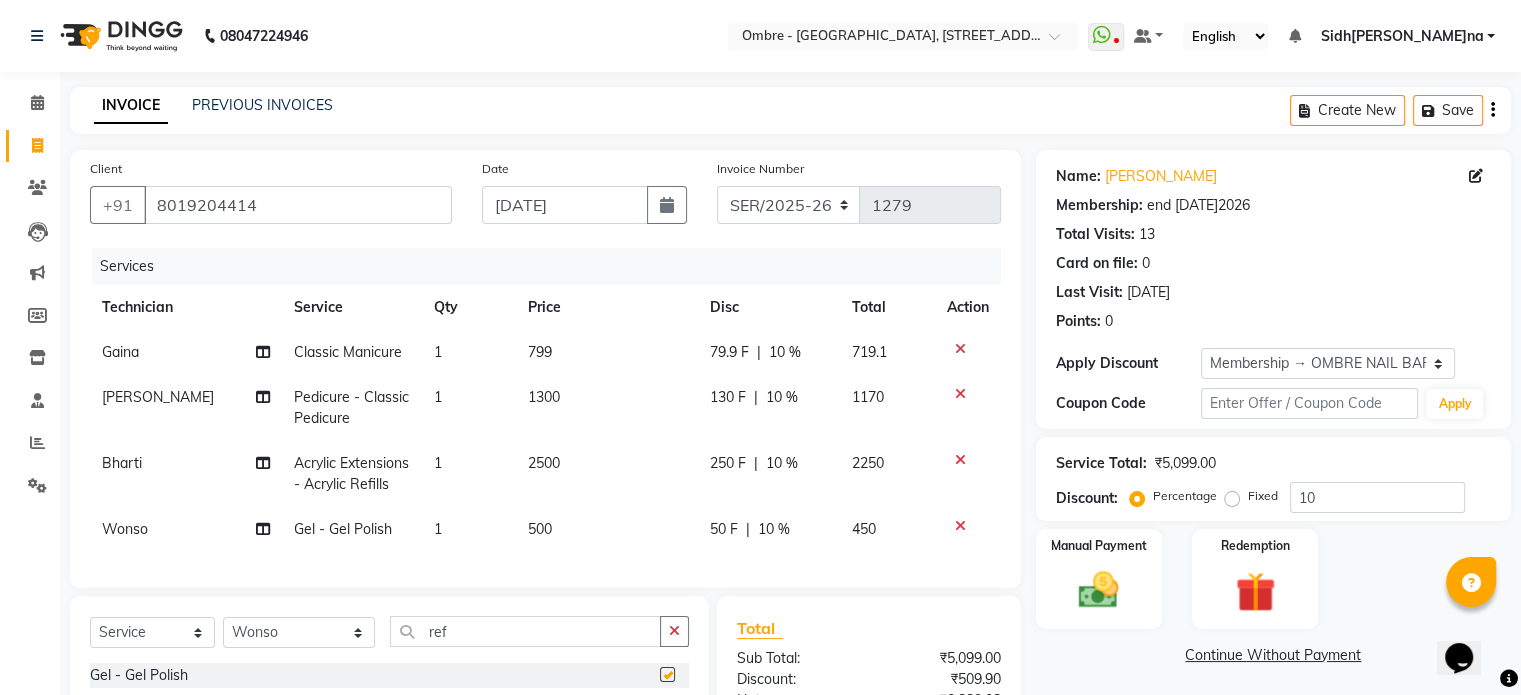 checkbox on "false" 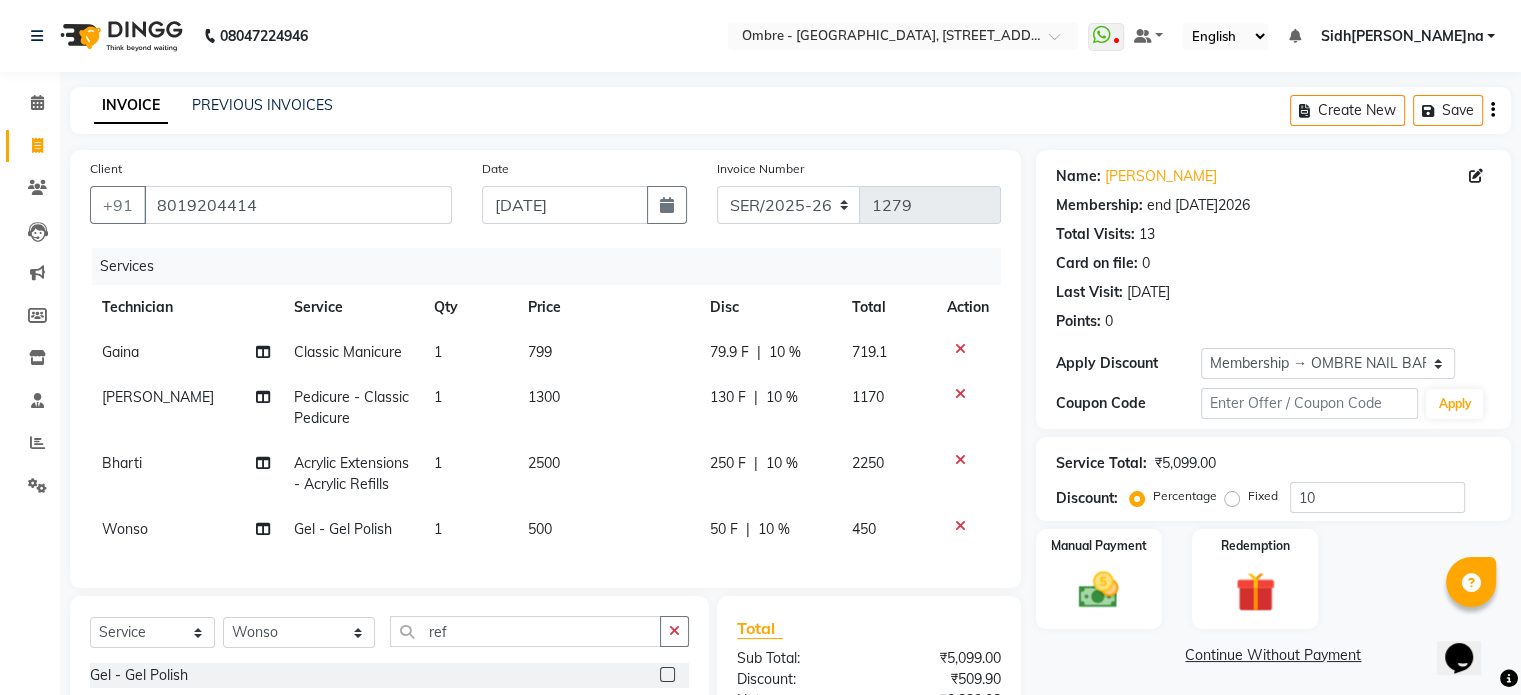 click on "2500" 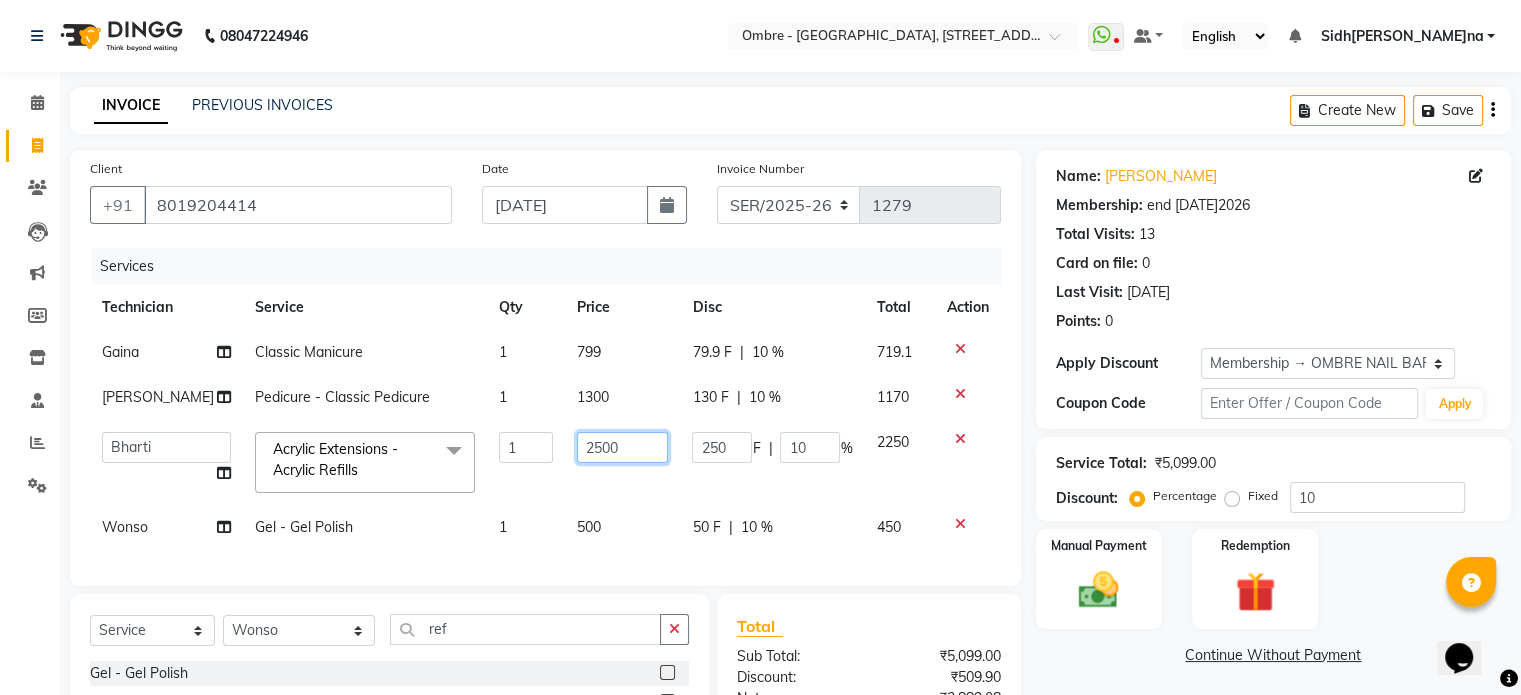 click on "2500" 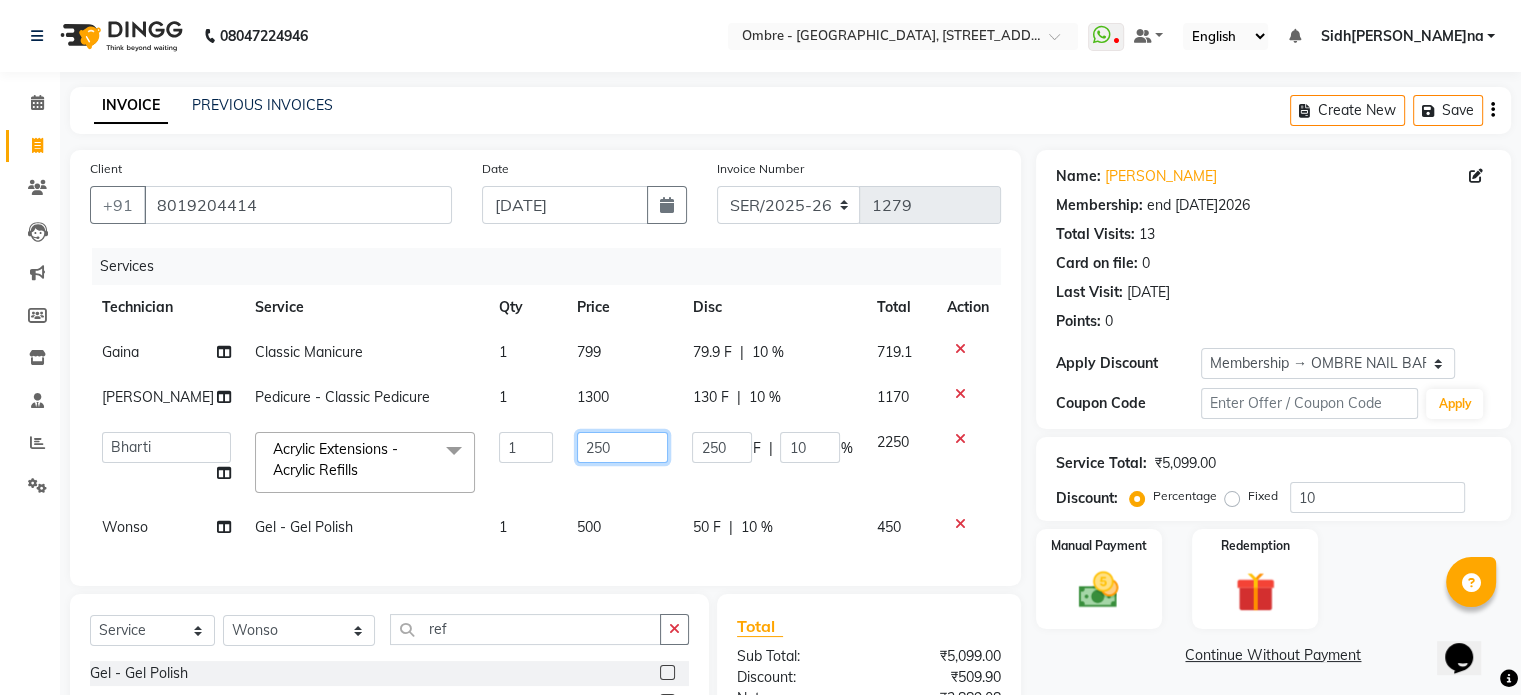 type on "2550" 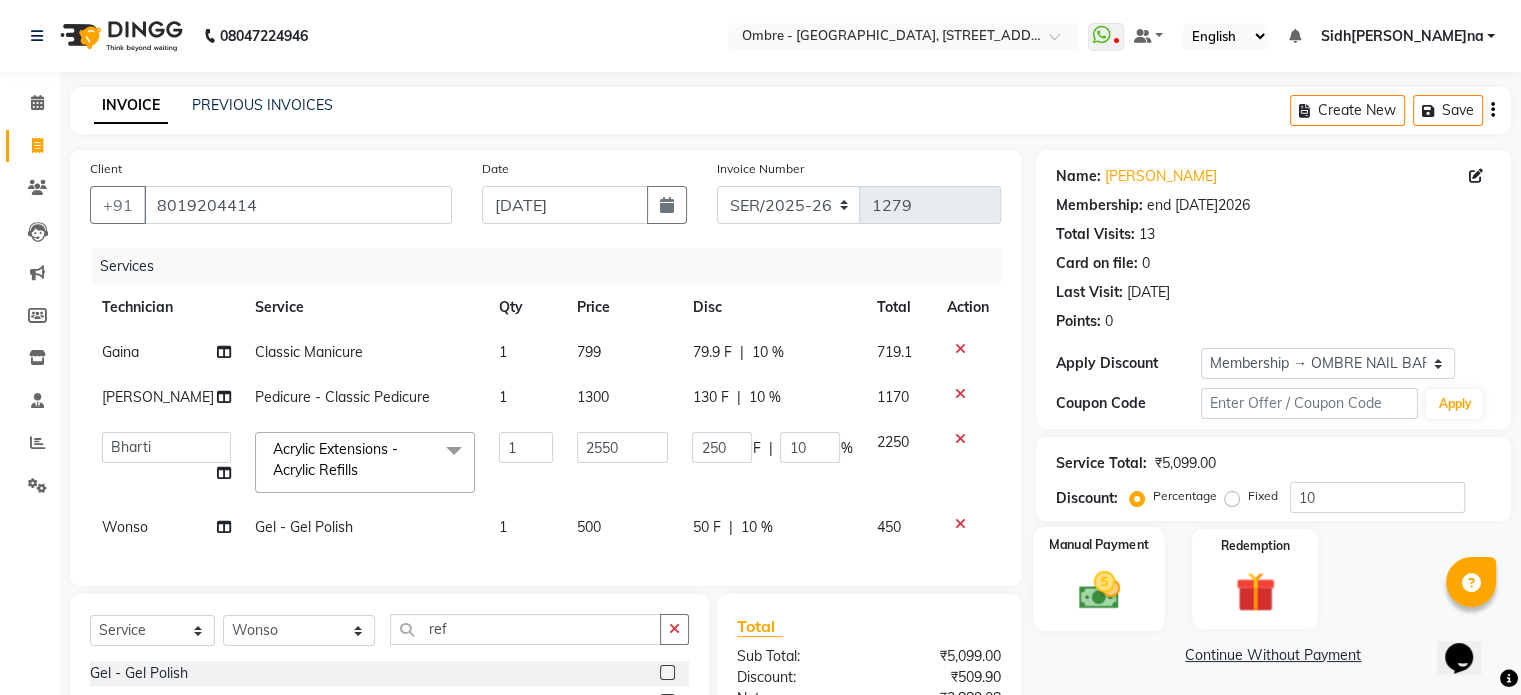click 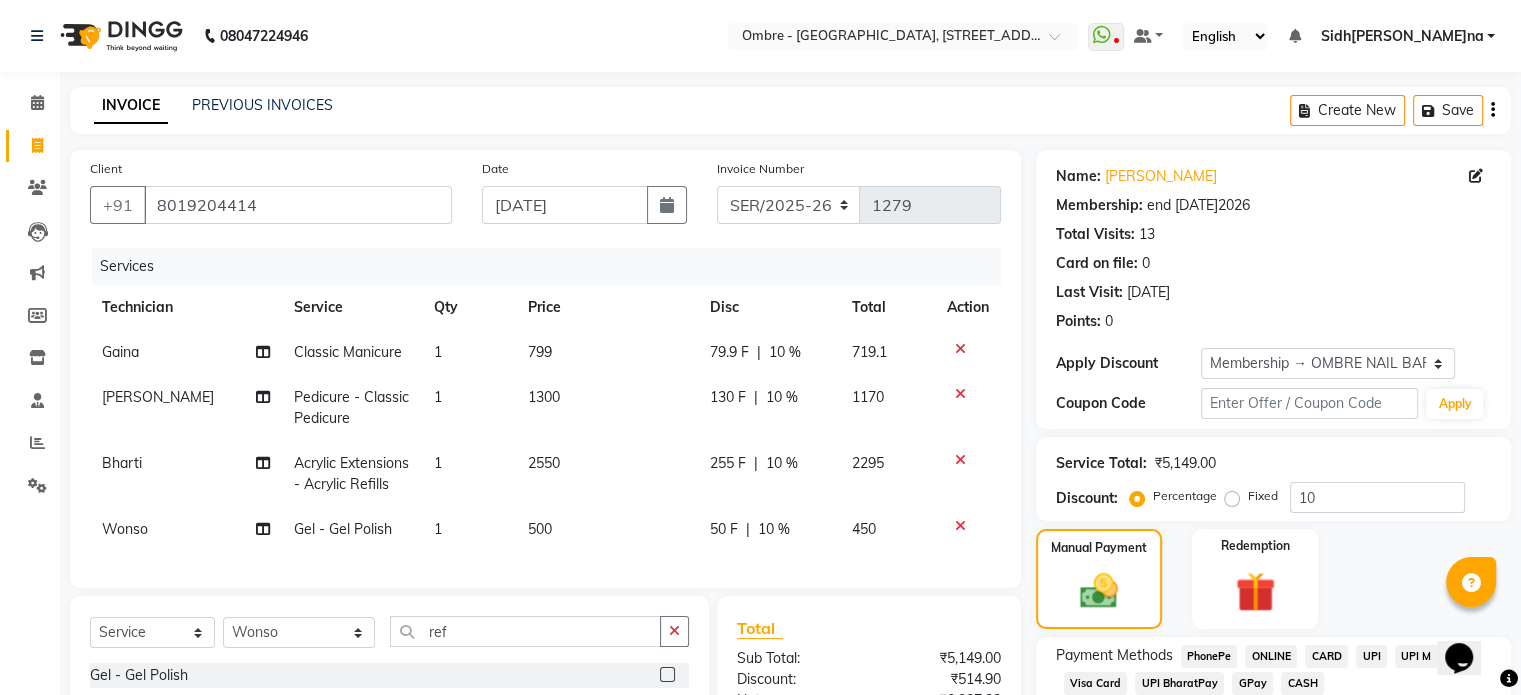 click on "2550" 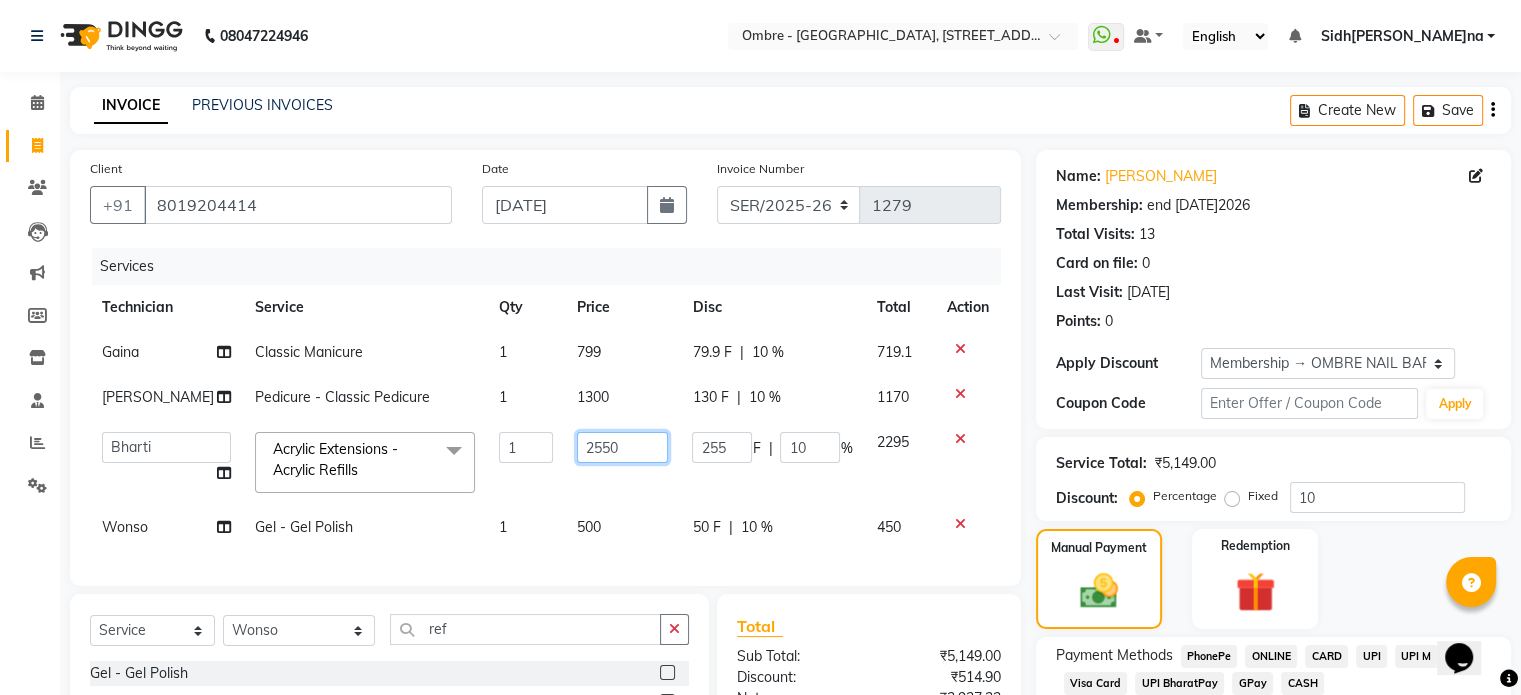 click on "2550" 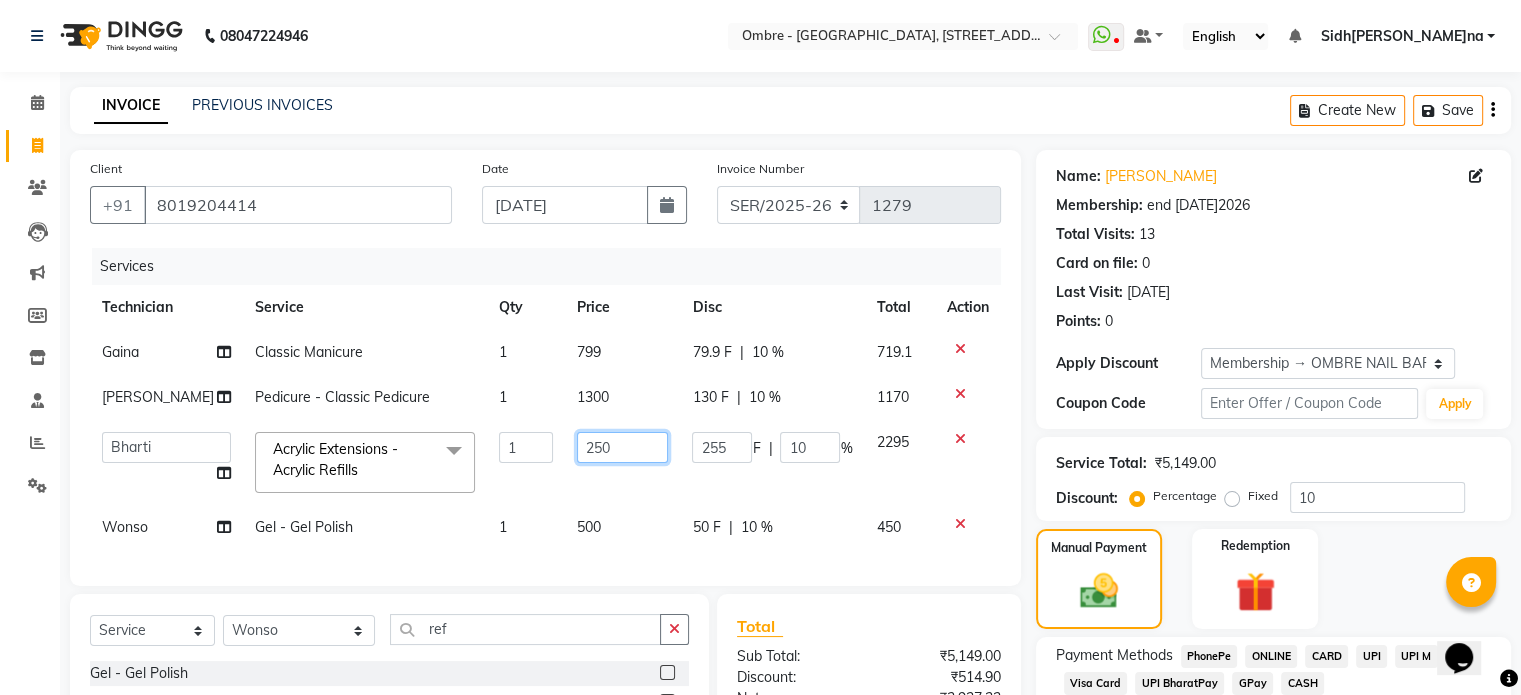 type on "2530" 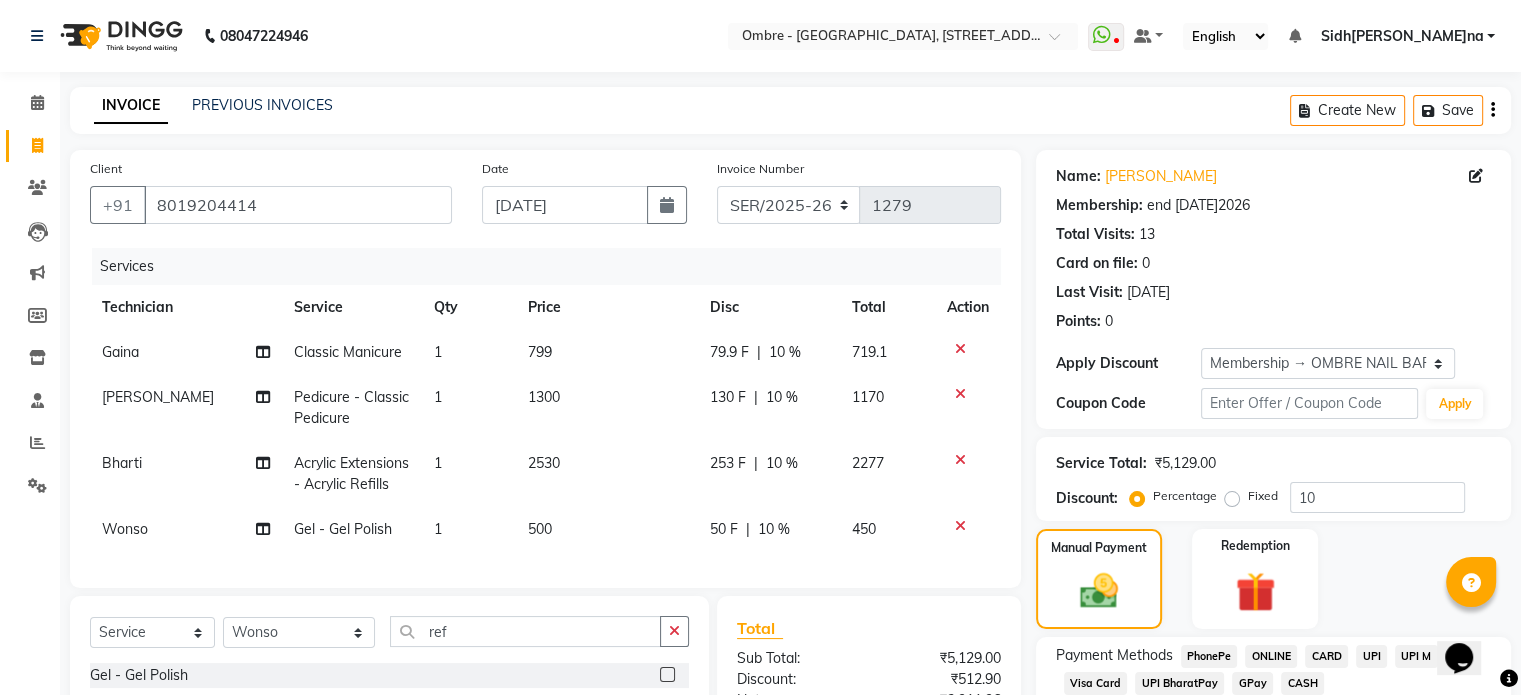 click on "Visa Card" 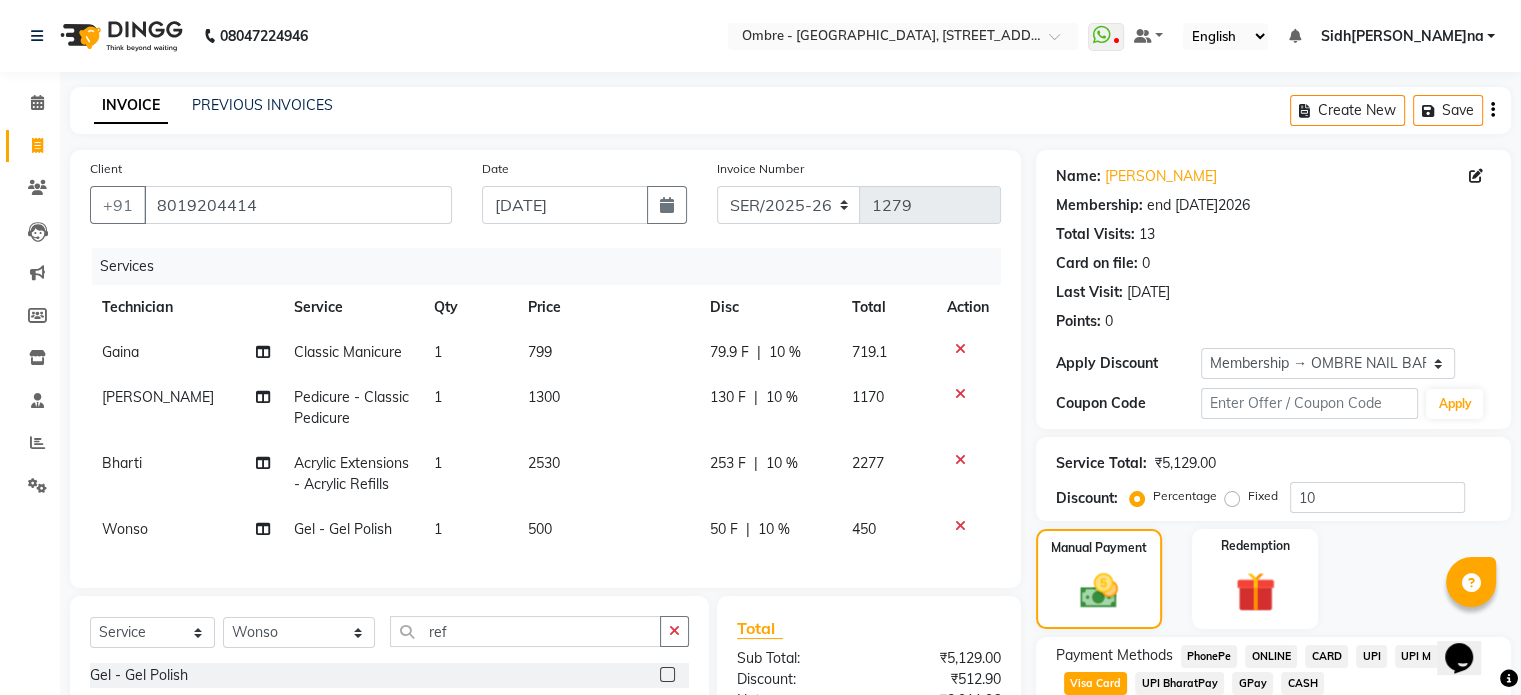 scroll, scrollTop: 1, scrollLeft: 0, axis: vertical 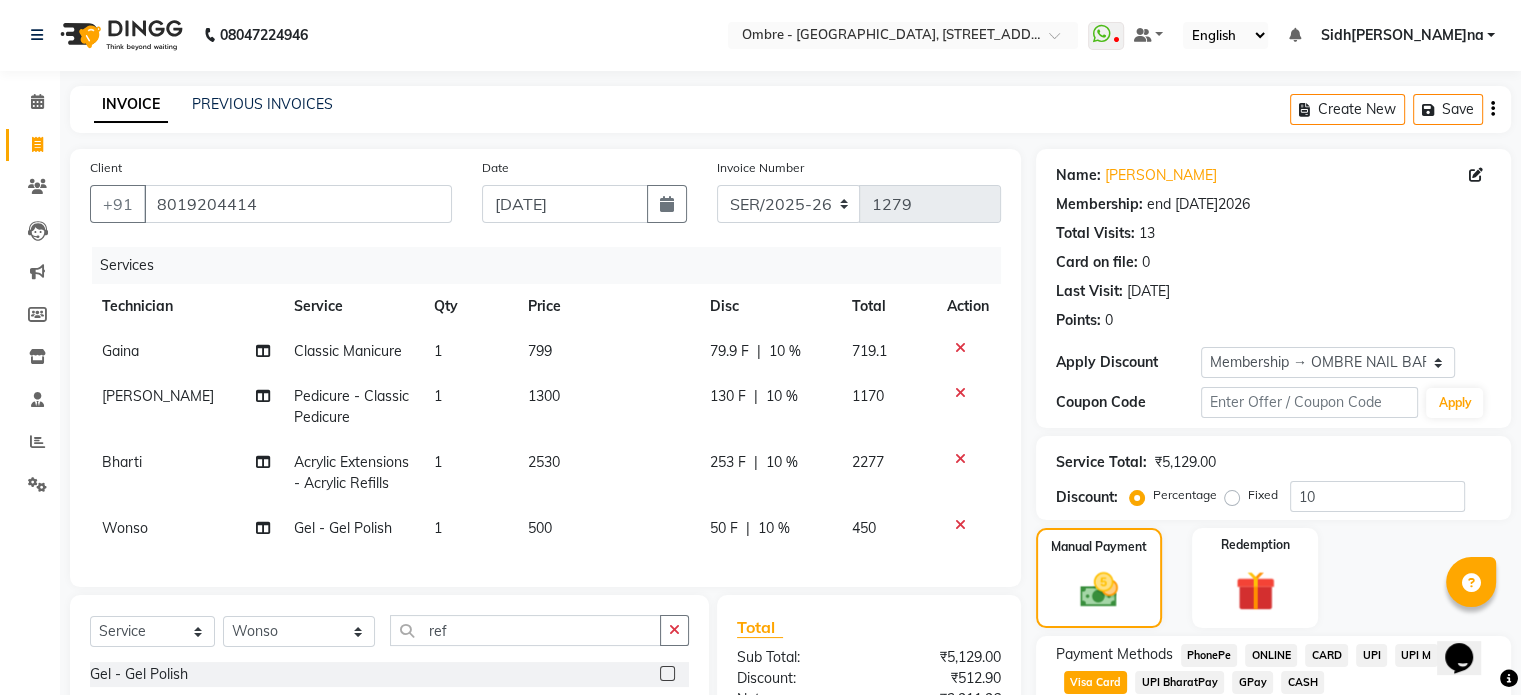 click on "2530" 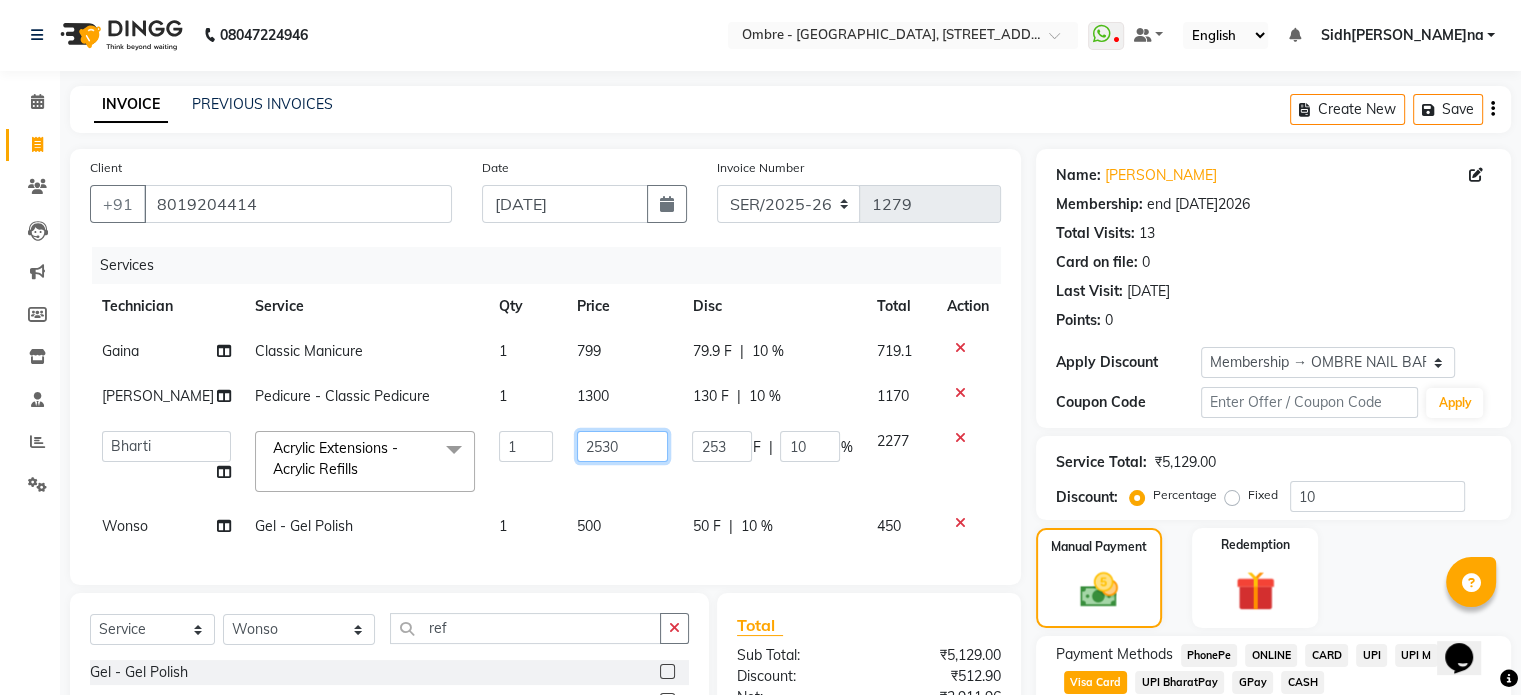 click on "2530" 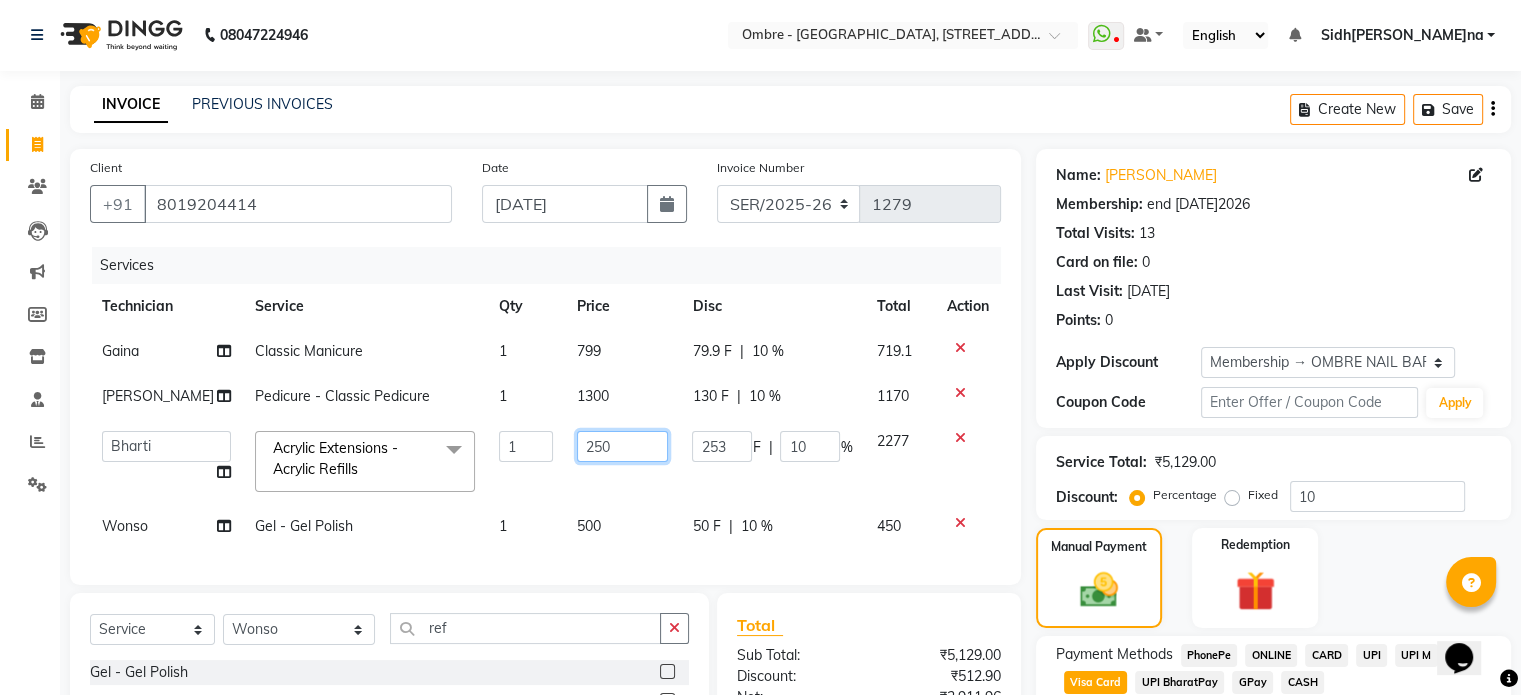 type on "2520" 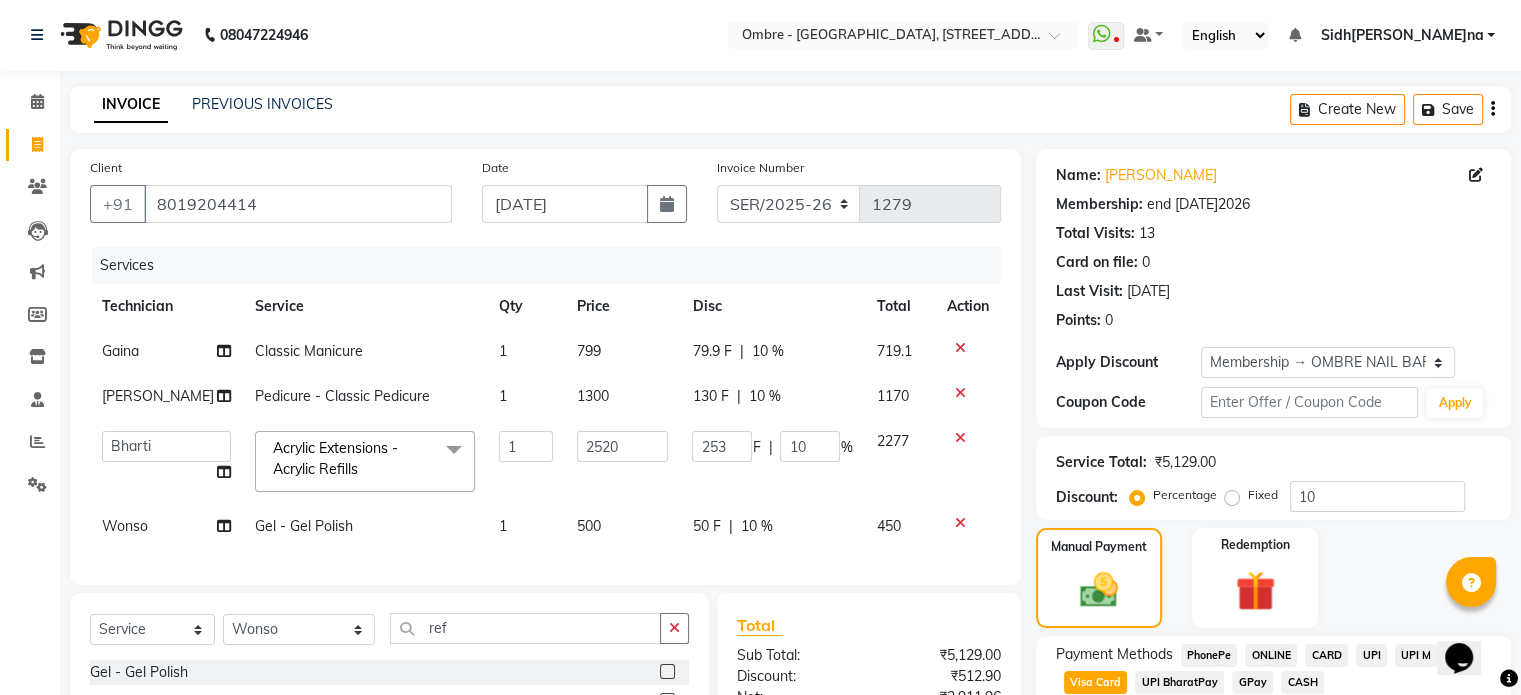 click on "UPI" 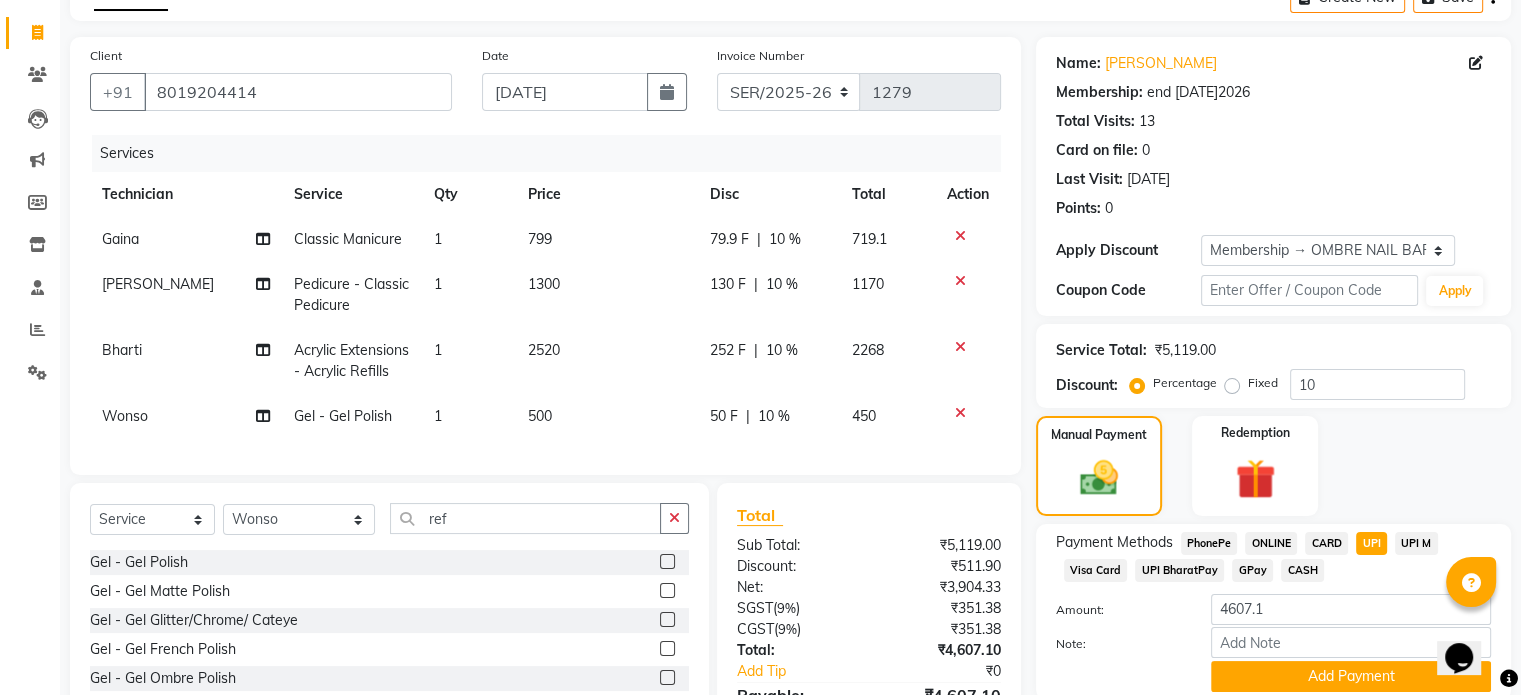 scroll, scrollTop: 127, scrollLeft: 0, axis: vertical 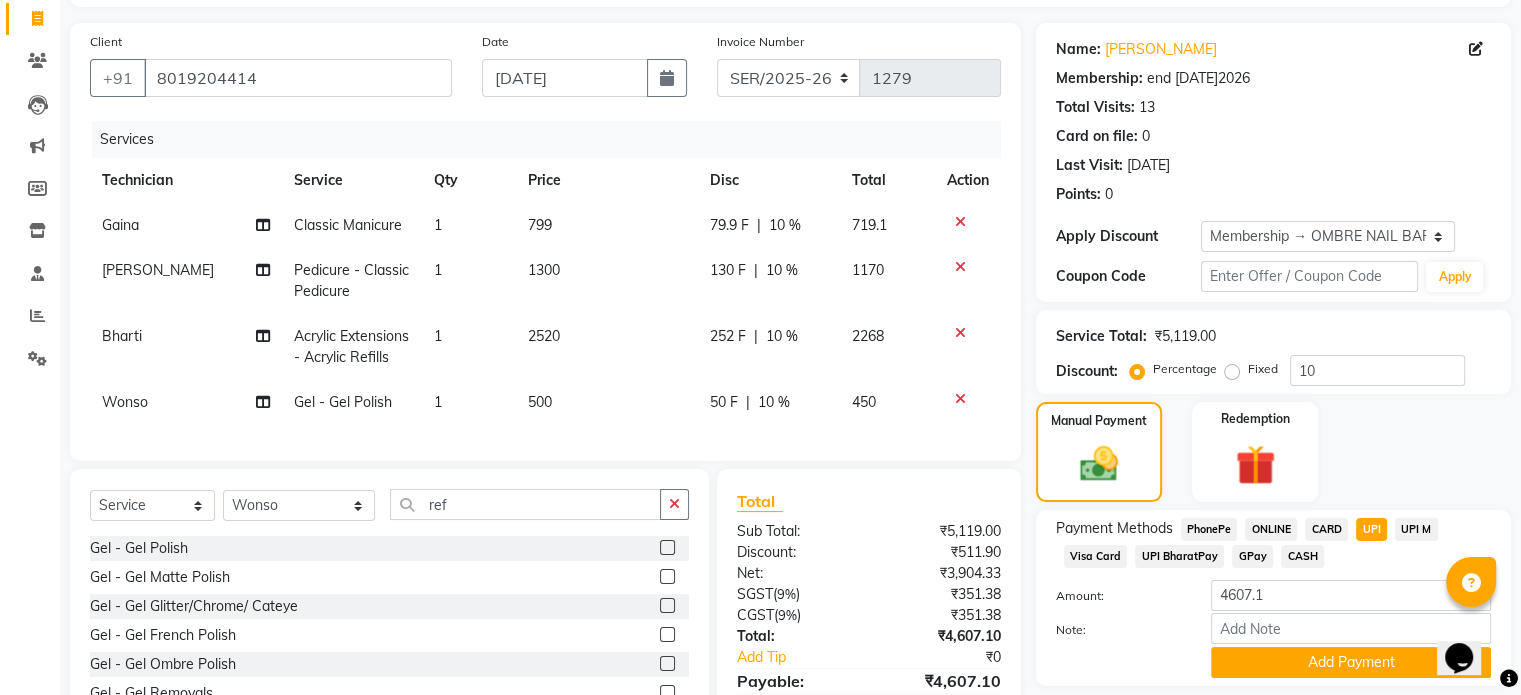 click on "799" 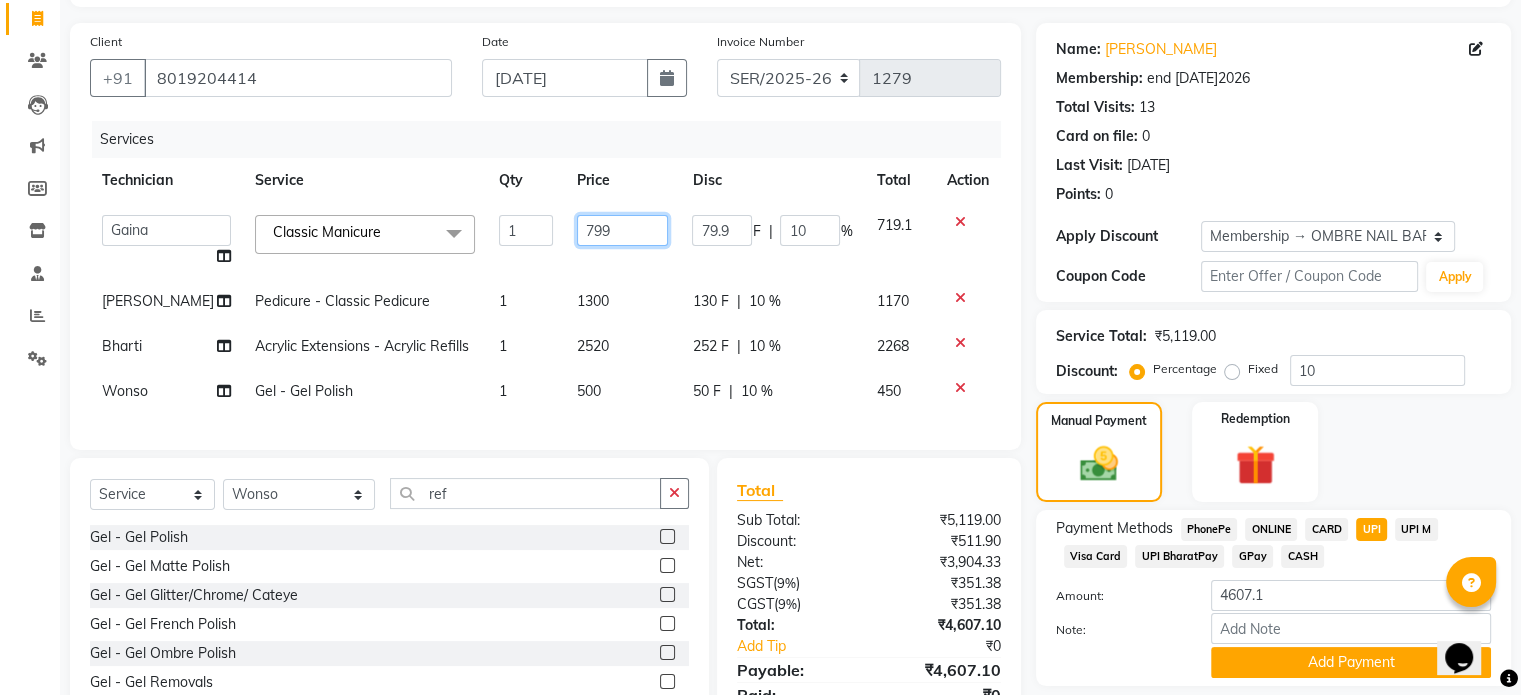 click on "799" 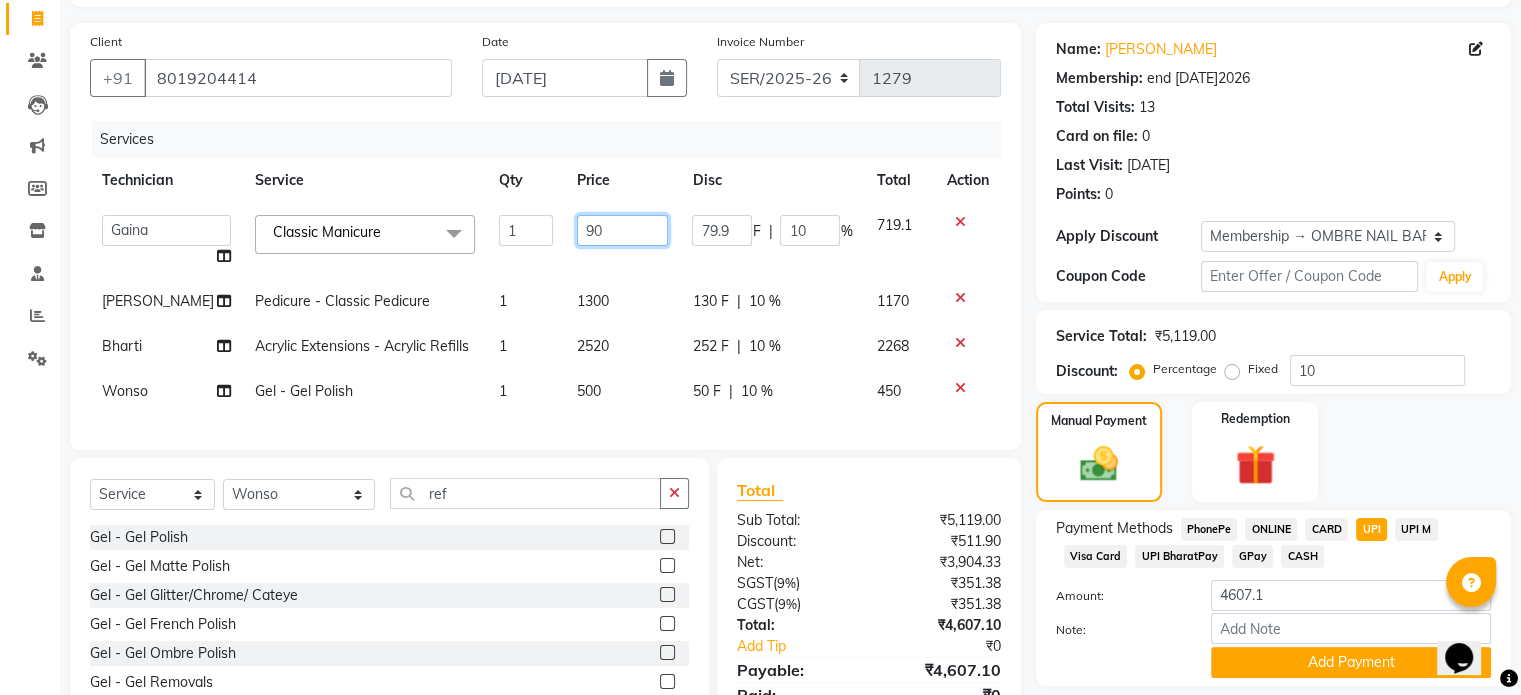 type on "900" 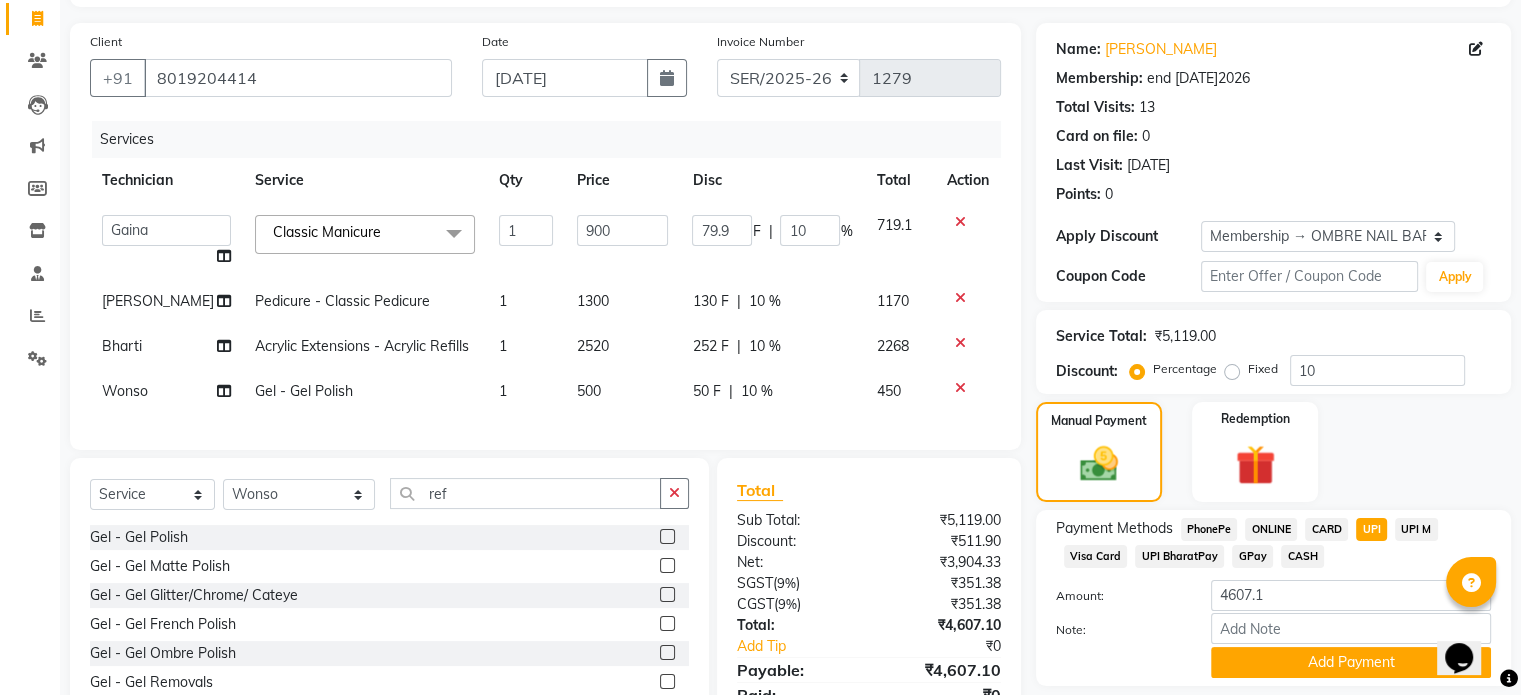 click on "CARD" 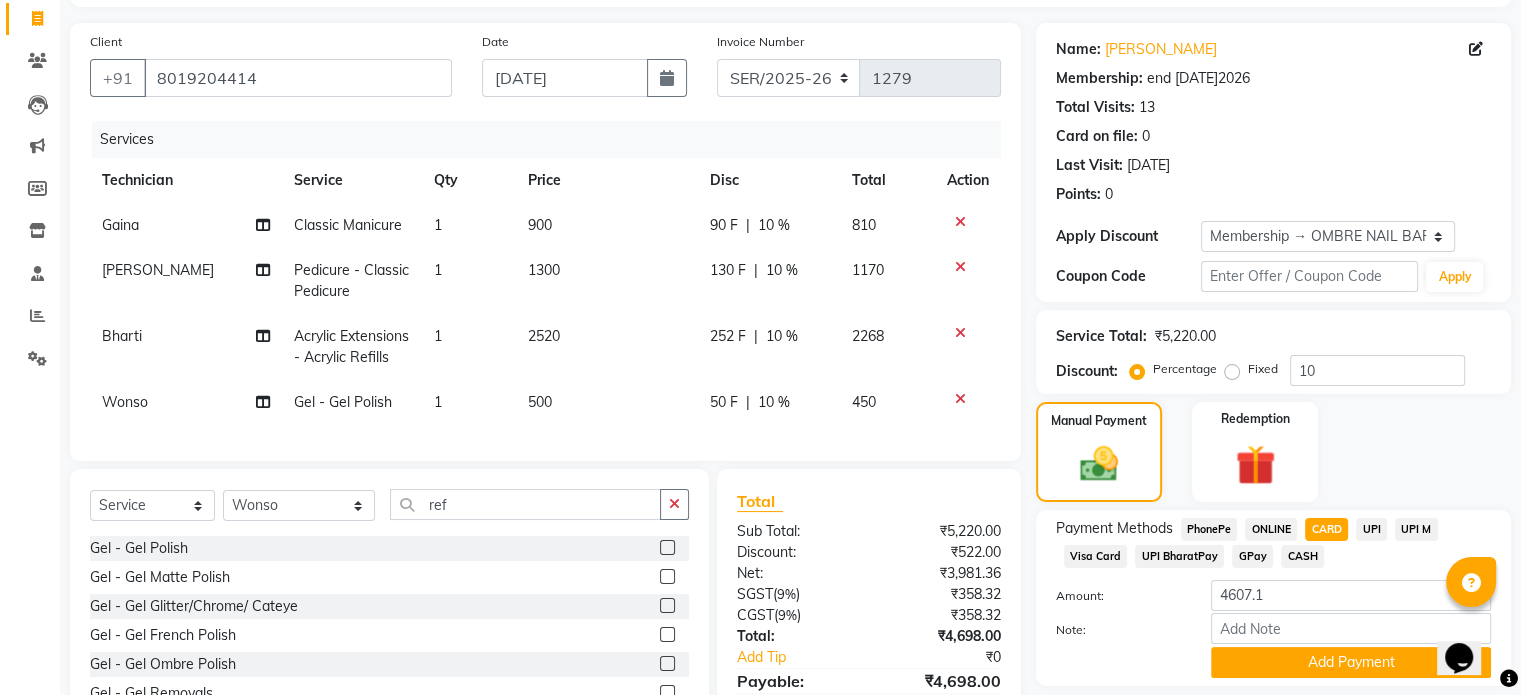 type on "4698" 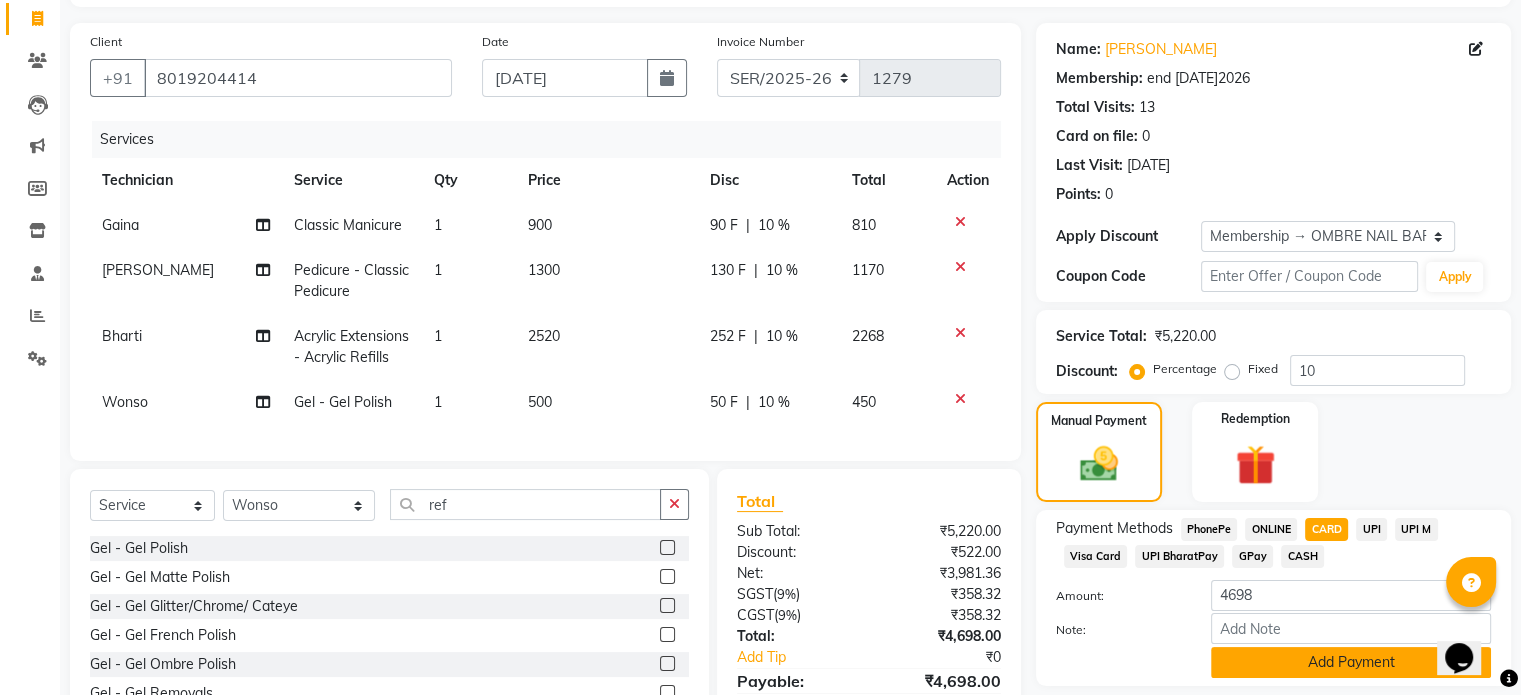 click on "Add Payment" 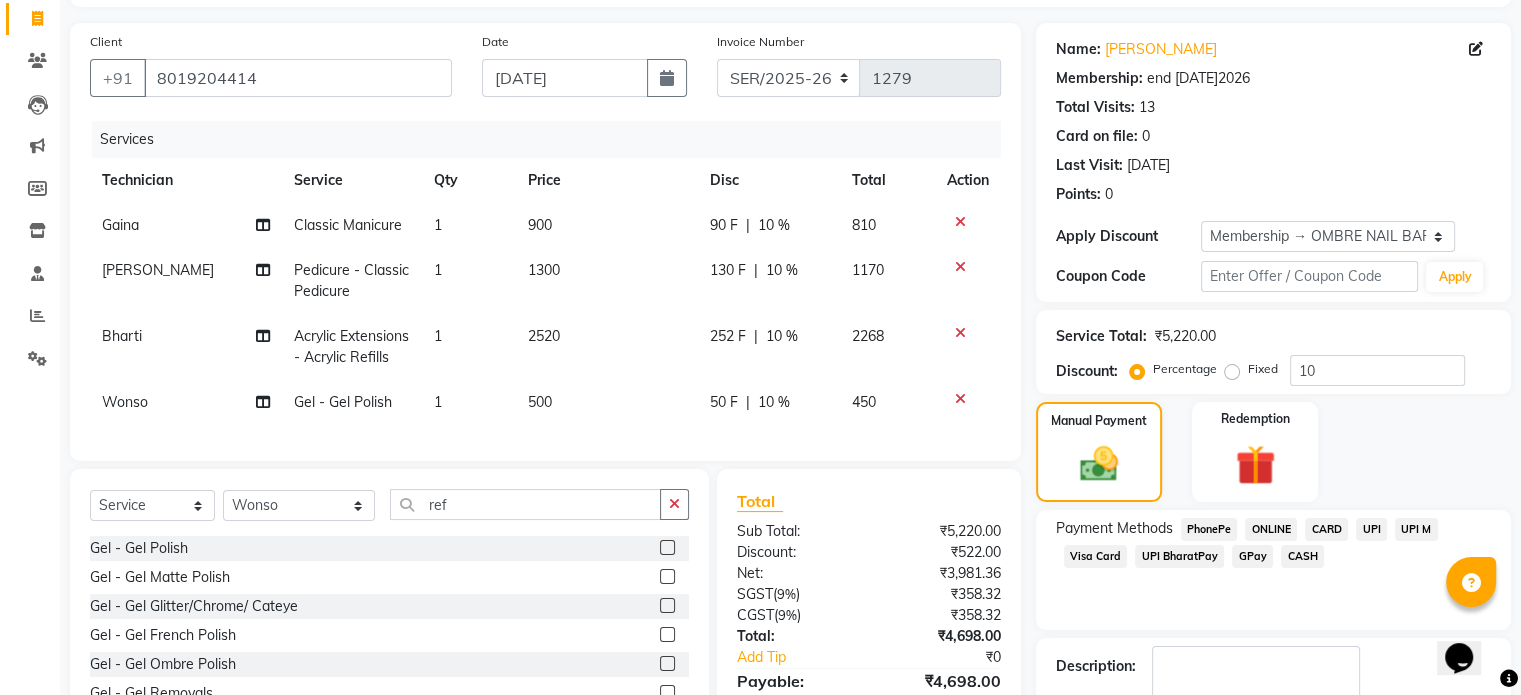 scroll, scrollTop: 282, scrollLeft: 0, axis: vertical 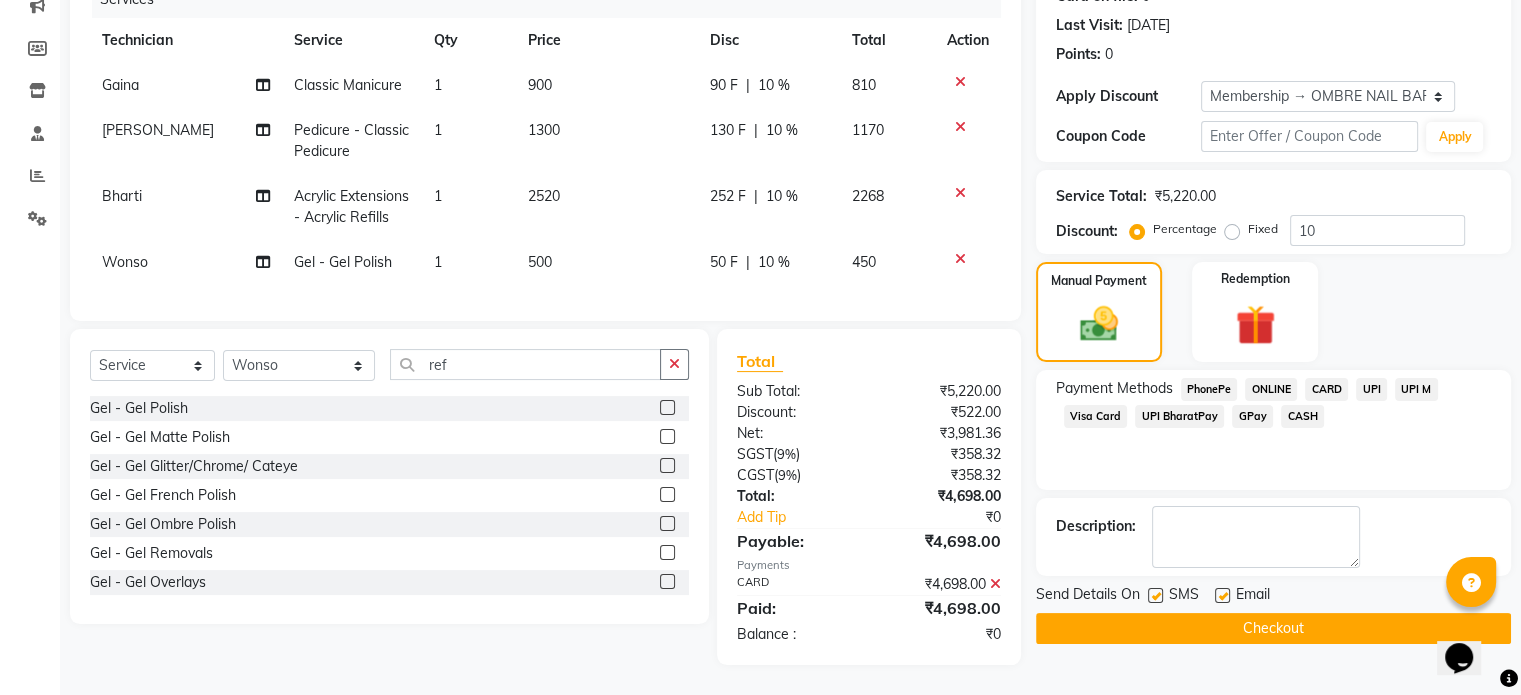 click on "Checkout" 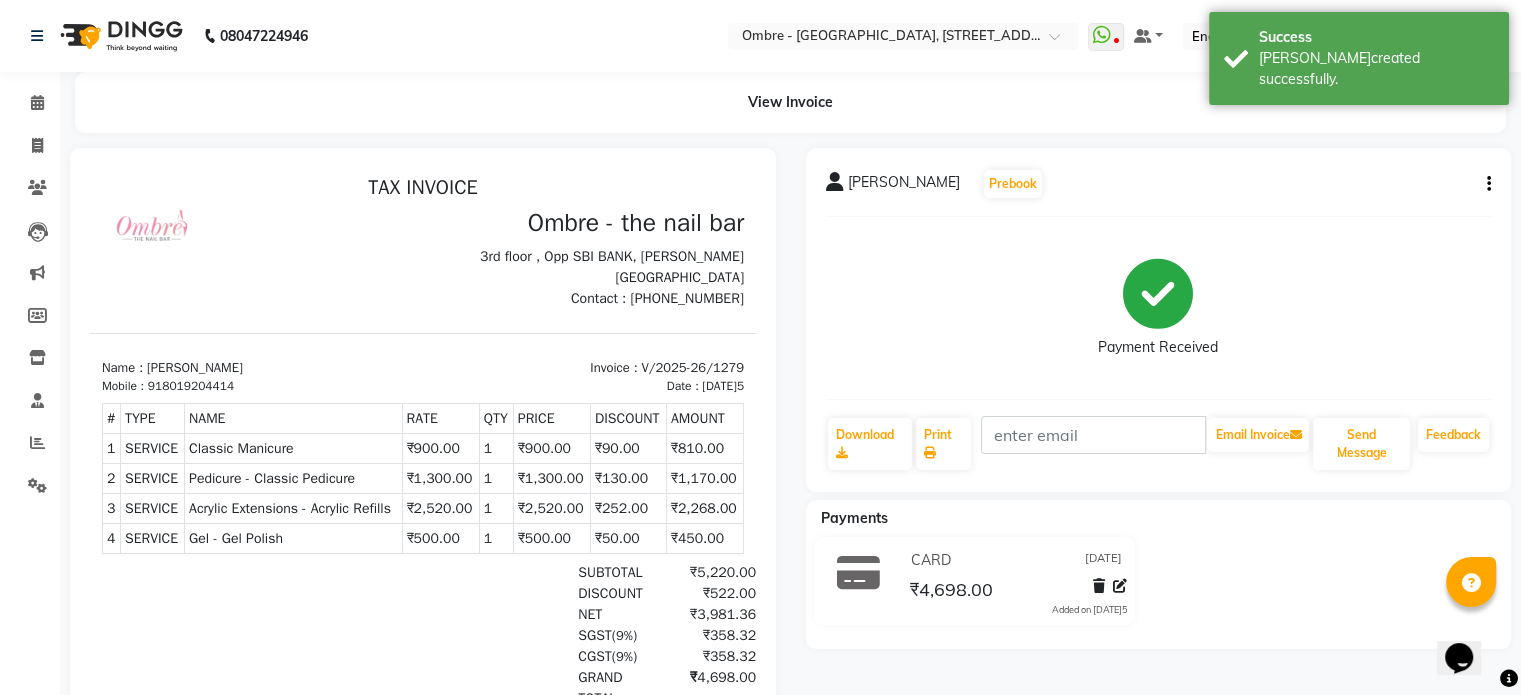 scroll, scrollTop: 0, scrollLeft: 0, axis: both 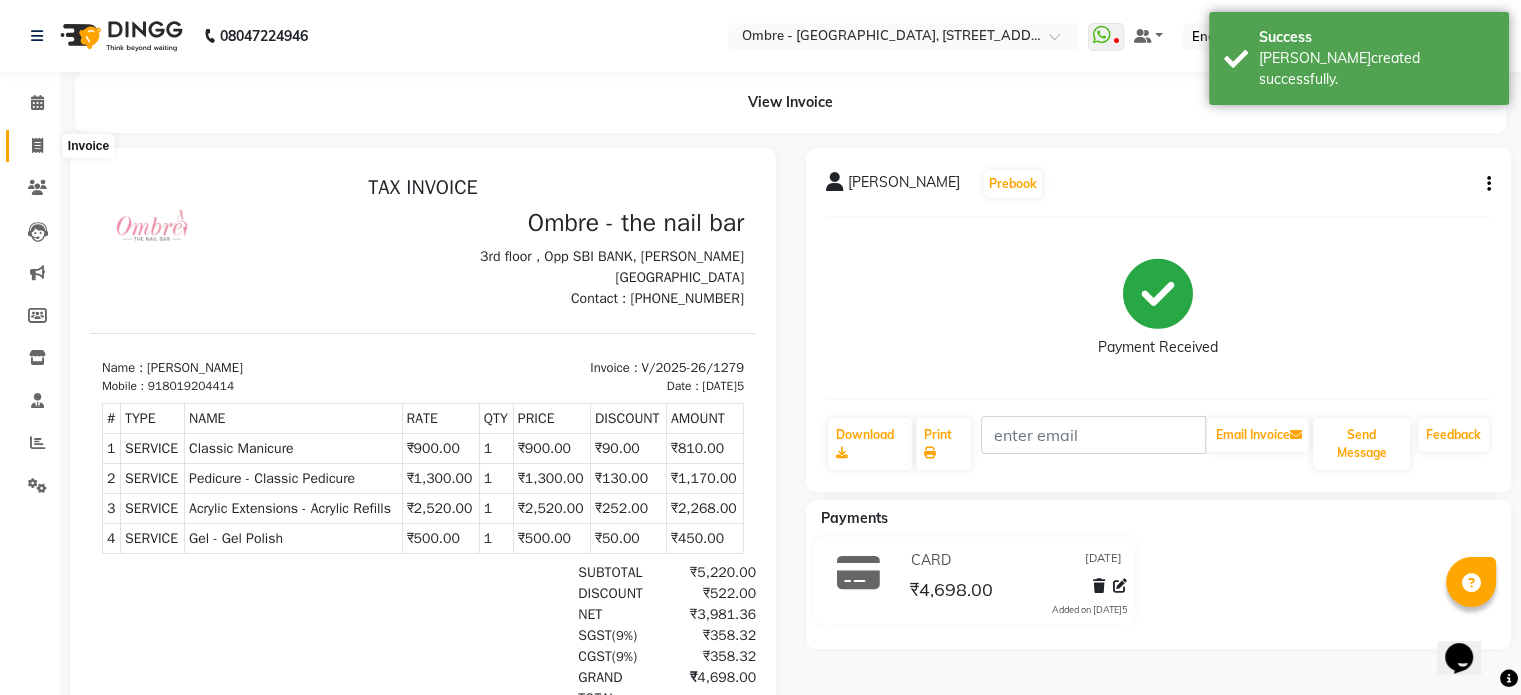 click 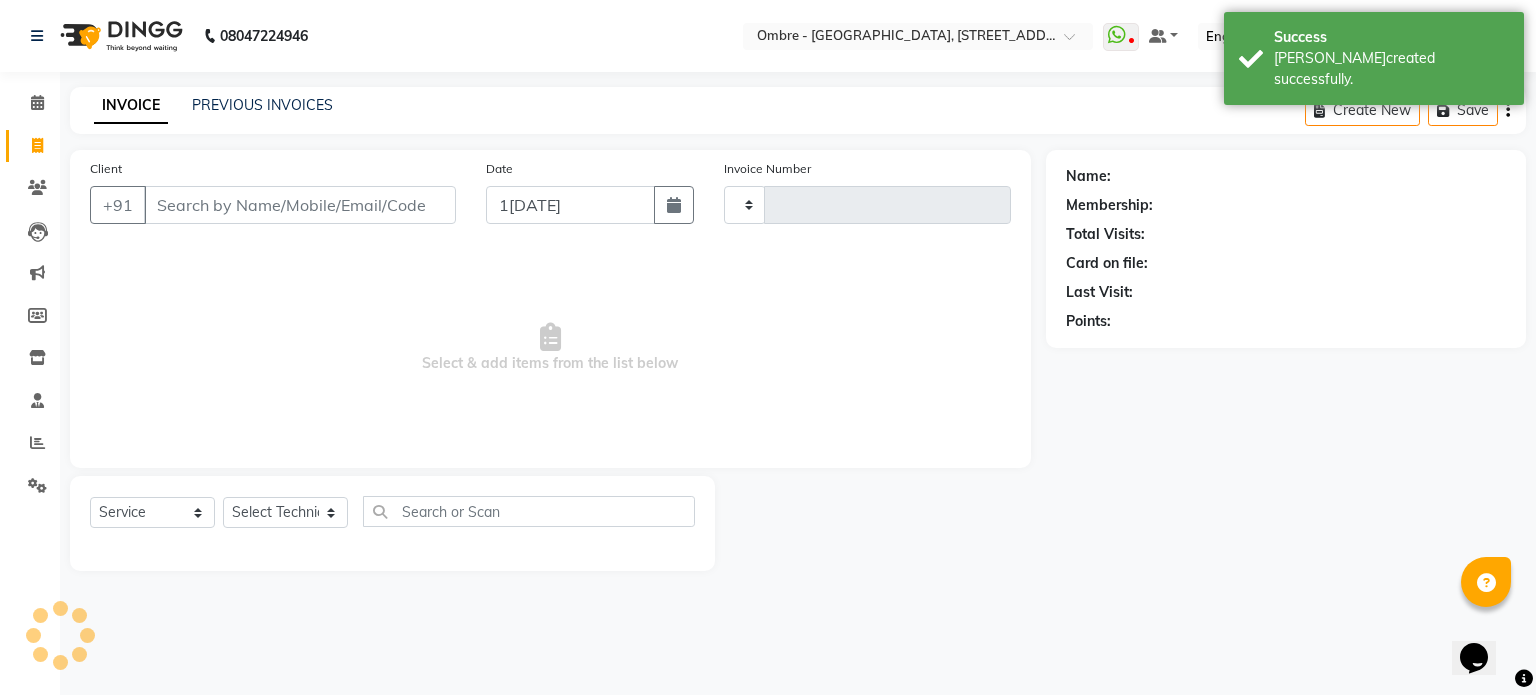 type on "r" 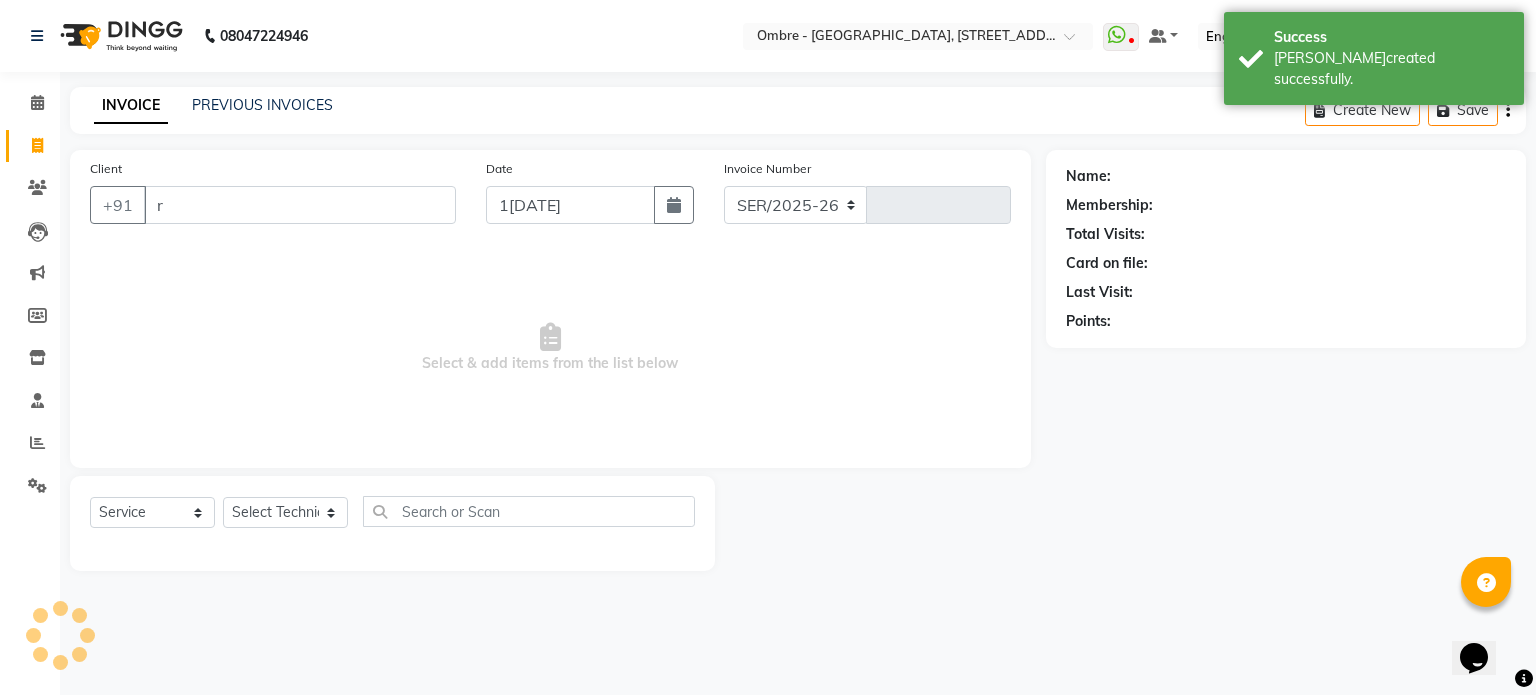 select on "4216" 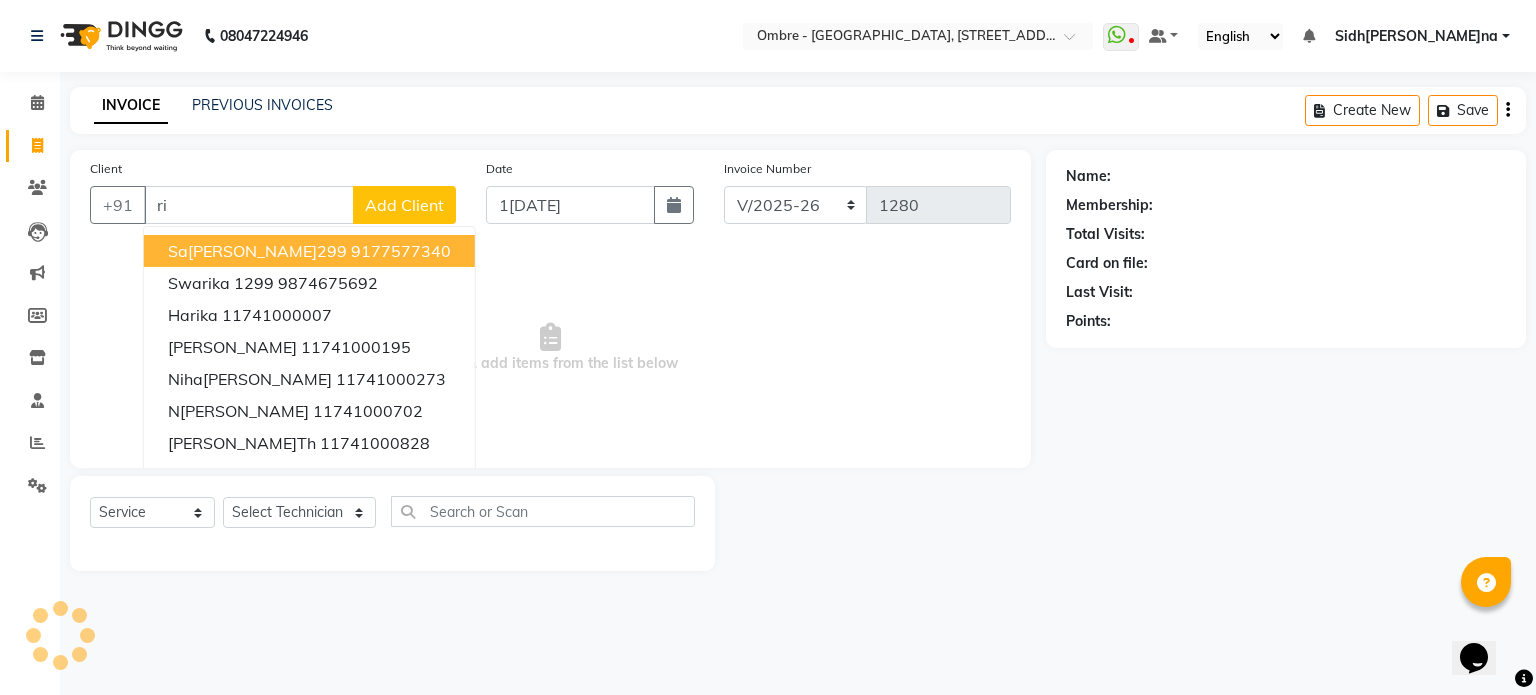 type on "r" 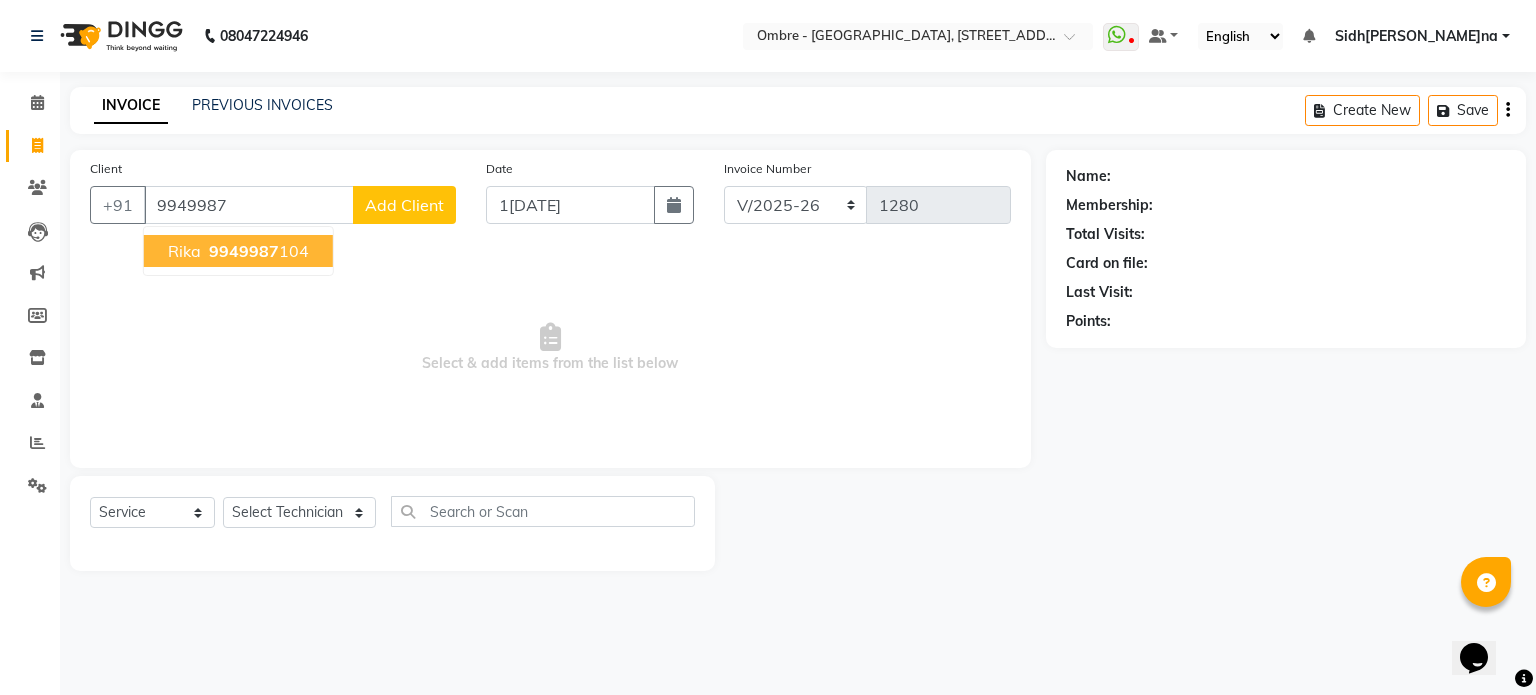 click on "9949987" at bounding box center [244, 251] 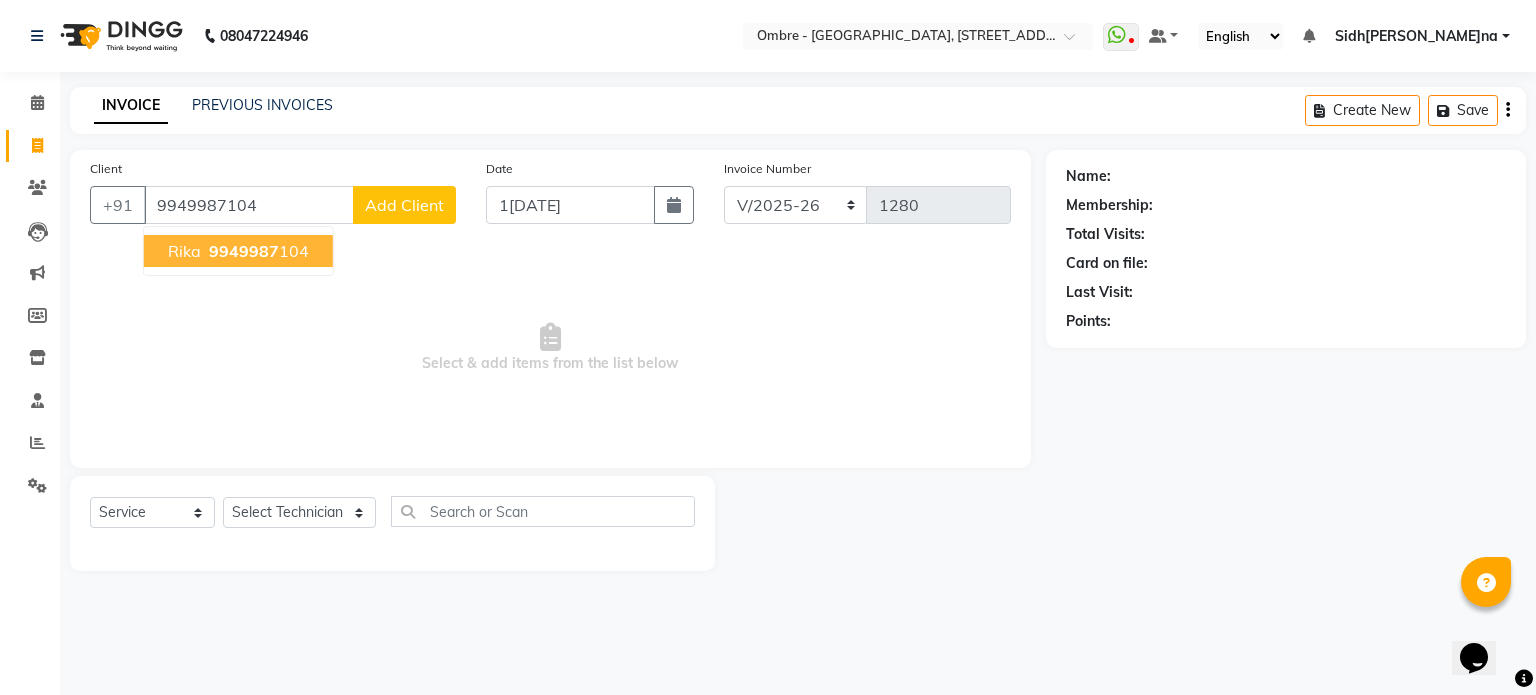 type on "9949987104" 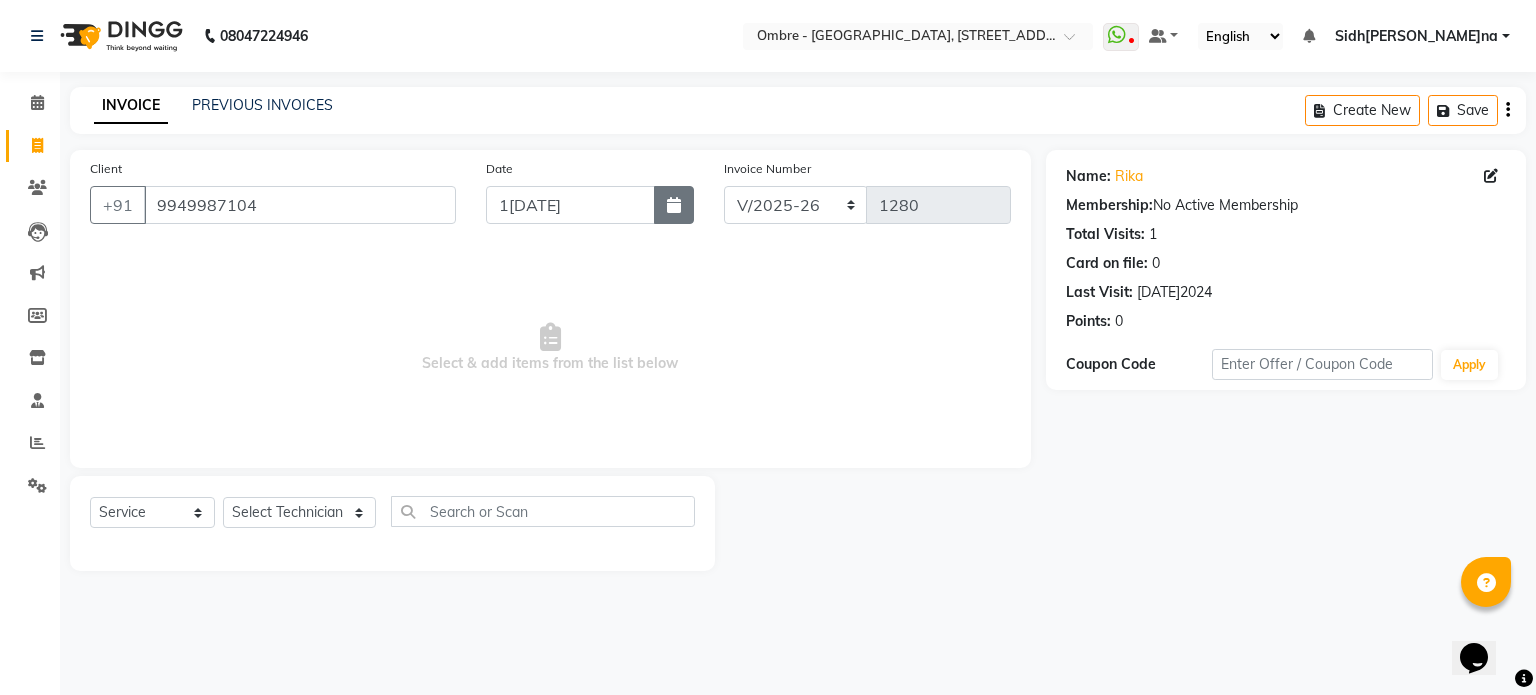 click 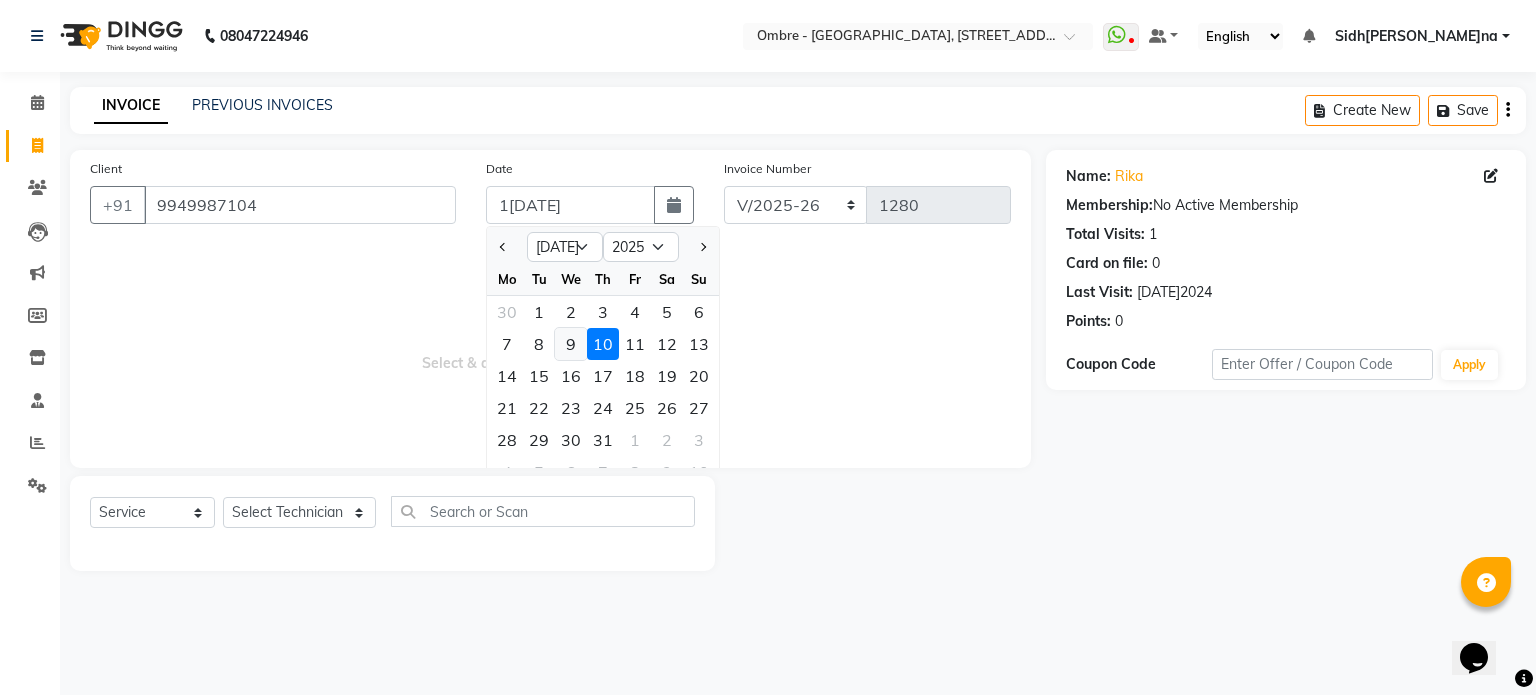click on "9" 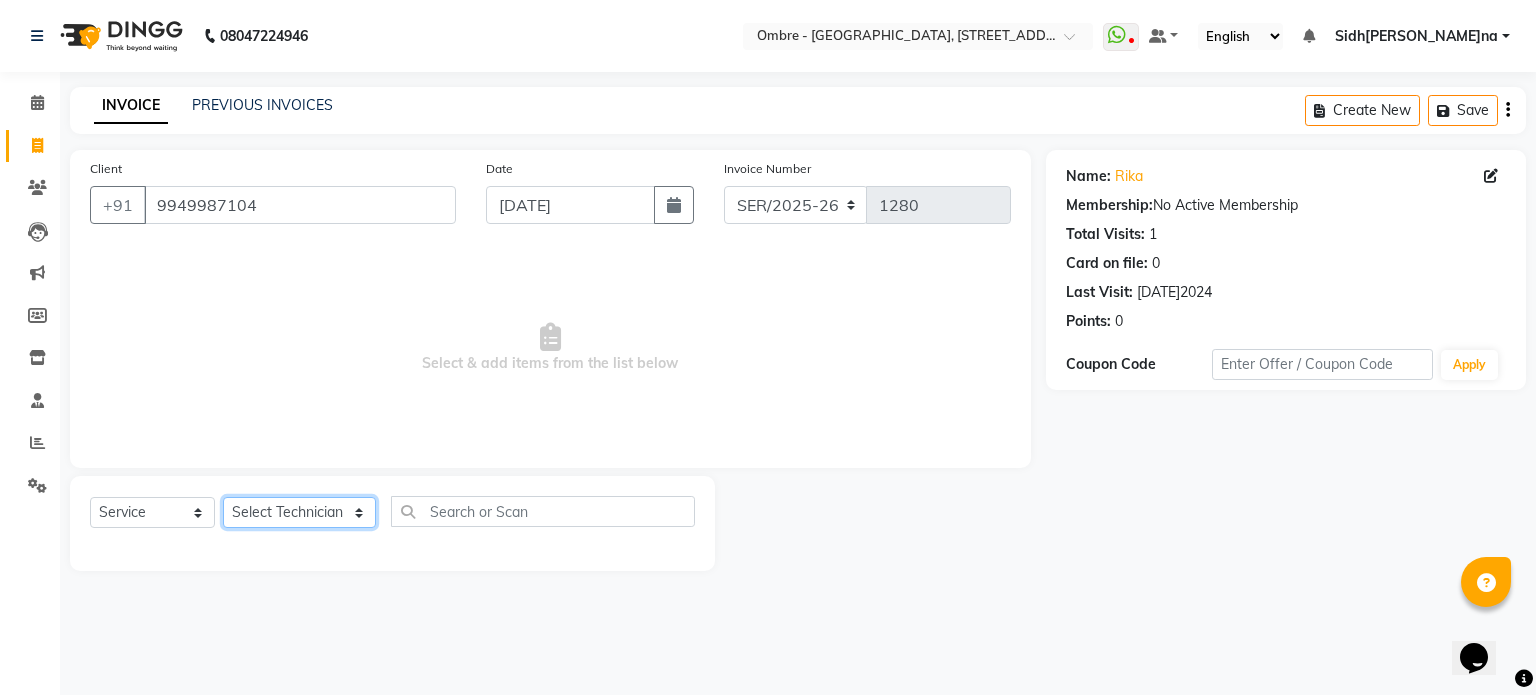 click on "Select Technician Abel Arohi Bharti Esther Gaina Holyson Juli Kasar Lata Monisha Prasad priyanka sakshi jain Sheetal Sushila thamu Wonso" 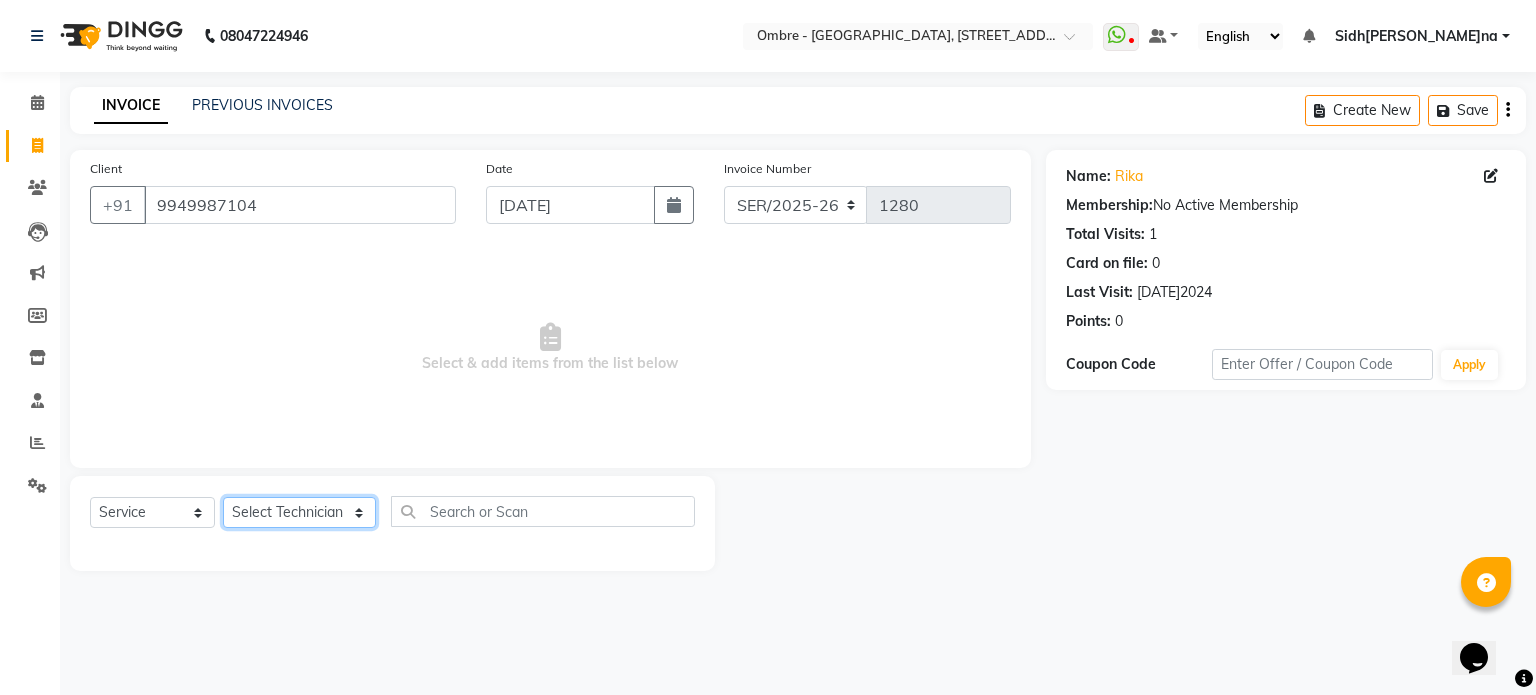 select on "69890" 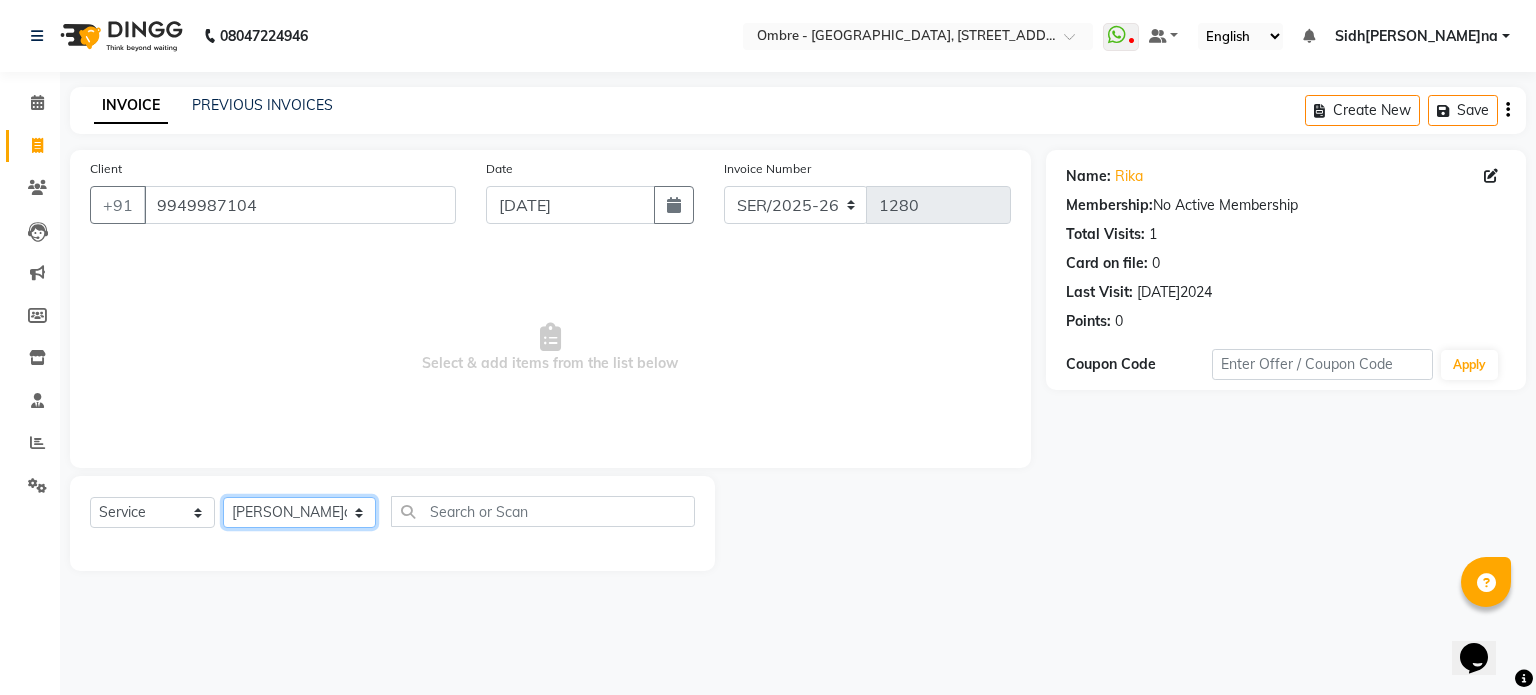 click on "Select Technician Abel Arohi Bharti Esther Gaina Holyson Juli Kasar Lata Monisha Prasad priyanka sakshi jain Sheetal Sushila thamu Wonso" 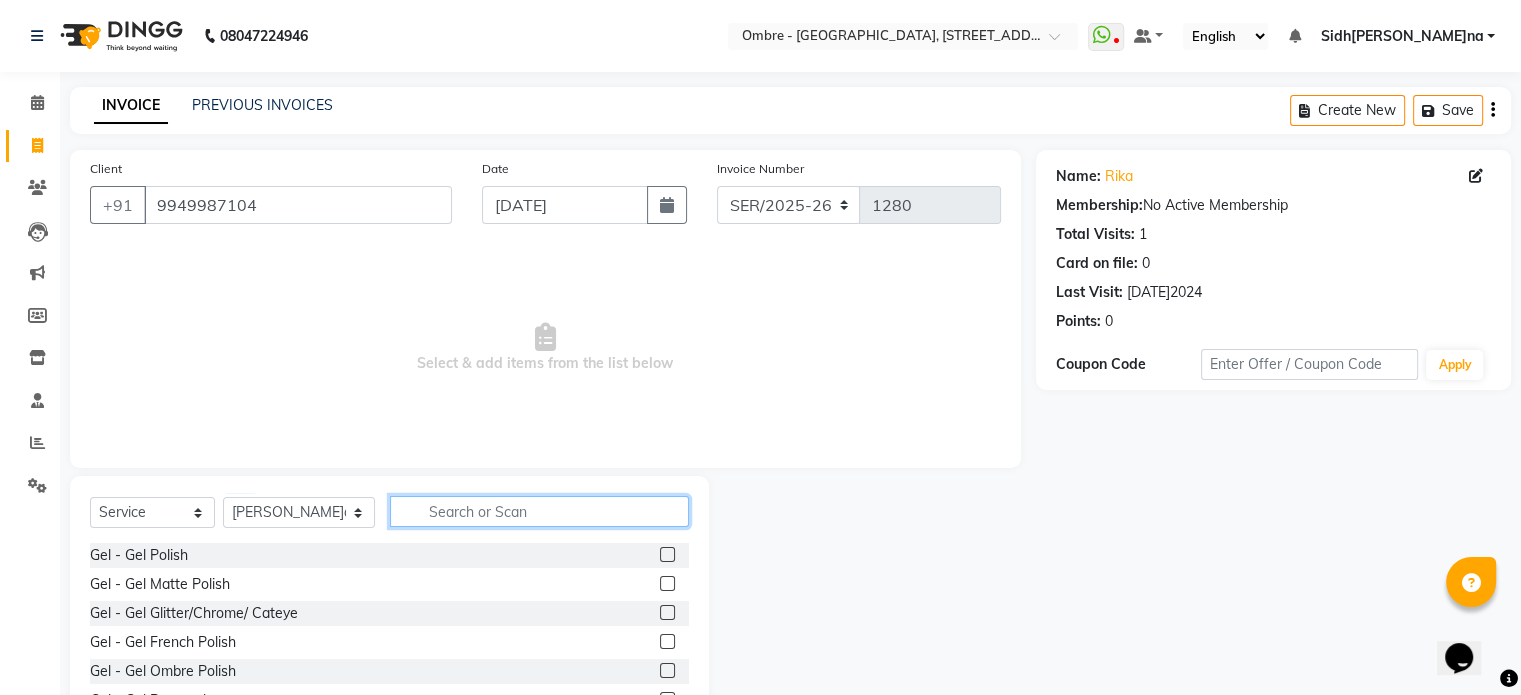 click 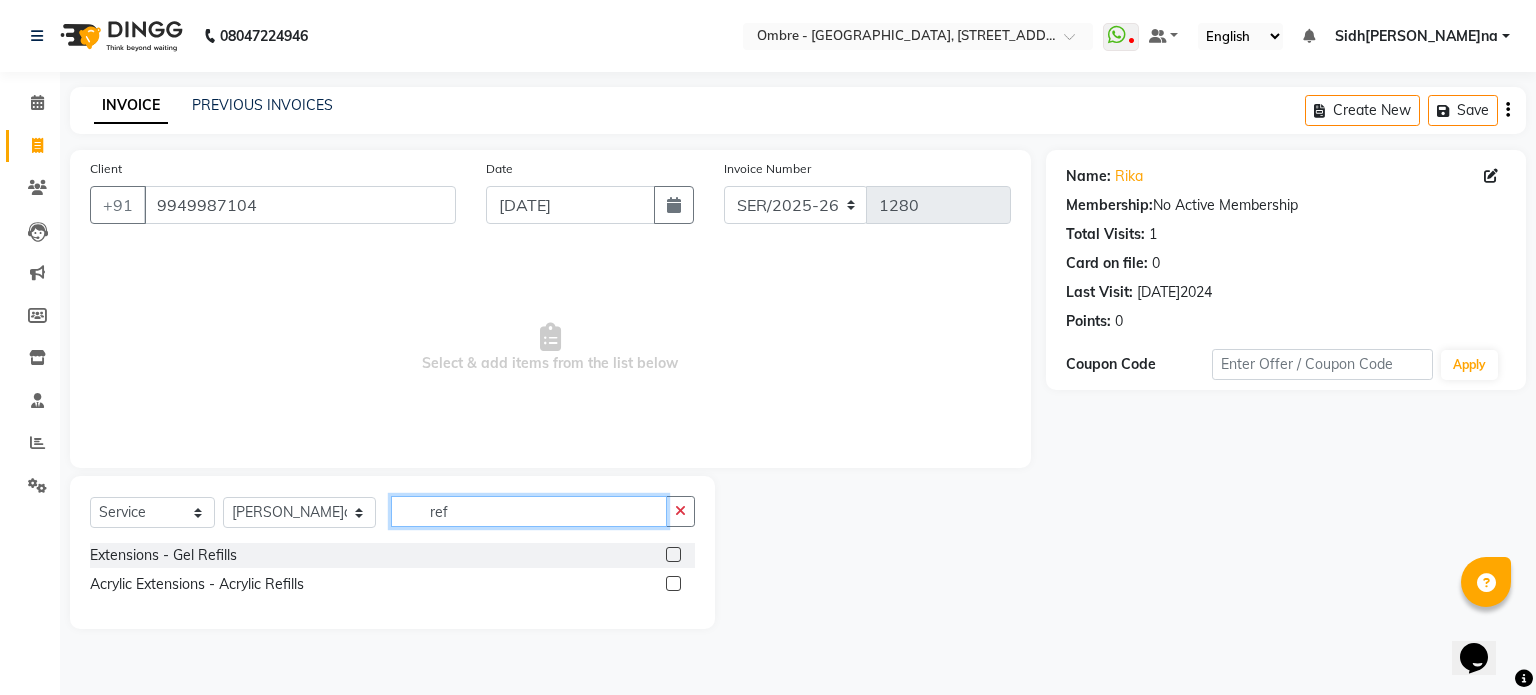 type on "ref" 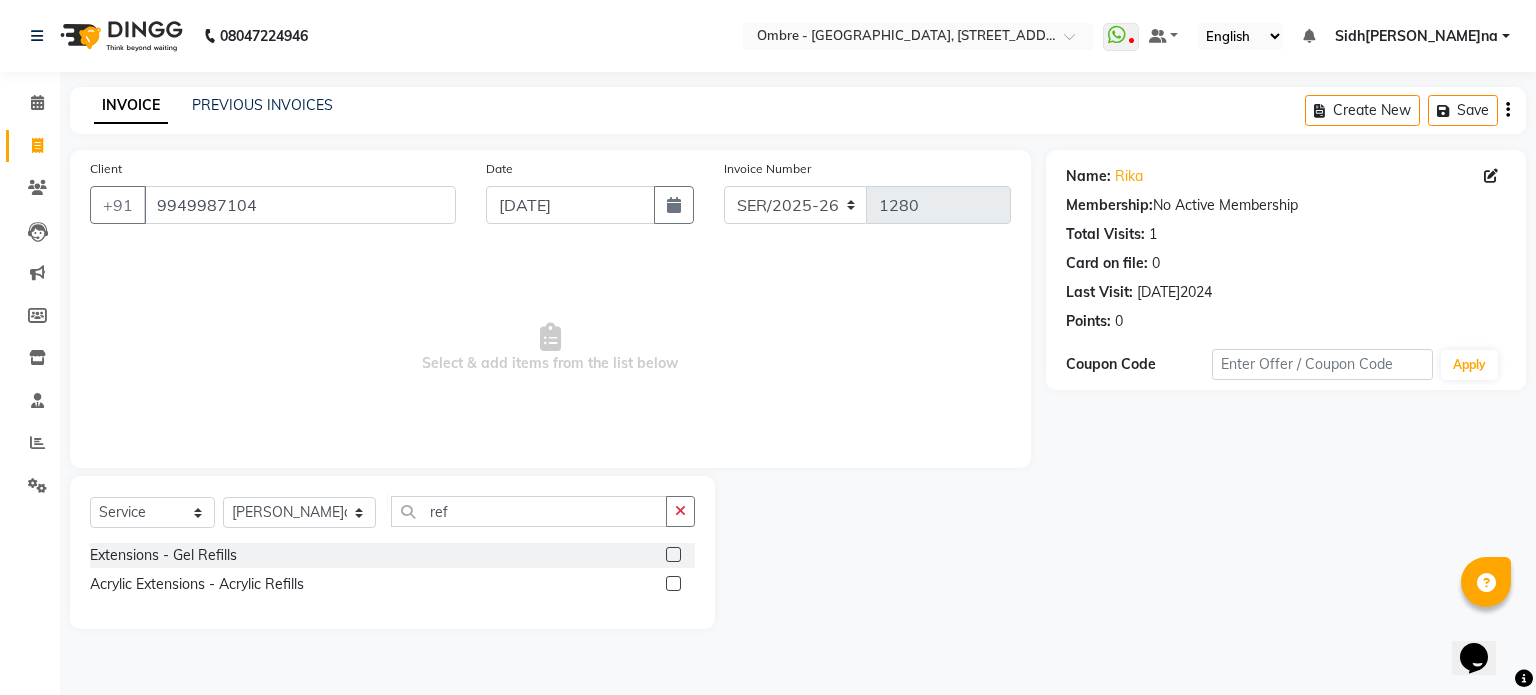 click 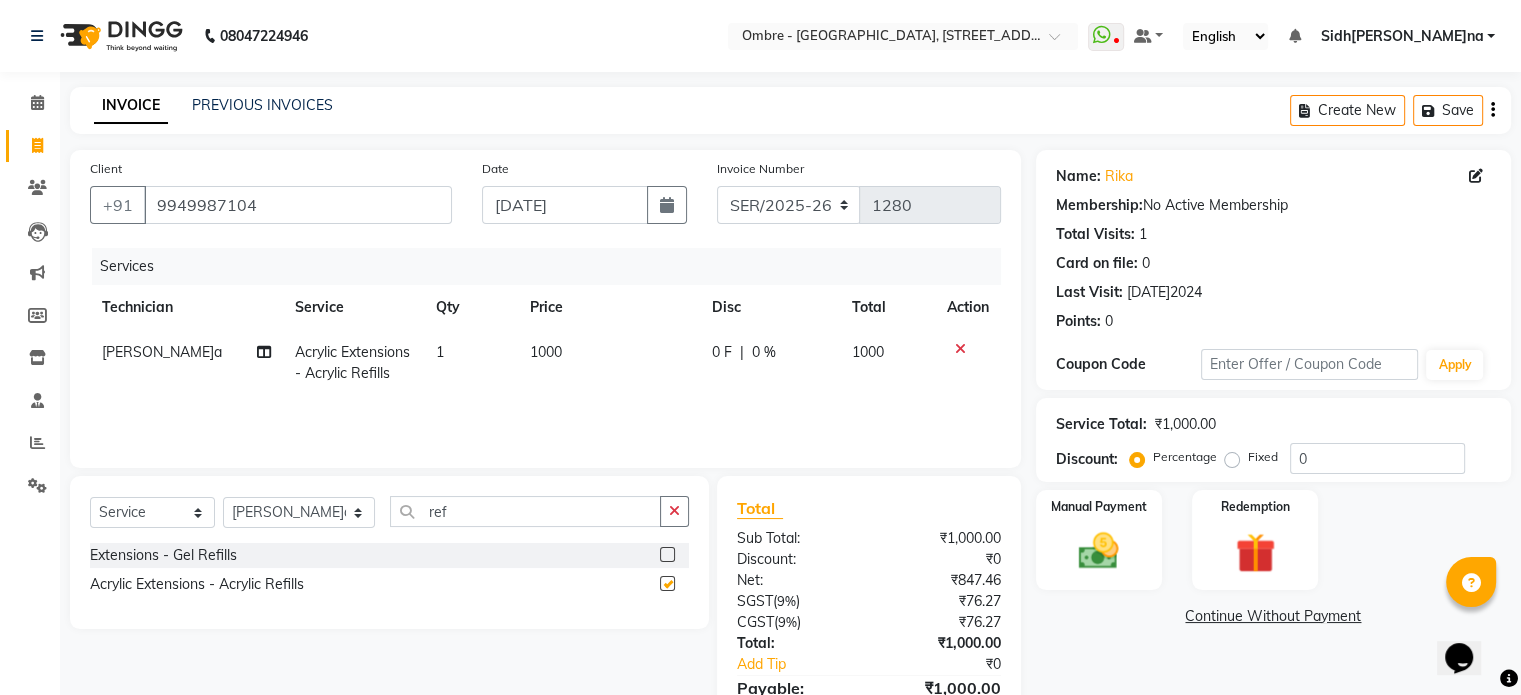 checkbox on "false" 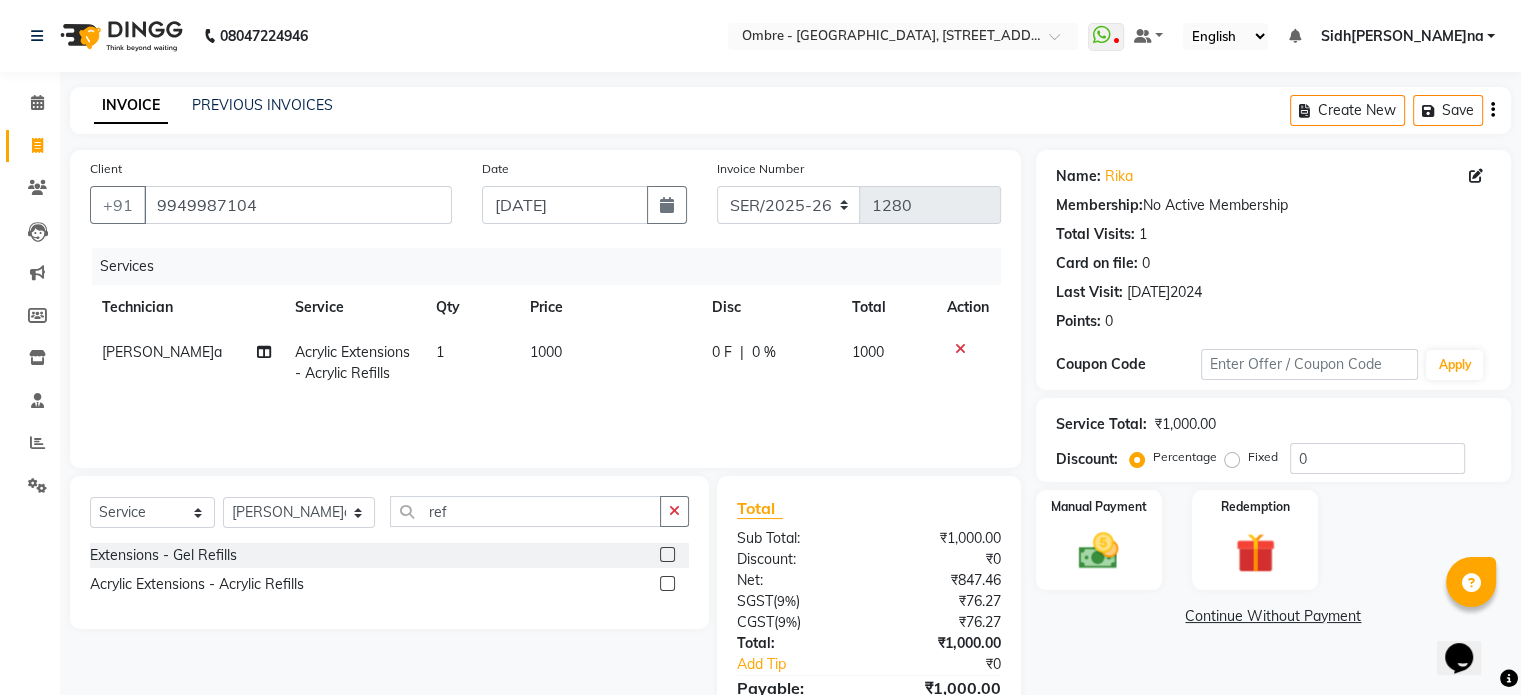 click on "1000" 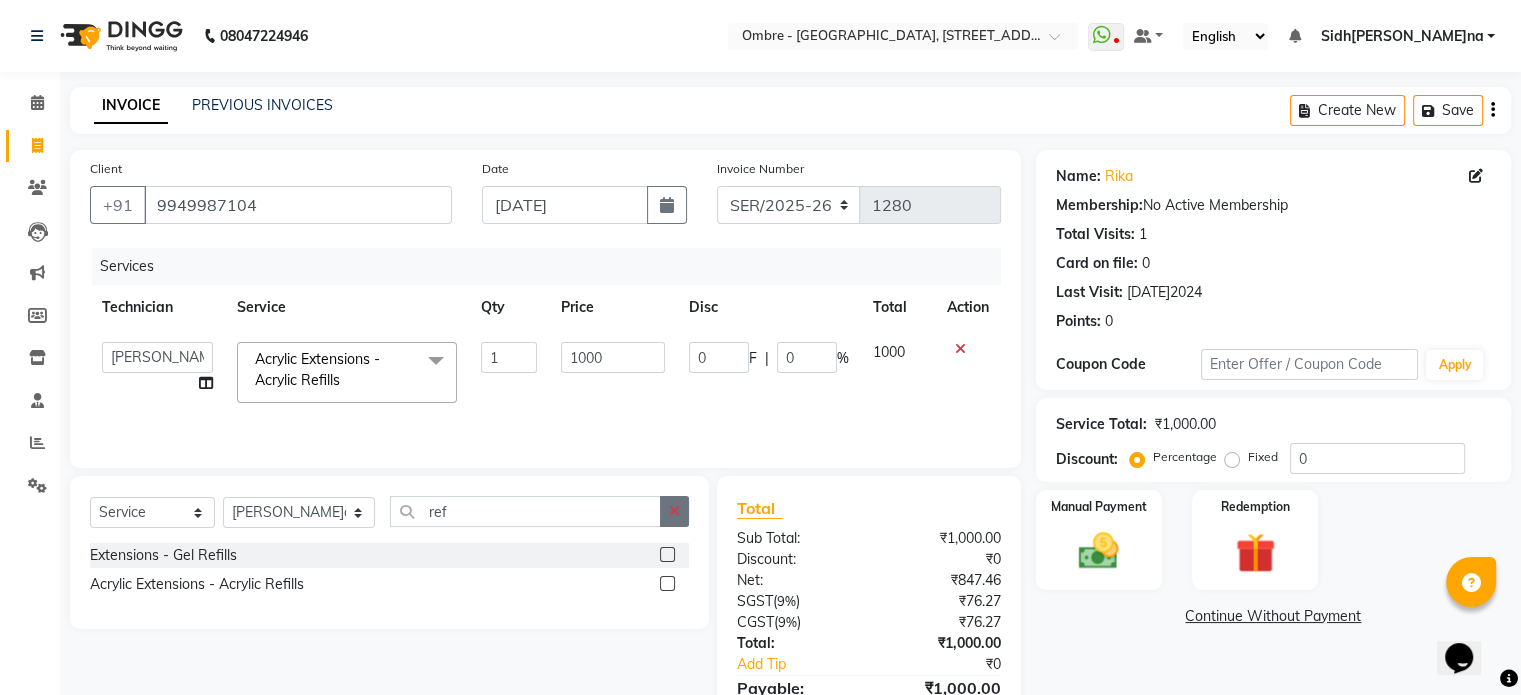 click 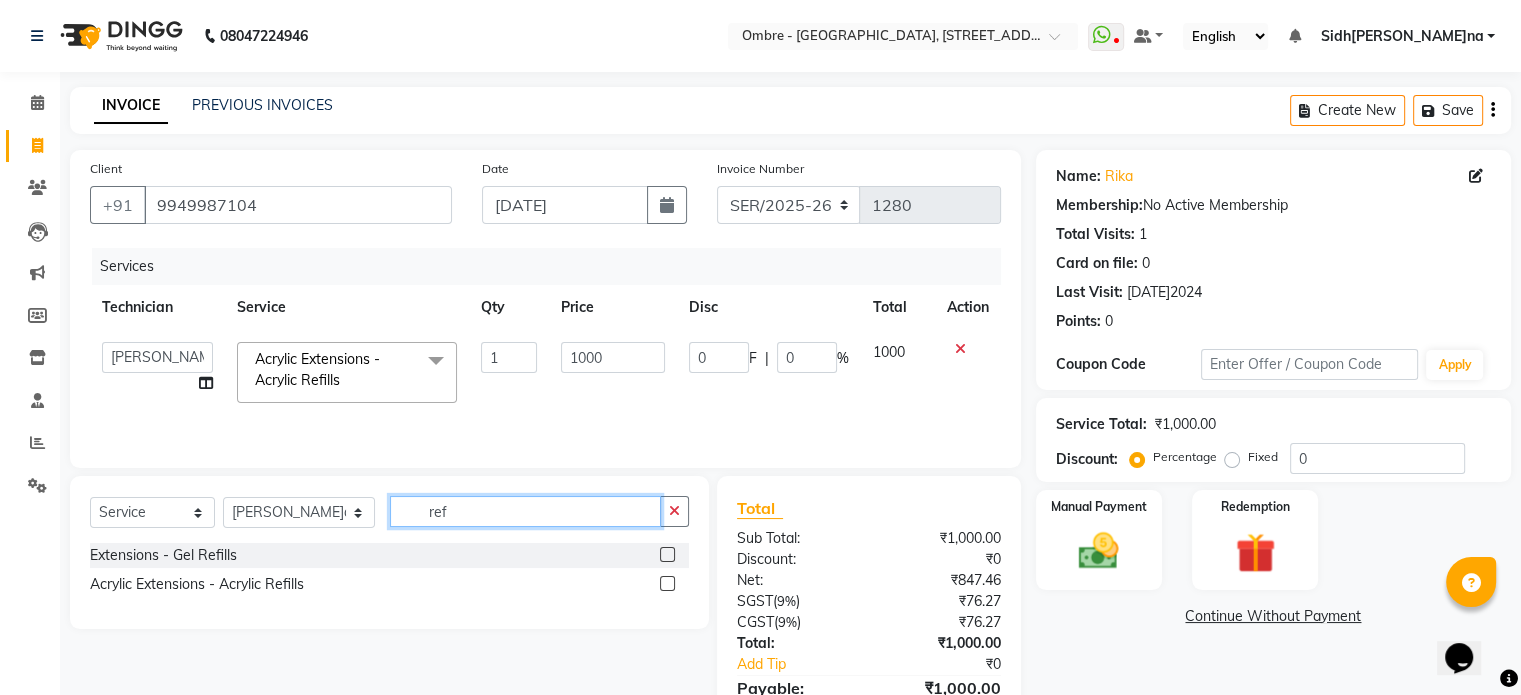 type 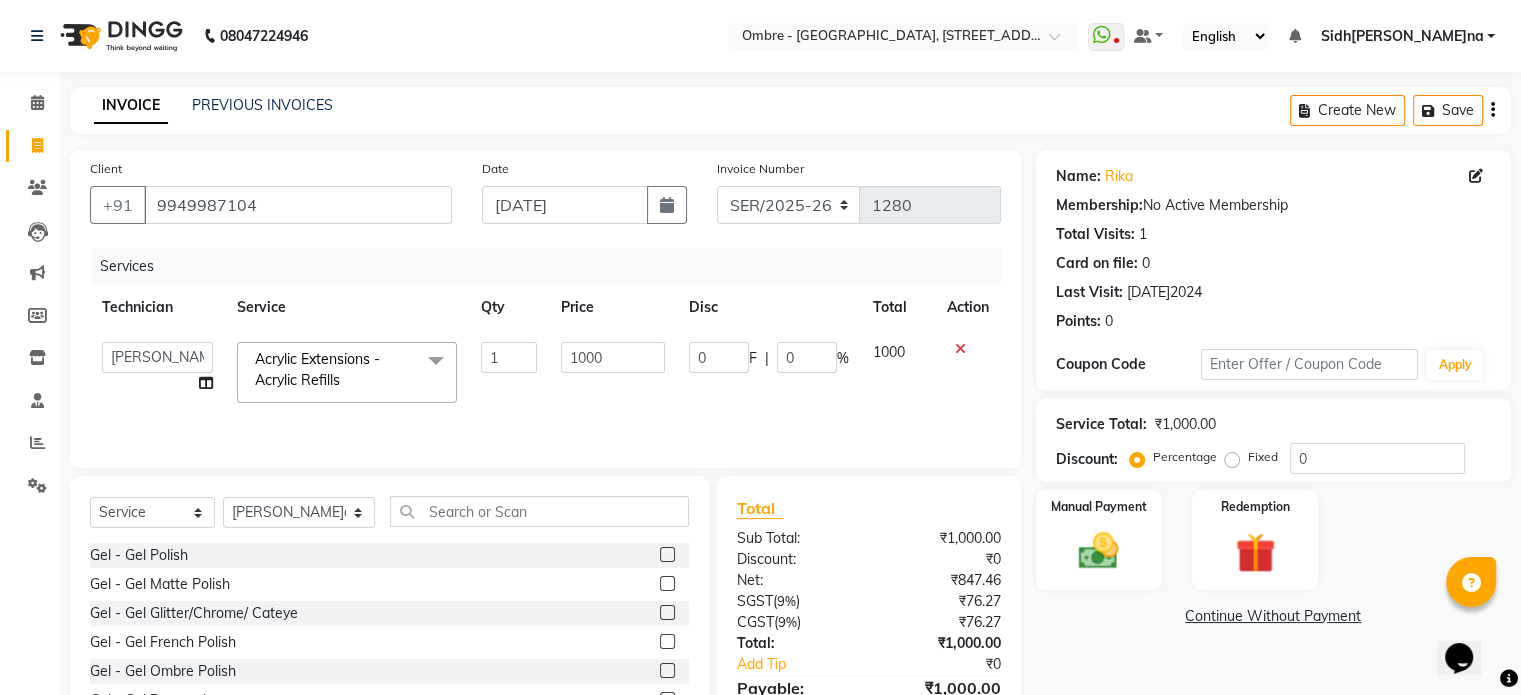 click 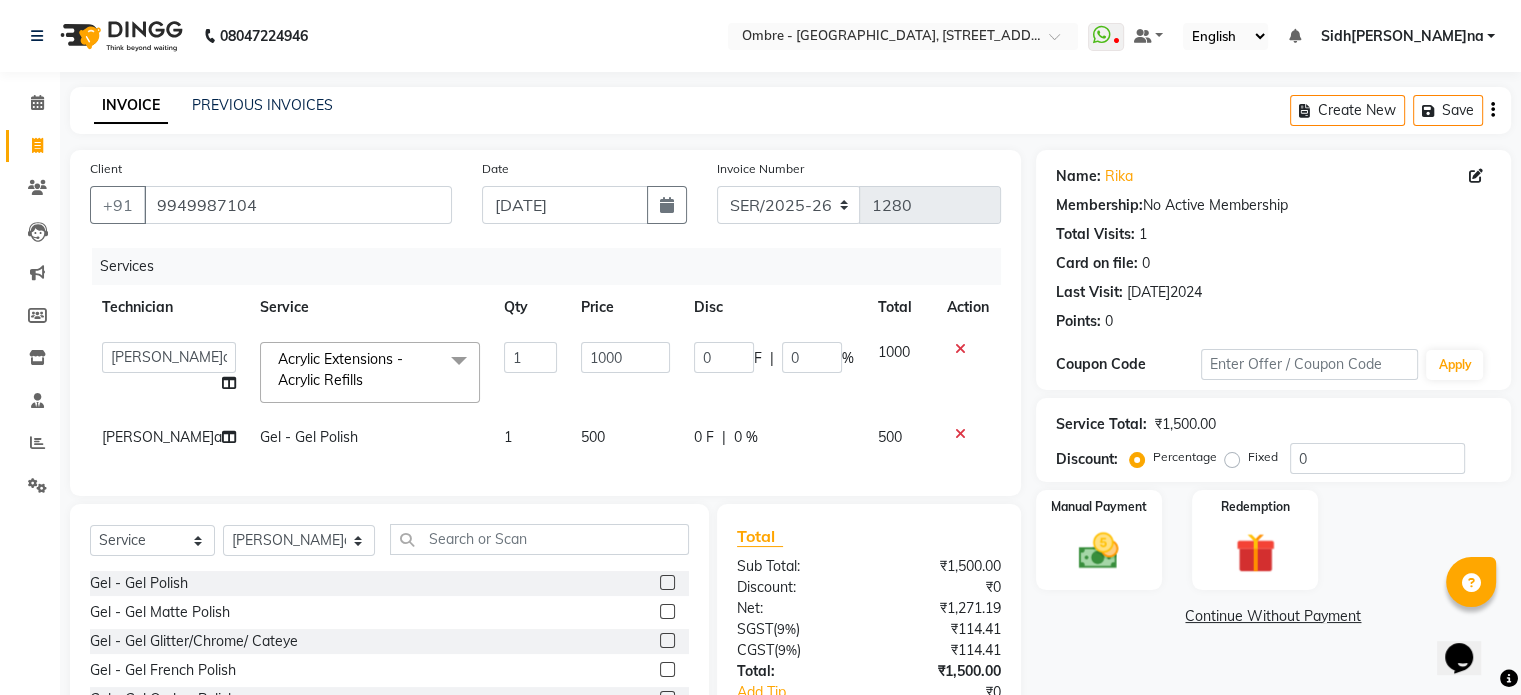 click on "500" 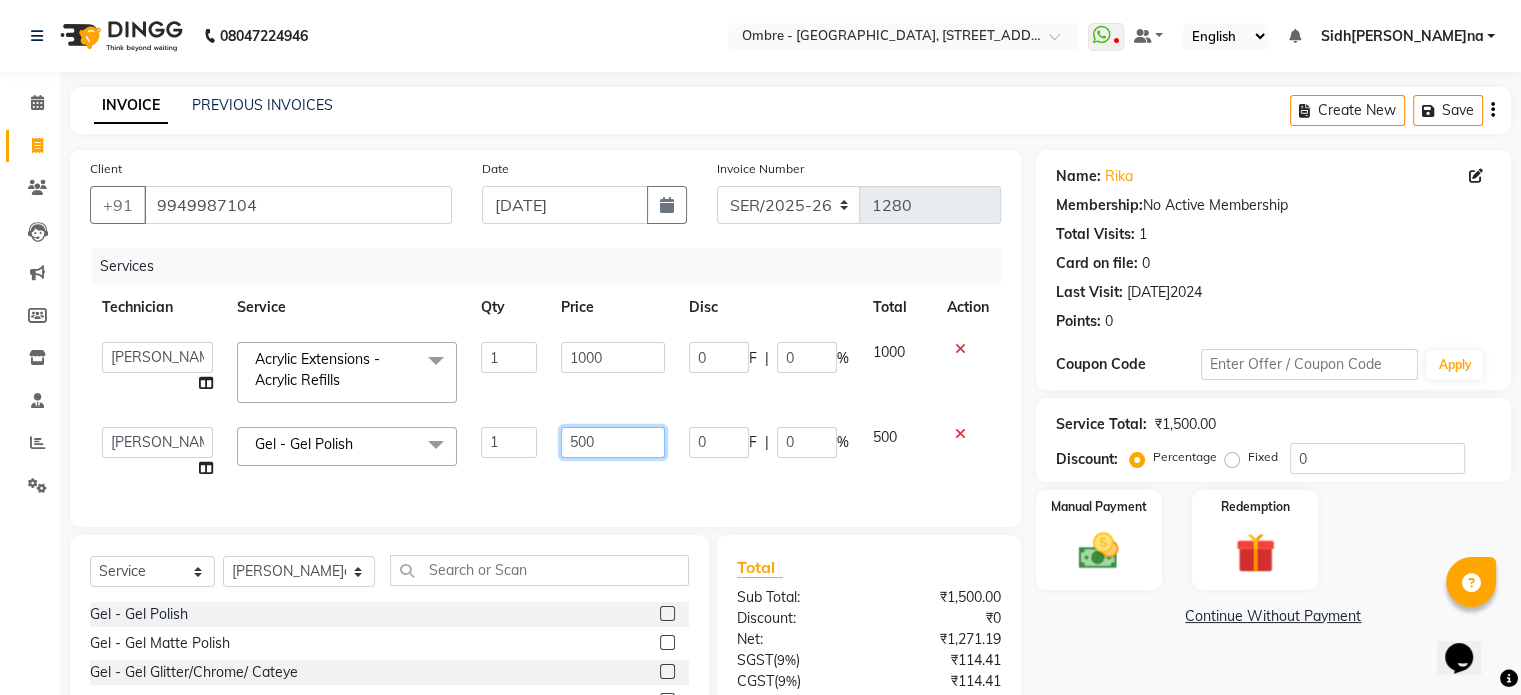 drag, startPoint x: 596, startPoint y: 437, endPoint x: 491, endPoint y: 431, distance: 105.17129 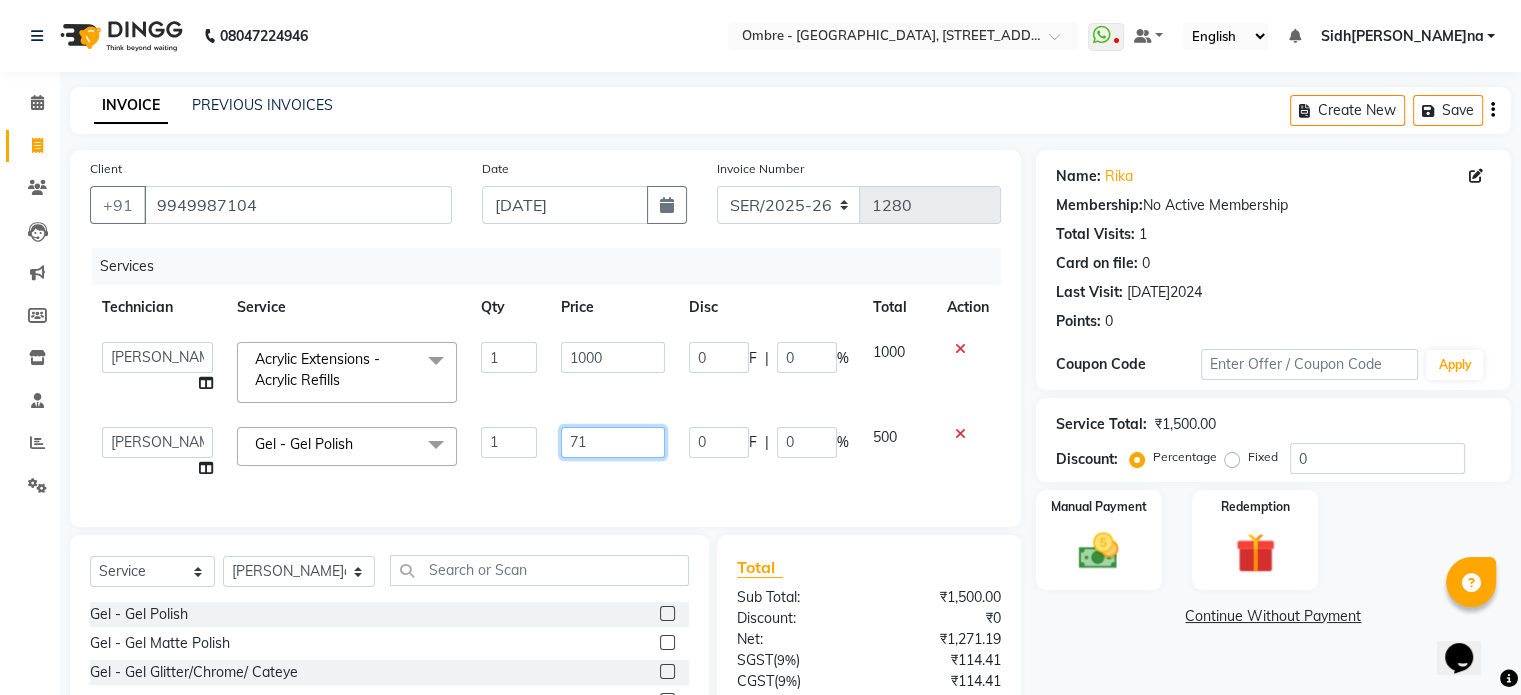 type on "710" 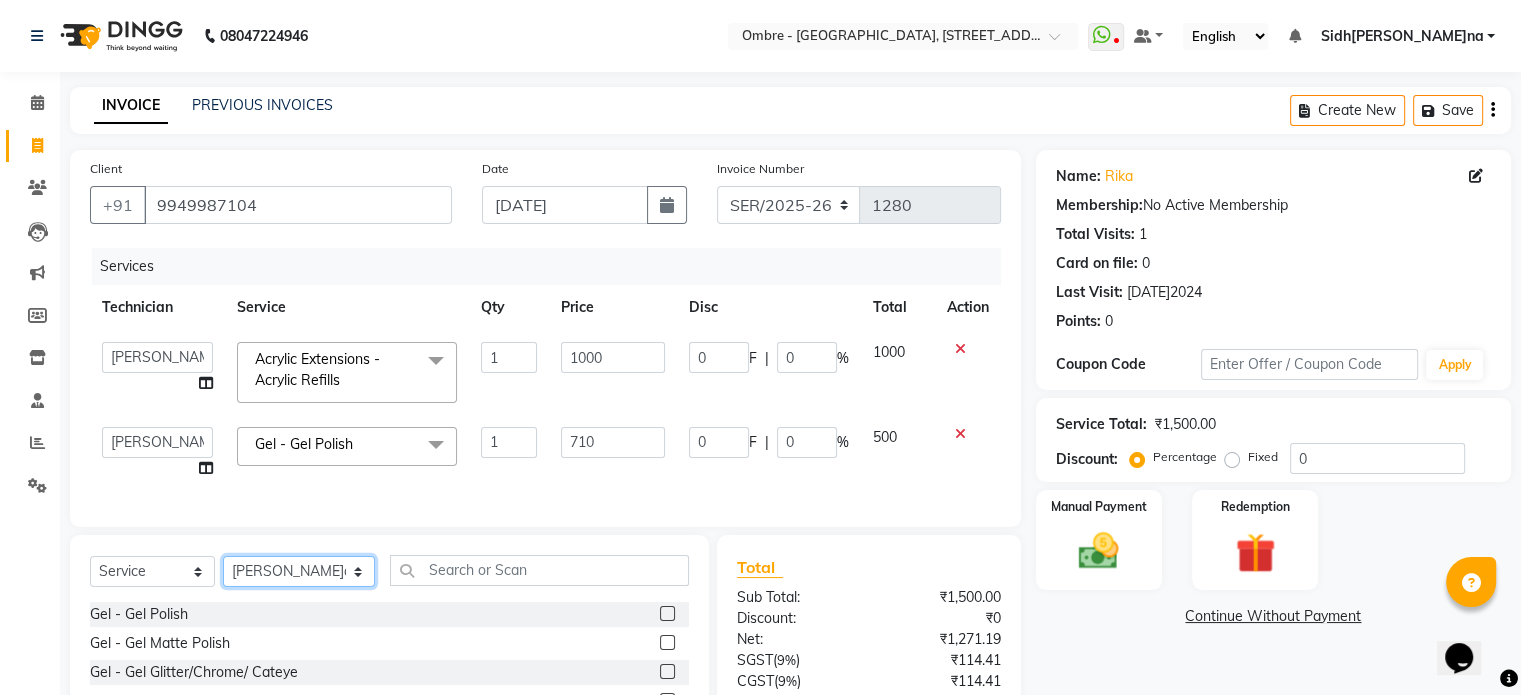 click on "Select  Service  Product  Membership  Package Voucher Prepaid Gift Card  Select Technician Abel Arohi Bharti Esther Gaina Holyson Juli Kasar Lata Monisha Prasad priyanka sakshi jain Sheetal Sushila thamu Wonso" 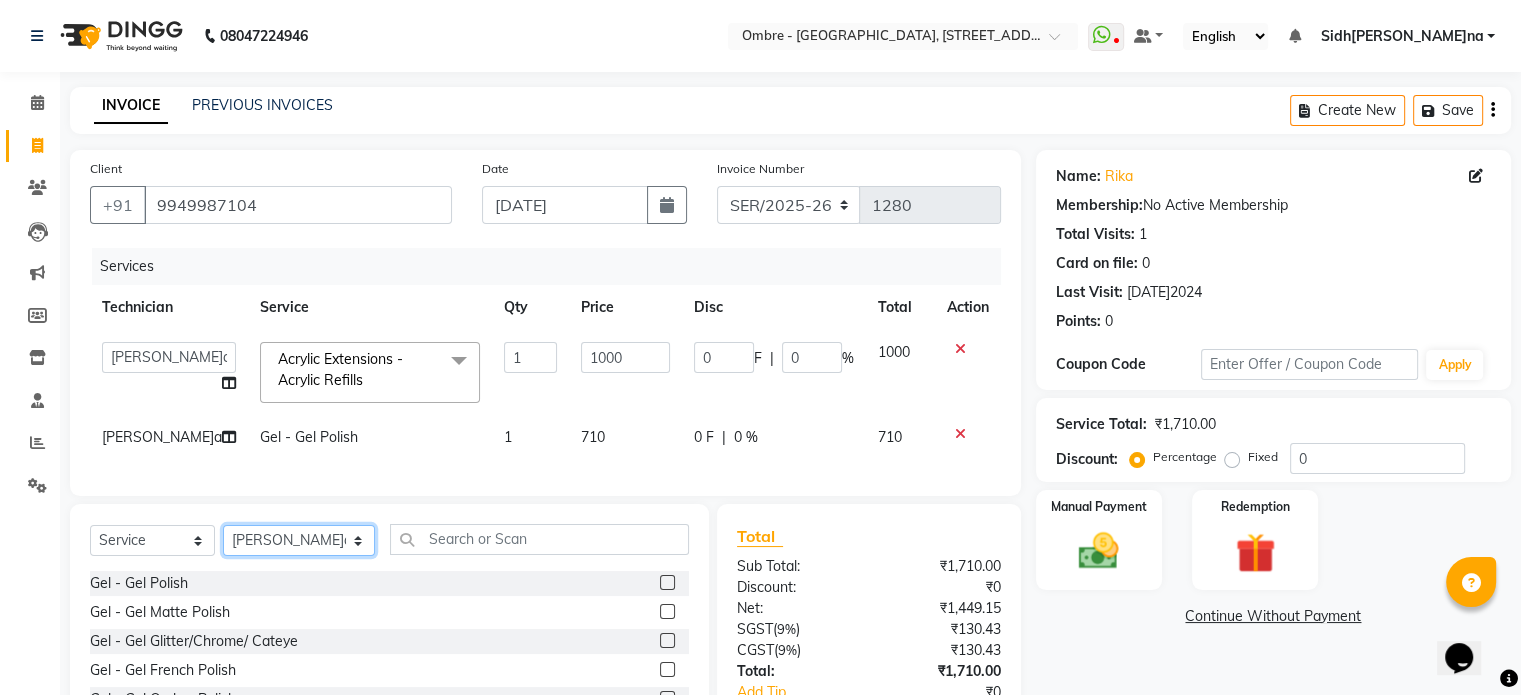 select on "58808" 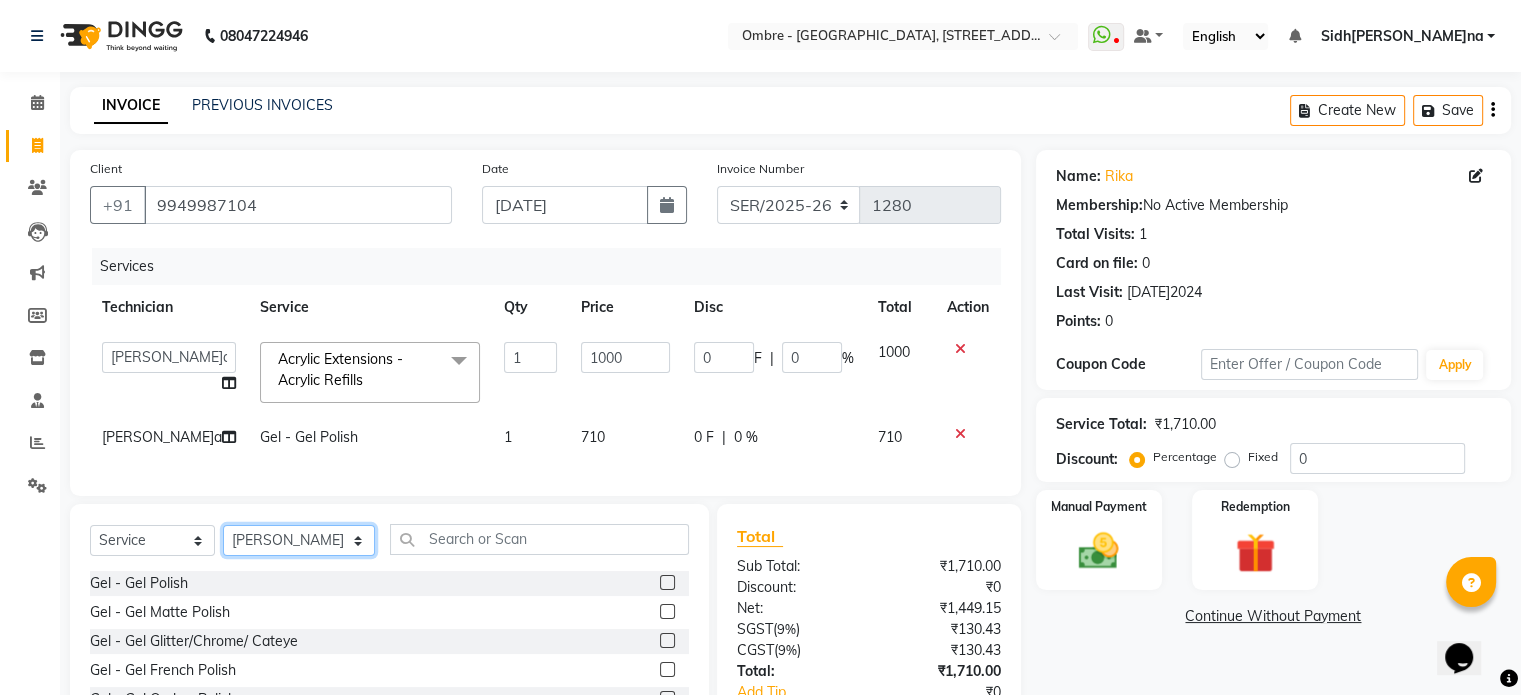 click on "Select Technician Abel Arohi Bharti Esther Gaina Holyson Juli Kasar Lata Monisha Prasad priyanka sakshi jain Sheetal Sushila thamu Wonso" 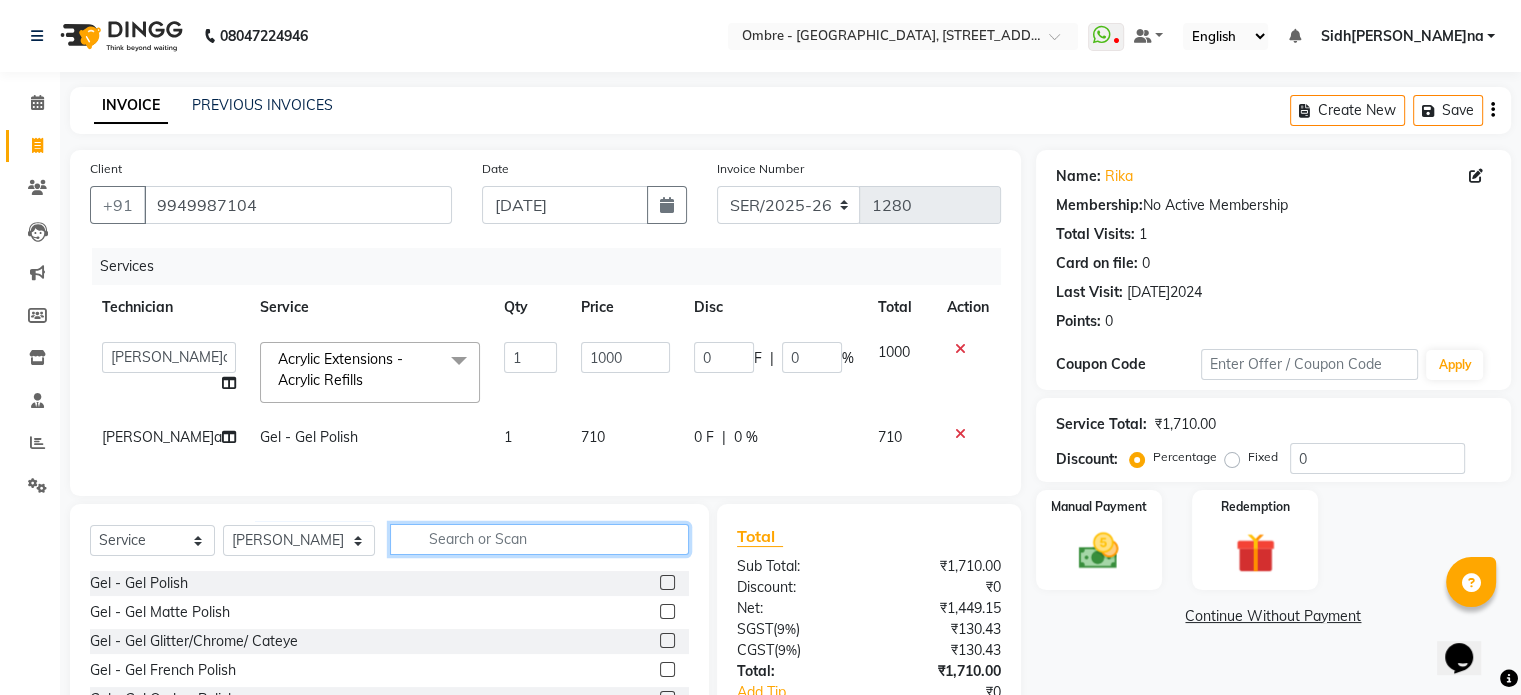 click 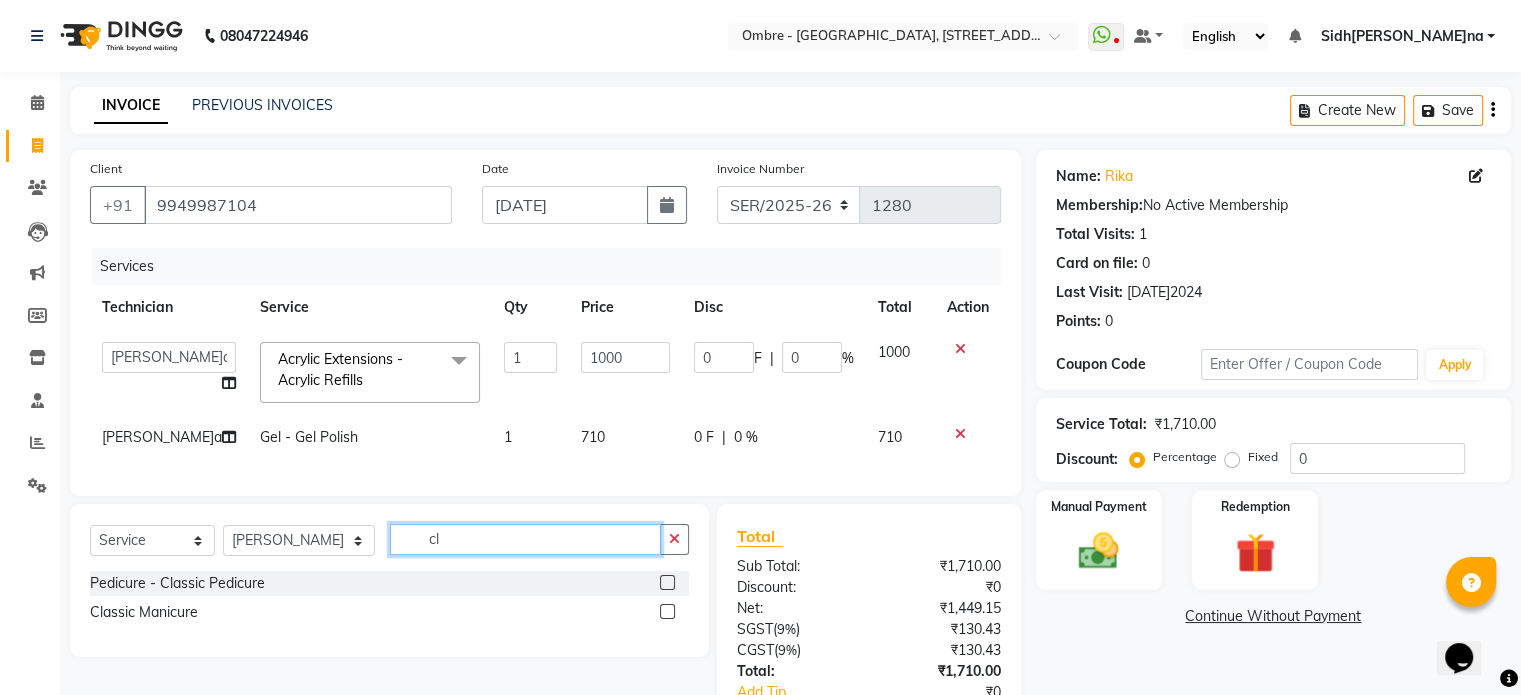 type on "cl" 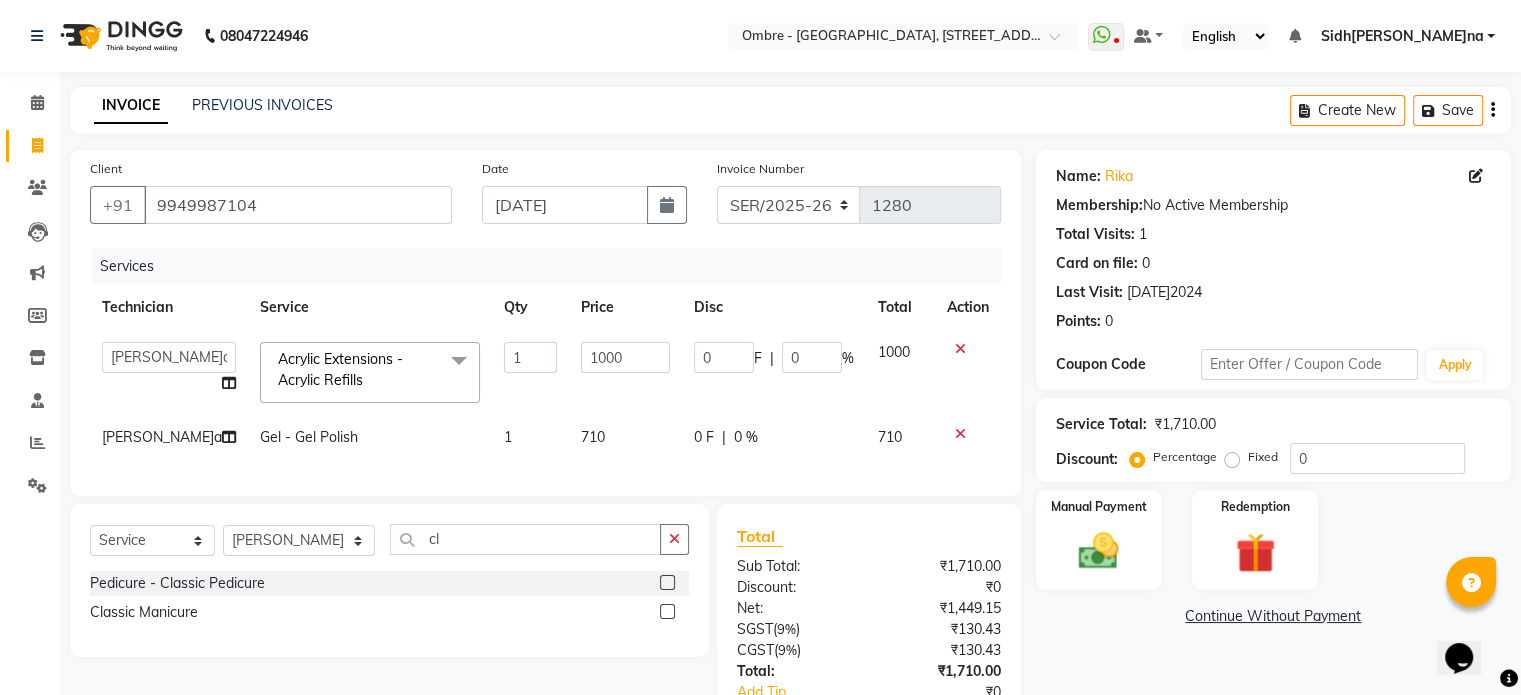 click 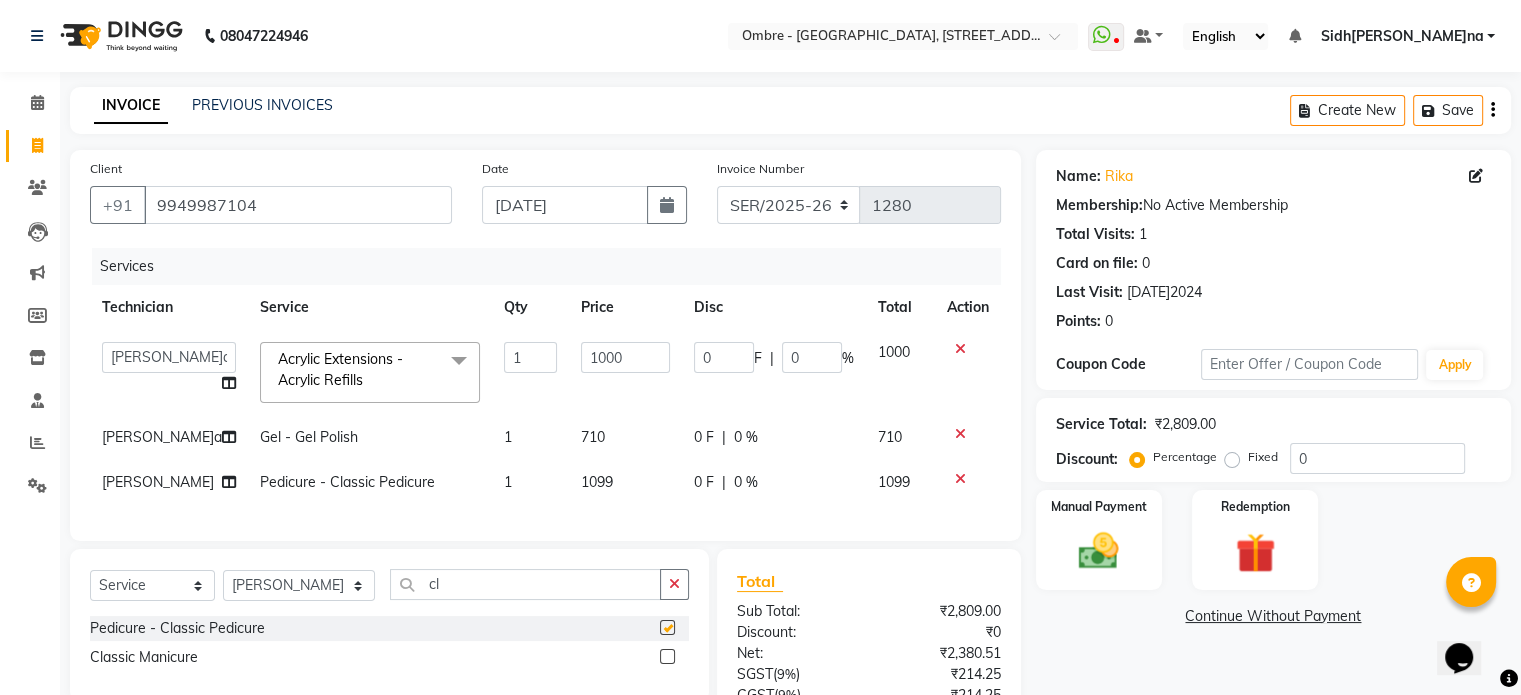 checkbox on "false" 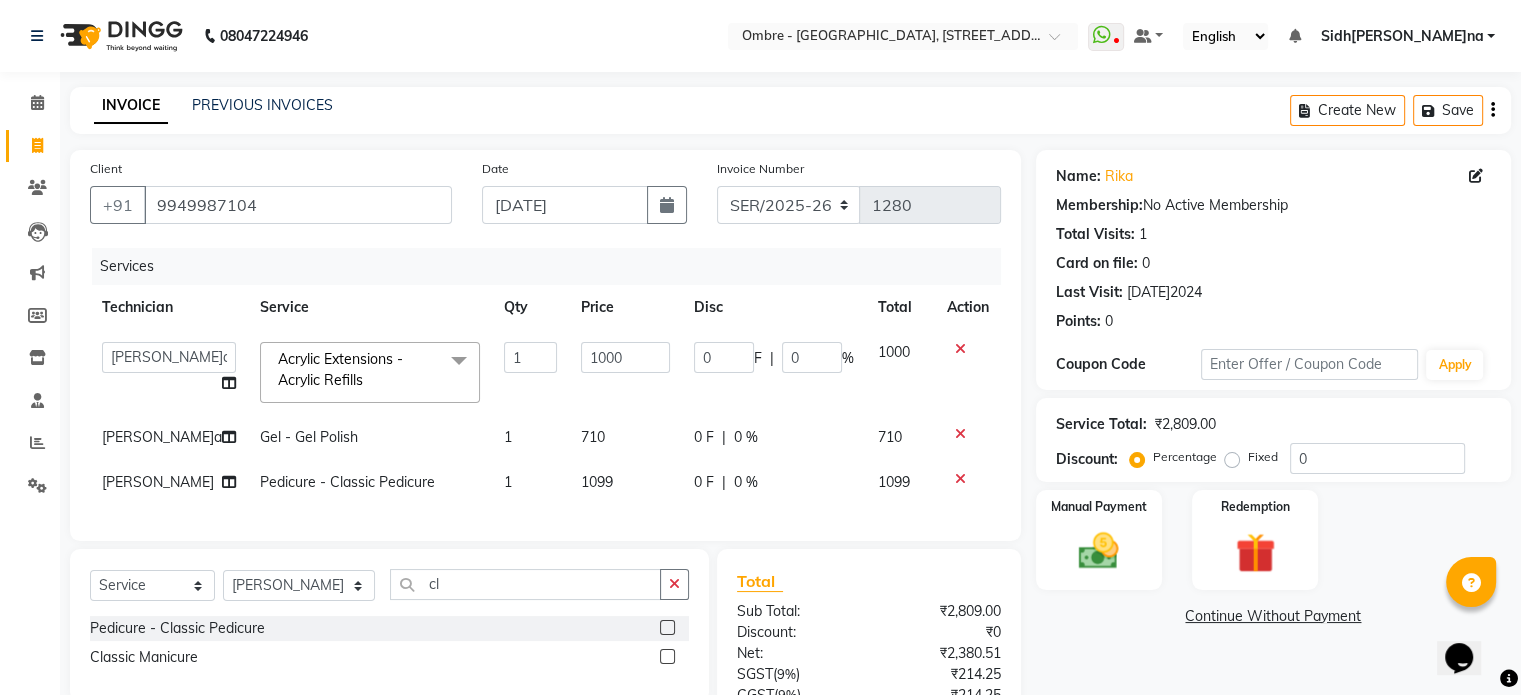 click on "1099" 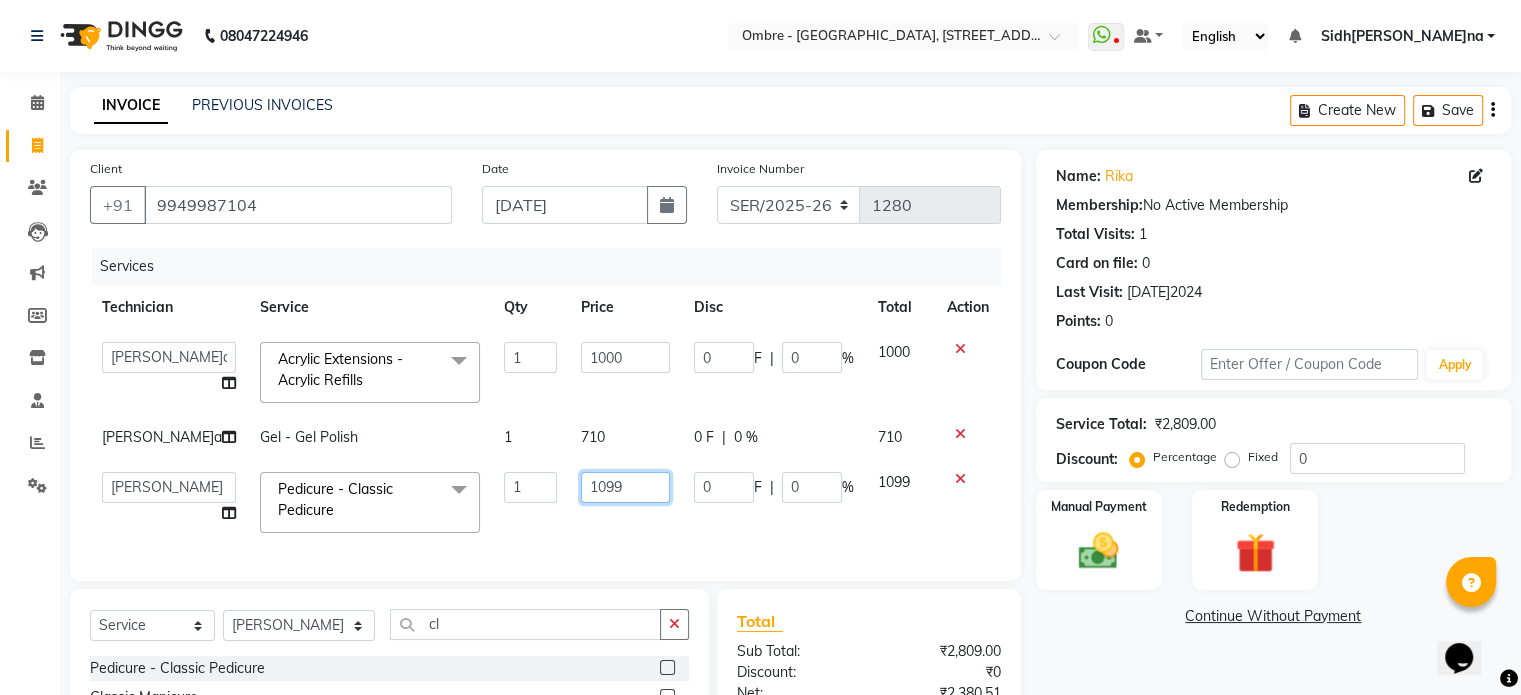drag, startPoint x: 576, startPoint y: 481, endPoint x: 673, endPoint y: 486, distance: 97.128784 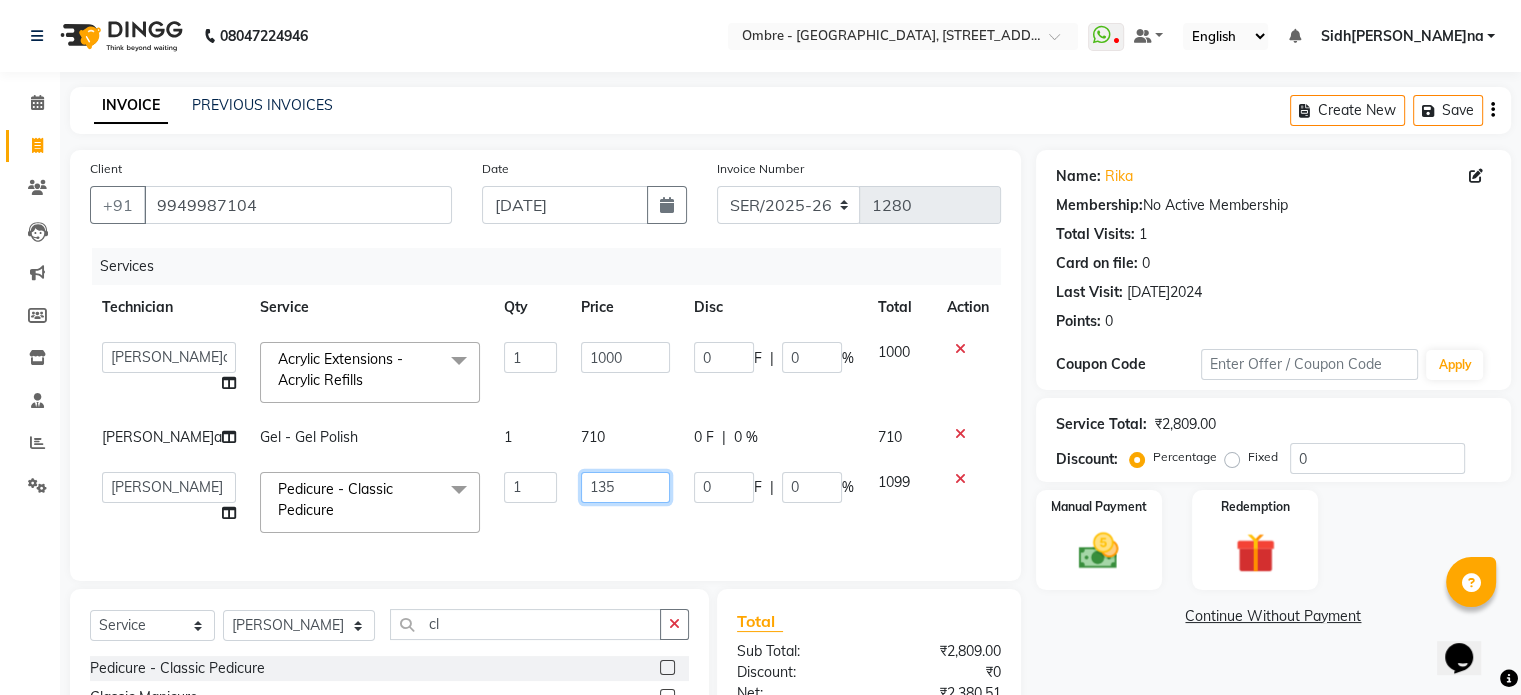 type on "1350" 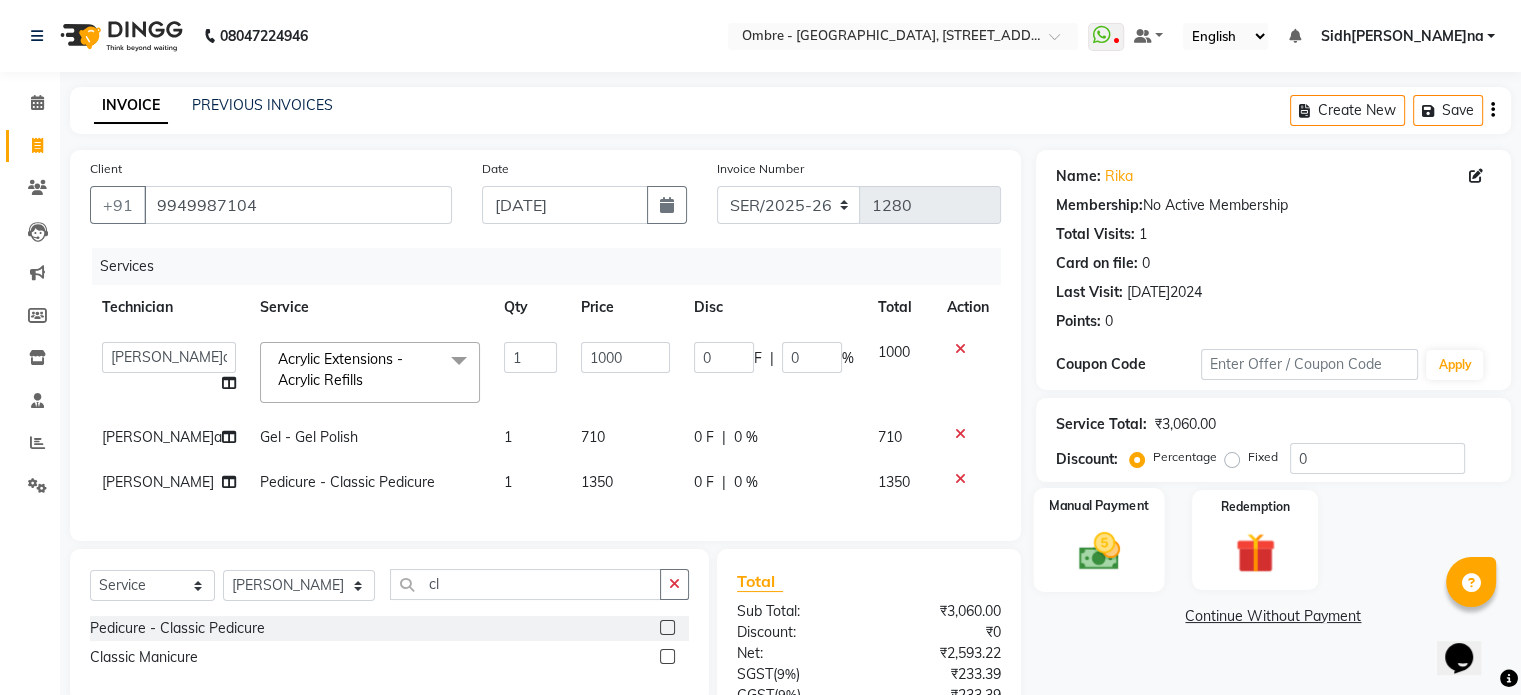click 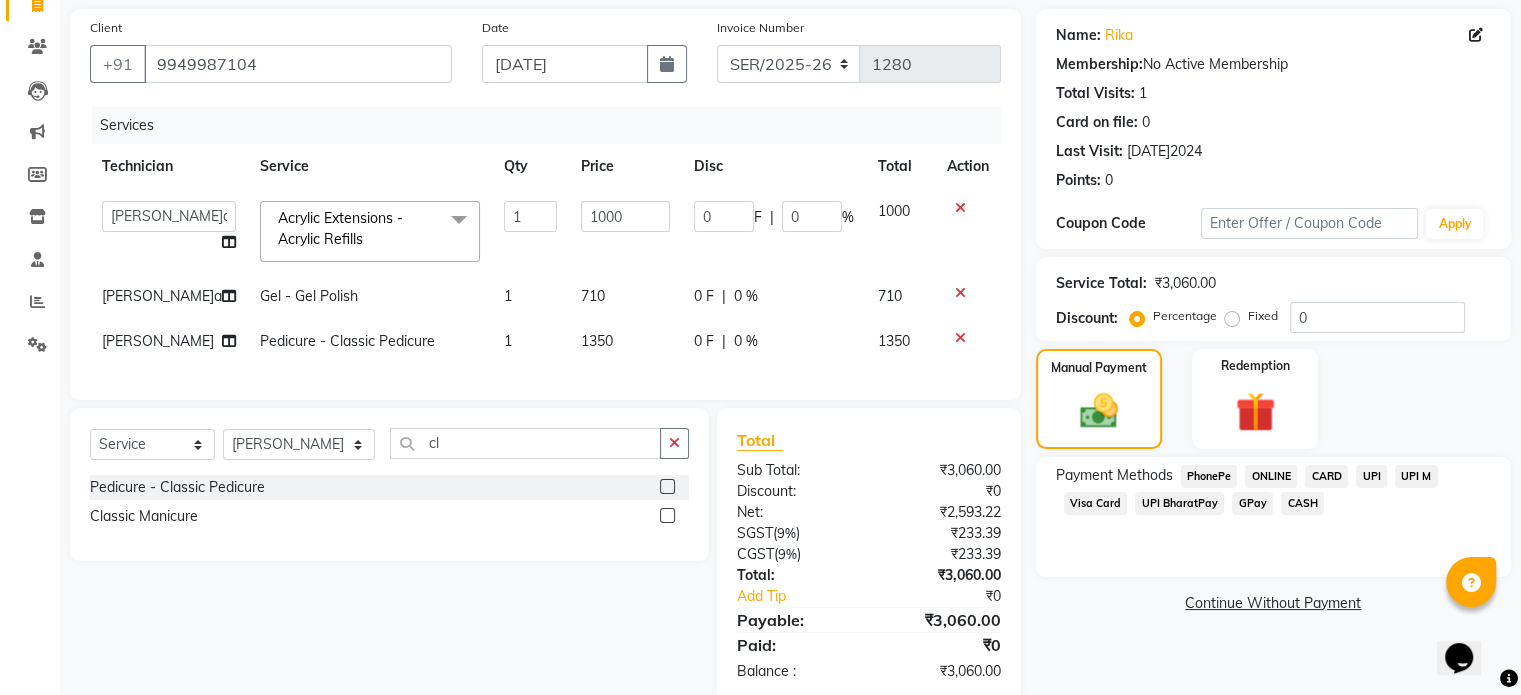 scroll, scrollTop: 152, scrollLeft: 0, axis: vertical 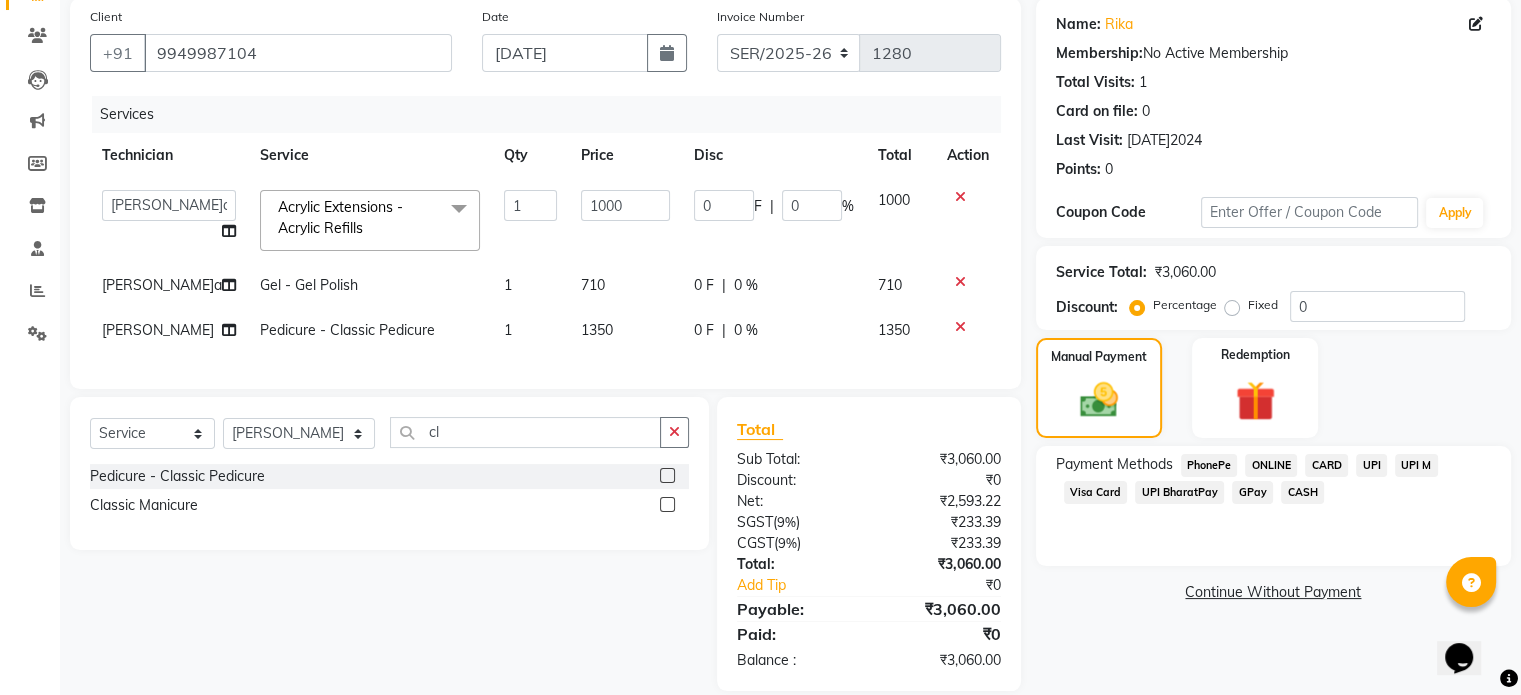 click on "UPI" 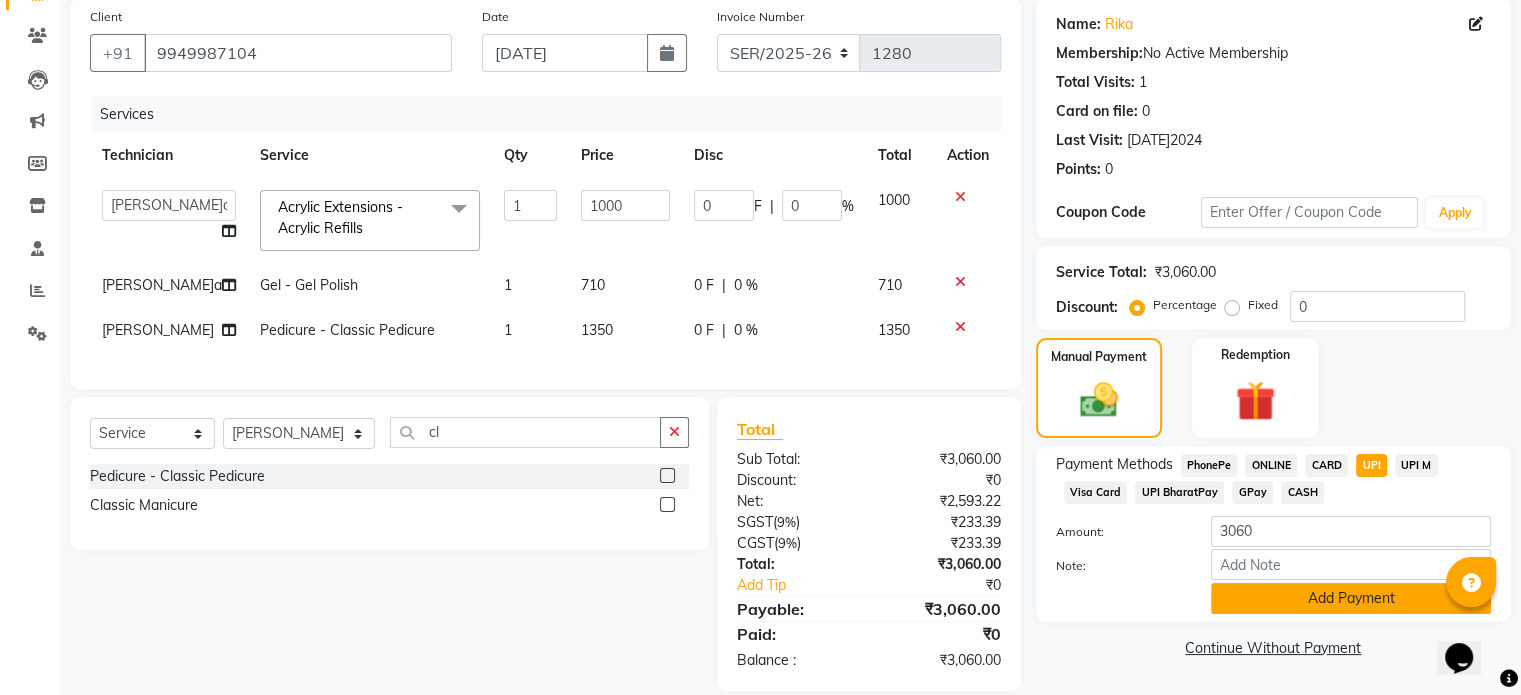 click on "Add Payment" 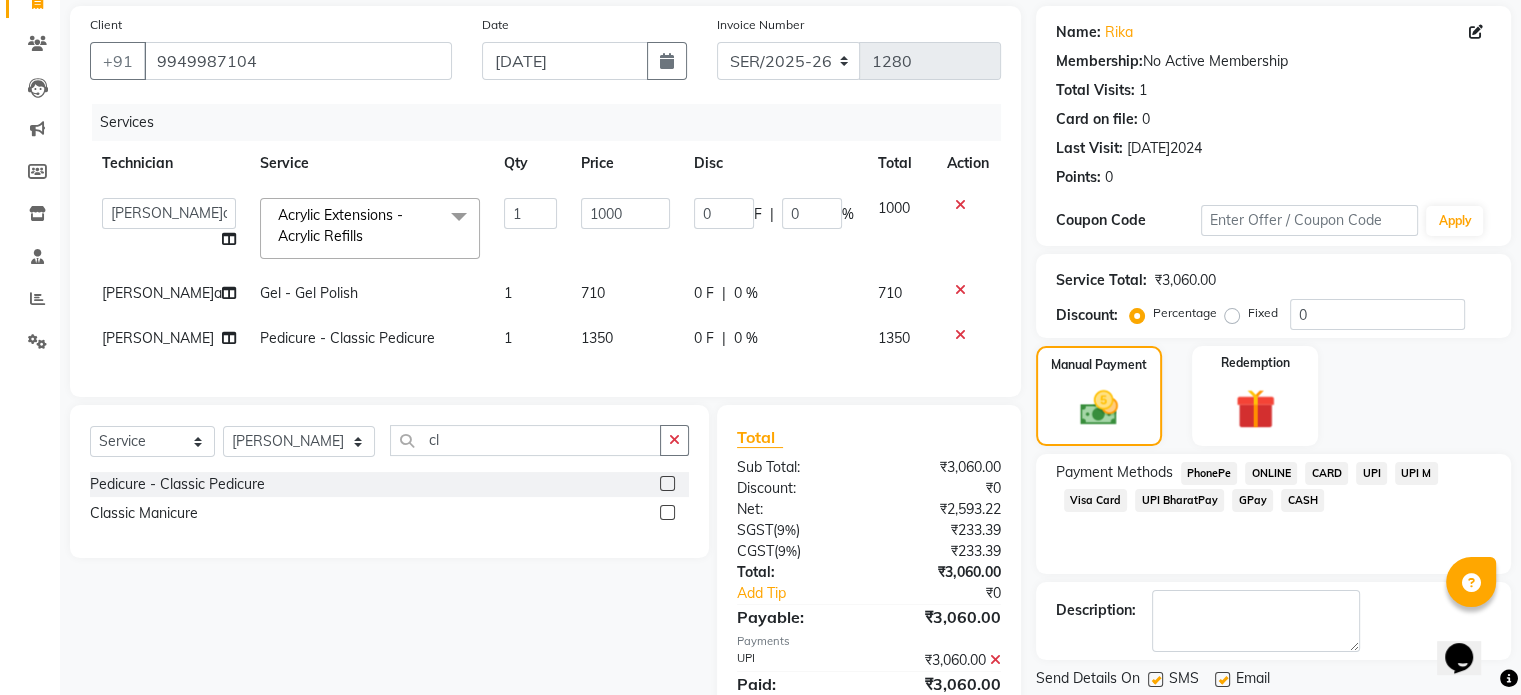 scroll, scrollTop: 235, scrollLeft: 0, axis: vertical 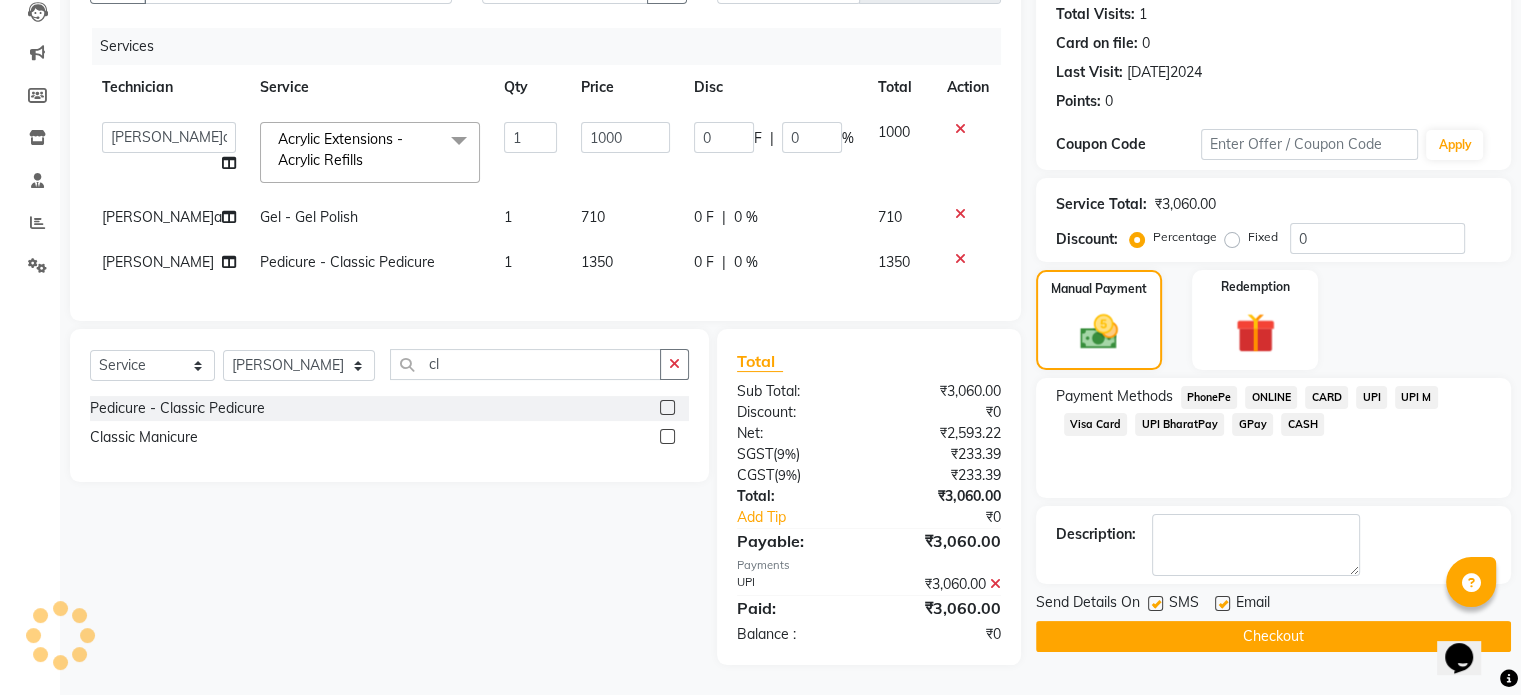 click on "Checkout" 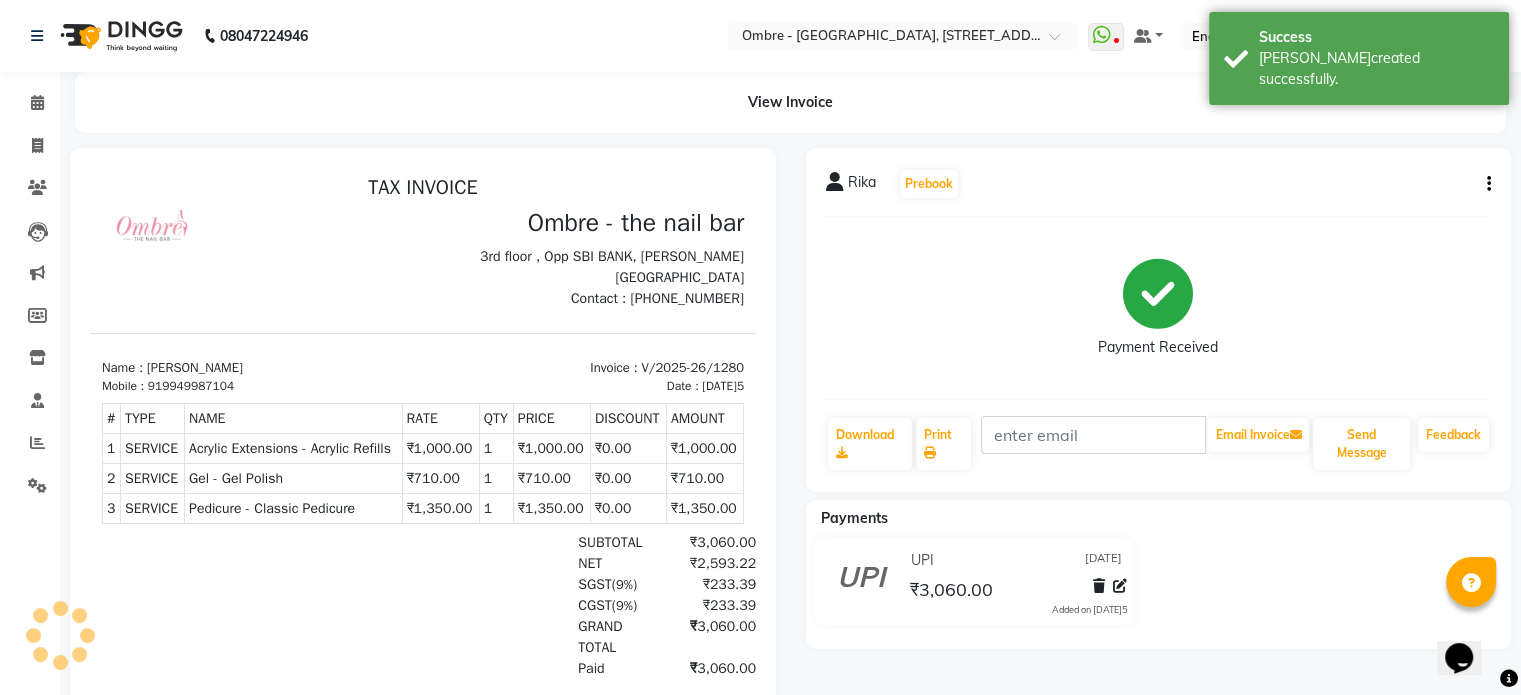 scroll, scrollTop: 0, scrollLeft: 0, axis: both 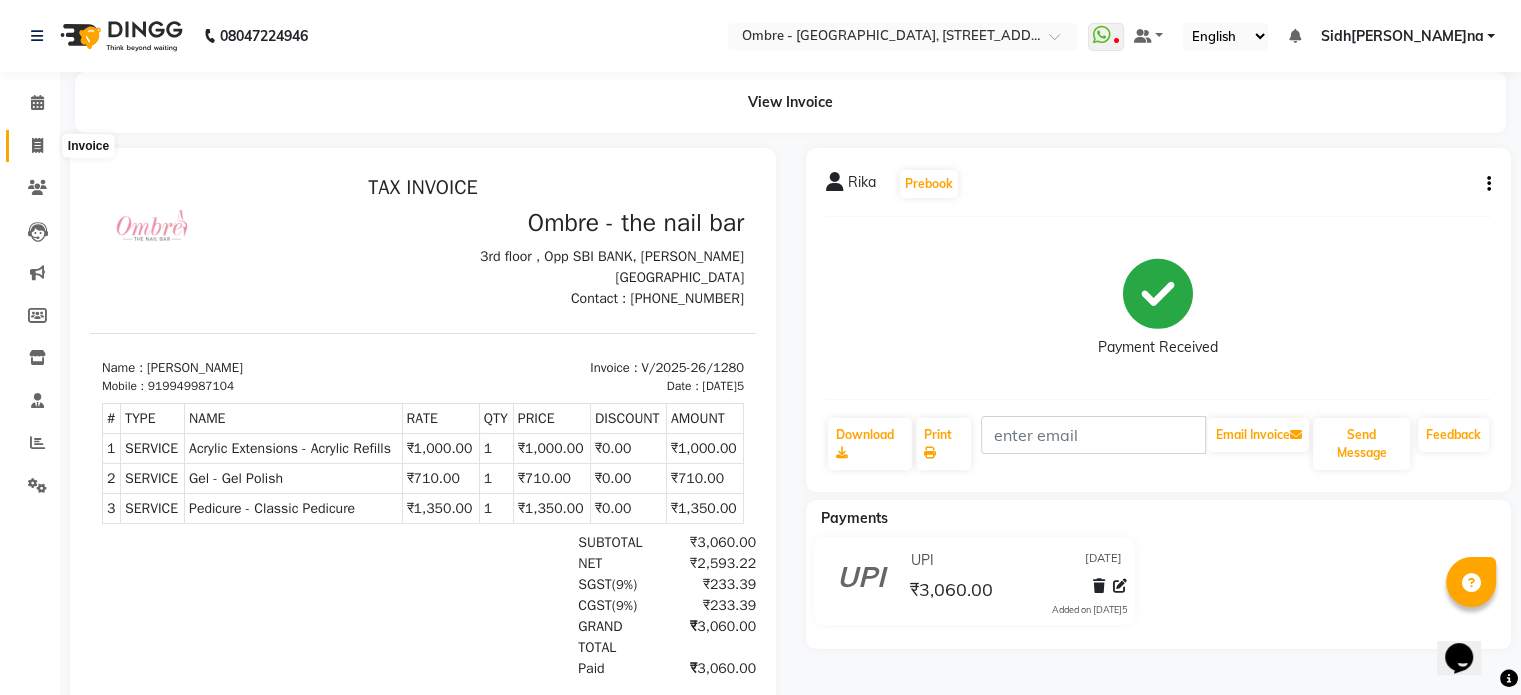 click 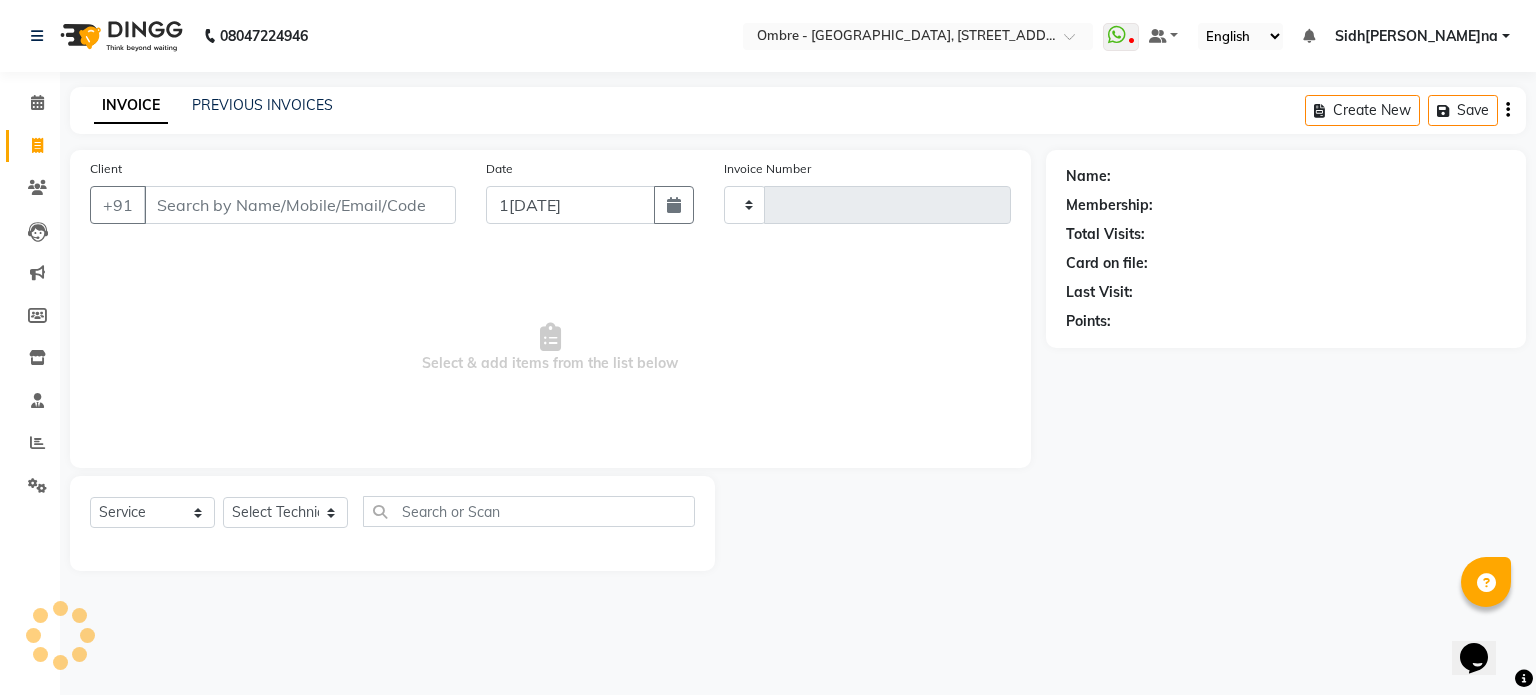 type on "k" 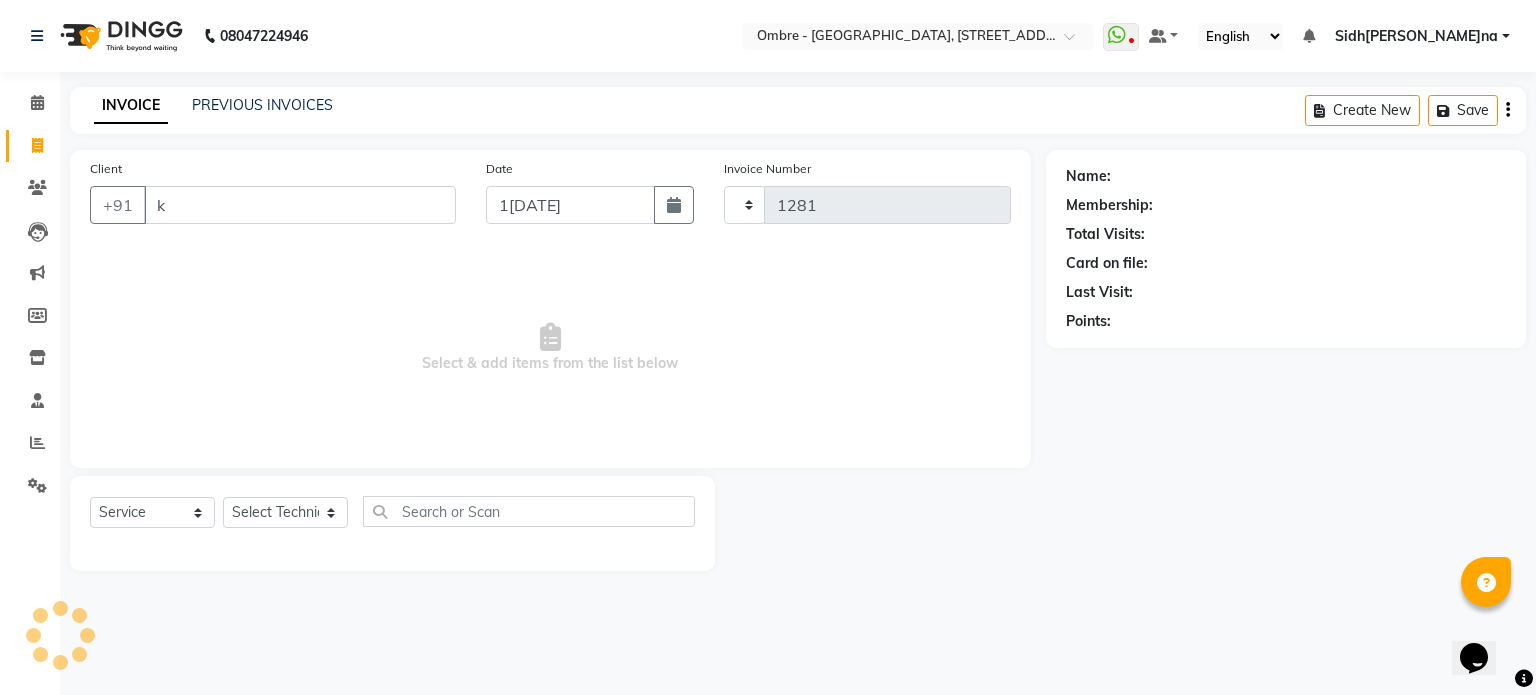 select on "4216" 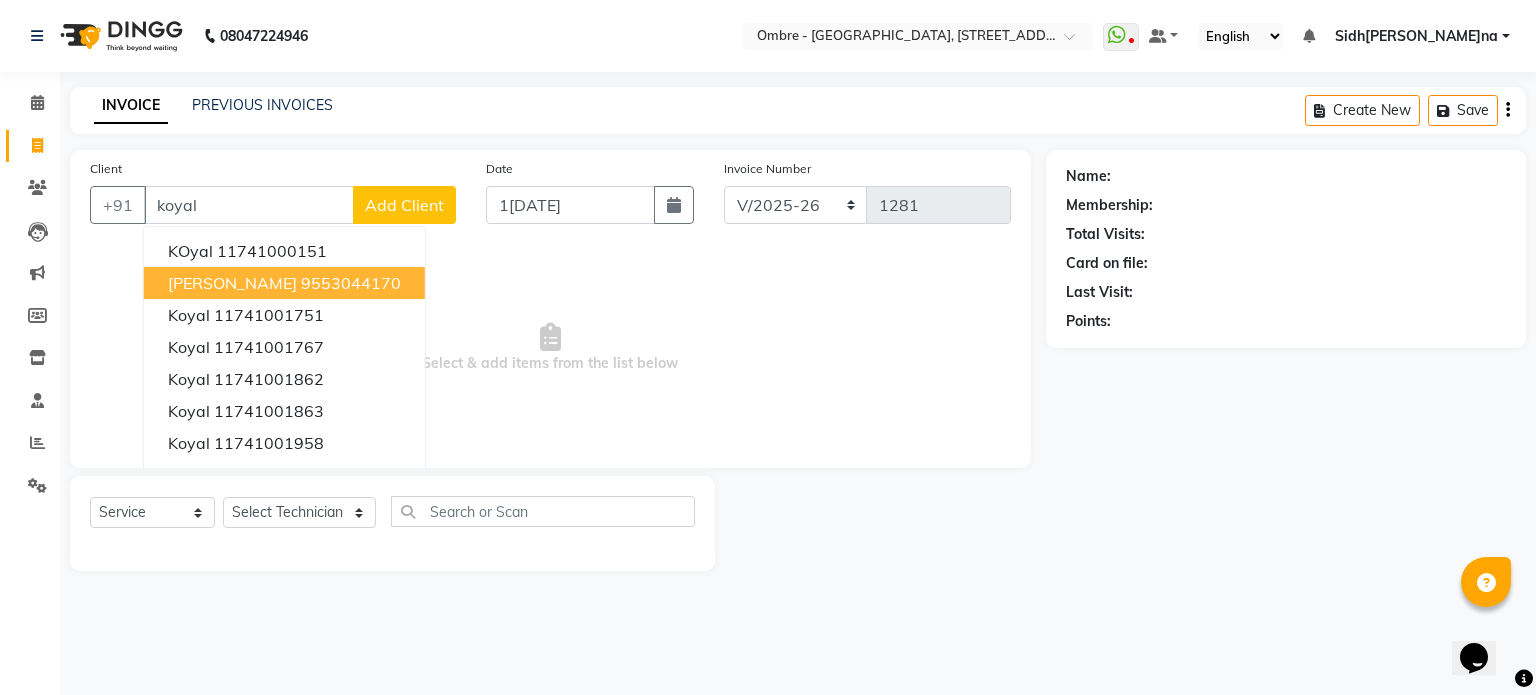 click on "Koyal Khubchandani" at bounding box center [232, 283] 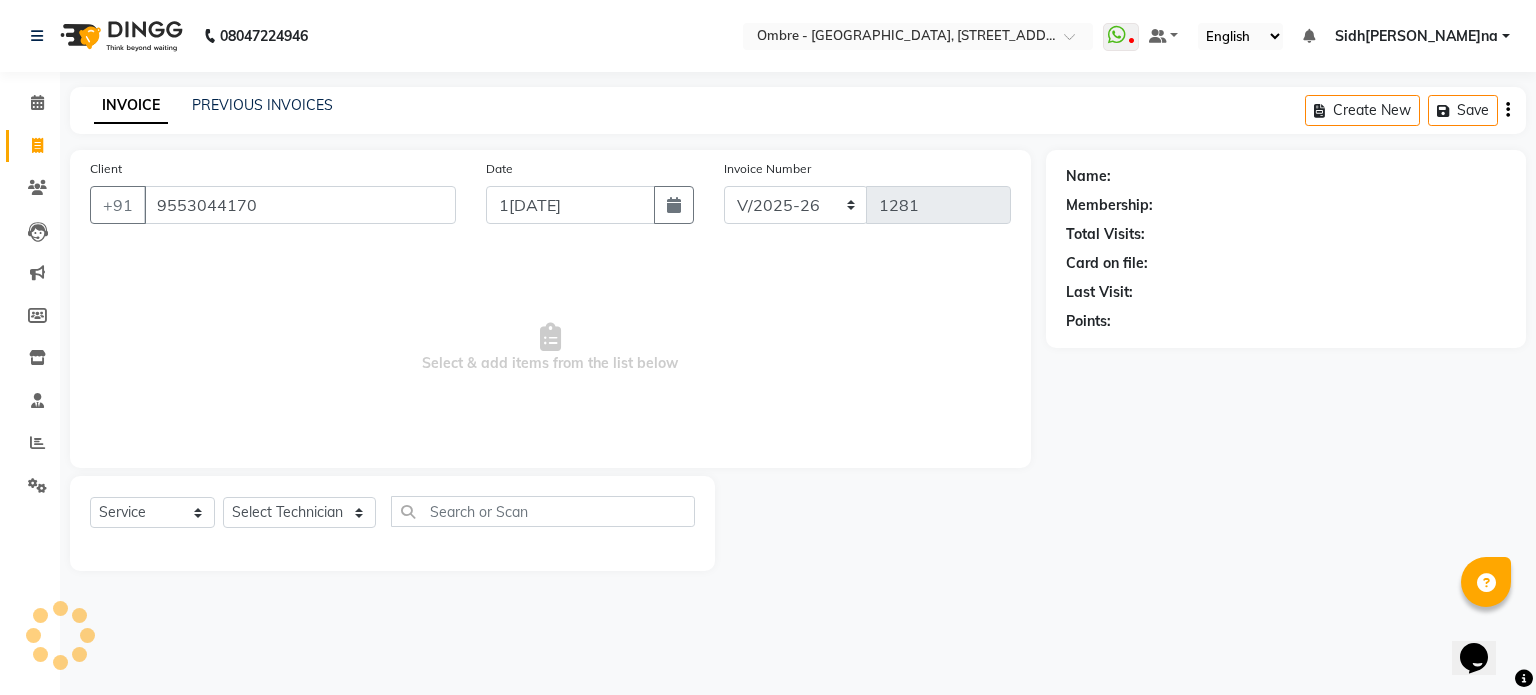 type on "9553044170" 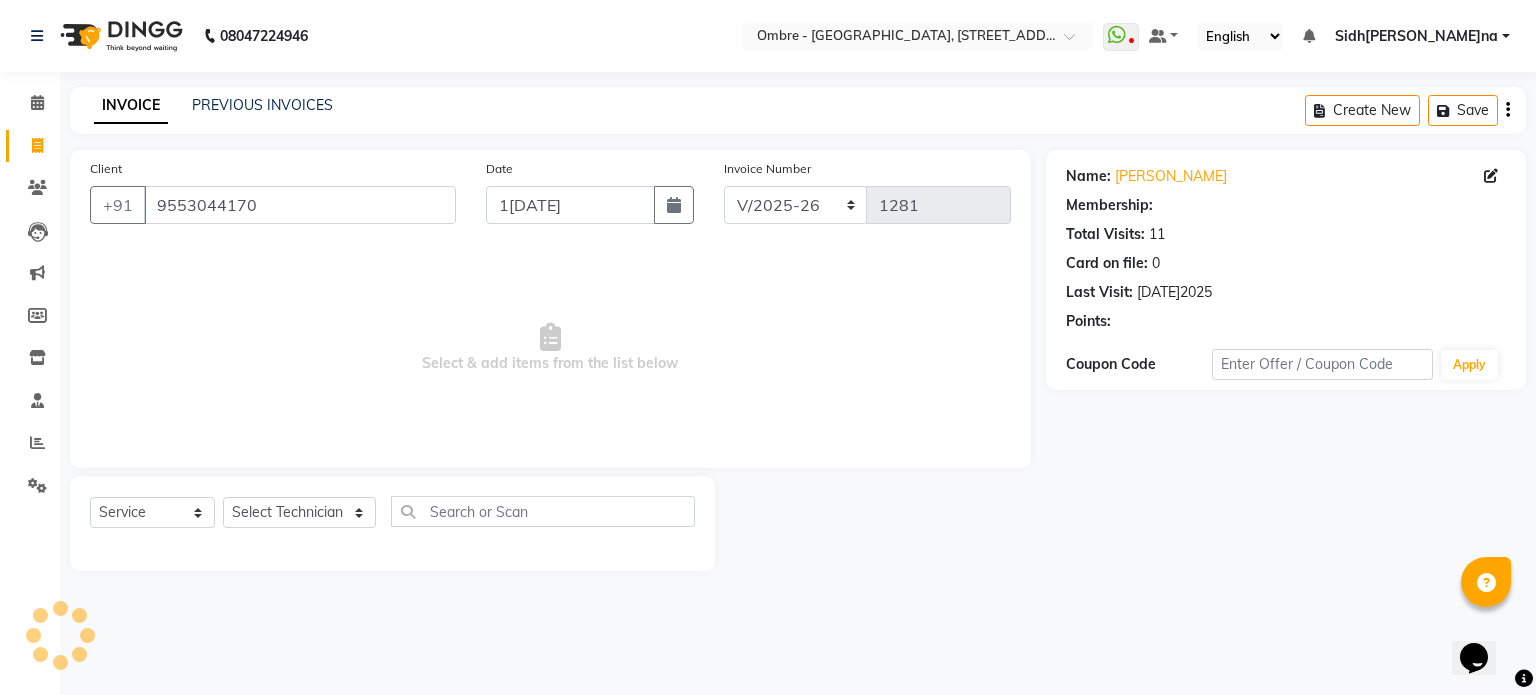select on "1: Object" 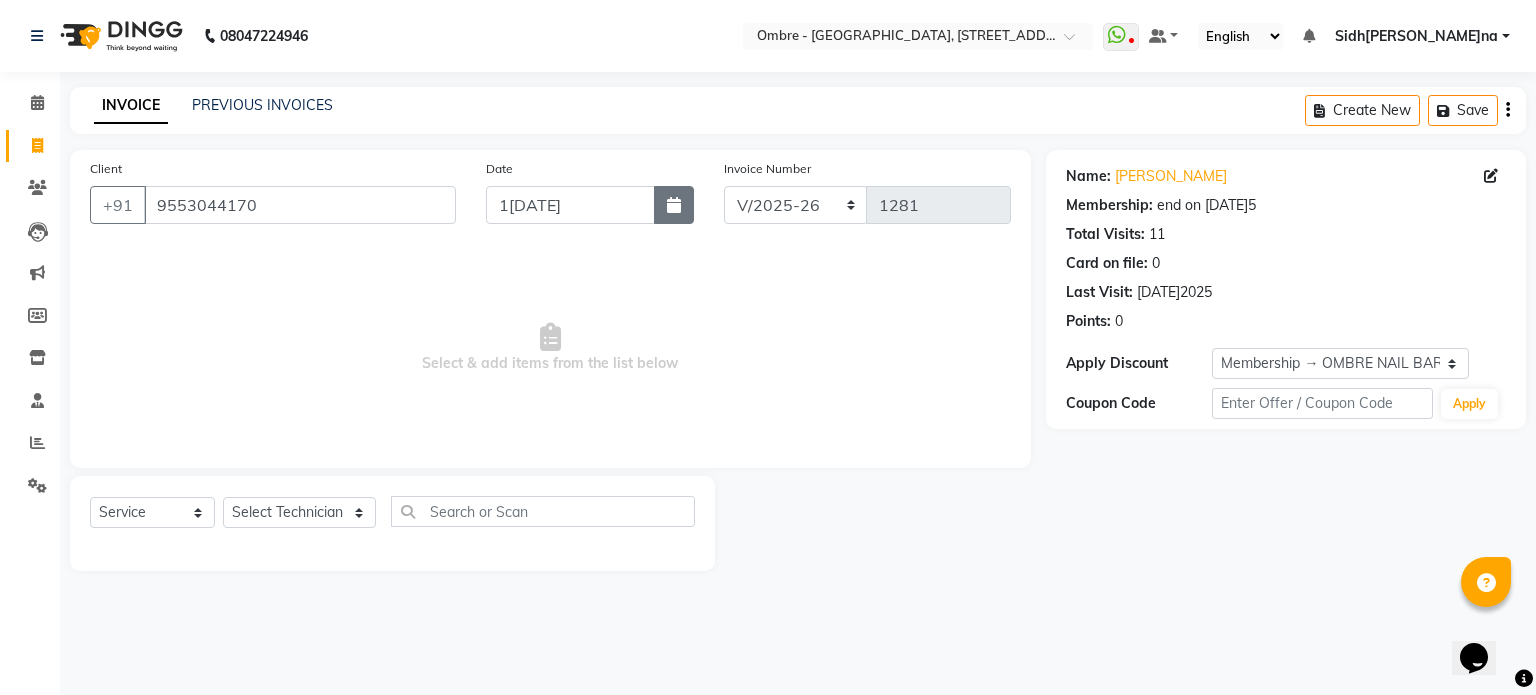 click 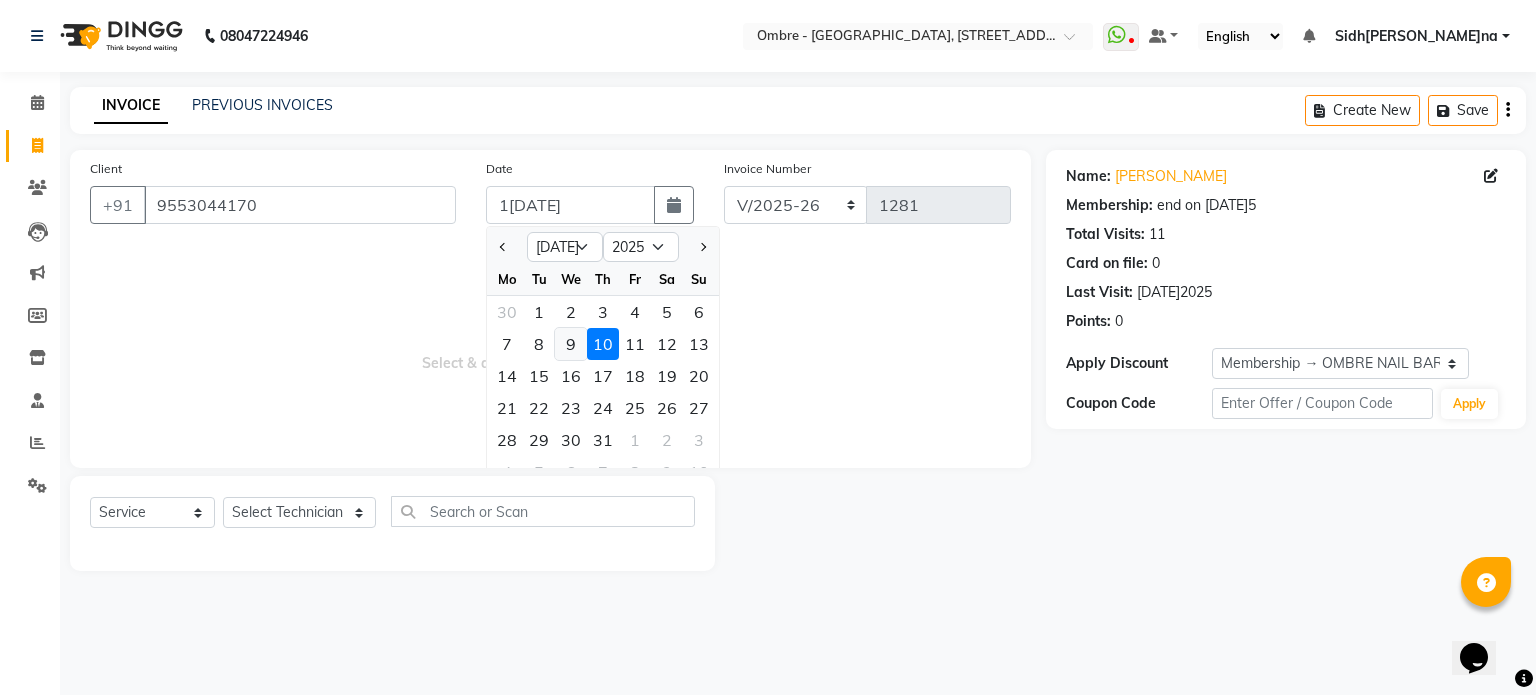 click on "9" 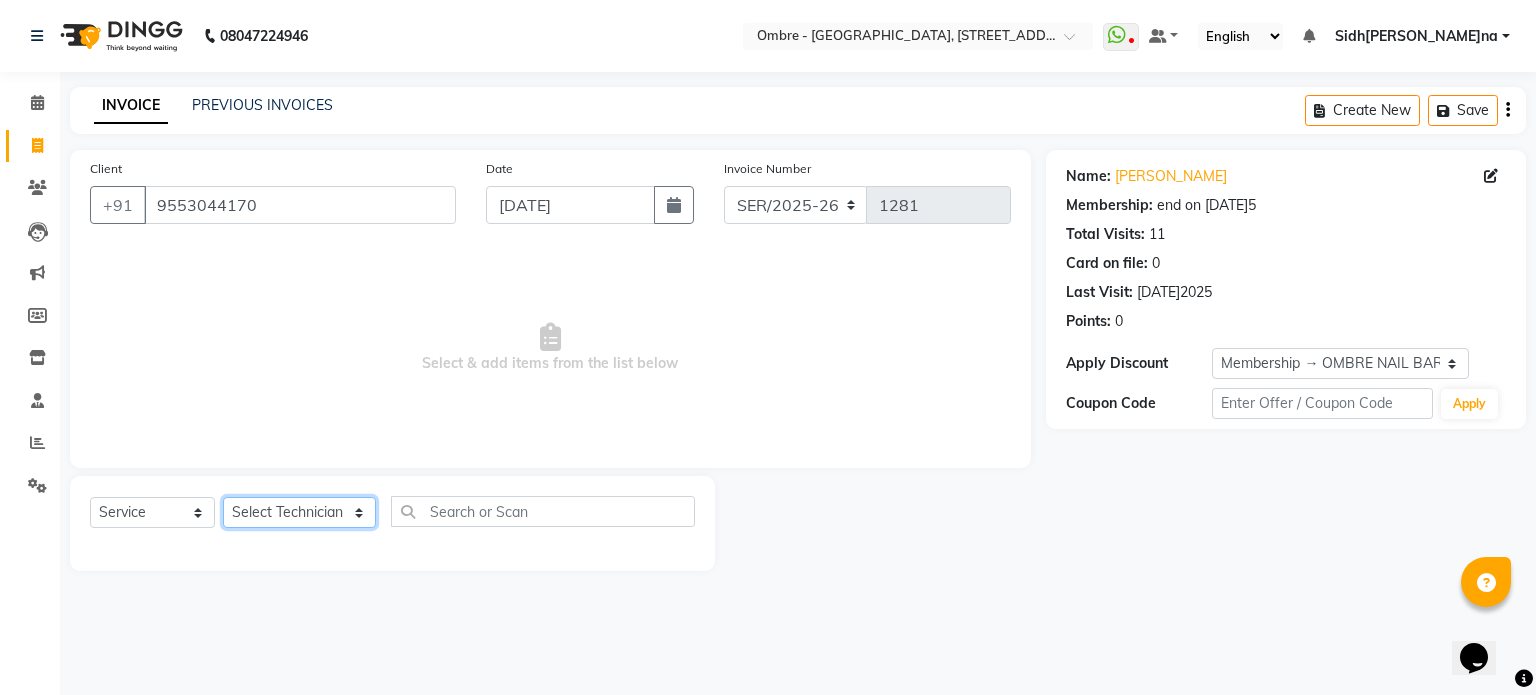 click on "Select Technician Abel Arohi Bharti Esther Gaina Holyson Juli Kasar Lata Monisha Prasad priyanka sakshi jain Sheetal Sushila thamu Wonso" 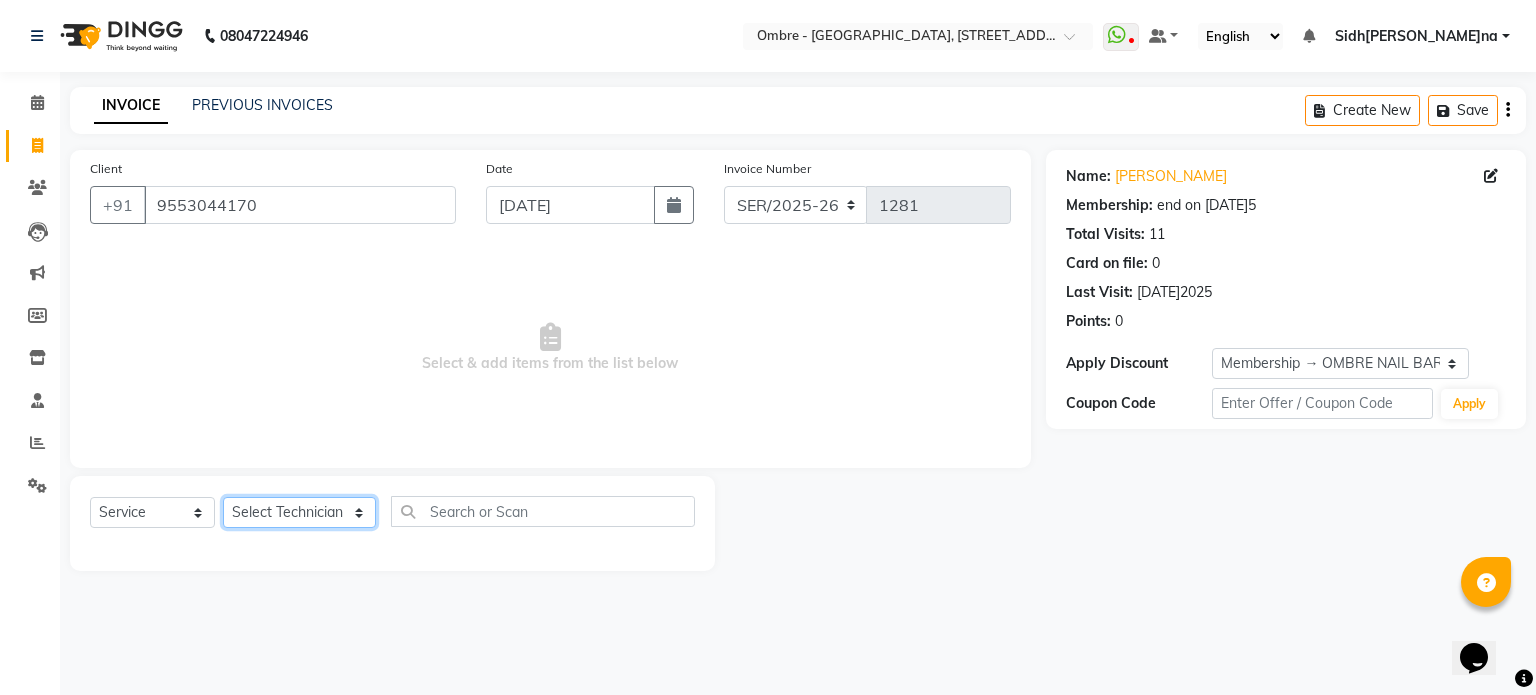 select on "21933" 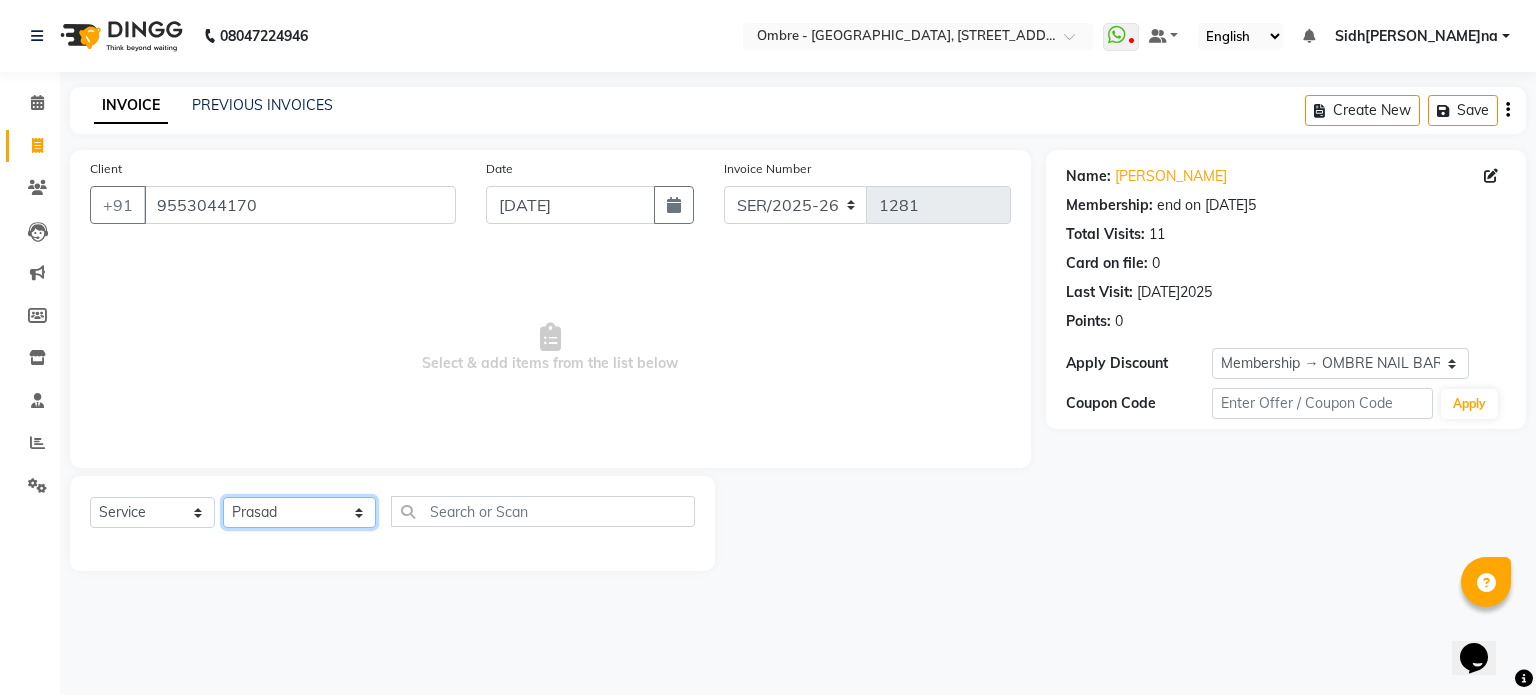 click on "Select Technician Abel Arohi Bharti Esther Gaina Holyson Juli Kasar Lata Monisha Prasad priyanka sakshi jain Sheetal Sushila thamu Wonso" 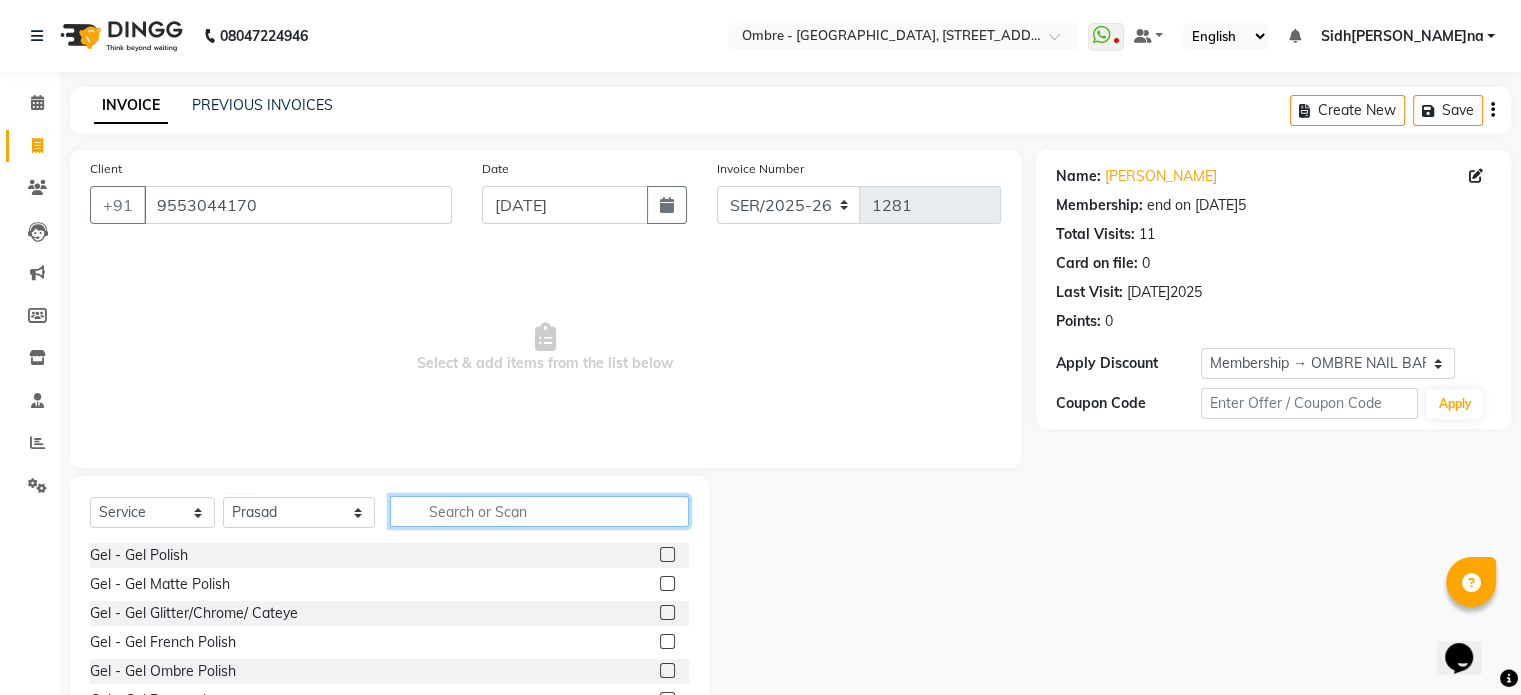 click 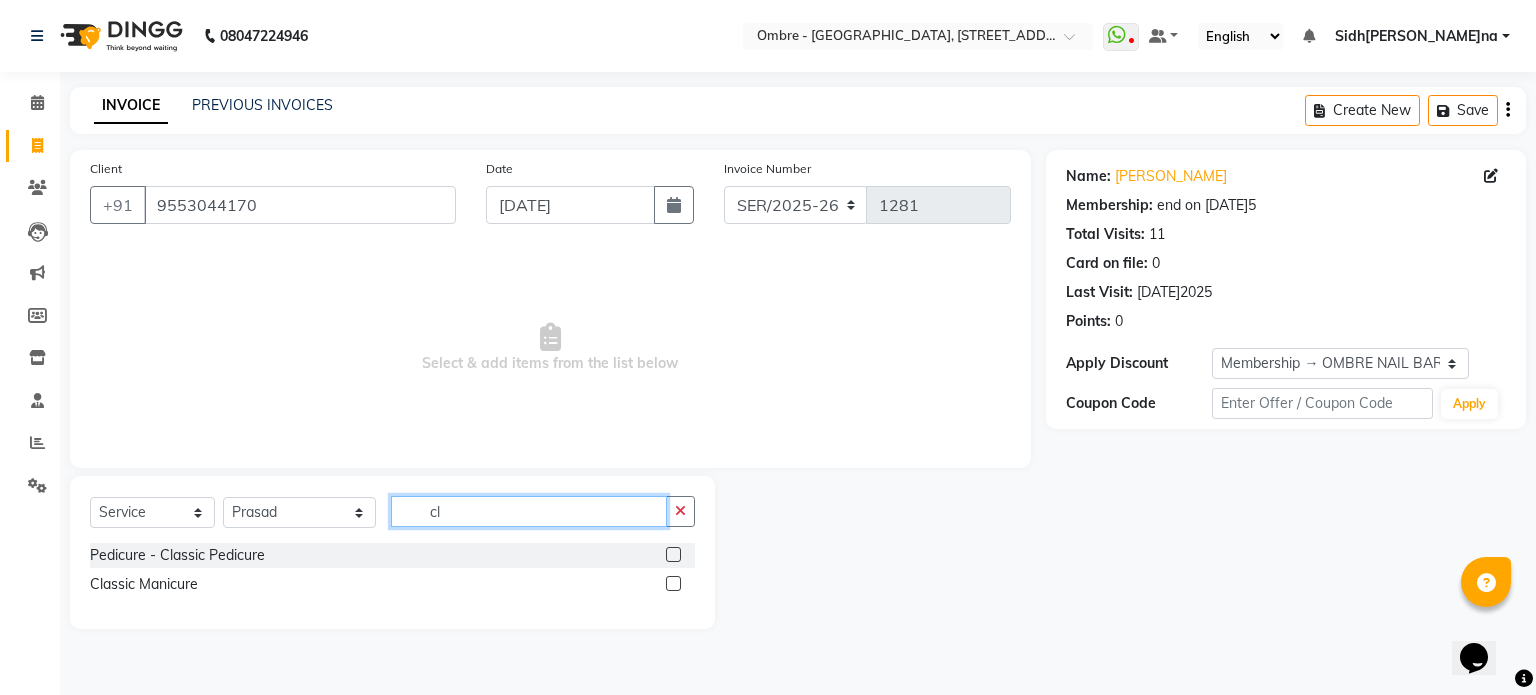 type on "cl" 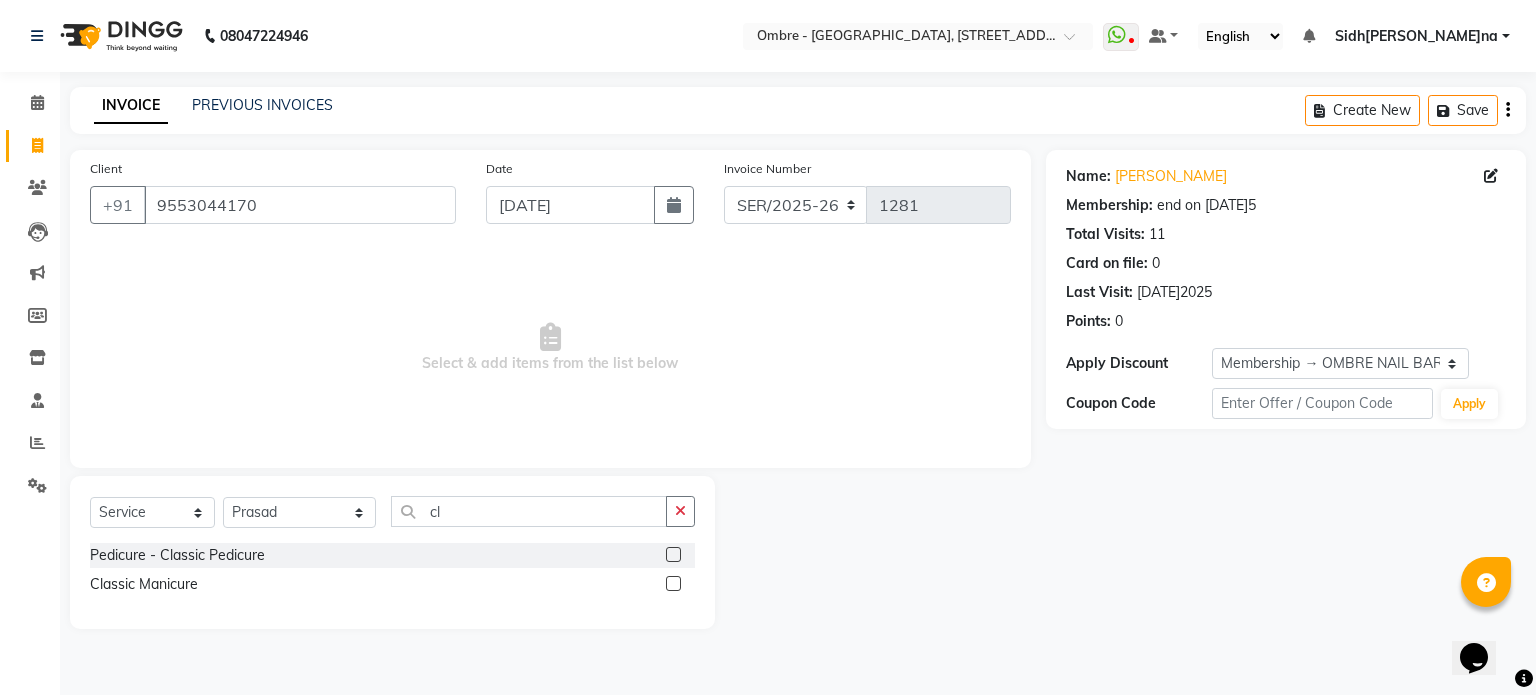 click 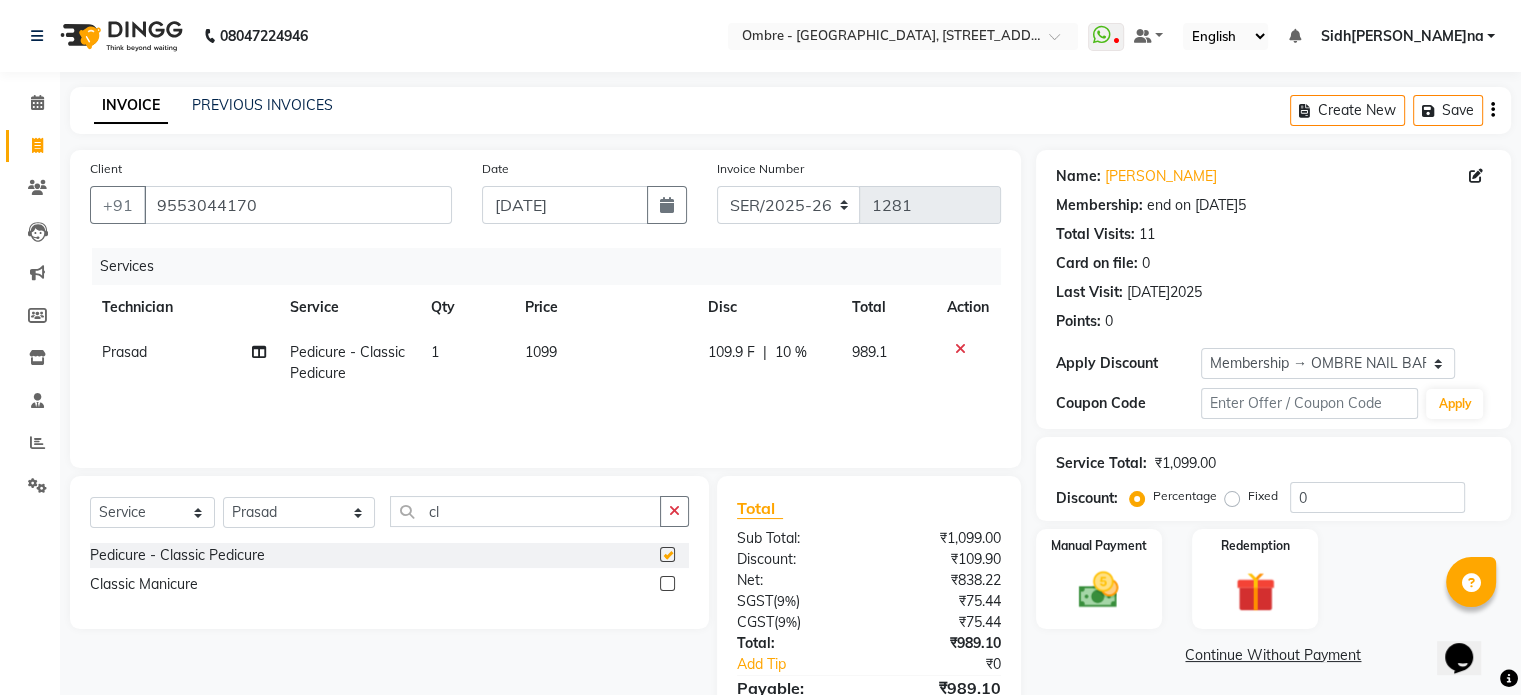 checkbox on "false" 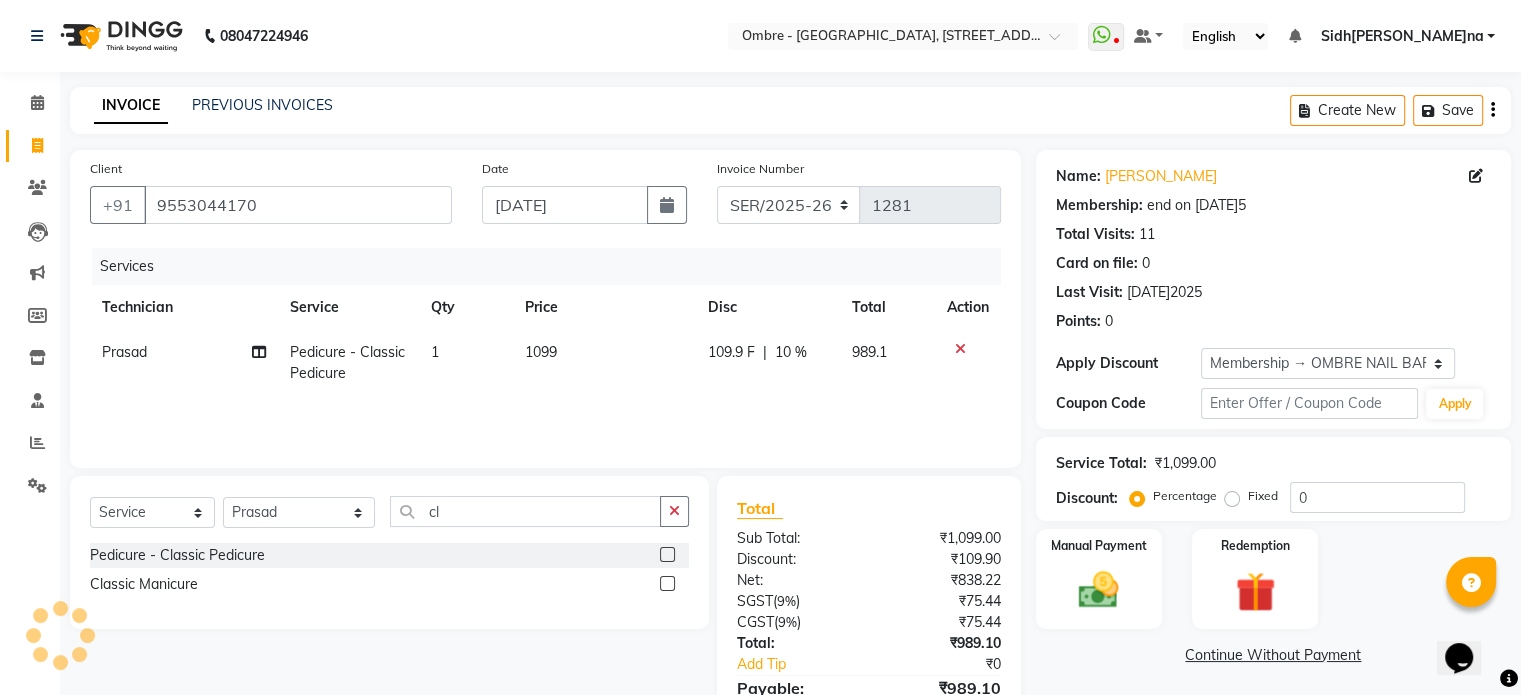 click on "1099" 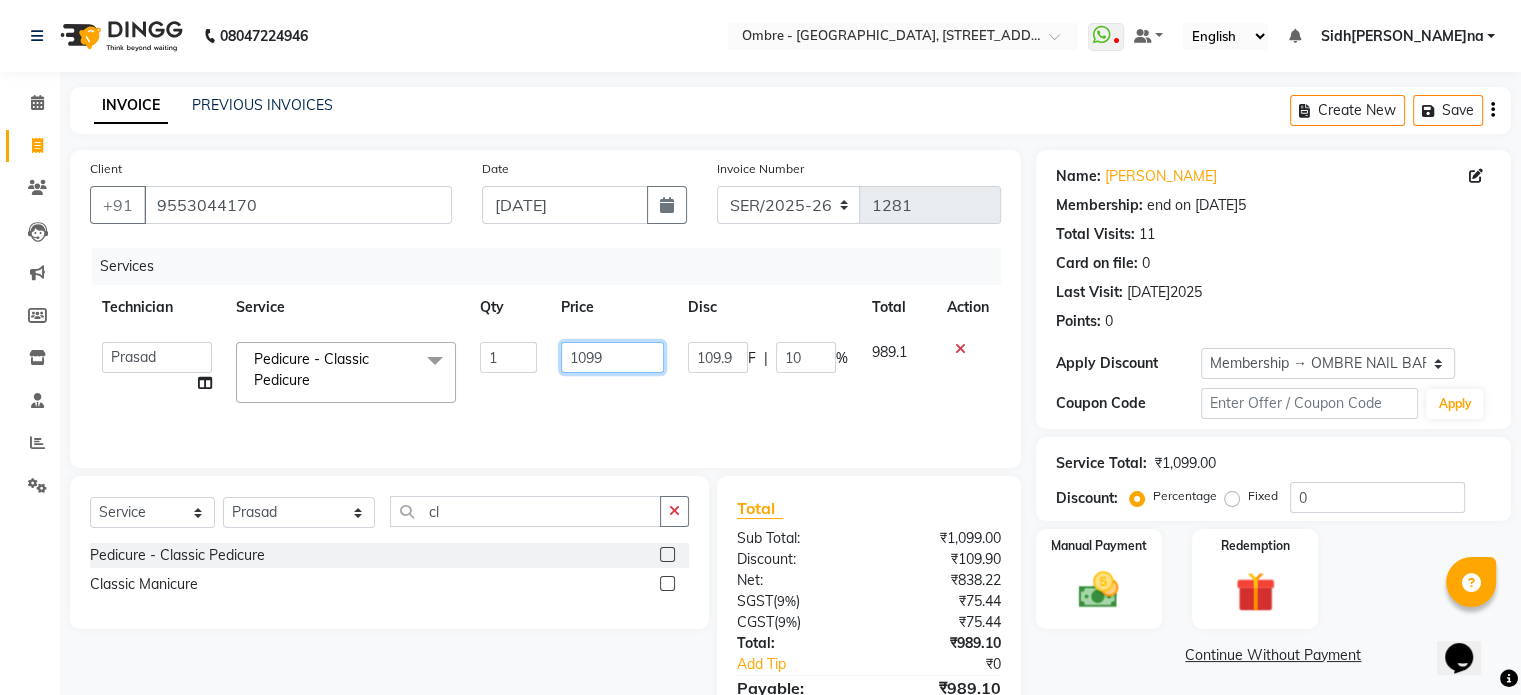 click on "1099" 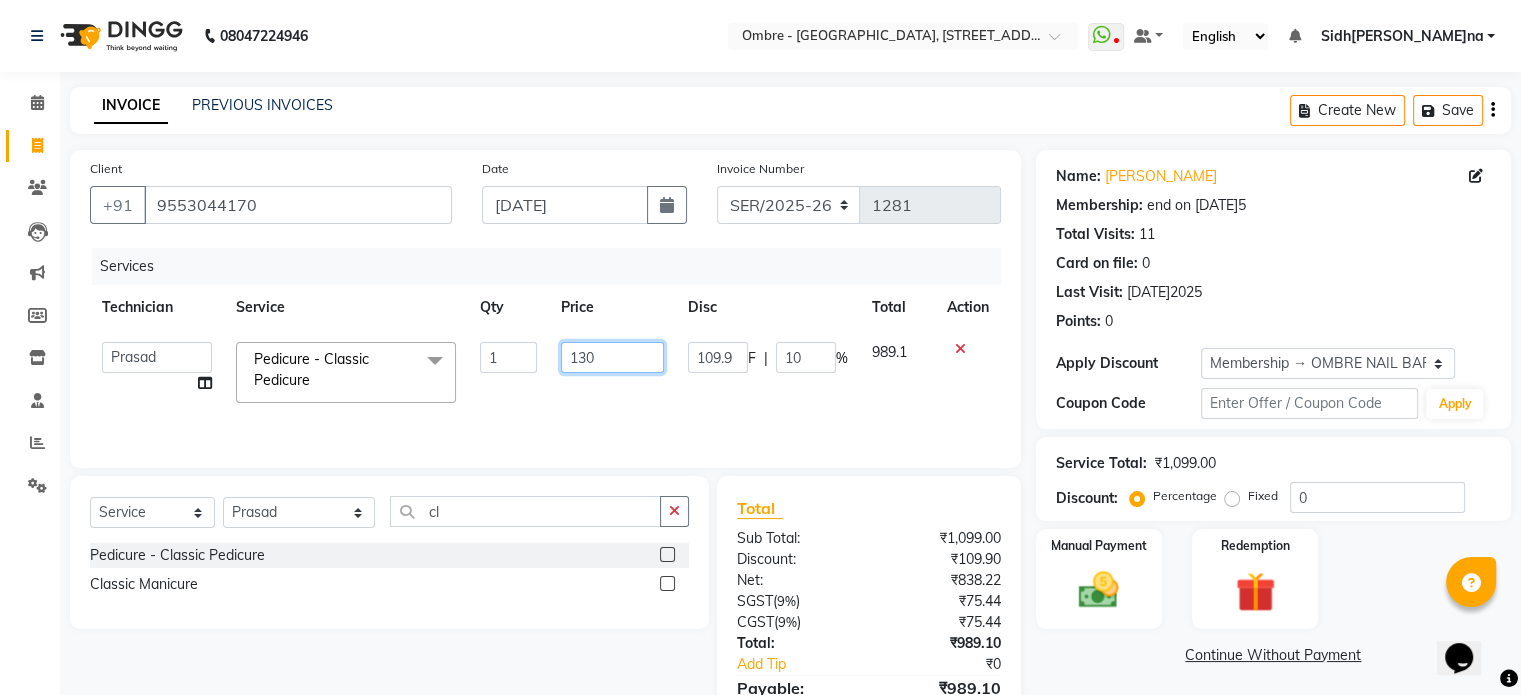 type on "1300" 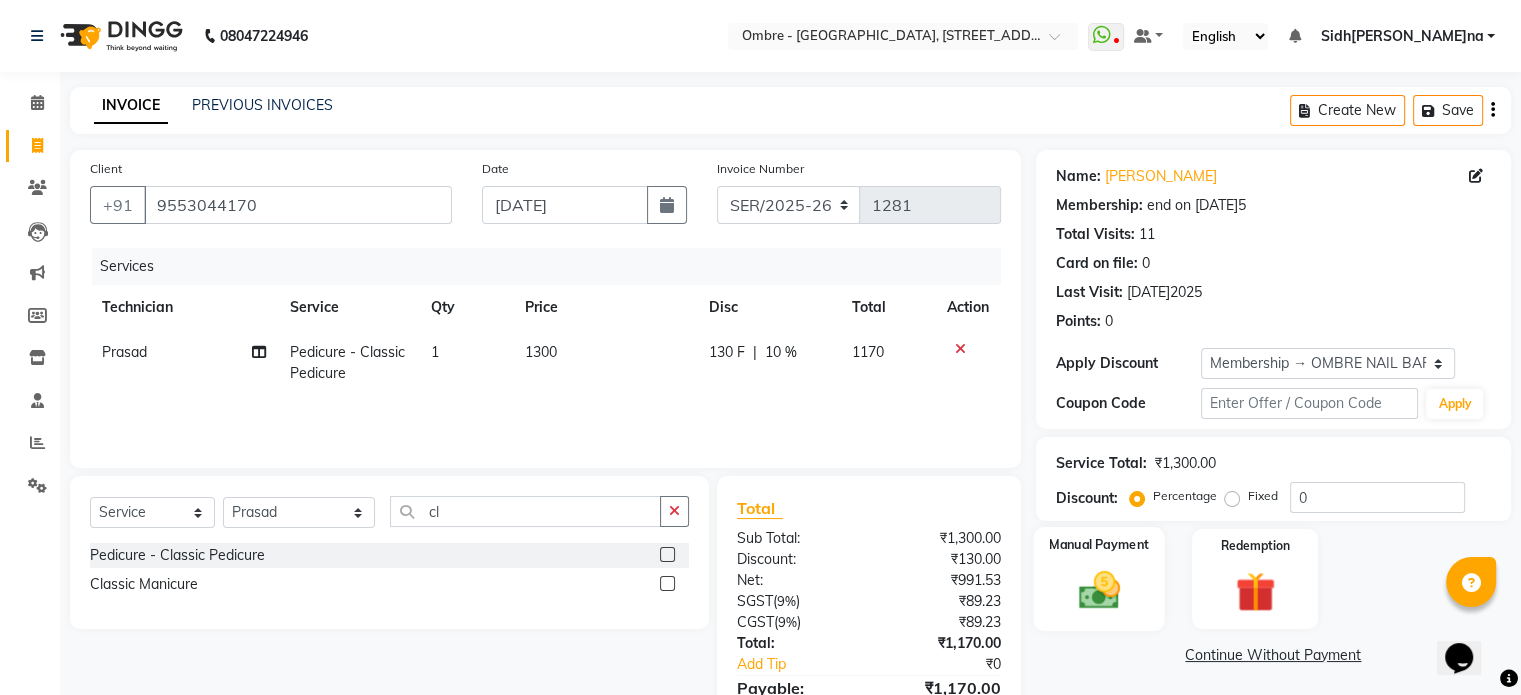 click on "Manual Payment" 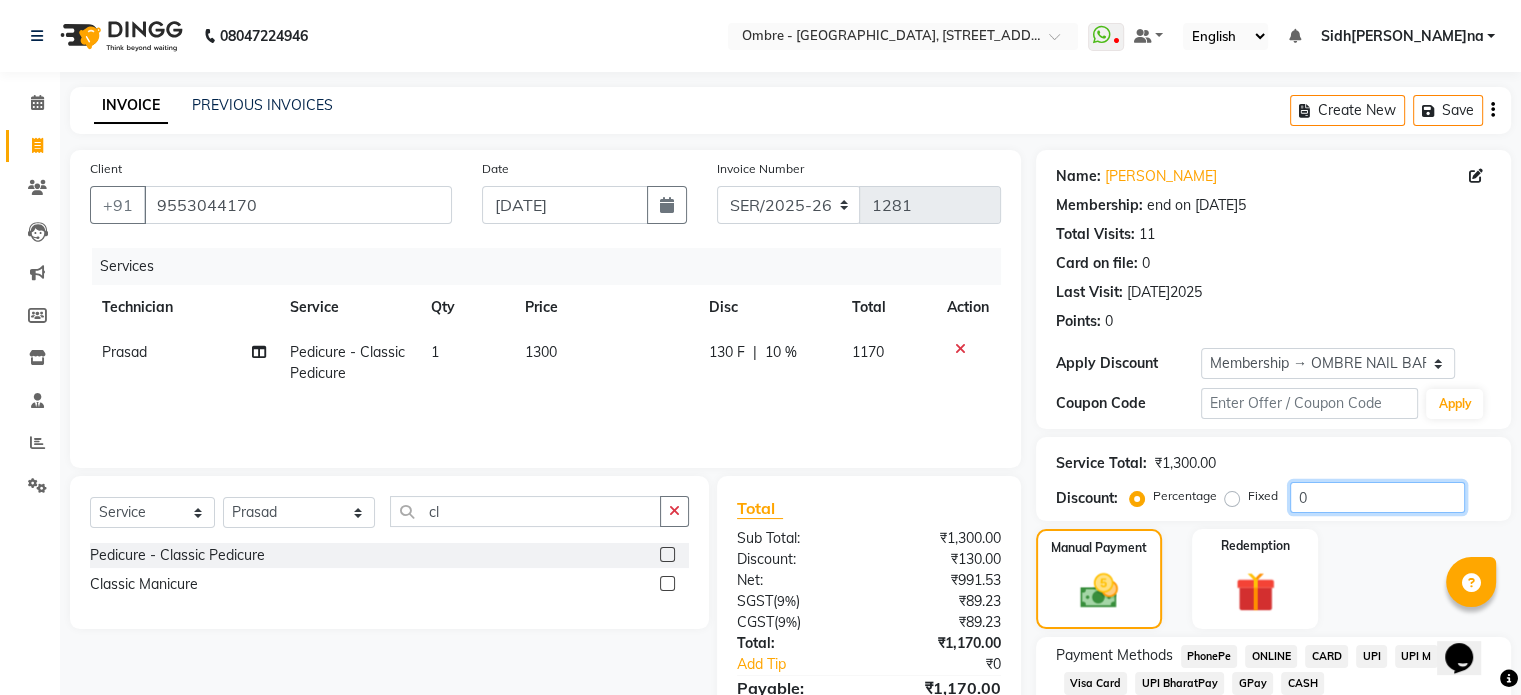 click on "0" 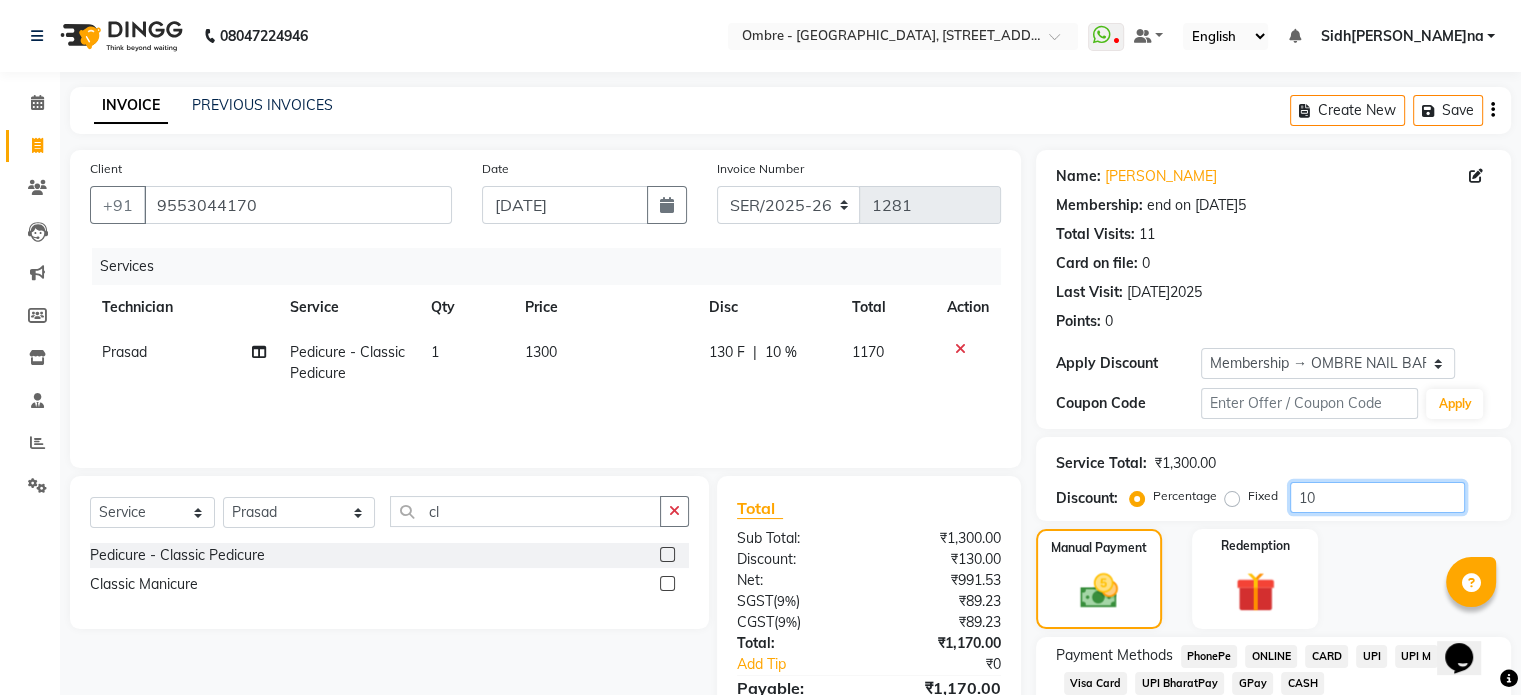 type on "10" 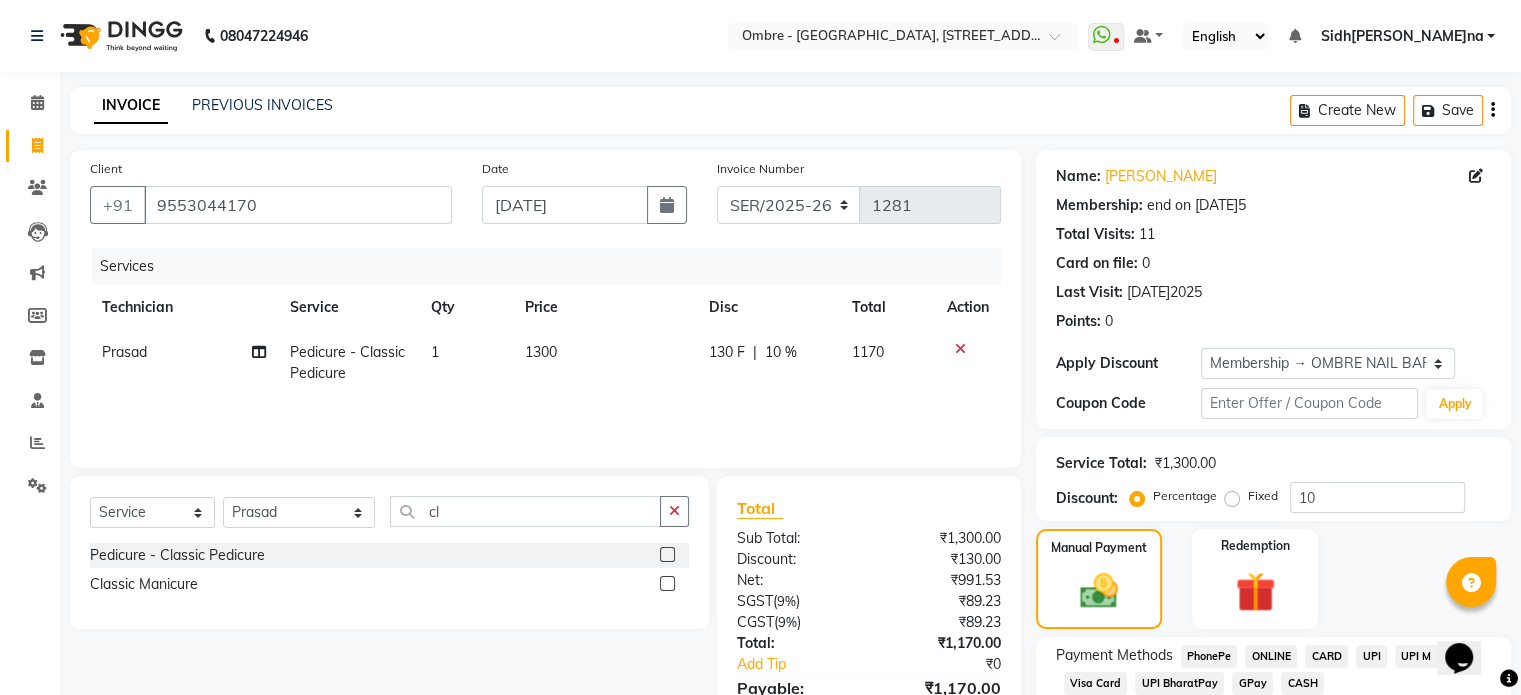 click on "CASH" 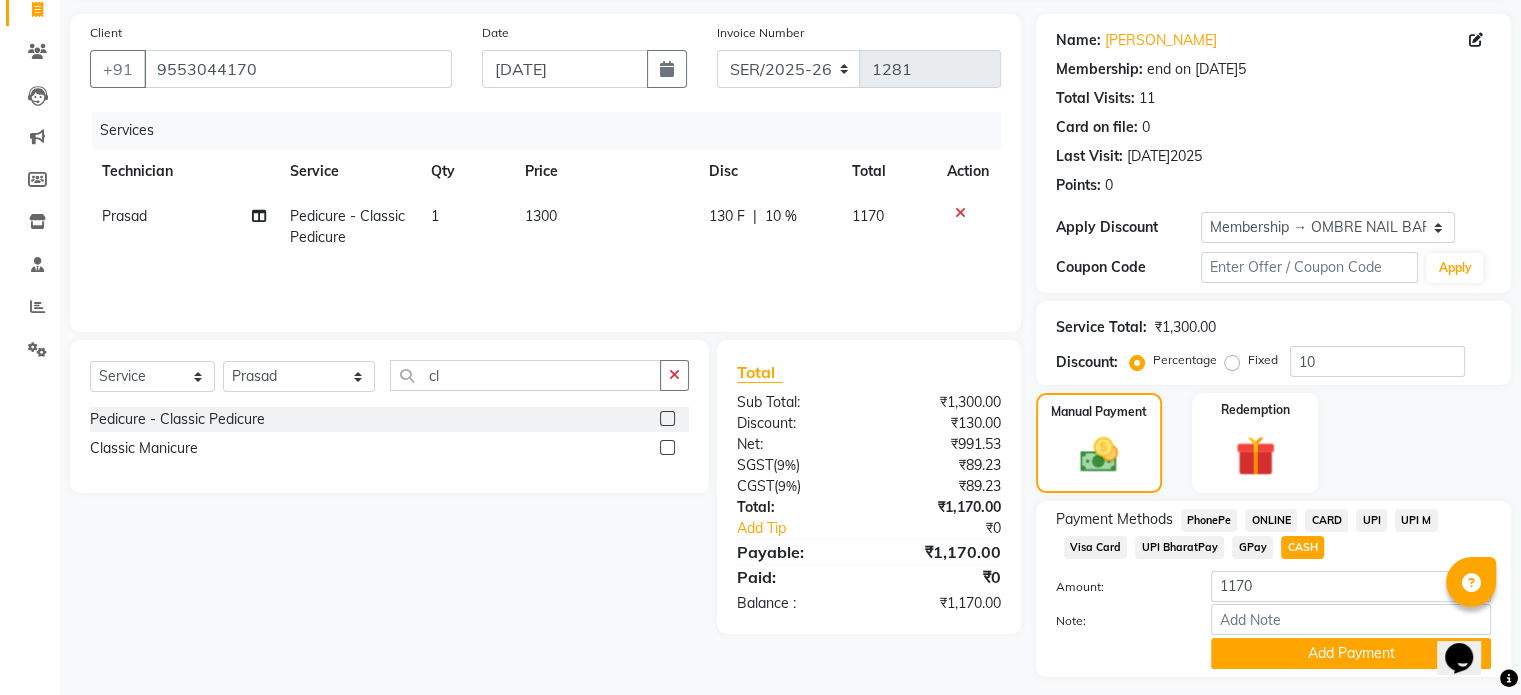 scroll, scrollTop: 191, scrollLeft: 0, axis: vertical 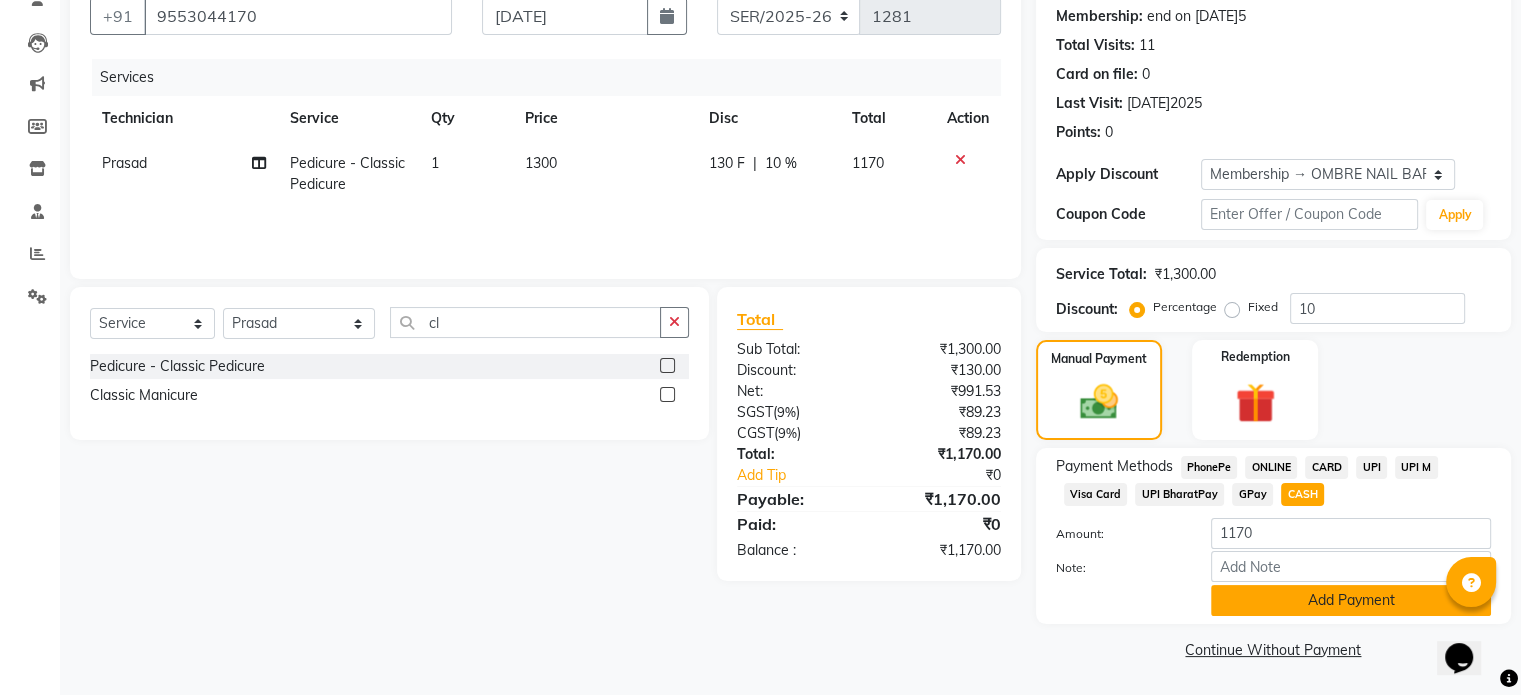 click on "Add Payment" 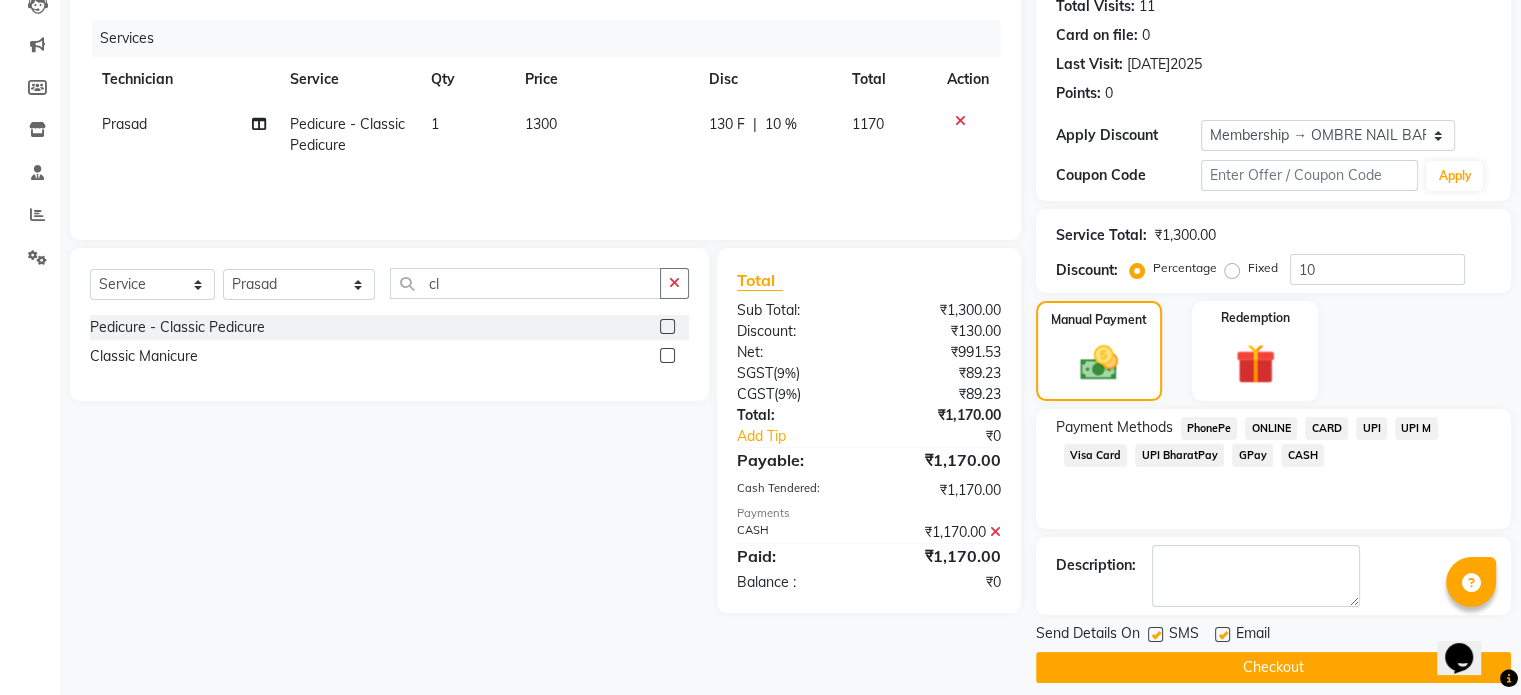 scroll, scrollTop: 238, scrollLeft: 0, axis: vertical 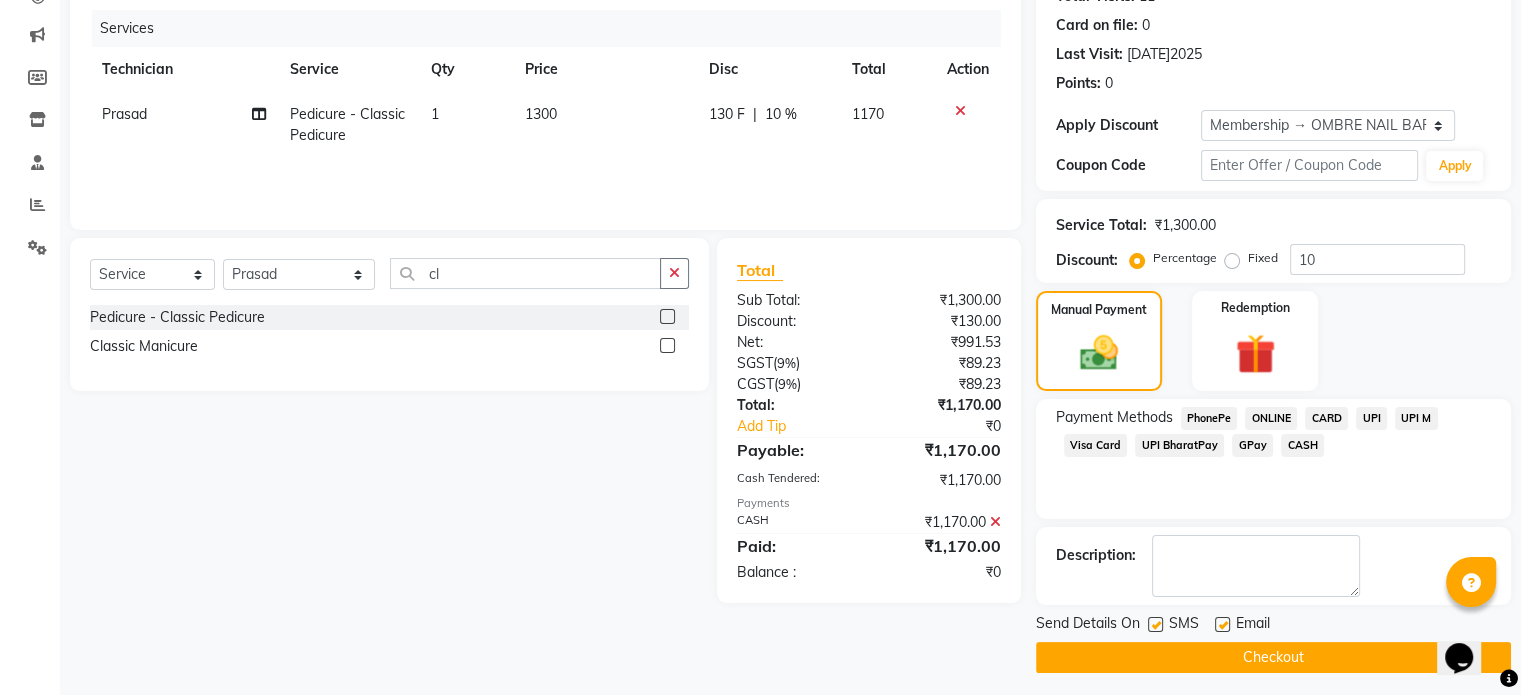 click on "Checkout" 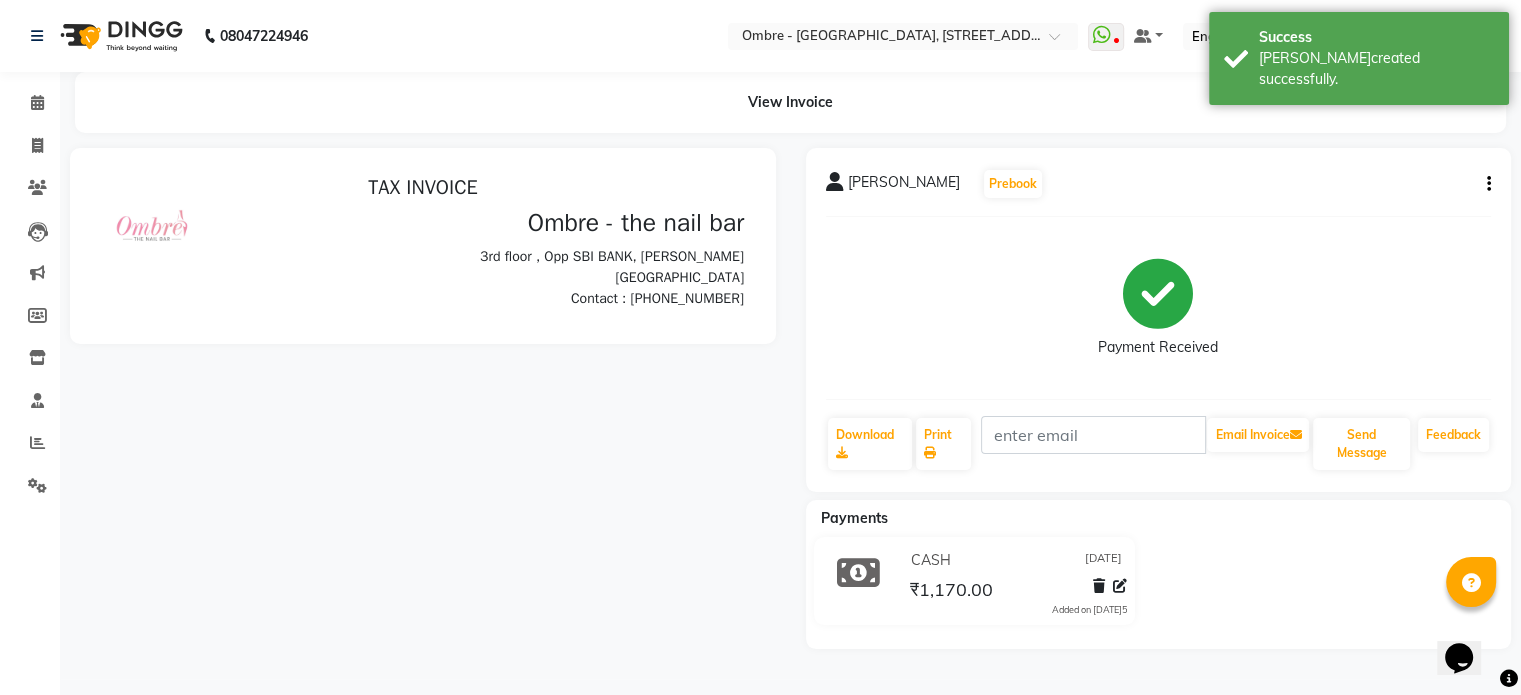 scroll, scrollTop: 0, scrollLeft: 0, axis: both 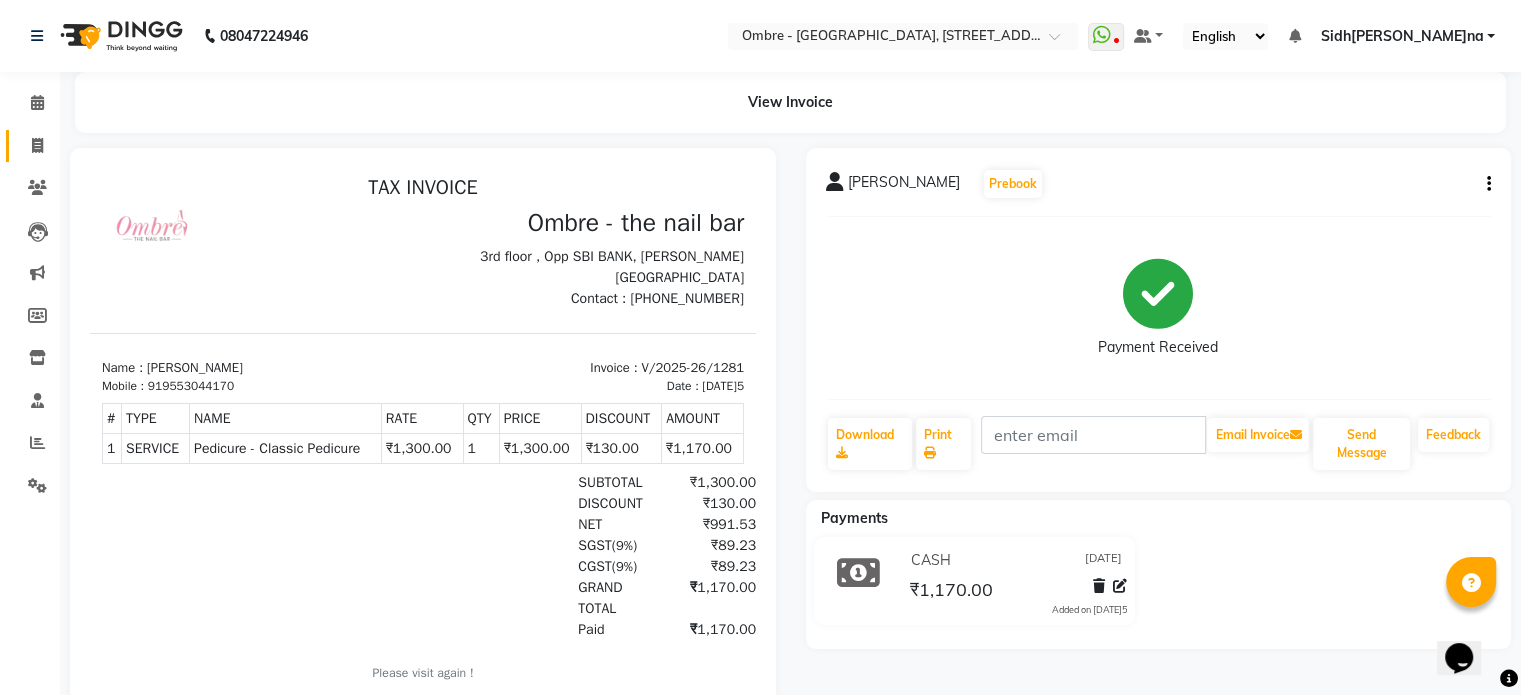 click on "Invoice" 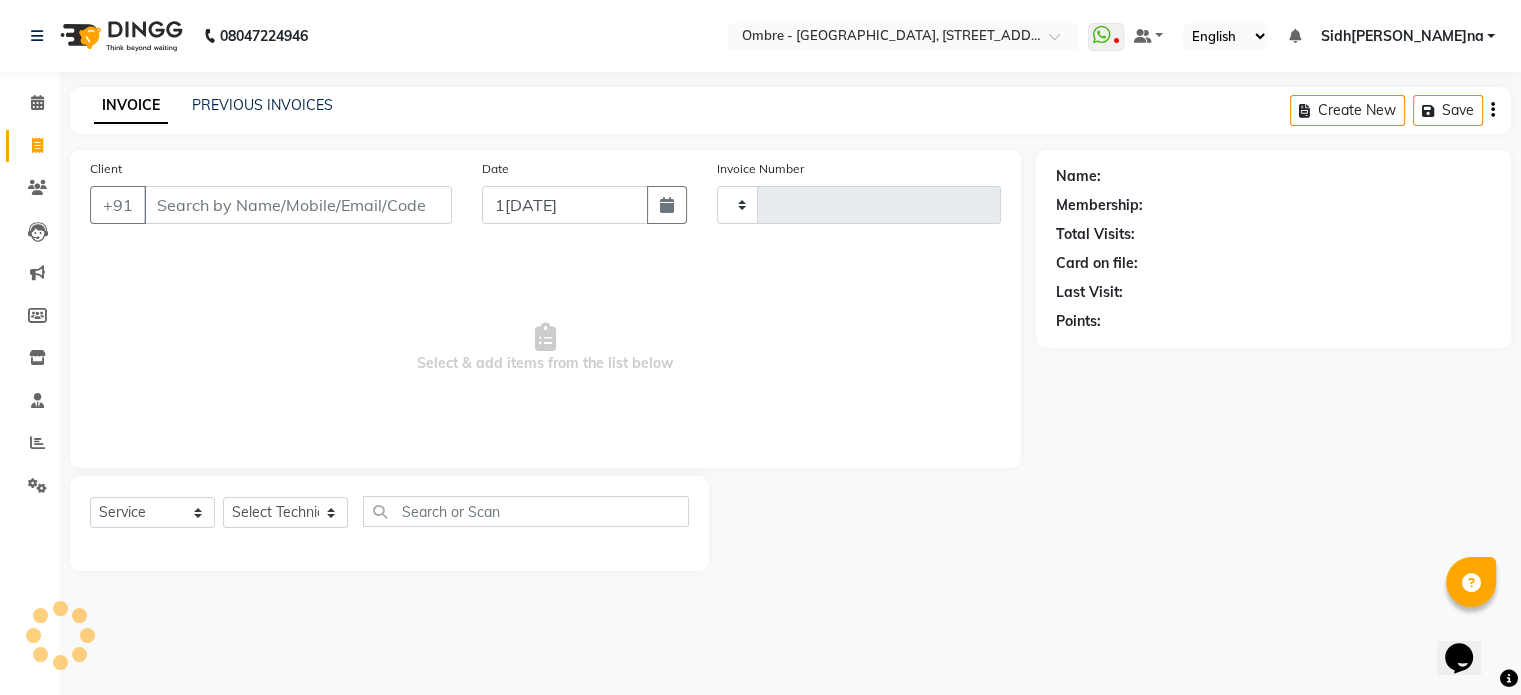 type on "n" 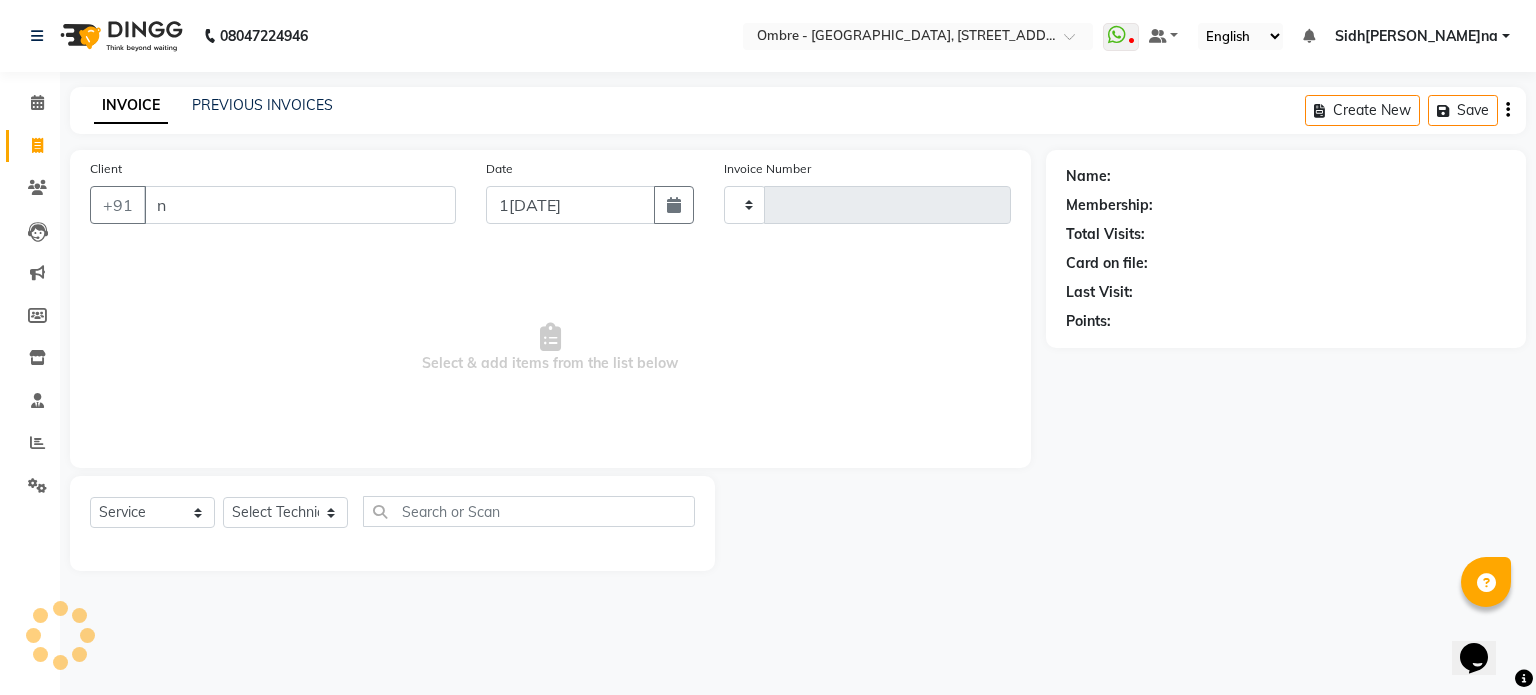 type on "1282" 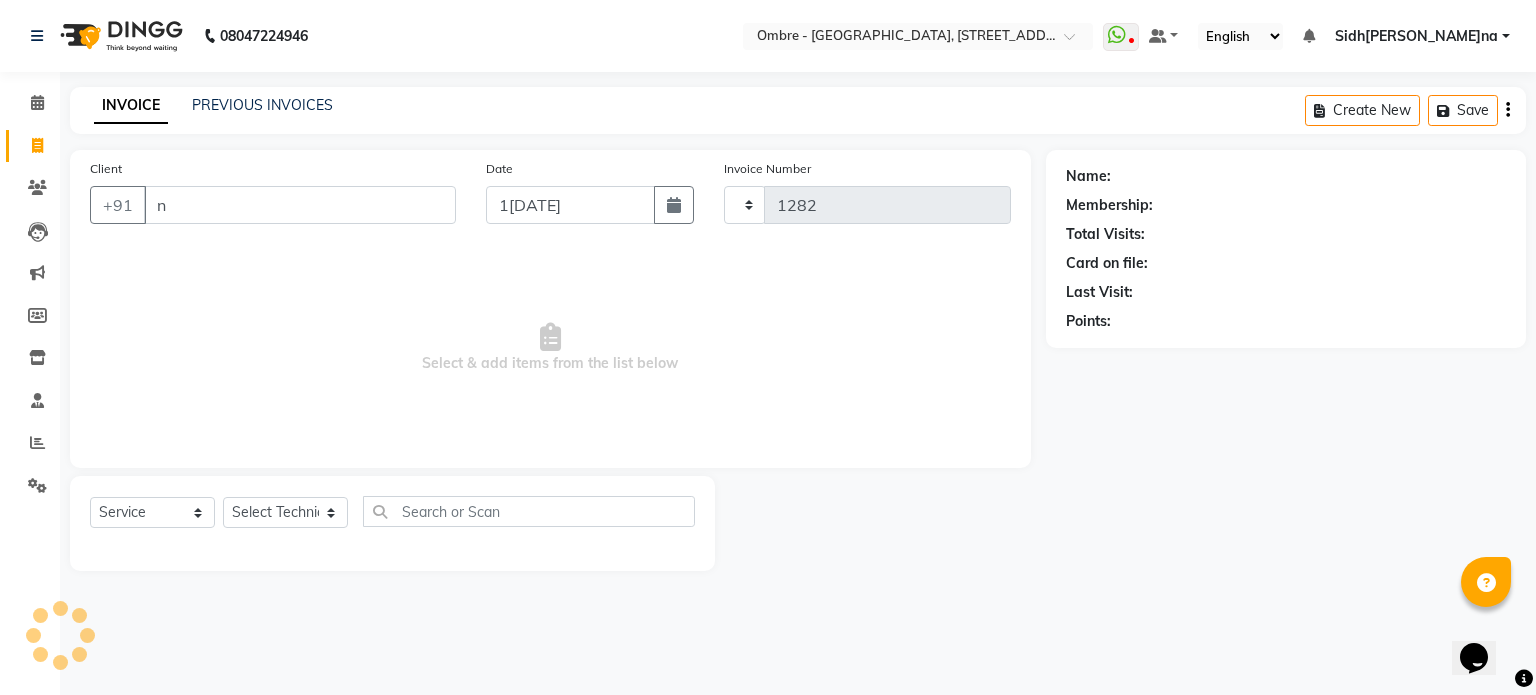 type on "ni" 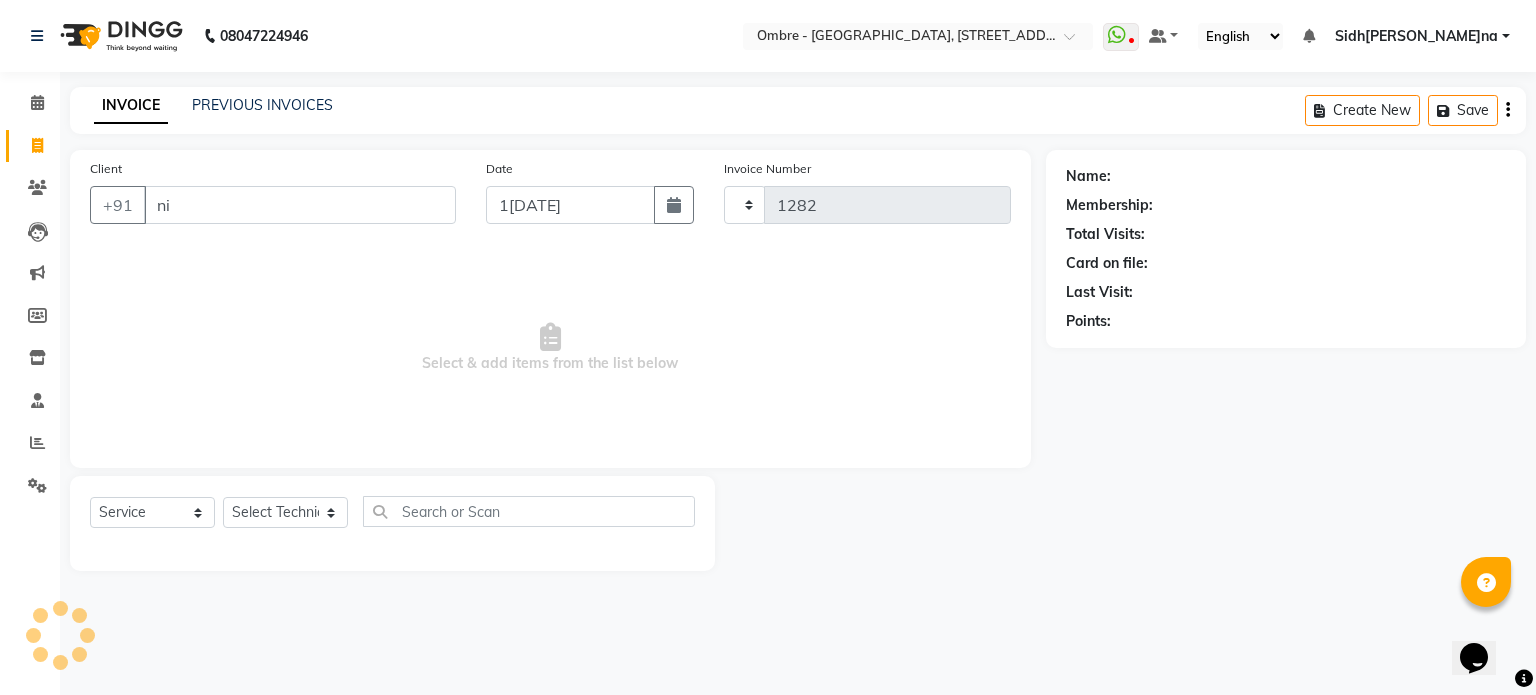 select on "4216" 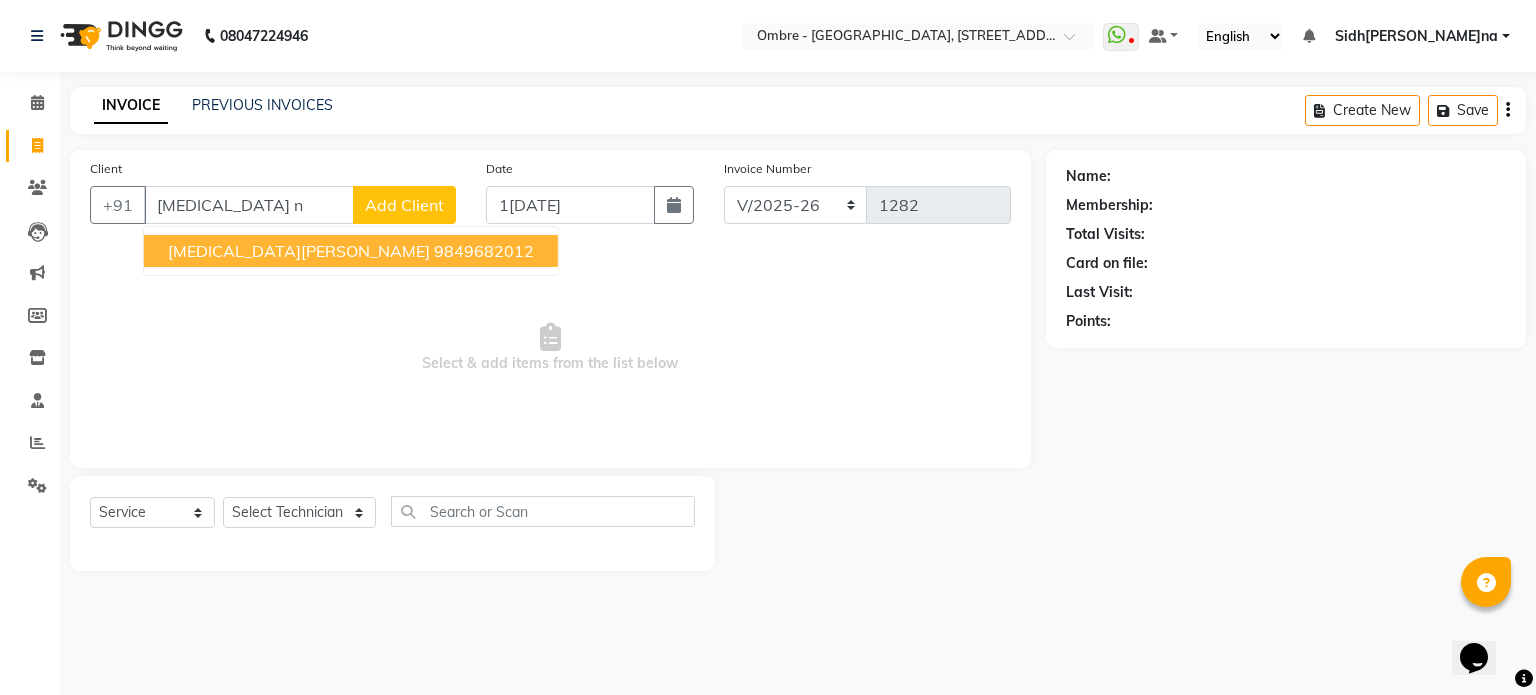 click on "Nikita Naidu" at bounding box center (299, 251) 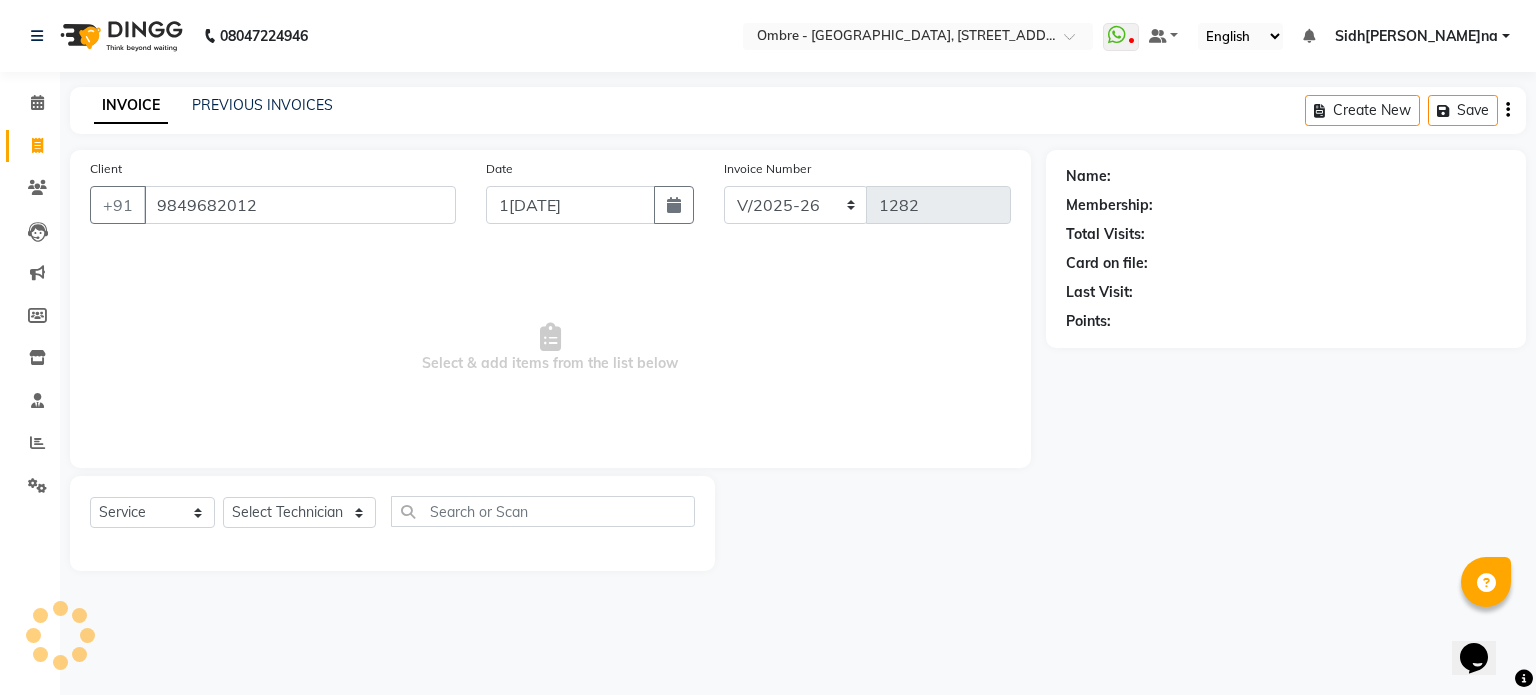 type on "9849682012" 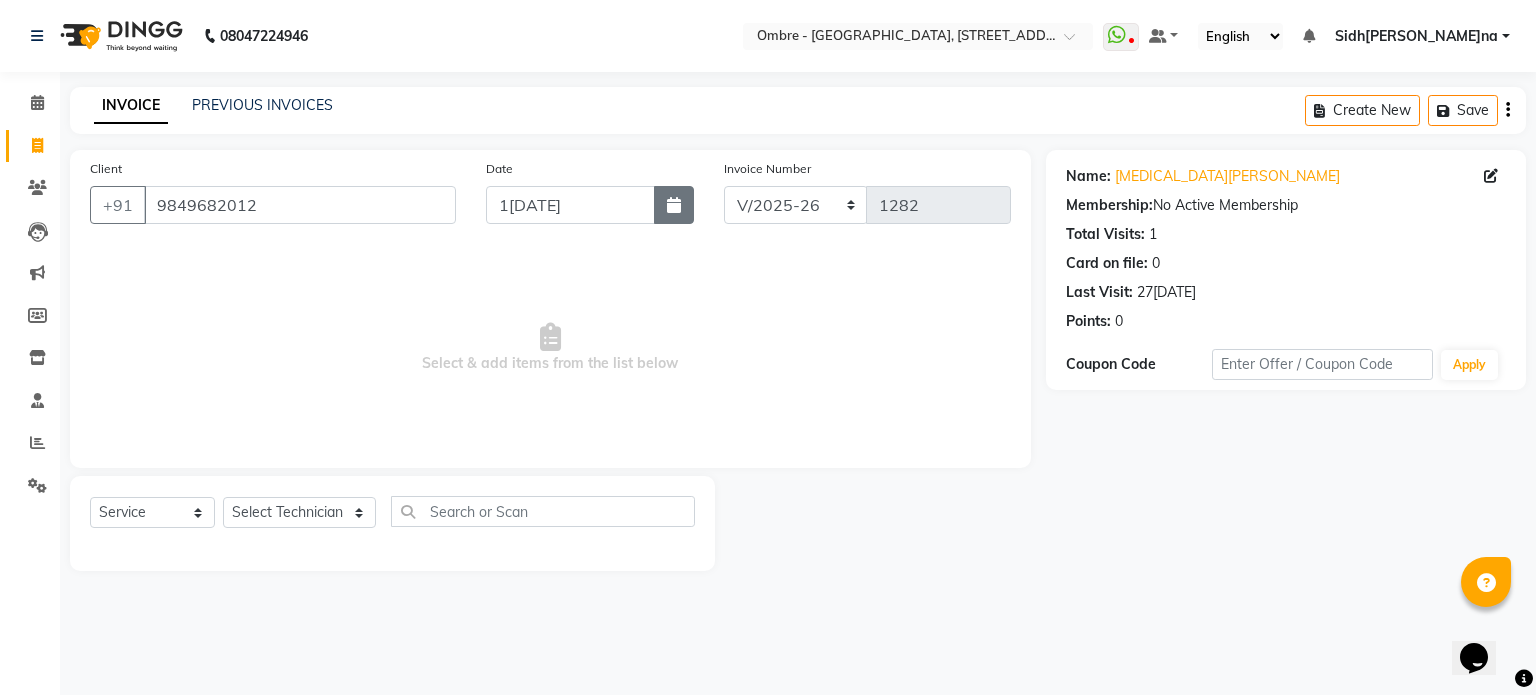 click 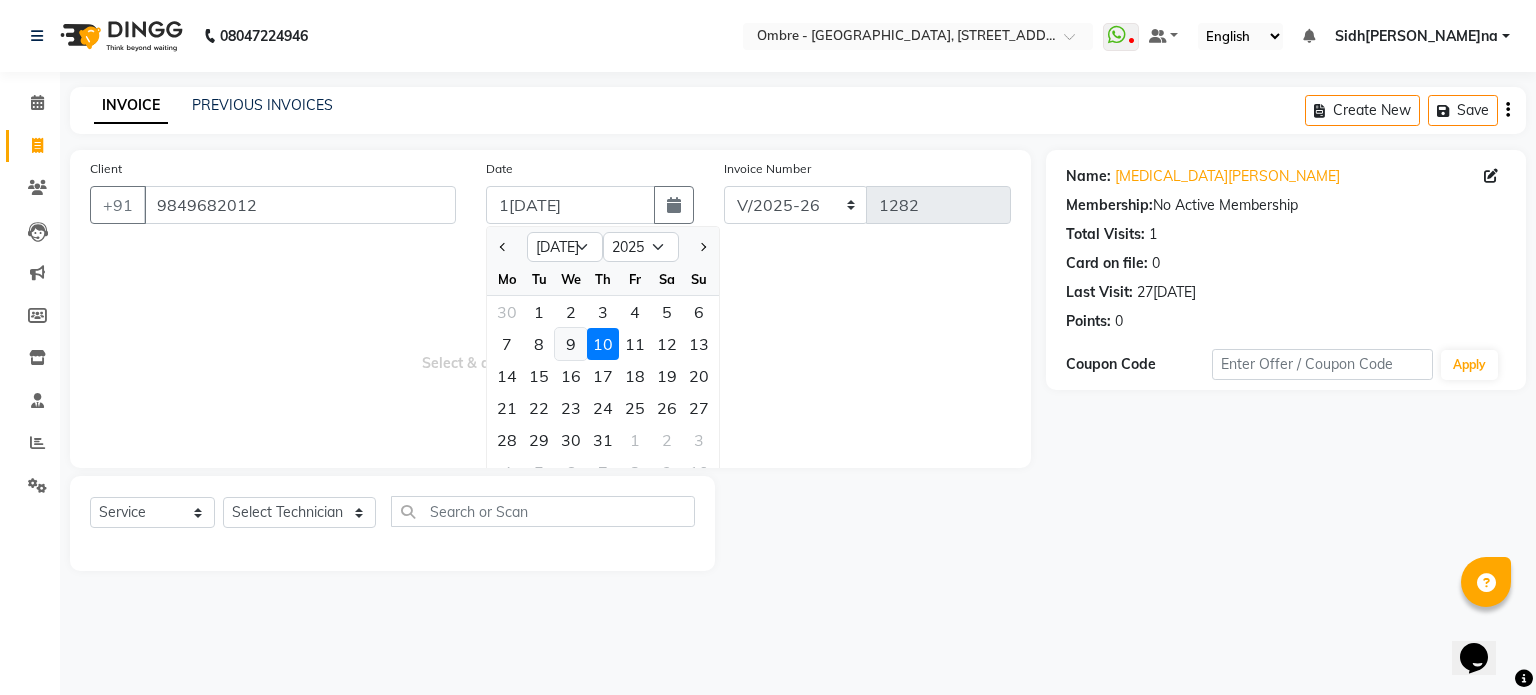 click on "9" 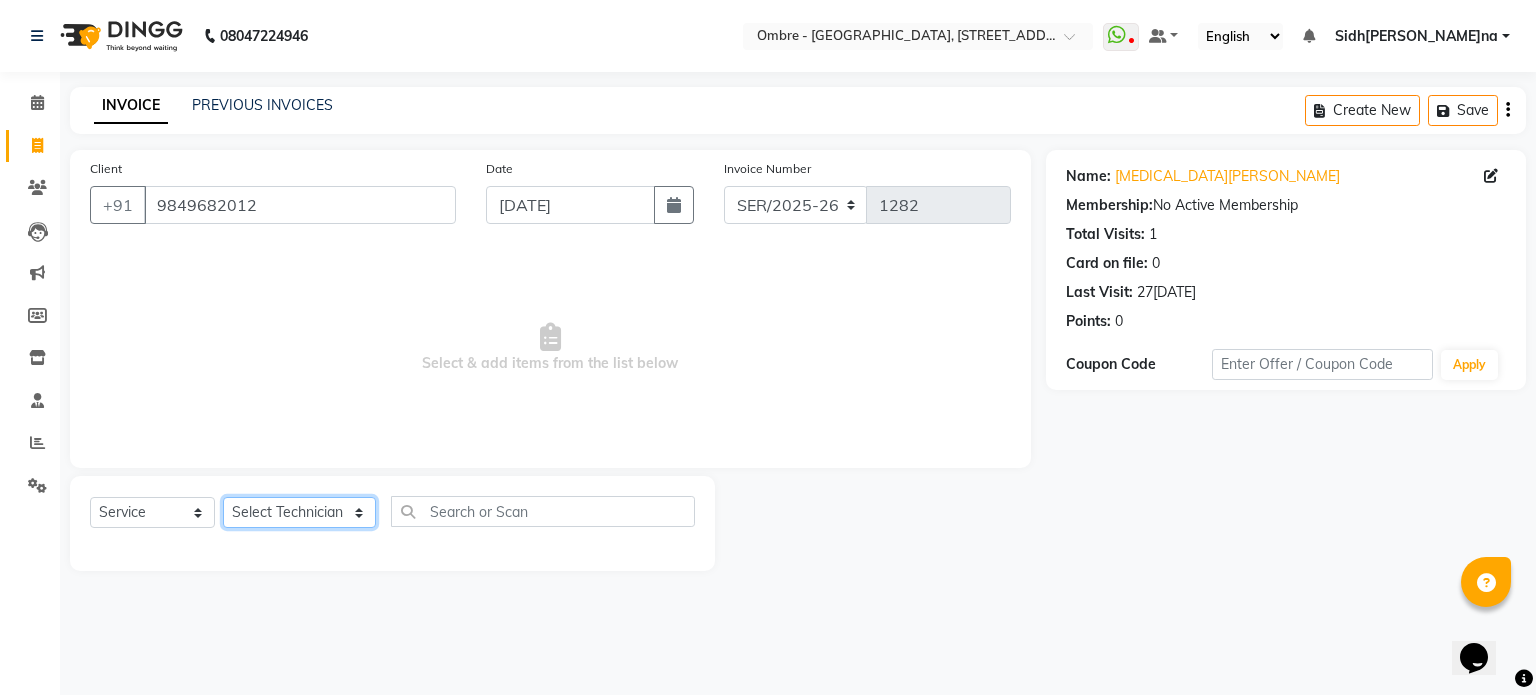 click on "Select Technician Abel Arohi Bharti Esther Gaina Holyson Juli Kasar Lata Monisha Prasad priyanka sakshi jain Sheetal Sushila thamu Wonso" 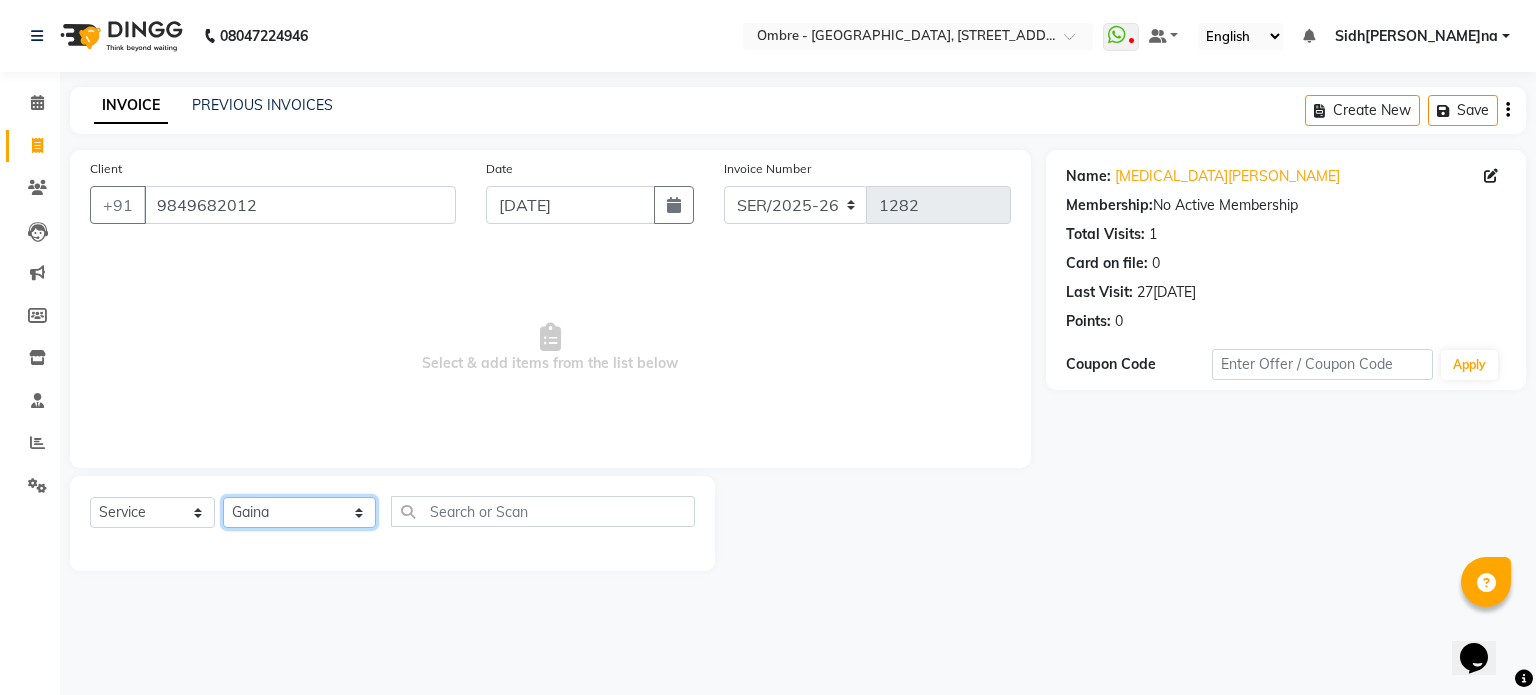 click on "Select Technician Abel Arohi Bharti Esther Gaina Holyson Juli Kasar Lata Monisha Prasad priyanka sakshi jain Sheetal Sushila thamu Wonso" 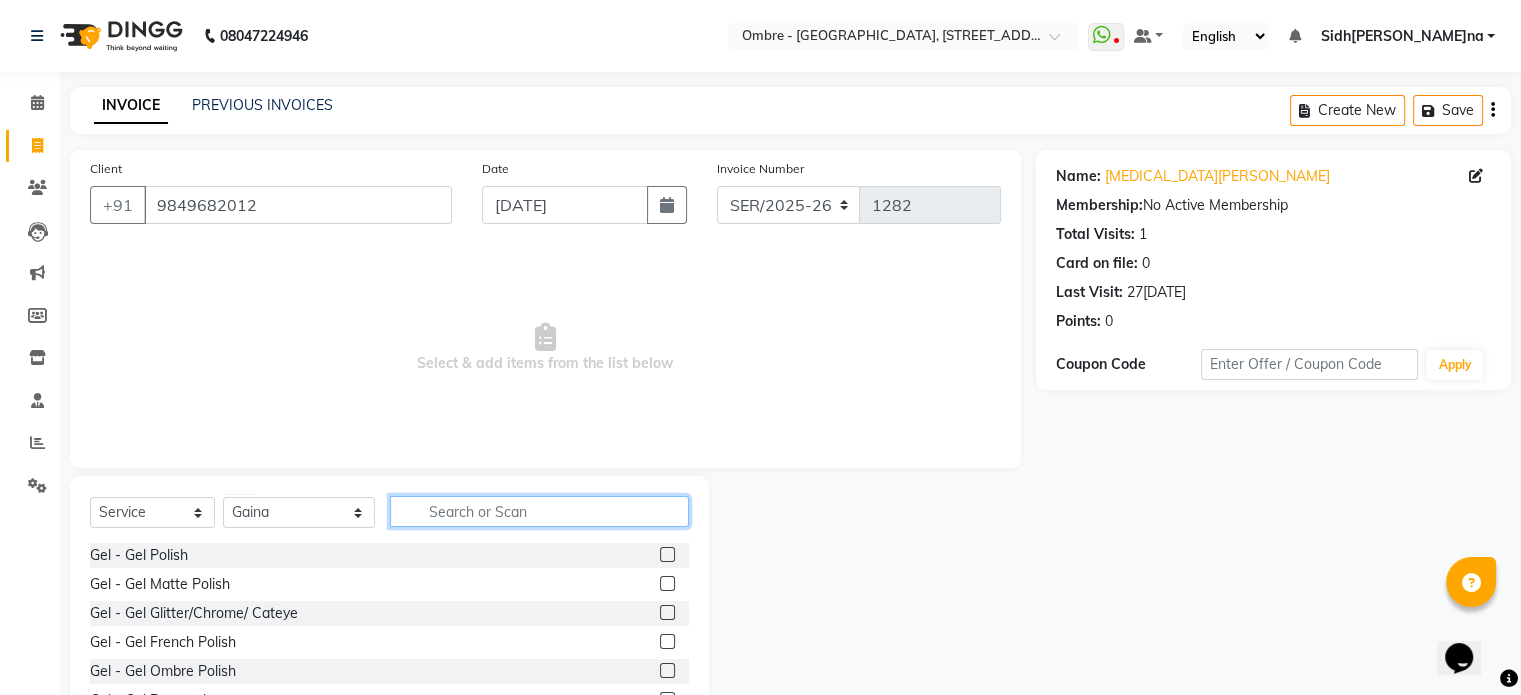 click 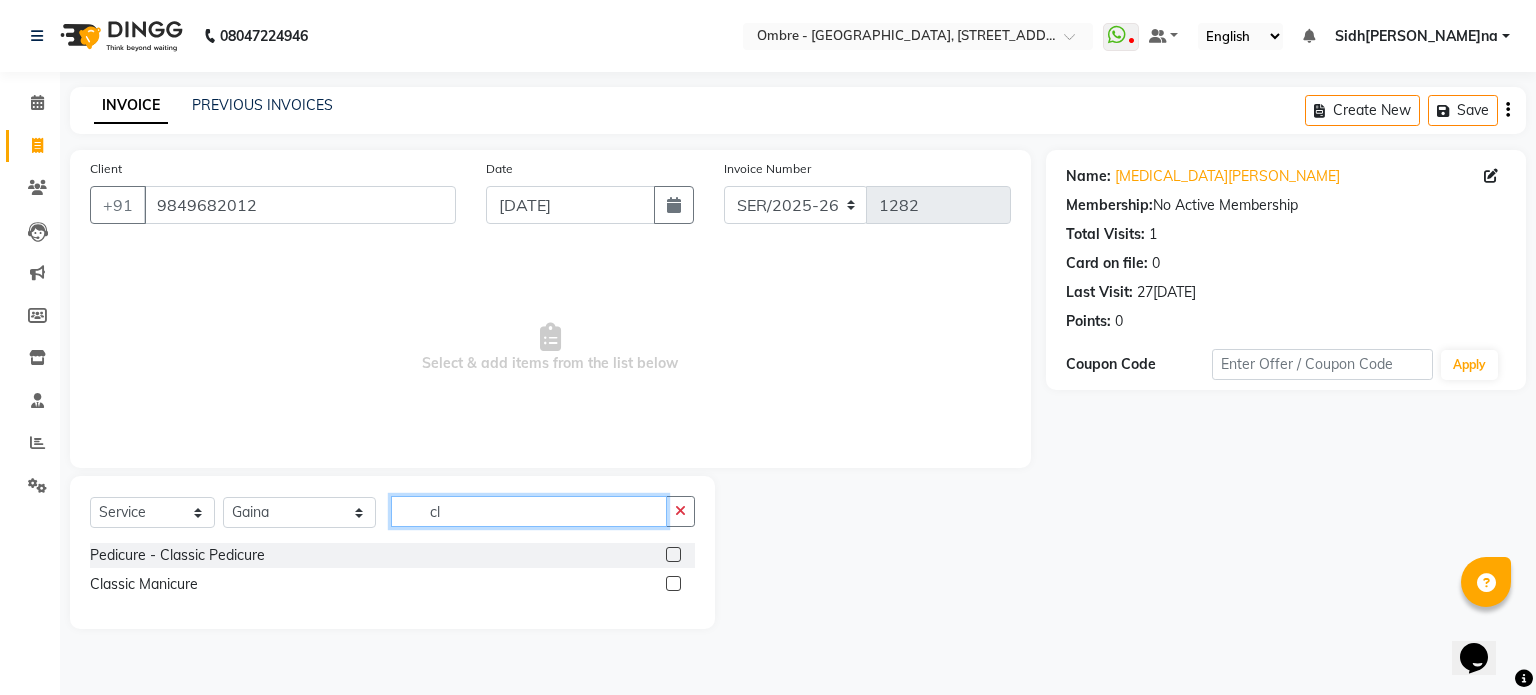 type on "cl" 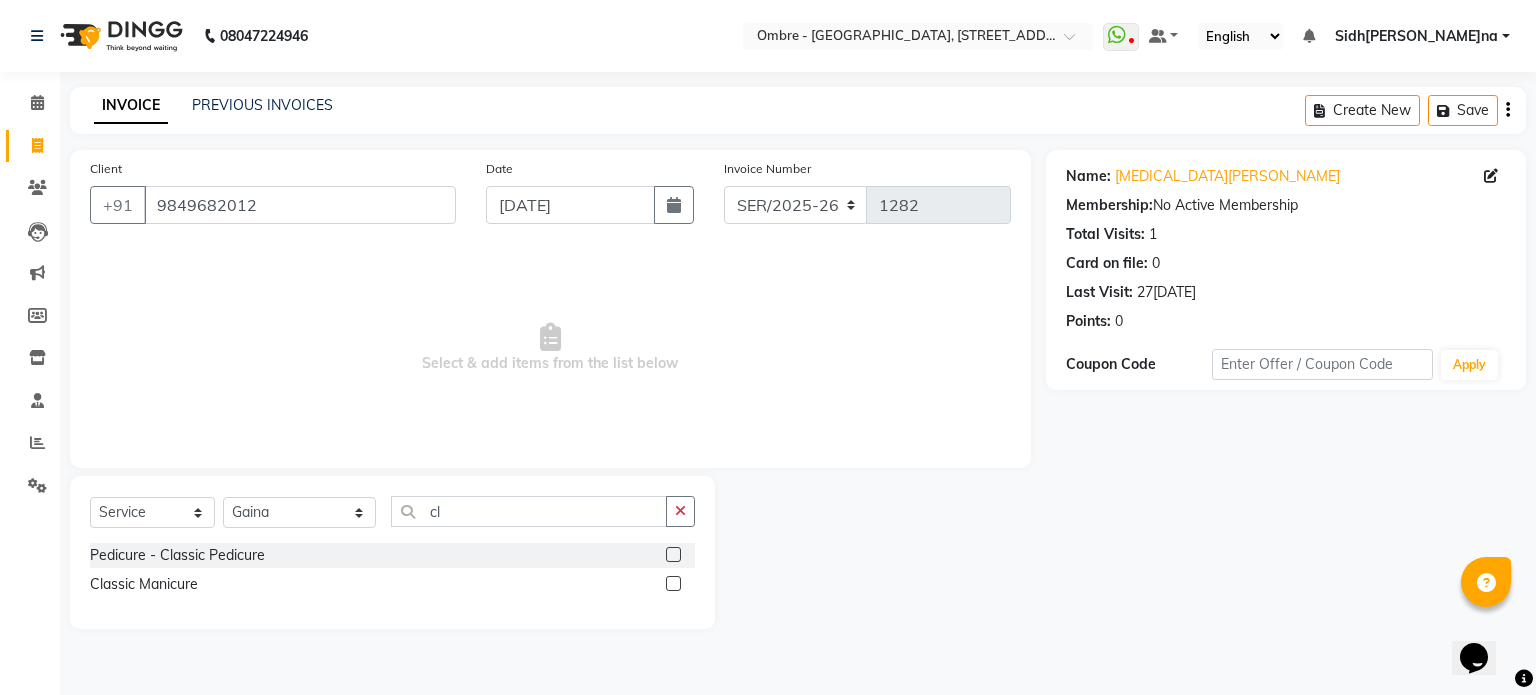 click 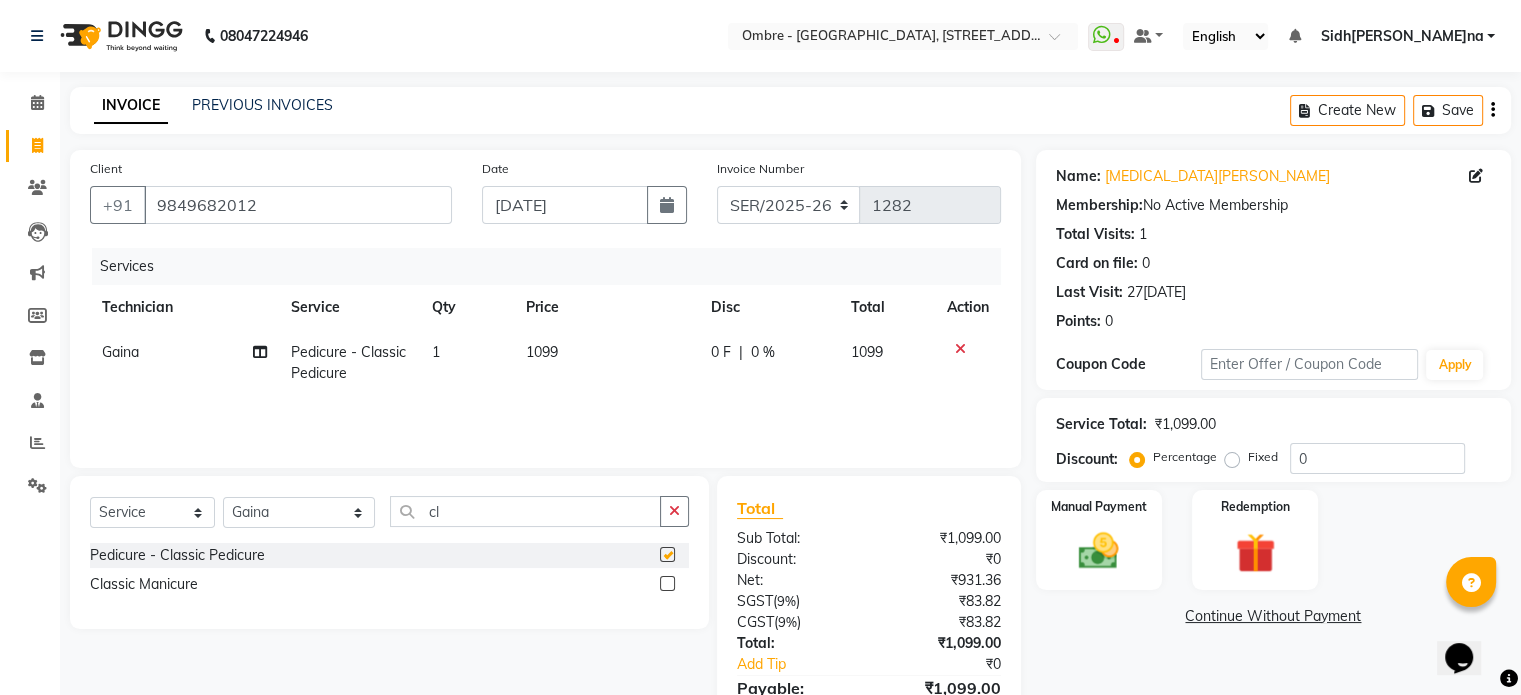 checkbox on "false" 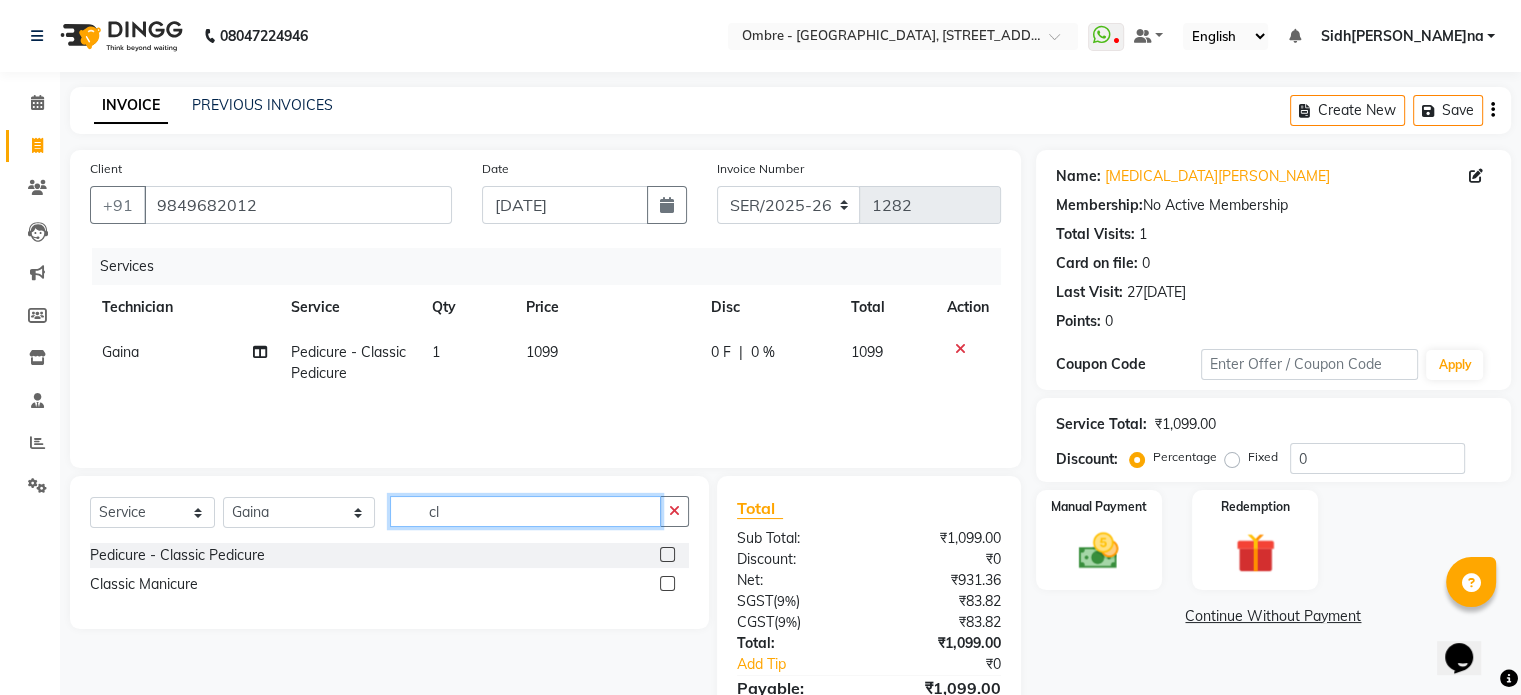 drag, startPoint x: 430, startPoint y: 515, endPoint x: 395, endPoint y: 509, distance: 35.510563 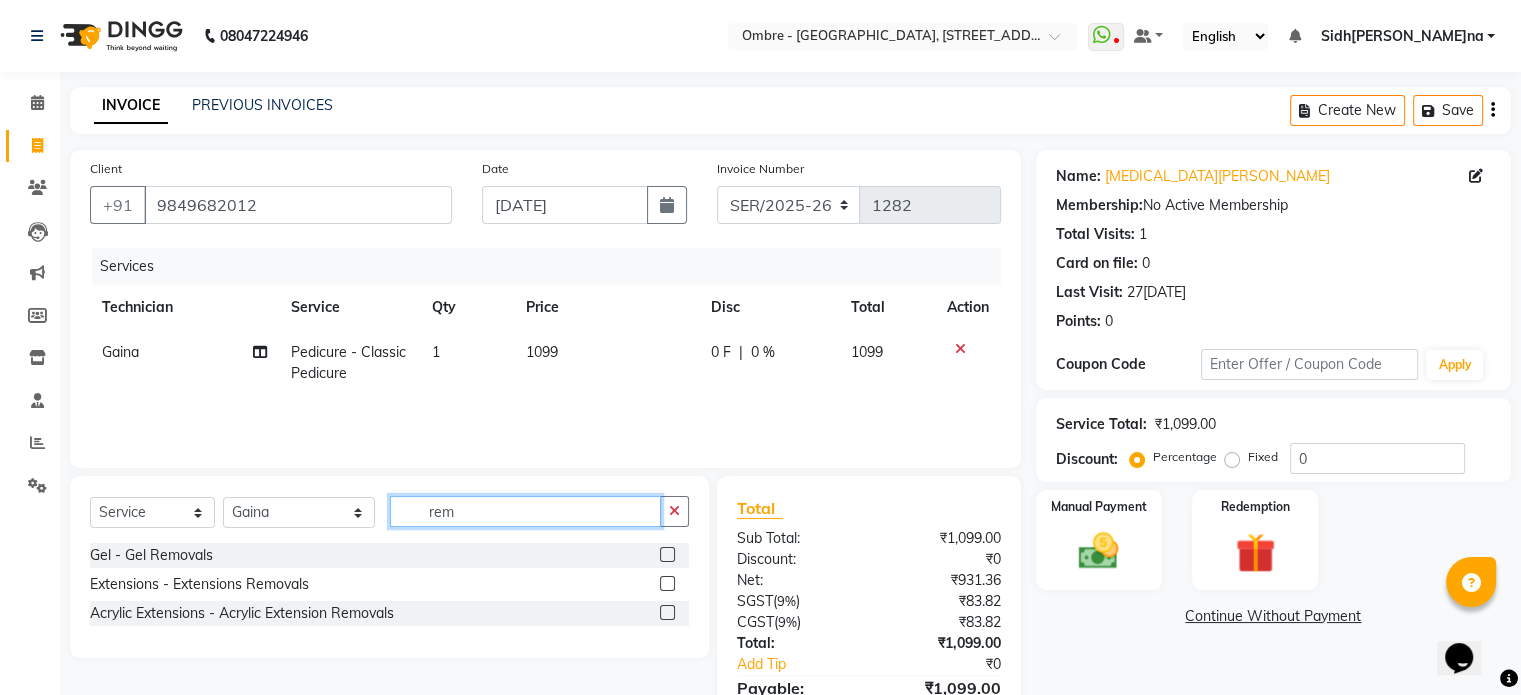 type on "rem" 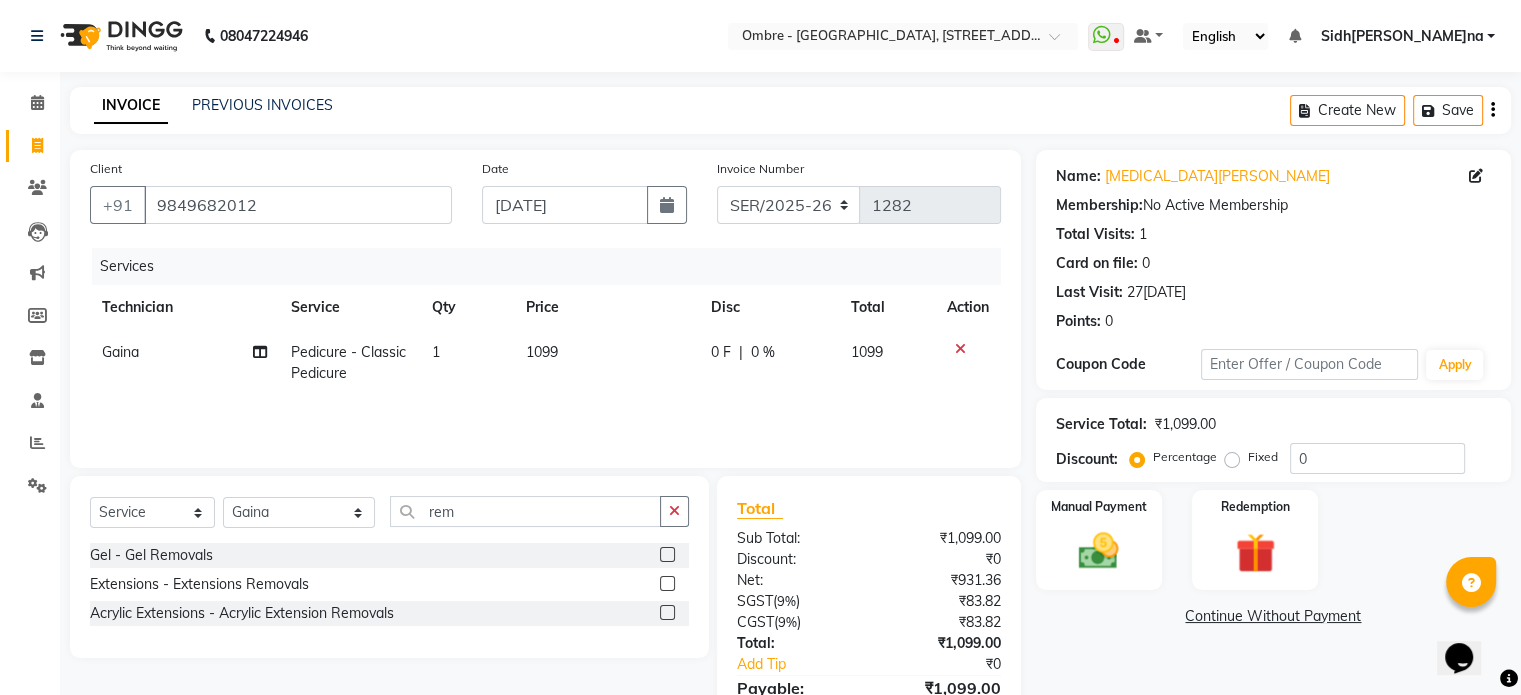 click 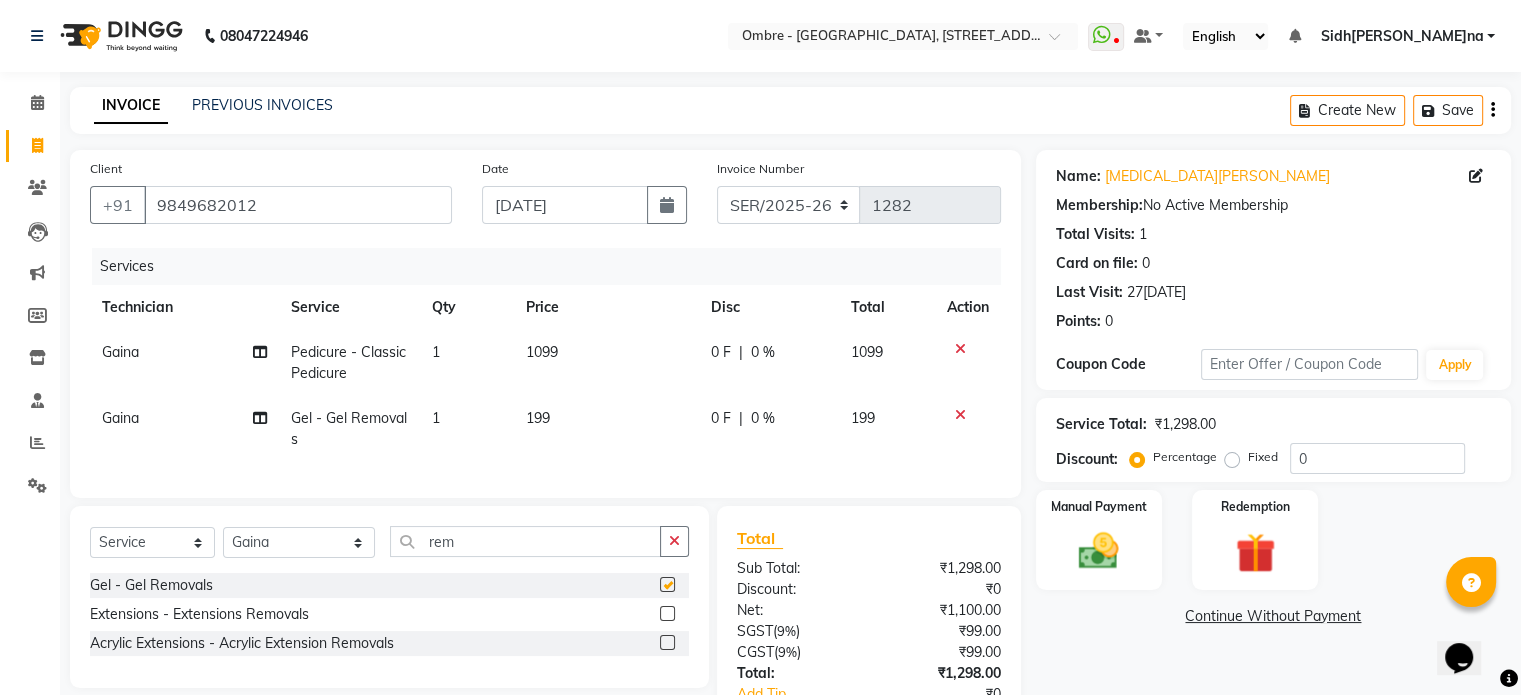 checkbox on "false" 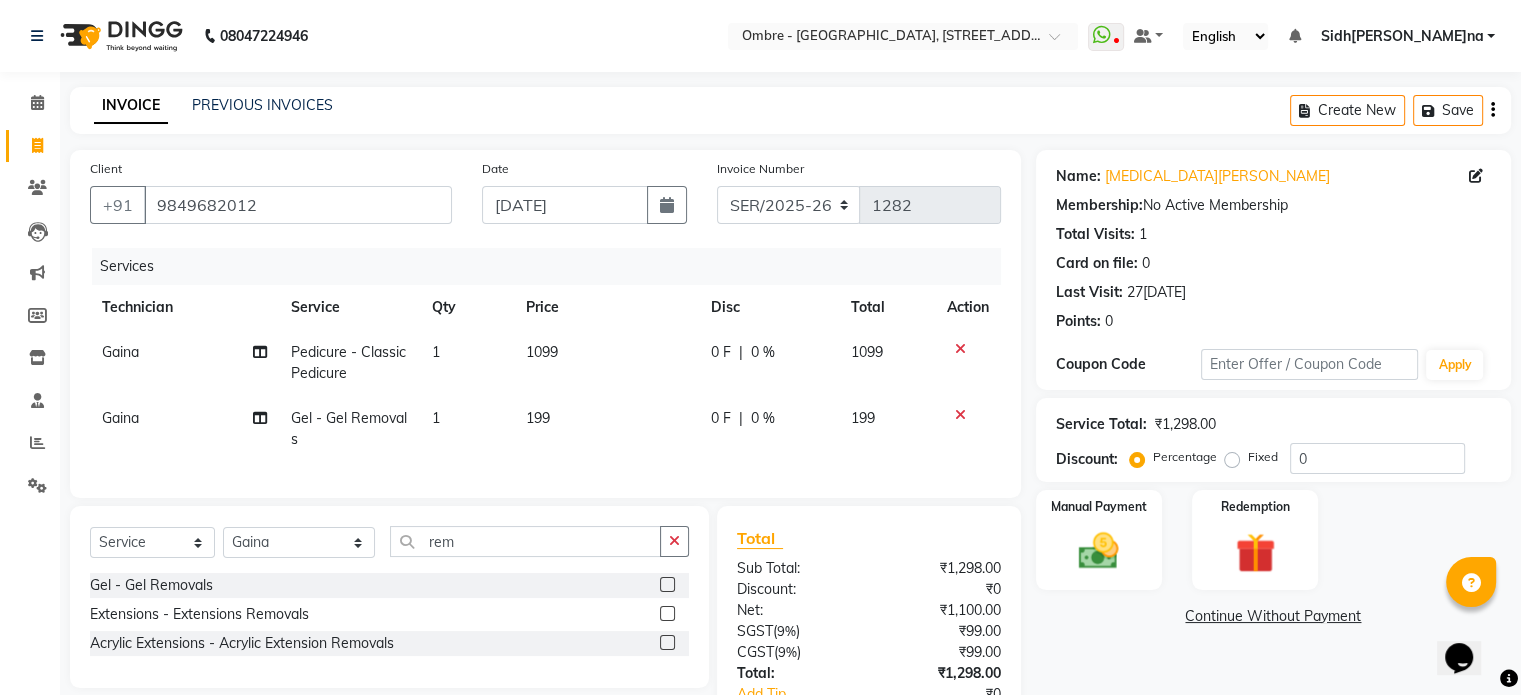 click on "1099" 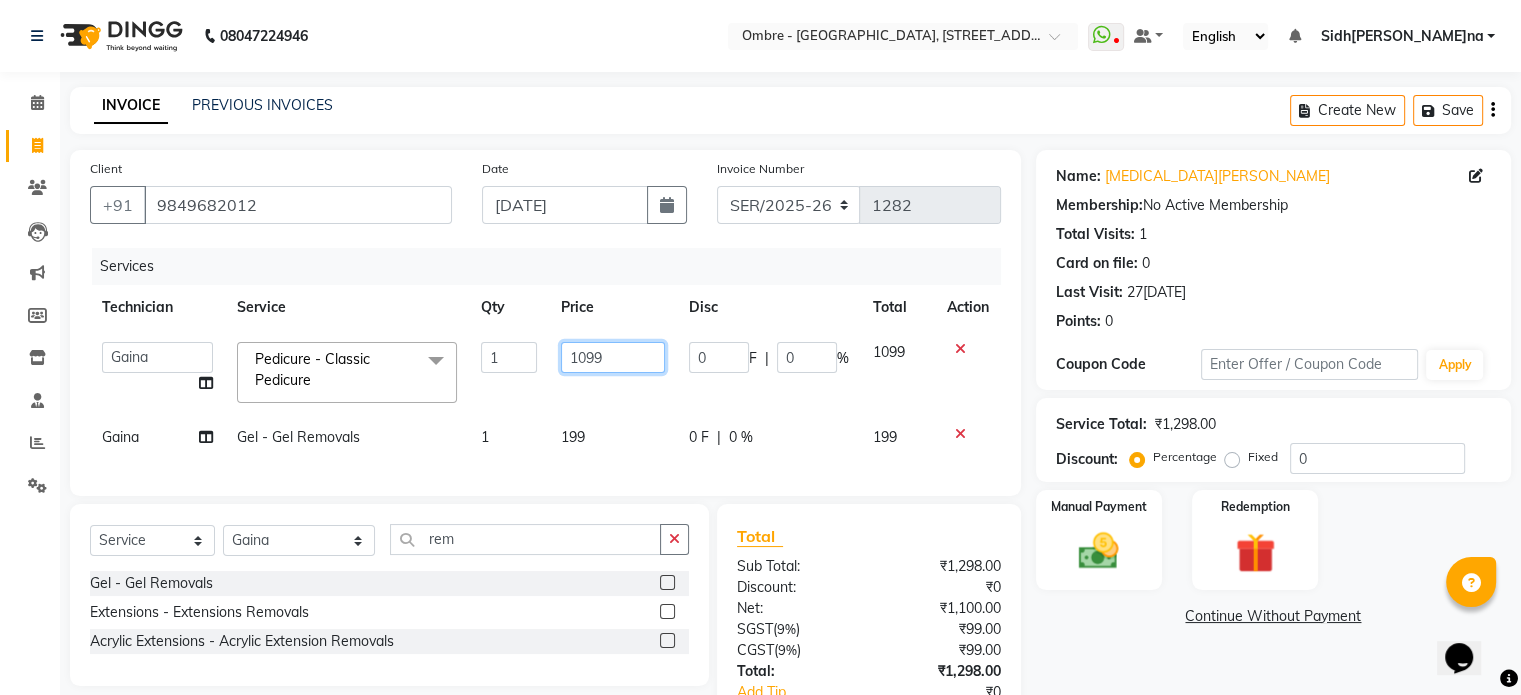 drag, startPoint x: 577, startPoint y: 365, endPoint x: 676, endPoint y: 363, distance: 99.0202 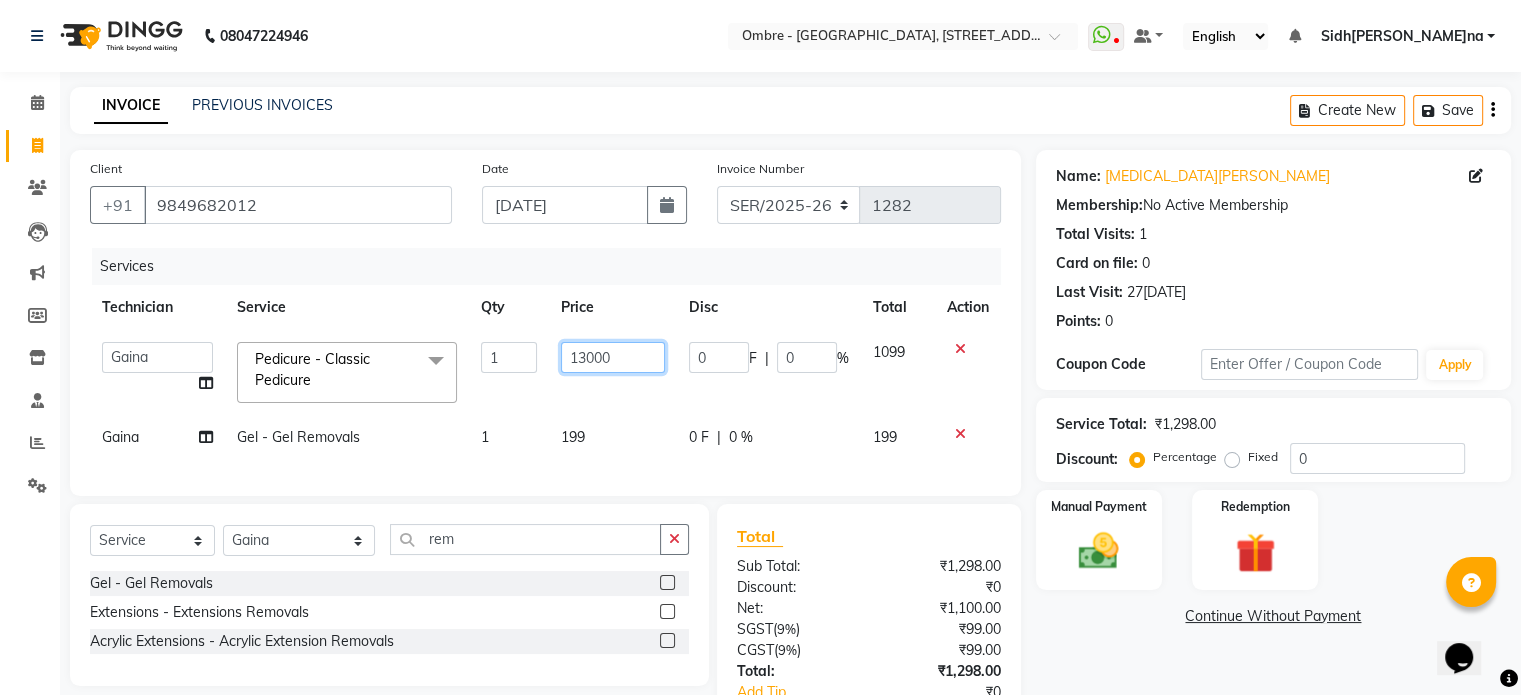 type on "1300" 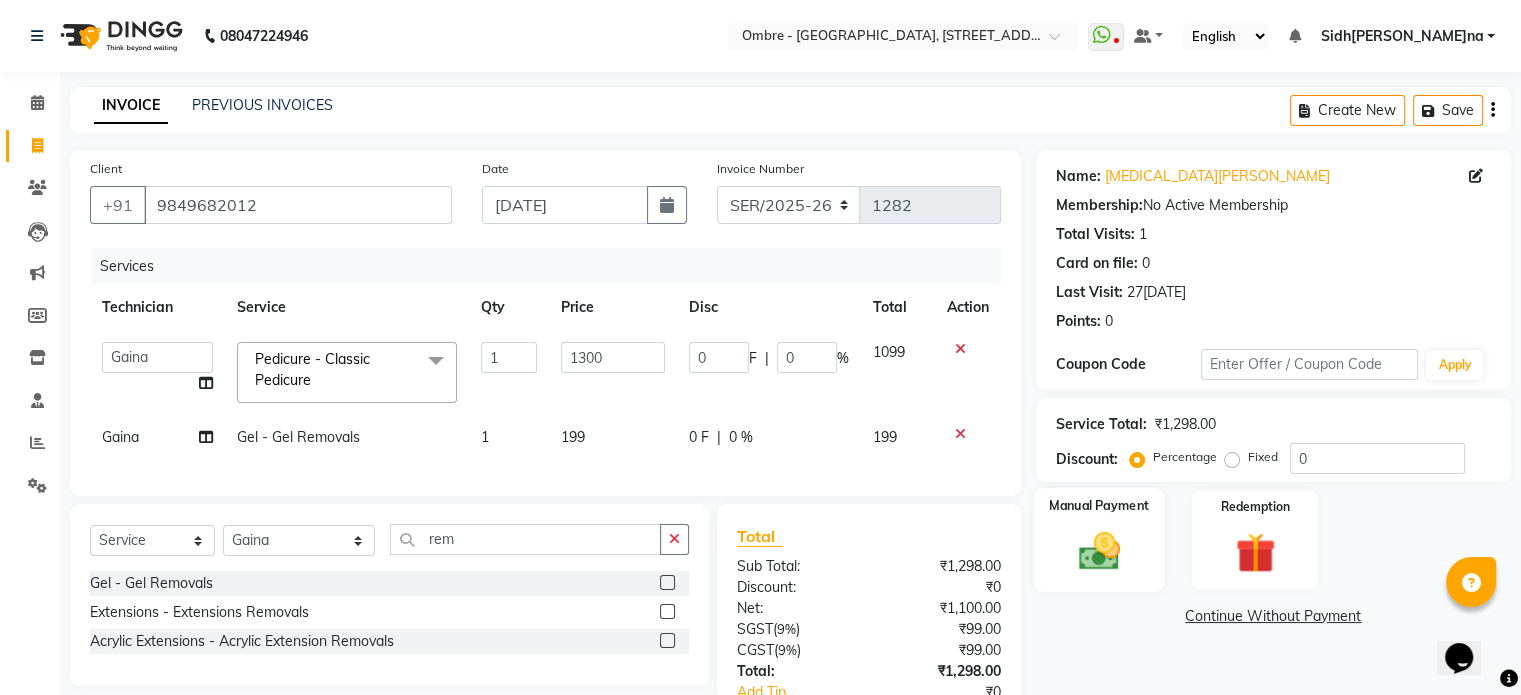 click 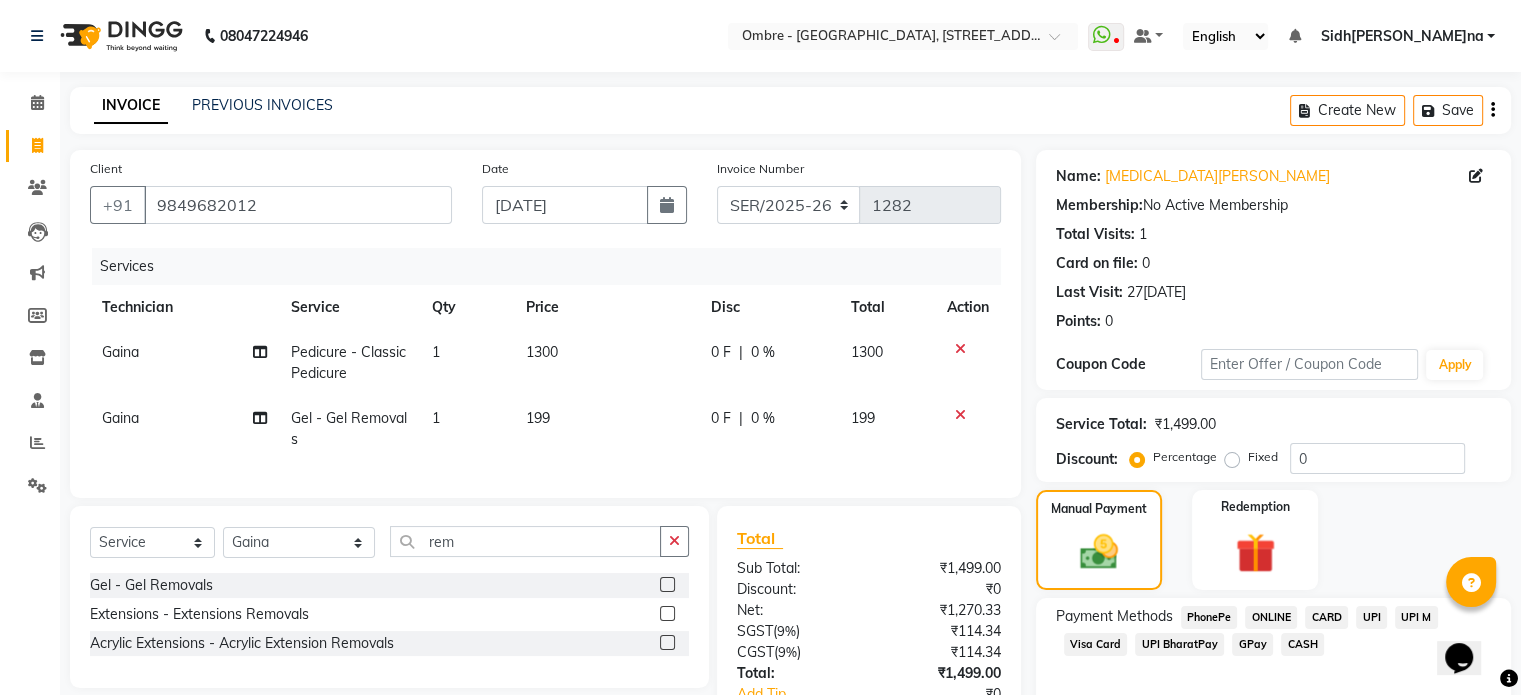 click on "UPI" 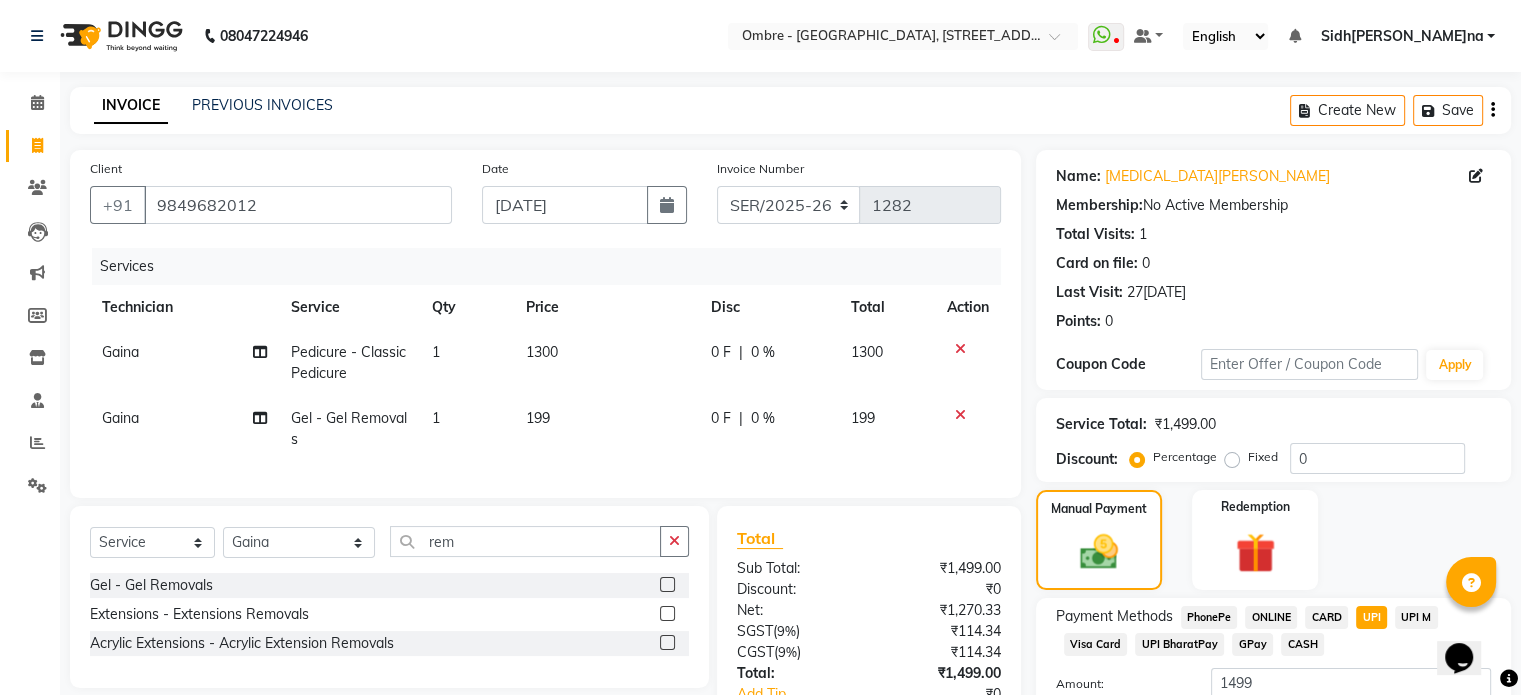 scroll, scrollTop: 152, scrollLeft: 0, axis: vertical 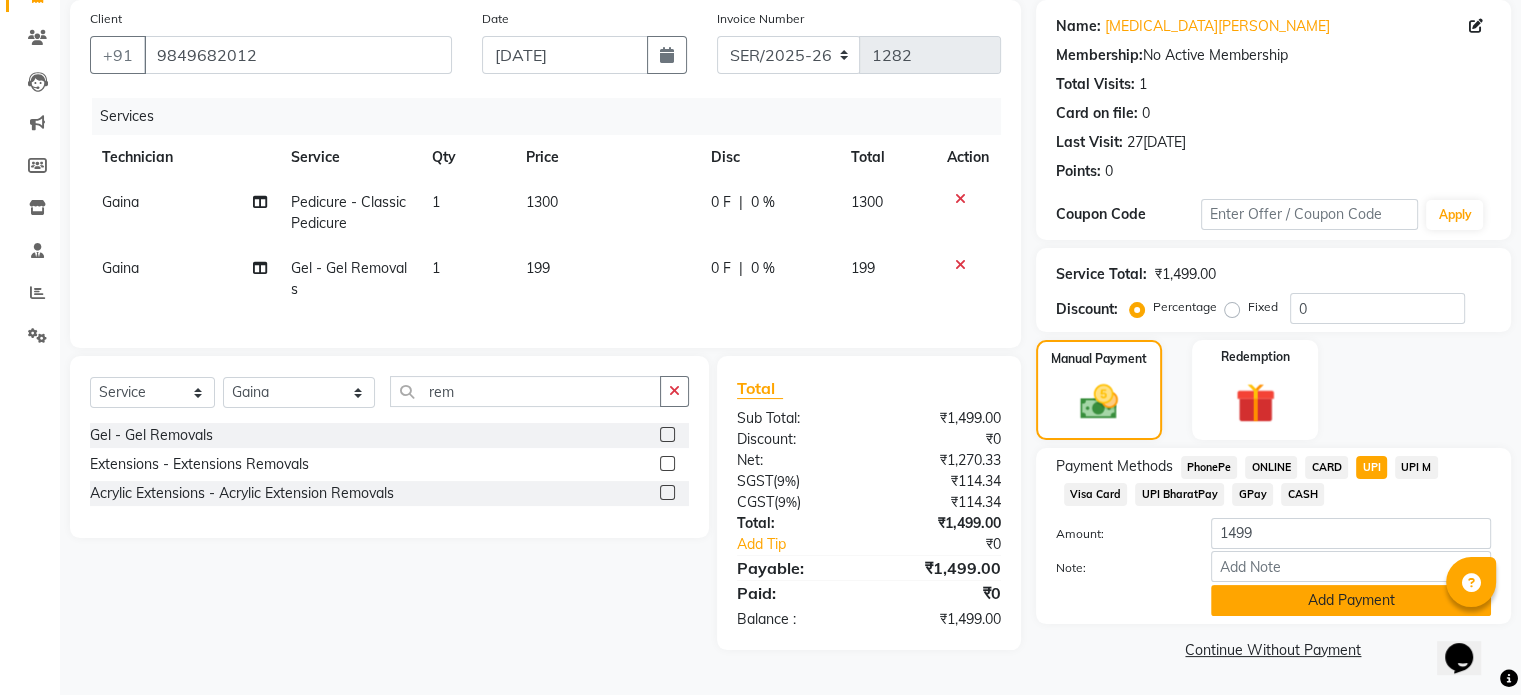 click on "Add Payment" 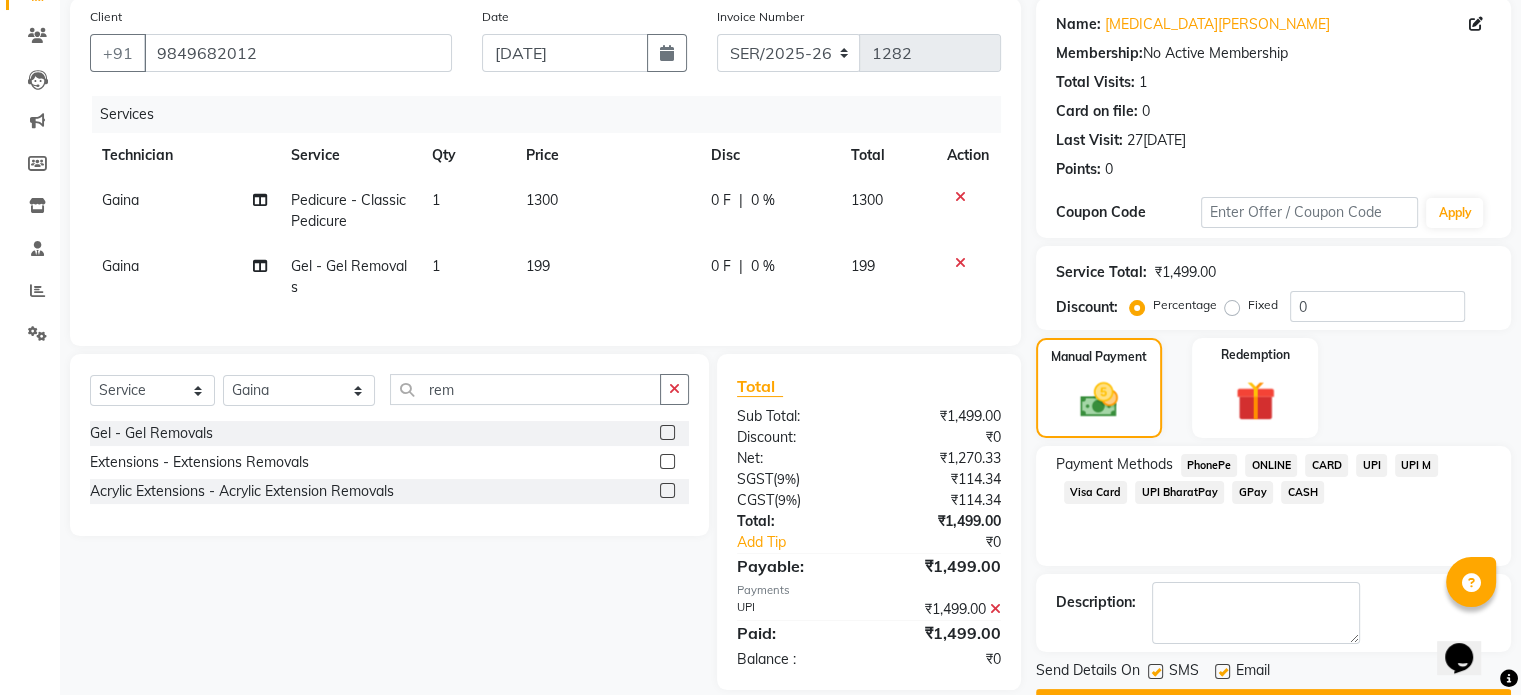 click on "Checkout" 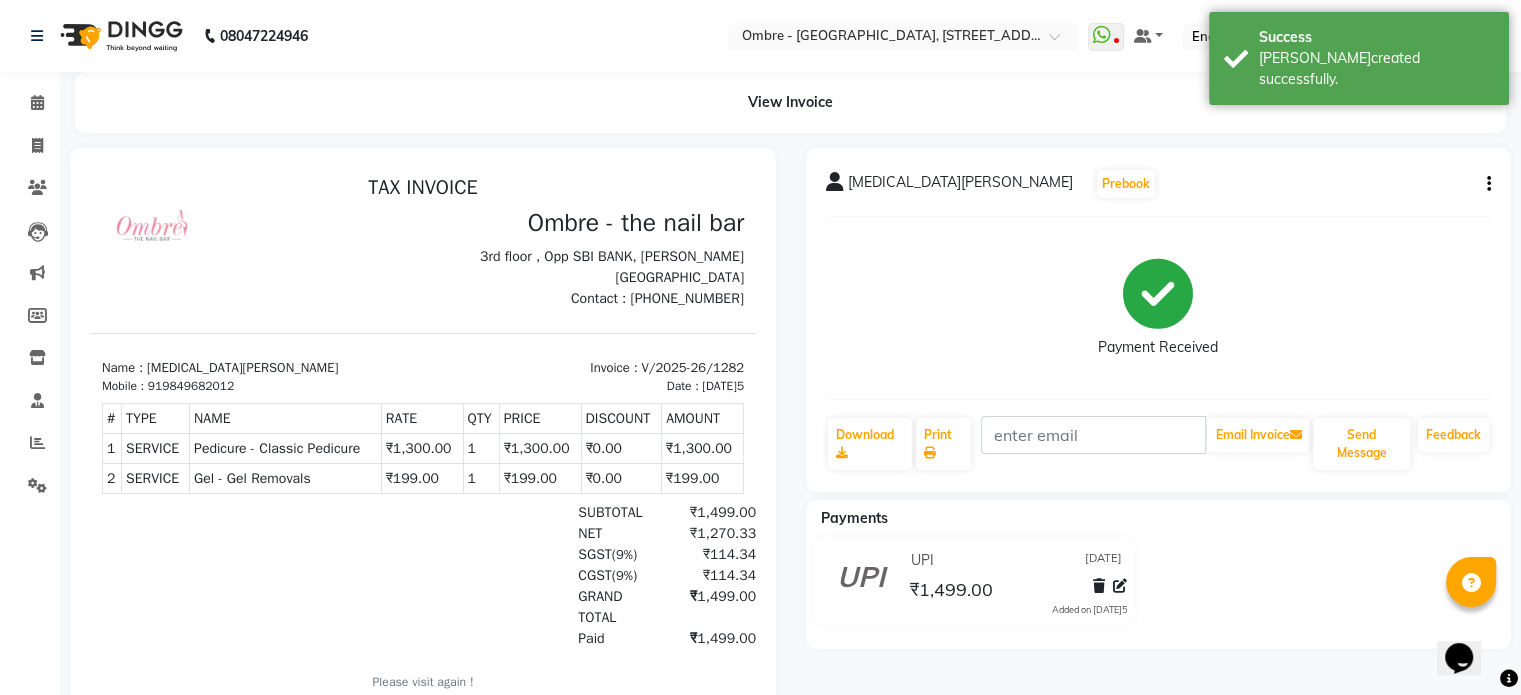 scroll, scrollTop: 0, scrollLeft: 0, axis: both 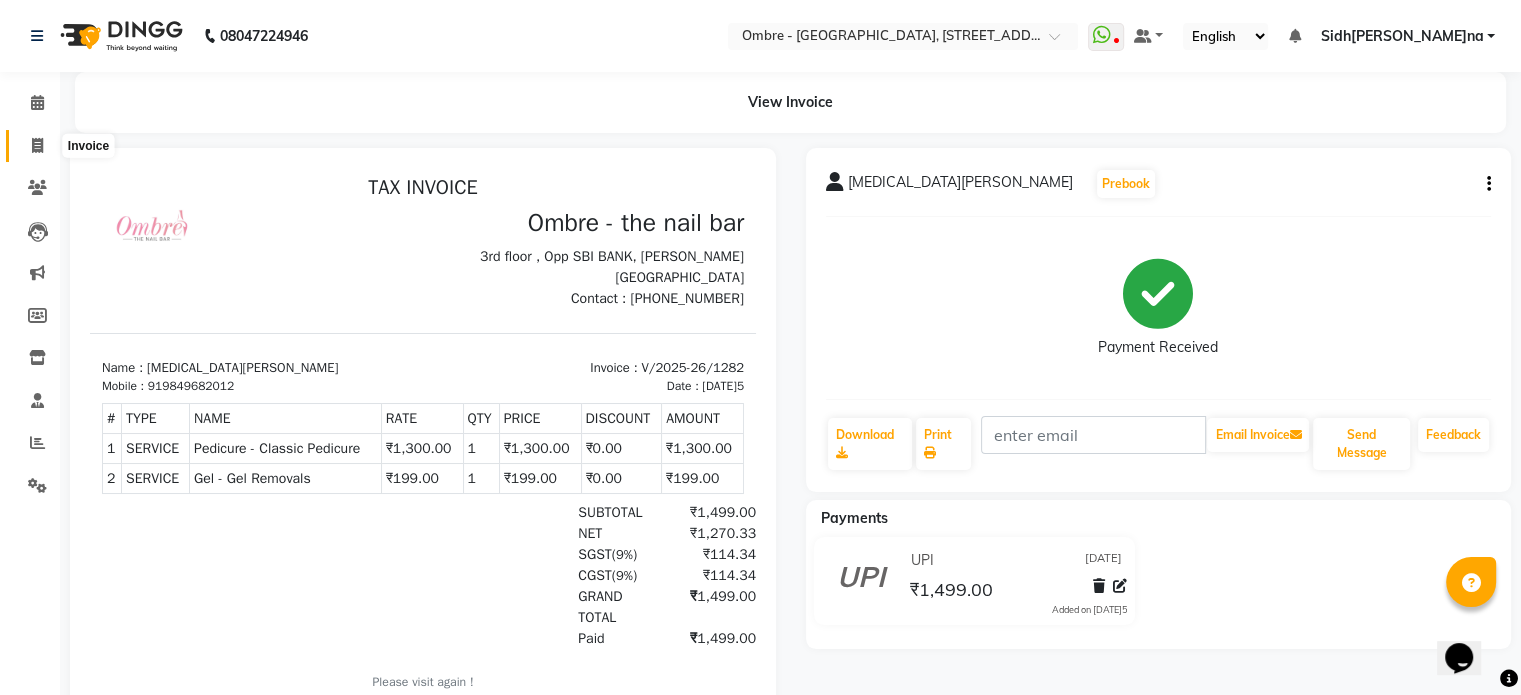 click 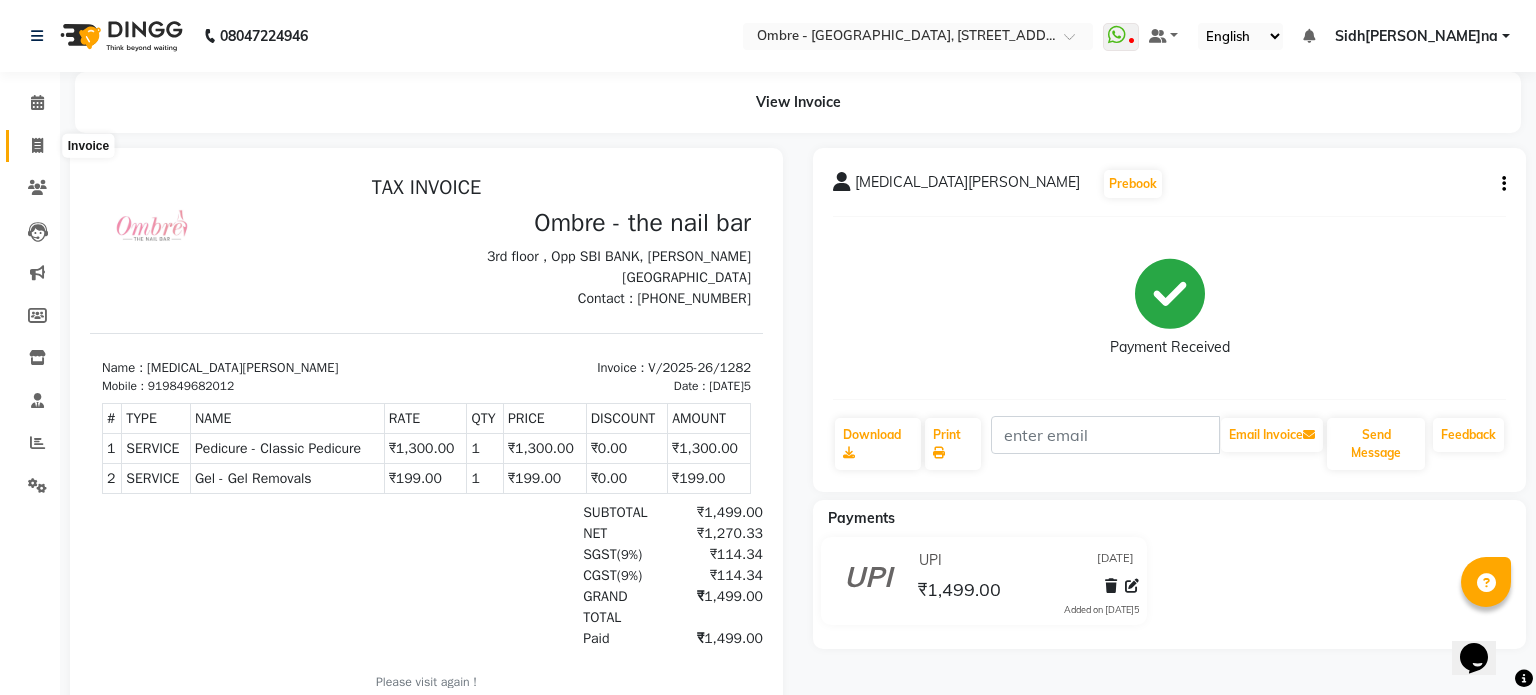 select on "service" 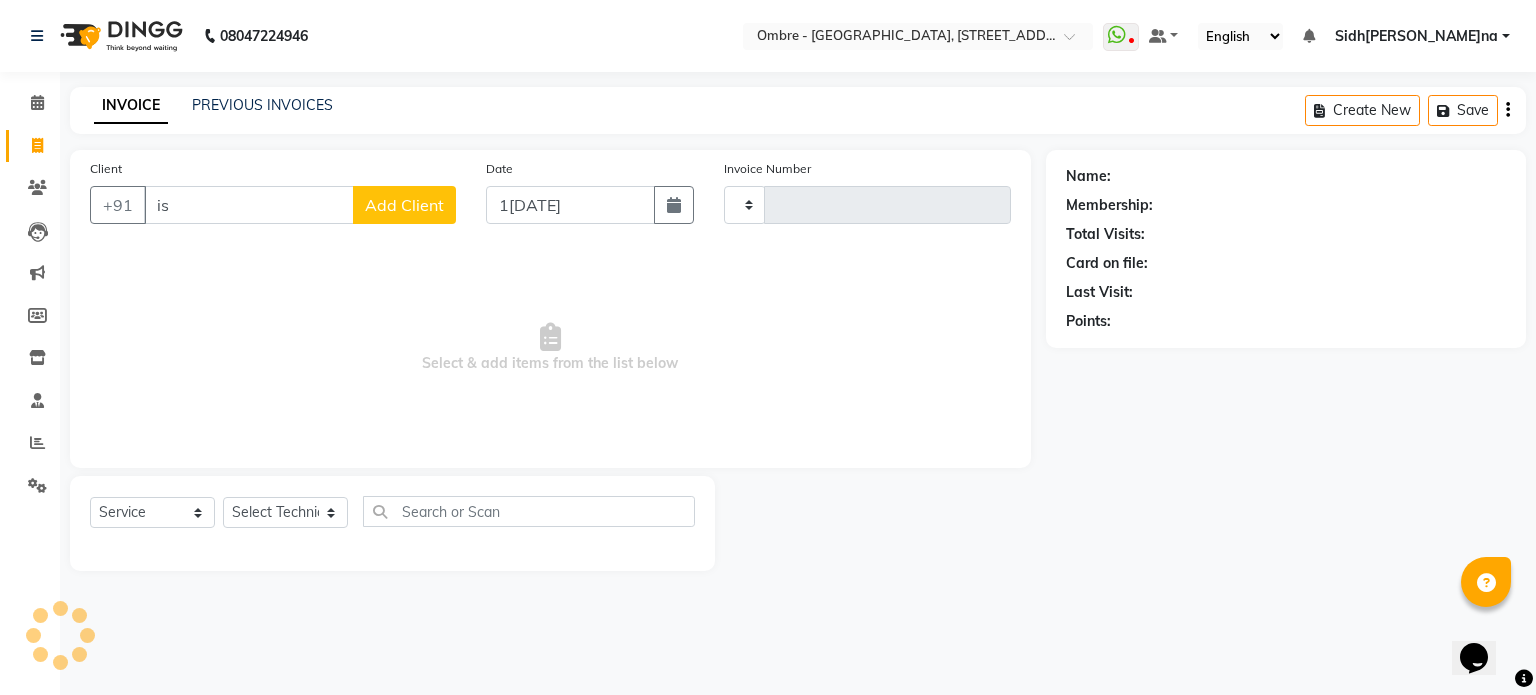 type on "ish" 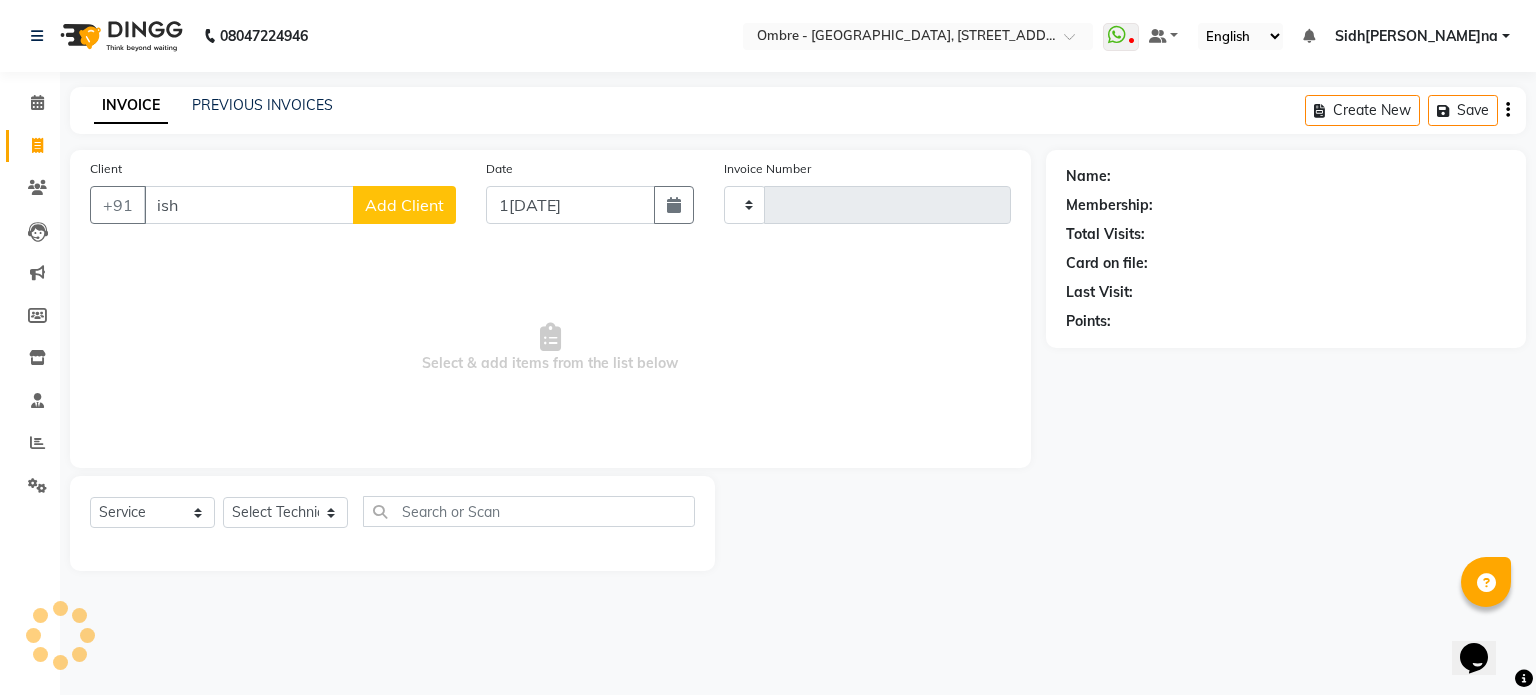 type on "1283" 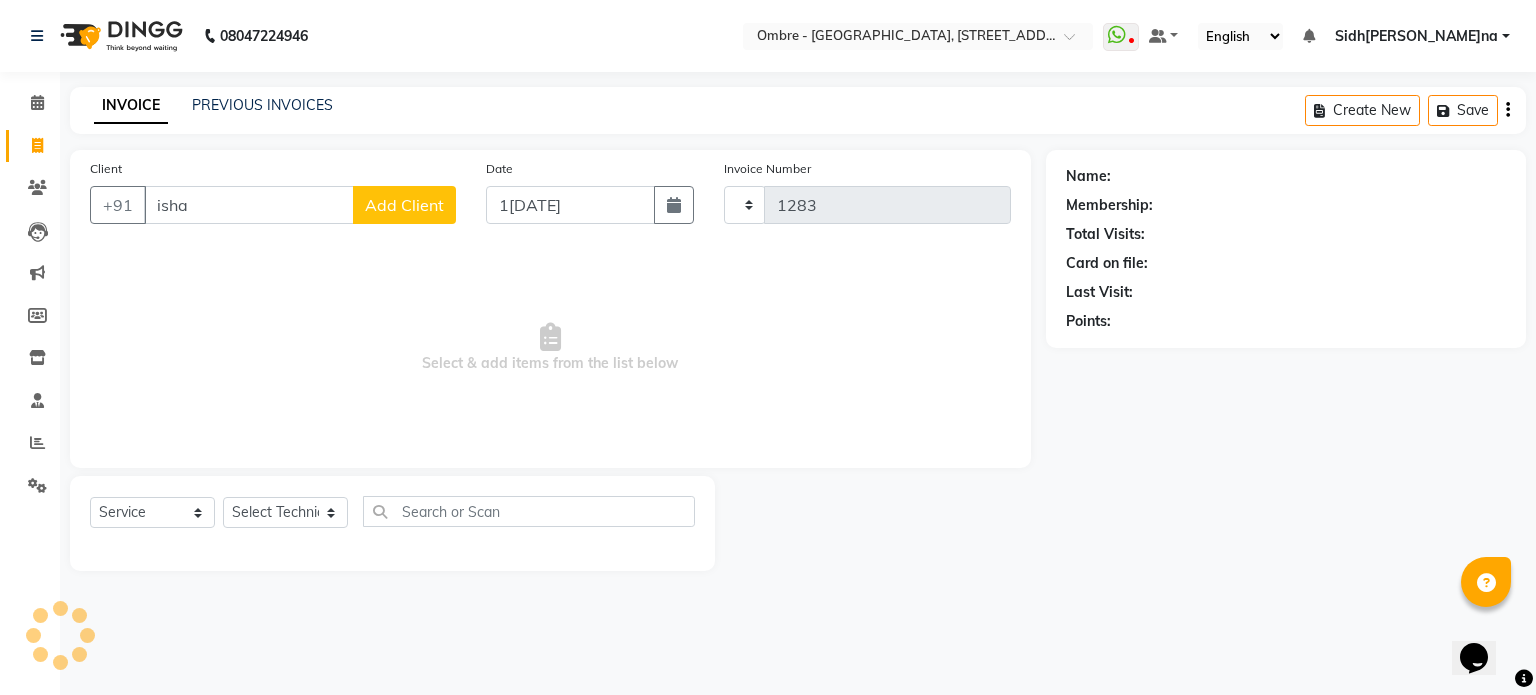 type on "isha" 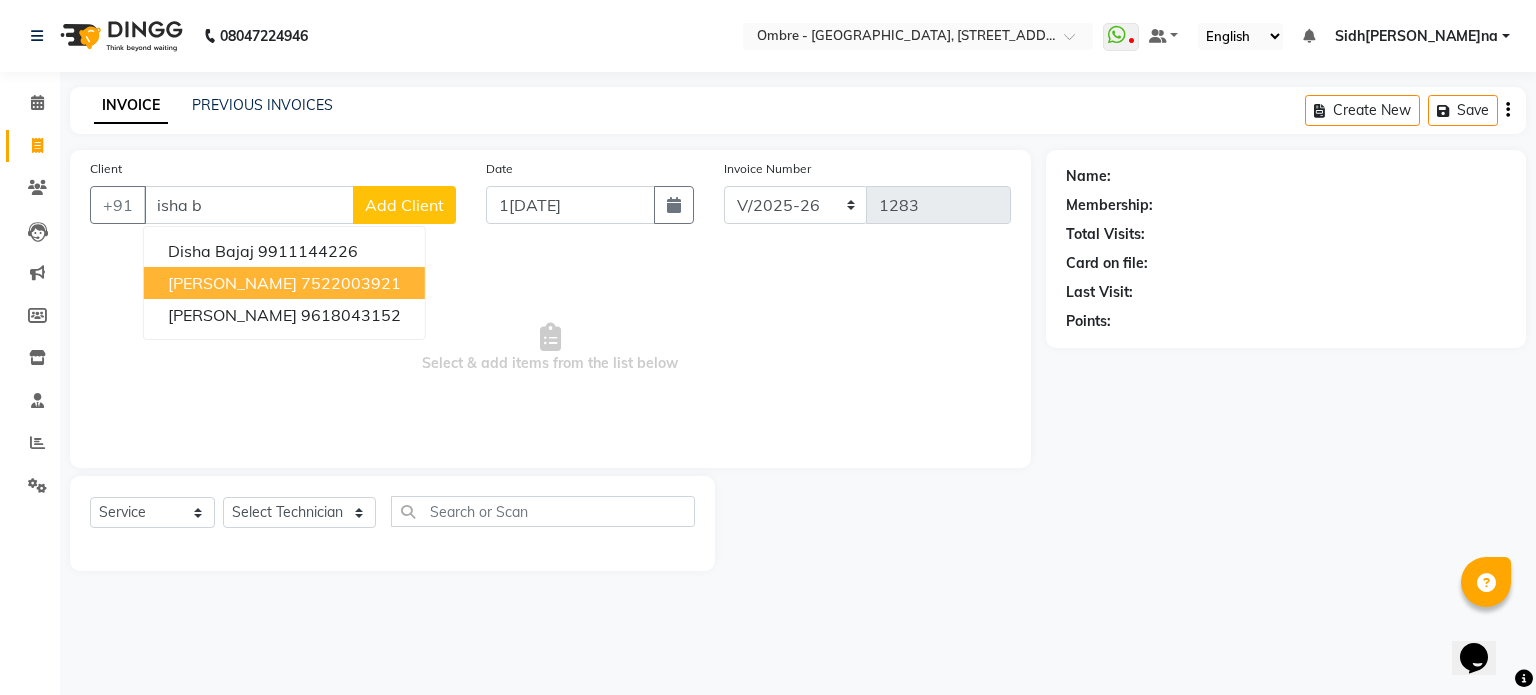 click on "Isha Baranwala" at bounding box center [232, 283] 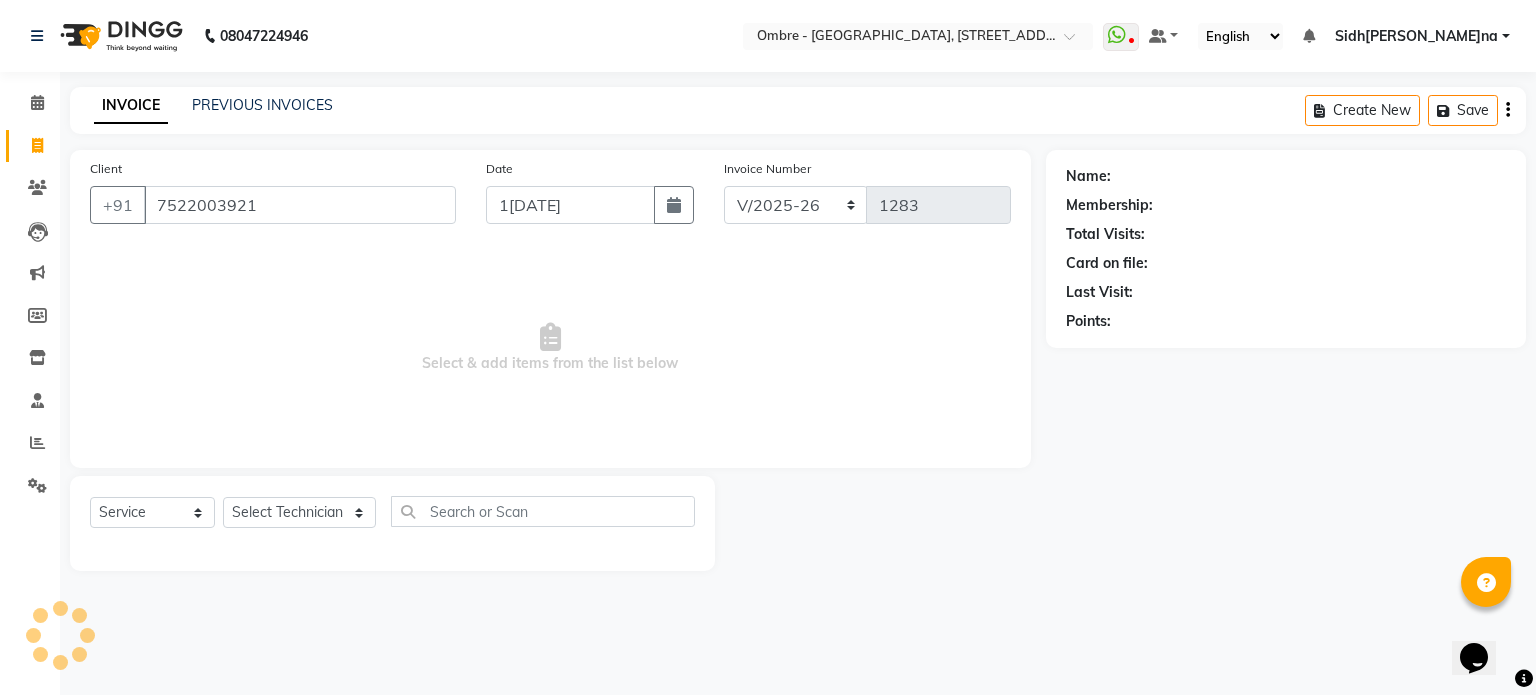 type on "7522003921" 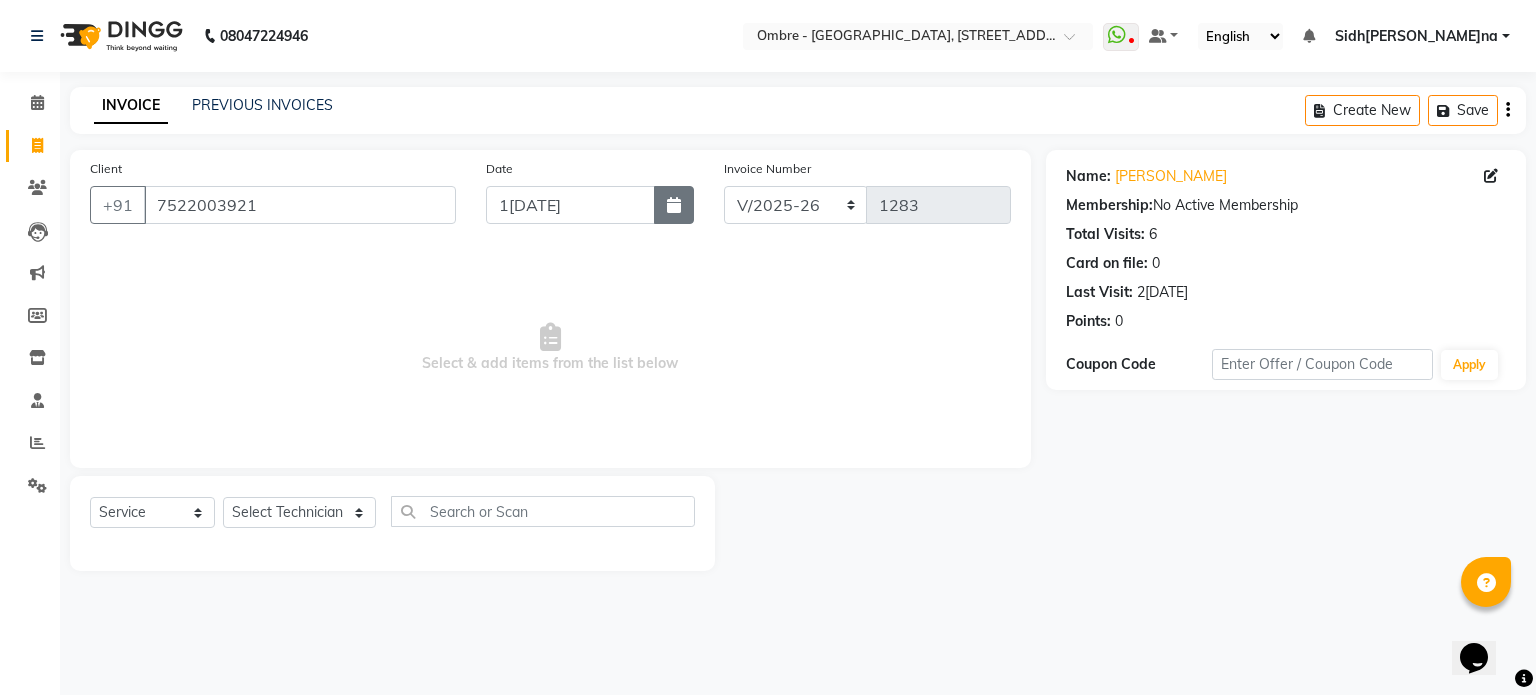 click 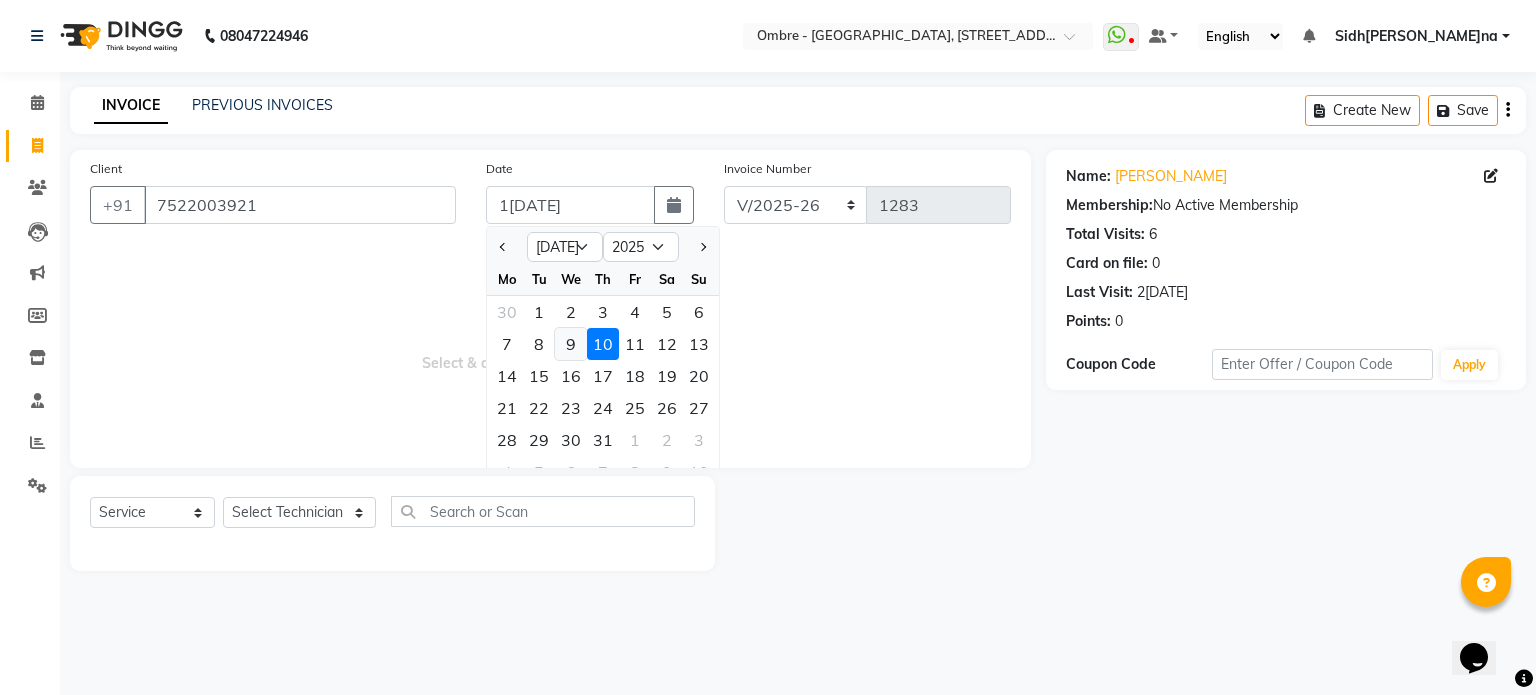 click on "9" 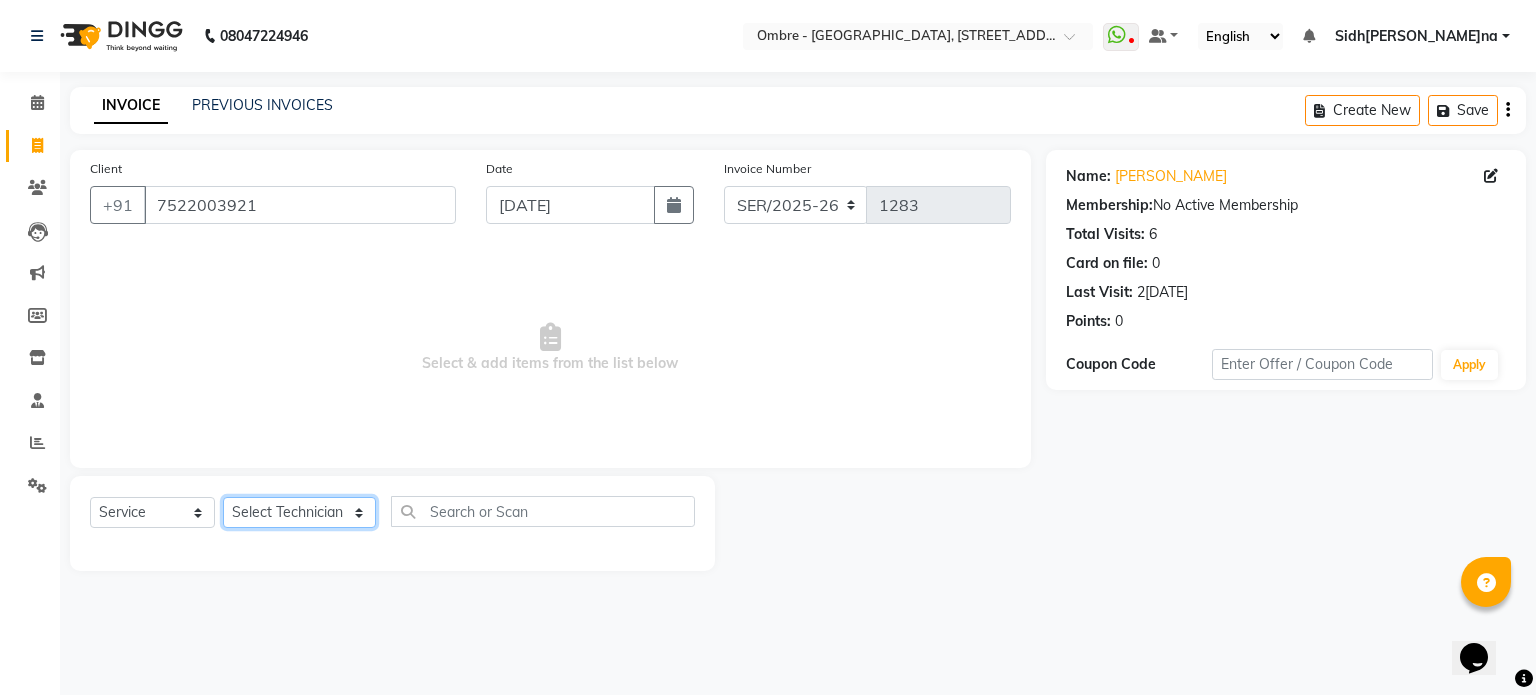 click on "Select Technician Abel Arohi Bharti Esther Gaina Holyson Juli Kasar Lata Monisha Prasad priyanka sakshi jain Sheetal Sushila thamu Wonso" 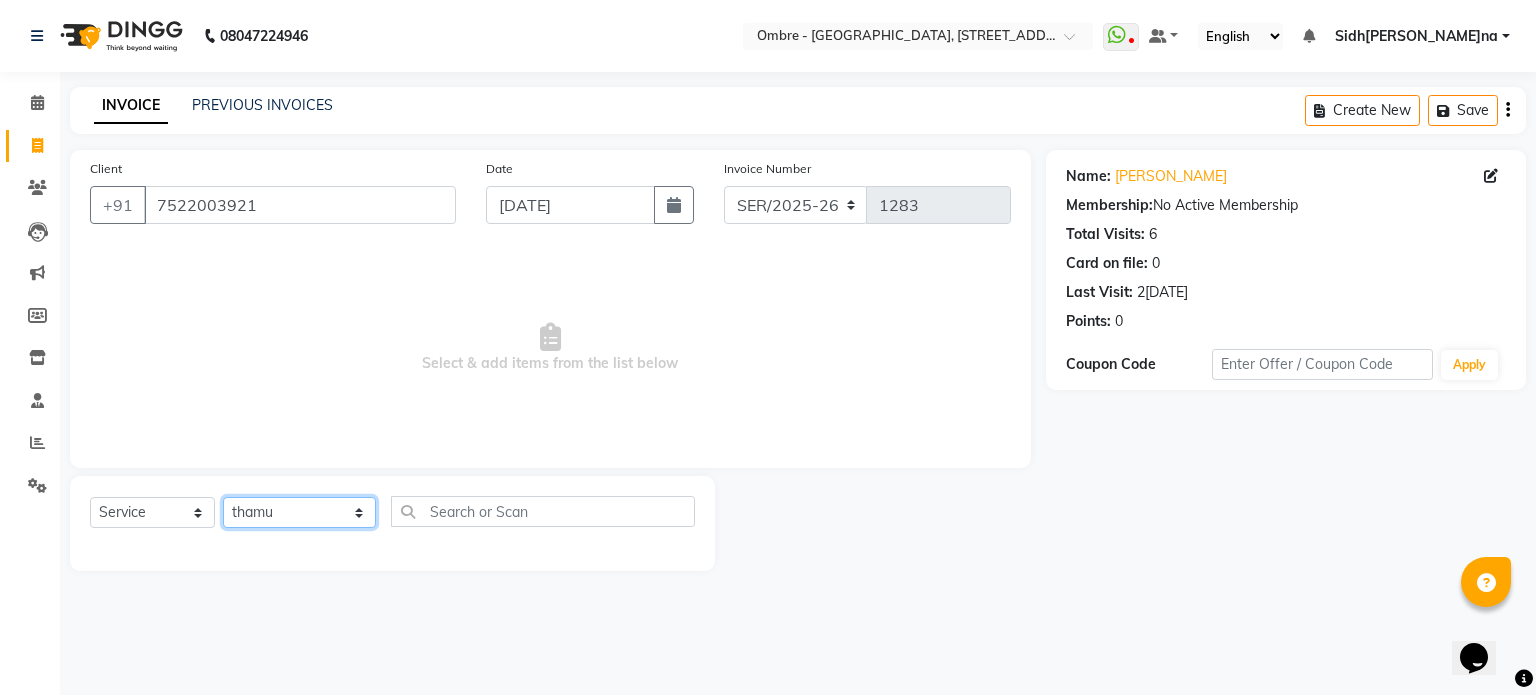 click on "Select Technician Abel Arohi Bharti Esther Gaina Holyson Juli Kasar Lata Monisha Prasad priyanka sakshi jain Sheetal Sushila thamu Wonso" 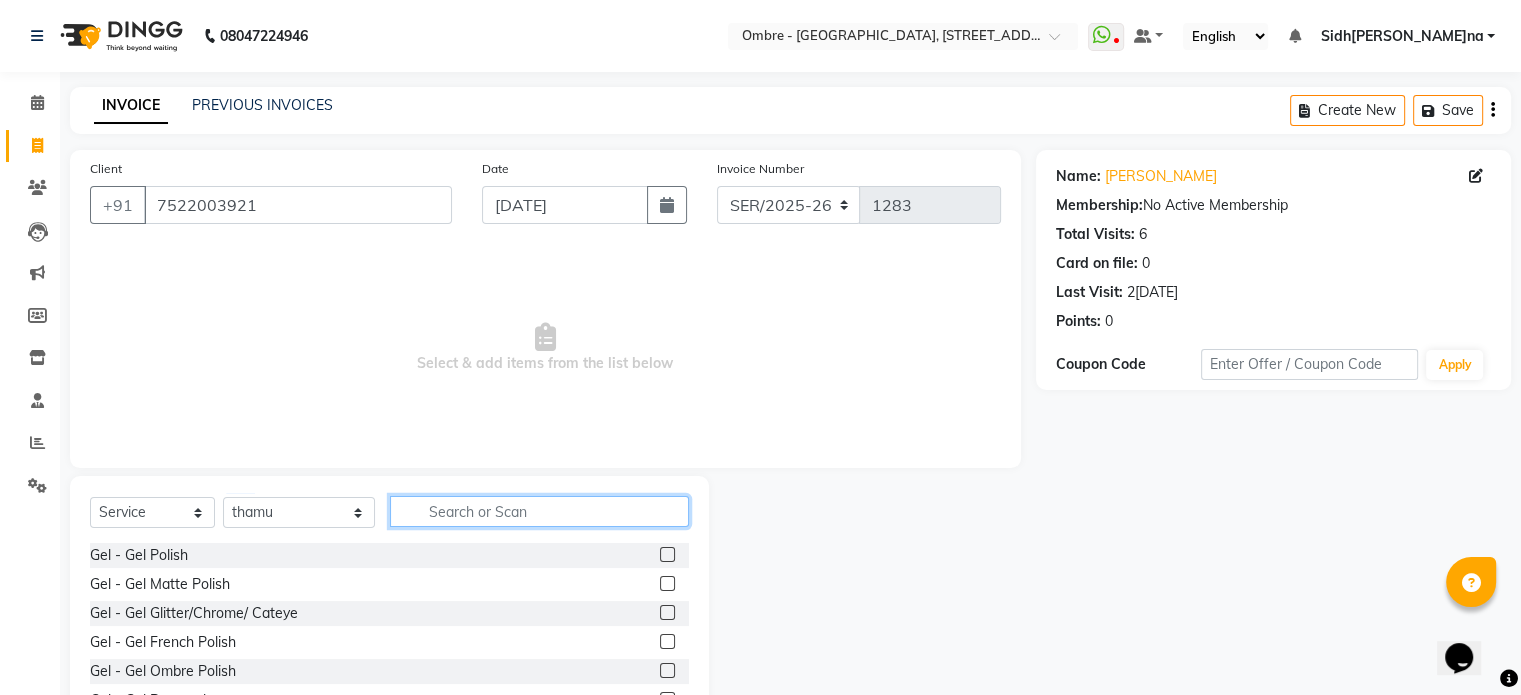 click 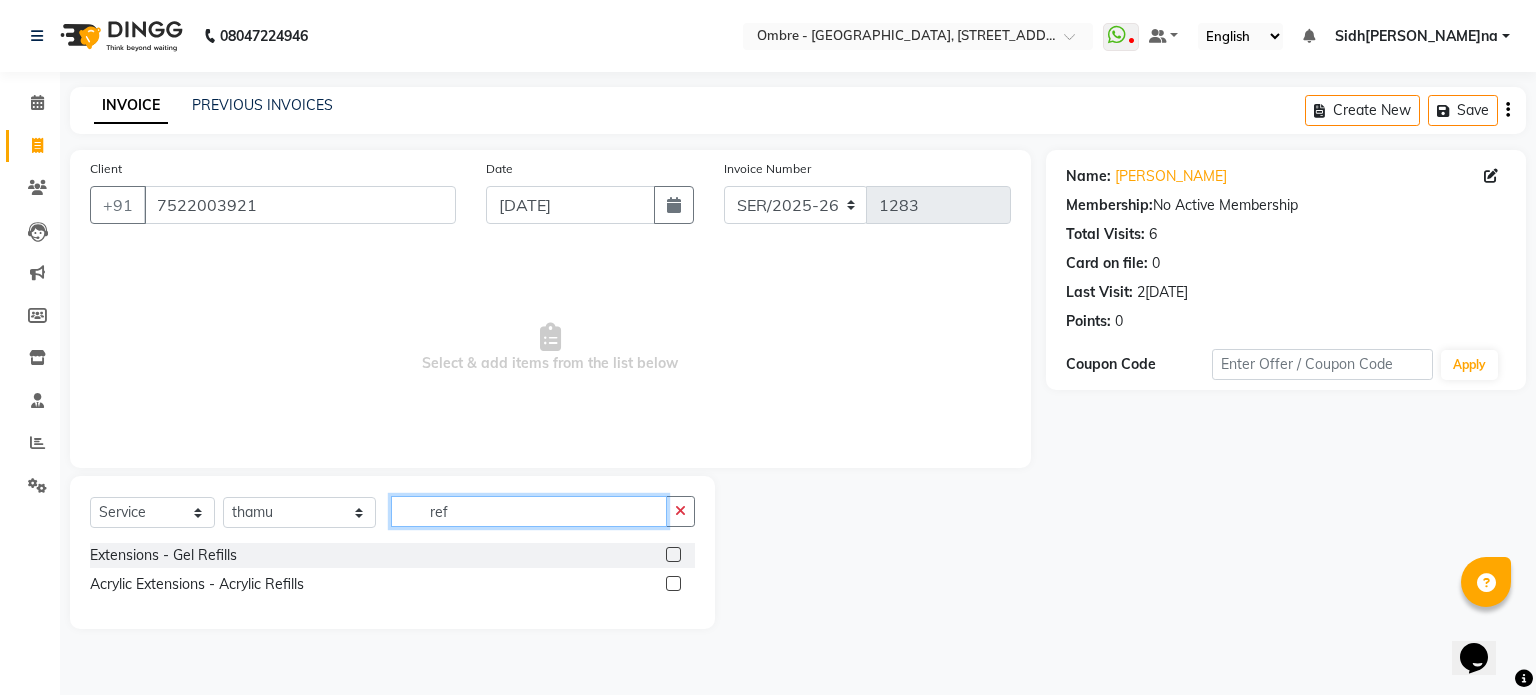 type on "ref" 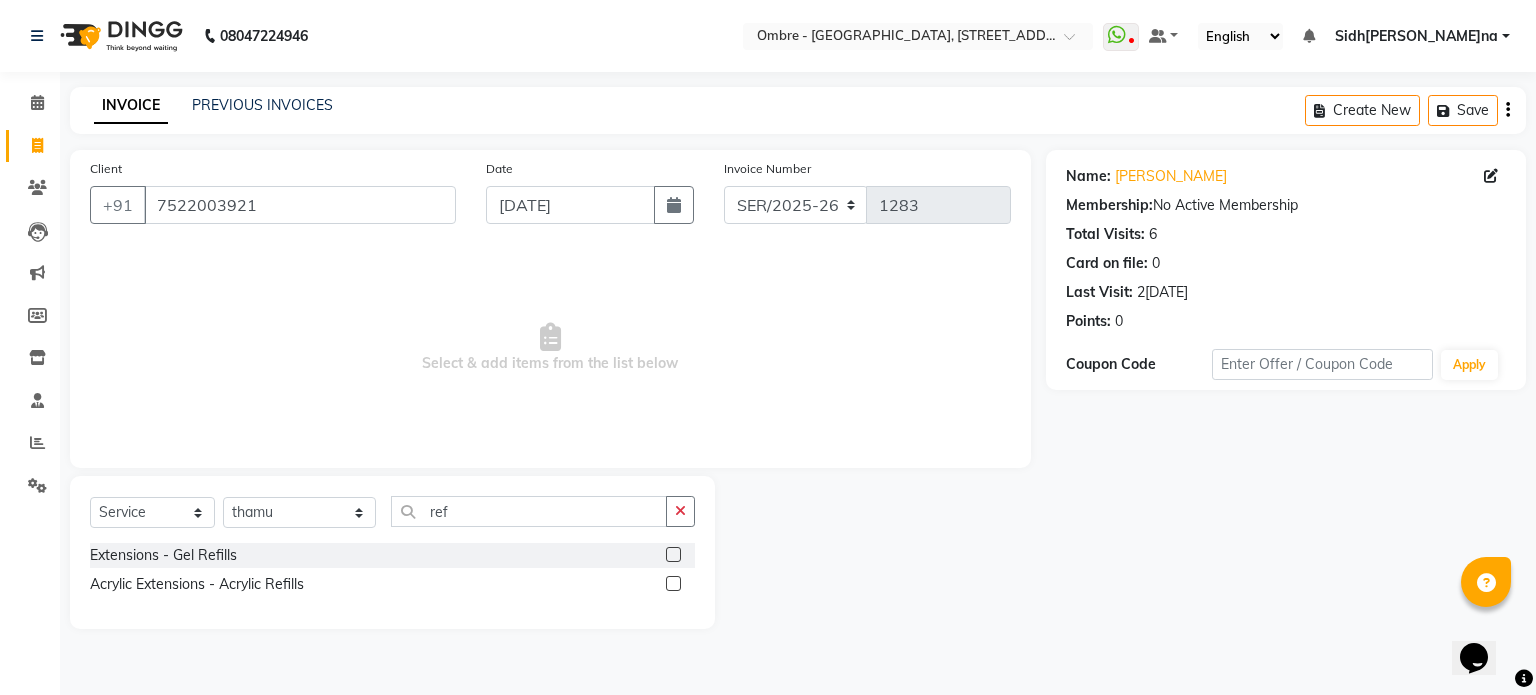 click 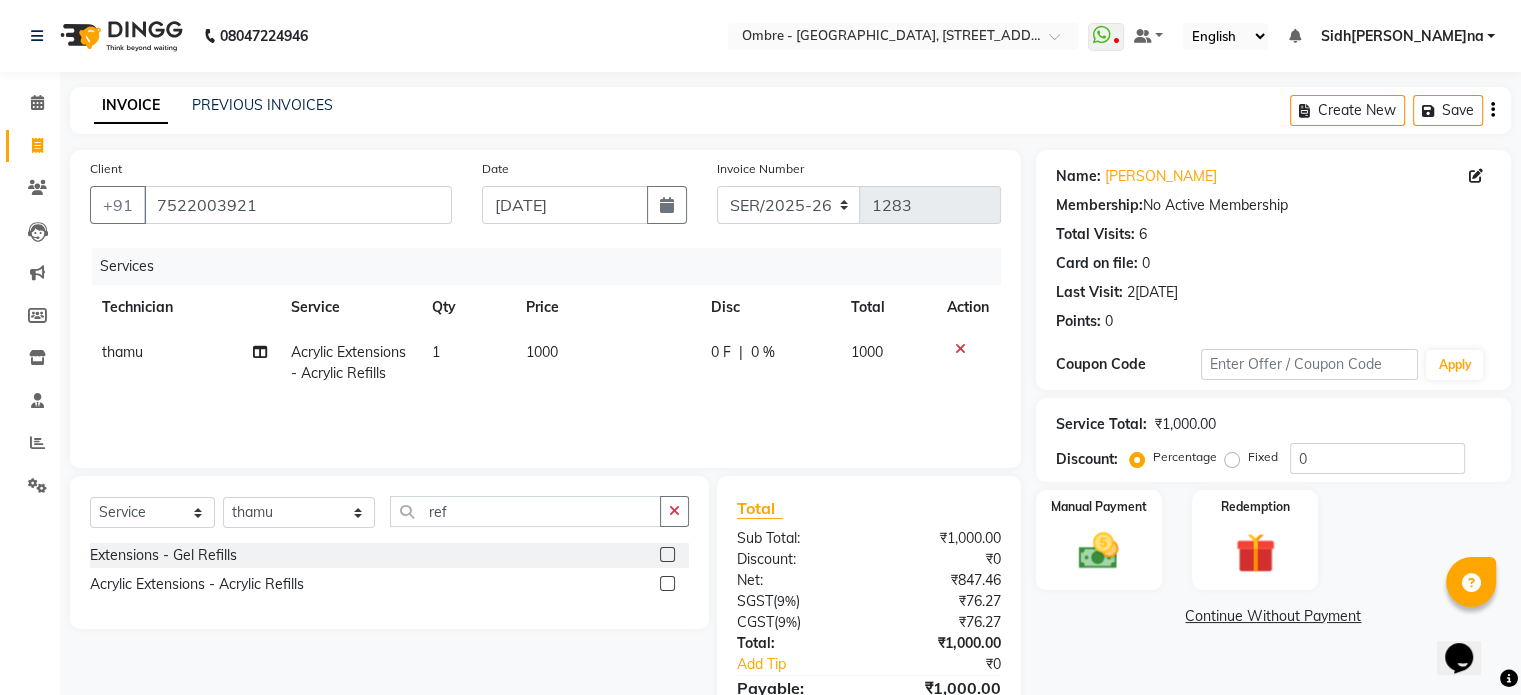 checkbox on "false" 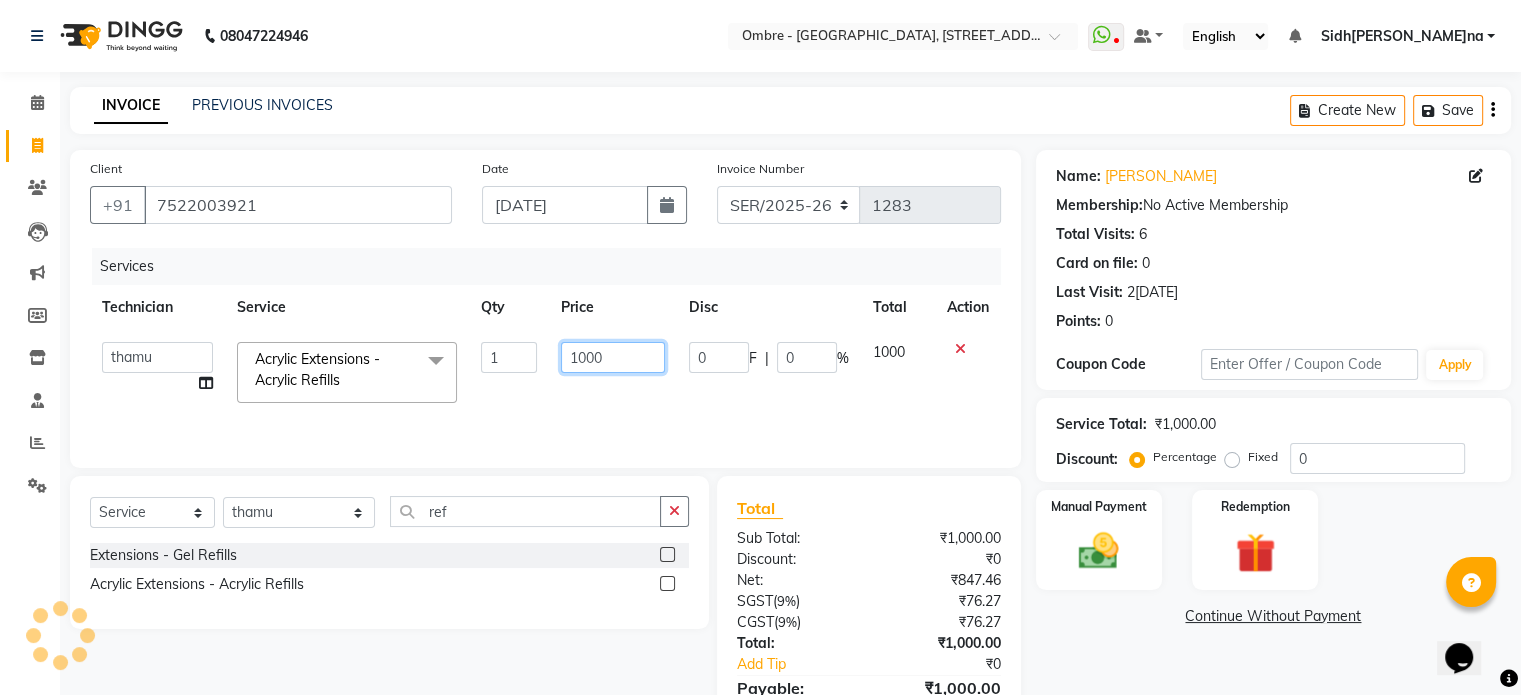 drag, startPoint x: 609, startPoint y: 357, endPoint x: 512, endPoint y: 338, distance: 98.84331 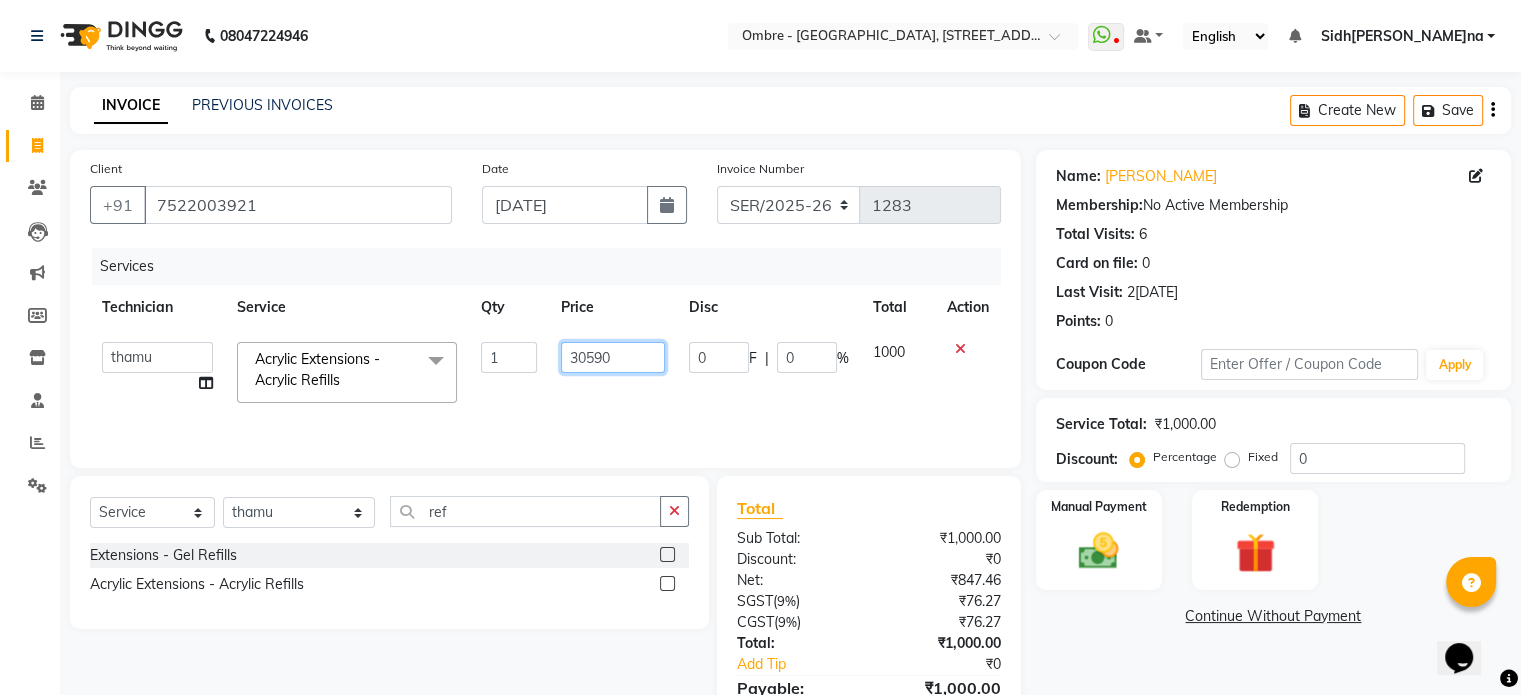 type on "3050" 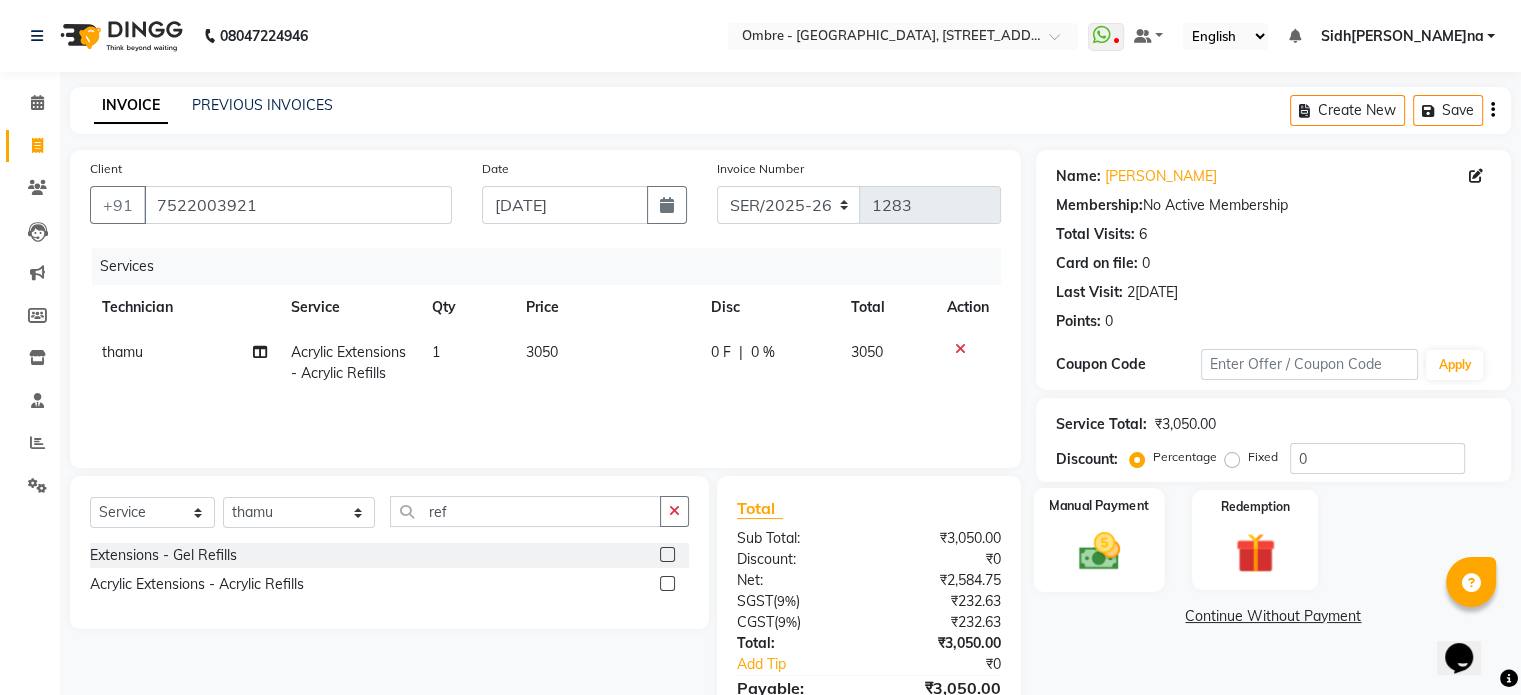 click on "Manual Payment" 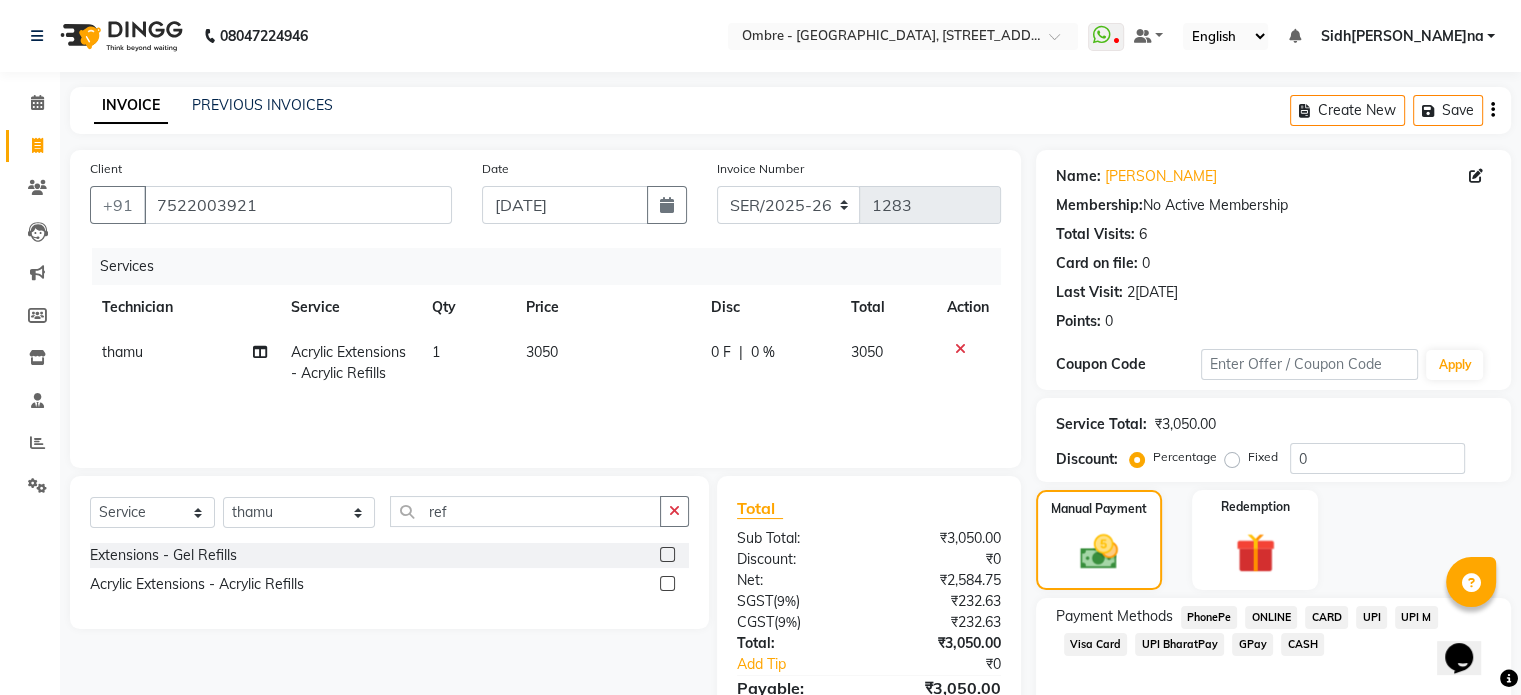click on "CARD" 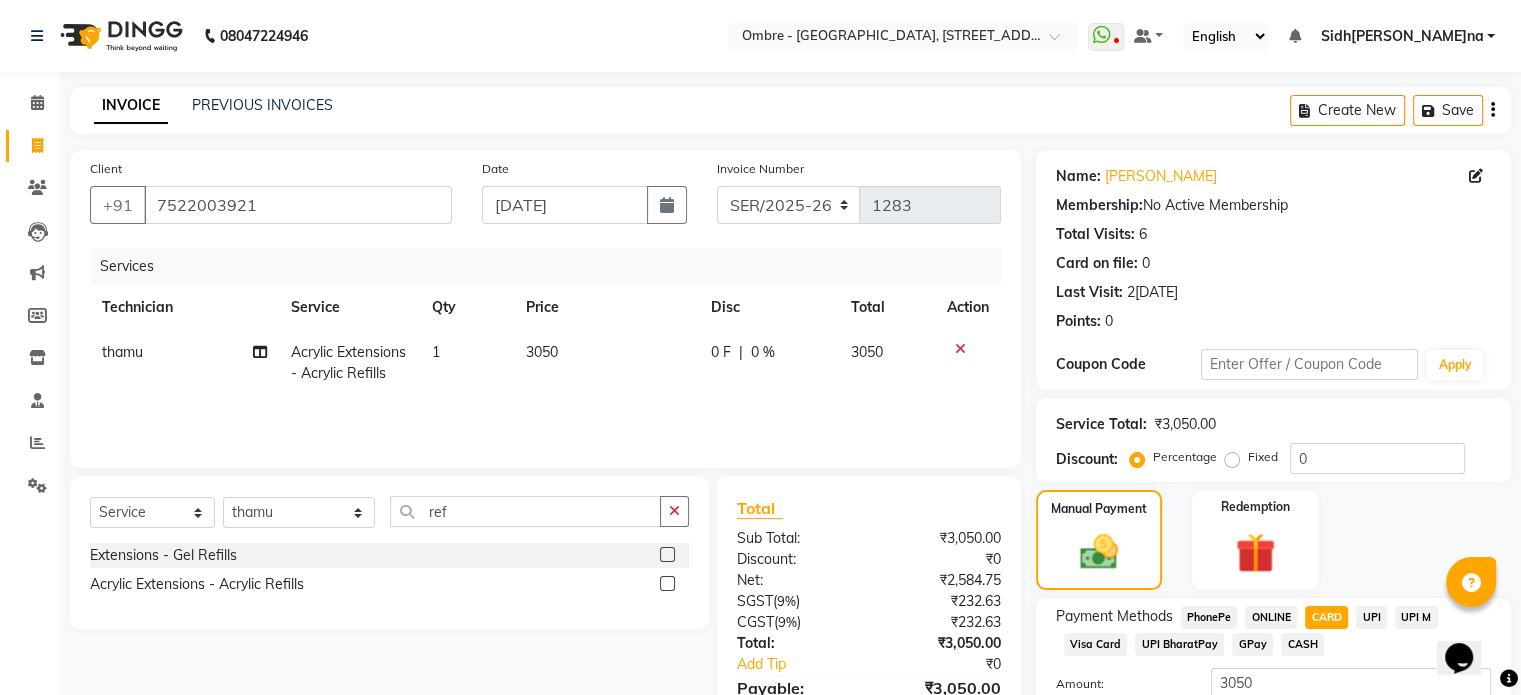 scroll, scrollTop: 152, scrollLeft: 0, axis: vertical 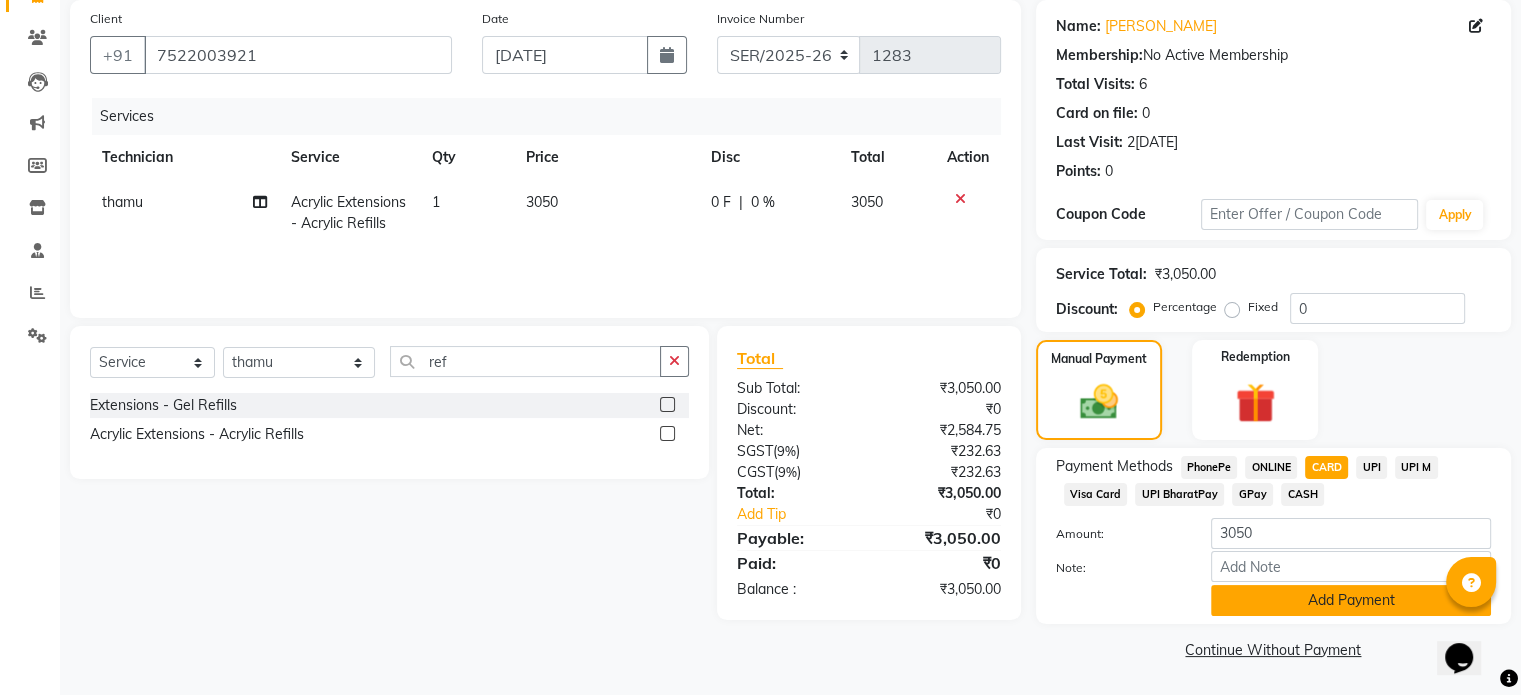 click on "Add Payment" 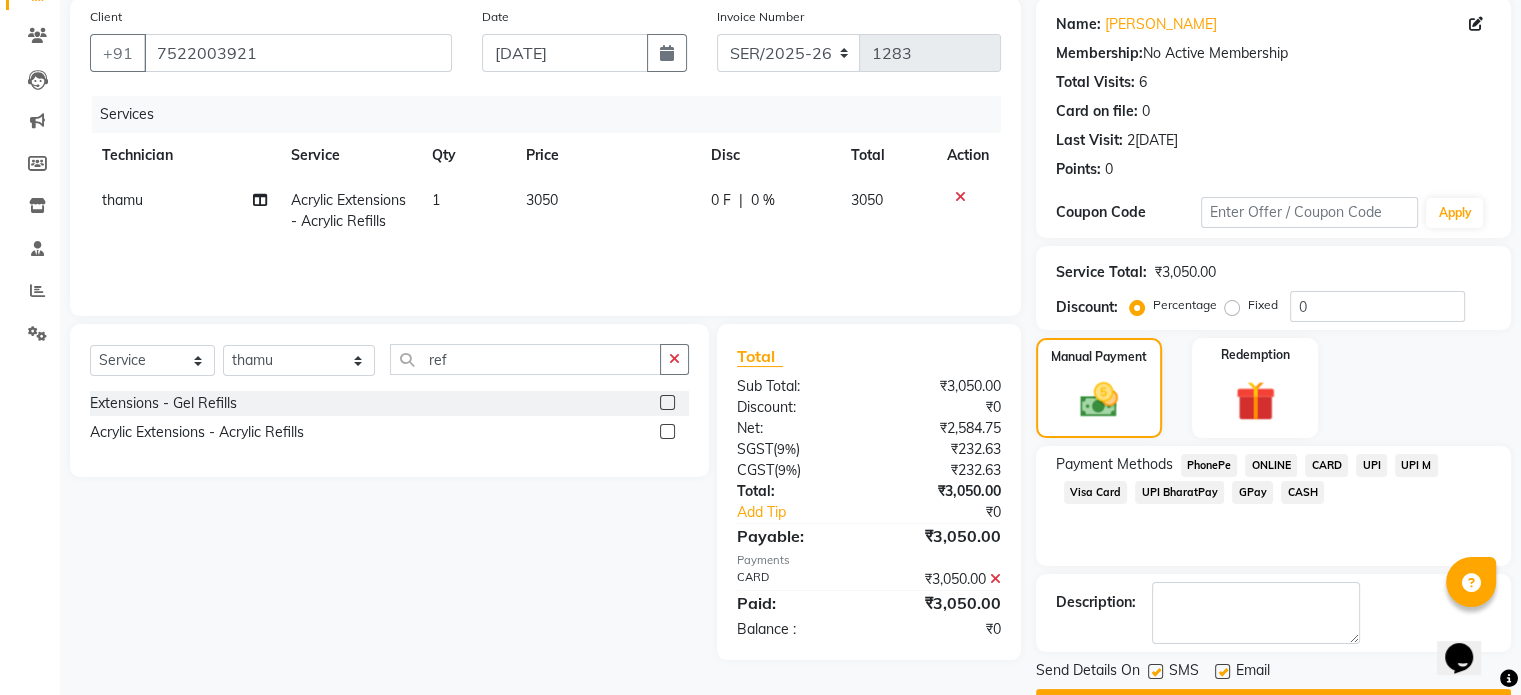 scroll, scrollTop: 205, scrollLeft: 0, axis: vertical 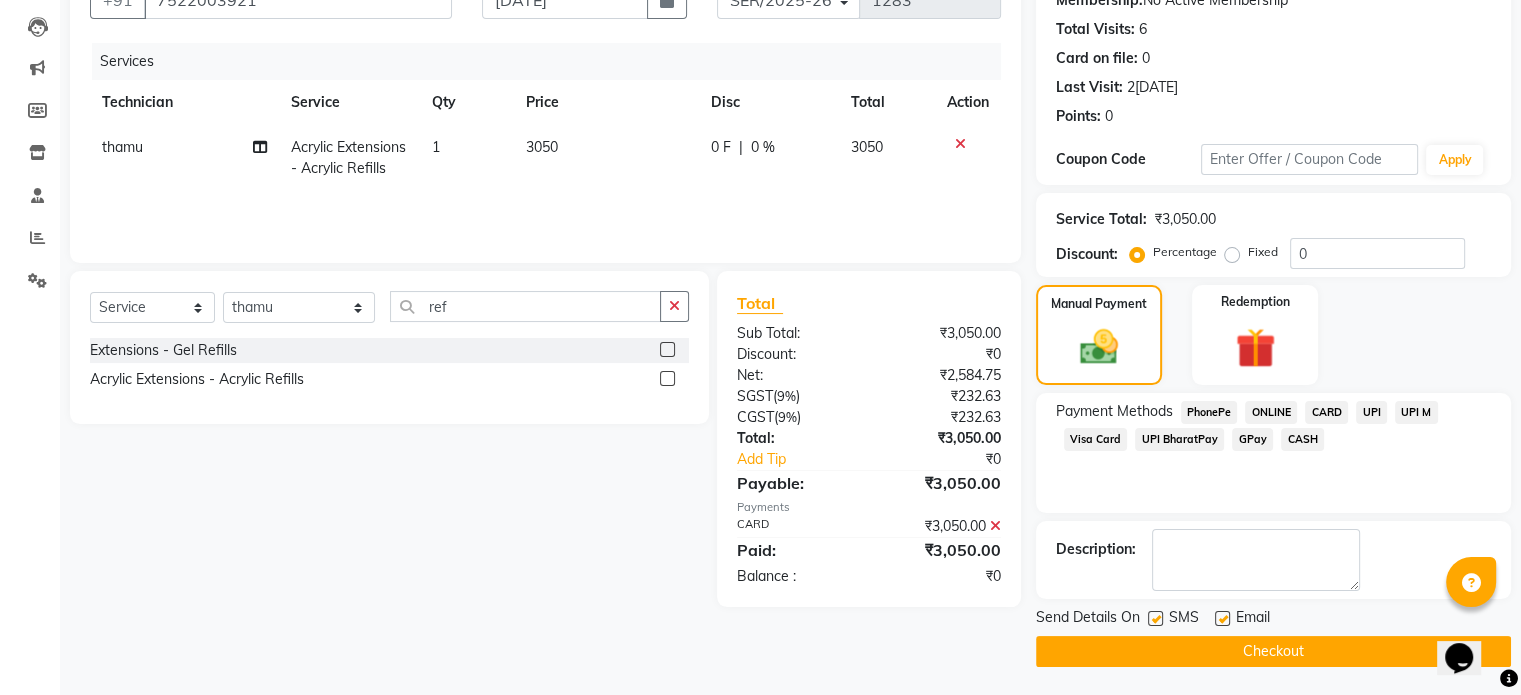 click on "Checkout" 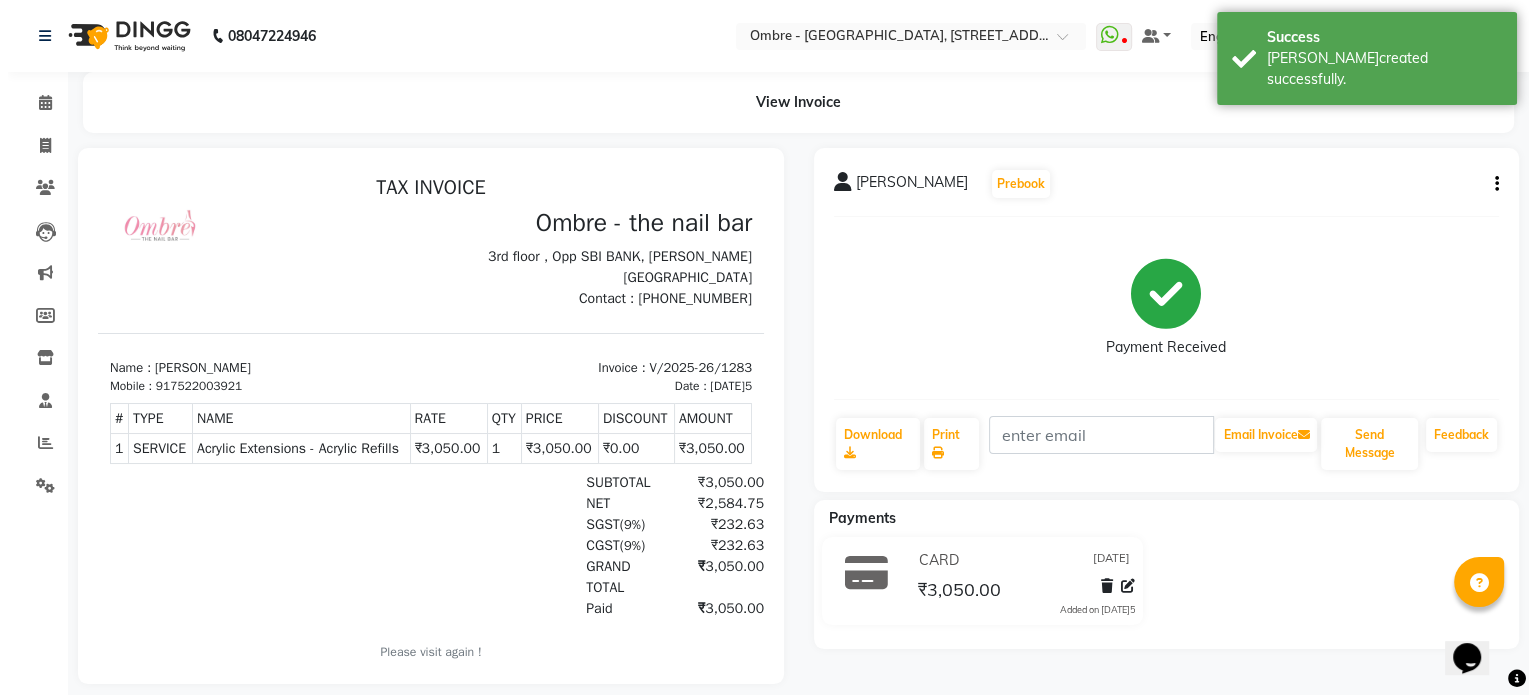 scroll, scrollTop: 0, scrollLeft: 0, axis: both 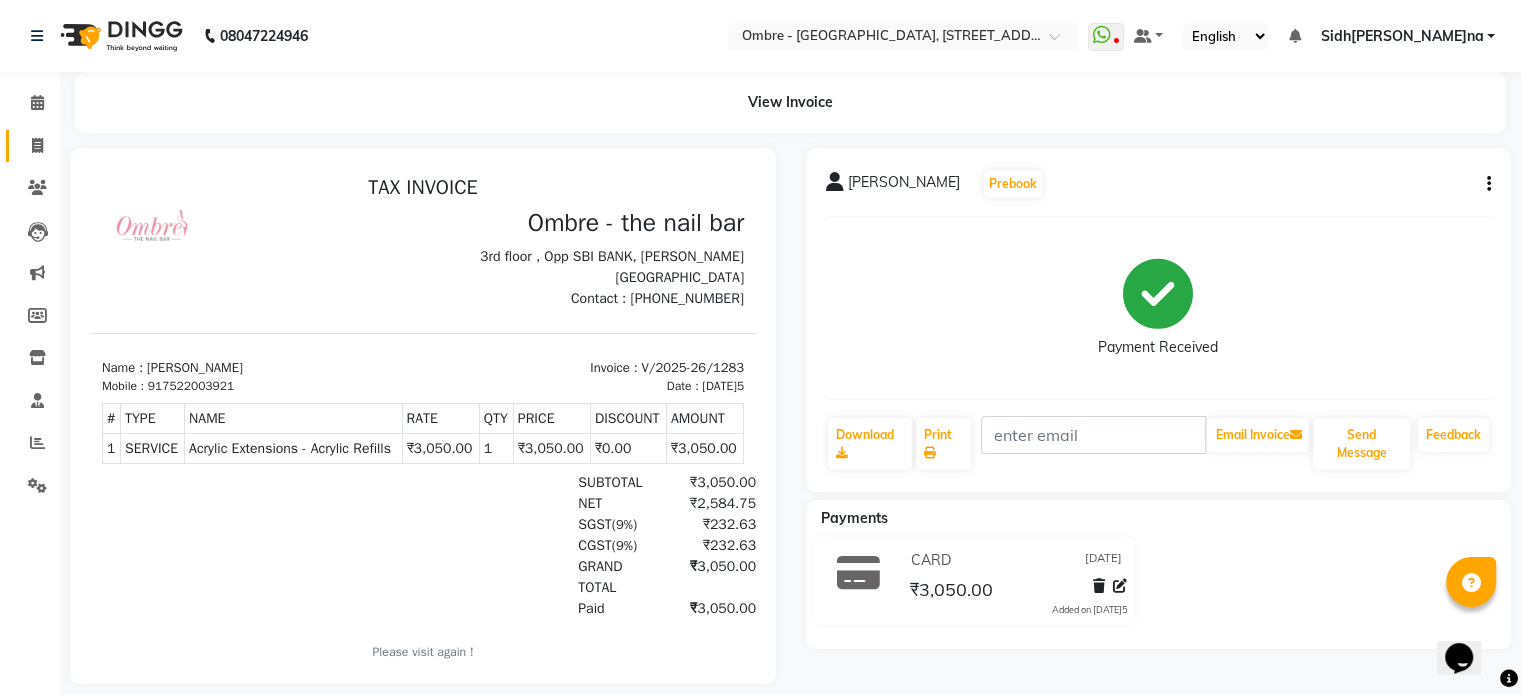 click on "Invoice" 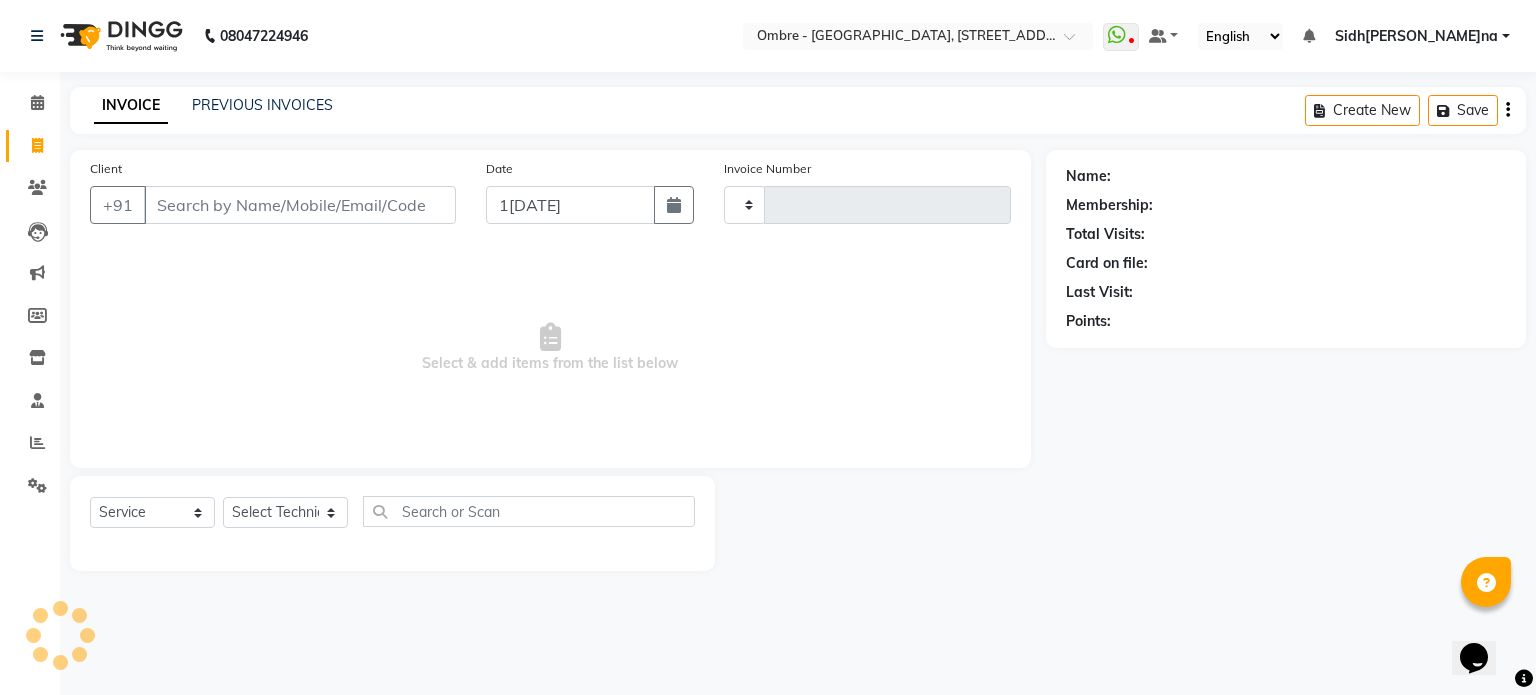 type on "1284" 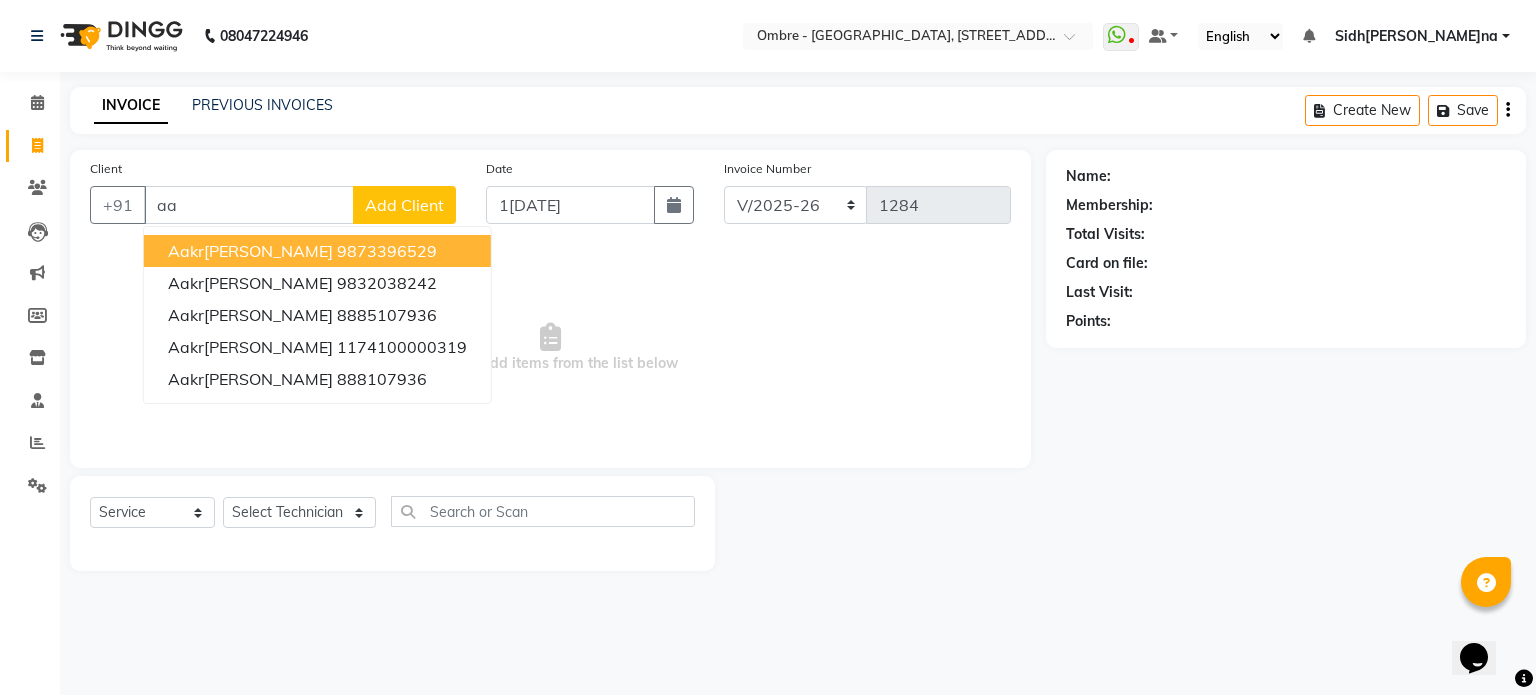 type on "a" 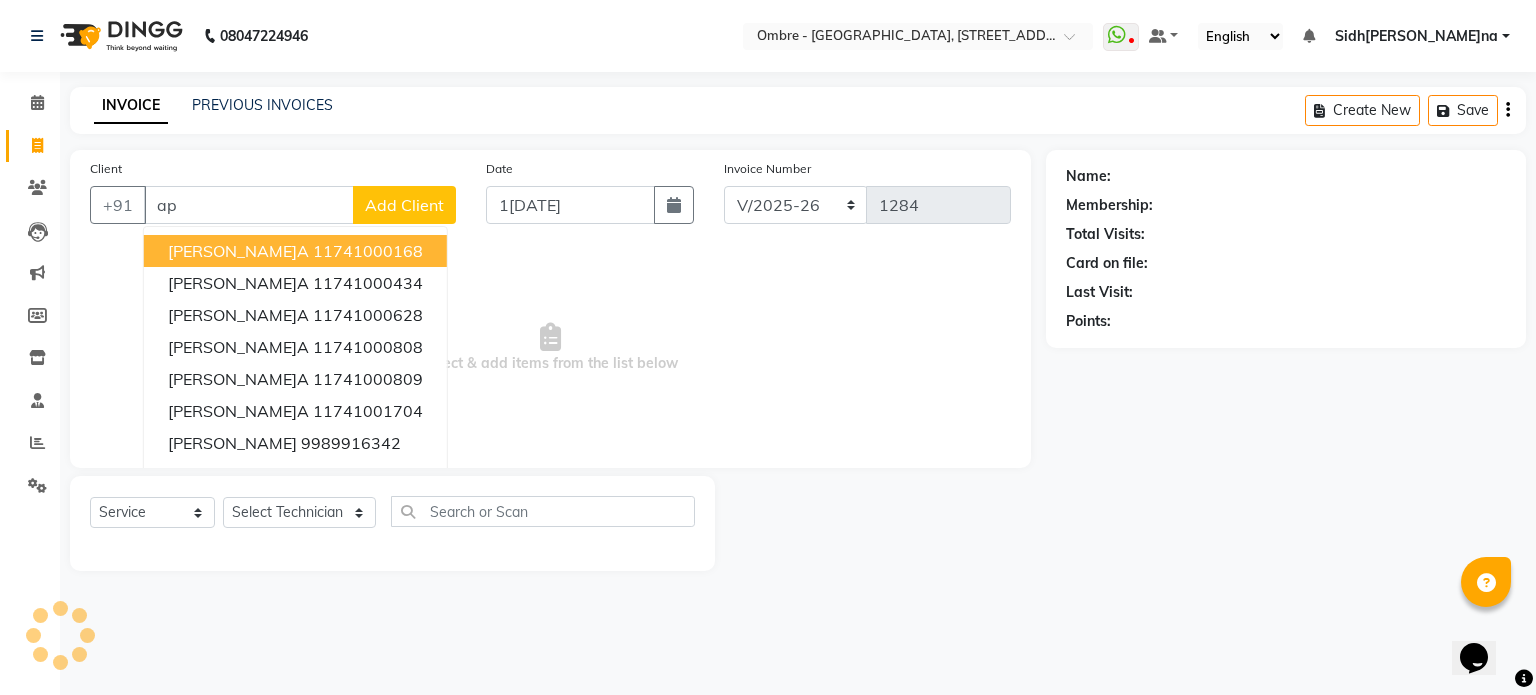 type on "a" 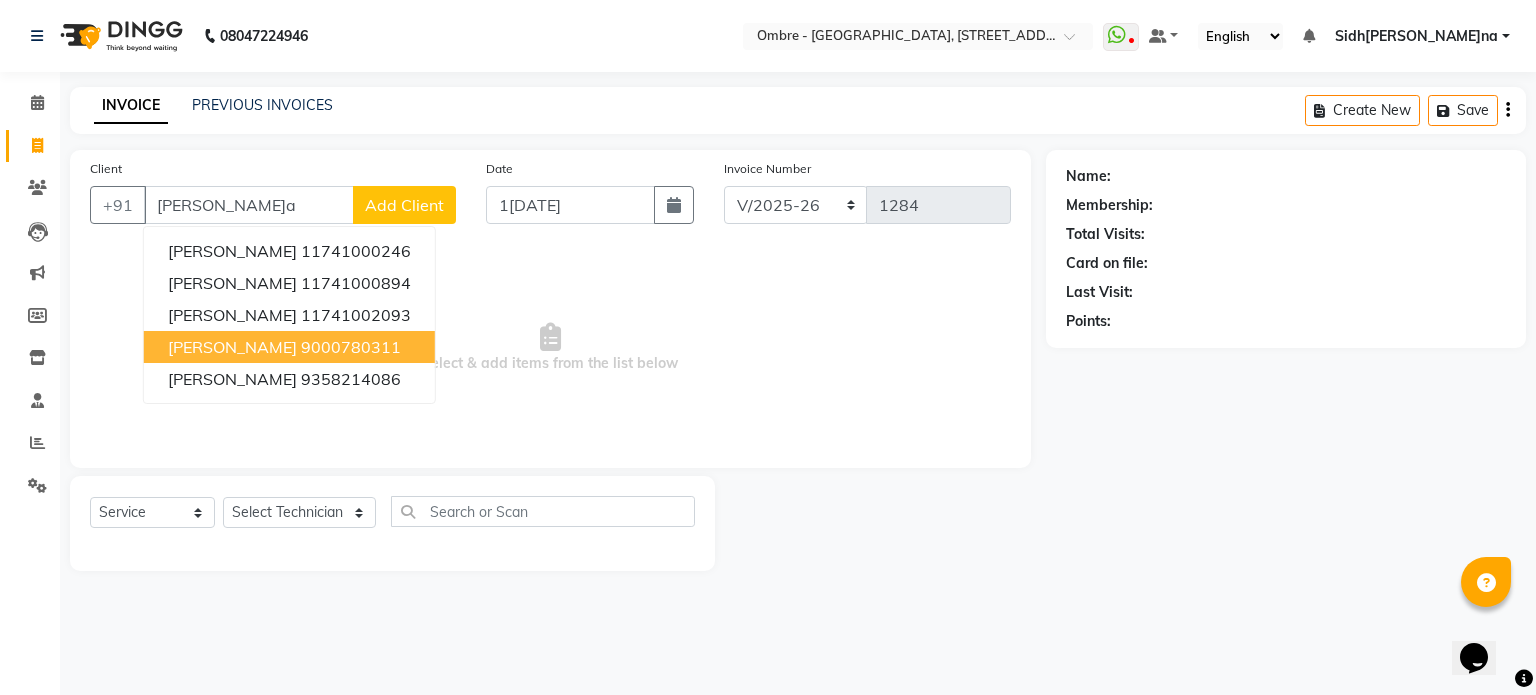 click on "9000780311" at bounding box center (351, 347) 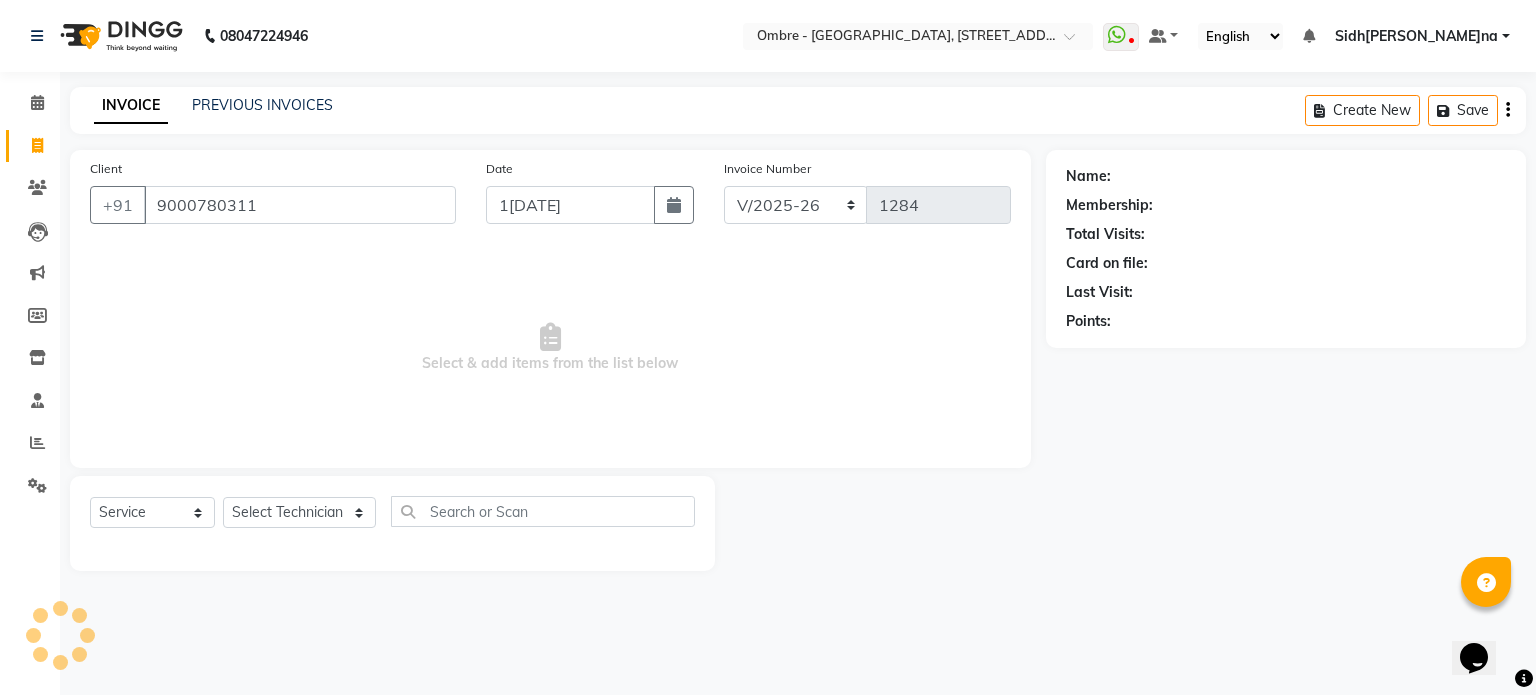 type on "9000780311" 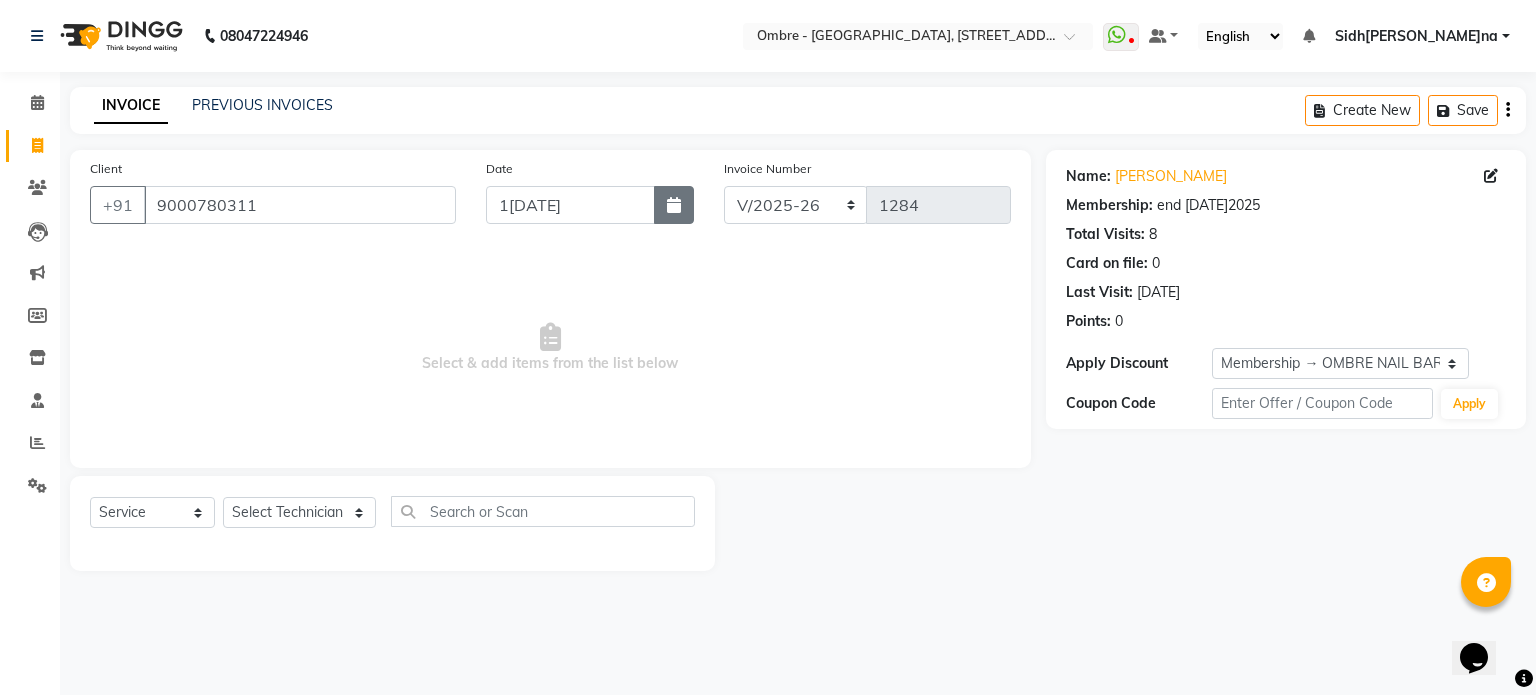 click 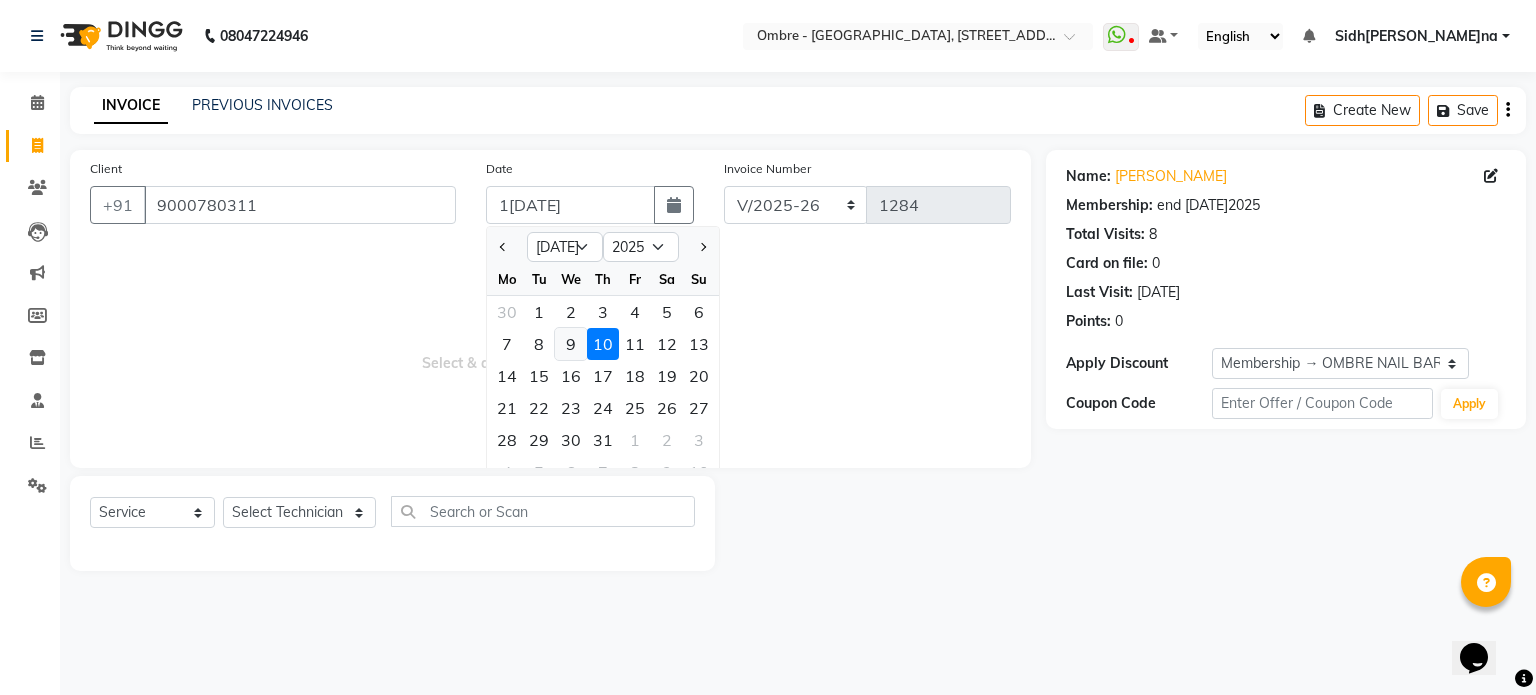 click on "9" 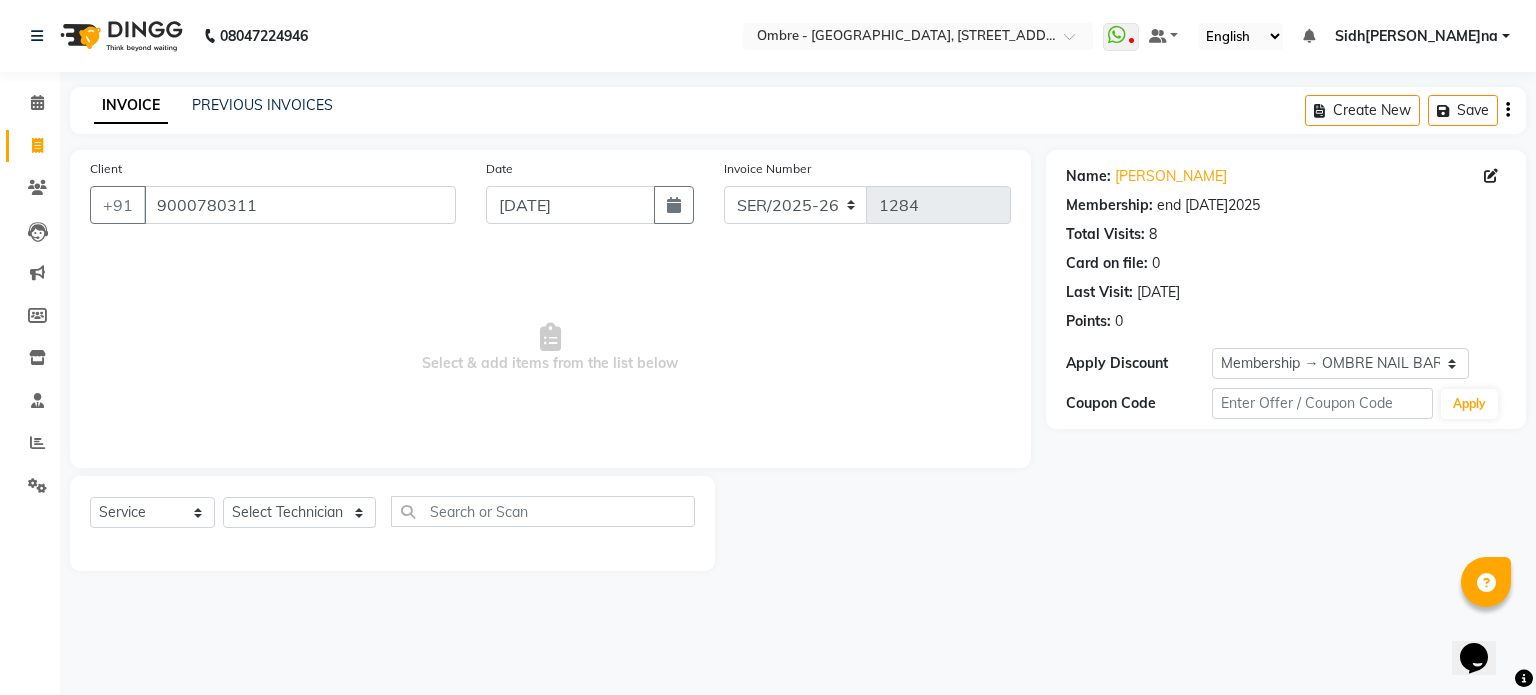 click on "Select Technician Abel Arohi Bharti Esther Gaina Holyson Juli Kasar Lata Monisha Prasad priyanka sakshi jain Sheetal Sushila thamu Wonso" 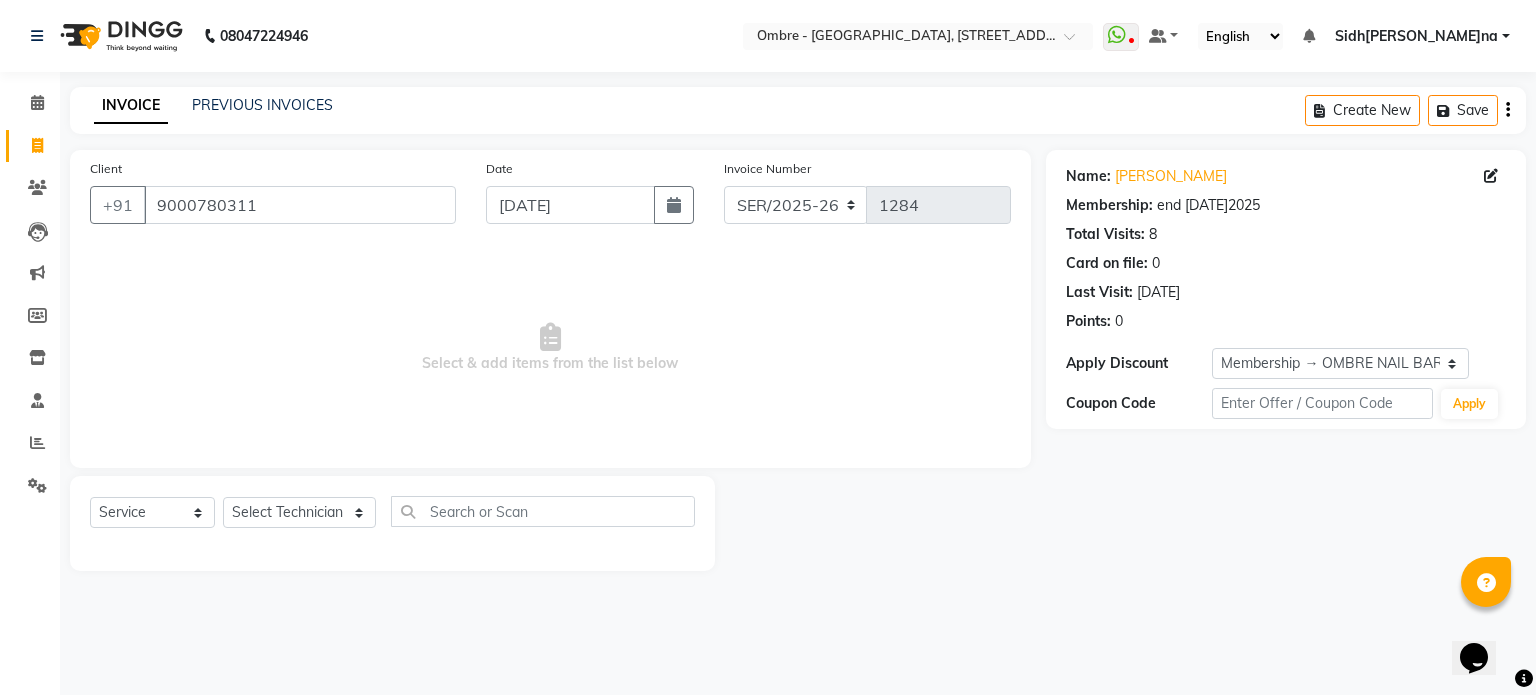 click on "Select  Service  Product  Membership  Package Voucher Prepaid Gift Card  Select Technician Abel Arohi Bharti Esther Gaina Holyson Juli Kasar Lata Monisha Prasad priyanka sakshi jain Sheetal Sushila thamu Wonso" 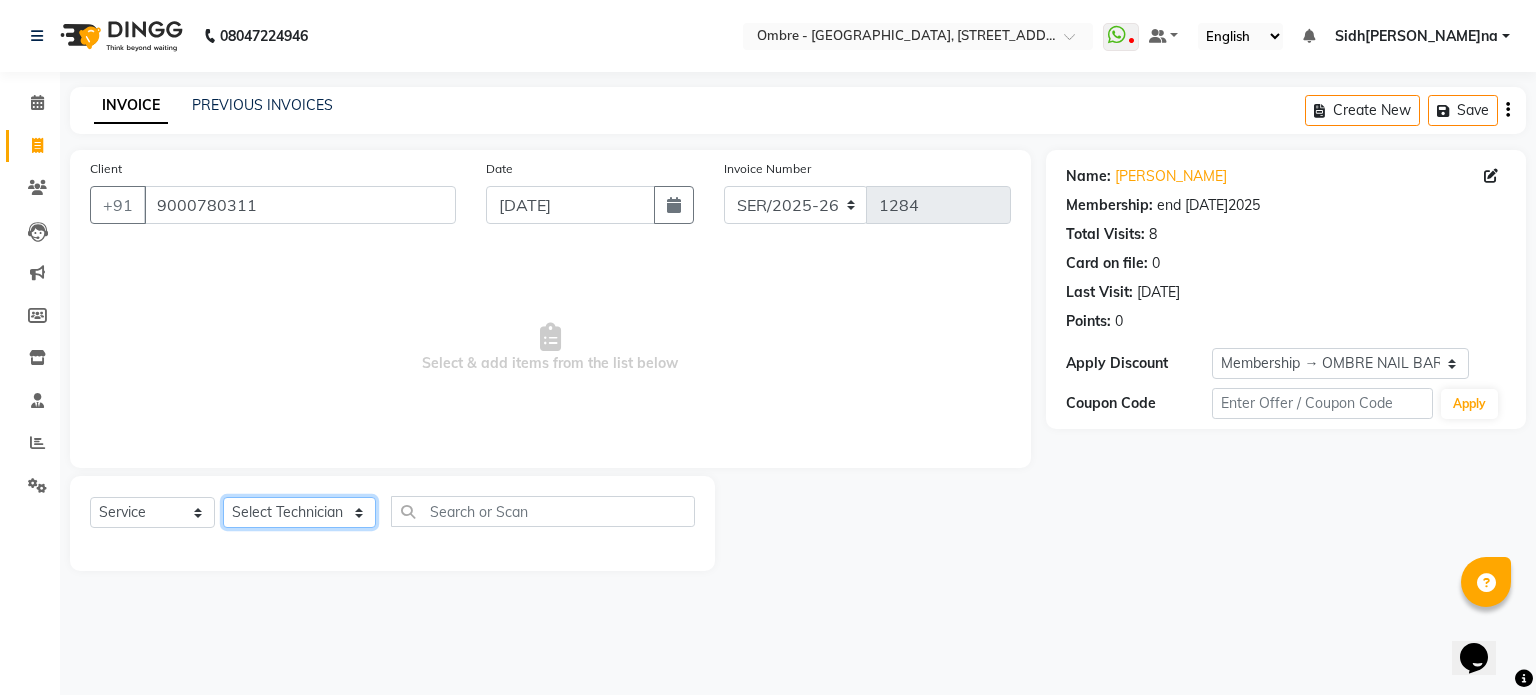 click on "Select Technician Abel Arohi Bharti Esther Gaina Holyson Juli Kasar Lata Monisha Prasad priyanka sakshi jain Sheetal Sushila thamu Wonso" 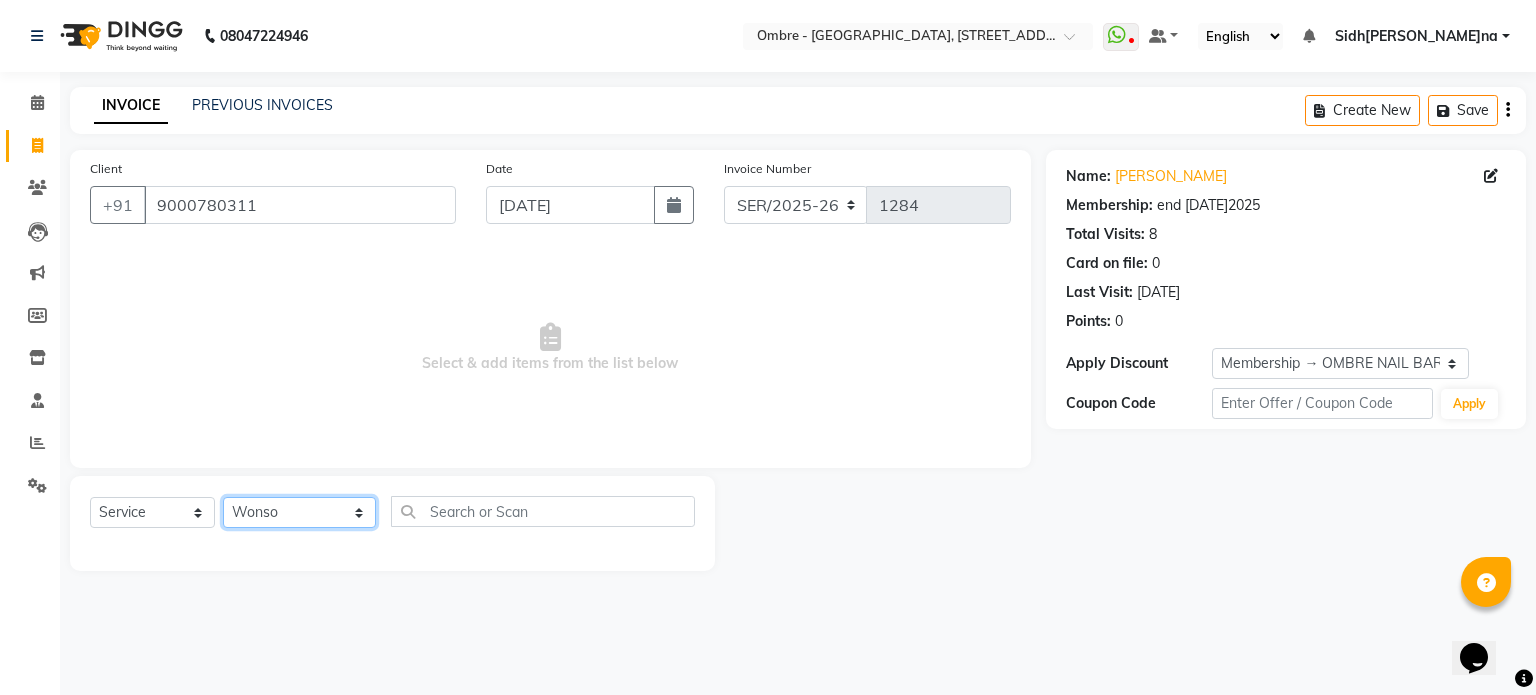 click on "Select Technician Abel Arohi Bharti Esther Gaina Holyson Juli Kasar Lata Monisha Prasad priyanka sakshi jain Sheetal Sushila thamu Wonso" 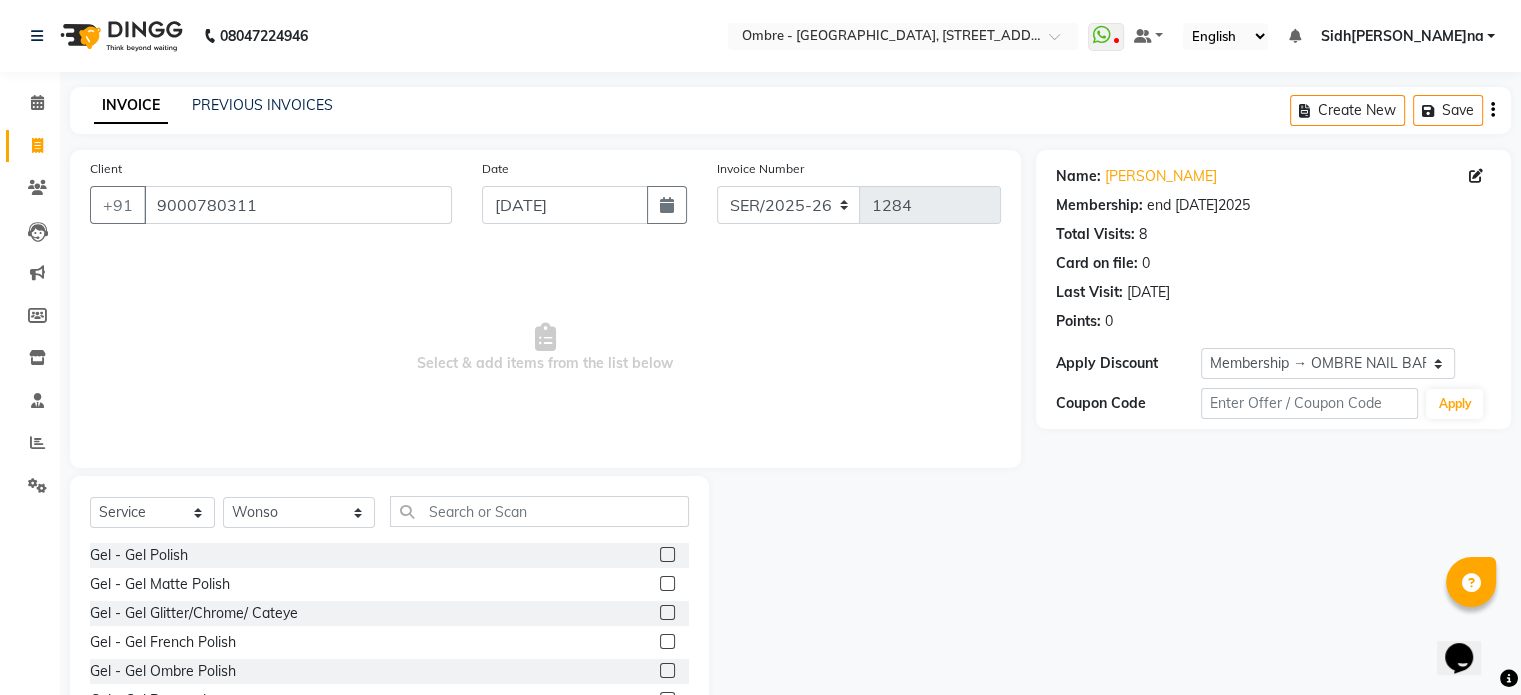 click 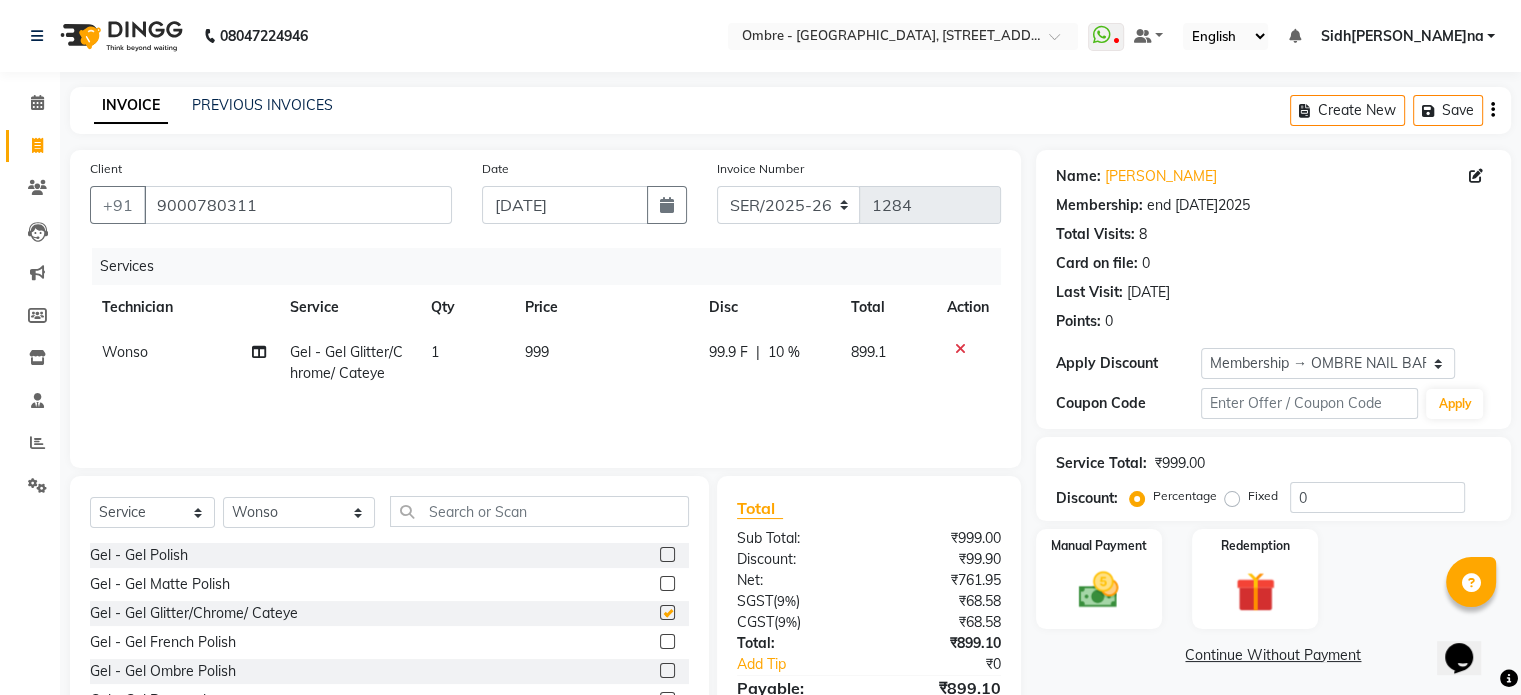 checkbox on "false" 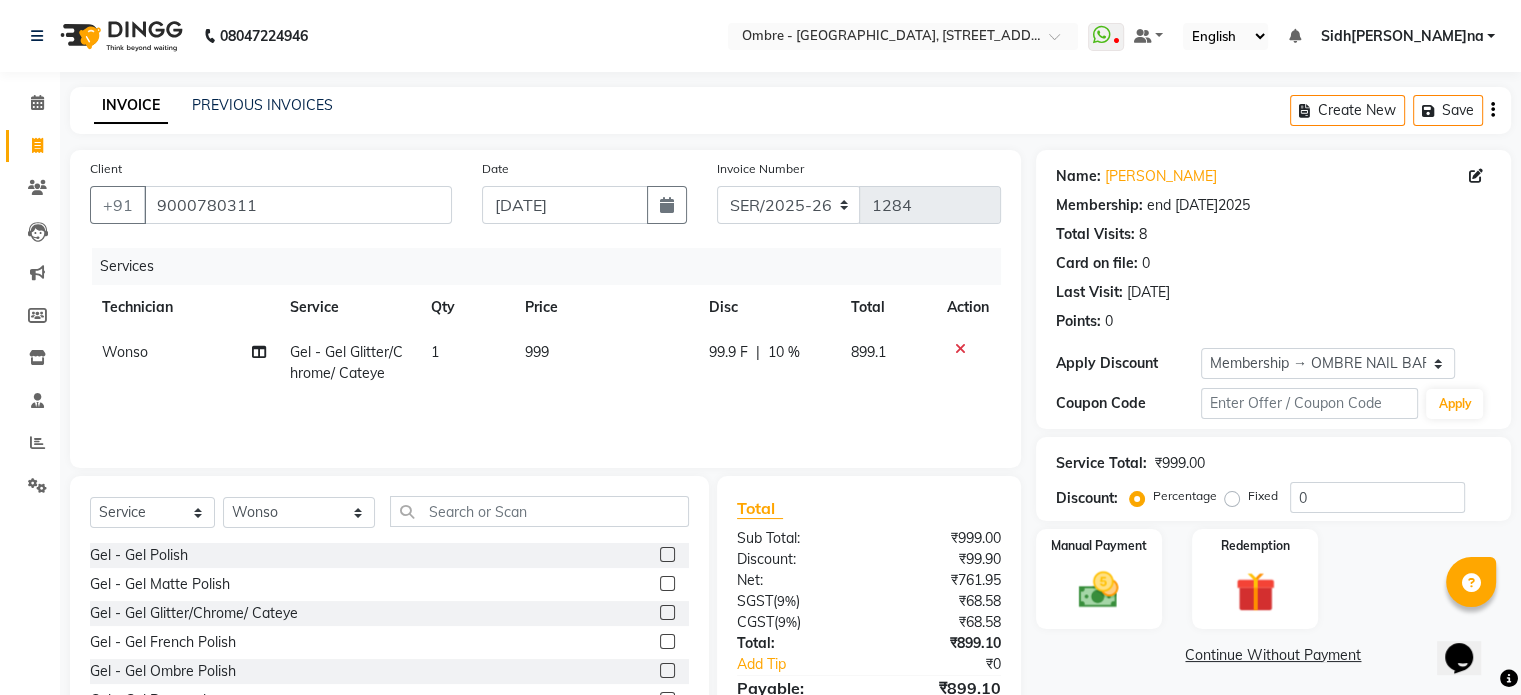 click 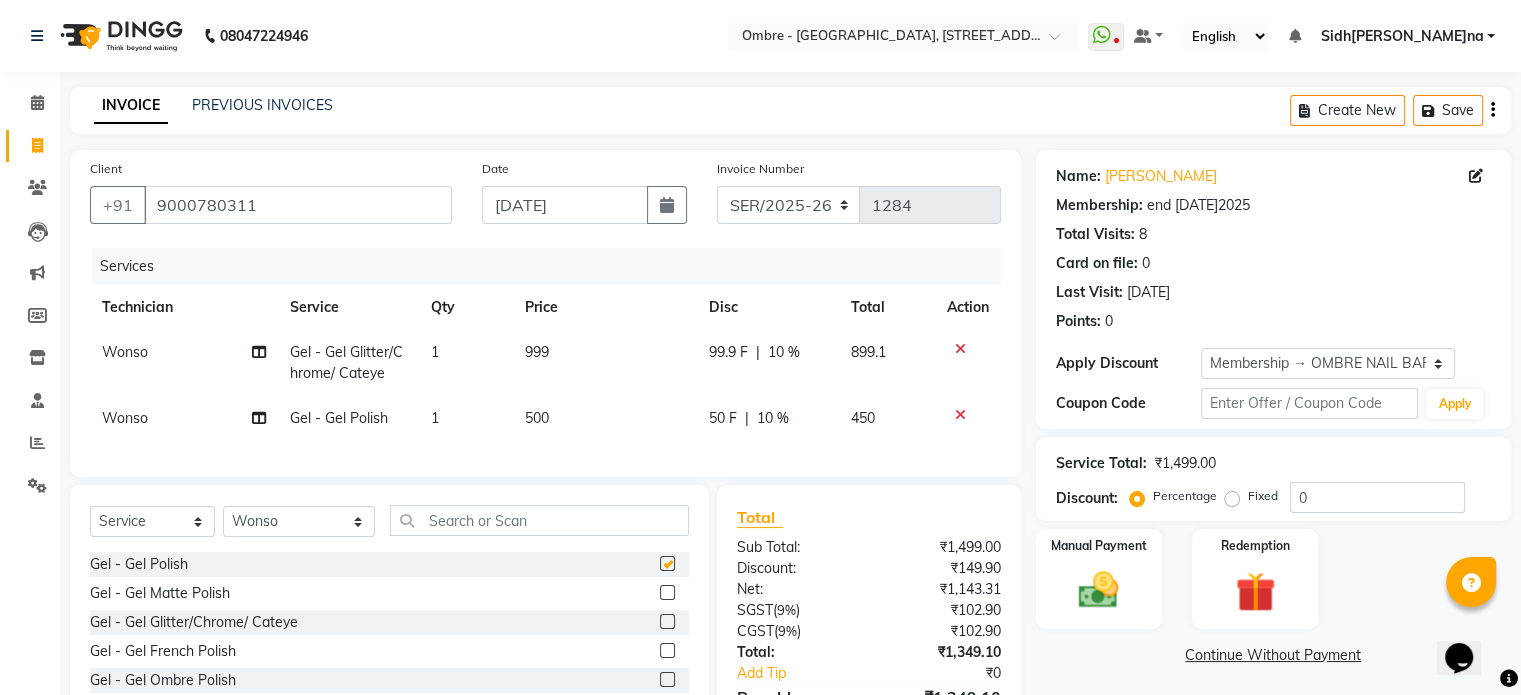 checkbox on "false" 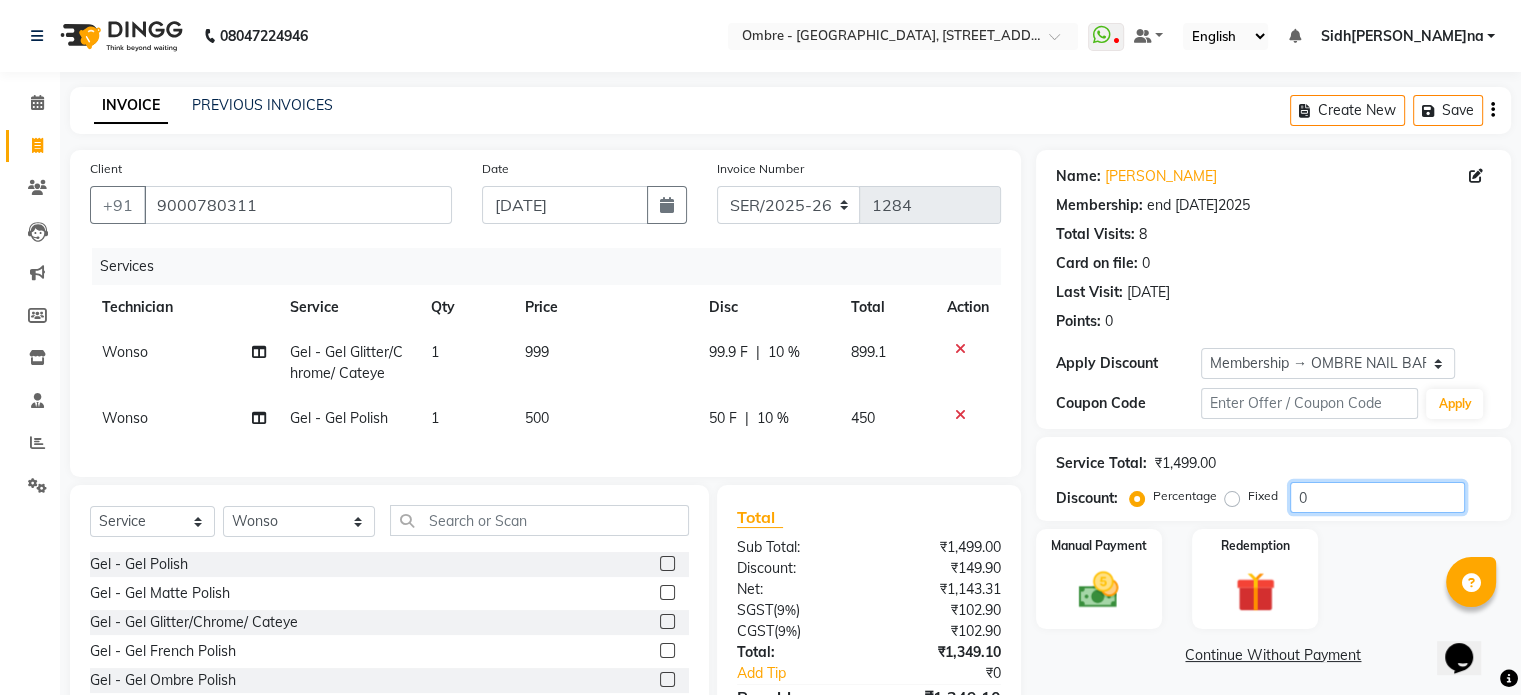 click on "0" 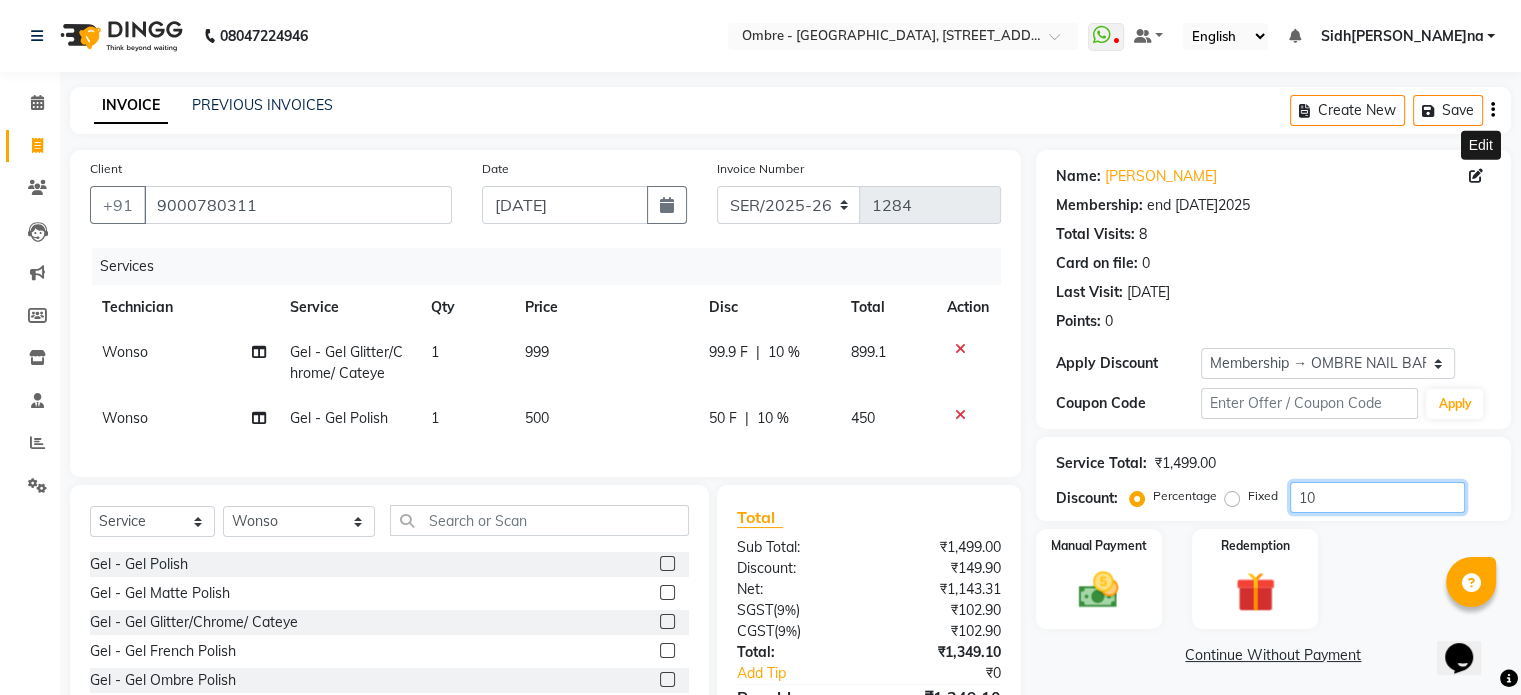 type on "10" 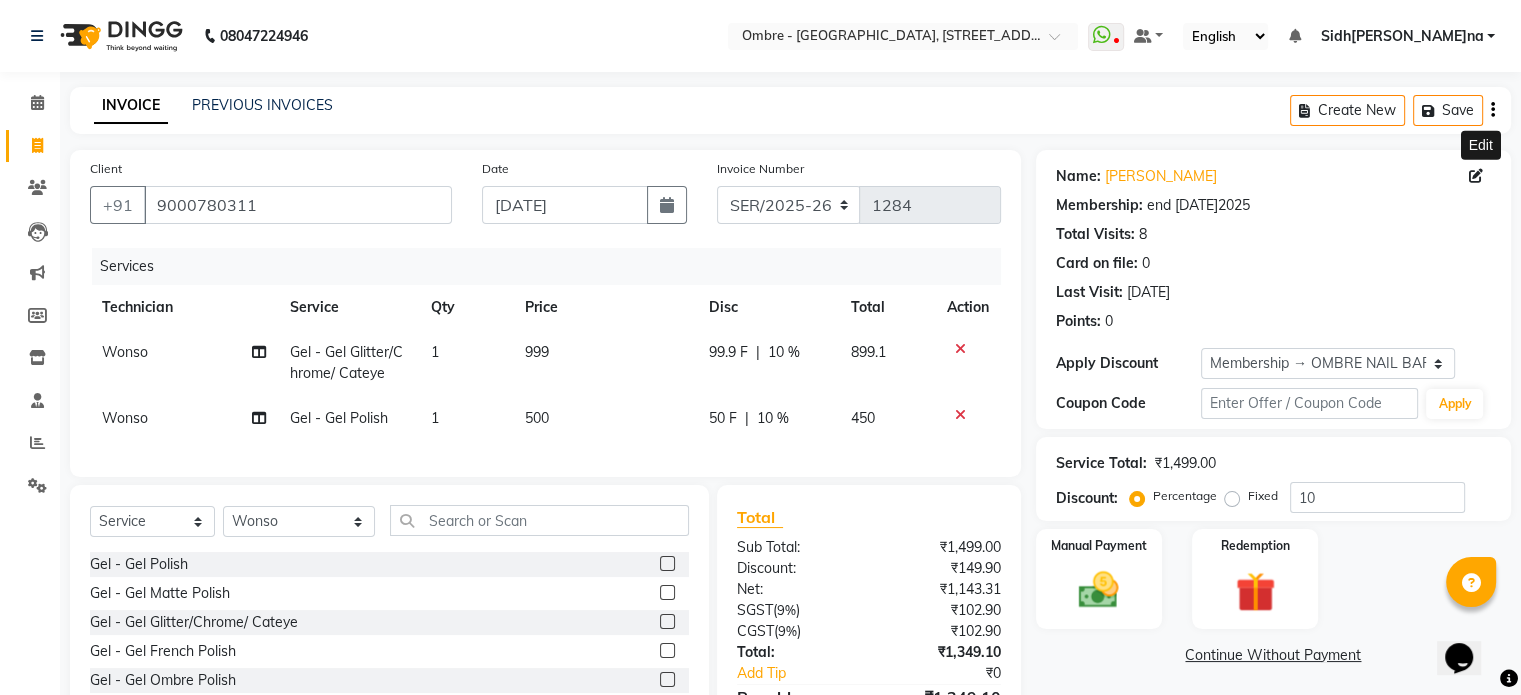 click 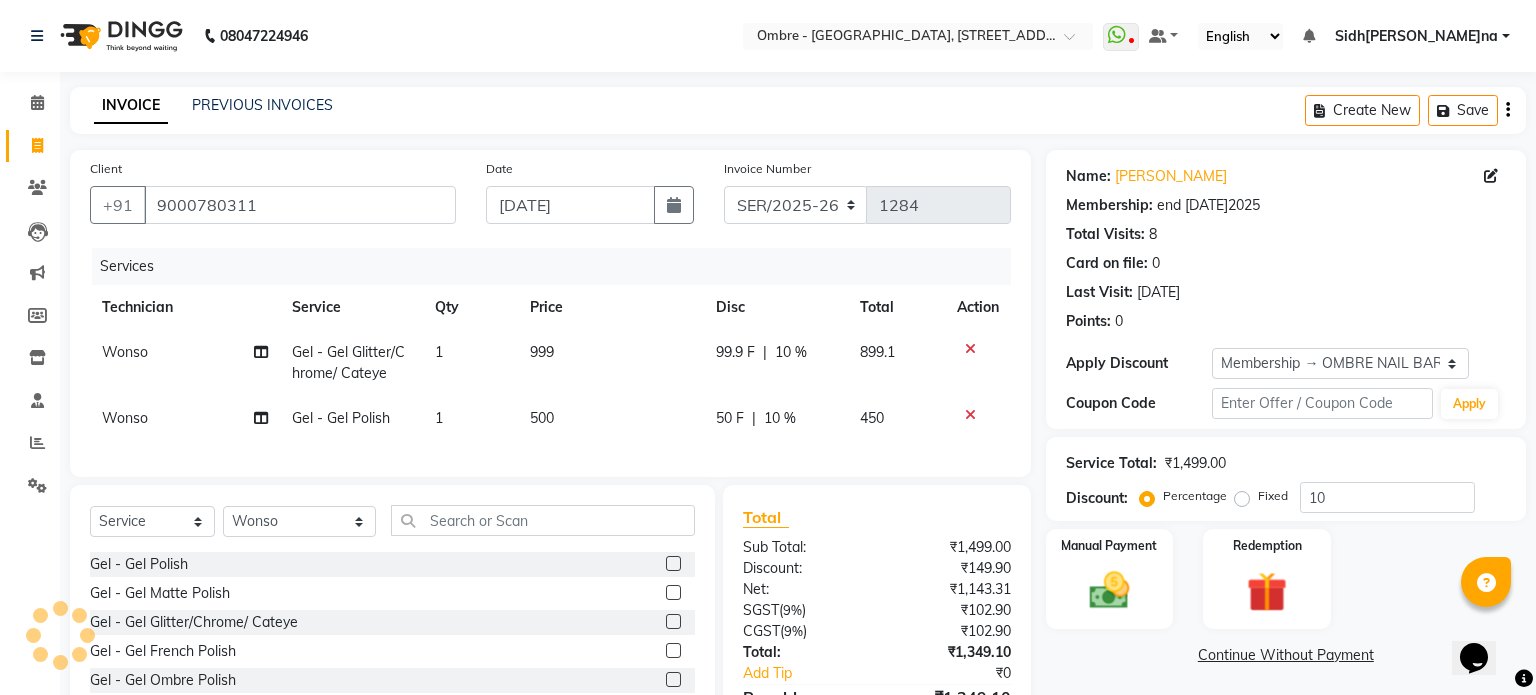 select on "21" 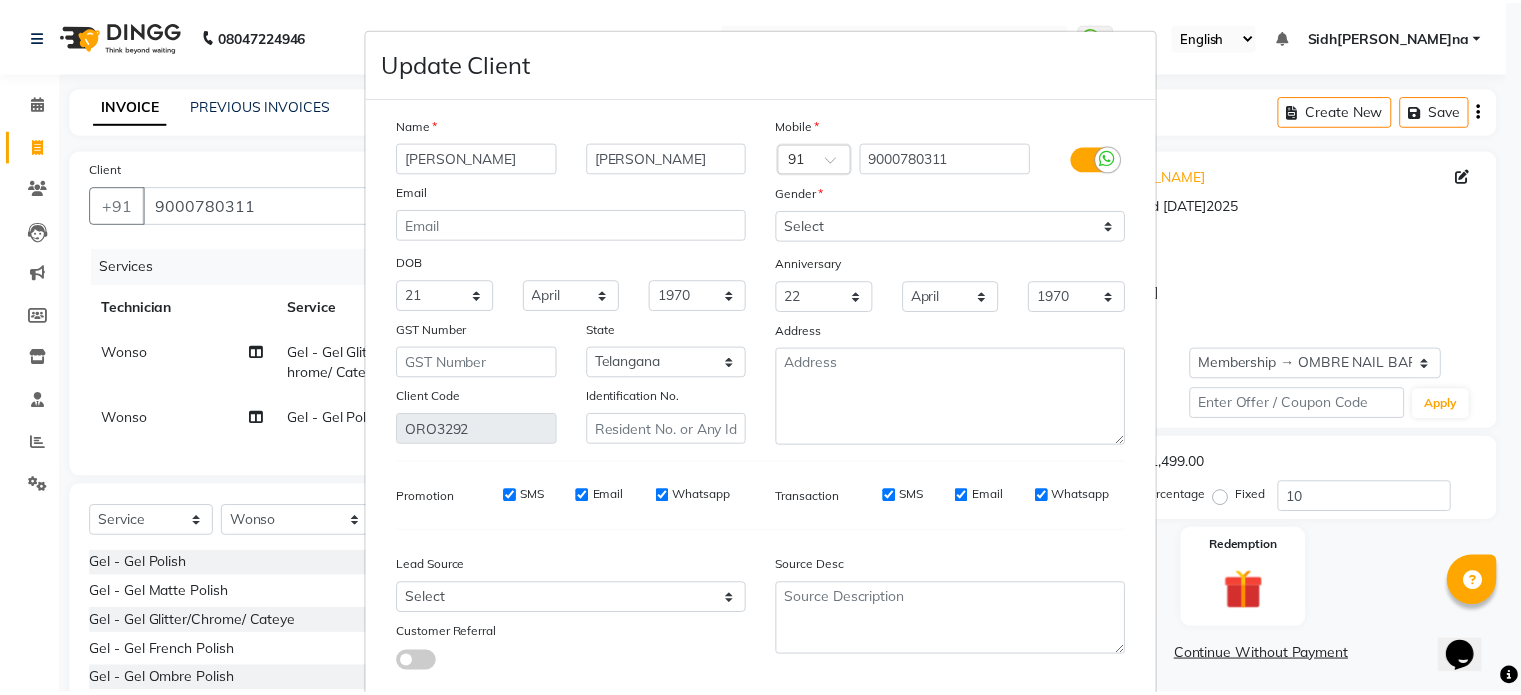 scroll, scrollTop: 126, scrollLeft: 0, axis: vertical 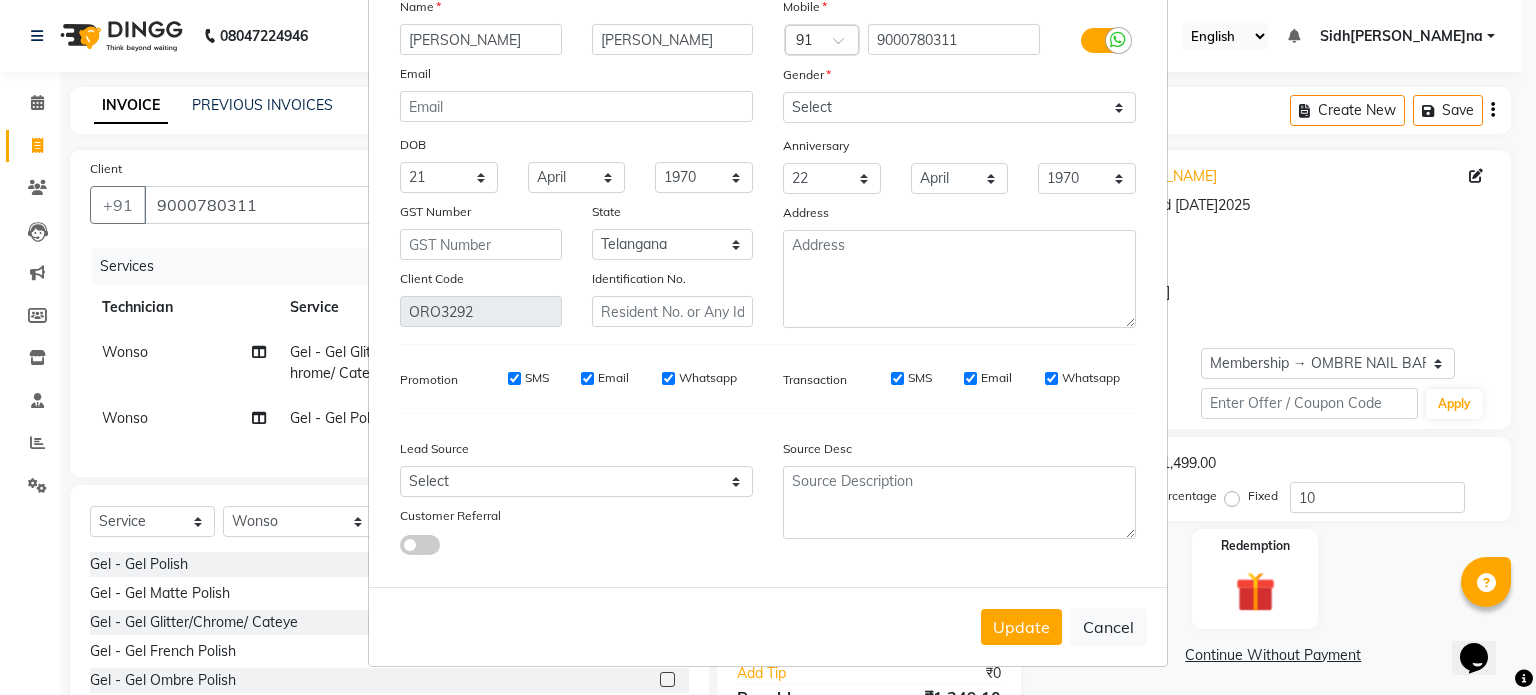 drag, startPoint x: 1483, startPoint y: 408, endPoint x: 1120, endPoint y: 545, distance: 387.99228 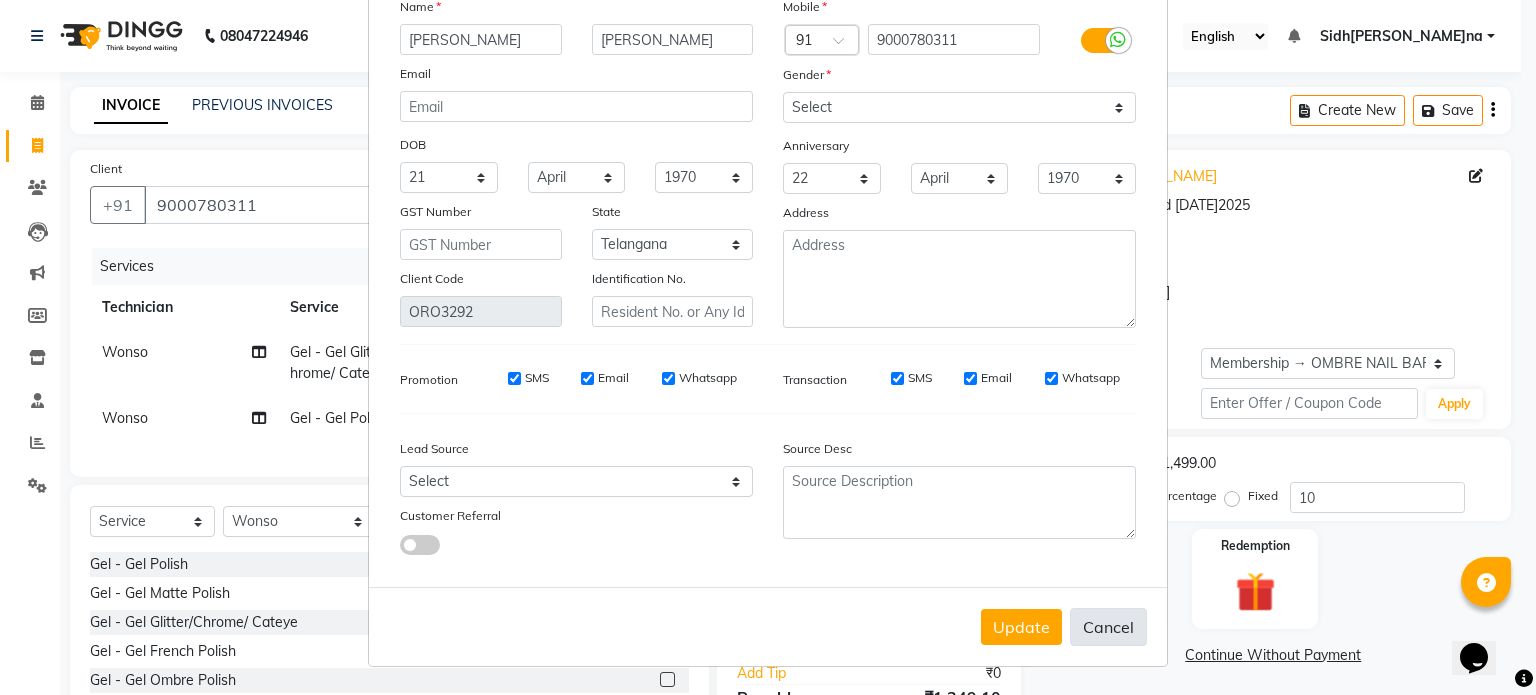 click on "Cancel" at bounding box center (1108, 627) 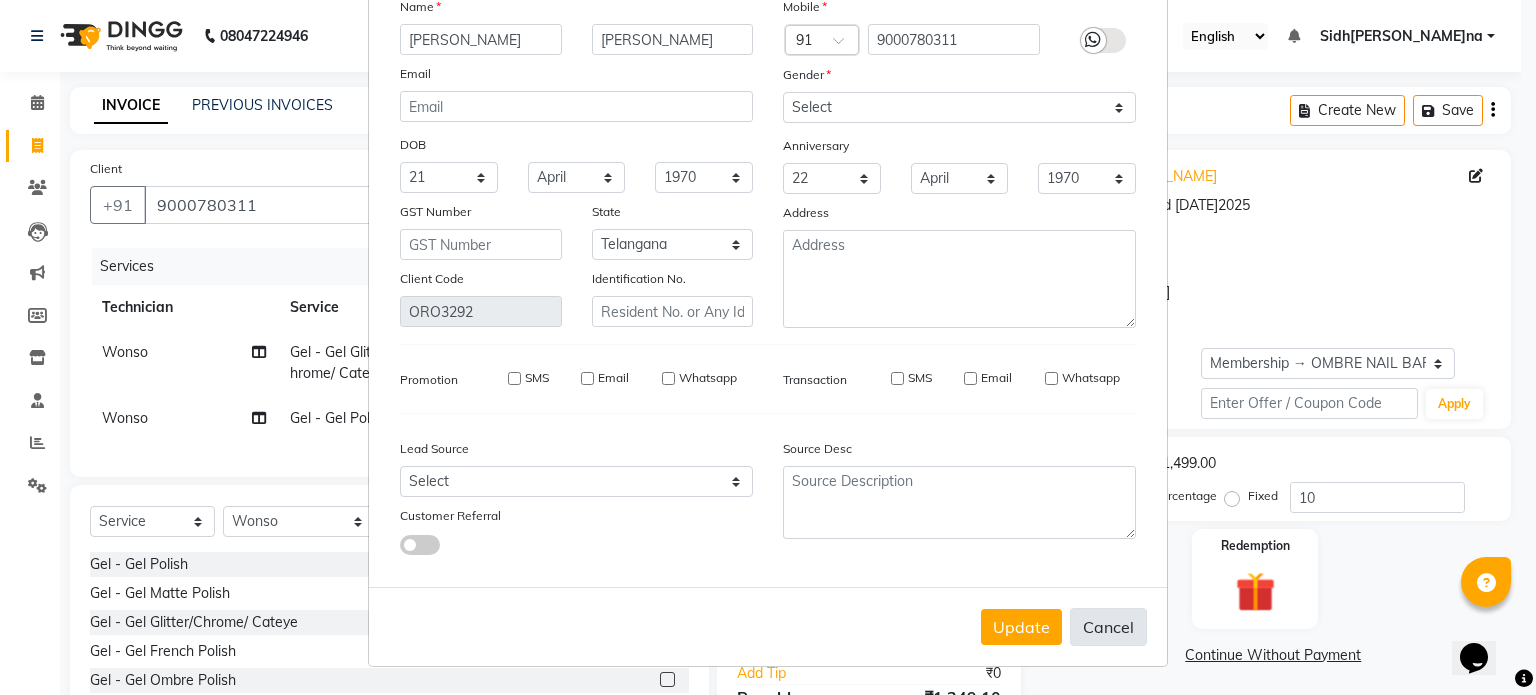 type 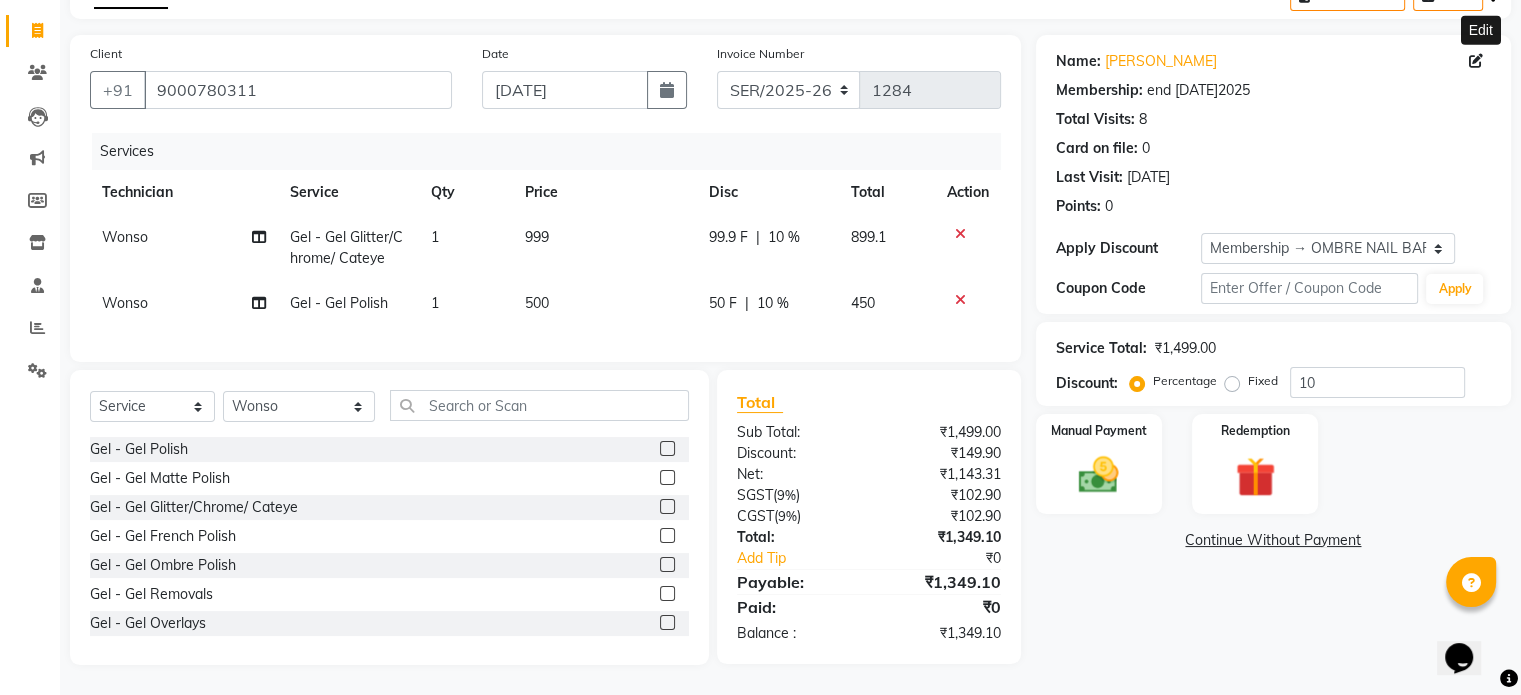 scroll, scrollTop: 131, scrollLeft: 0, axis: vertical 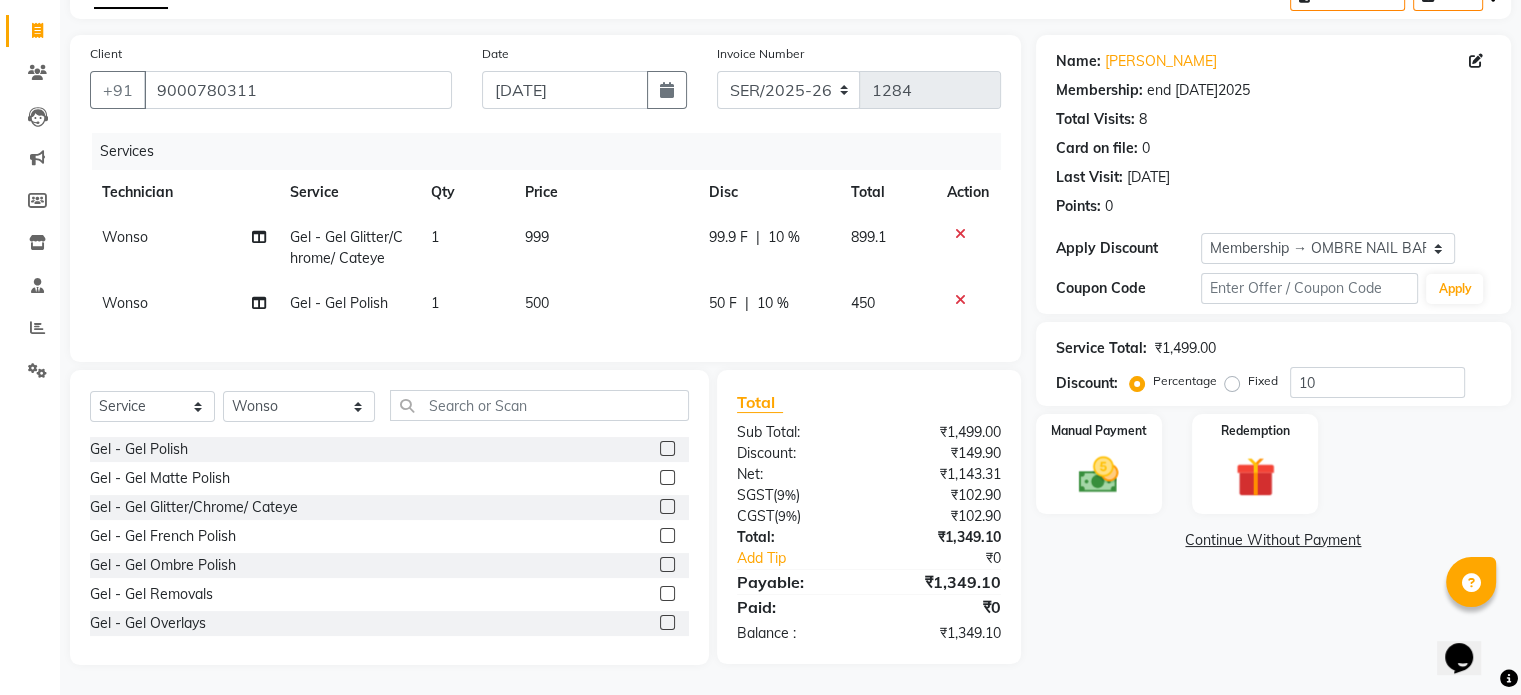 click on "Manual Payment Redemption" 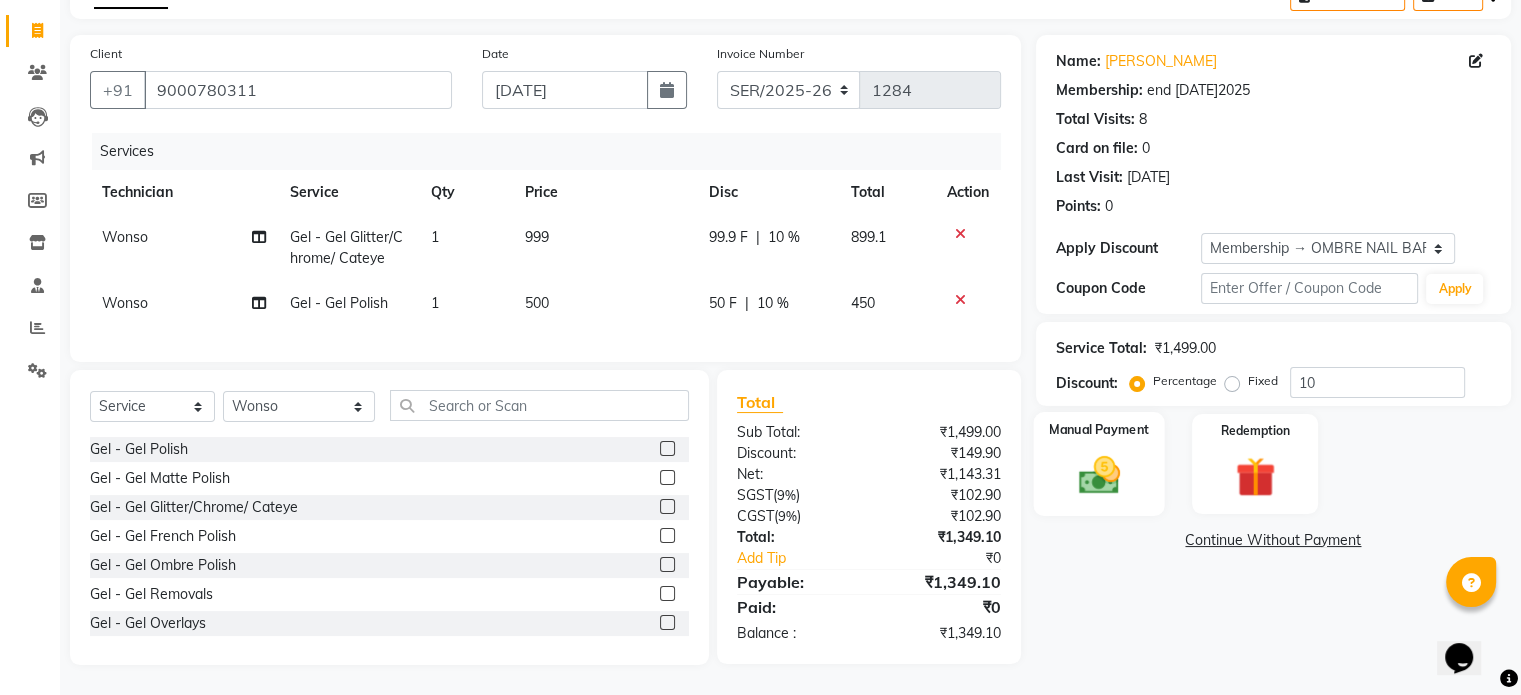 click on "Manual Payment" 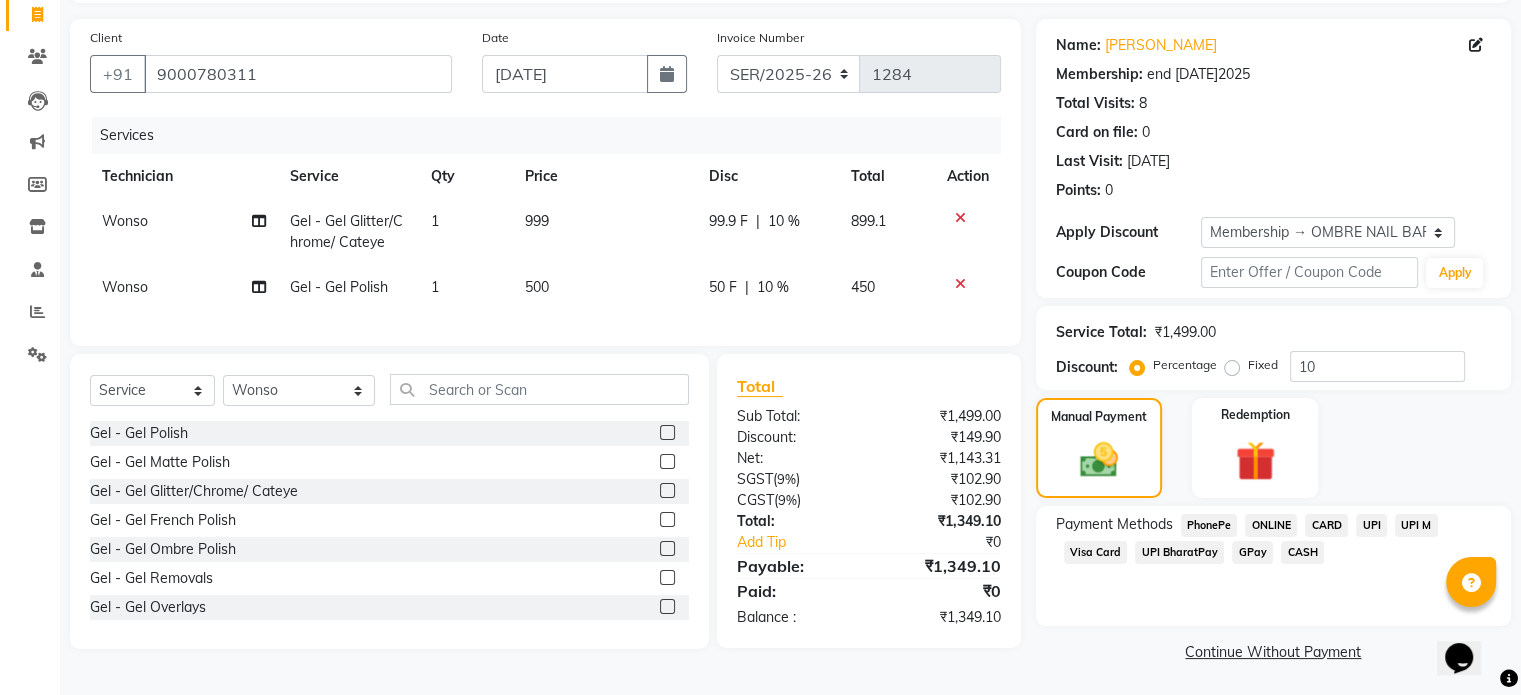 click on "CASH" 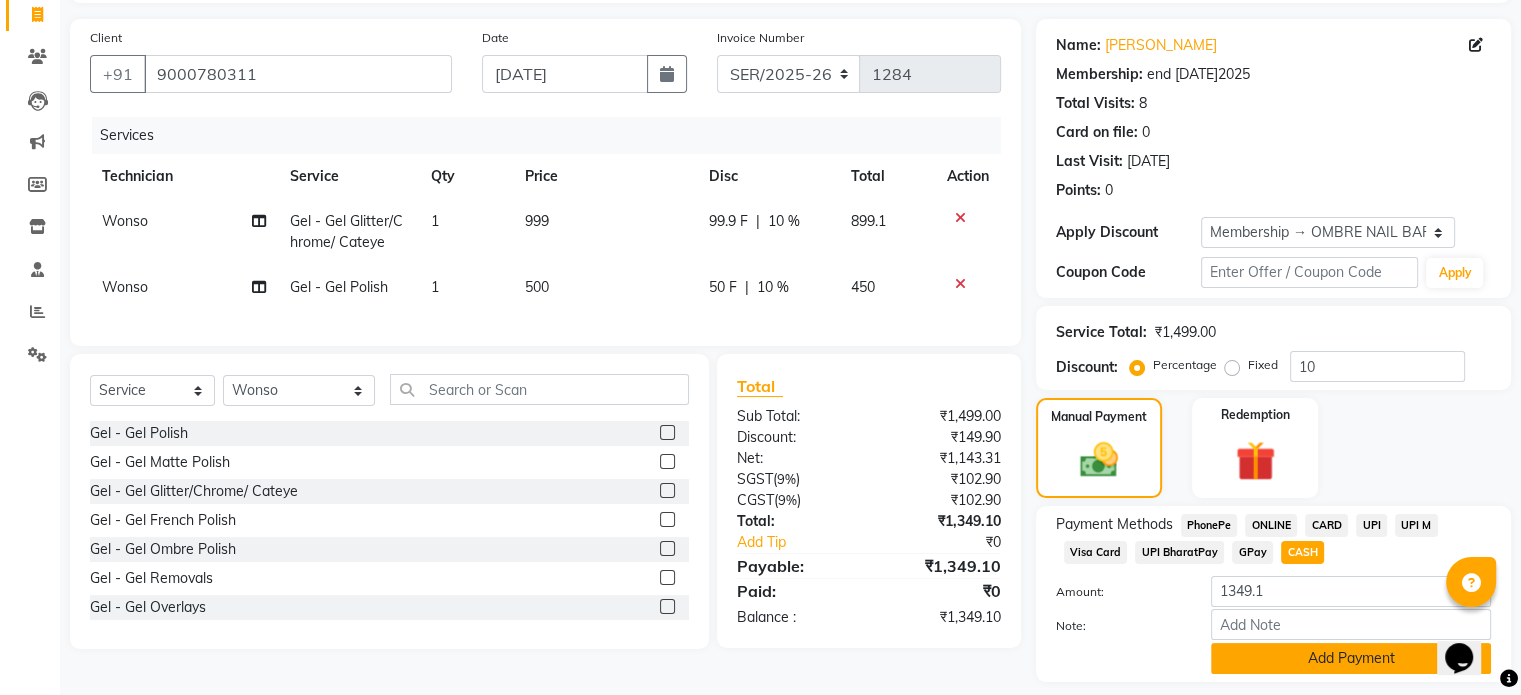 click on "Add Payment" 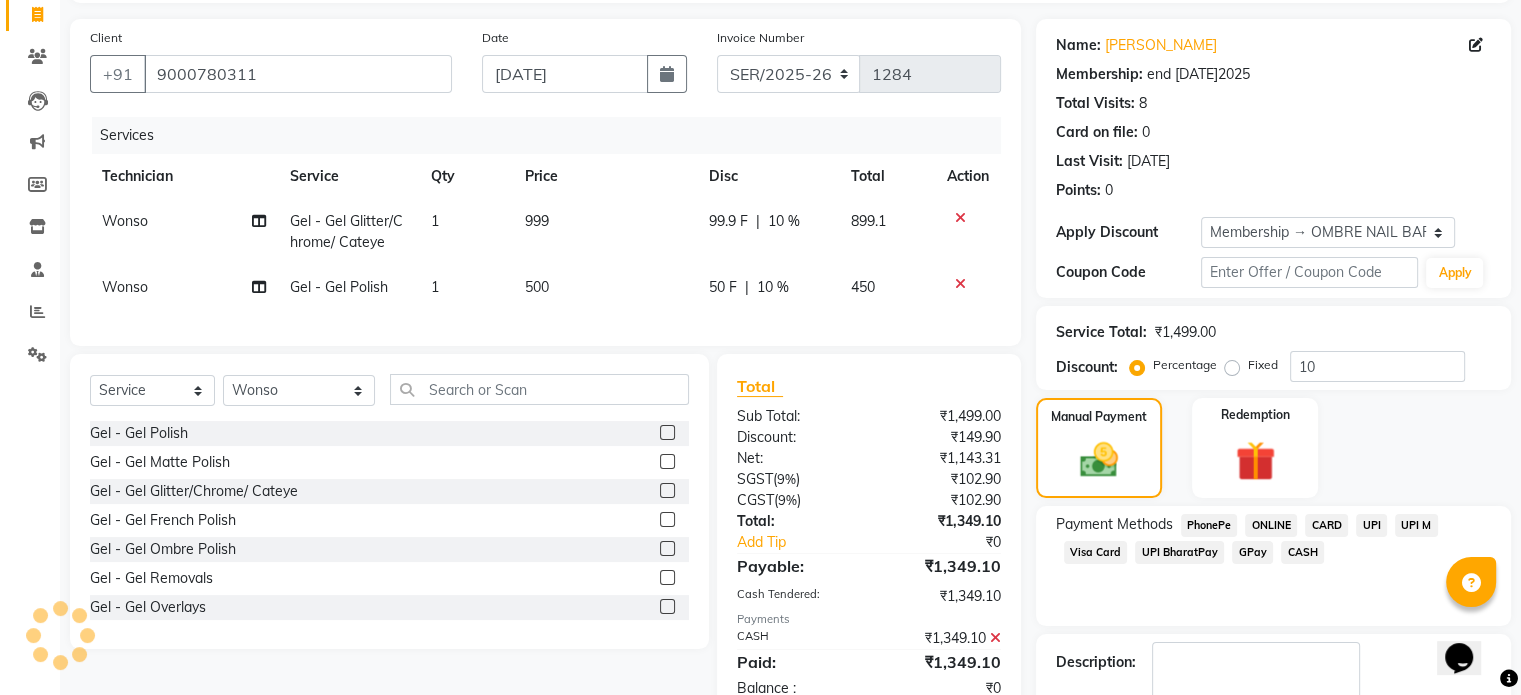scroll, scrollTop: 244, scrollLeft: 0, axis: vertical 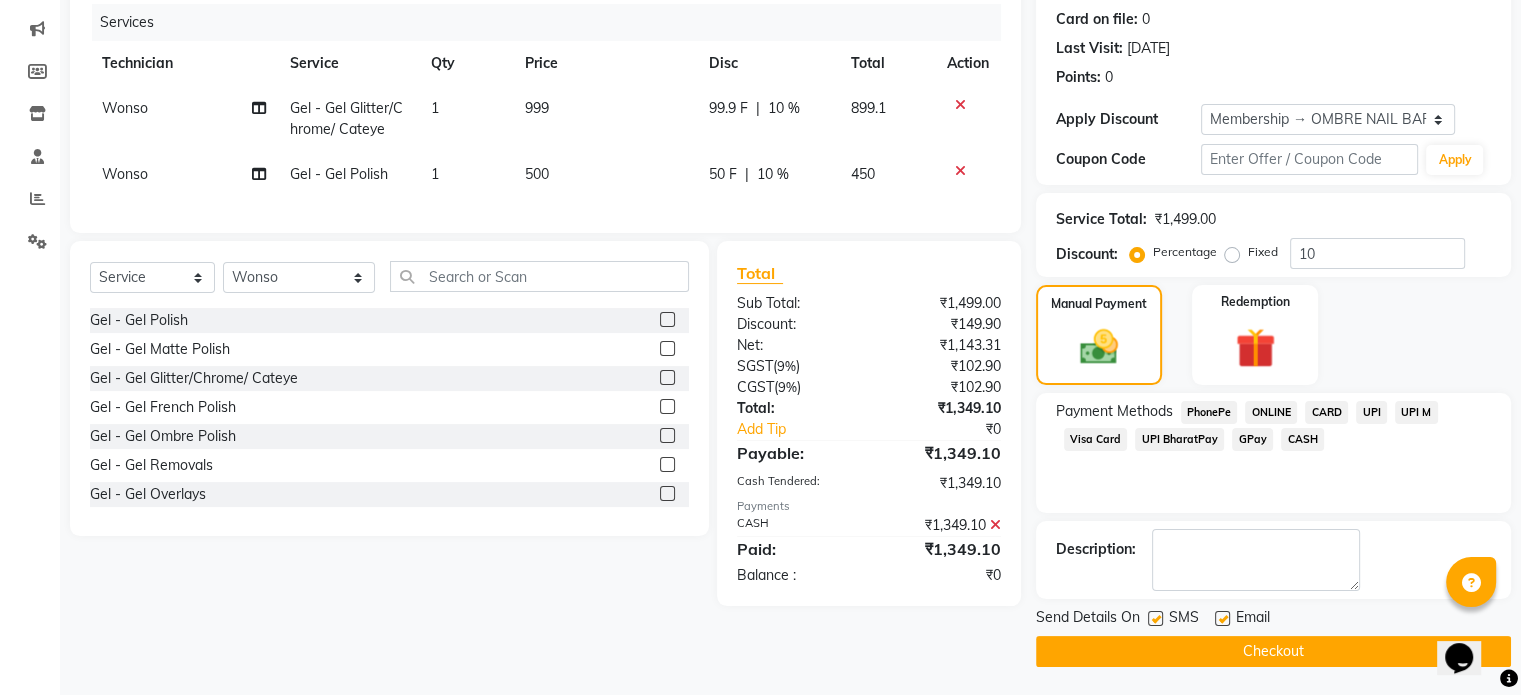 click on "Checkout" 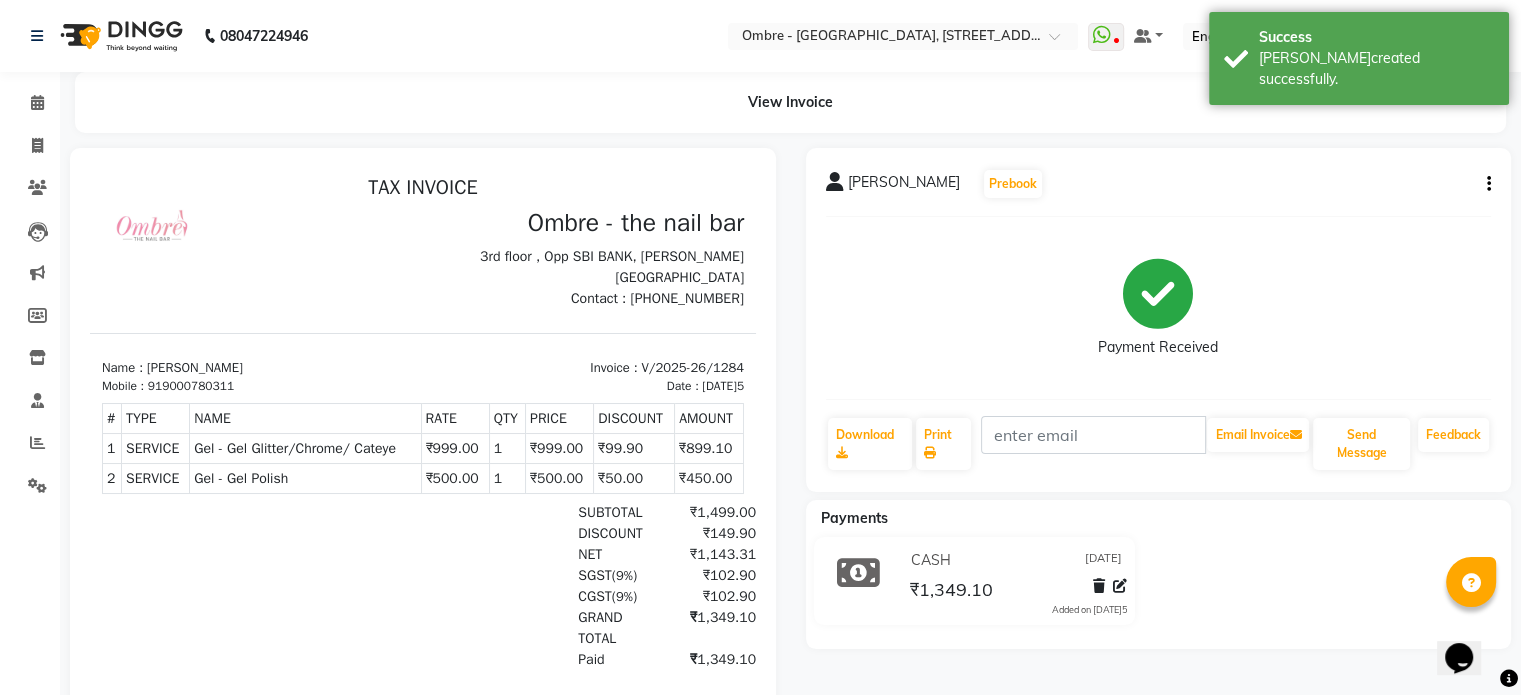 scroll, scrollTop: 0, scrollLeft: 0, axis: both 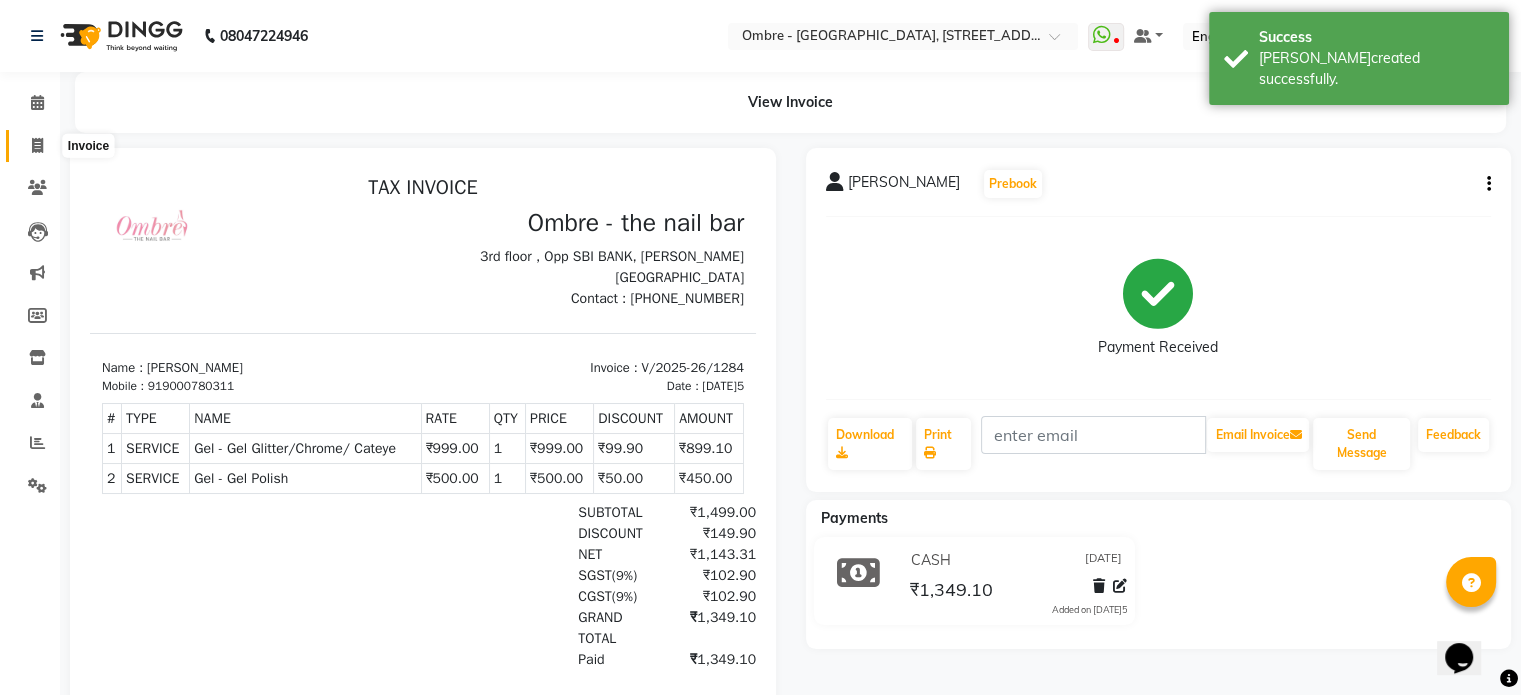 click 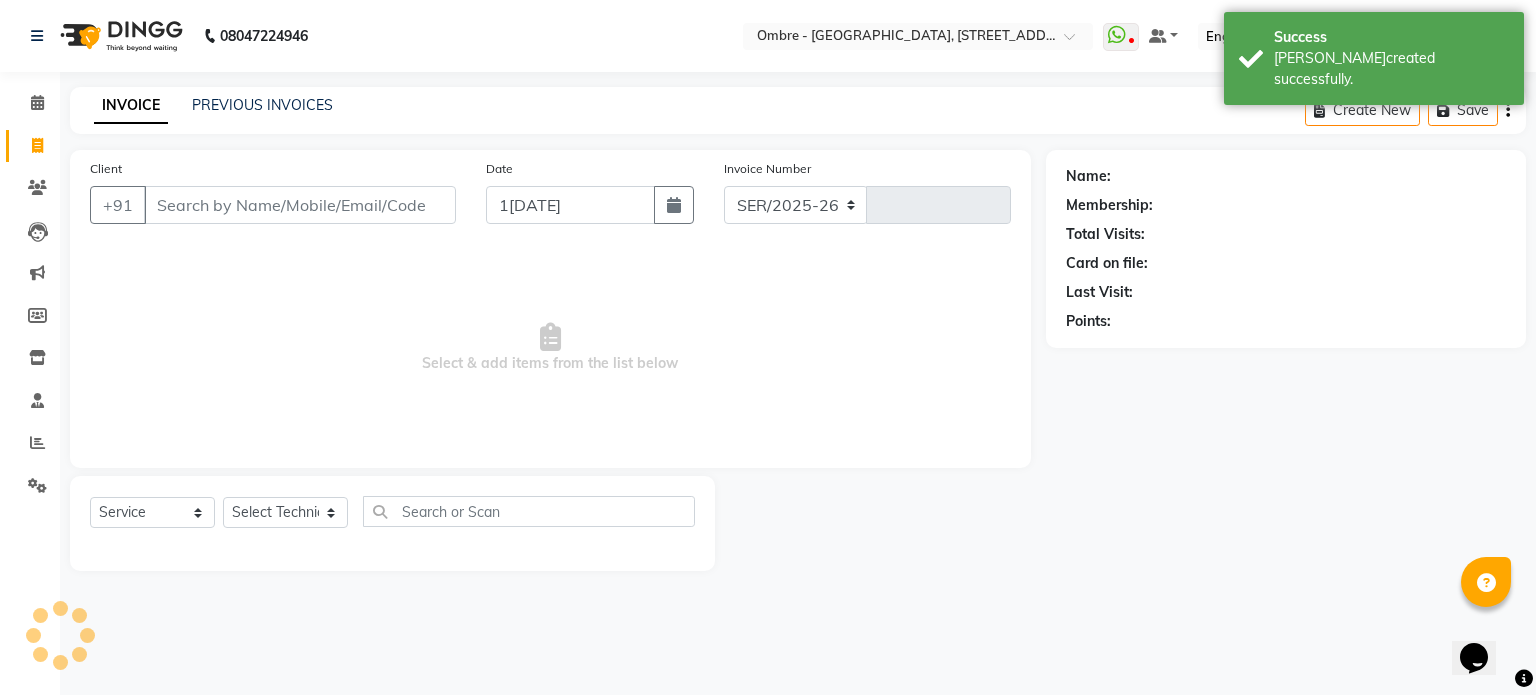 select on "4216" 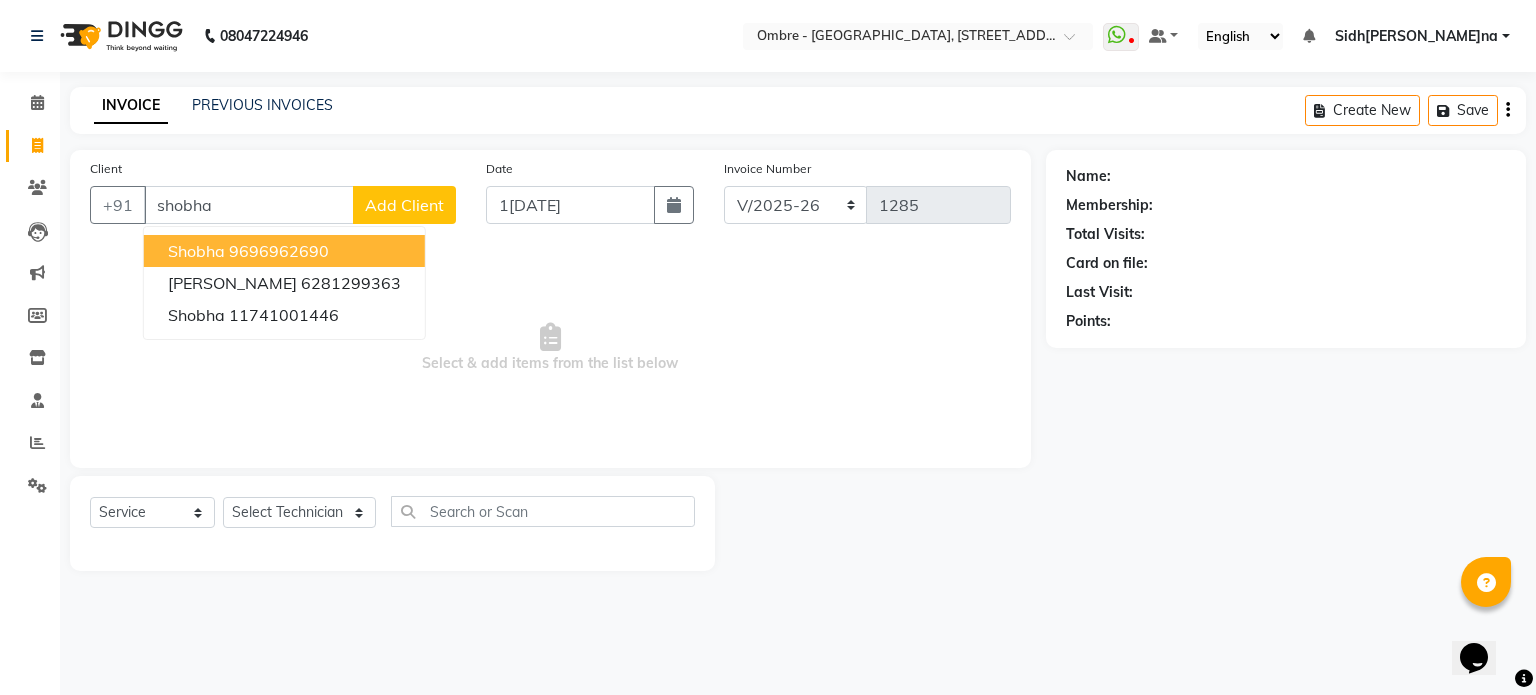 click on "Shobha  9696962690" at bounding box center (284, 251) 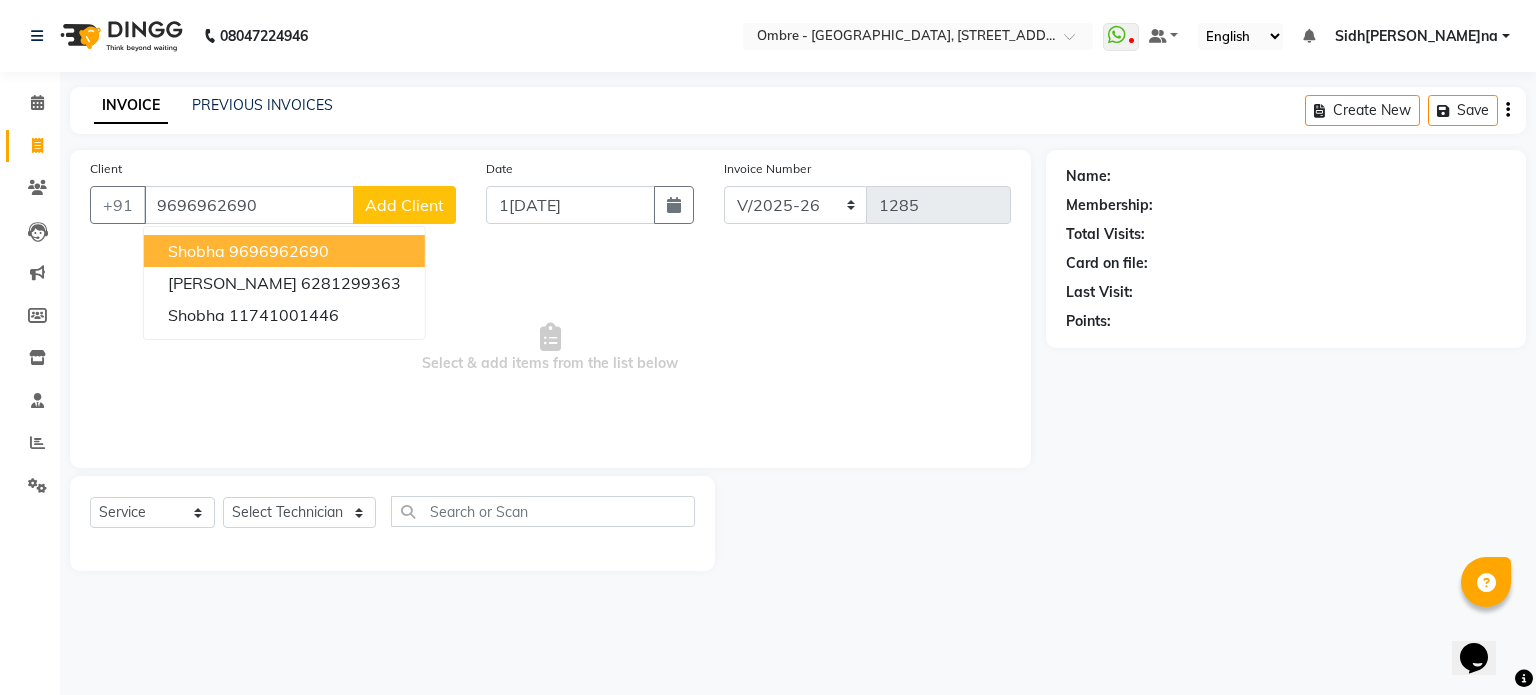 type on "9696962690" 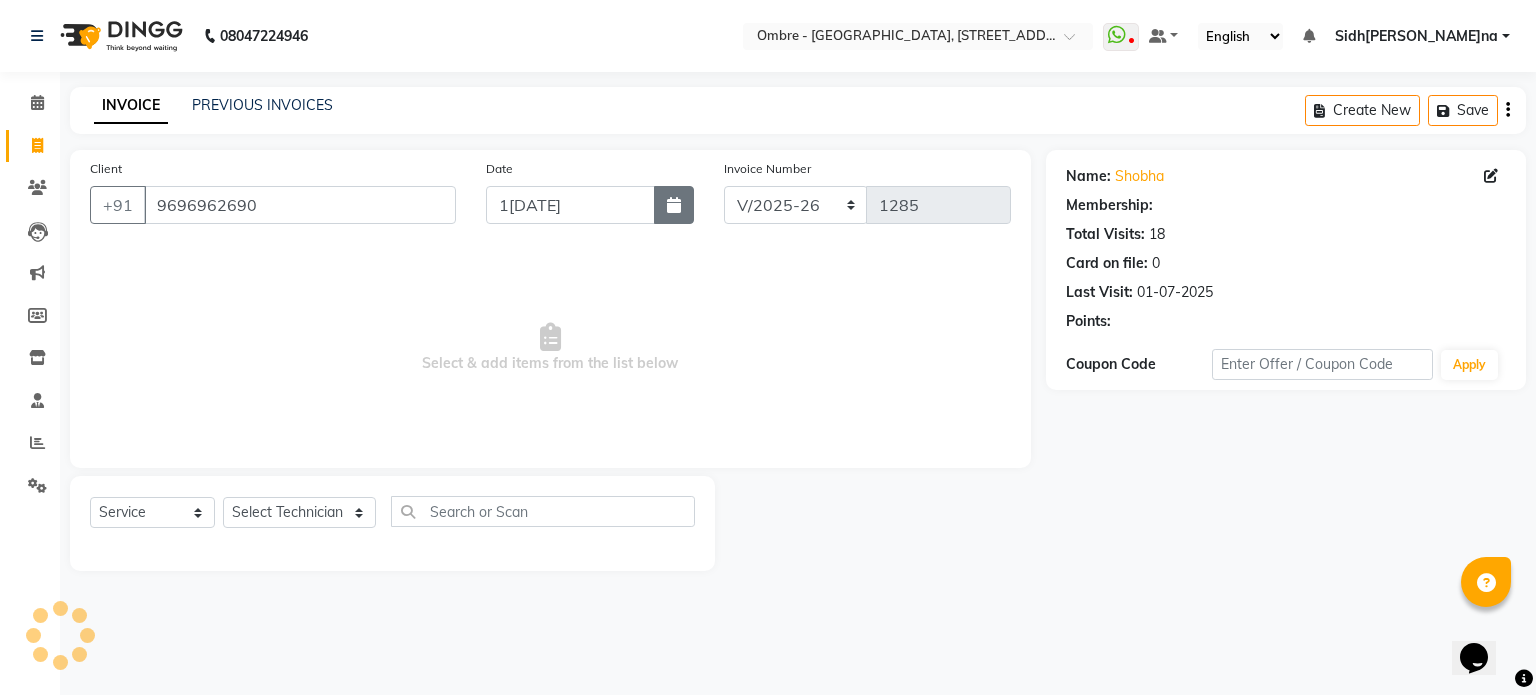 select on "1: Object" 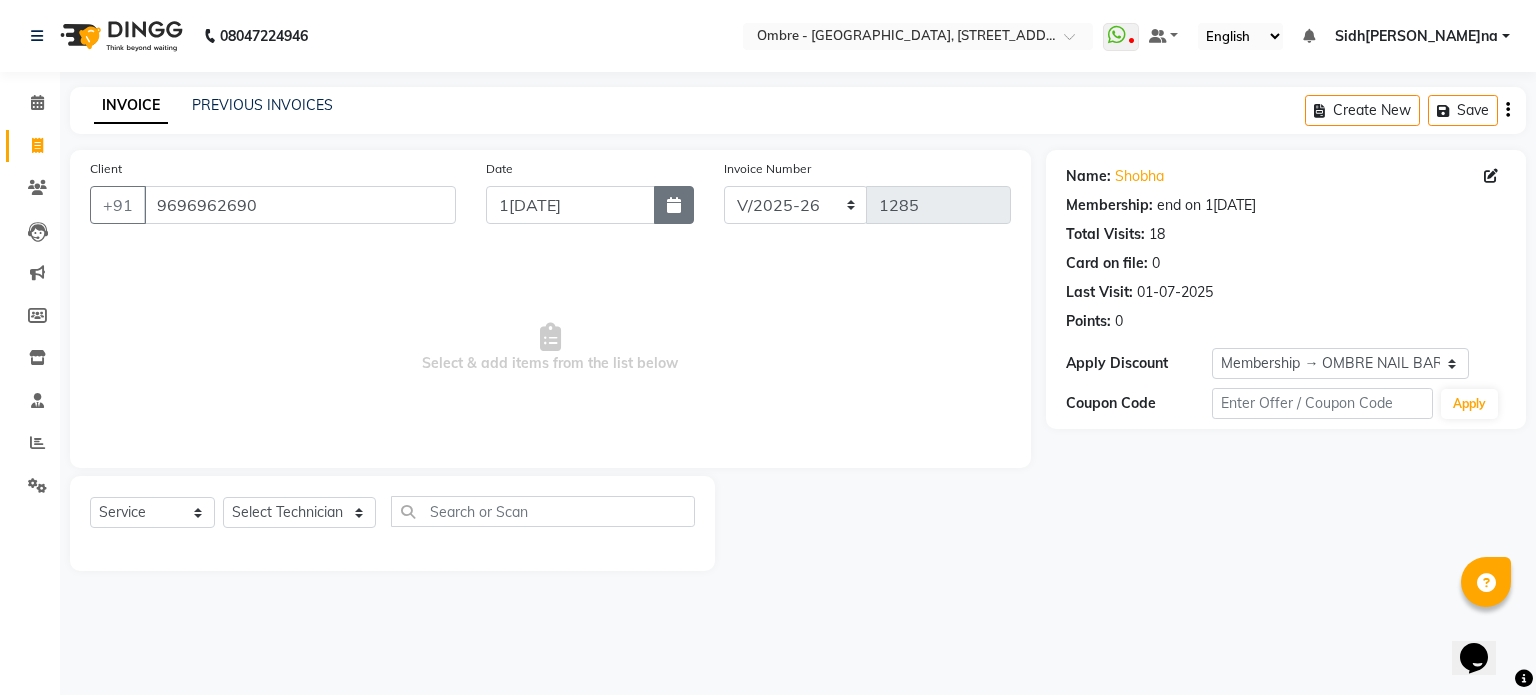 click 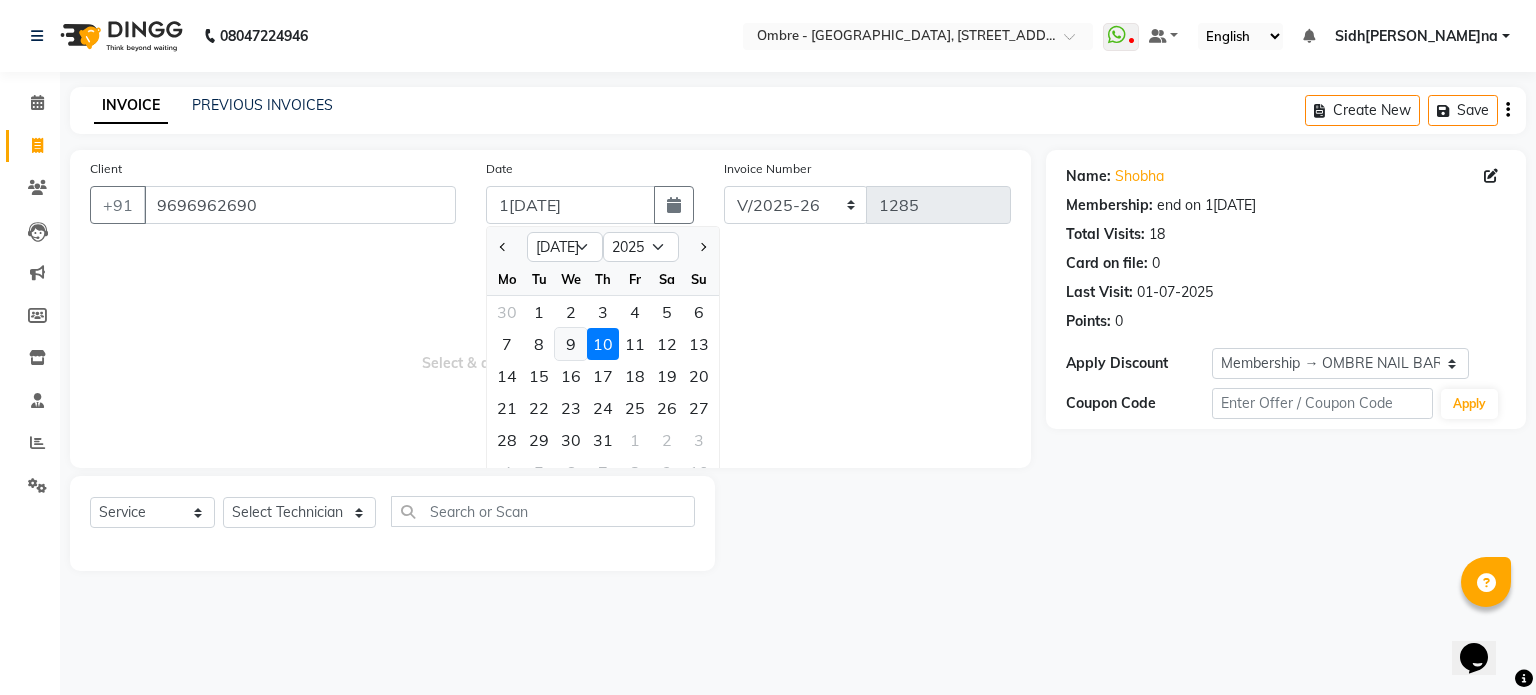 click on "9" 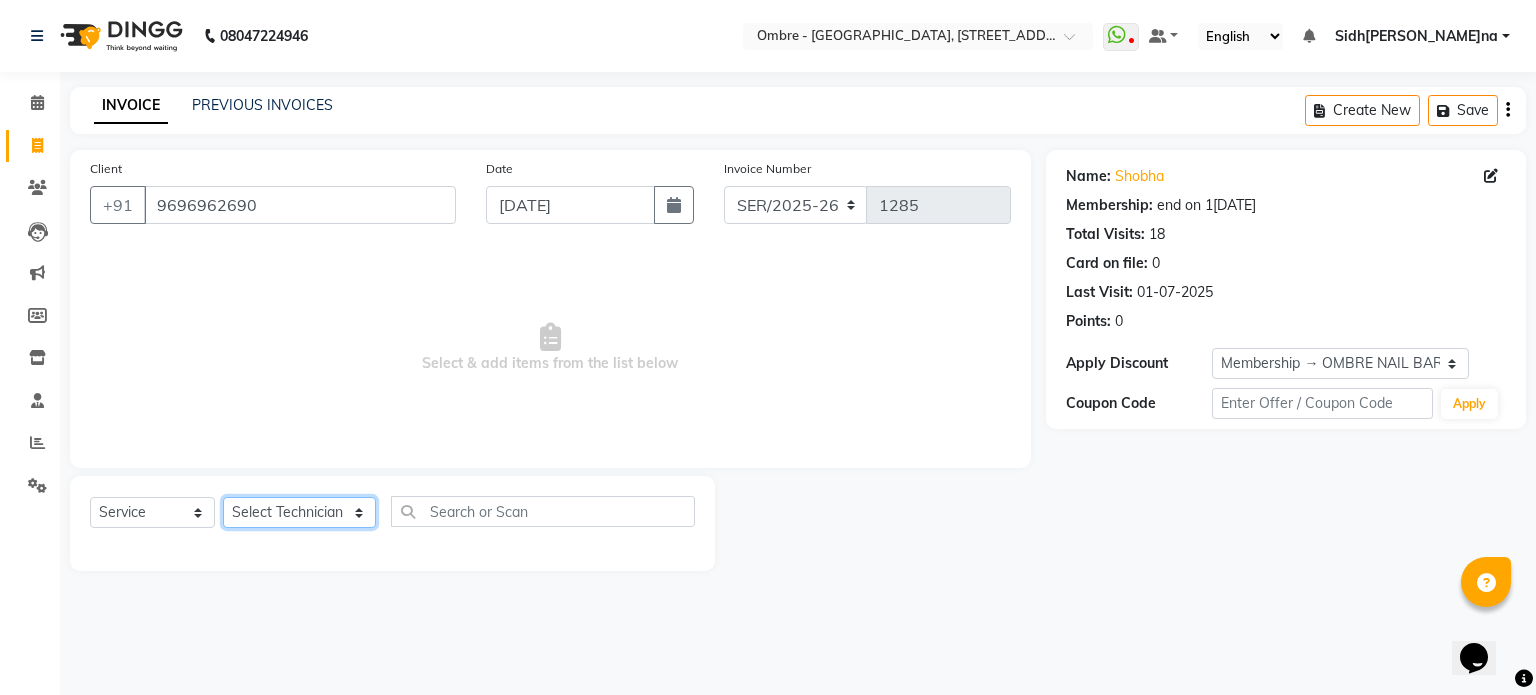 click on "Select Technician Abel Arohi Bharti Esther Gaina Holyson Juli Kasar Lata Monisha Prasad priyanka sakshi jain Sheetal Sushila thamu Wonso" 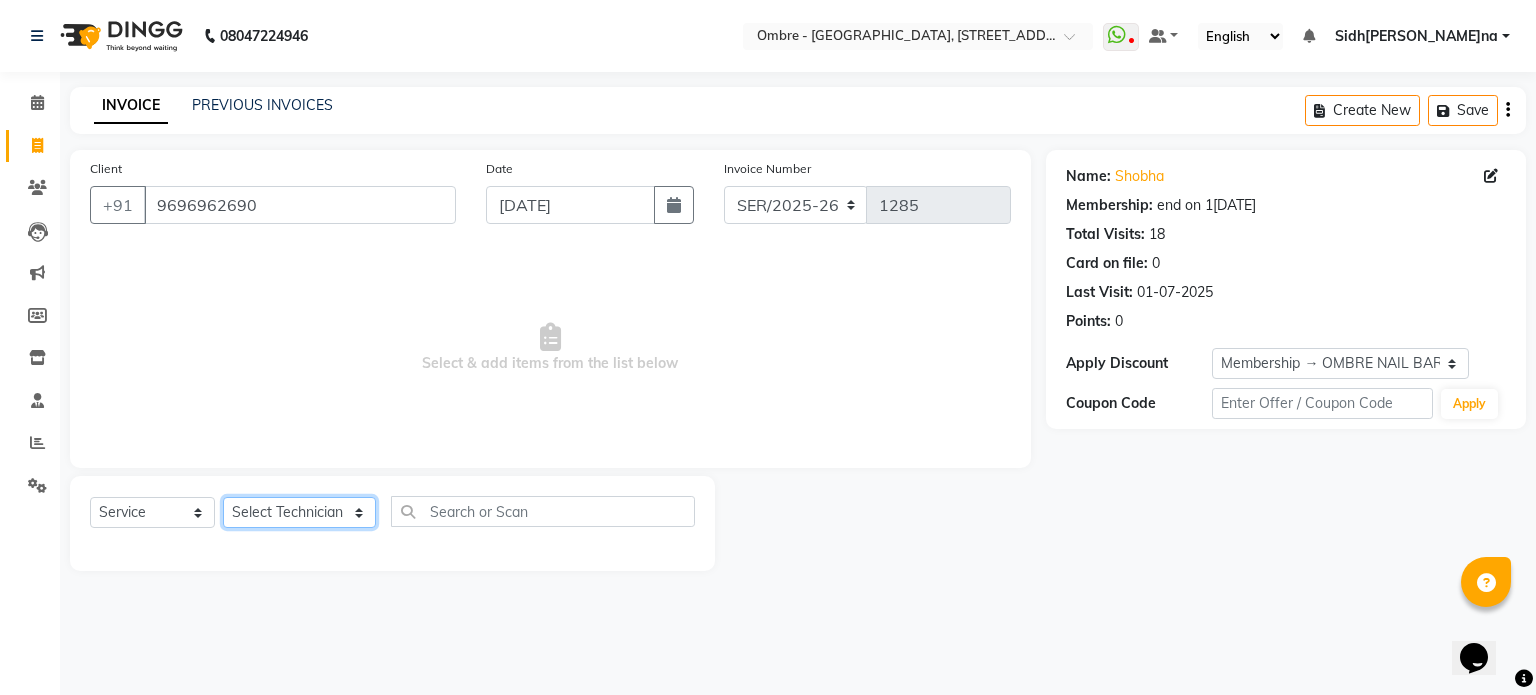 select on "58808" 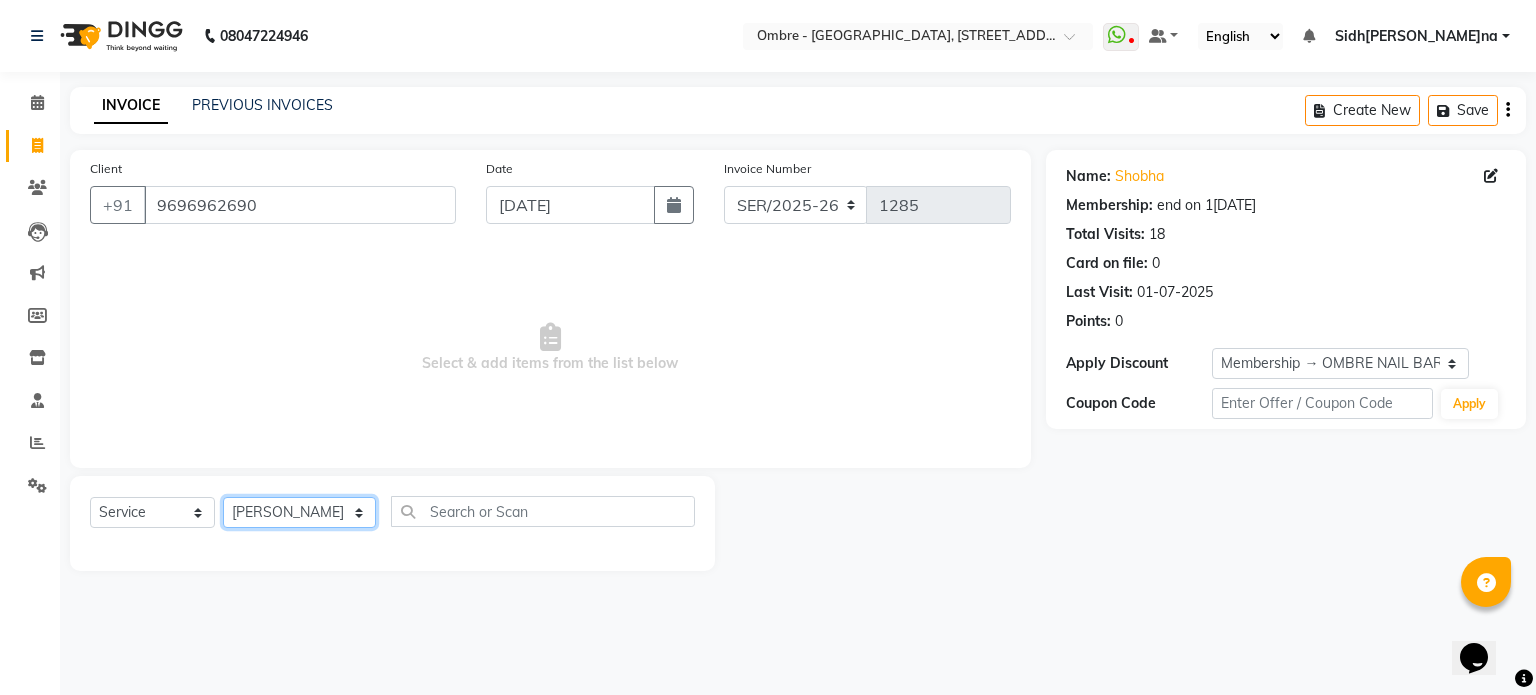 click on "Select Technician Abel Arohi Bharti Esther Gaina Holyson Juli Kasar Lata Monisha Prasad priyanka sakshi jain Sheetal Sushila thamu Wonso" 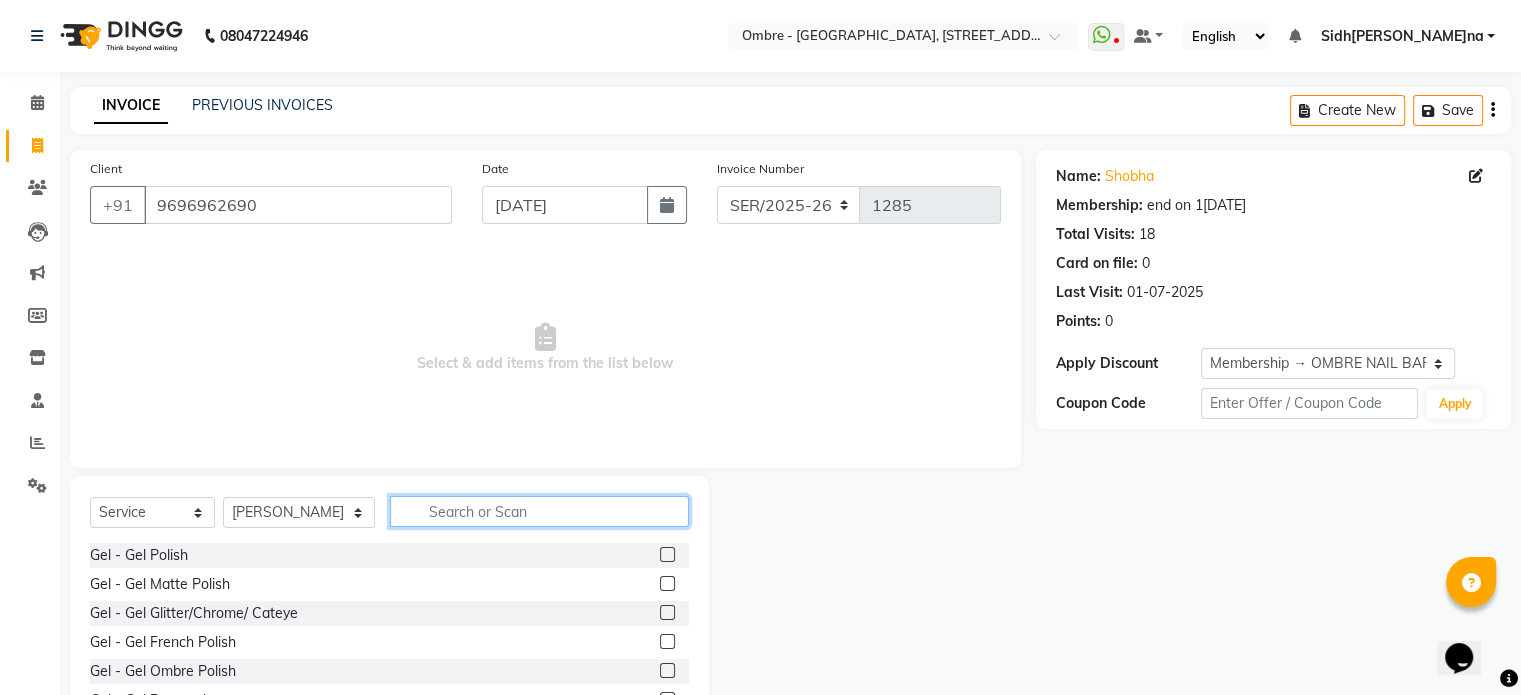 click 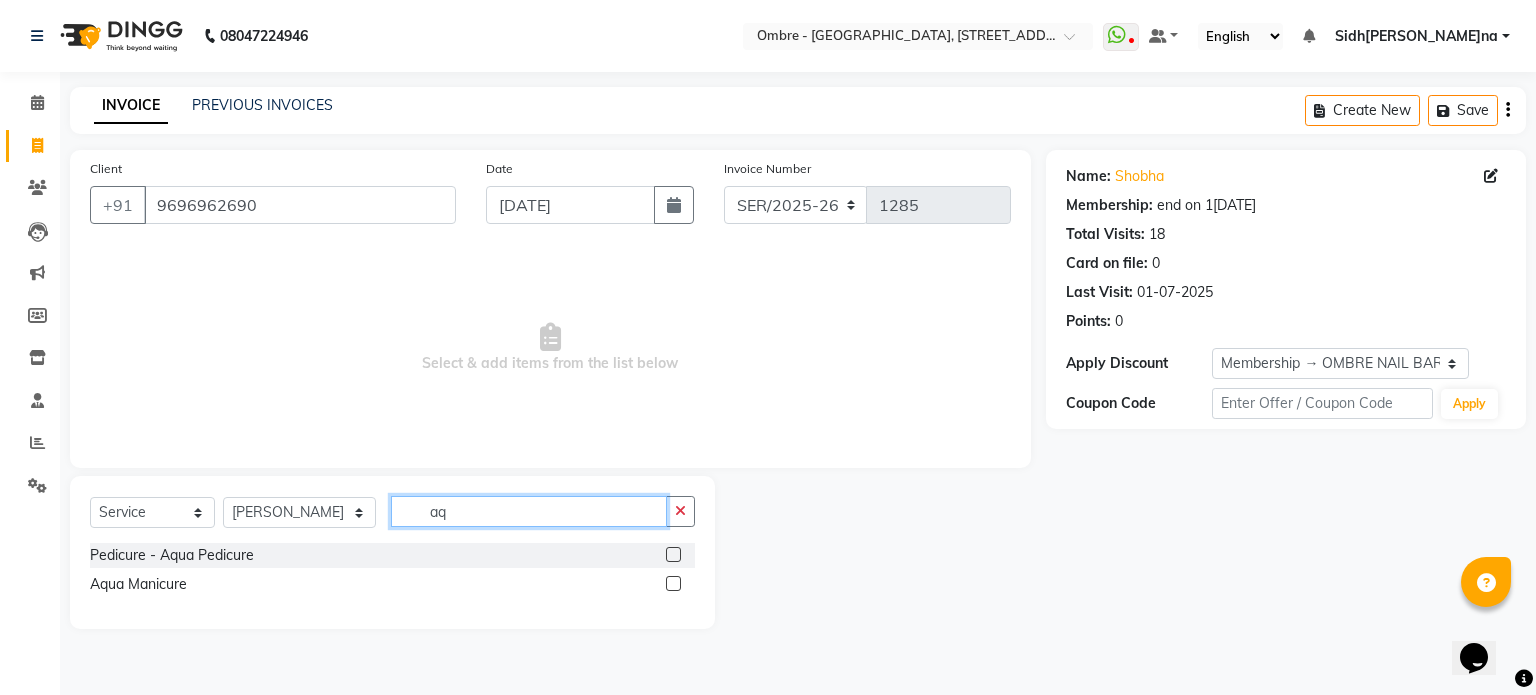type on "aq" 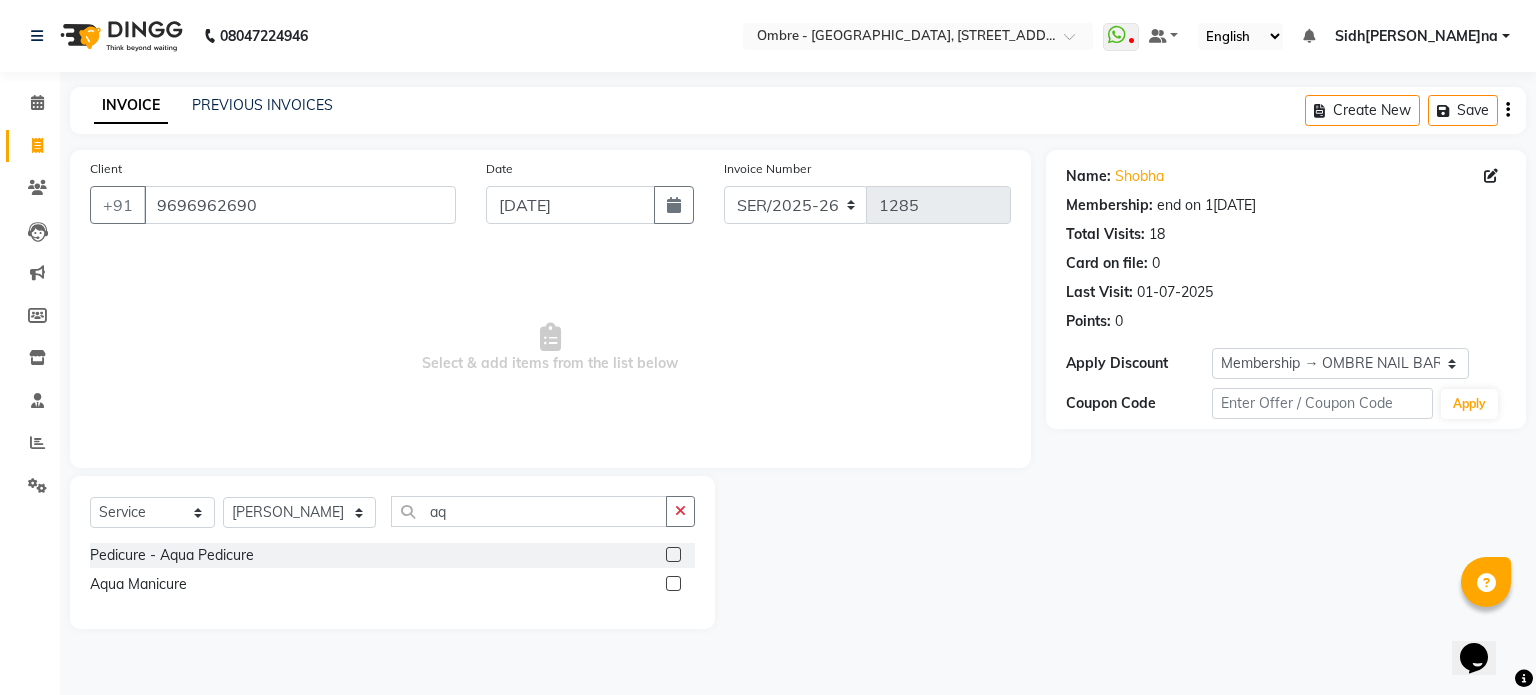 click 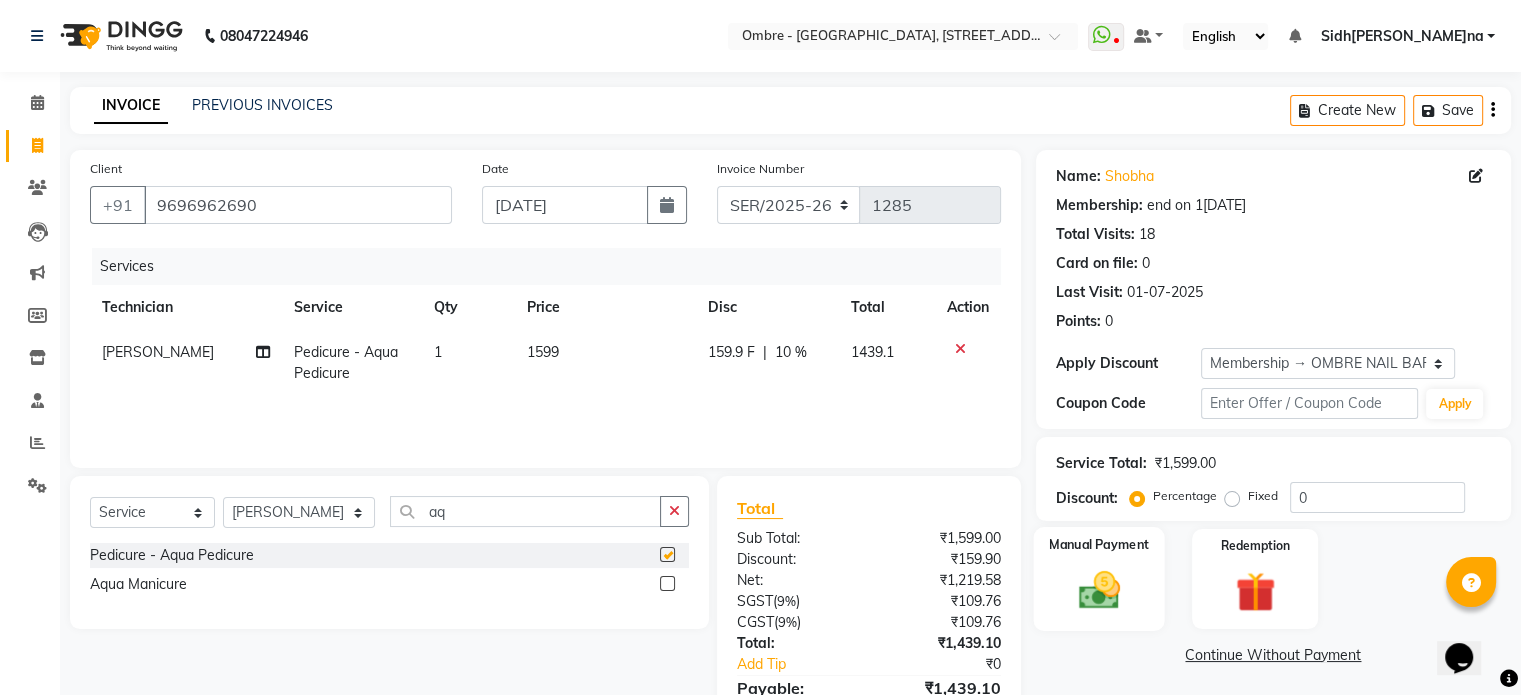checkbox on "false" 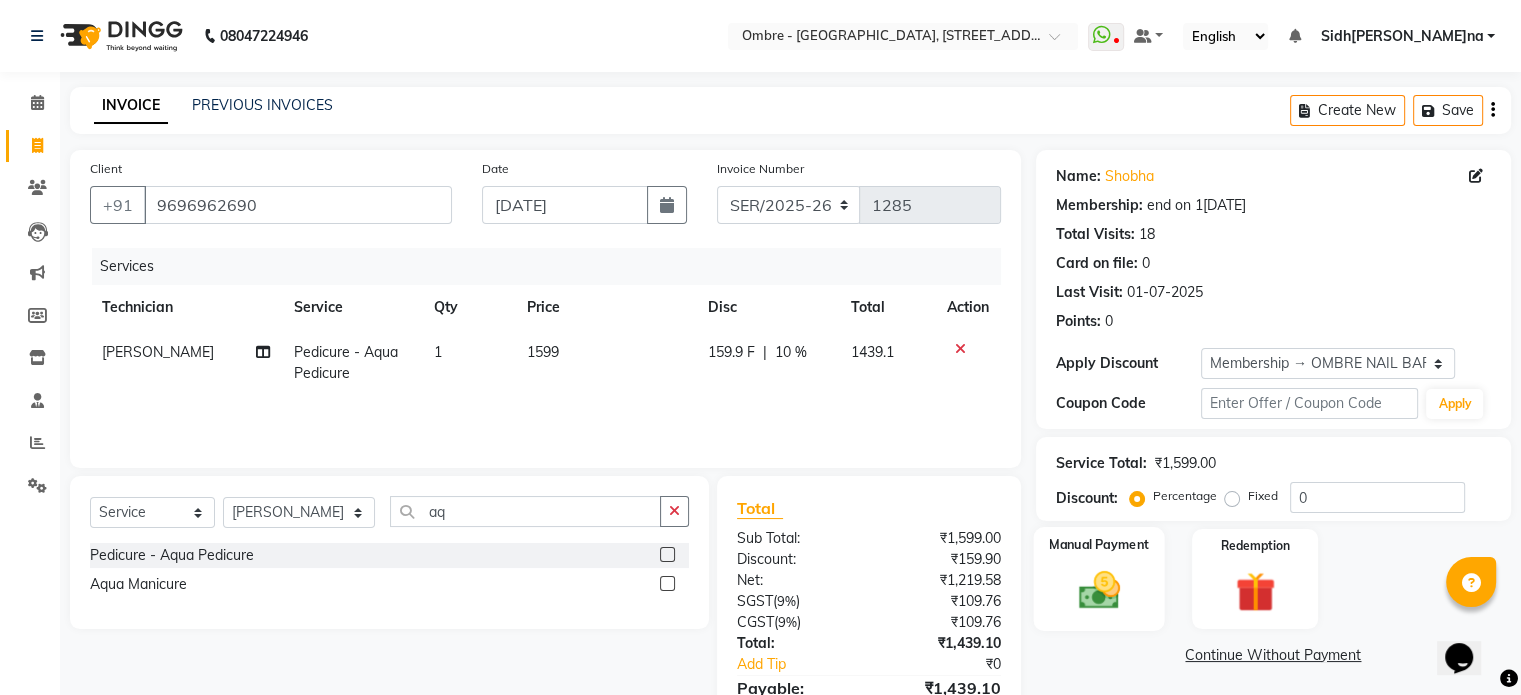 click 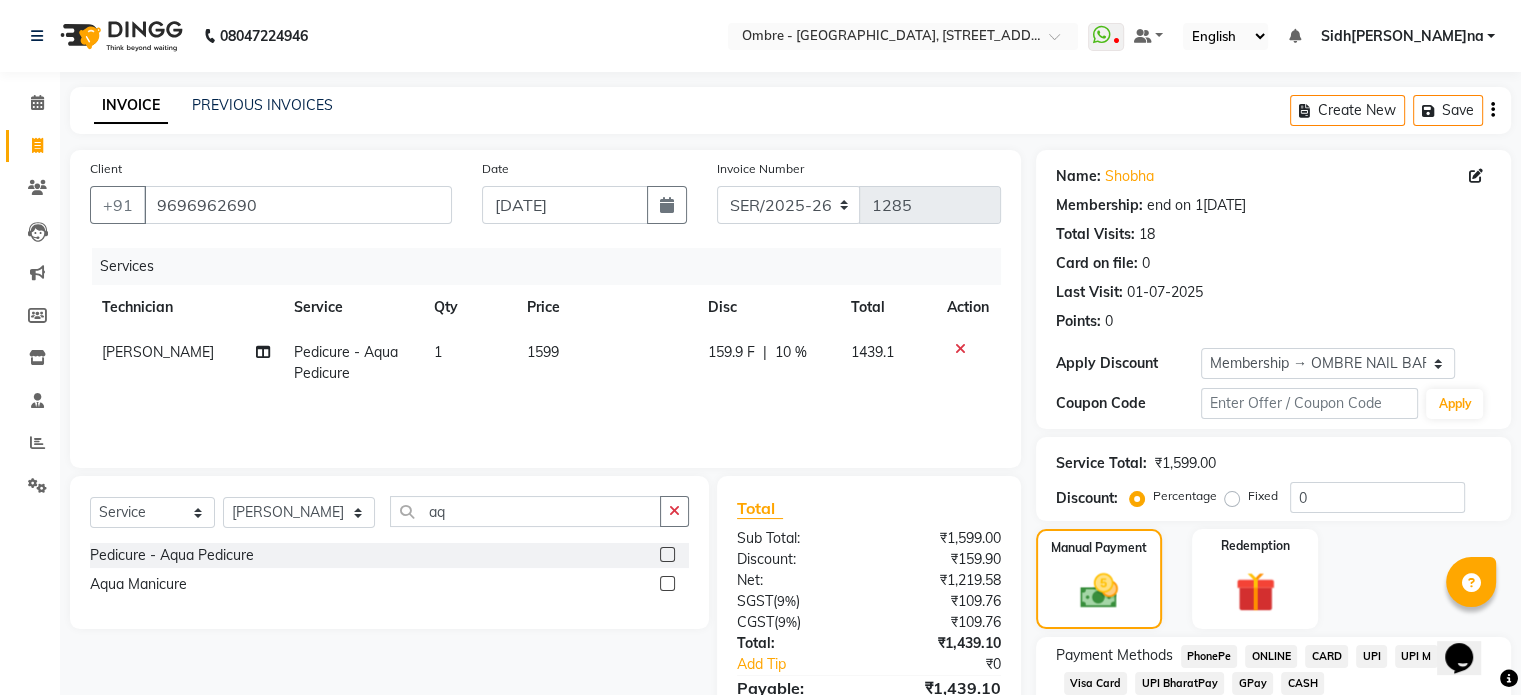 click on "UPI" 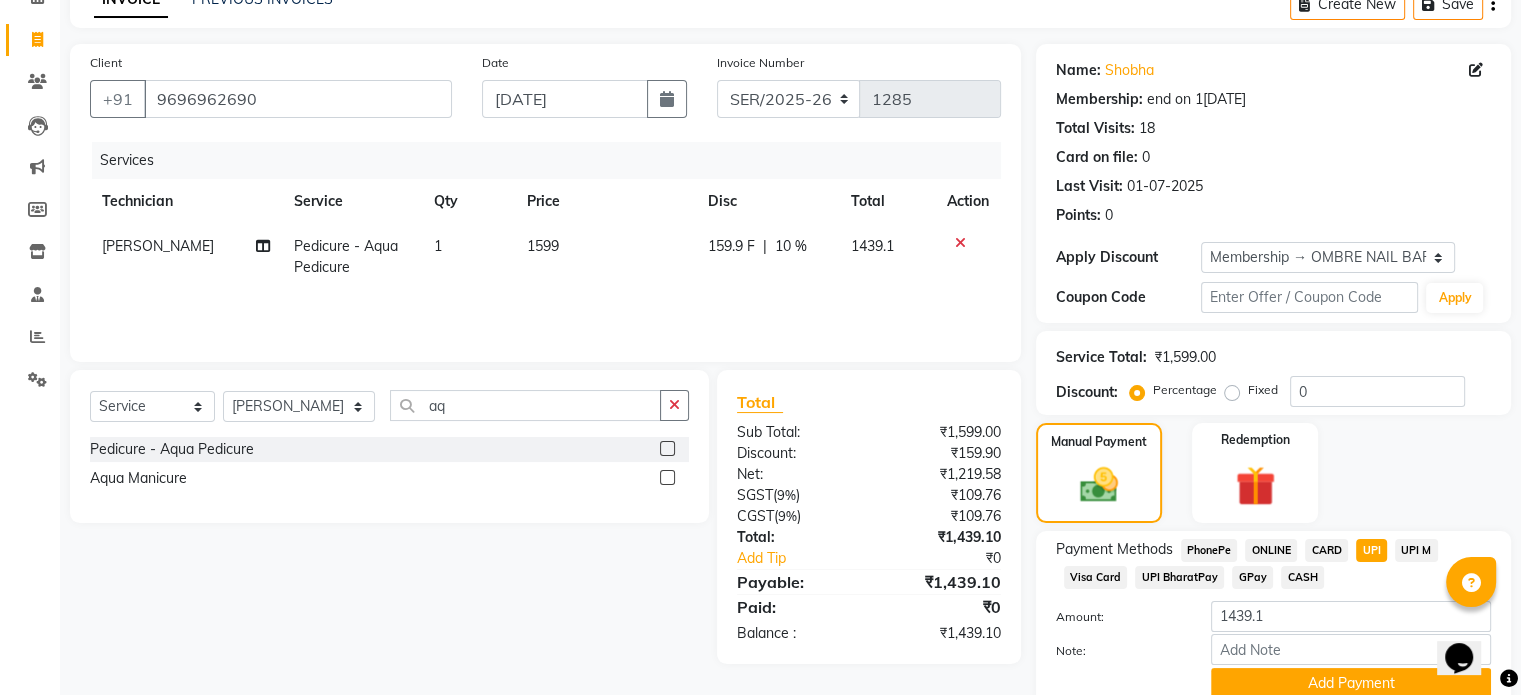 scroll, scrollTop: 191, scrollLeft: 0, axis: vertical 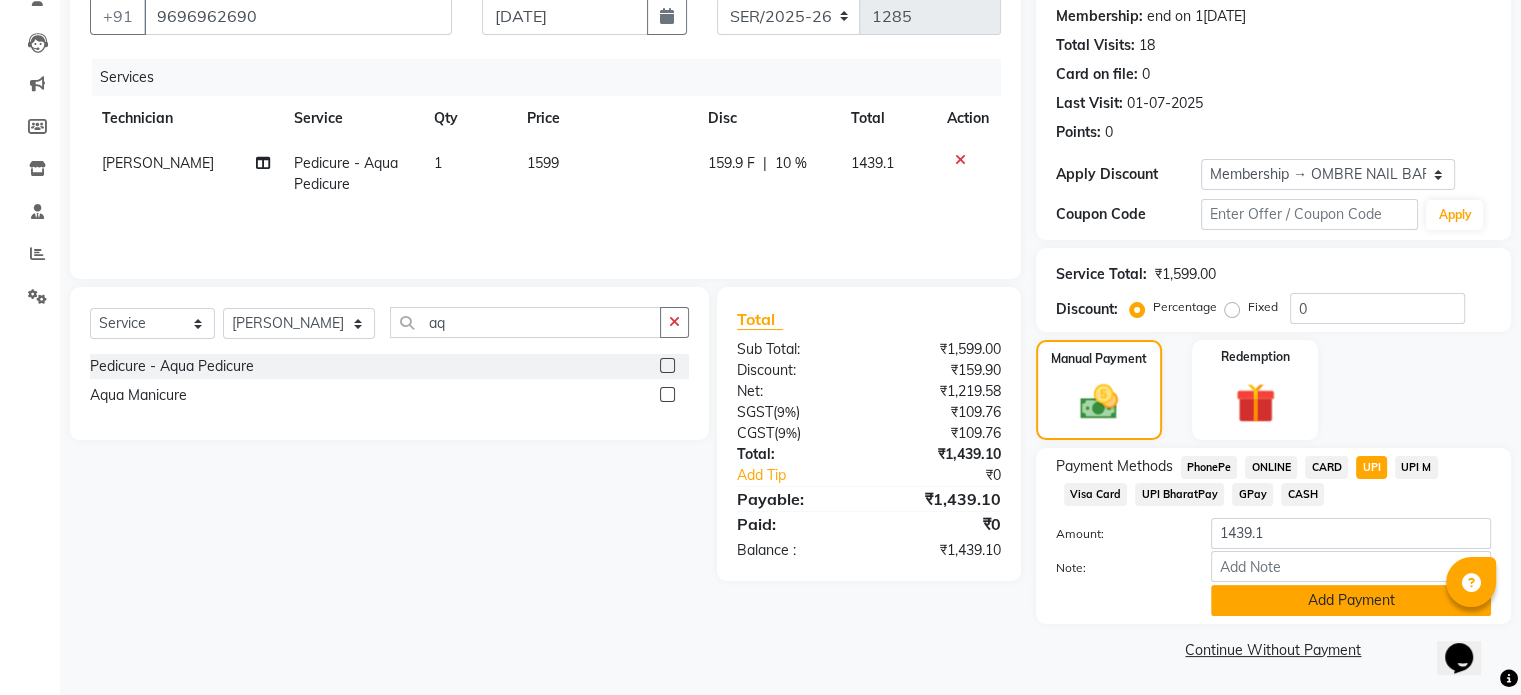 click on "Add Payment" 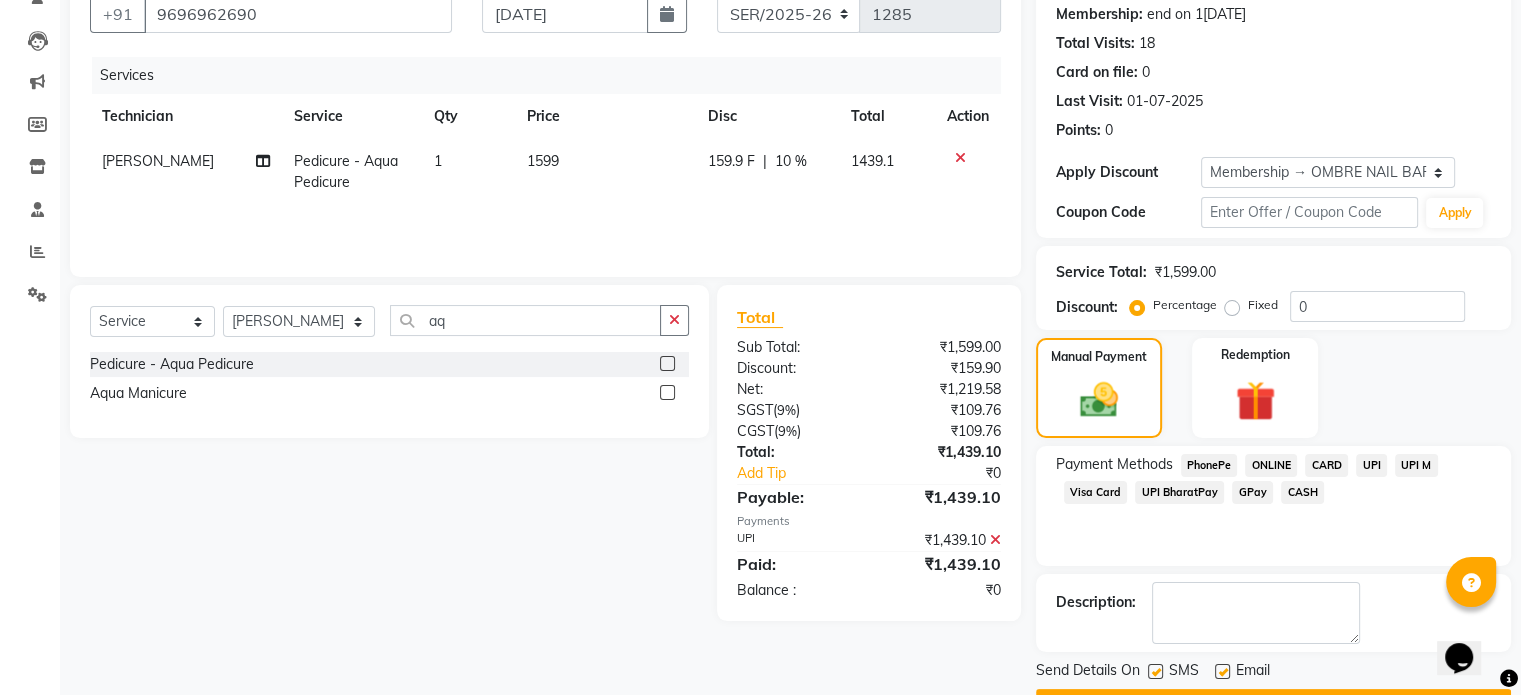 click on "Checkout" 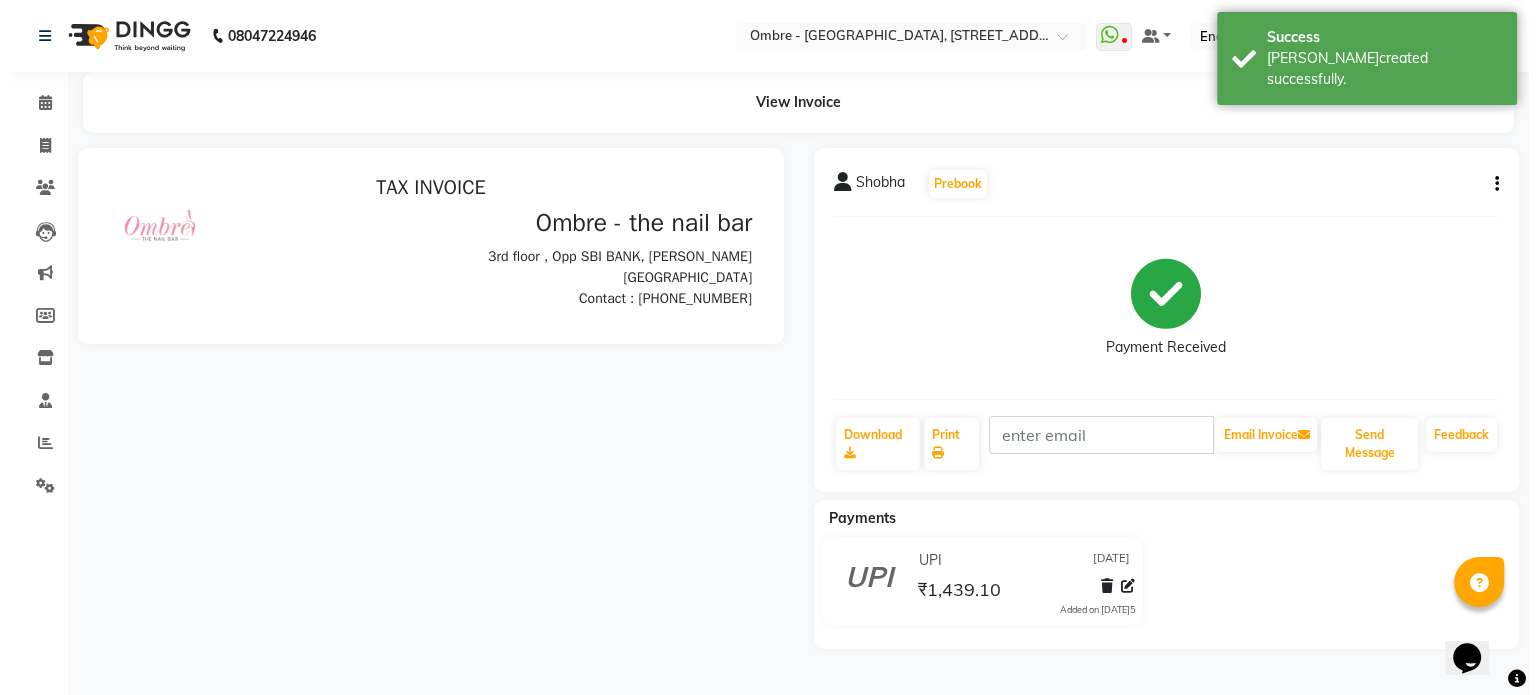 scroll, scrollTop: 0, scrollLeft: 0, axis: both 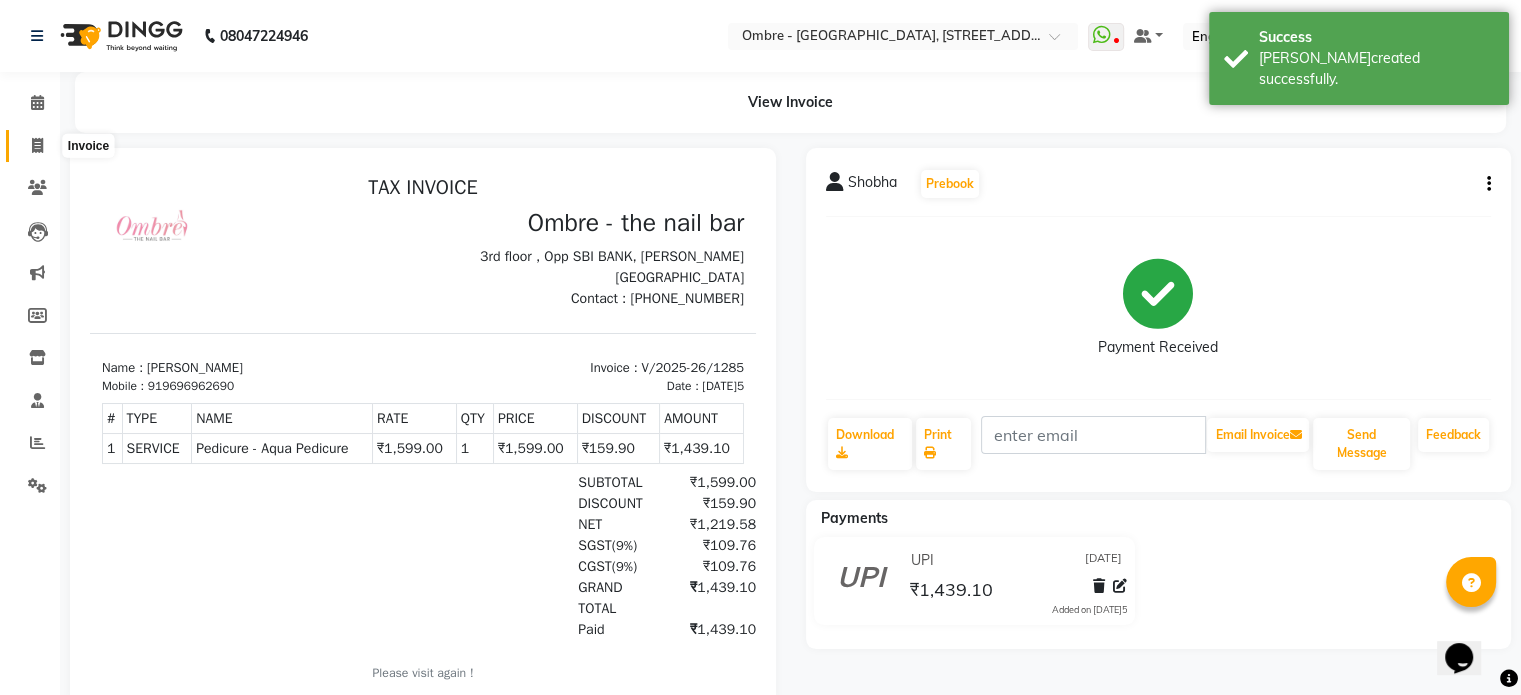 click 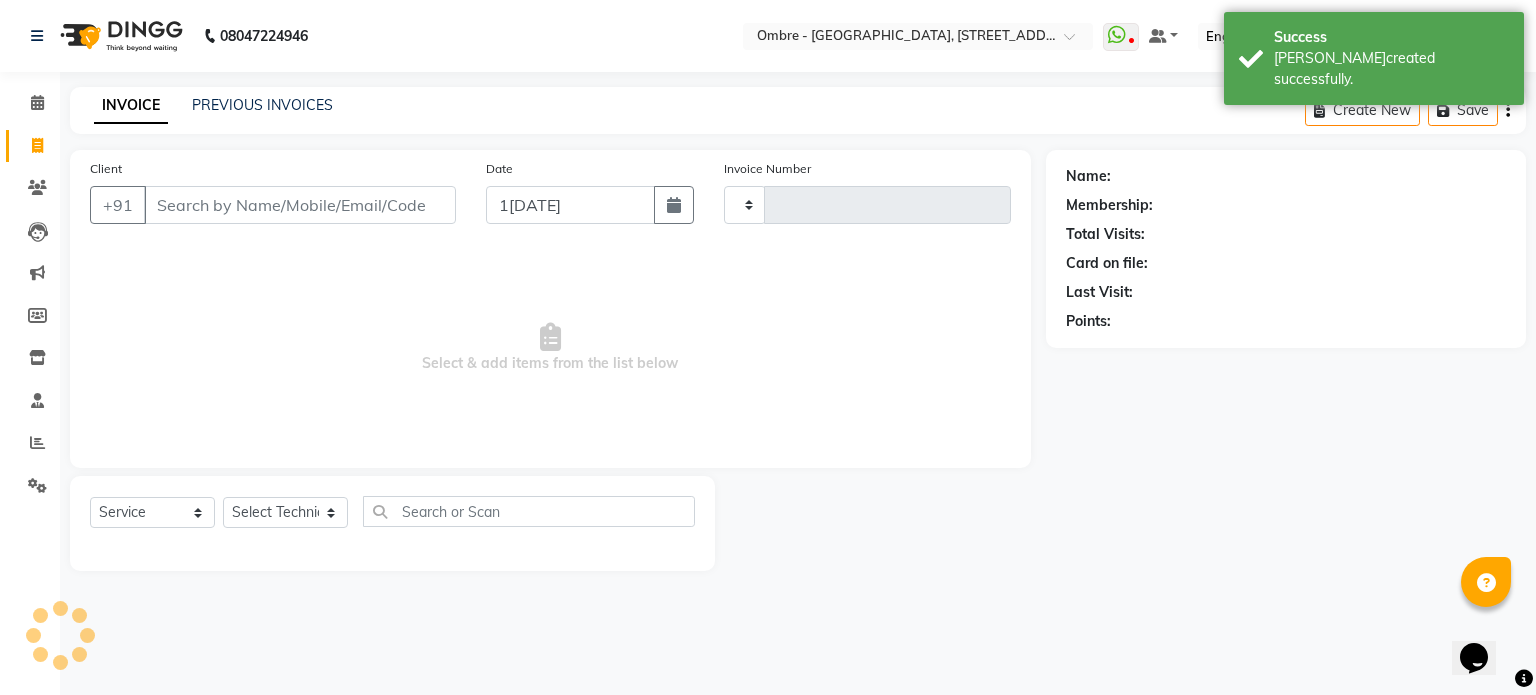 type on "1286" 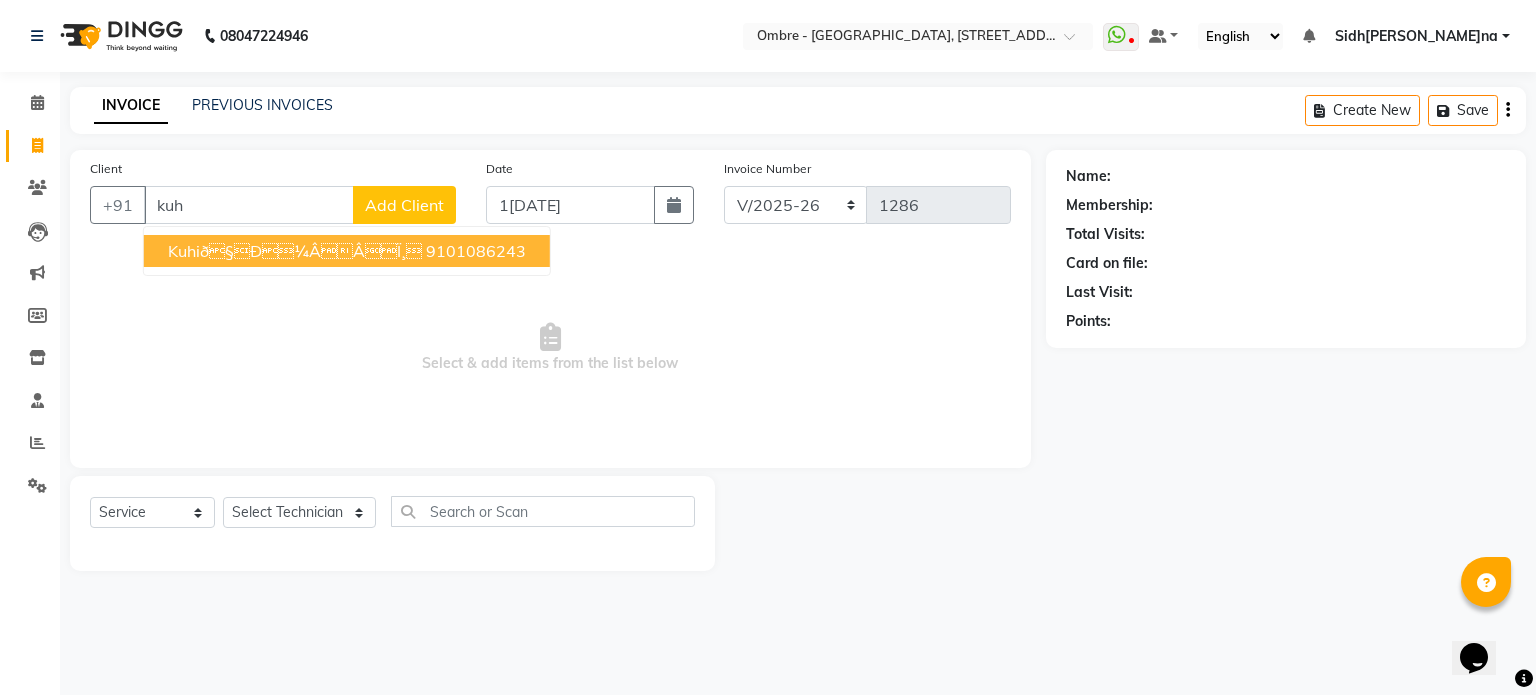 click on "Kuhið§ð¼ââï¸" at bounding box center [295, 251] 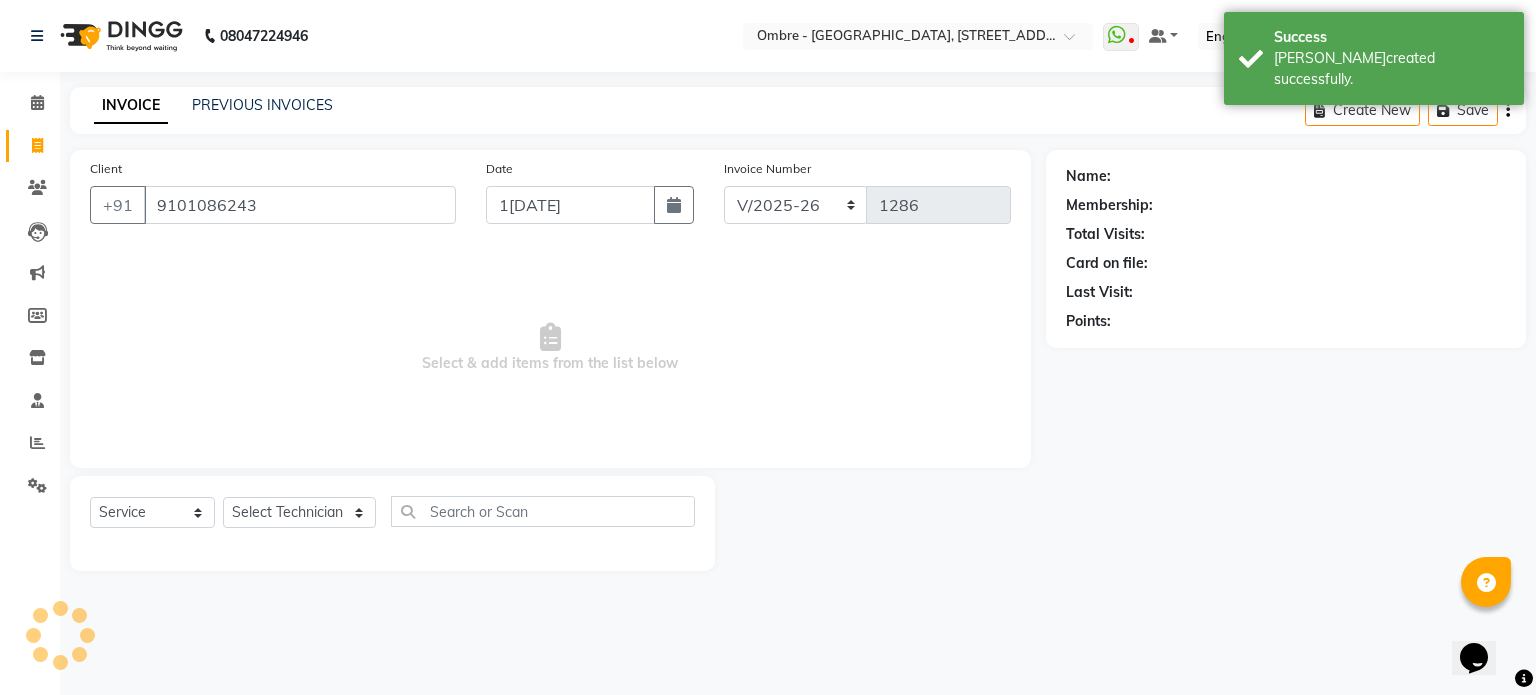 type on "9101086243" 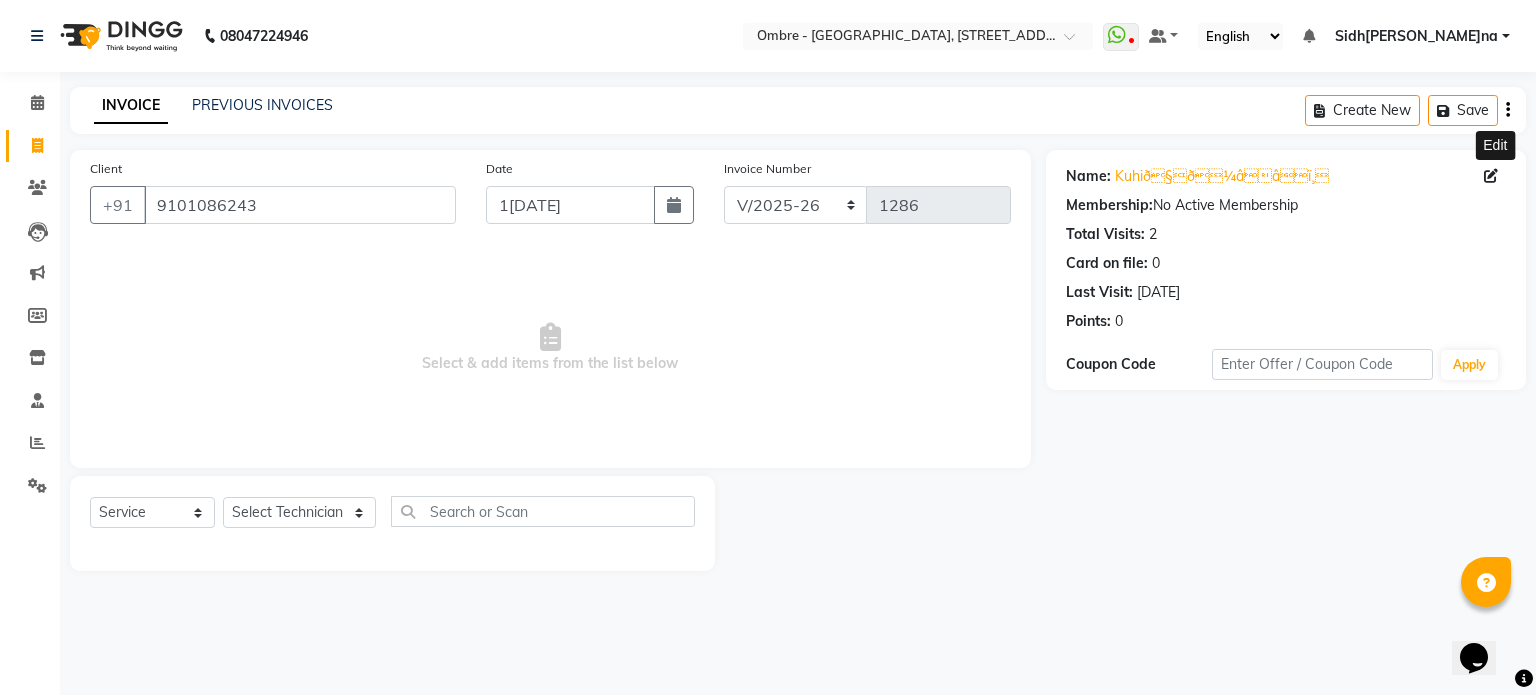 click 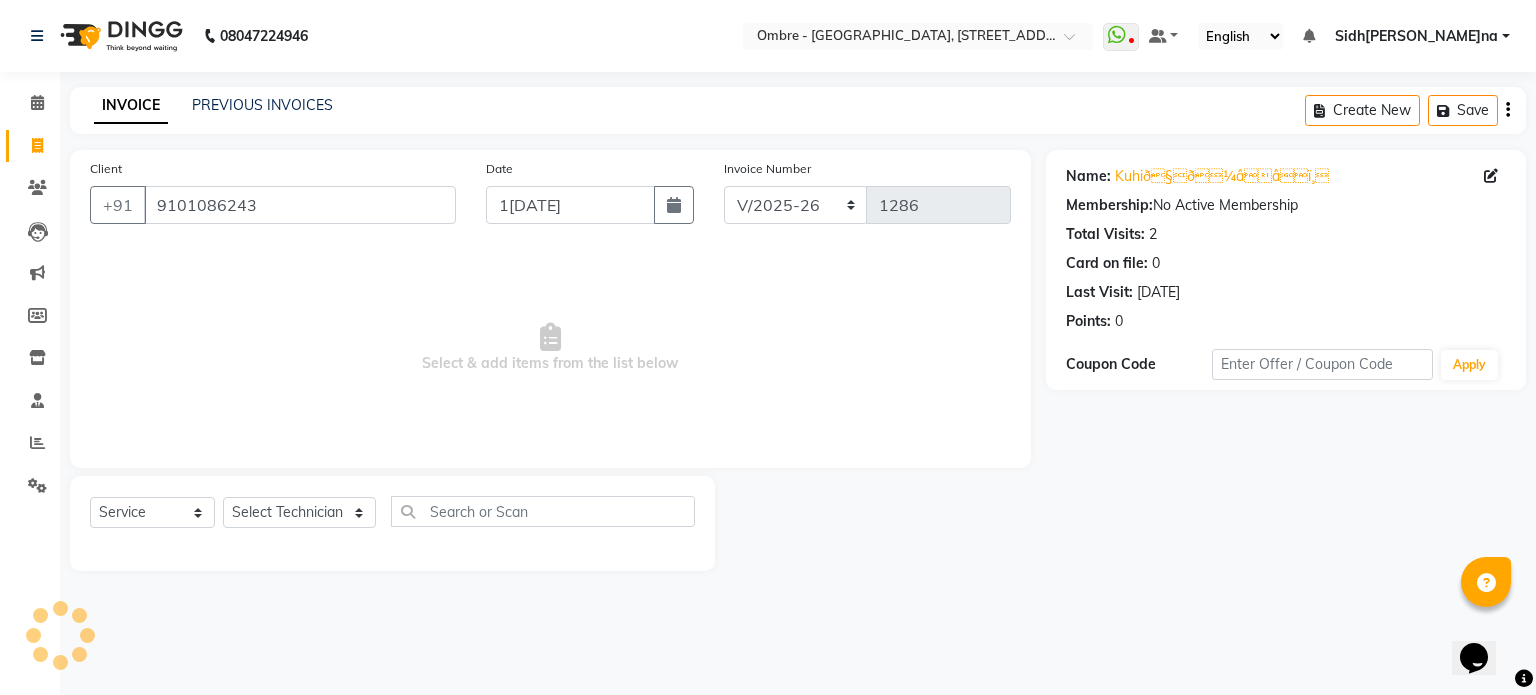 select on "36" 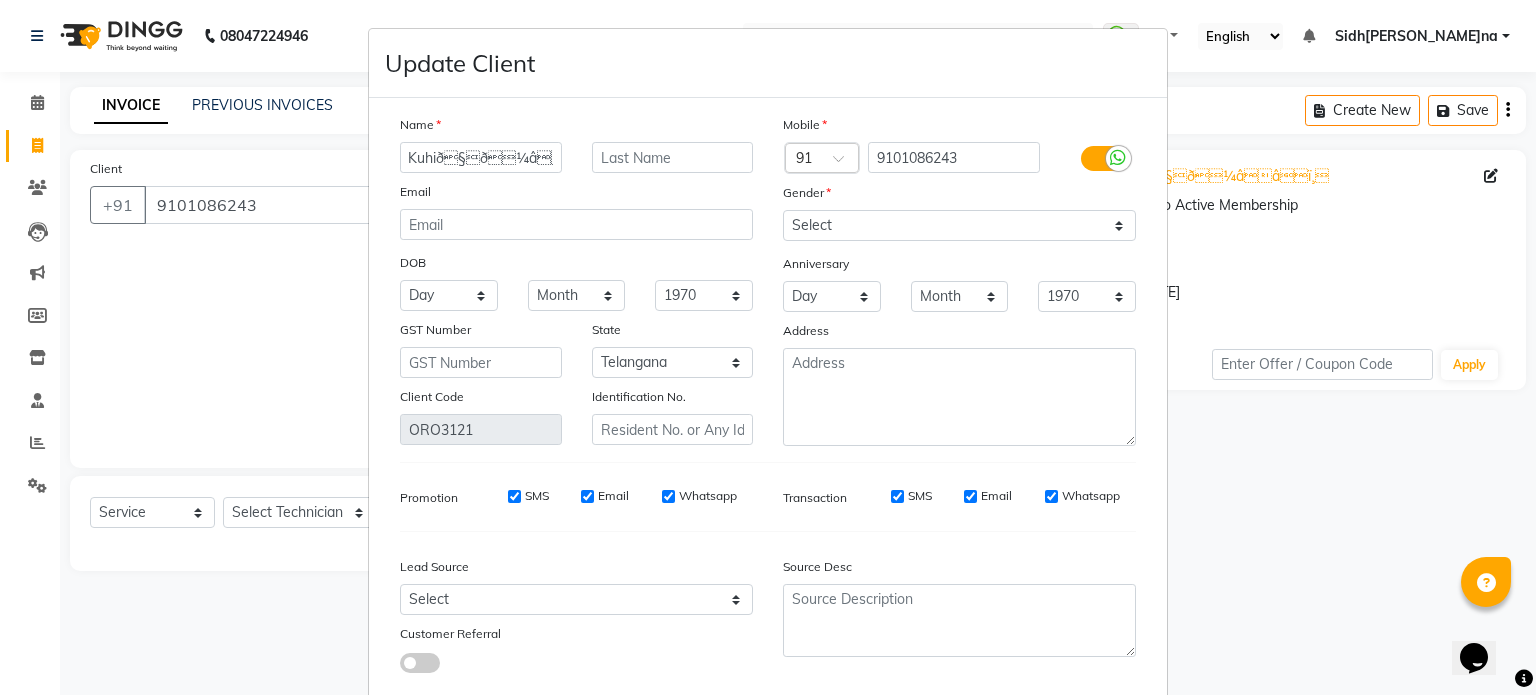 scroll, scrollTop: 0, scrollLeft: 0, axis: both 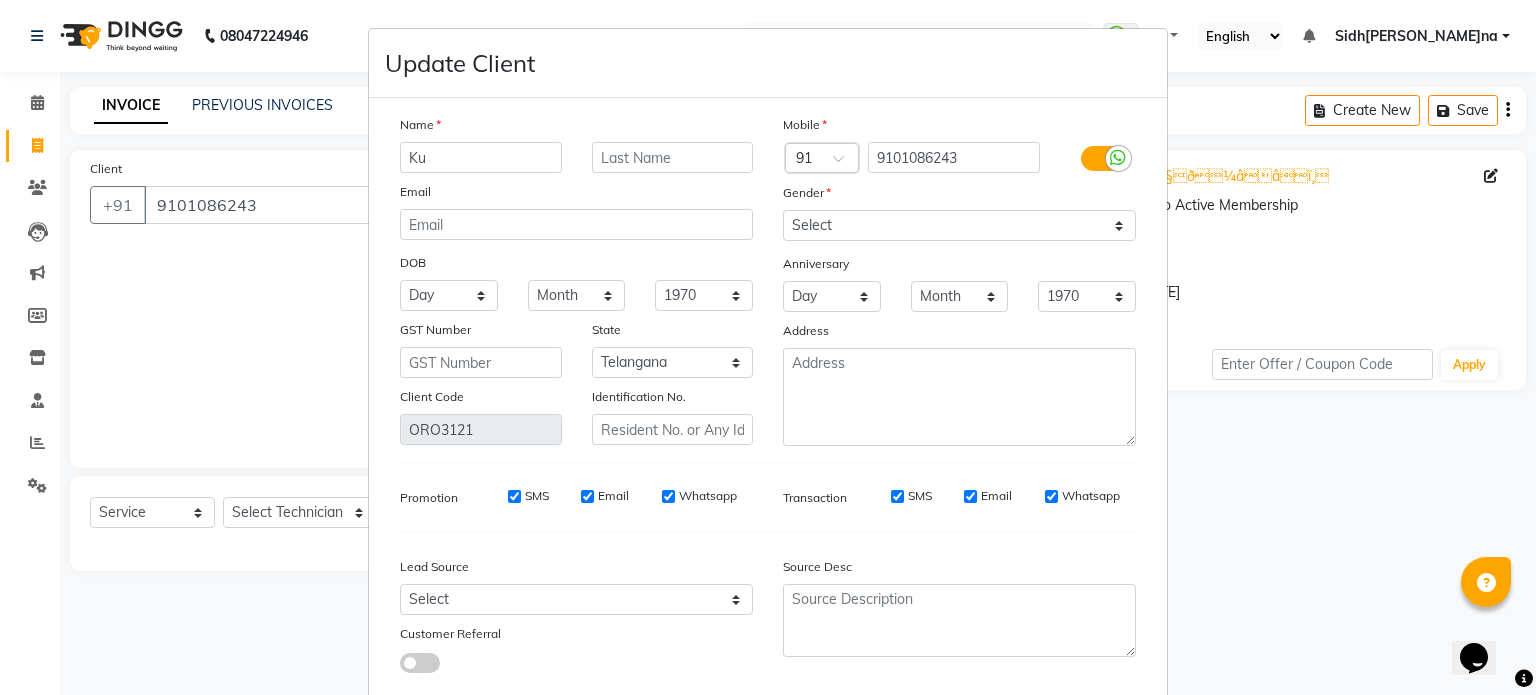 type on "K" 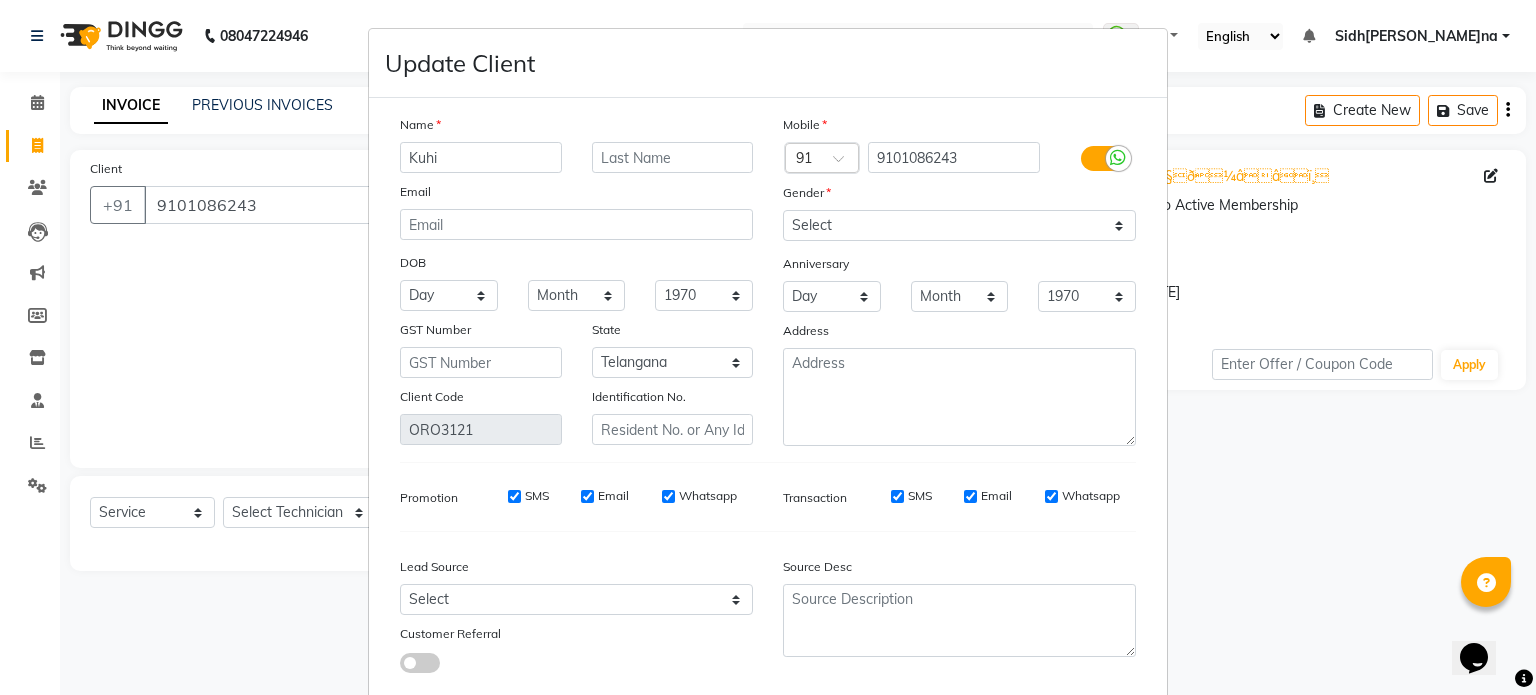 type on "Kuhi" 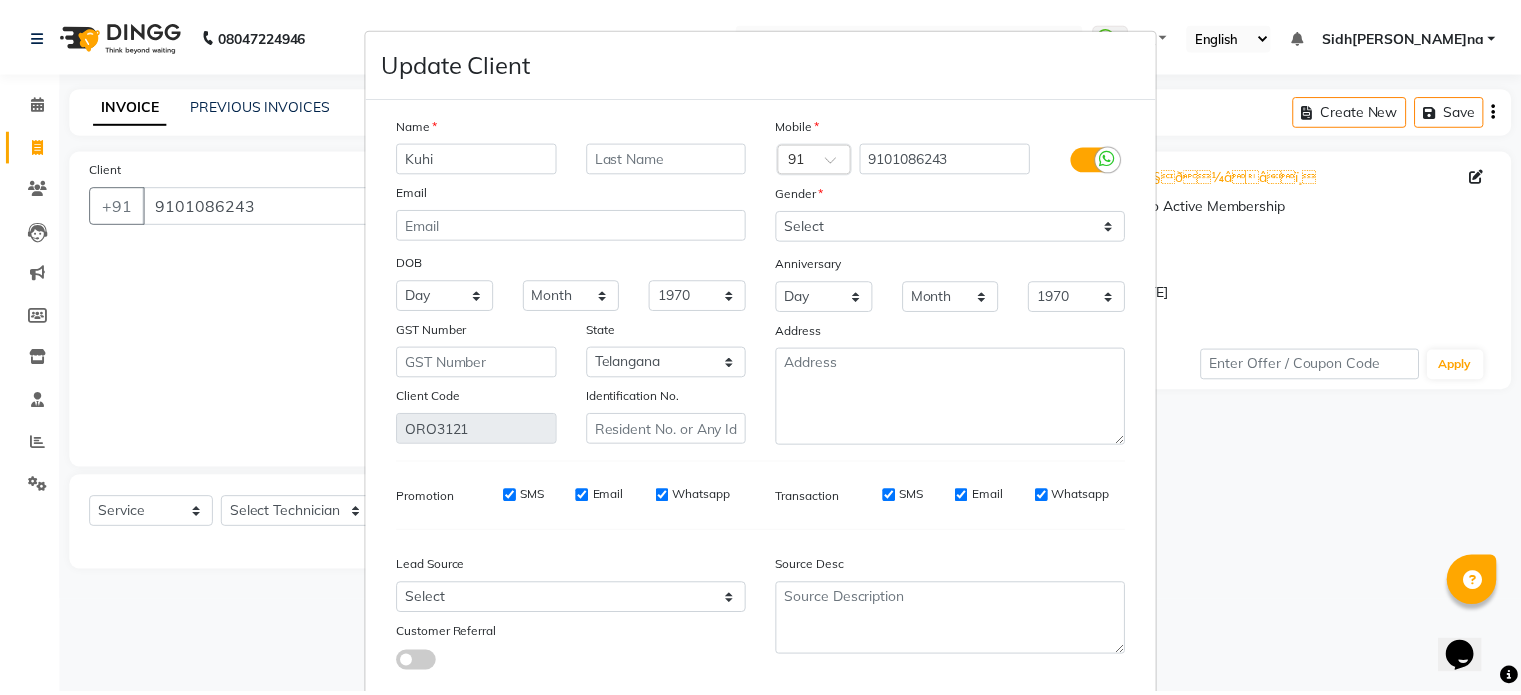 scroll, scrollTop: 126, scrollLeft: 0, axis: vertical 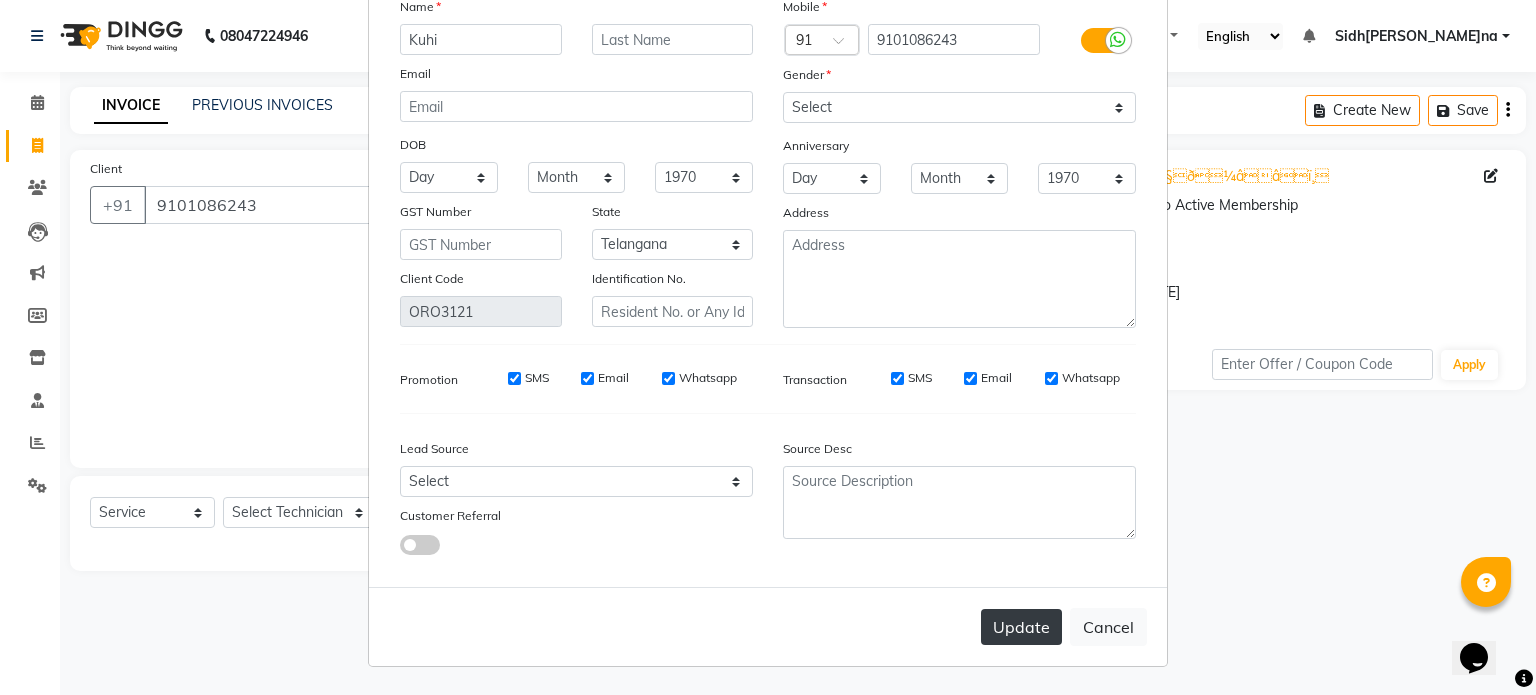 click on "Update" at bounding box center (1021, 627) 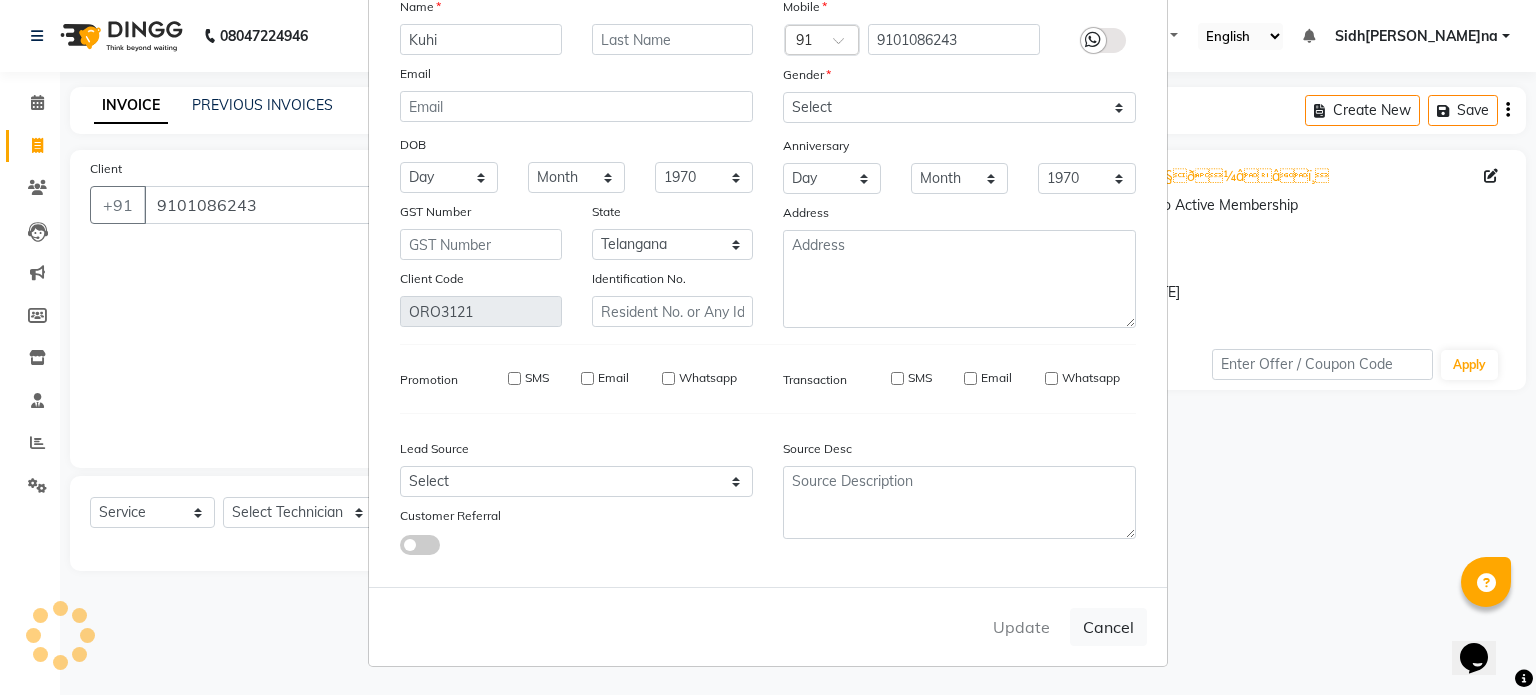 type 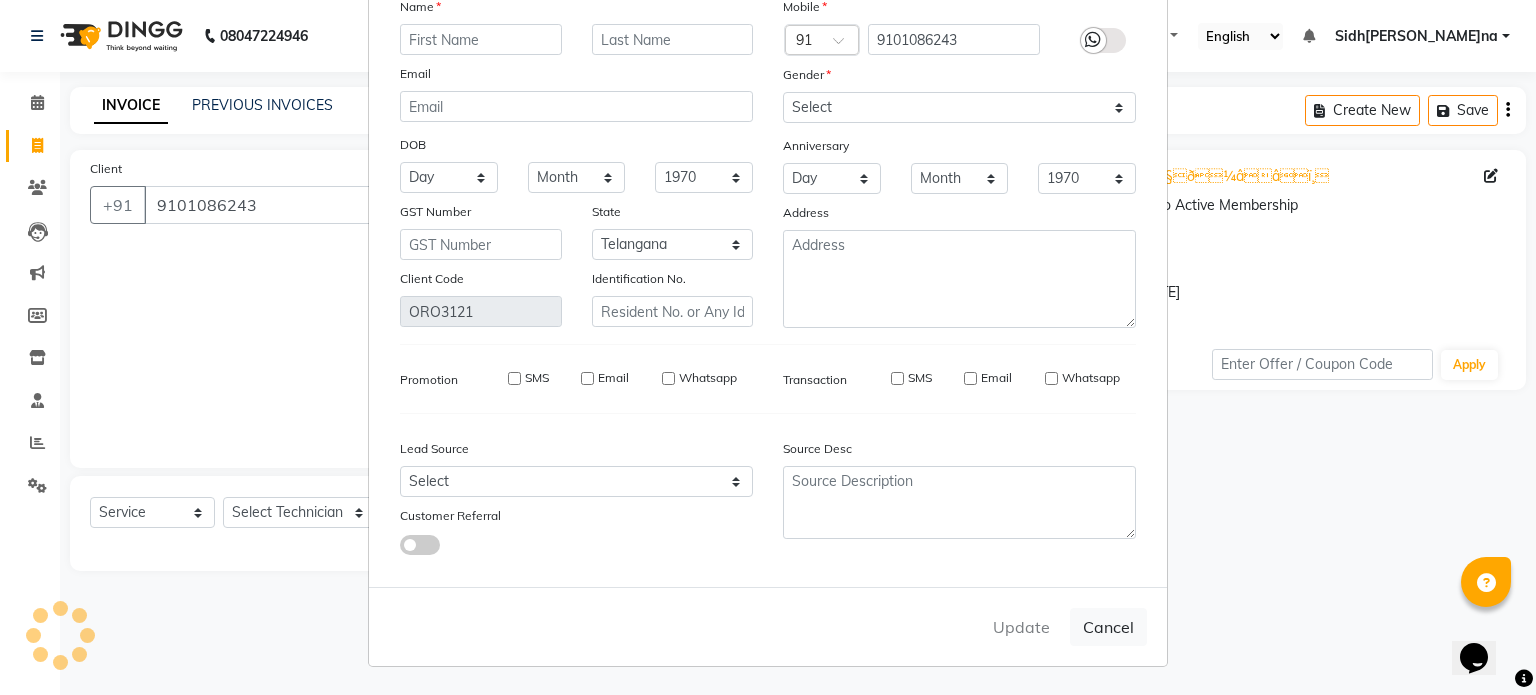 select 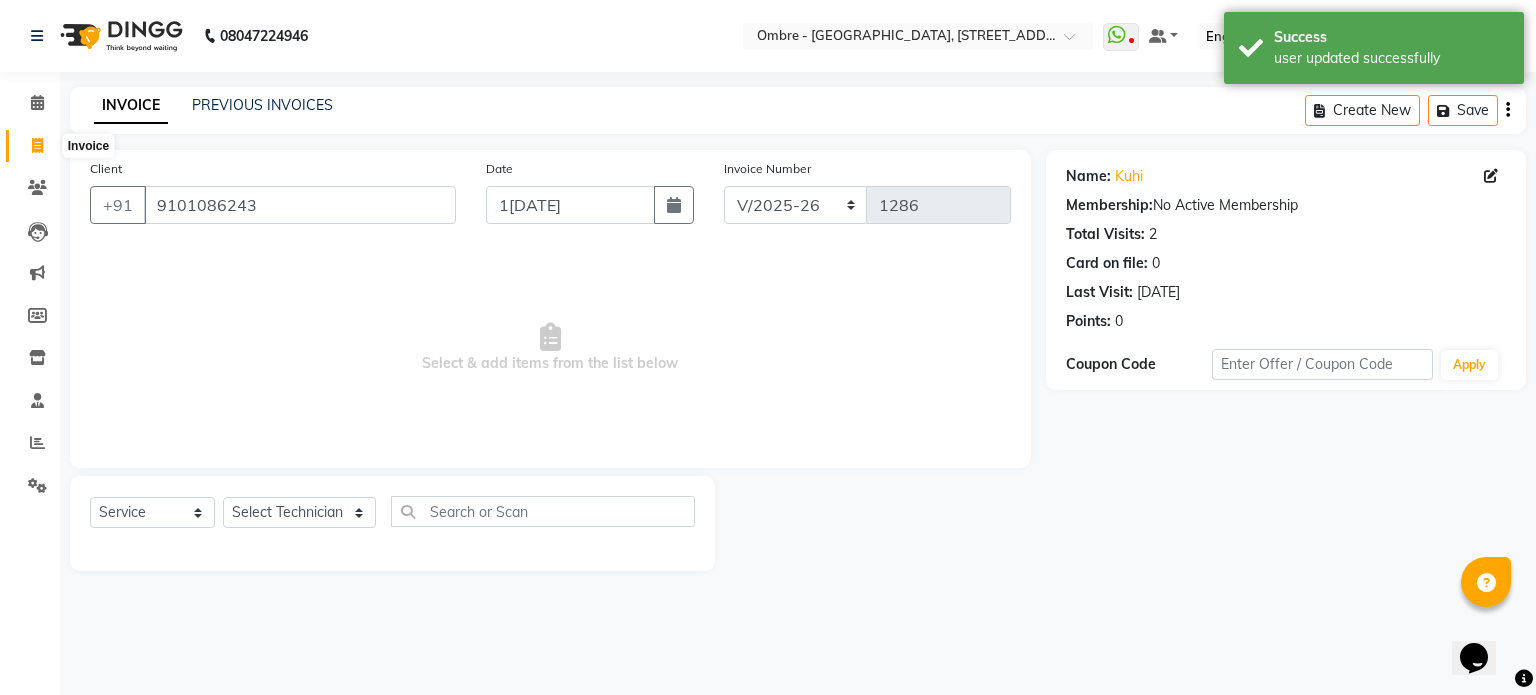 click 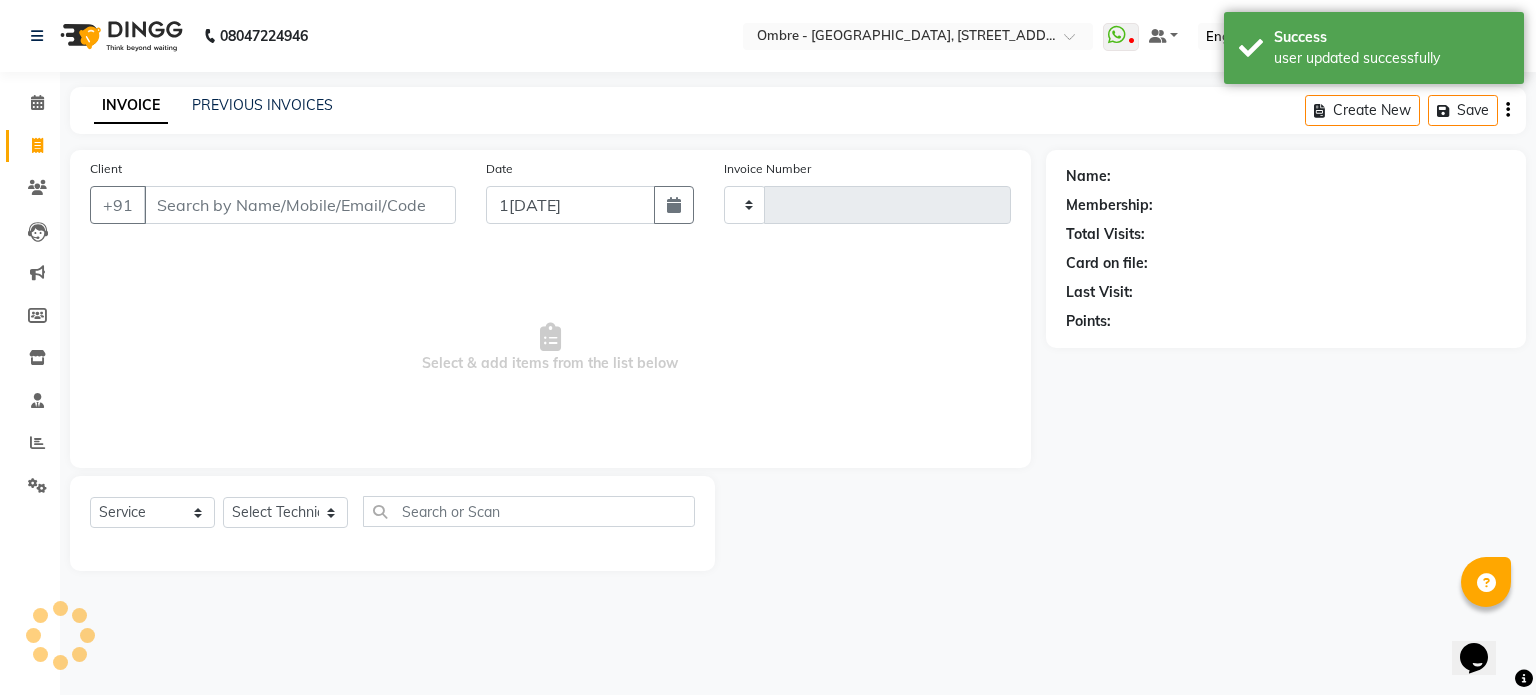 type on "1286" 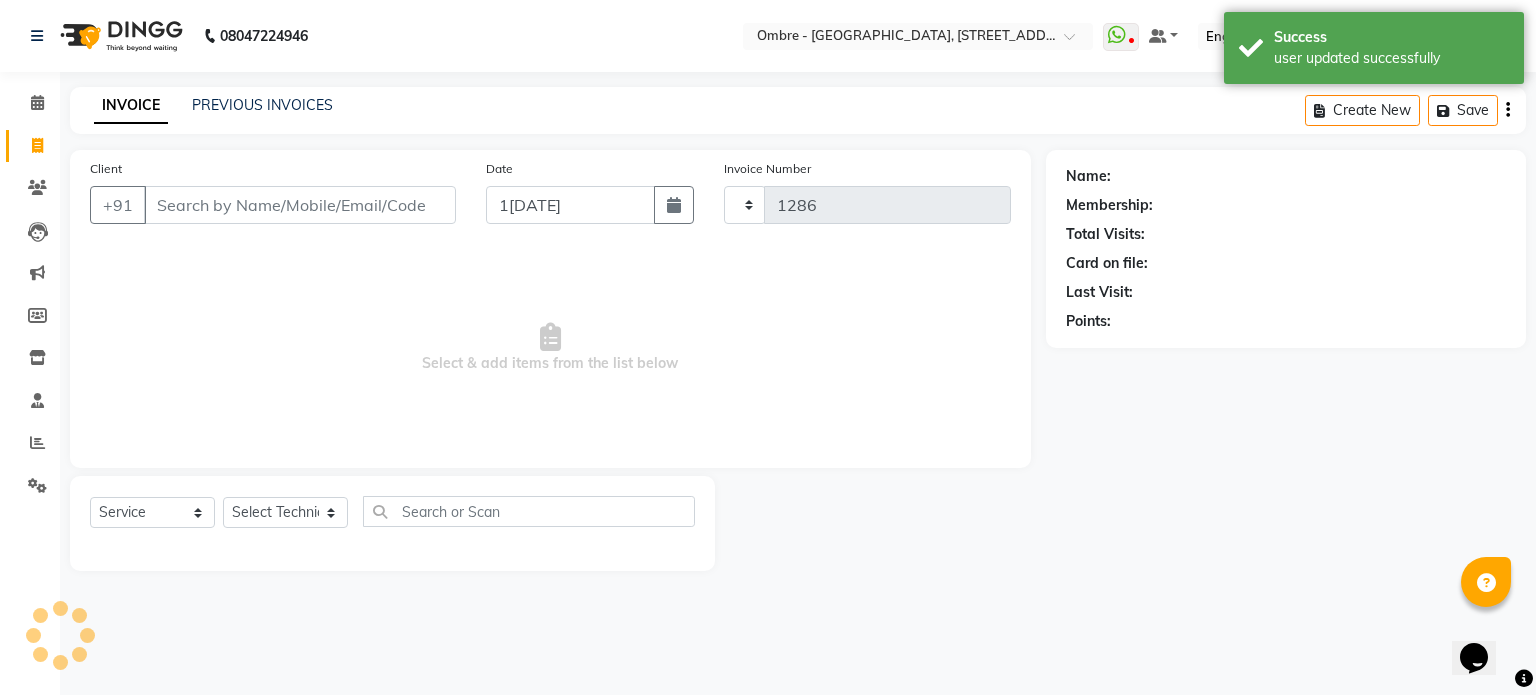 select on "4216" 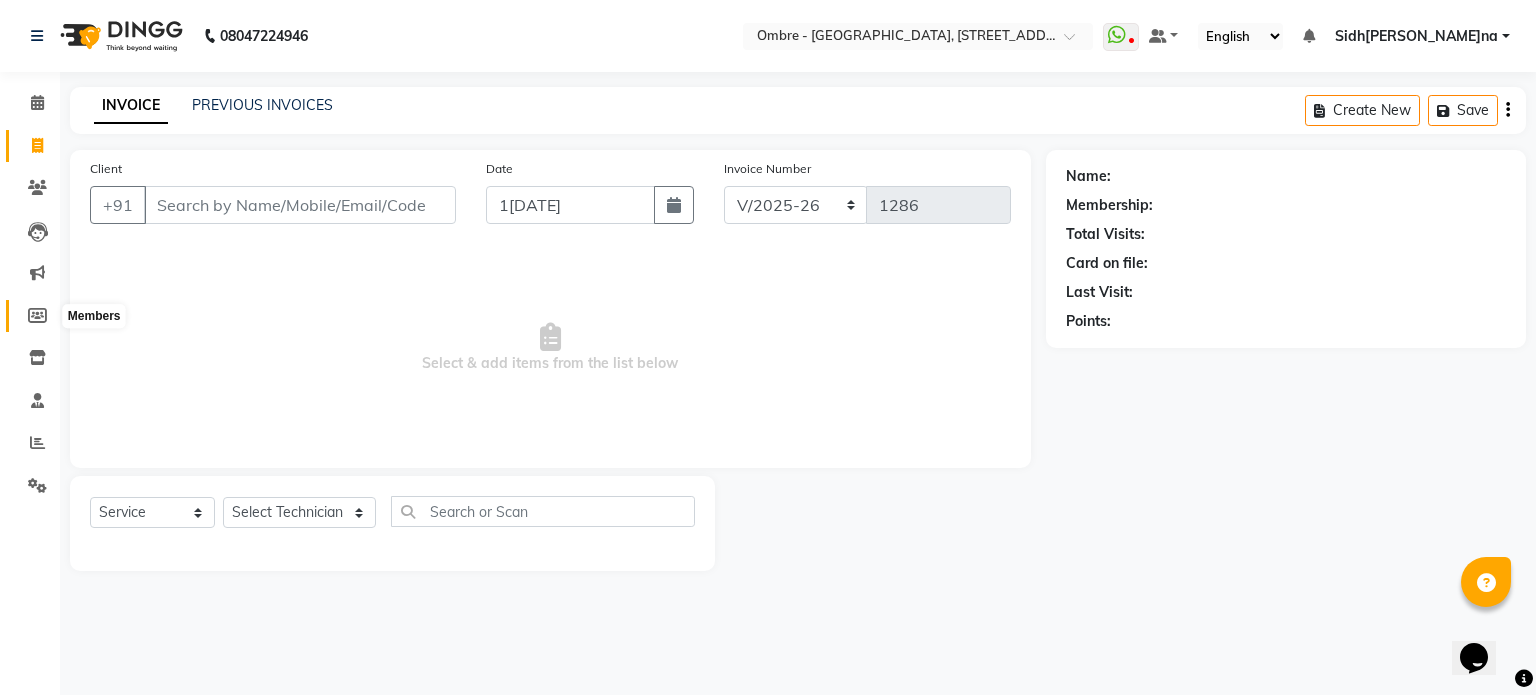 click 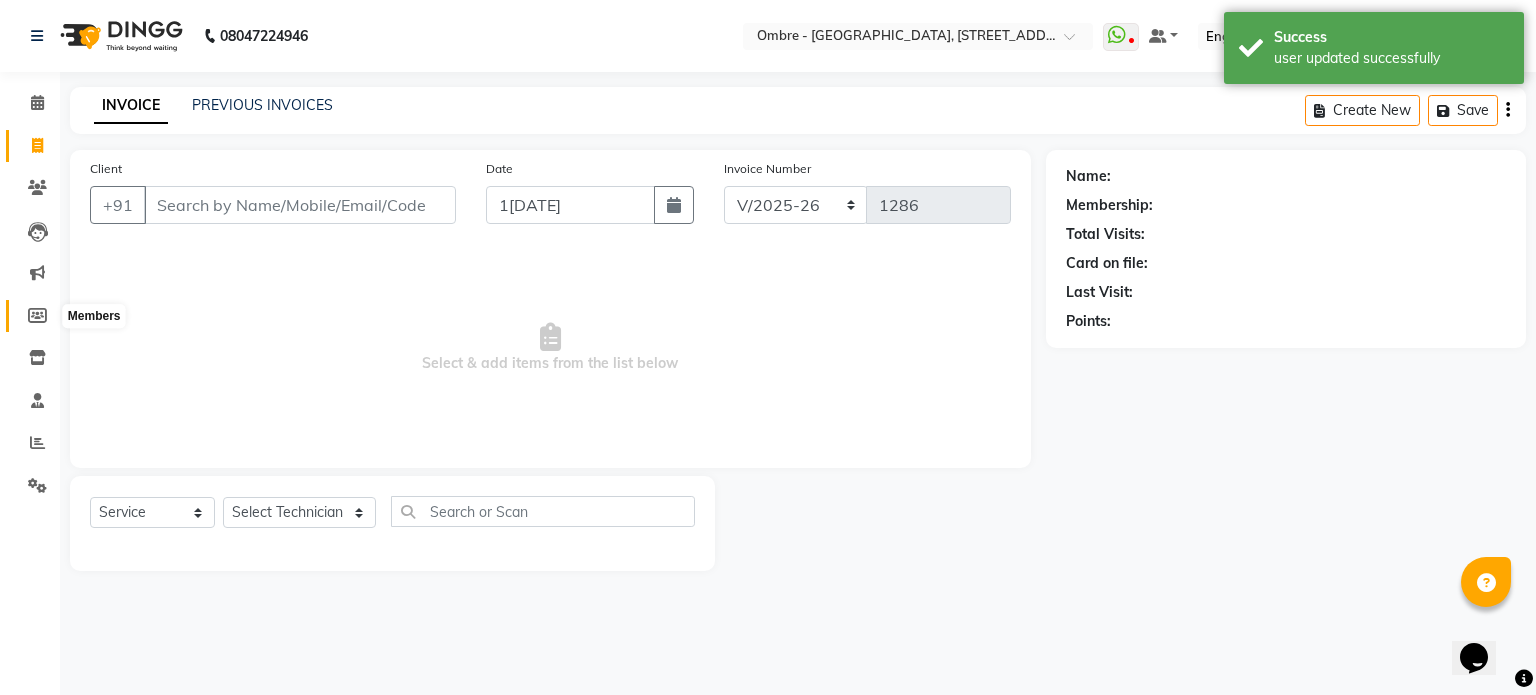 select 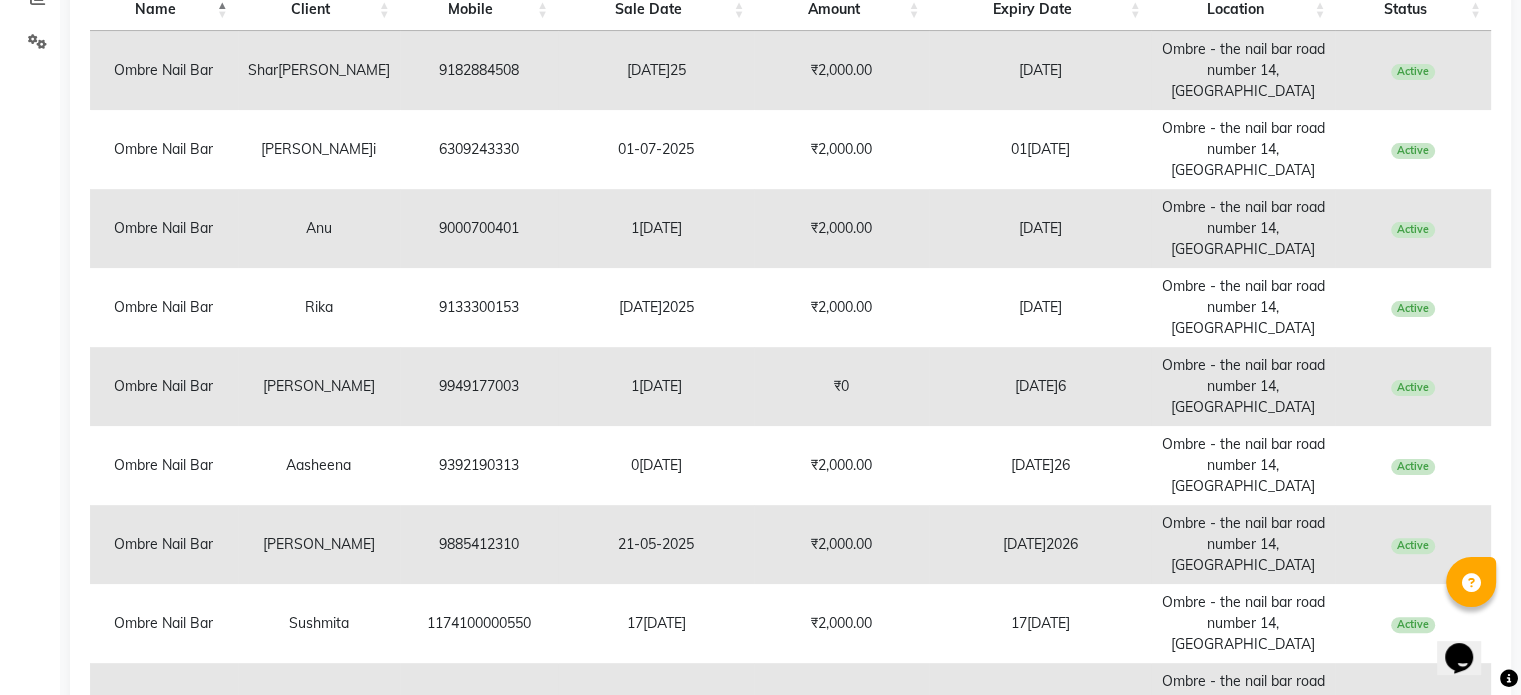 scroll, scrollTop: 446, scrollLeft: 0, axis: vertical 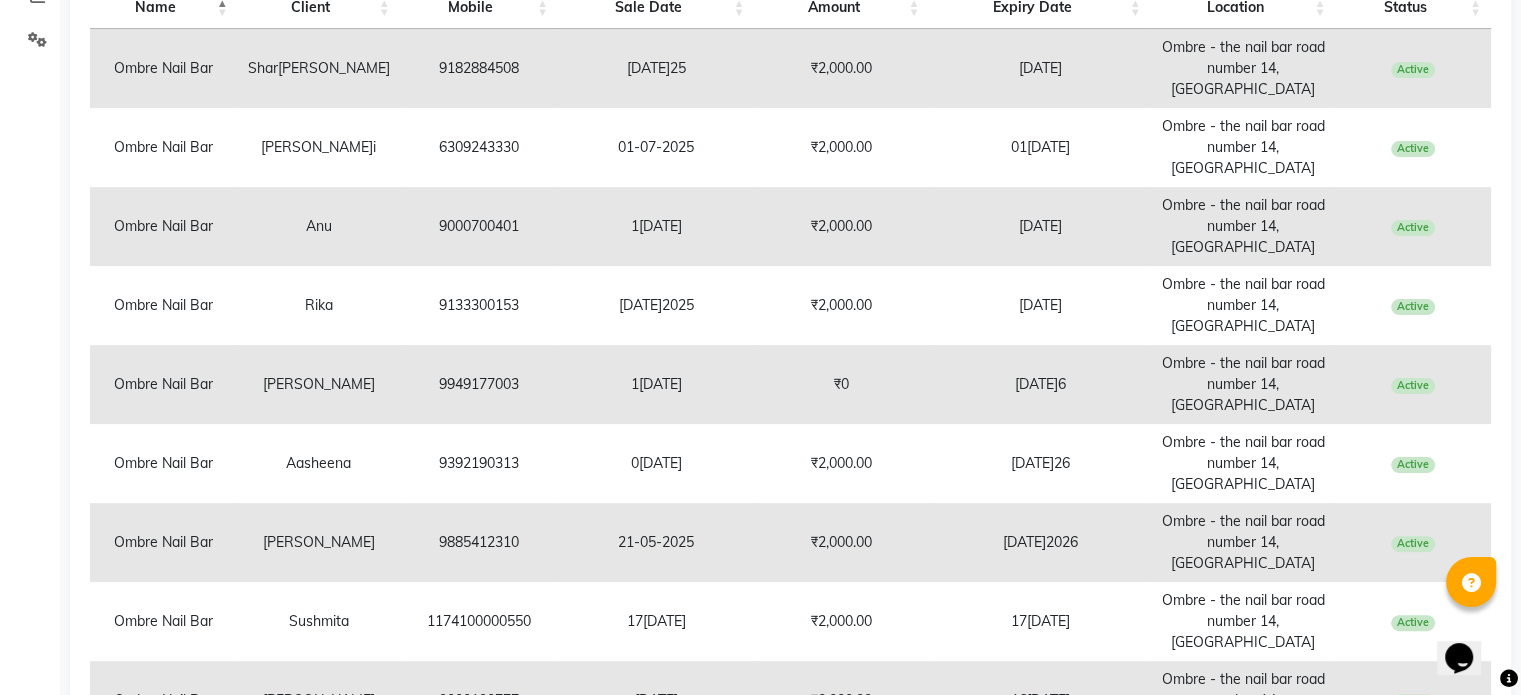 click on "Next" 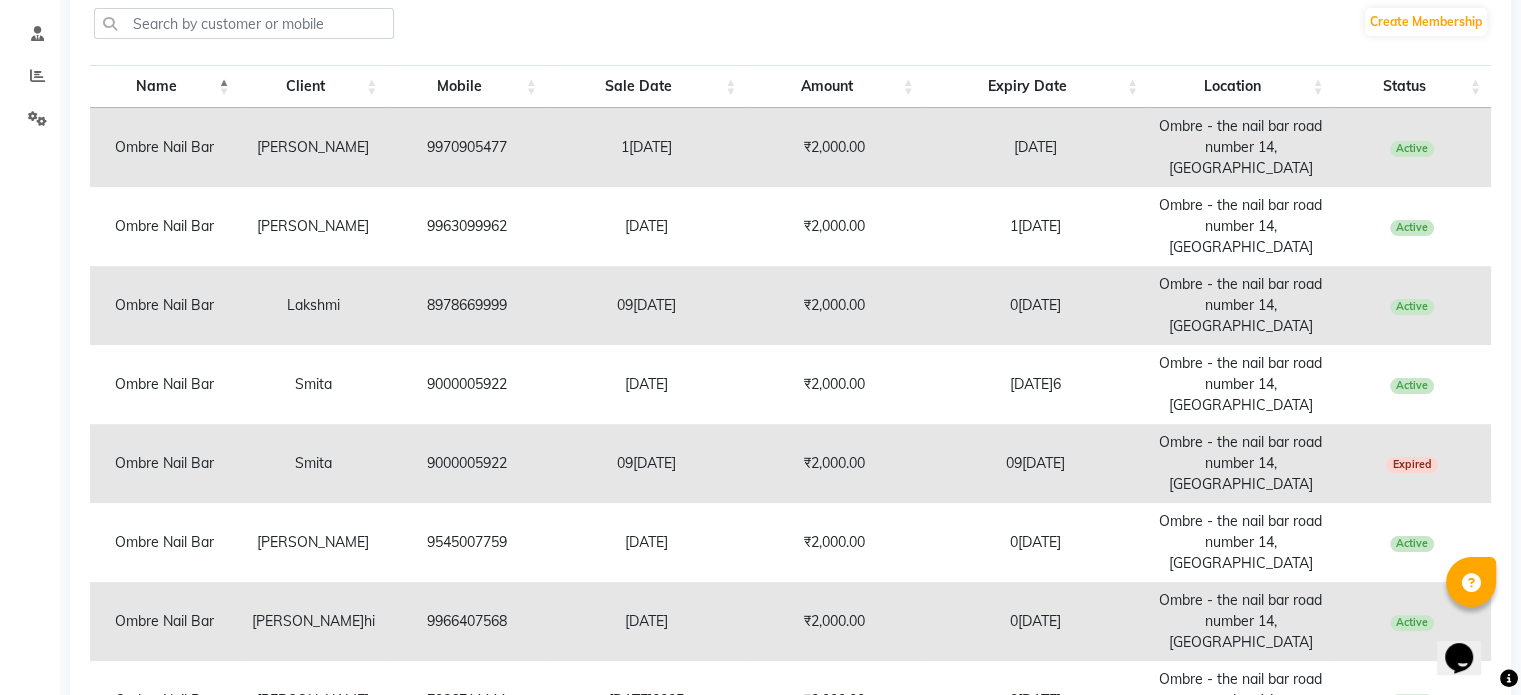 scroll, scrollTop: 364, scrollLeft: 0, axis: vertical 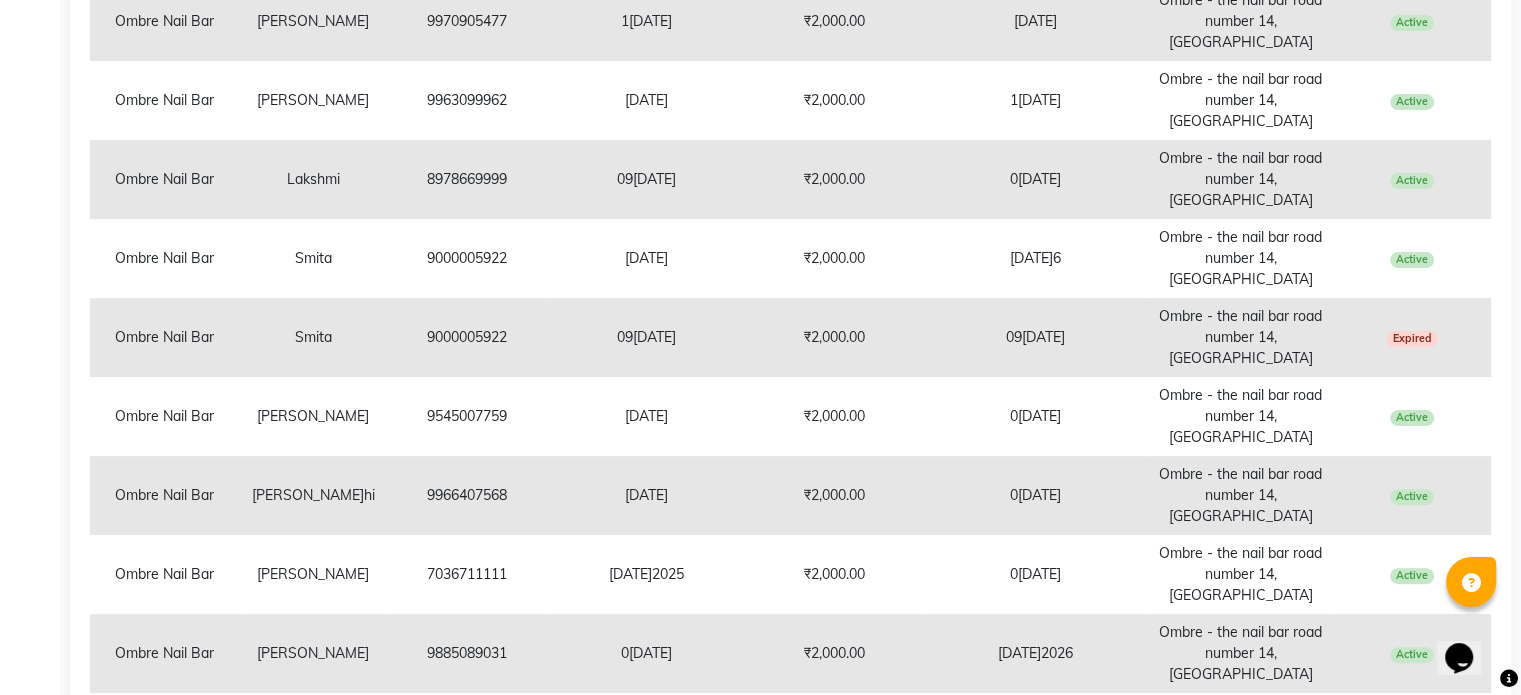 click on "Next" 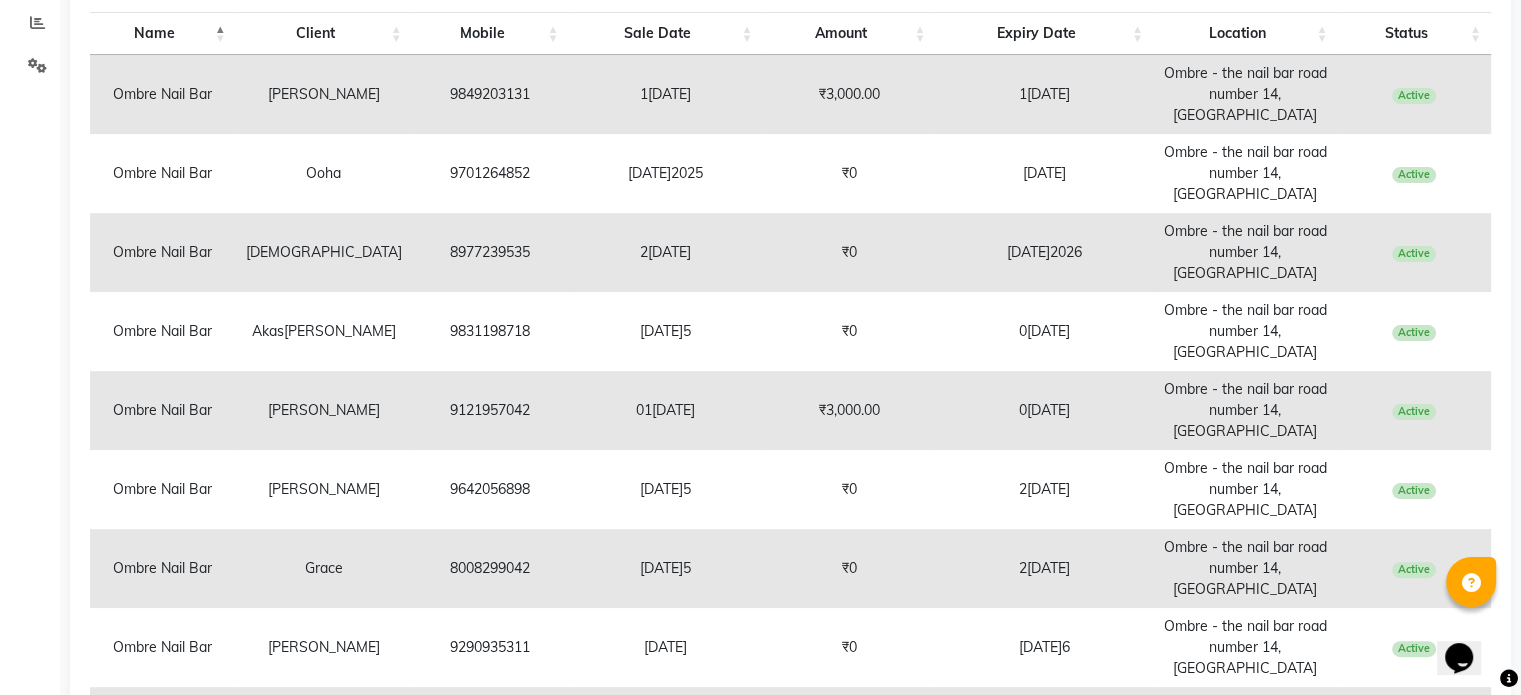 scroll, scrollTop: 423, scrollLeft: 0, axis: vertical 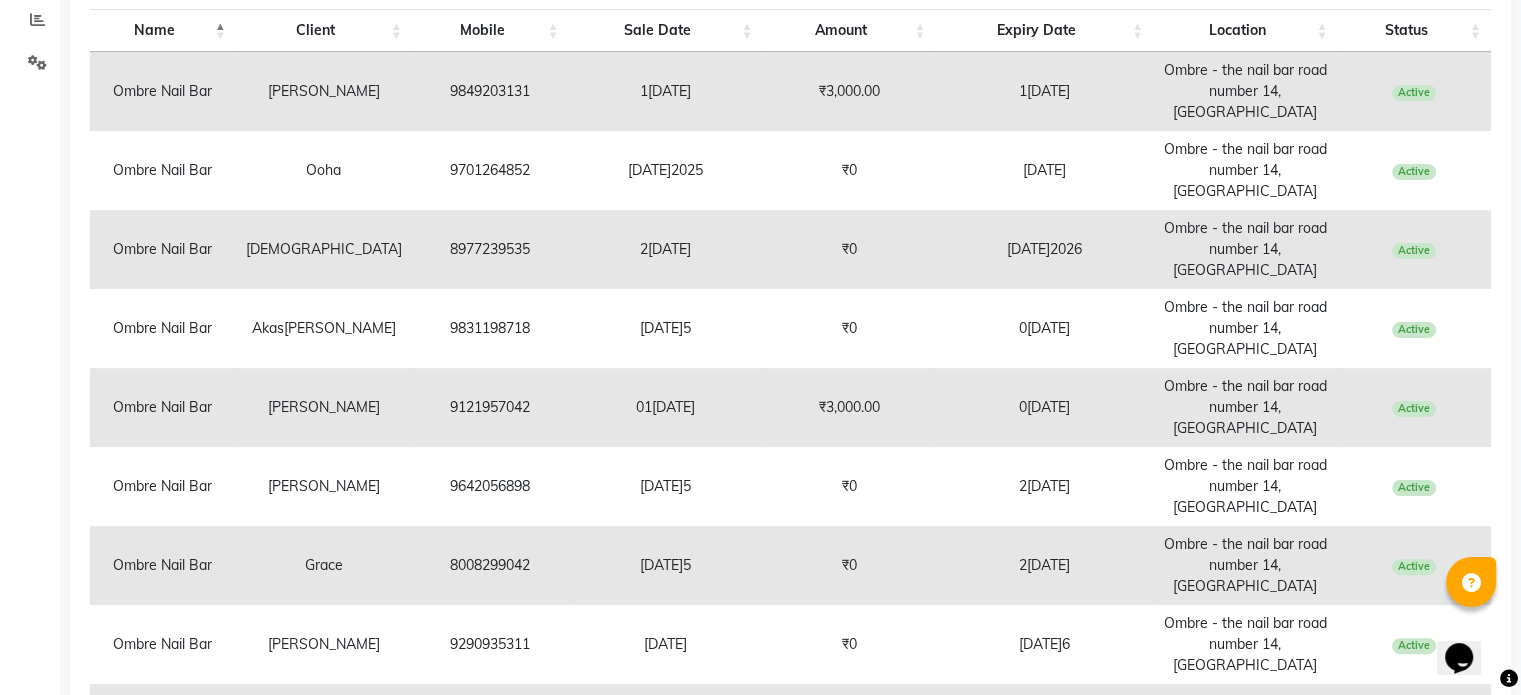 click on "Next" 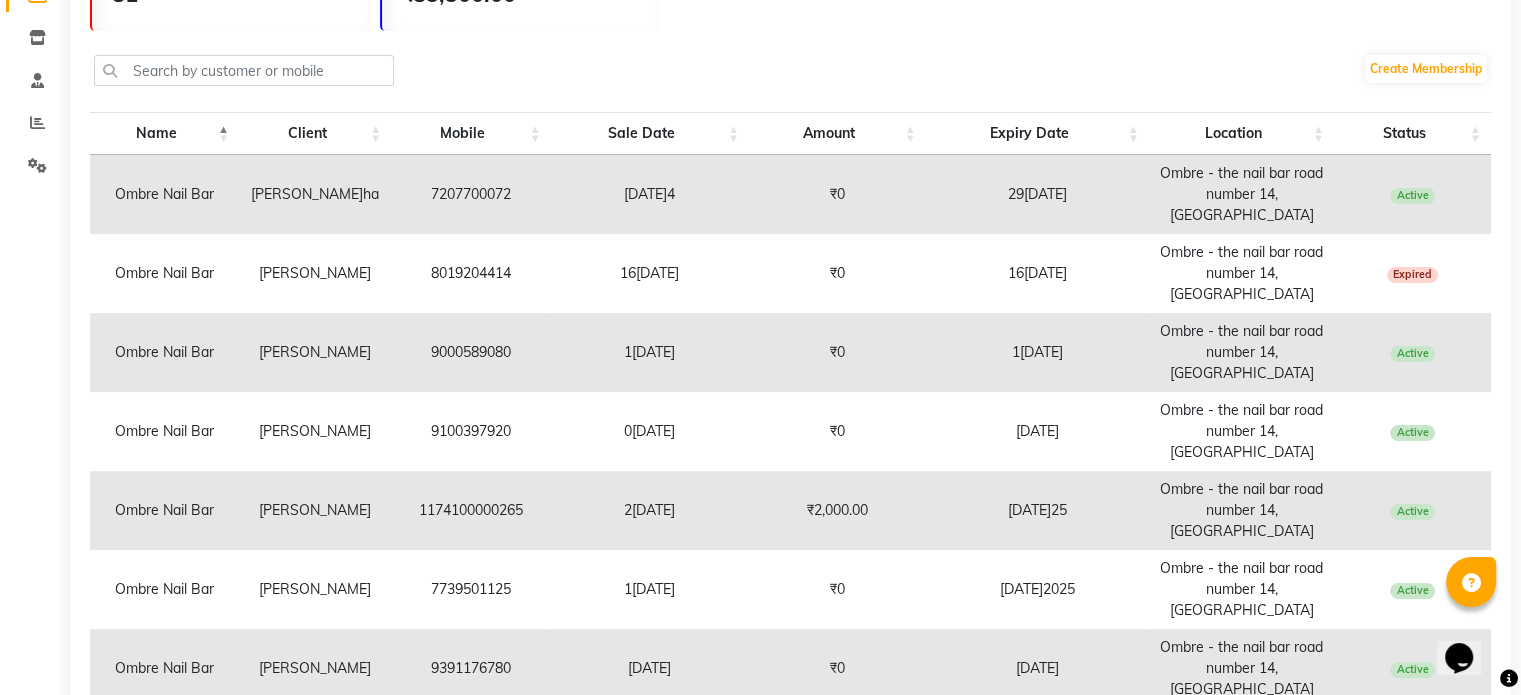 scroll, scrollTop: 321, scrollLeft: 0, axis: vertical 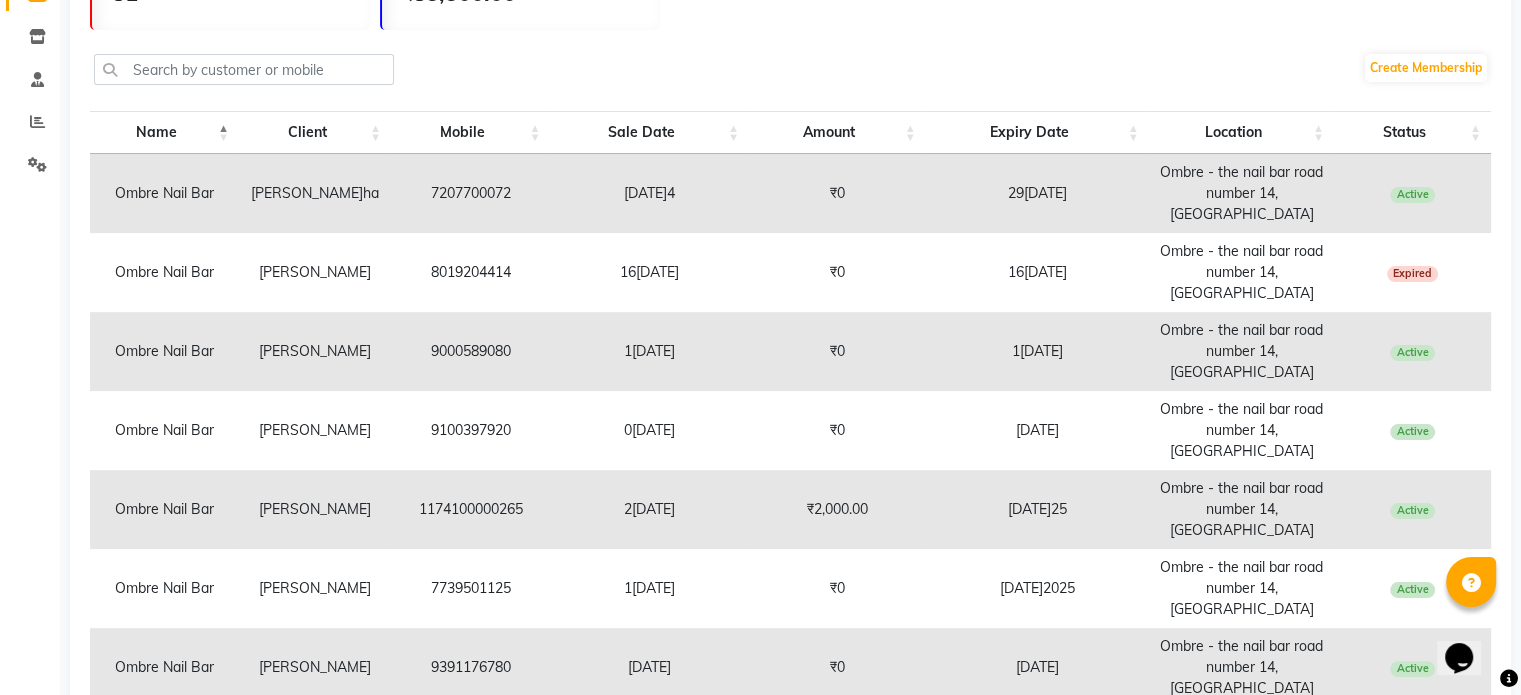 click on "8019204414" at bounding box center [471, 272] 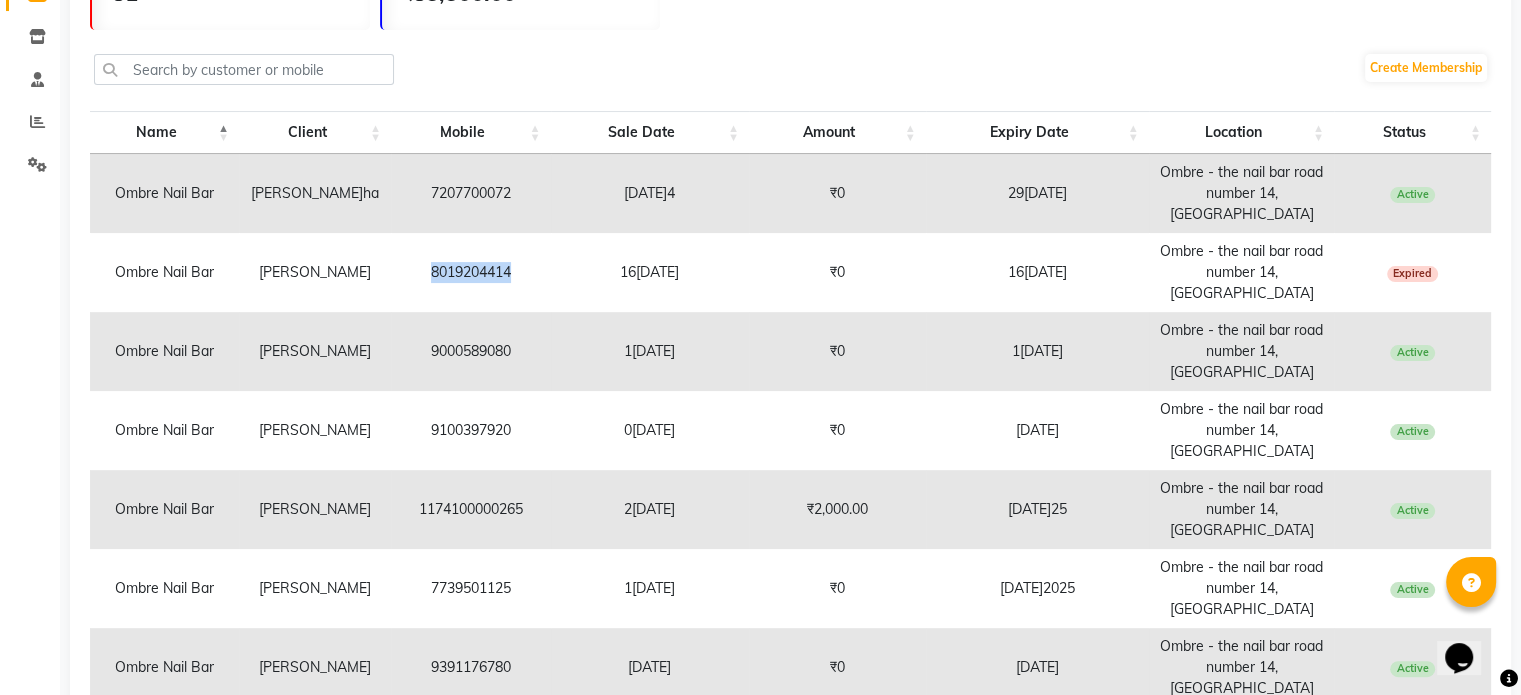 click on "8019204414" at bounding box center (471, 272) 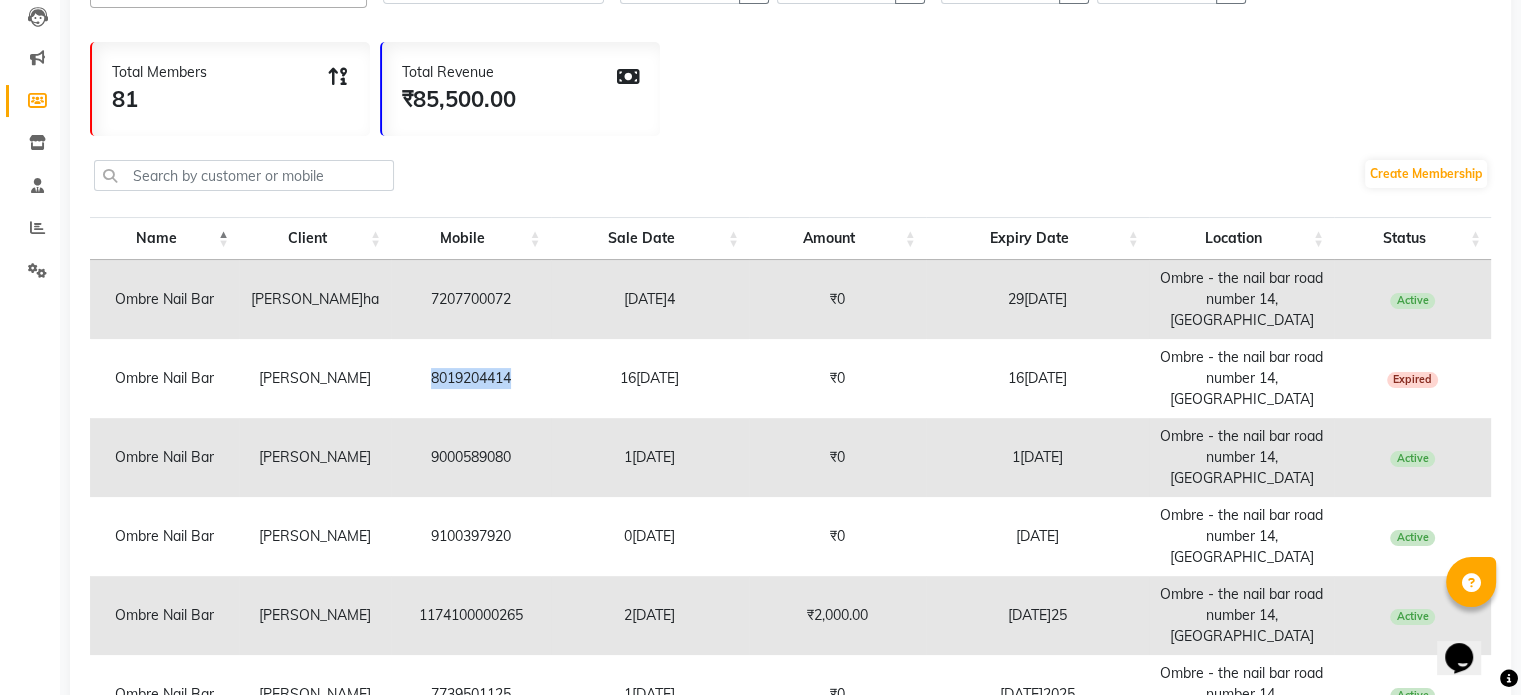 scroll, scrollTop: 0, scrollLeft: 0, axis: both 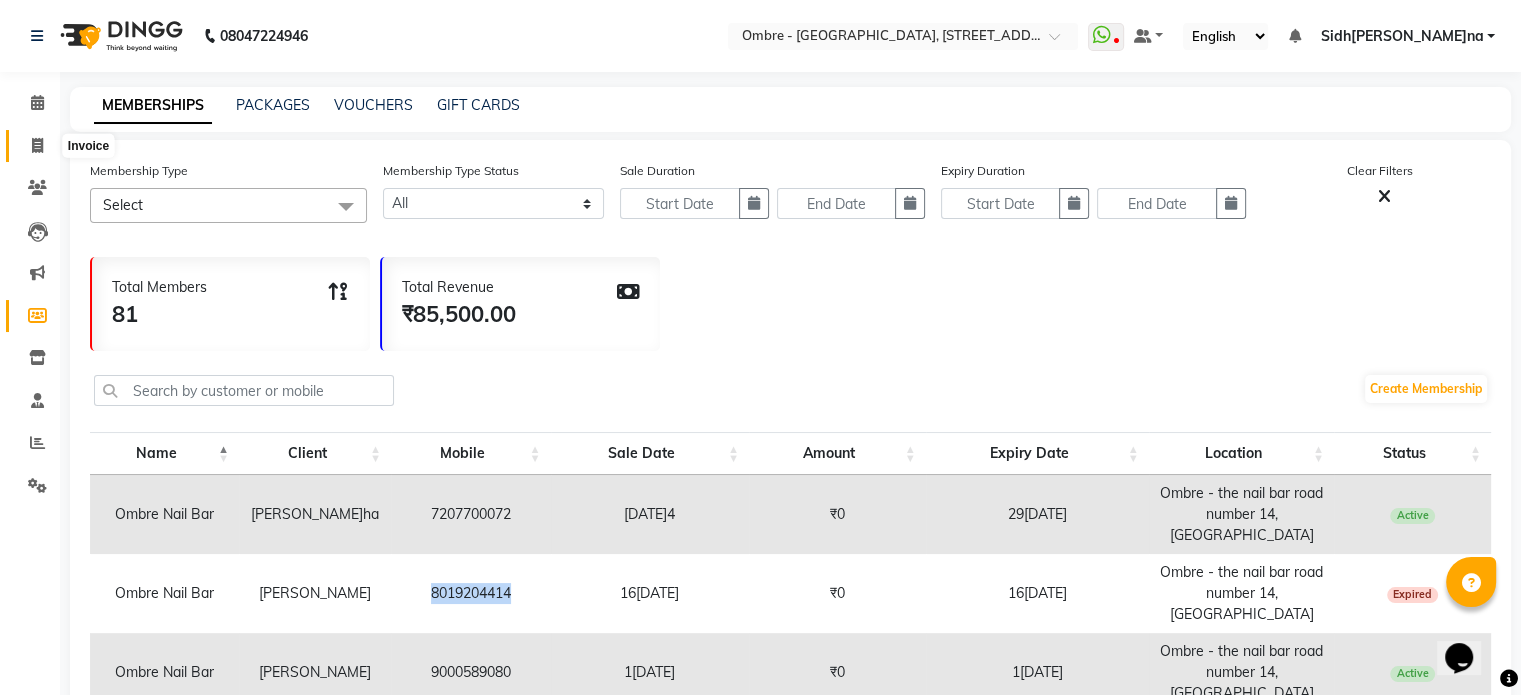 click 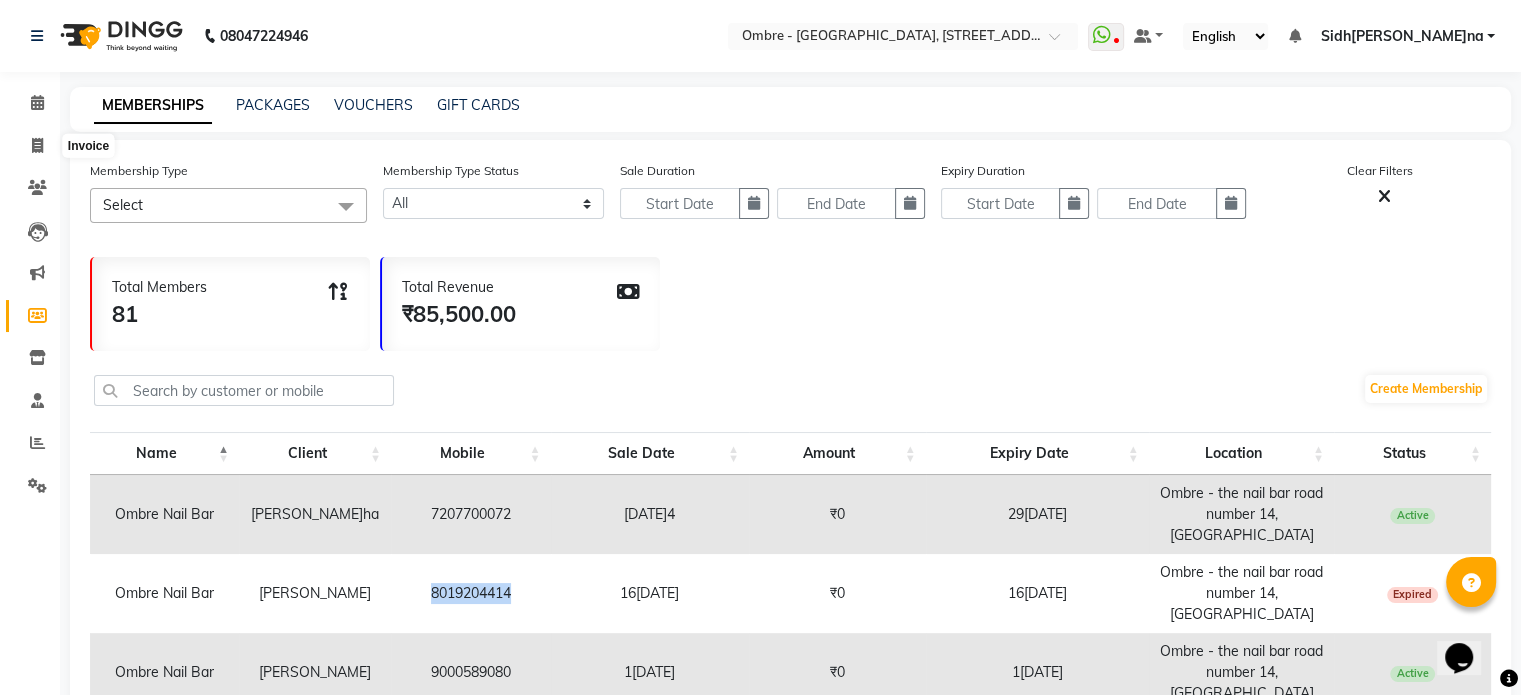 select on "service" 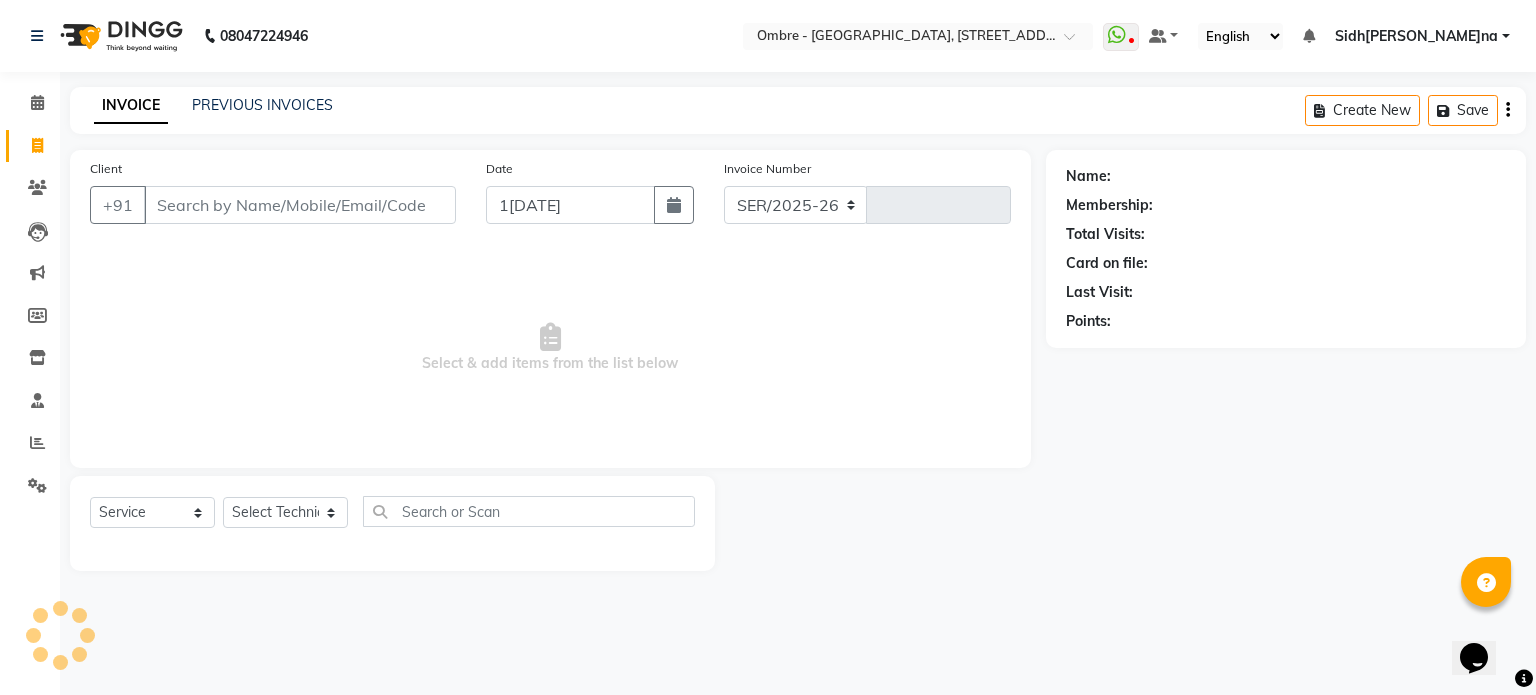 select on "4216" 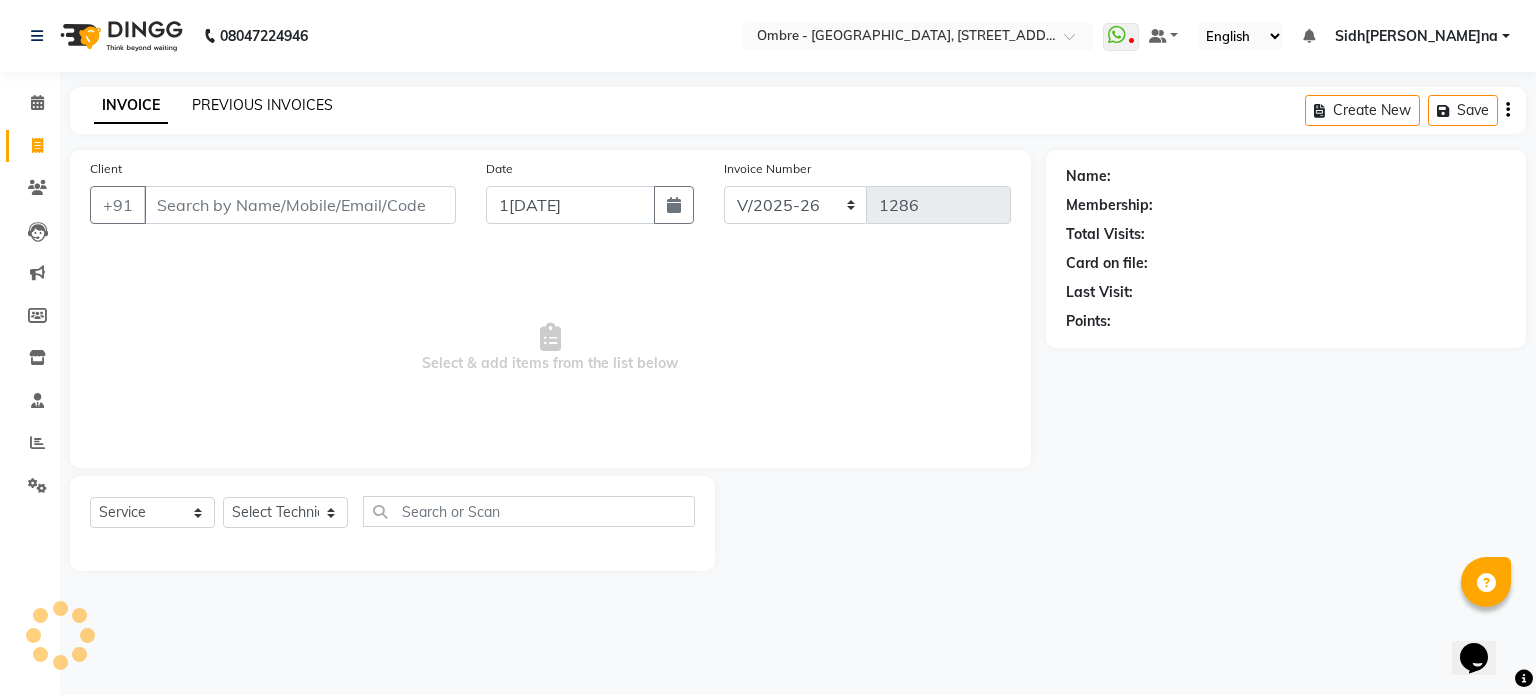 click on "PREVIOUS INVOICES" 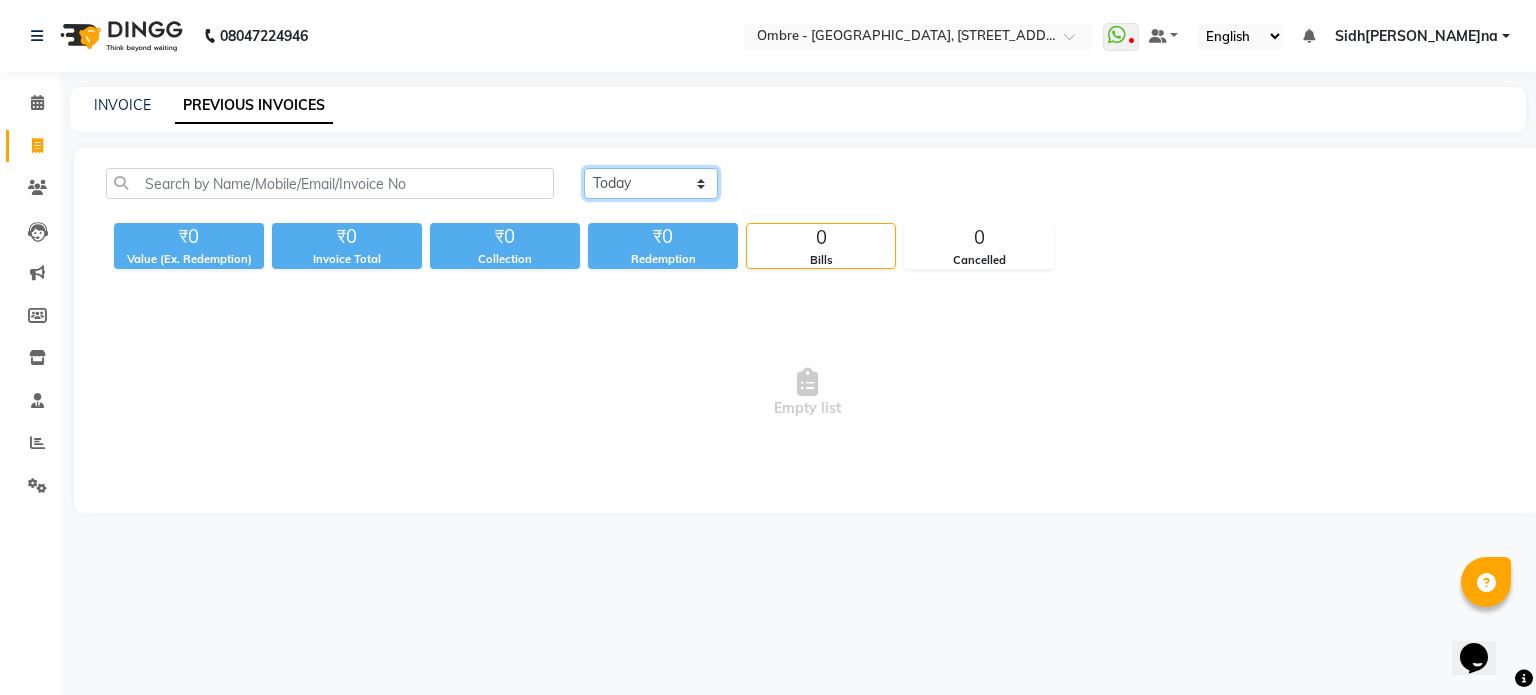 click on "Today Yesterday Custom Range" 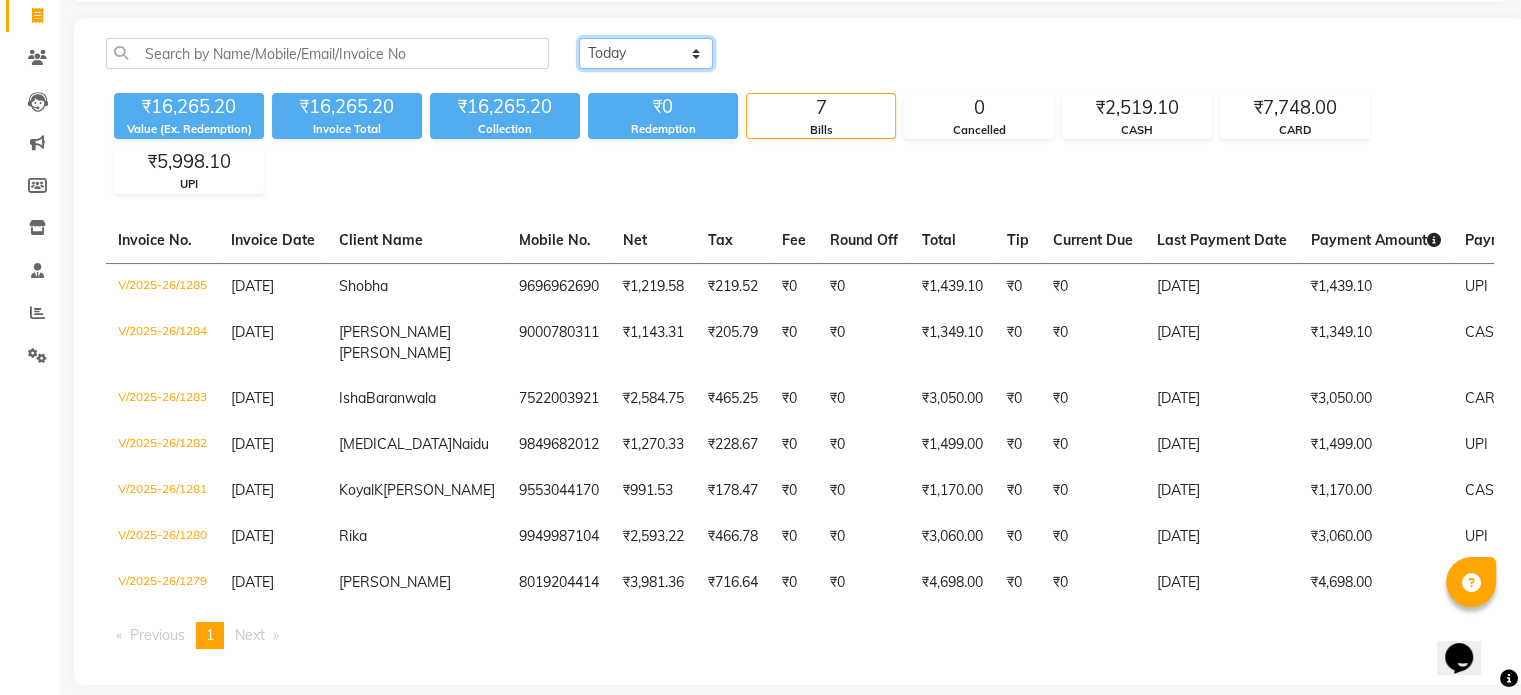 scroll, scrollTop: 139, scrollLeft: 0, axis: vertical 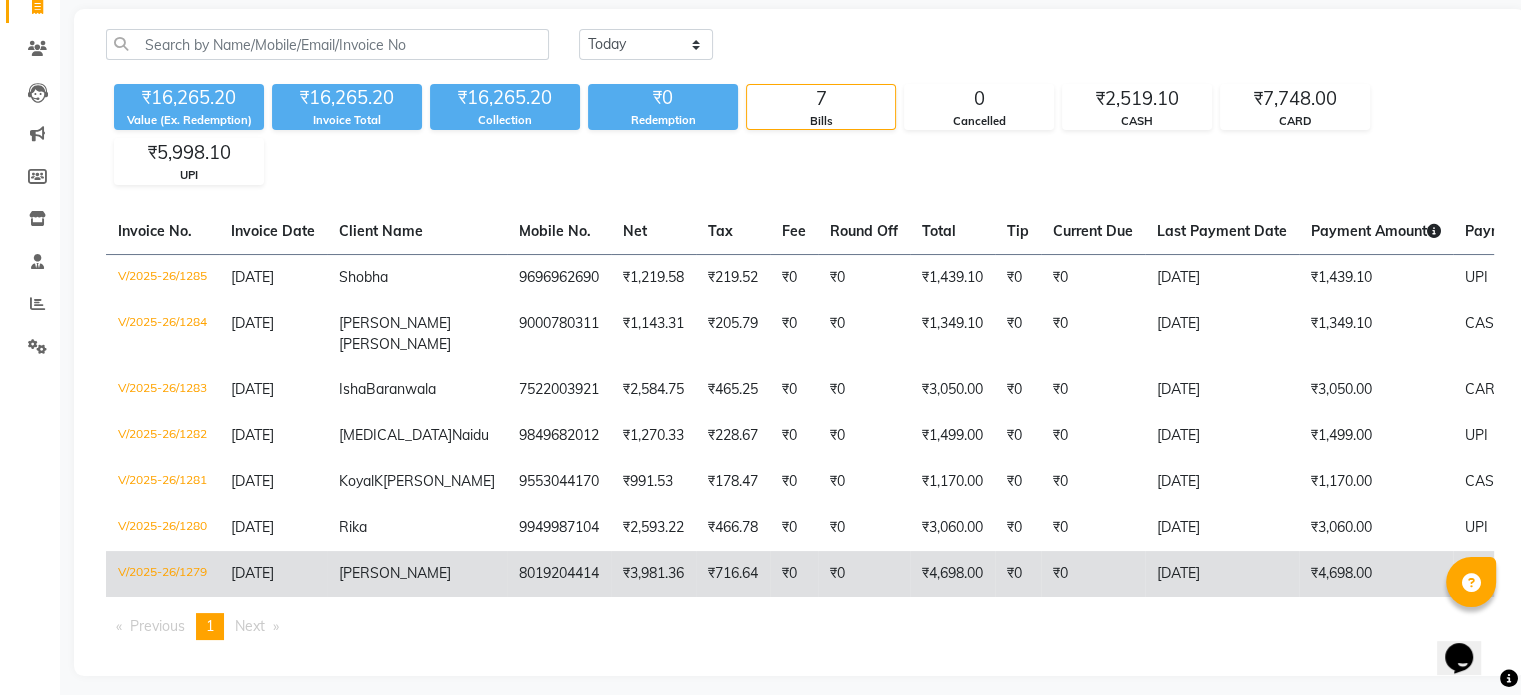 click on "₹0" 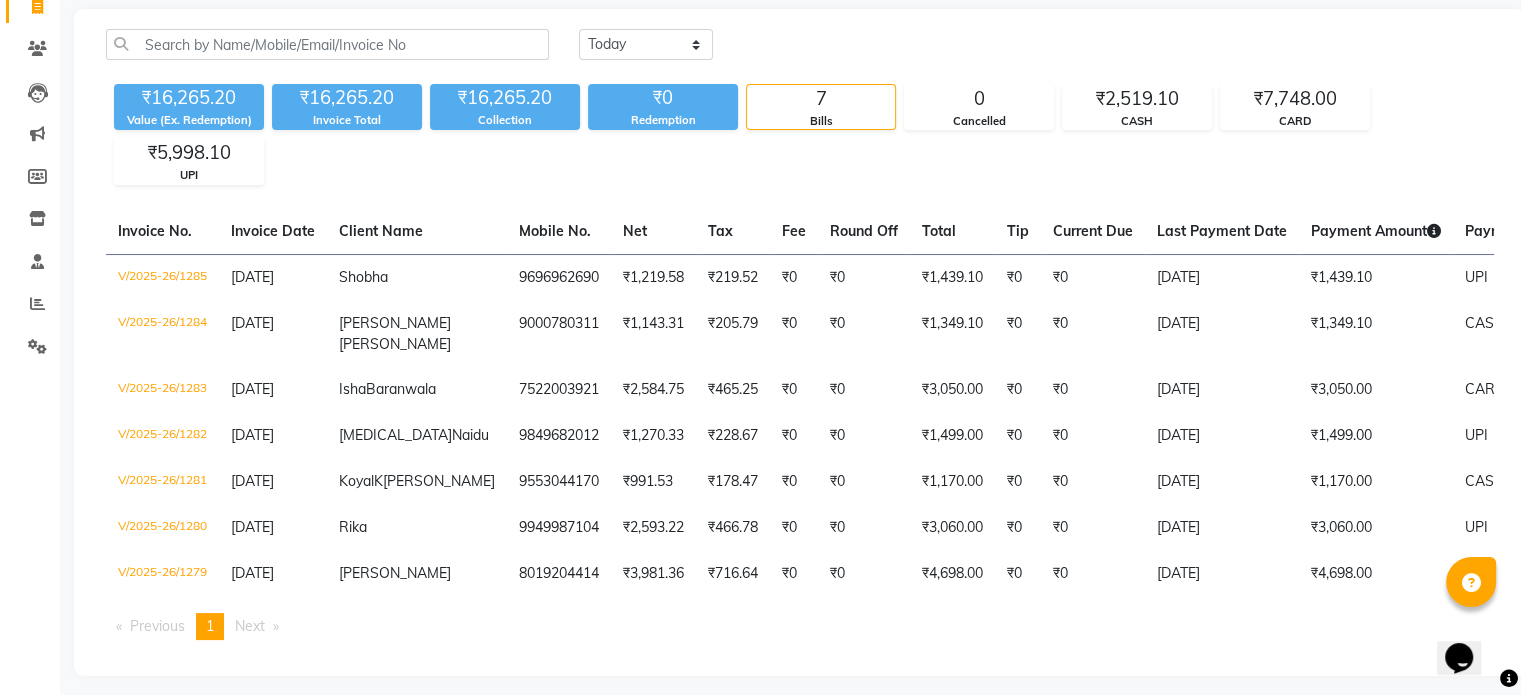 scroll, scrollTop: 0, scrollLeft: 0, axis: both 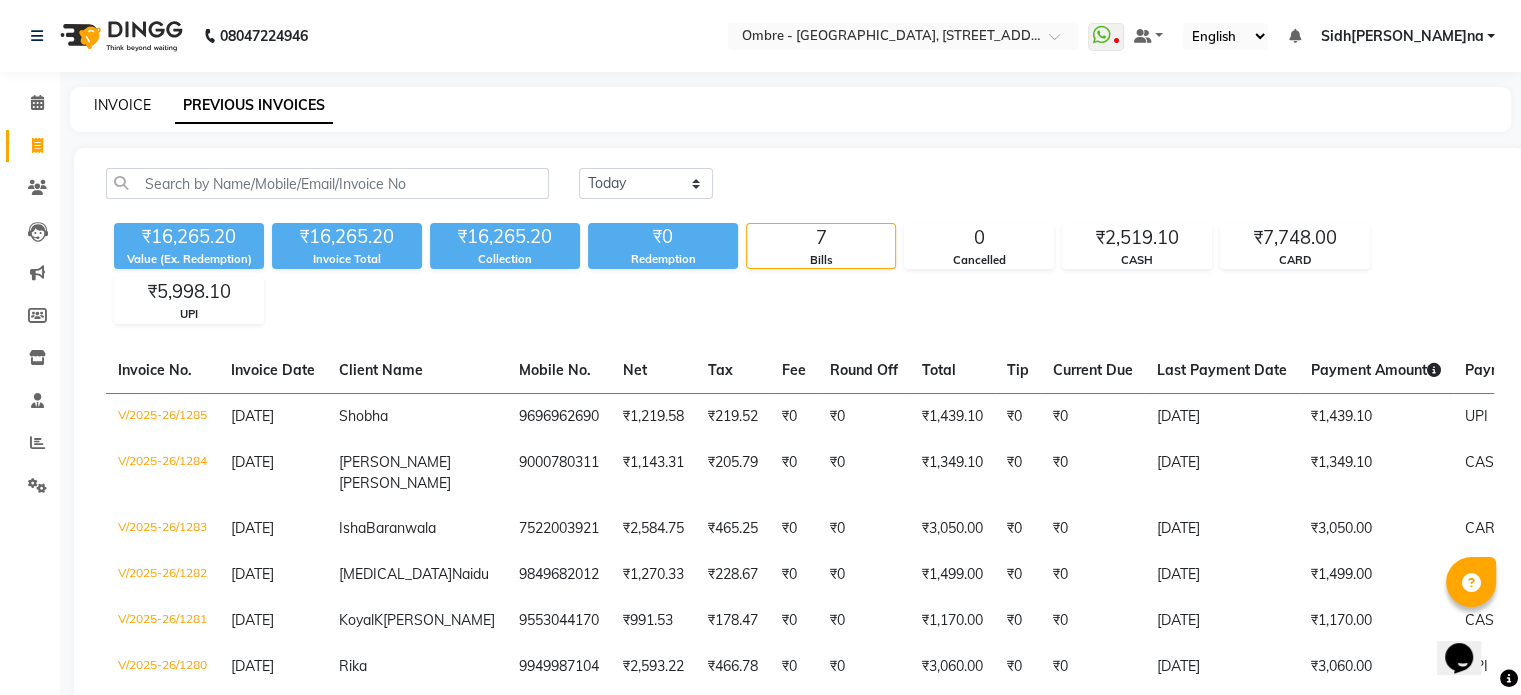 click on "INVOICE" 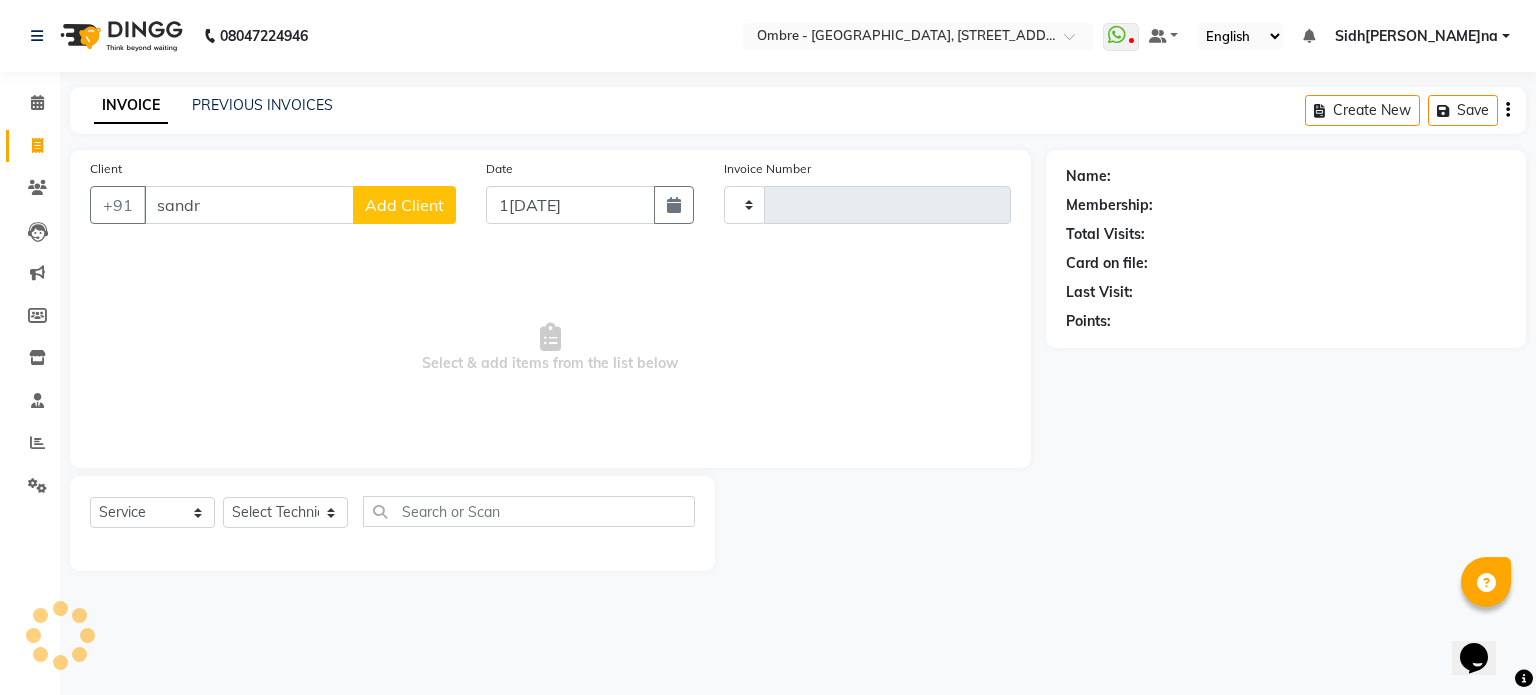 type on "sandra" 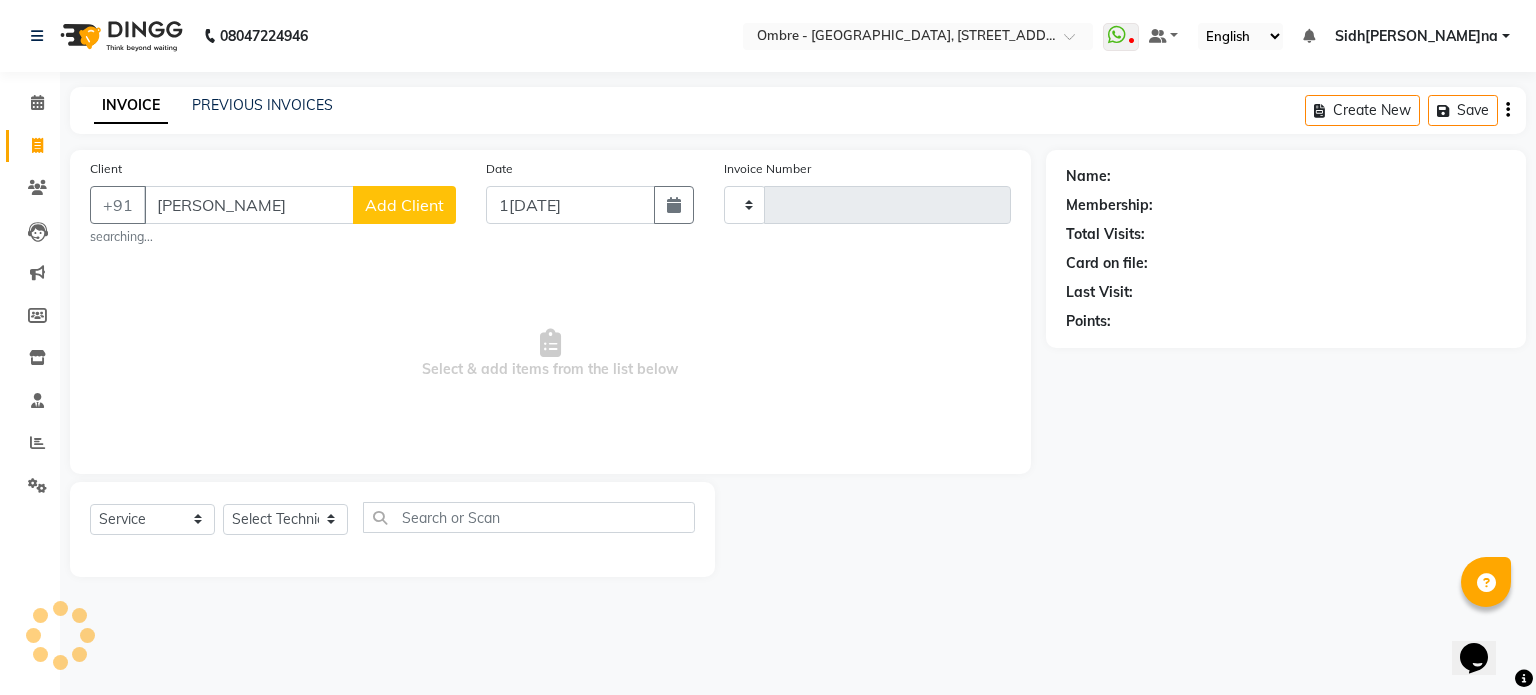 type on "1286" 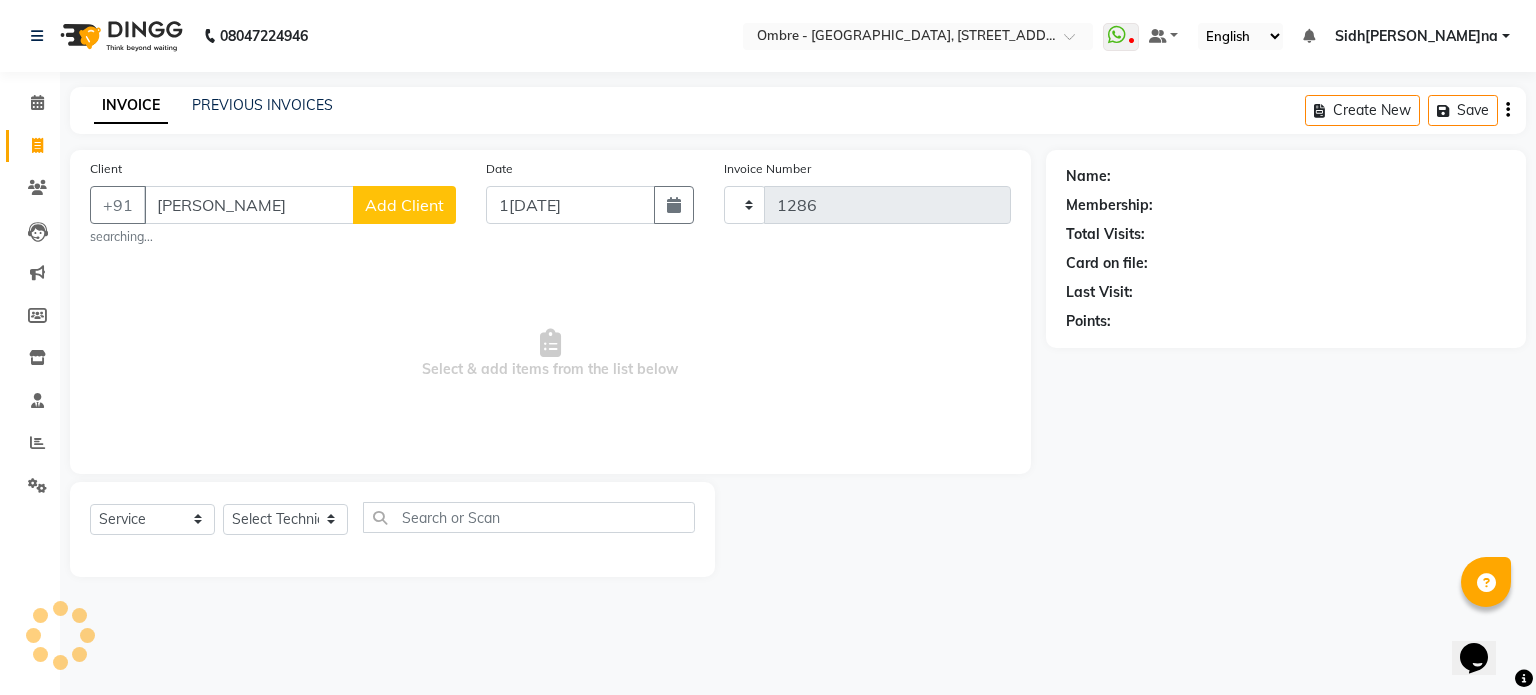 select on "4216" 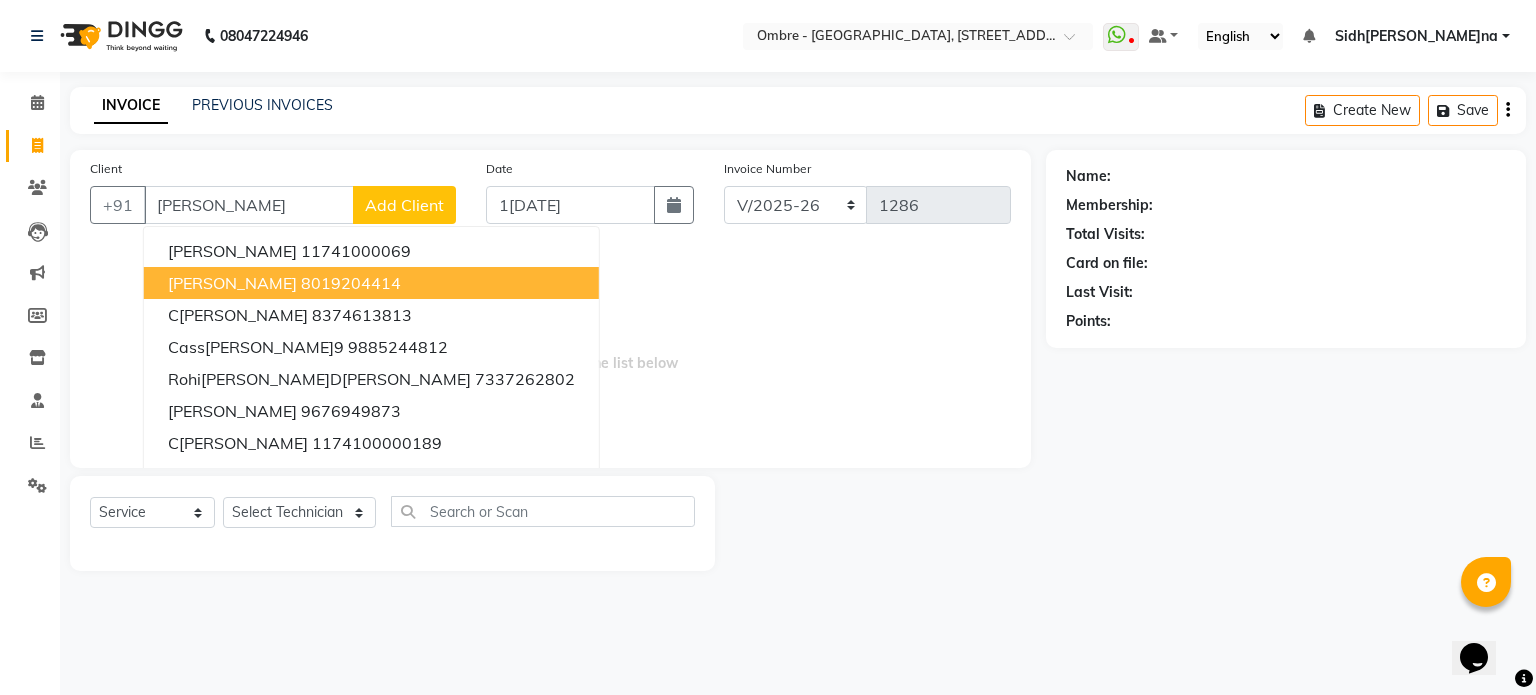 click on "8019204414" at bounding box center [351, 283] 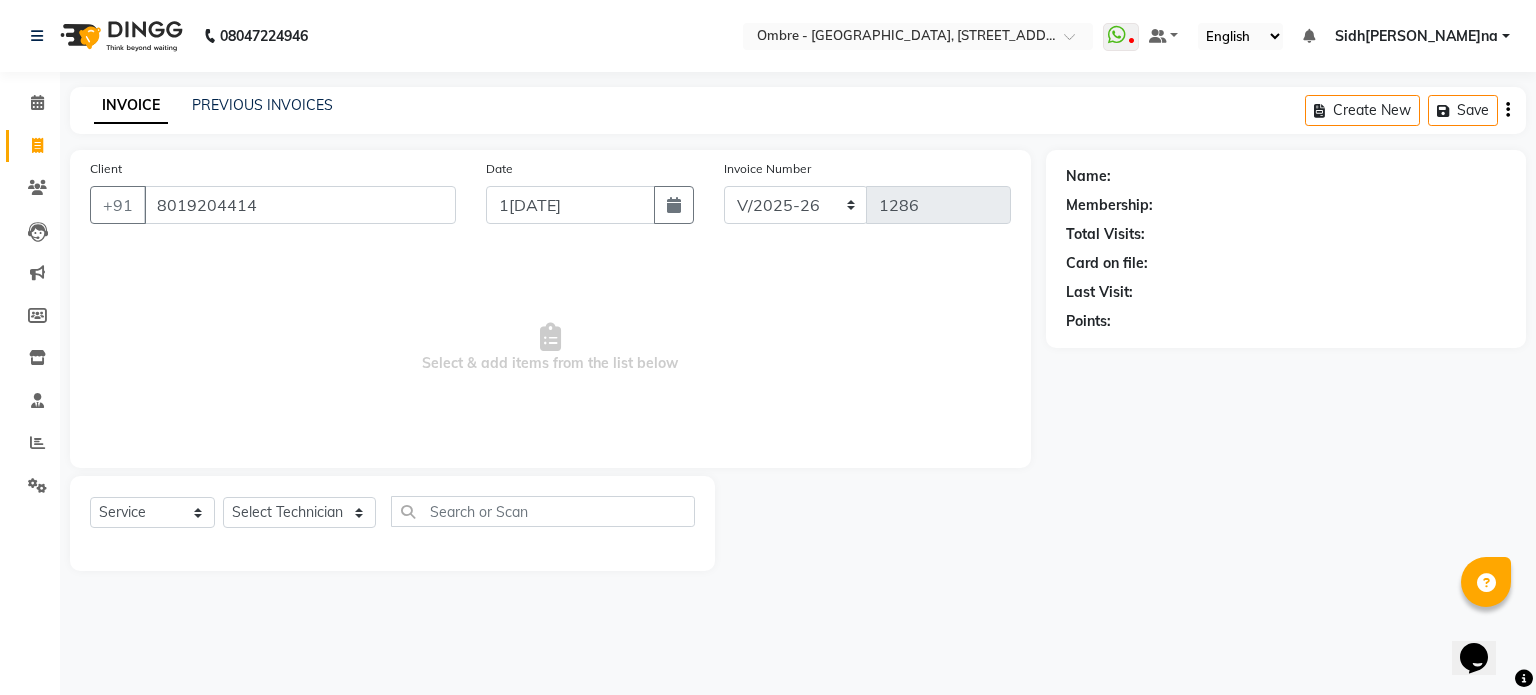 type on "8019204414" 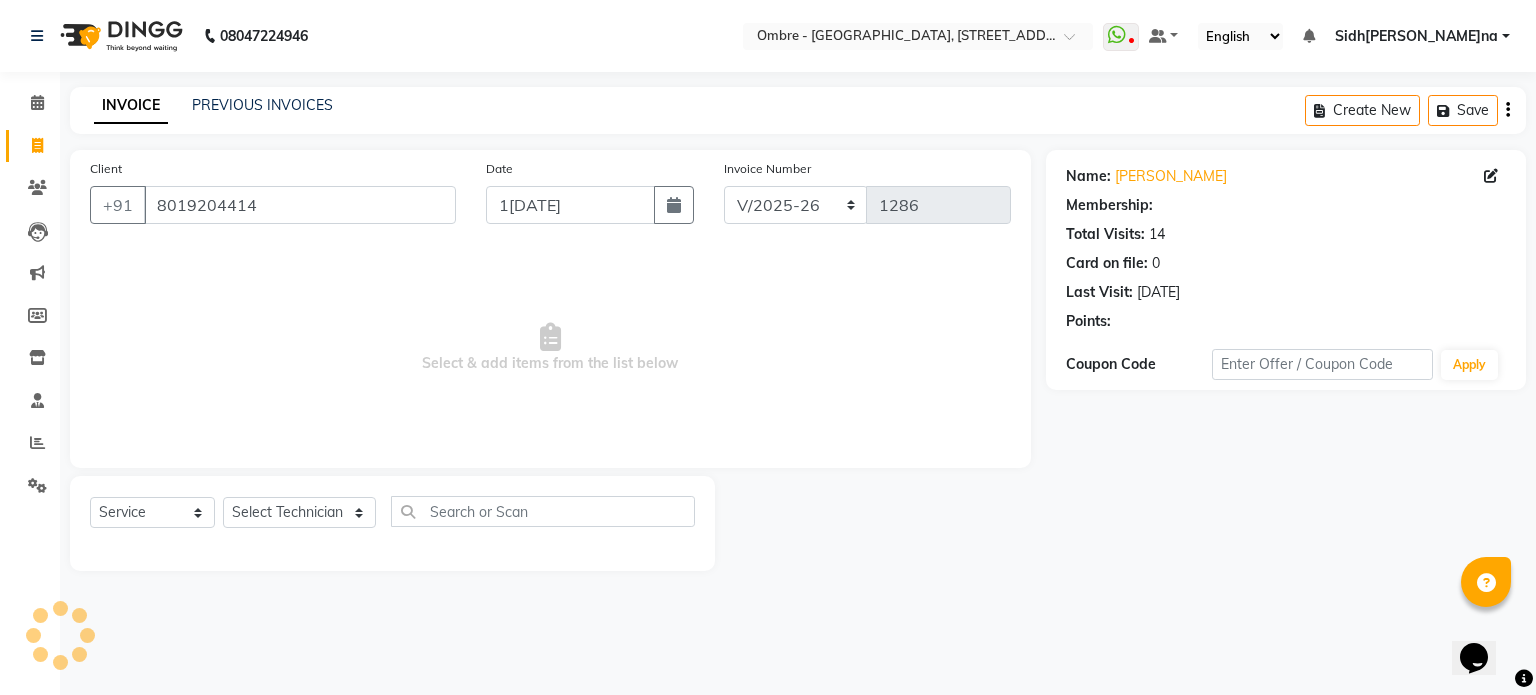 select on "1: Object" 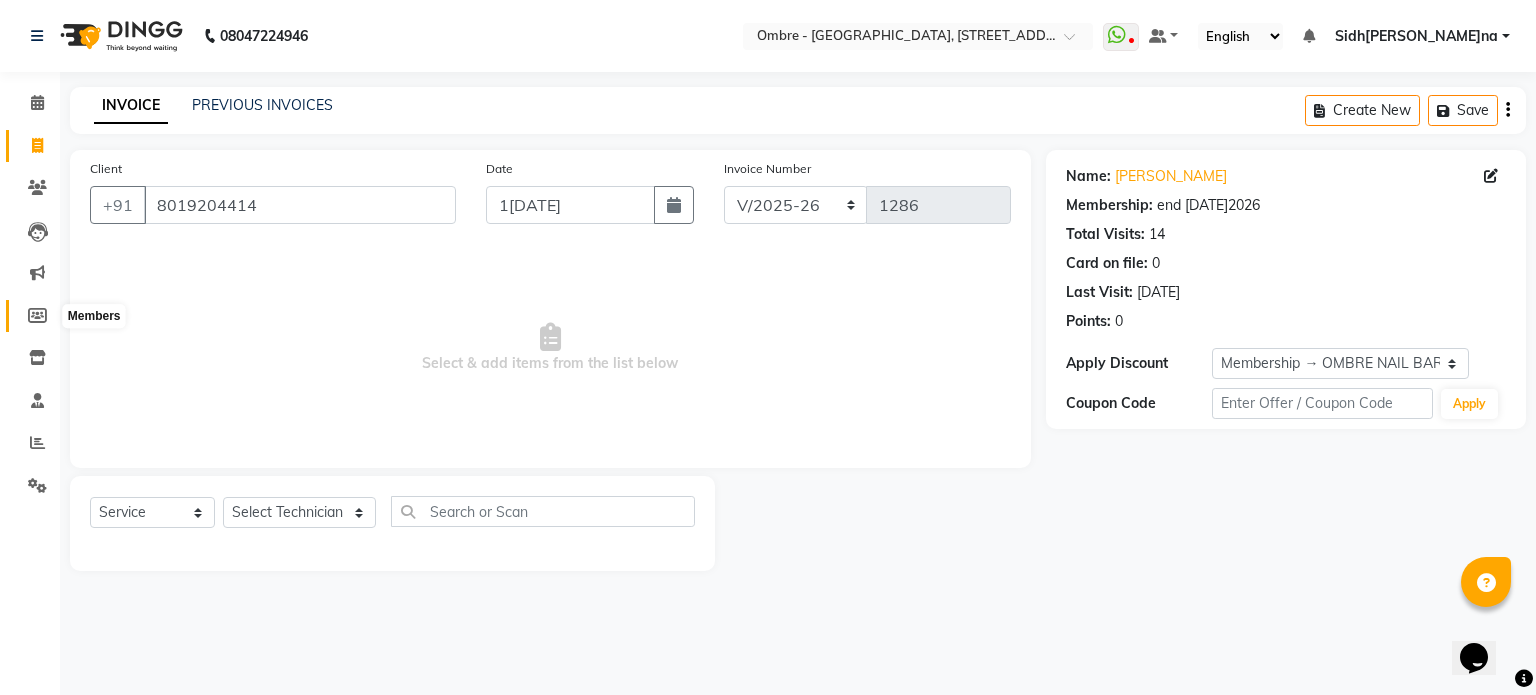 click 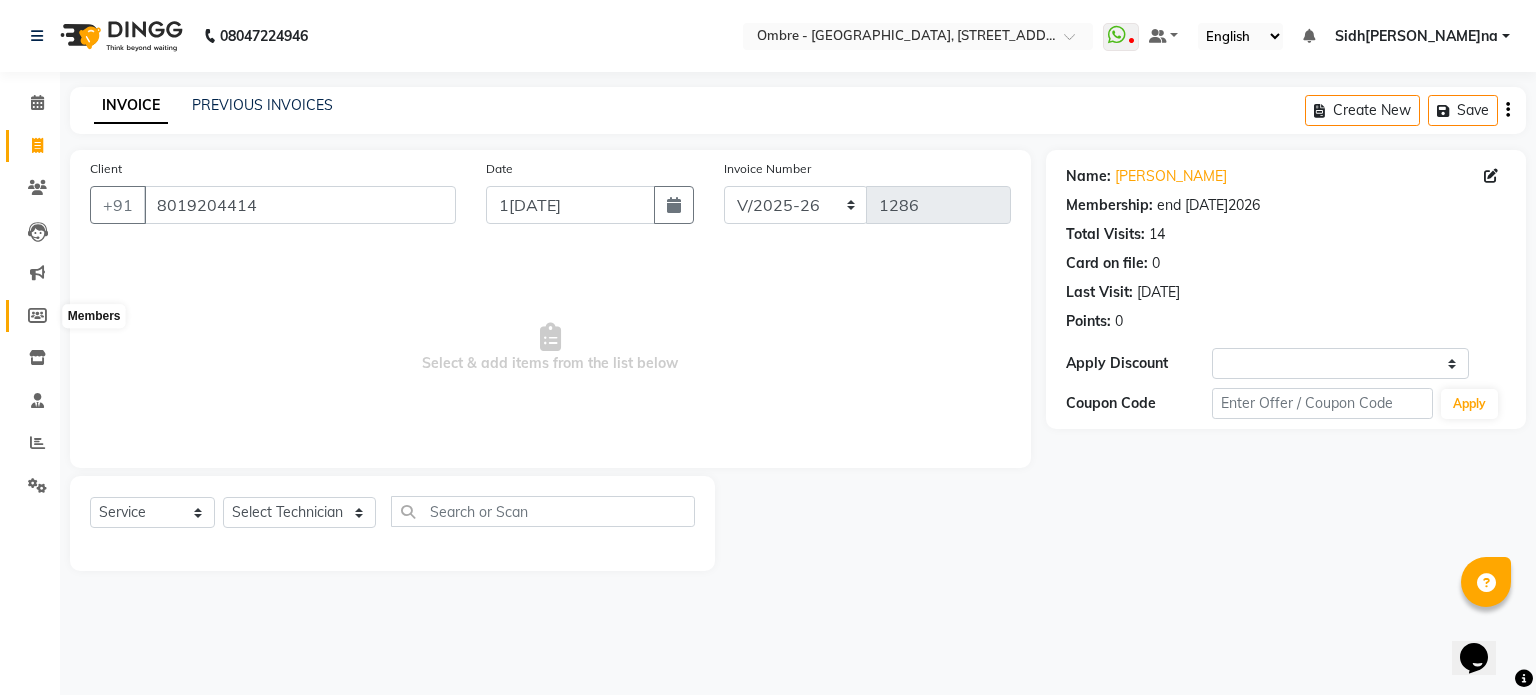 select 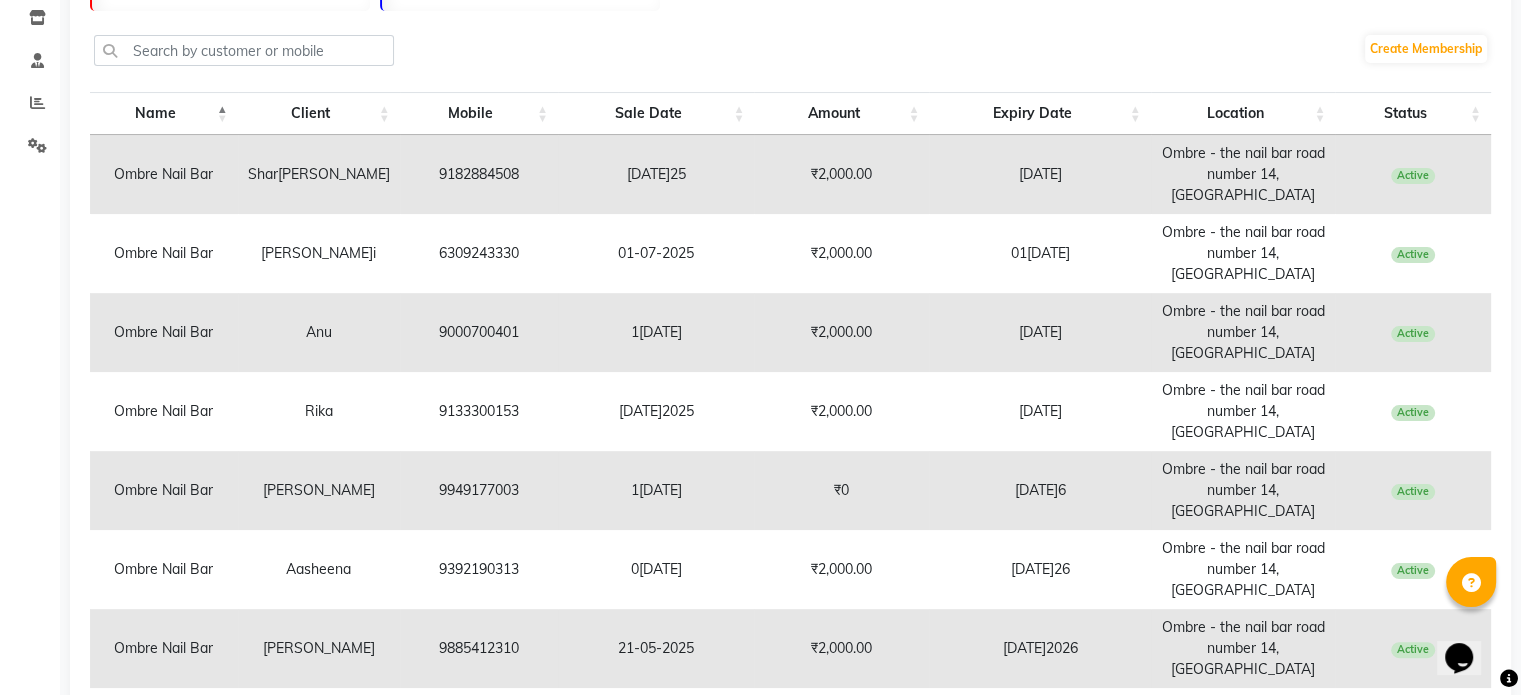 scroll, scrollTop: 493, scrollLeft: 0, axis: vertical 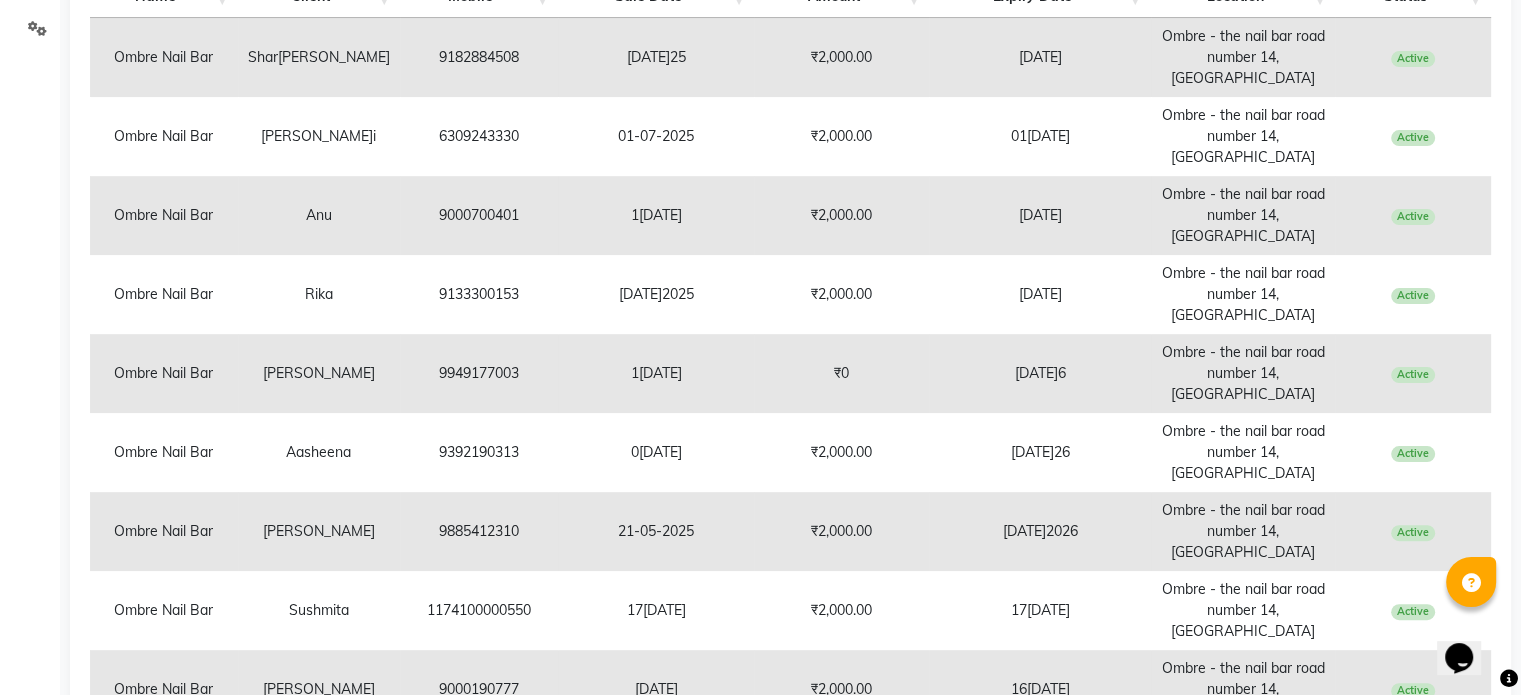 click on "Next" 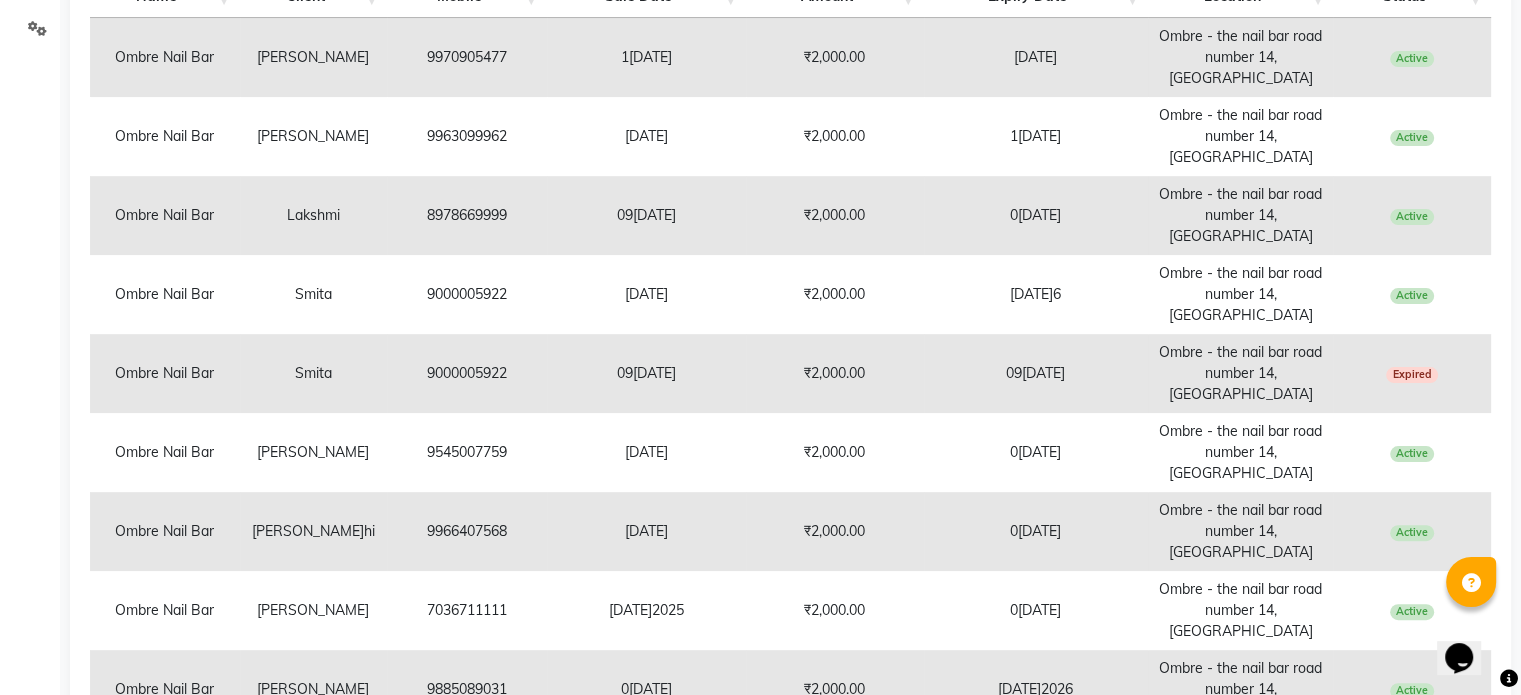 click on "Next" 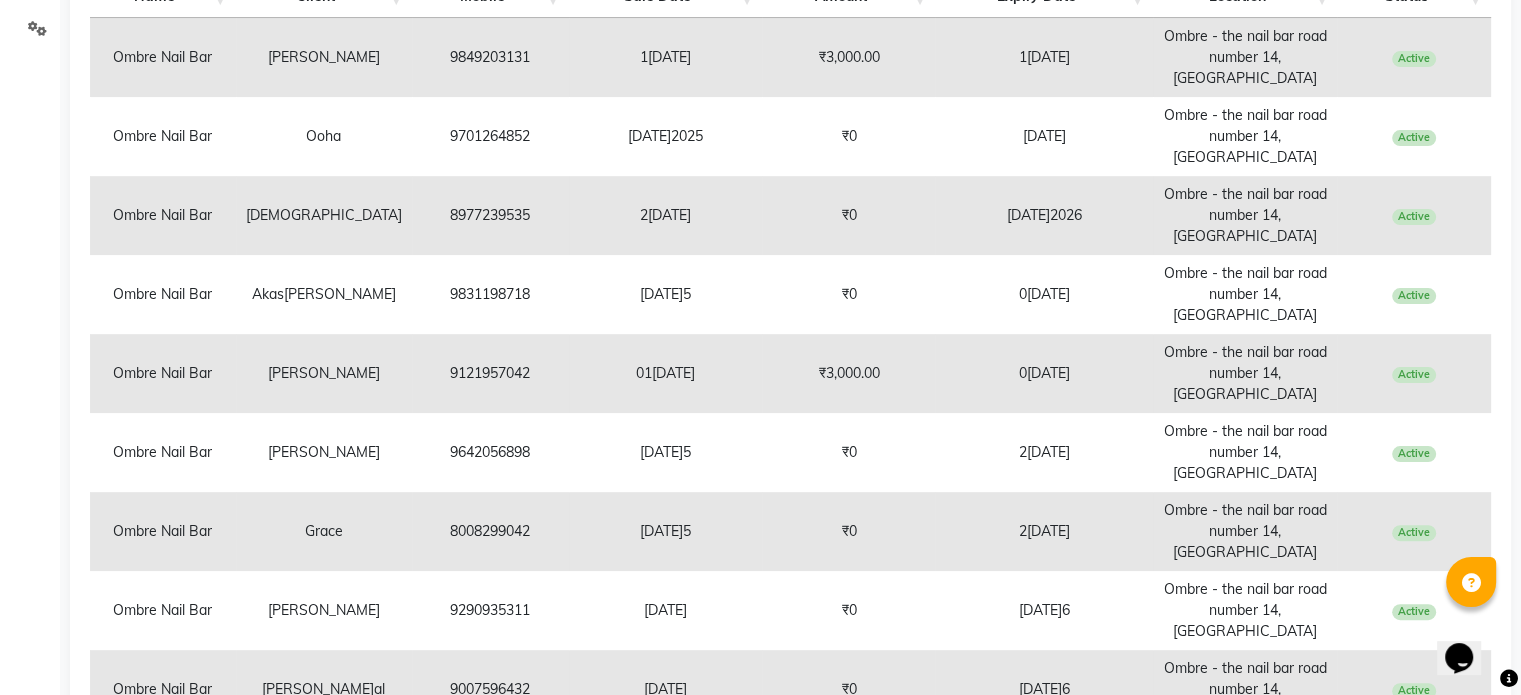 click on "Next" 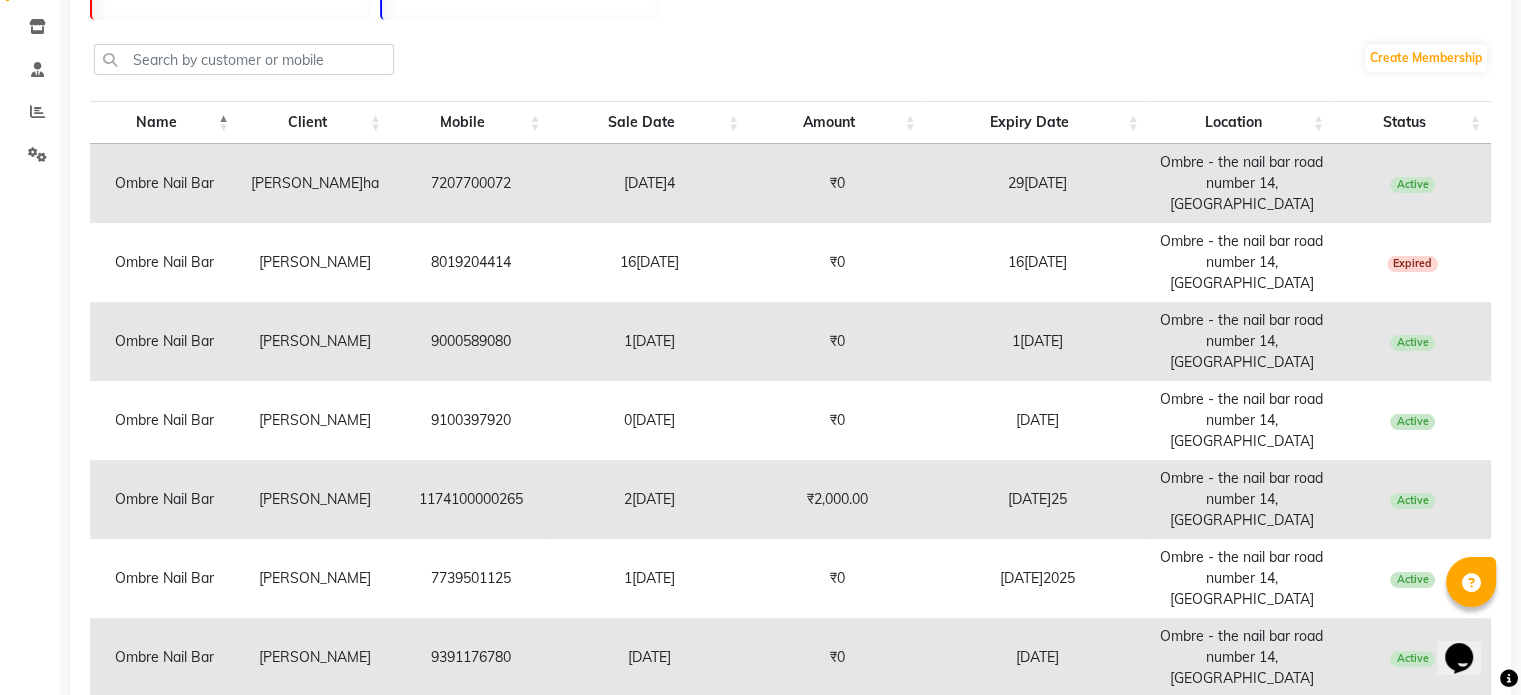 scroll, scrollTop: 332, scrollLeft: 0, axis: vertical 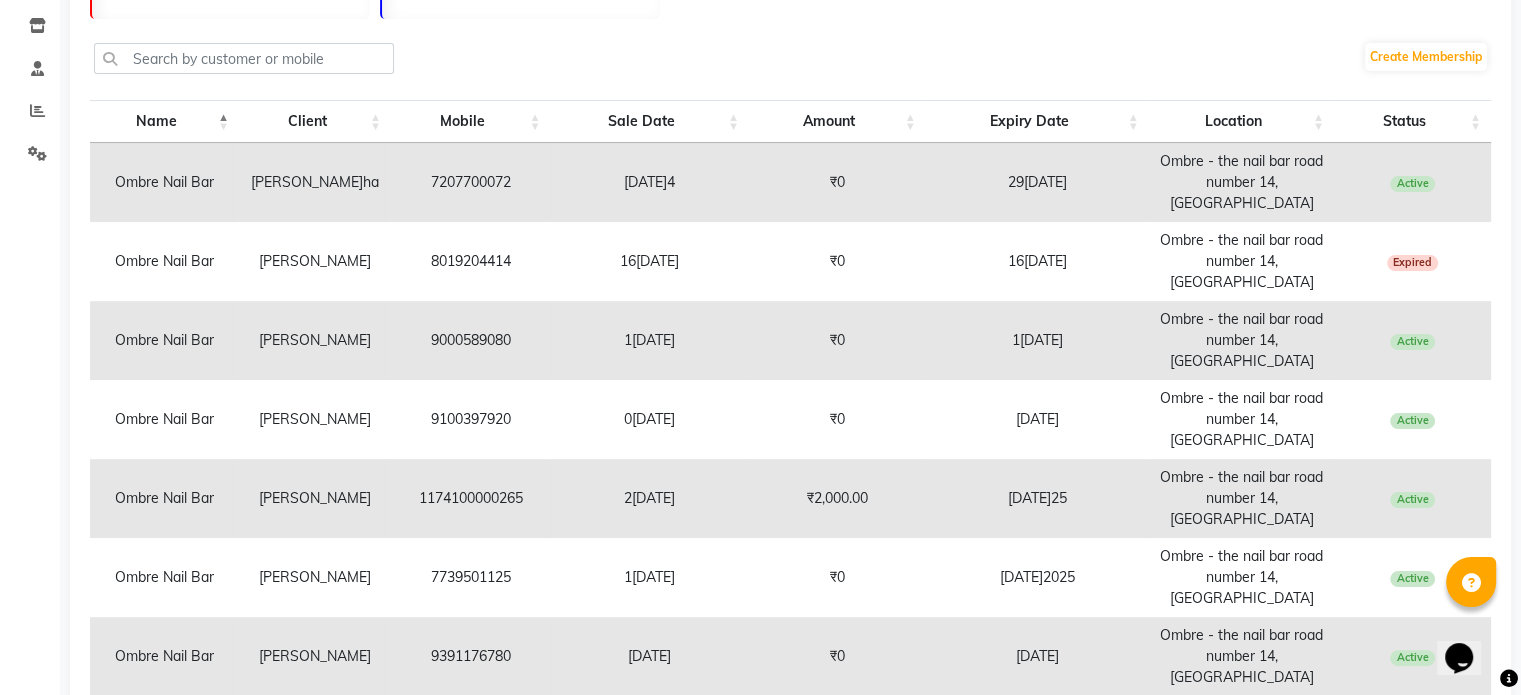 click on "16-01-2025" at bounding box center [1037, 261] 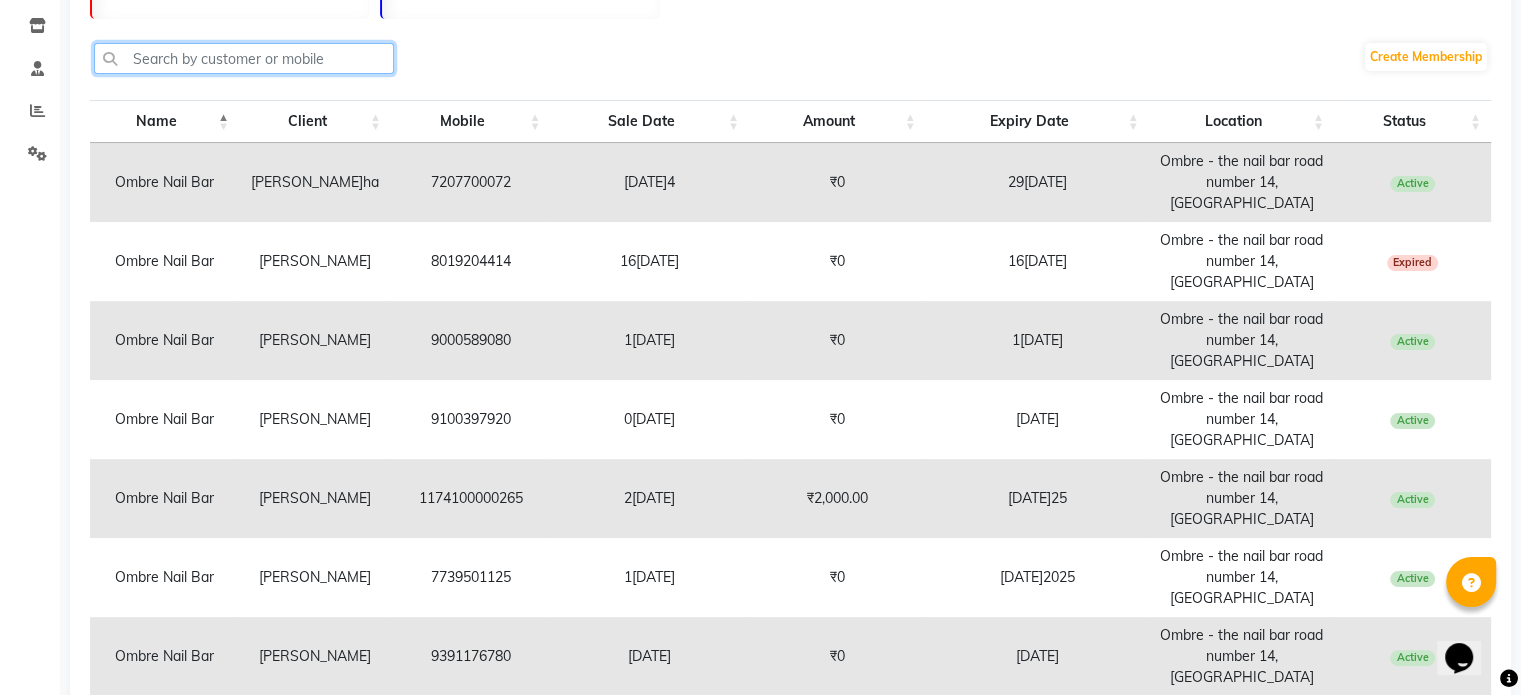 click 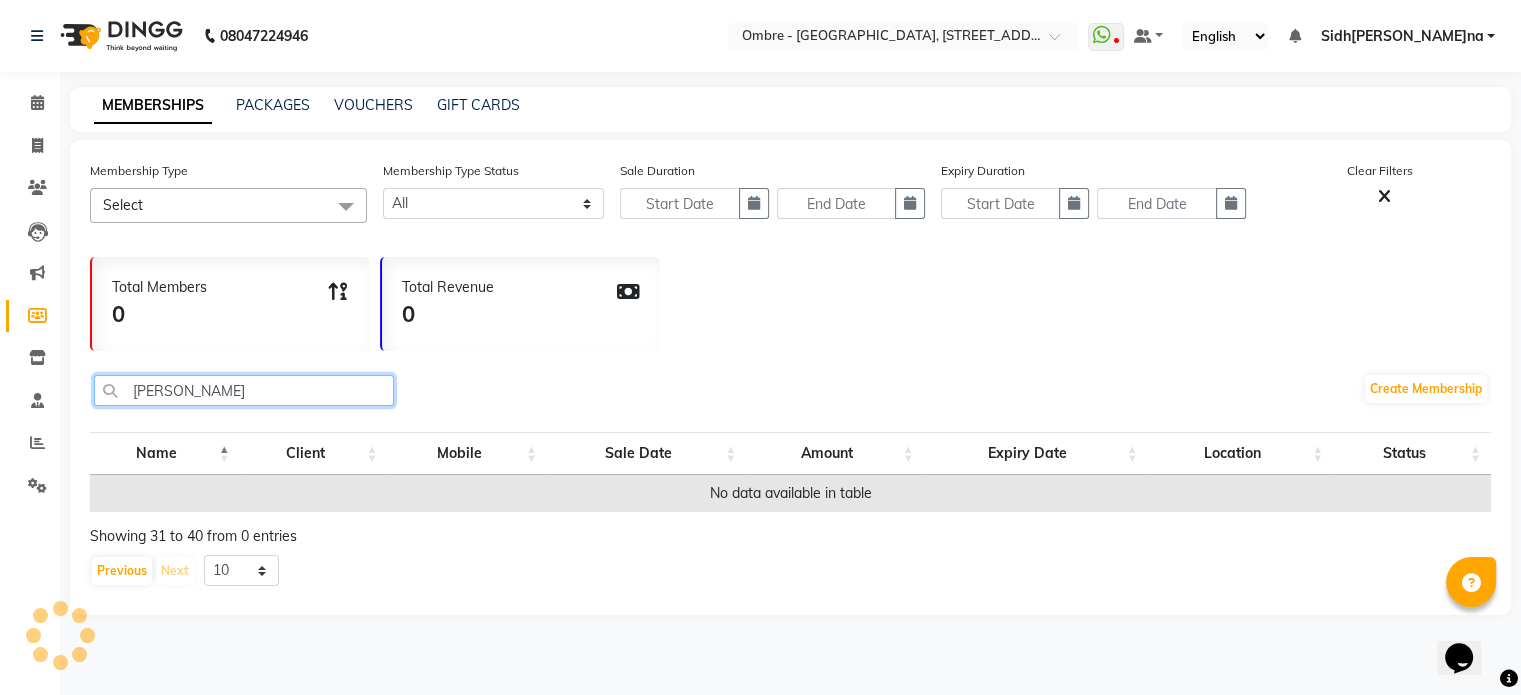 scroll, scrollTop: 0, scrollLeft: 0, axis: both 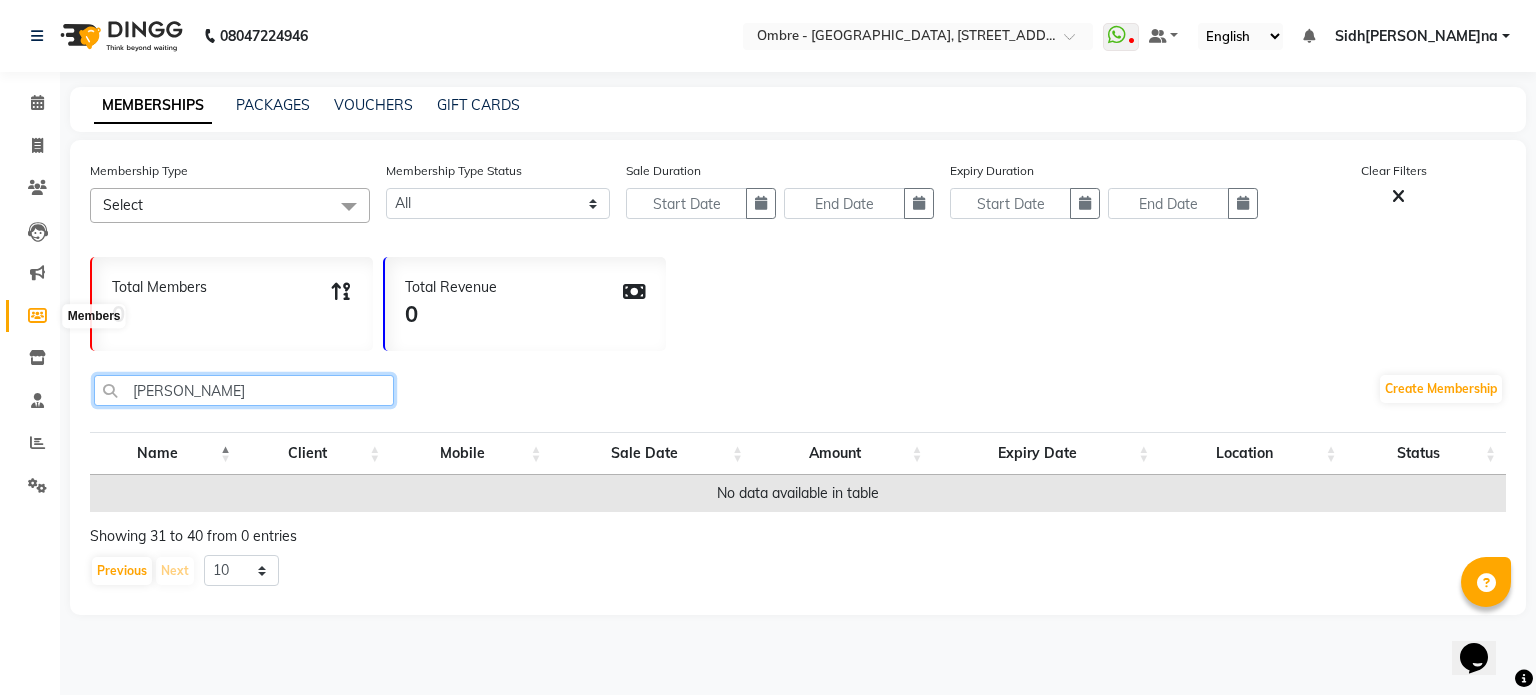 type on "sandra" 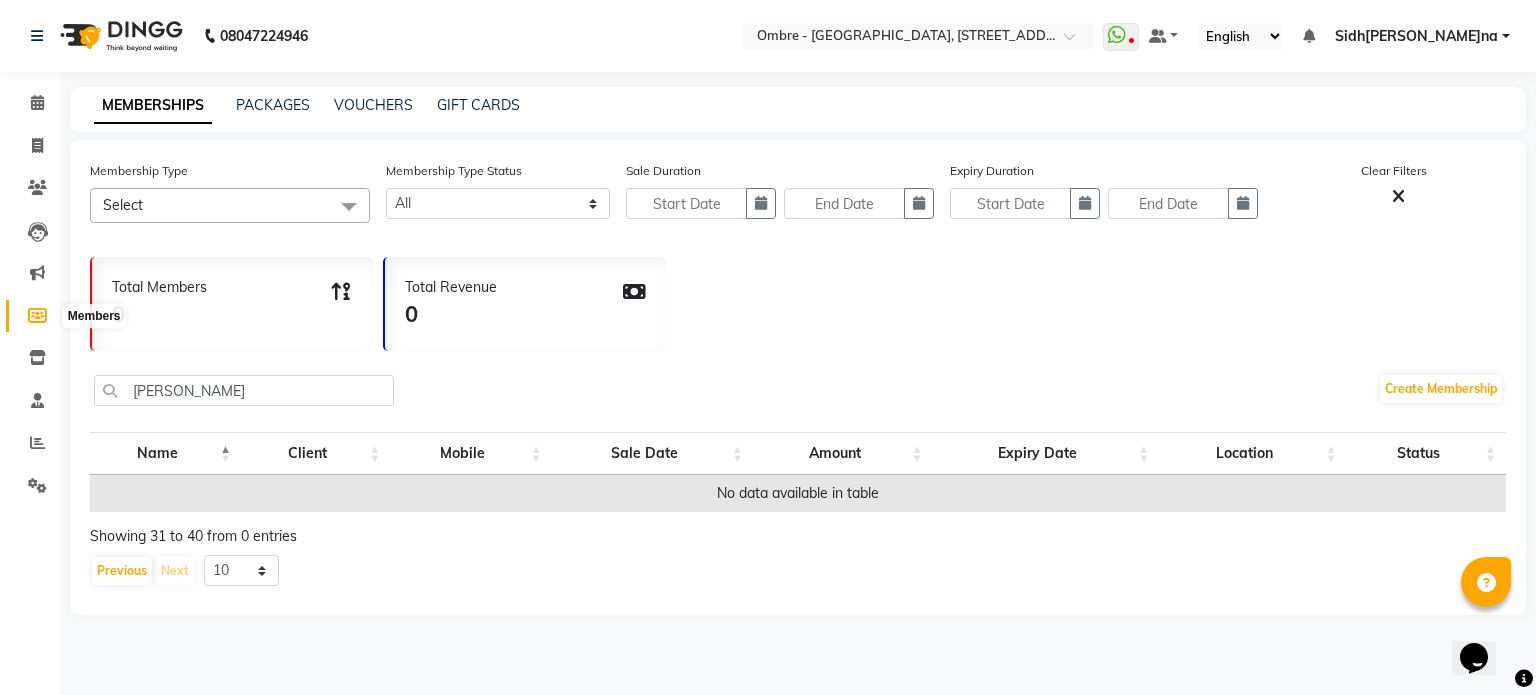 click 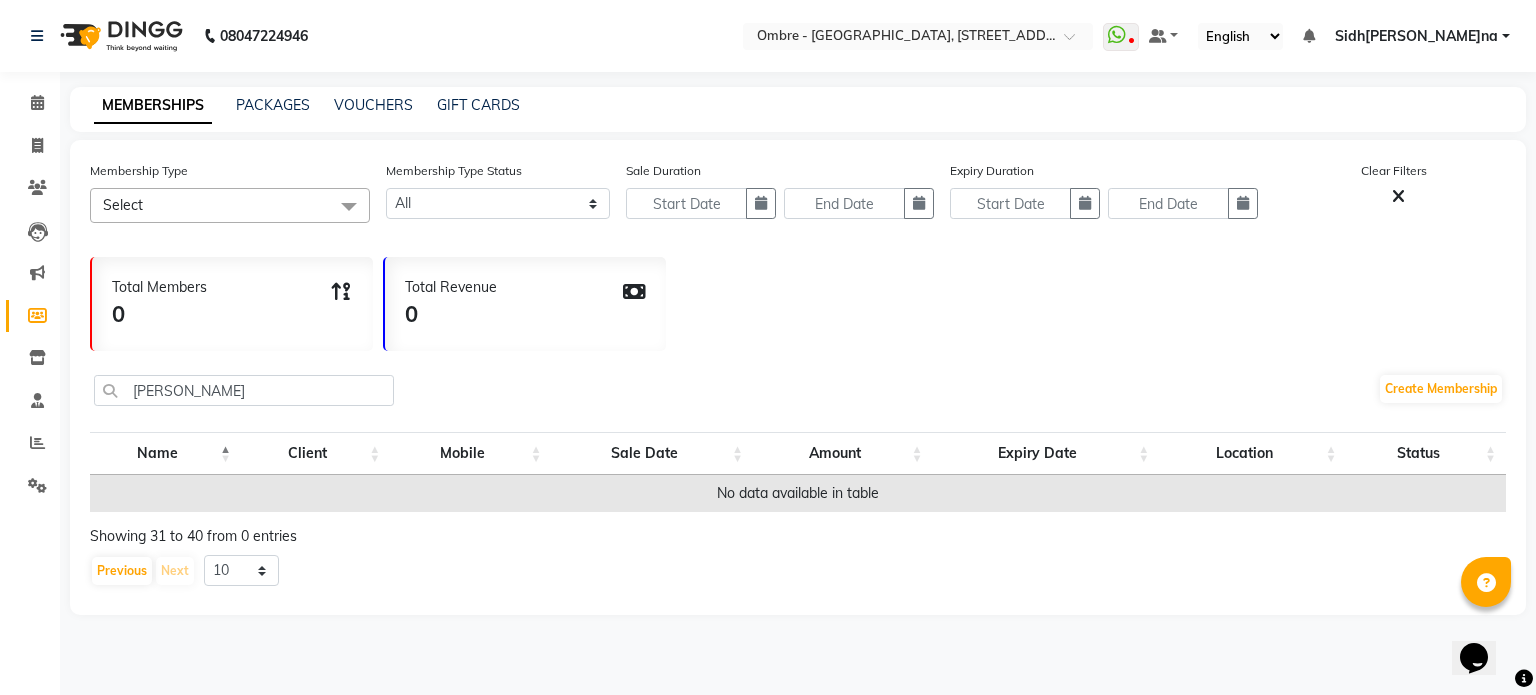 click 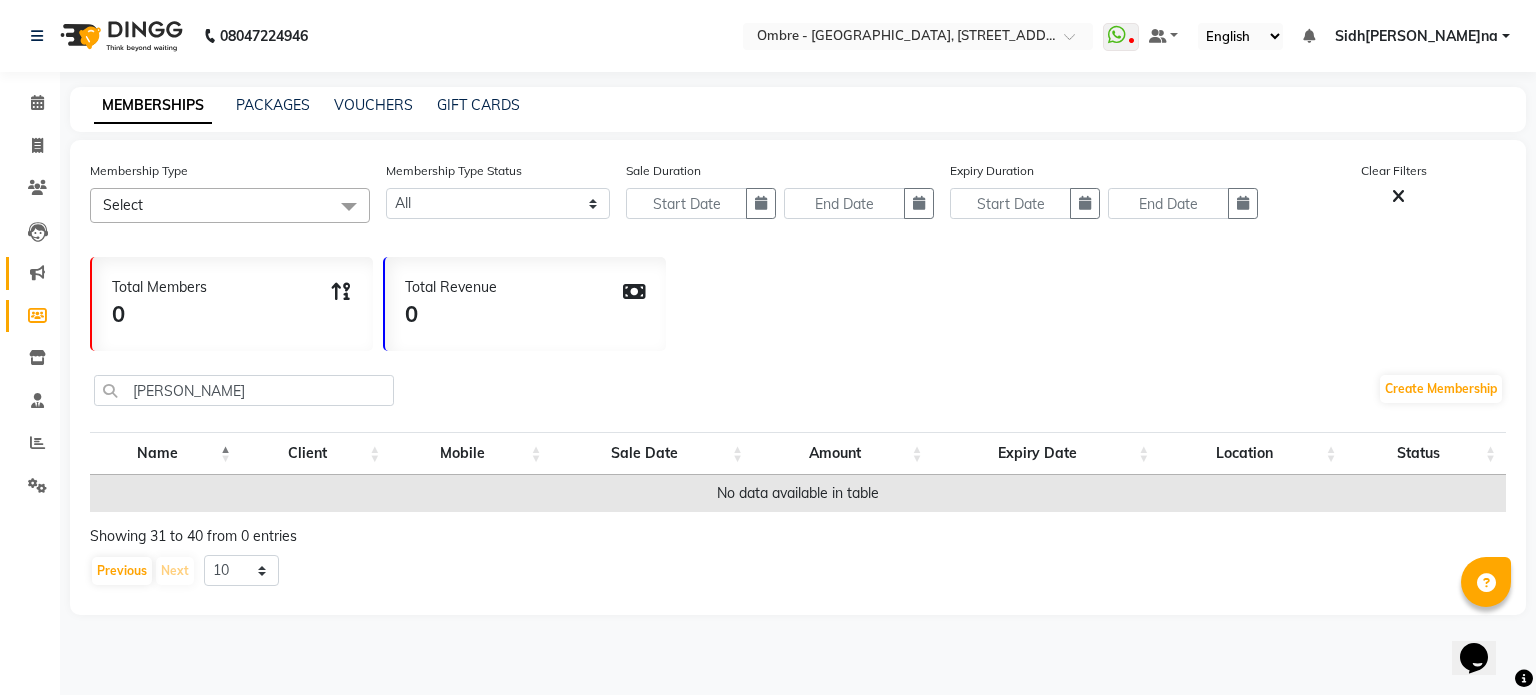click on "Marketing" 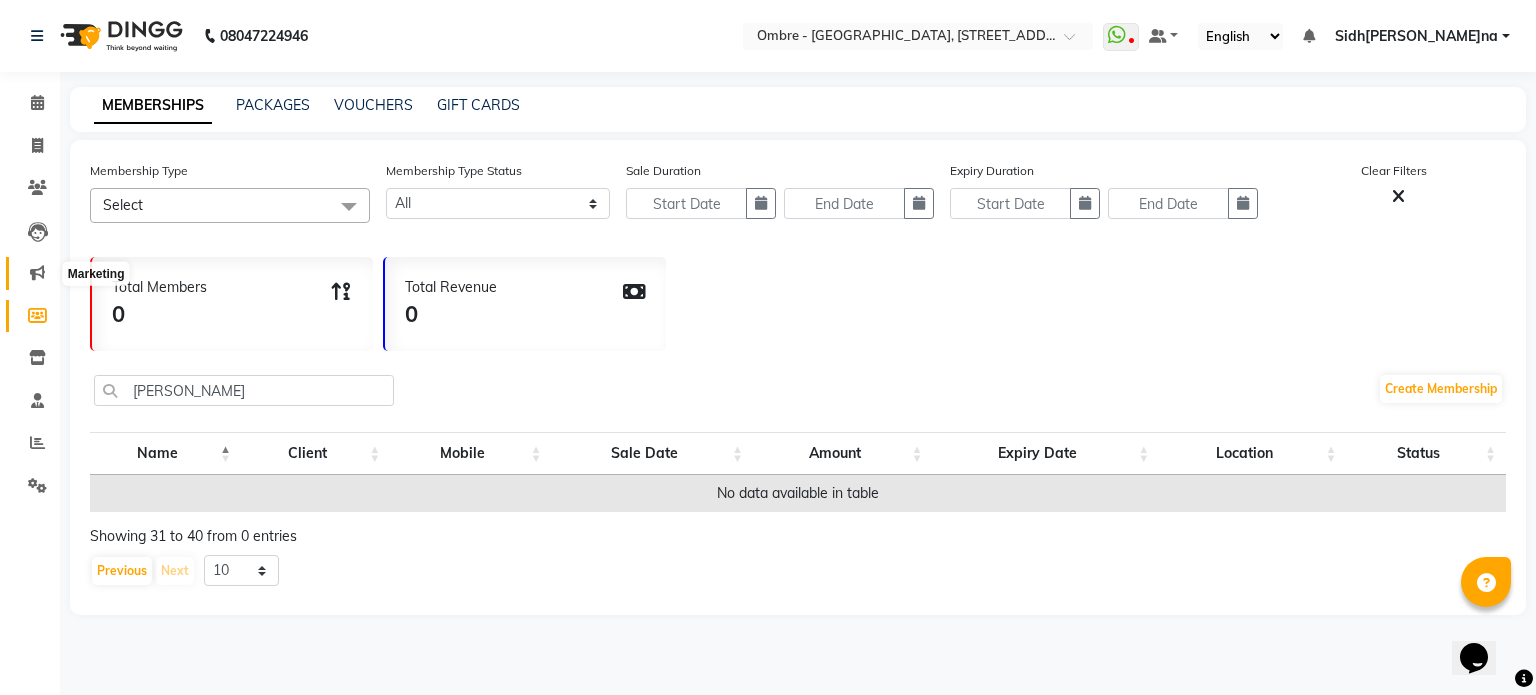 click 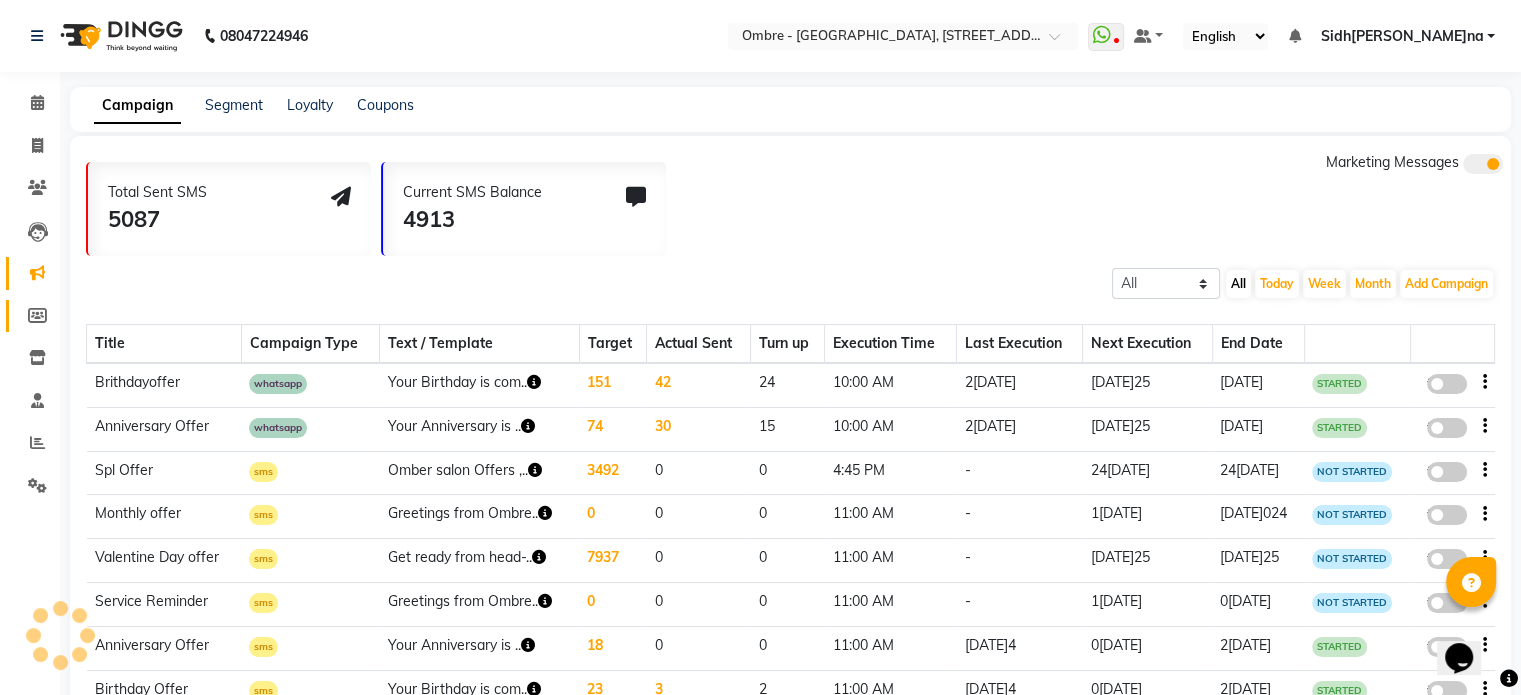 click 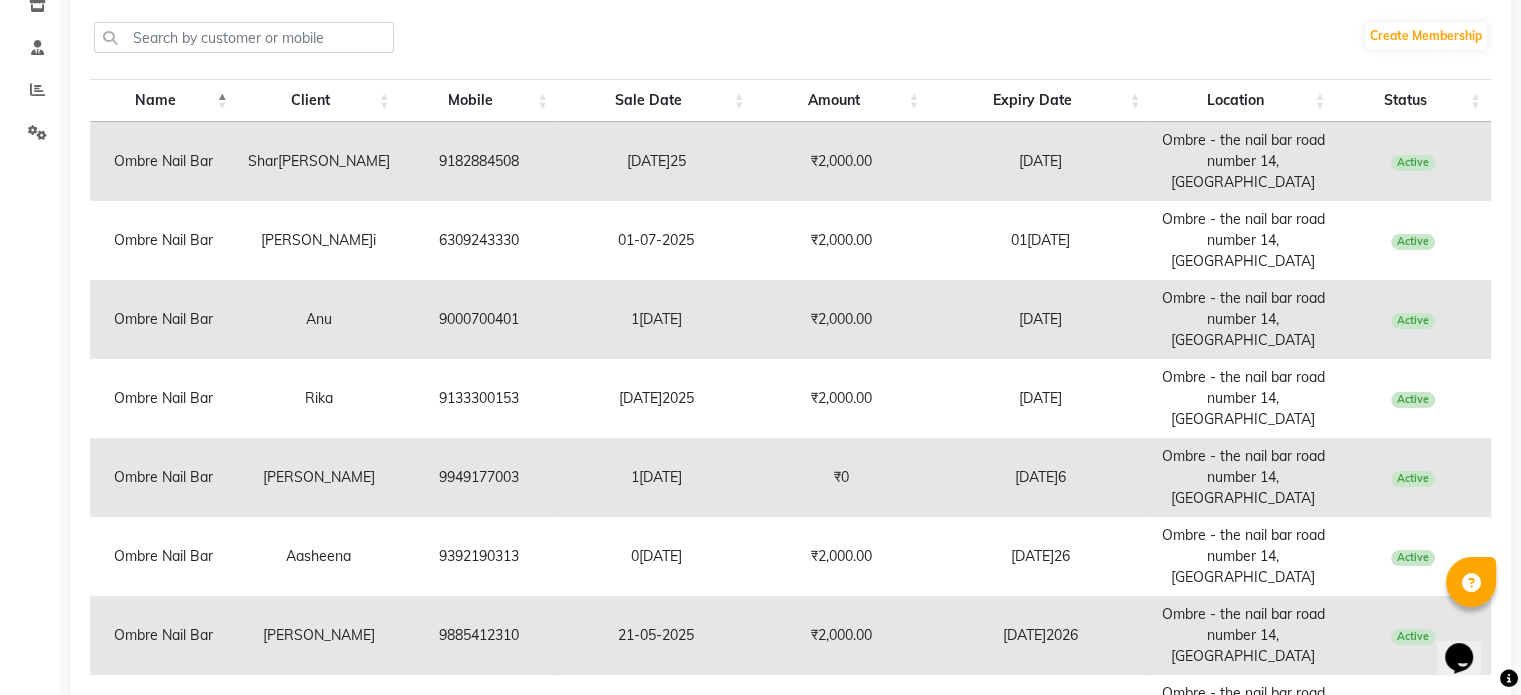 scroll, scrollTop: 493, scrollLeft: 0, axis: vertical 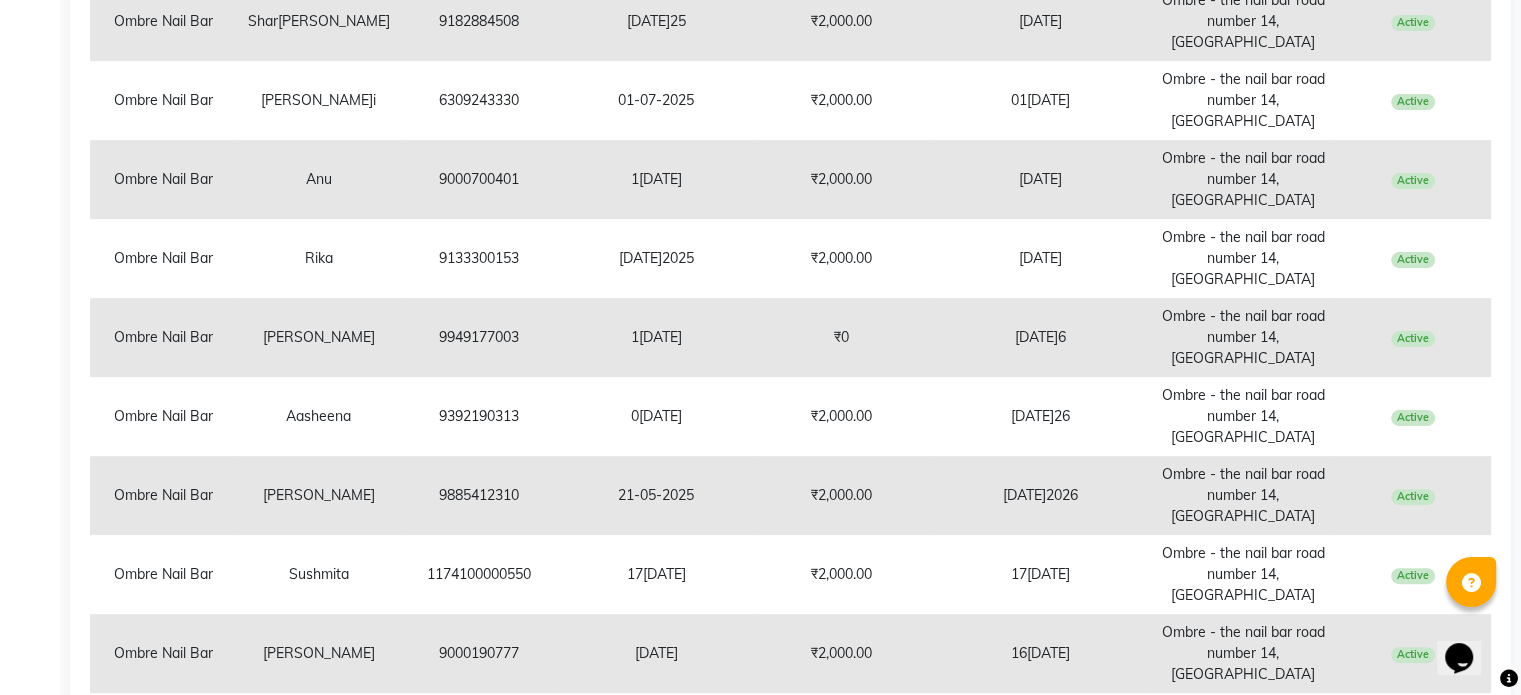 click on "Next" 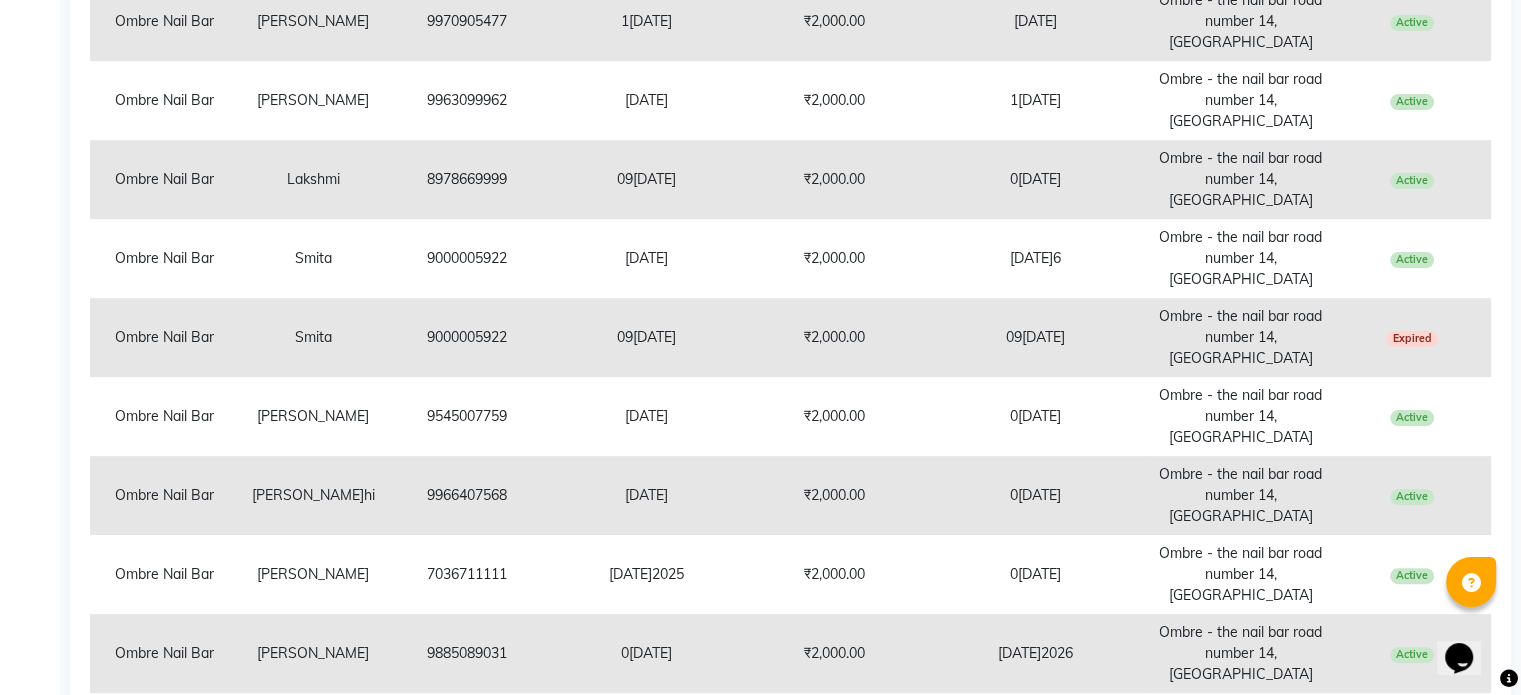 click on "Next" 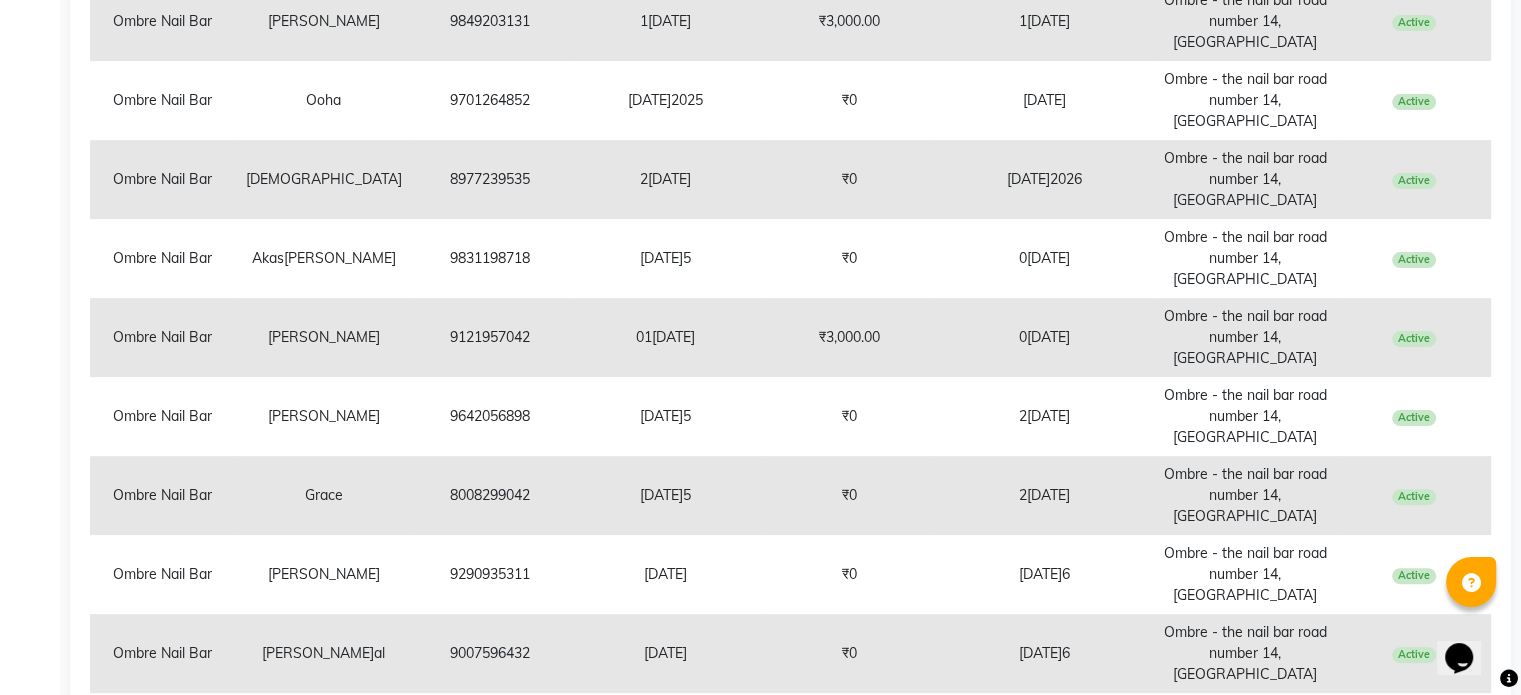 click on "Next" 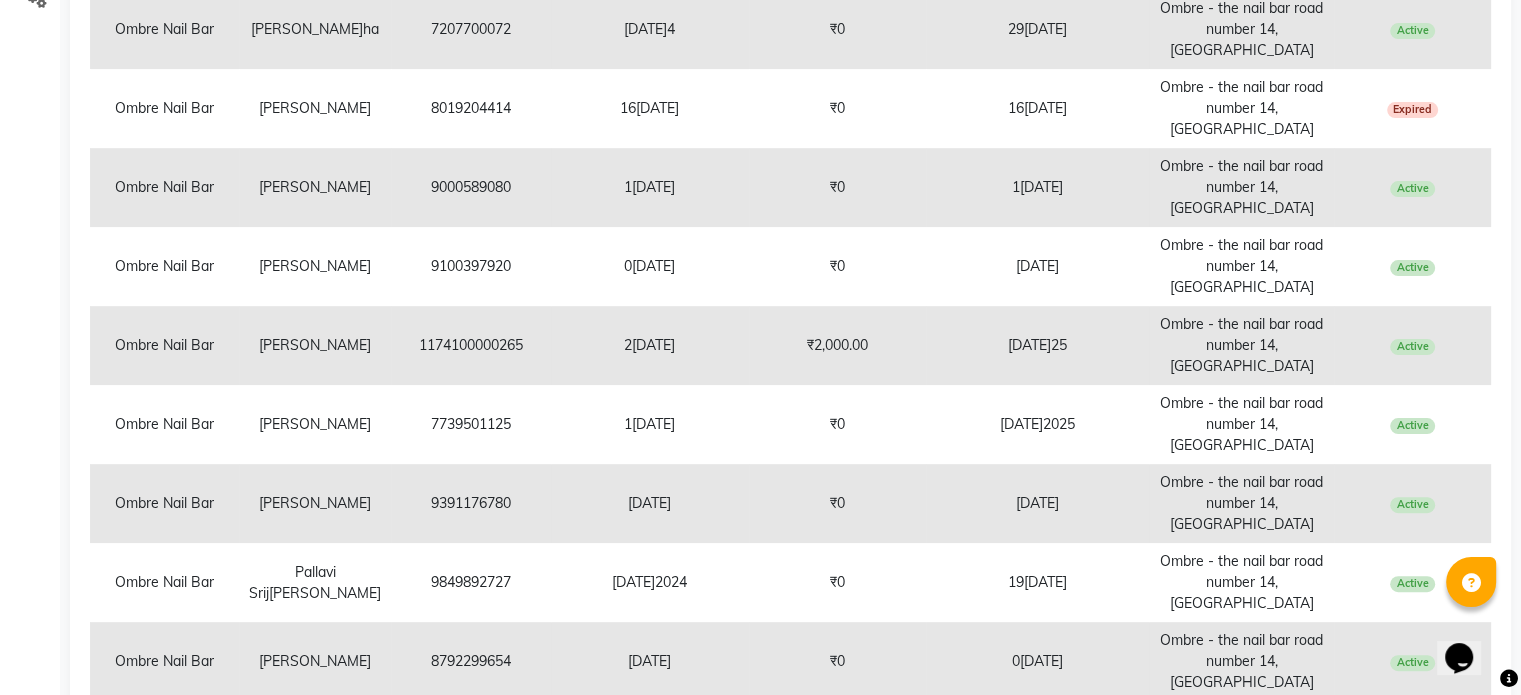 scroll, scrollTop: 493, scrollLeft: 0, axis: vertical 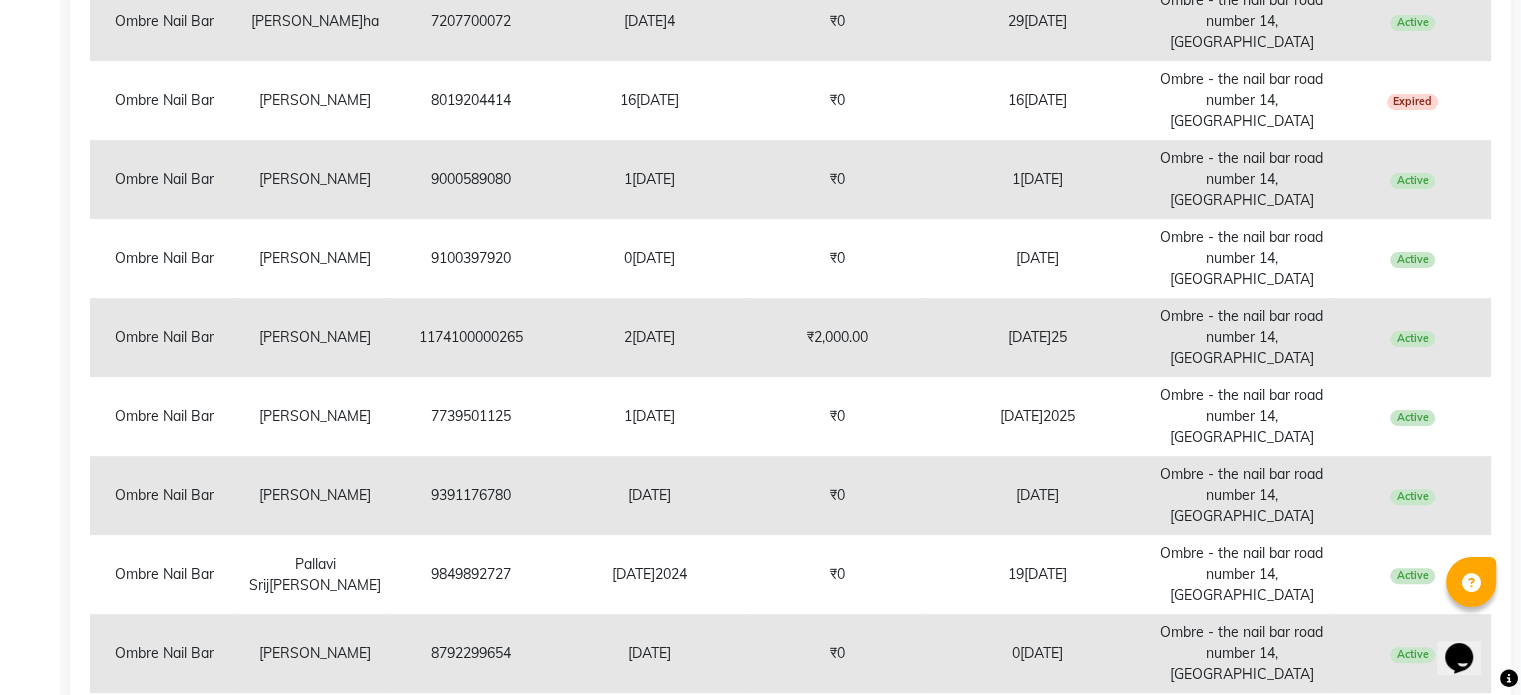 click on "Next" 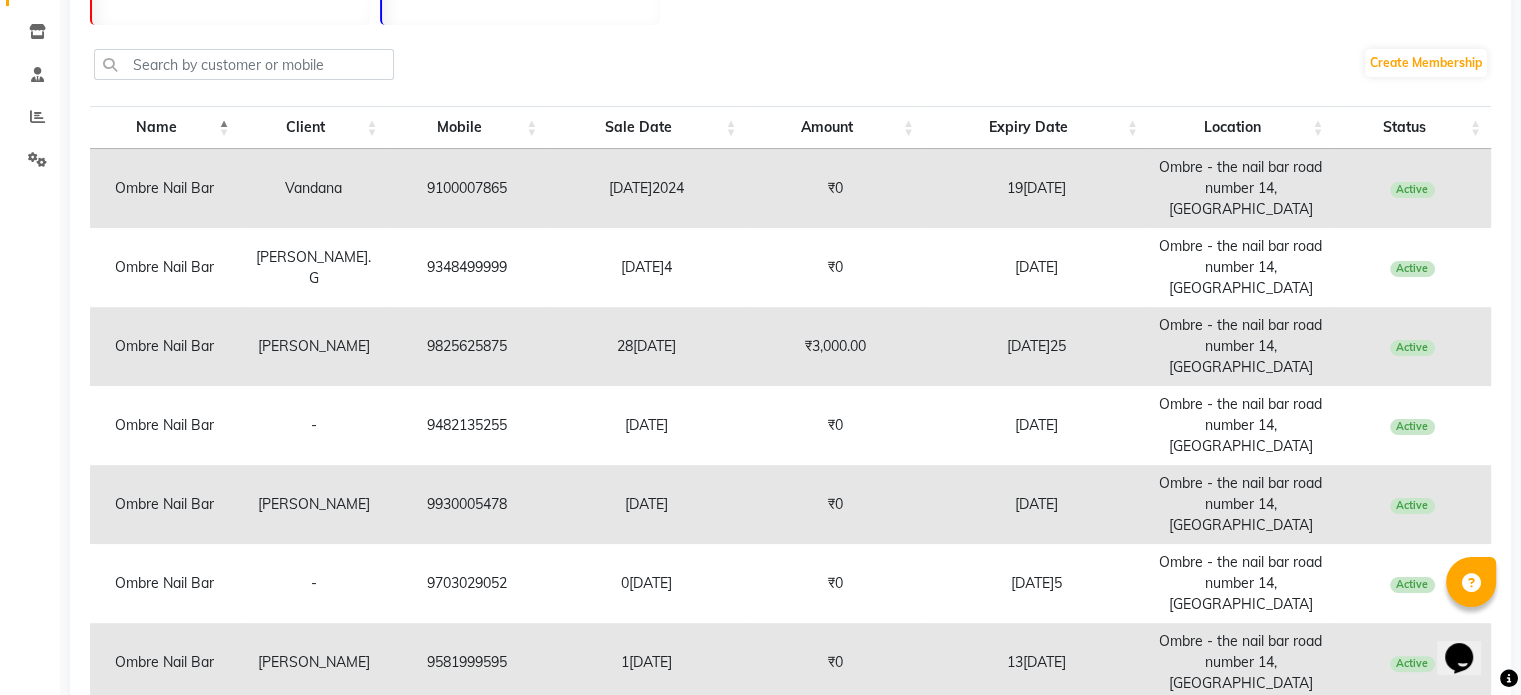 scroll, scrollTop: 335, scrollLeft: 0, axis: vertical 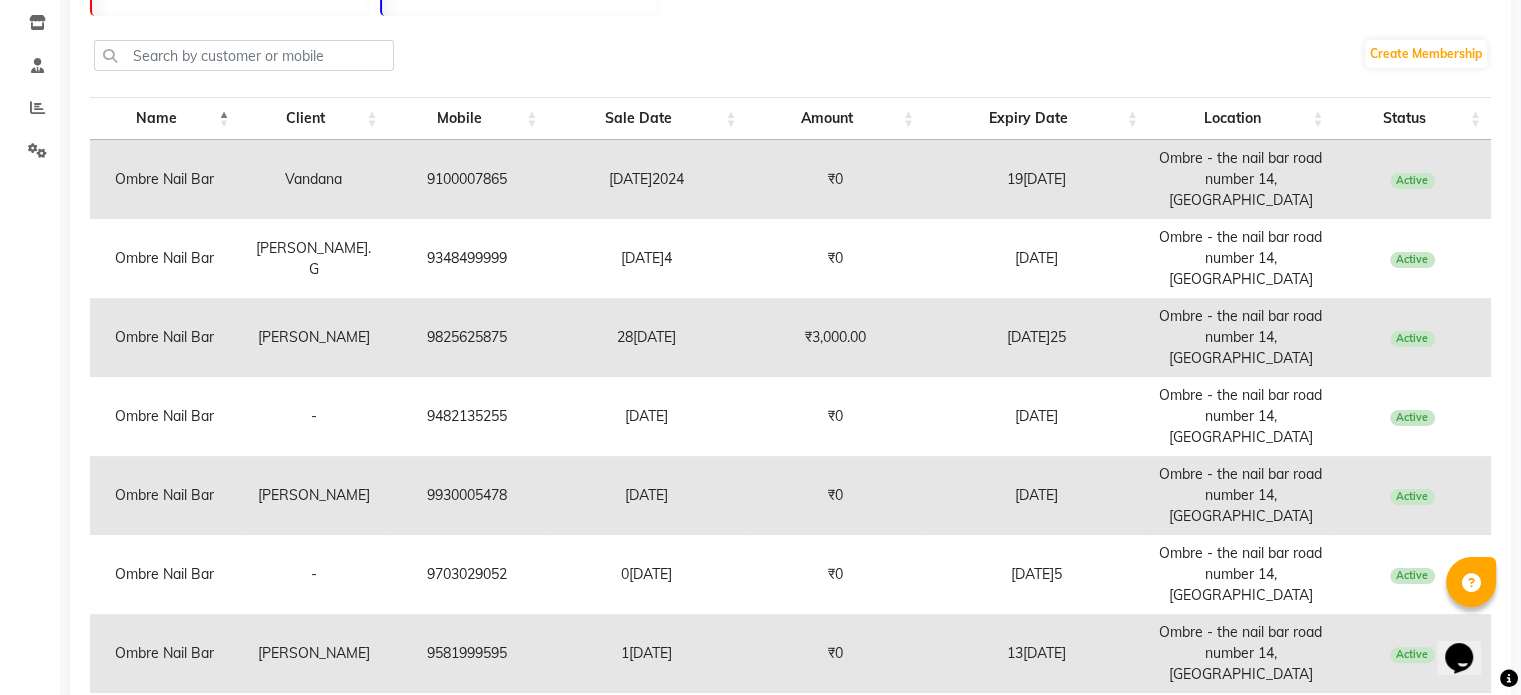 click on "9482135255" at bounding box center [468, 416] 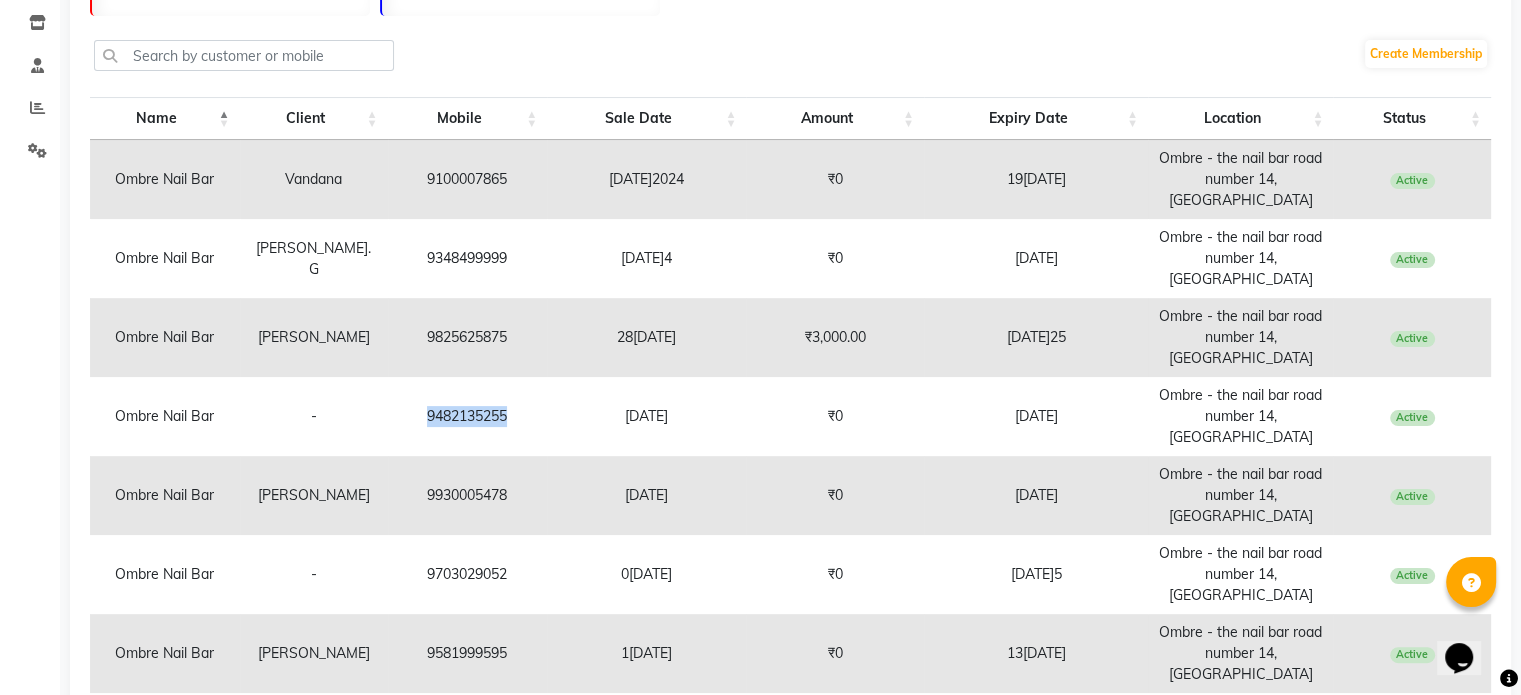 click on "9482135255" at bounding box center (468, 416) 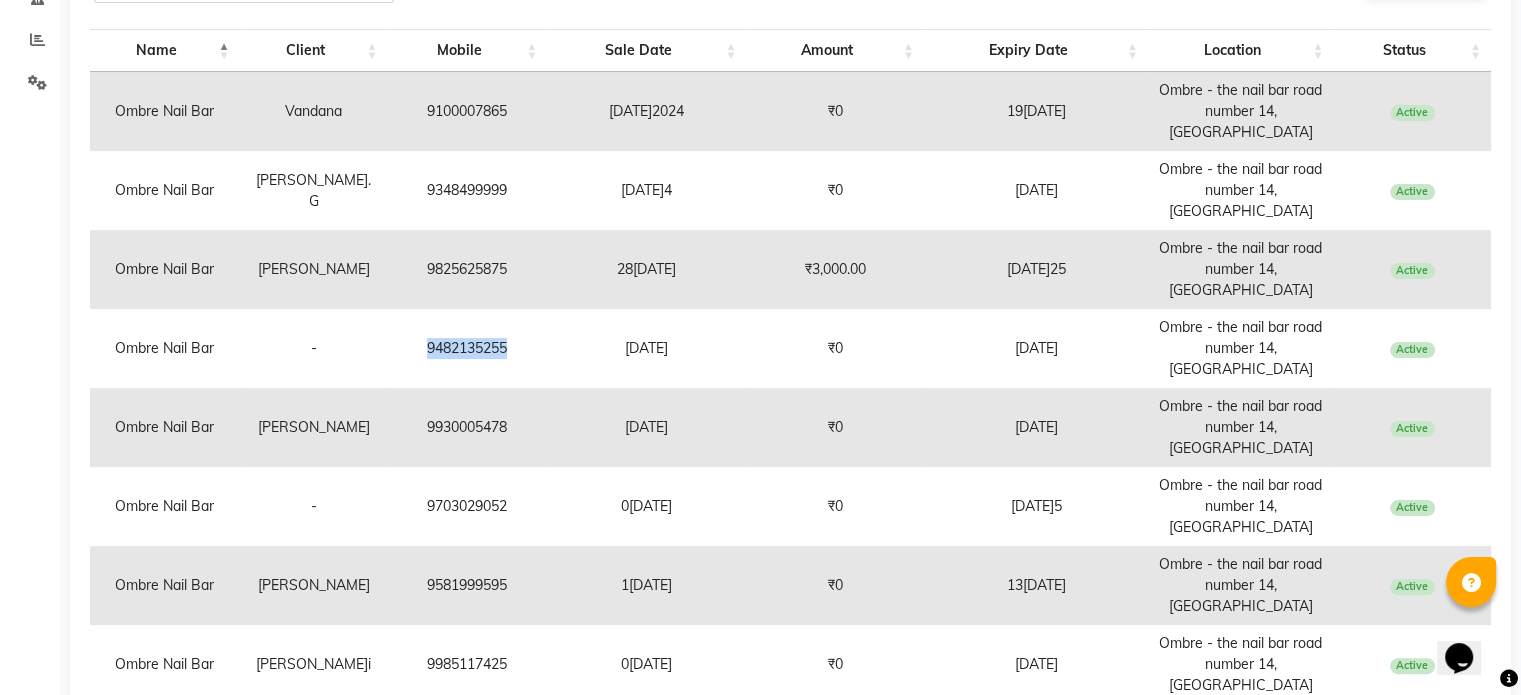 scroll, scrollTop: 413, scrollLeft: 0, axis: vertical 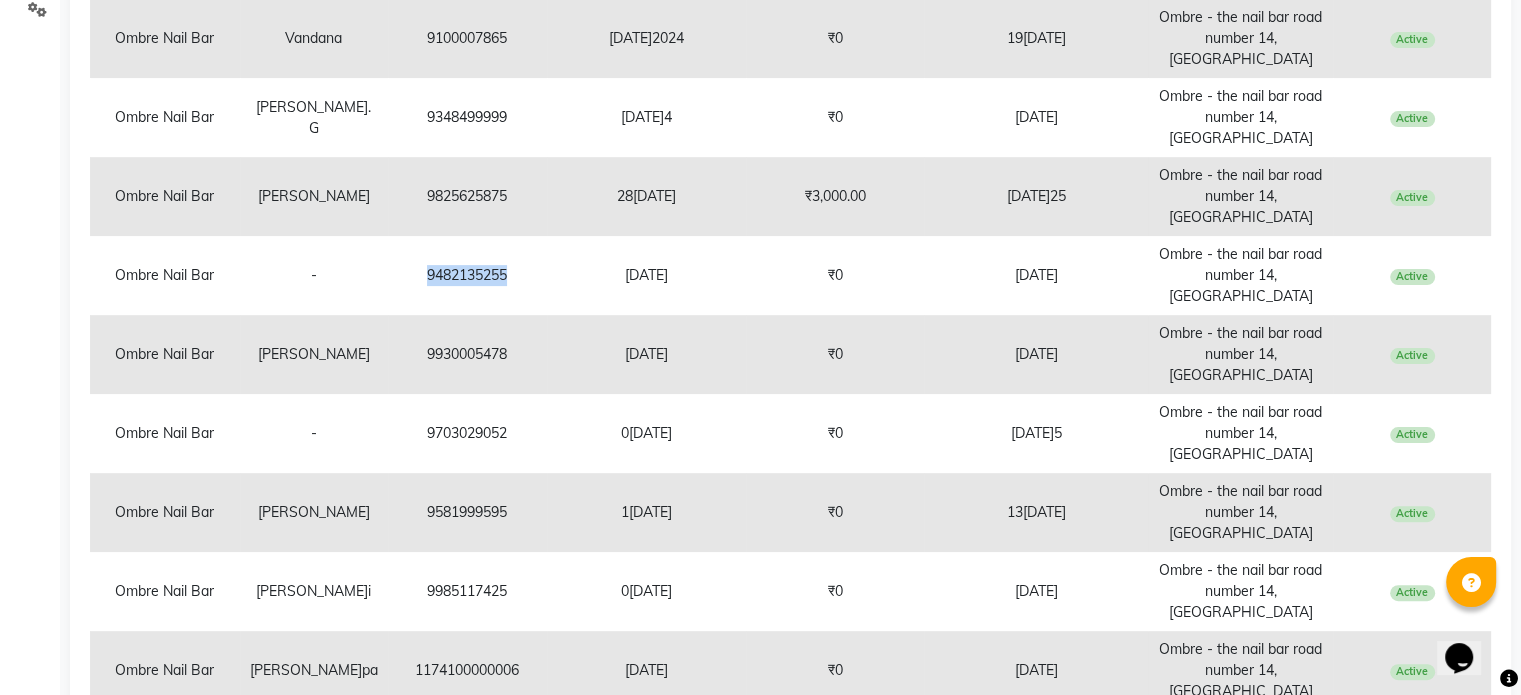 click on "Next" 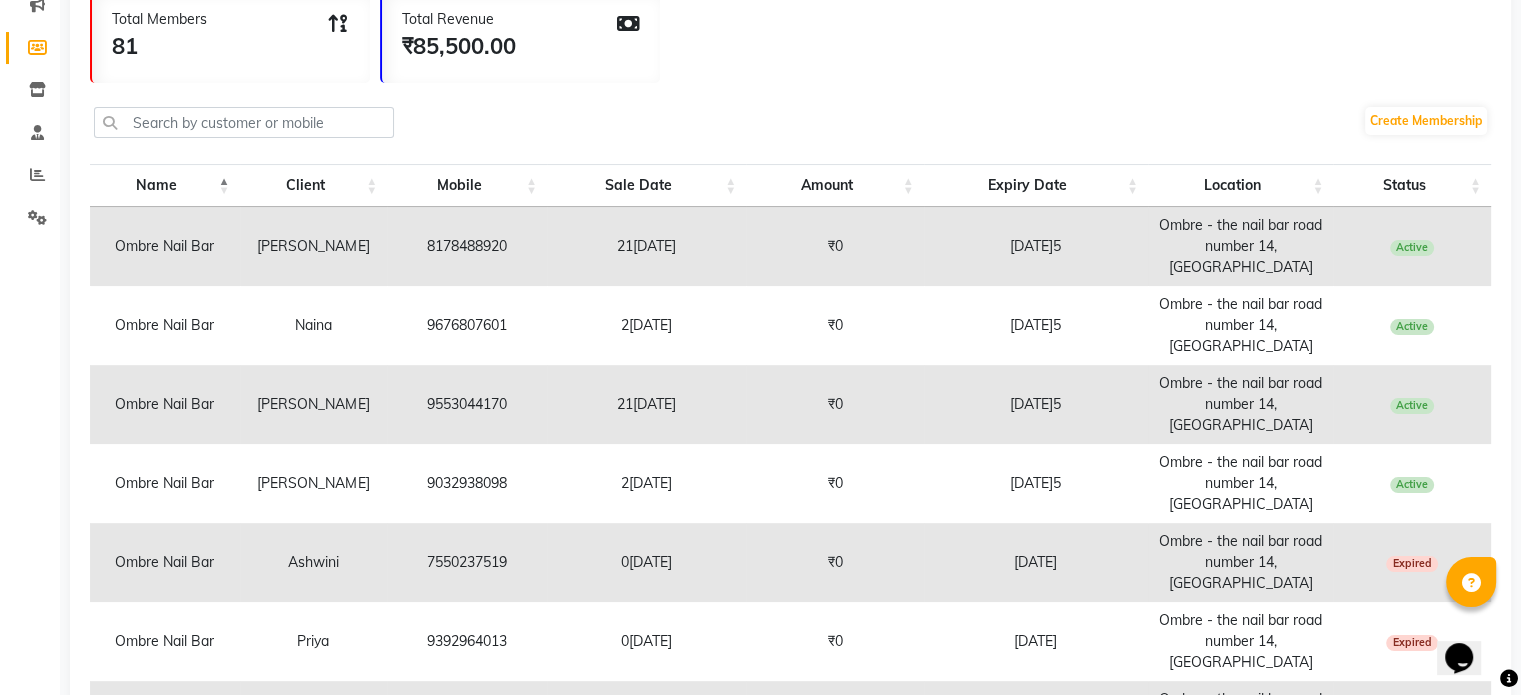 scroll, scrollTop: 283, scrollLeft: 0, axis: vertical 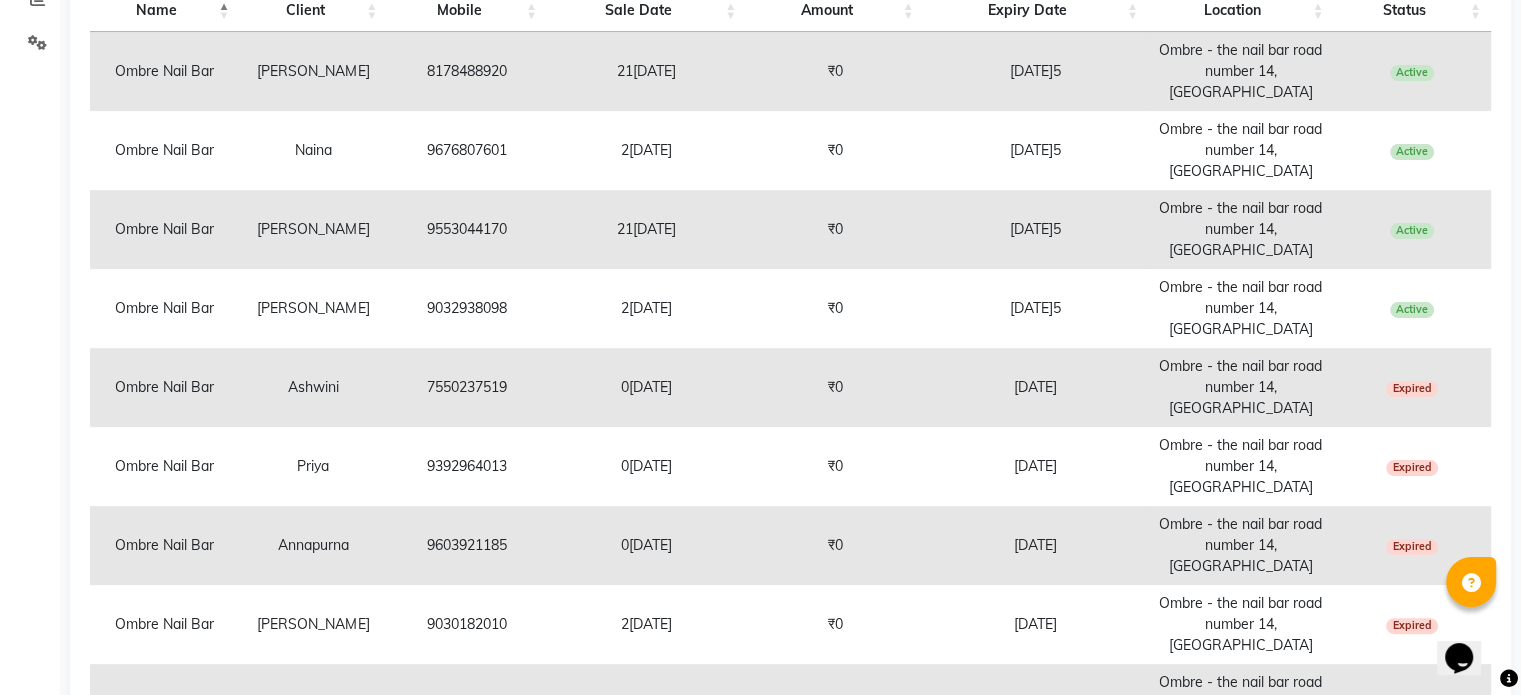 click on "Next" 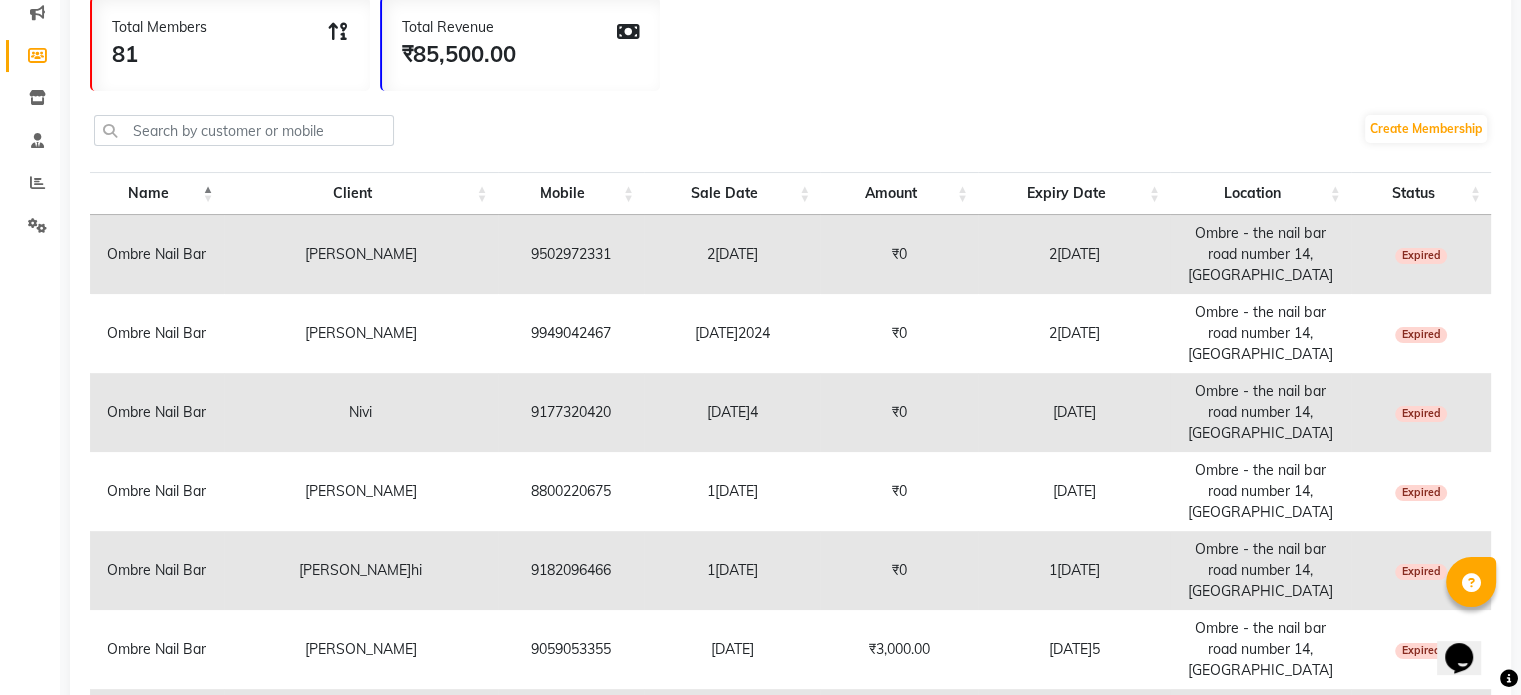 scroll, scrollTop: 308, scrollLeft: 0, axis: vertical 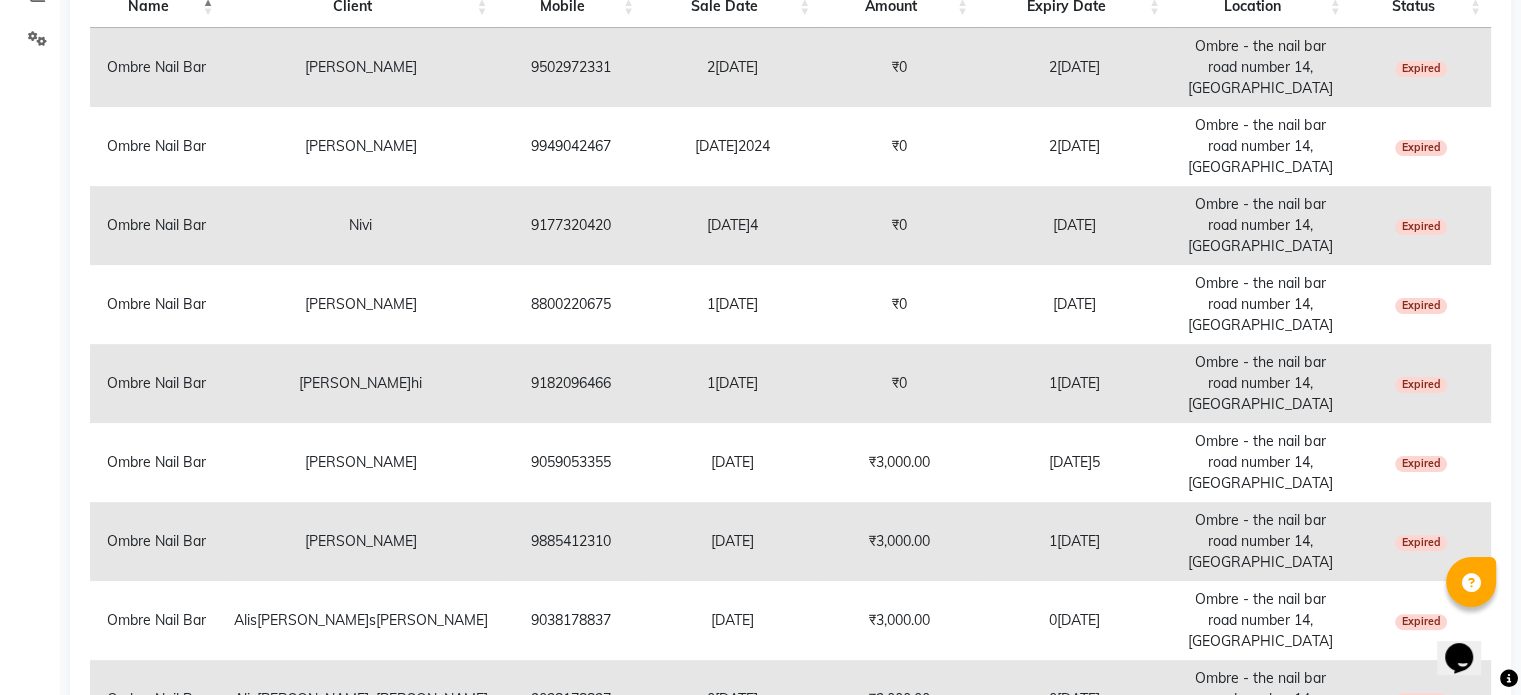 click on "Next" 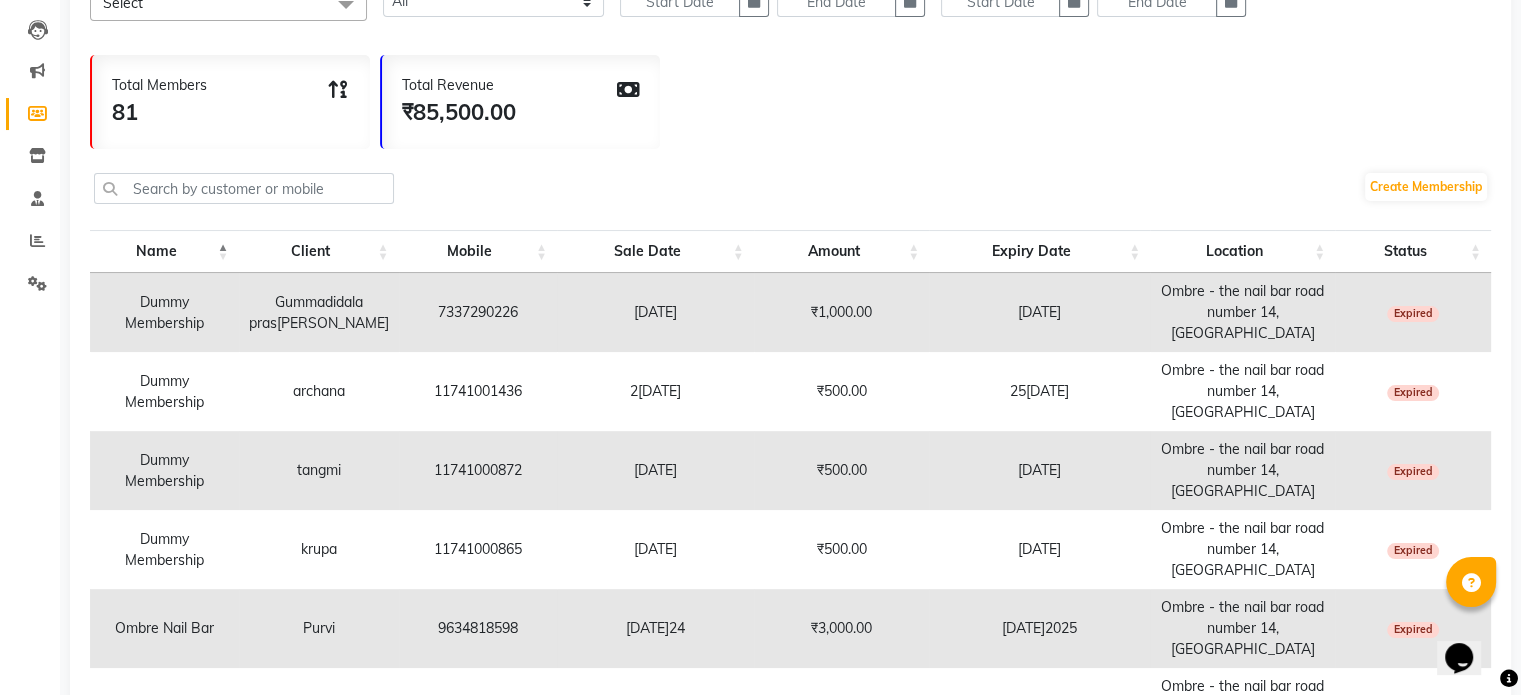 scroll, scrollTop: 216, scrollLeft: 0, axis: vertical 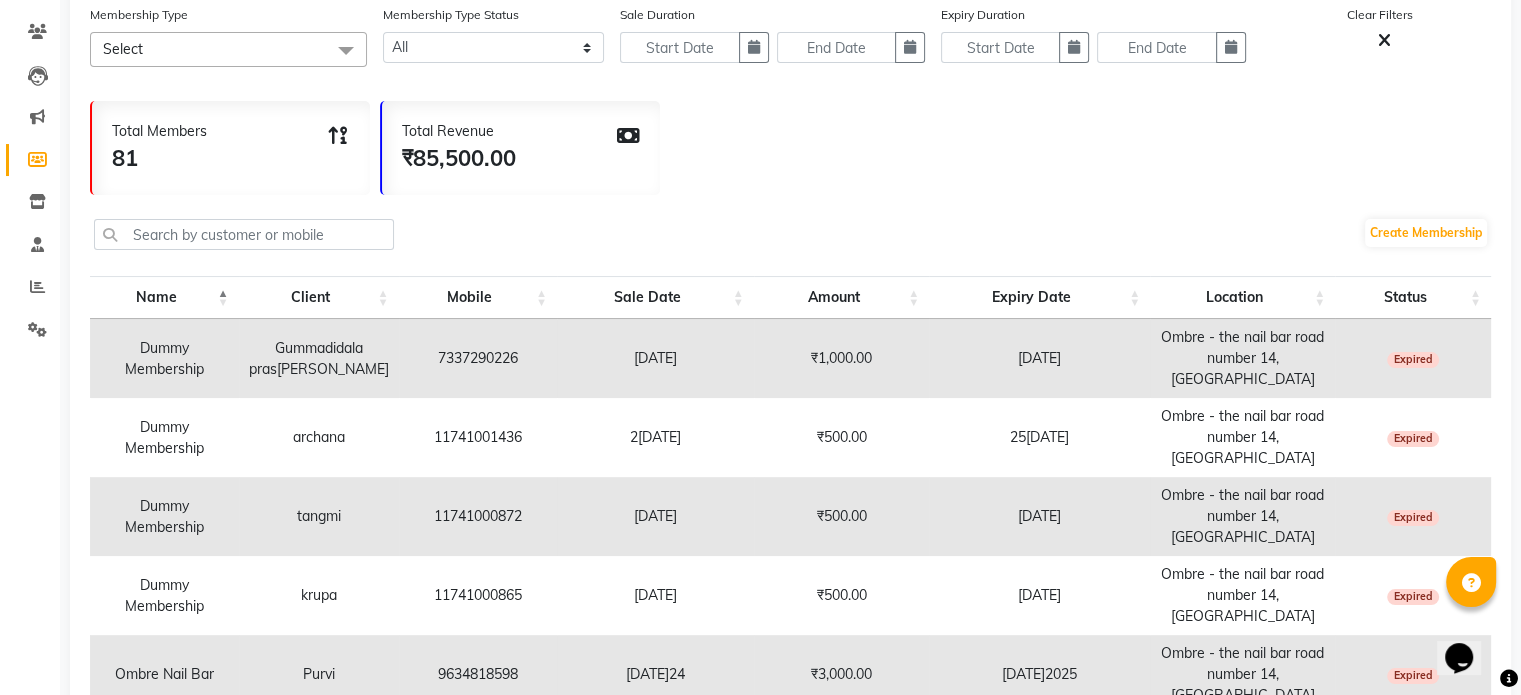 drag, startPoint x: 1512, startPoint y: 471, endPoint x: 1492, endPoint y: 695, distance: 224.89108 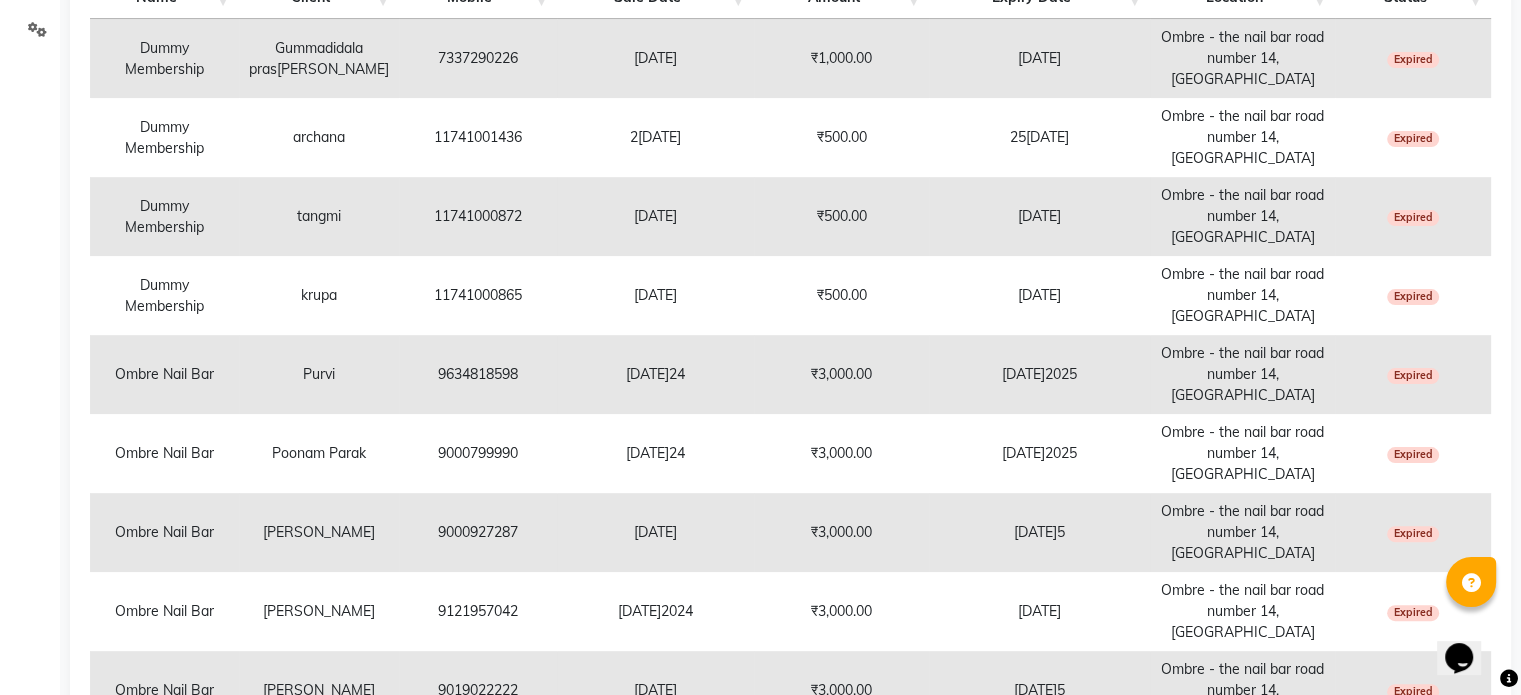 scroll, scrollTop: 474, scrollLeft: 0, axis: vertical 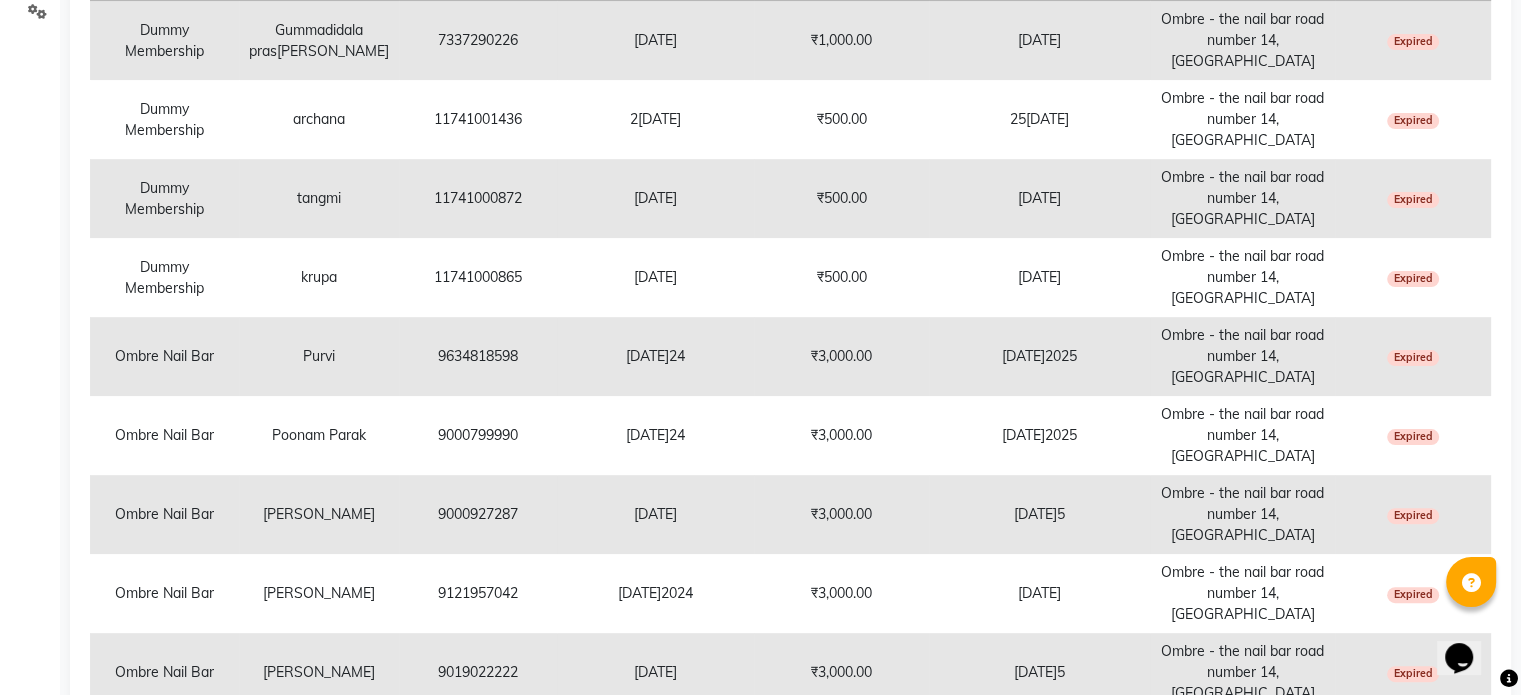 click on "Previous" 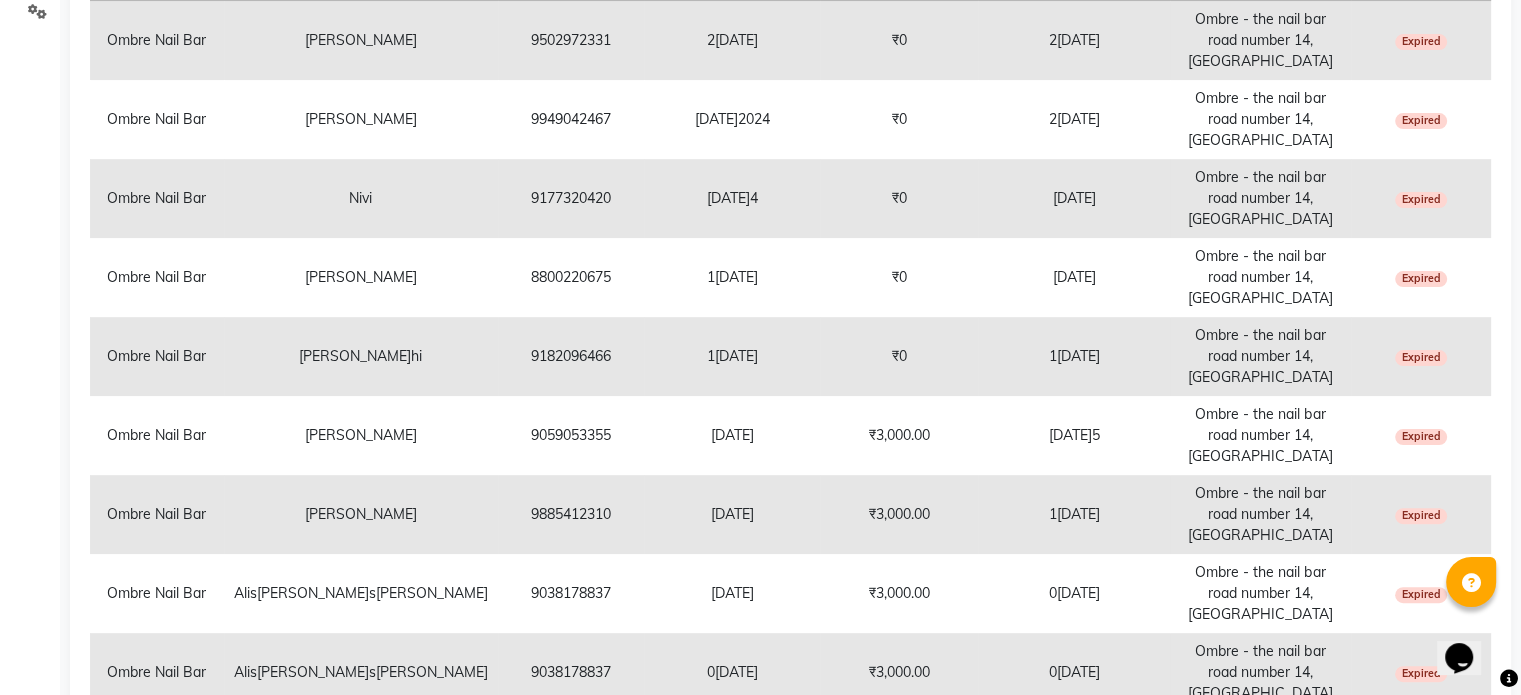 click on "Previous" 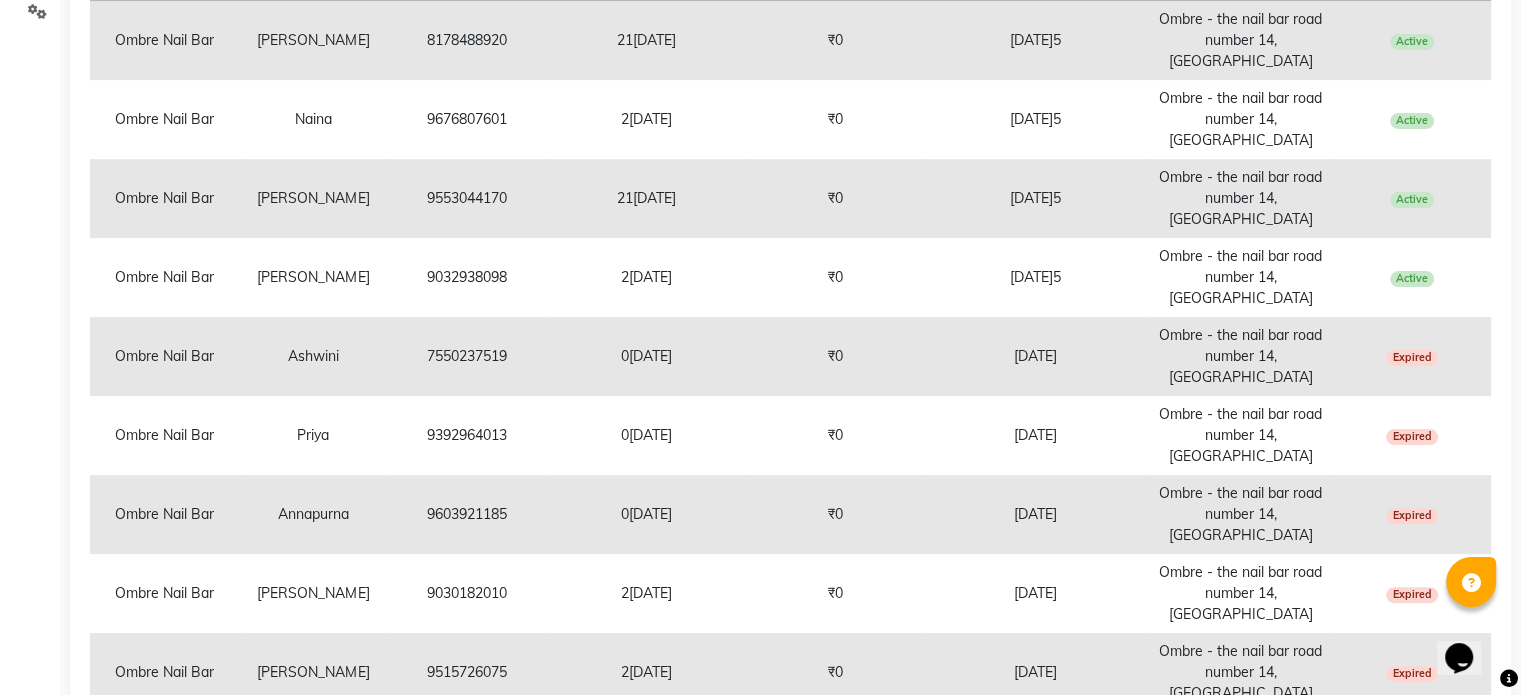 click on "Previous" 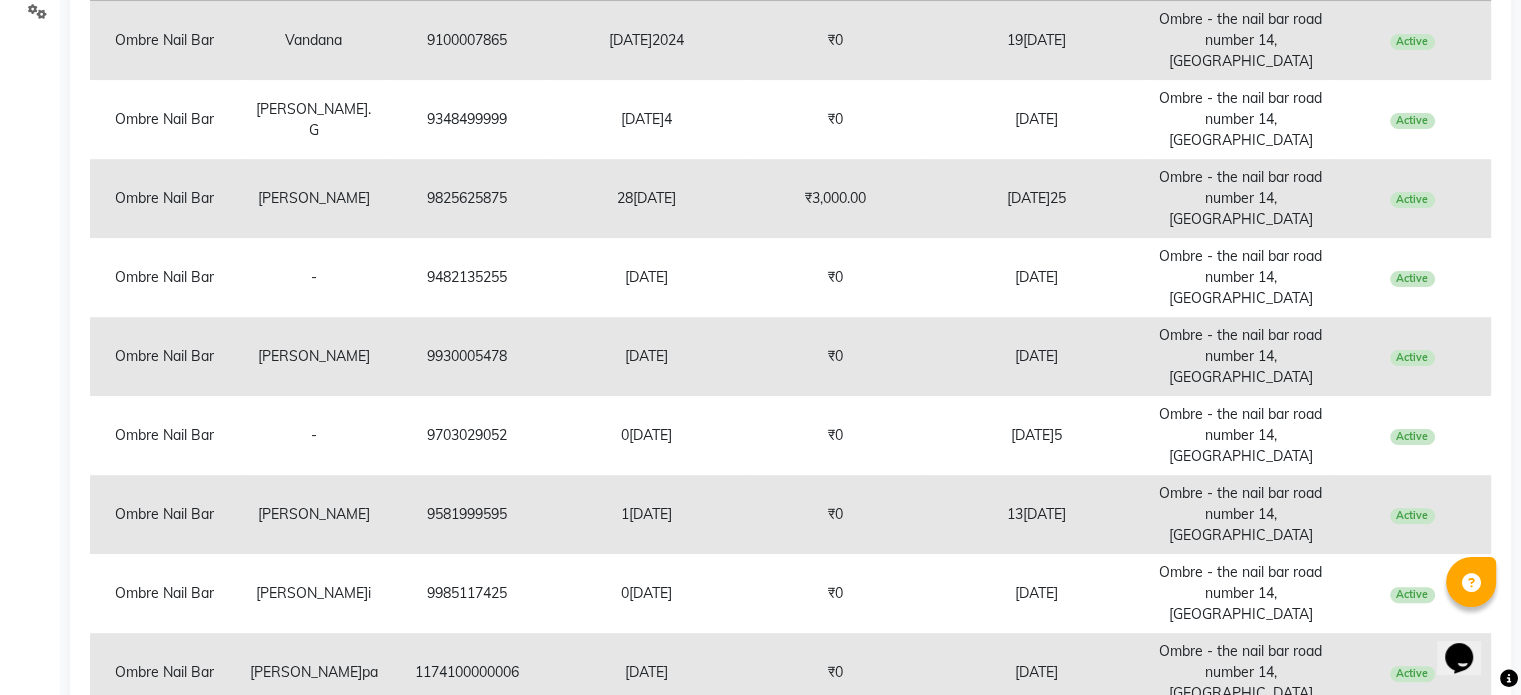 click on "9703029052" at bounding box center [468, 435] 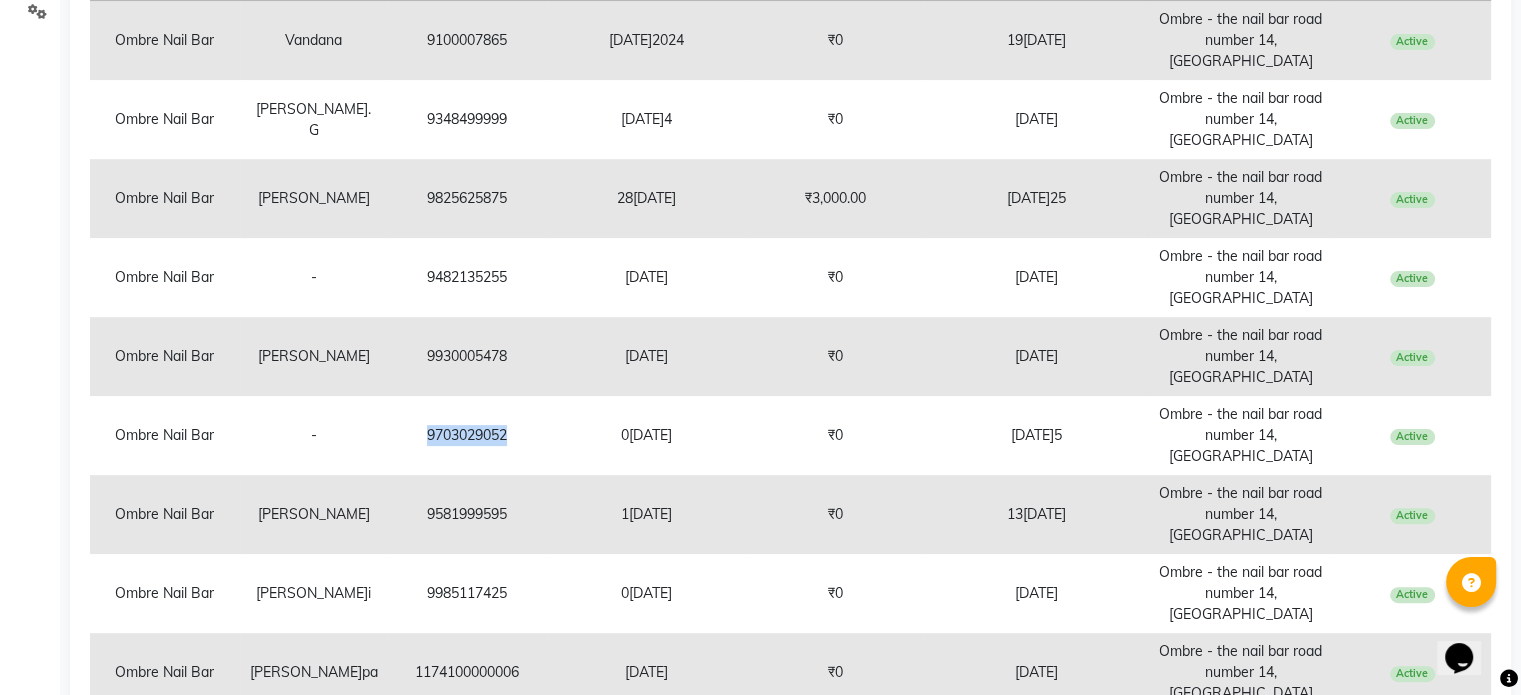 click on "9703029052" at bounding box center (468, 435) 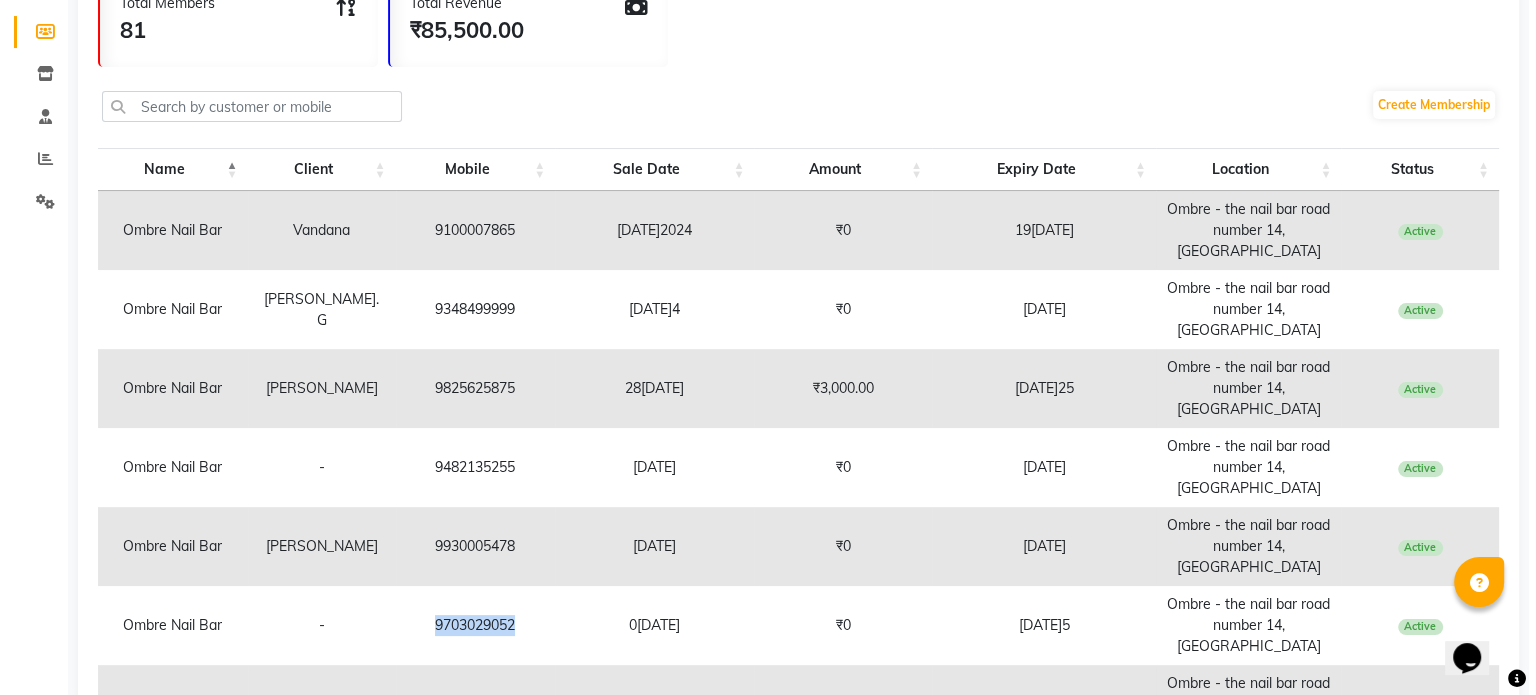 scroll, scrollTop: 0, scrollLeft: 0, axis: both 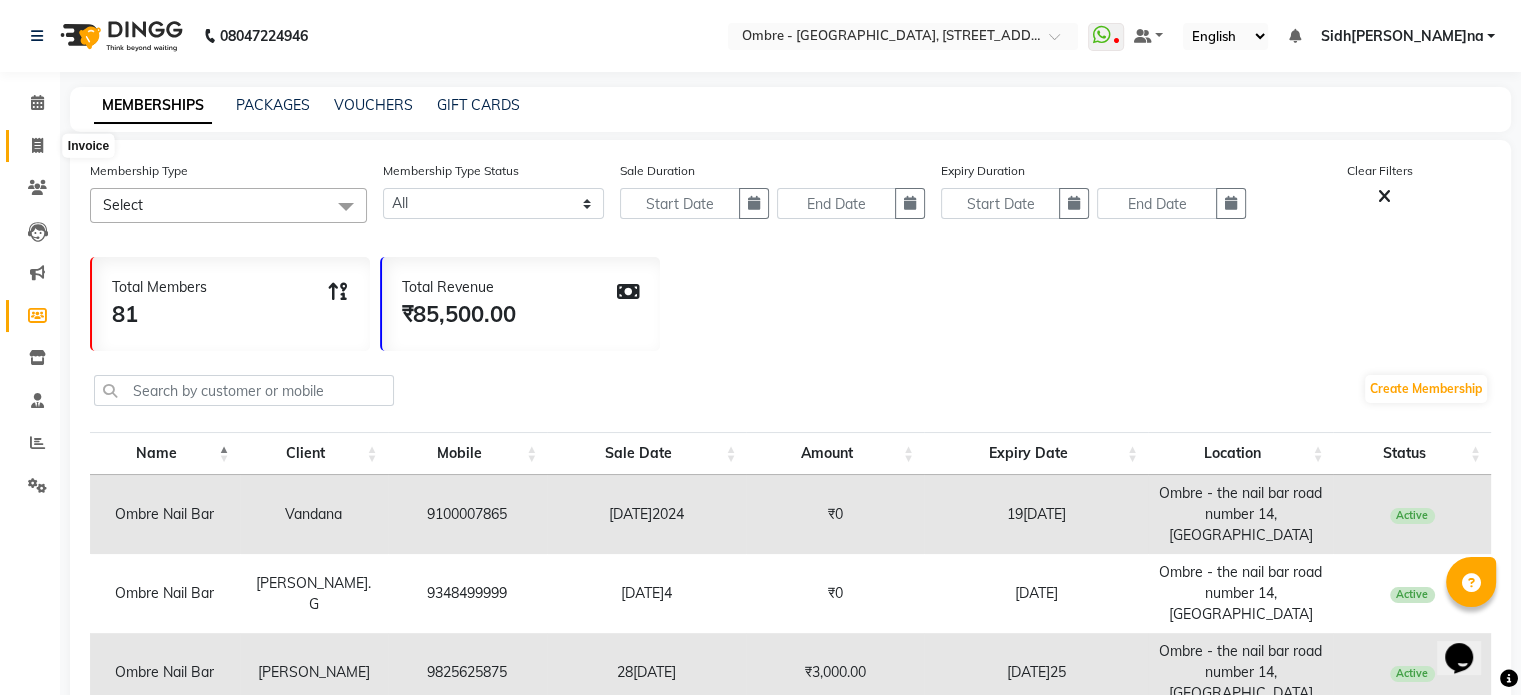 click 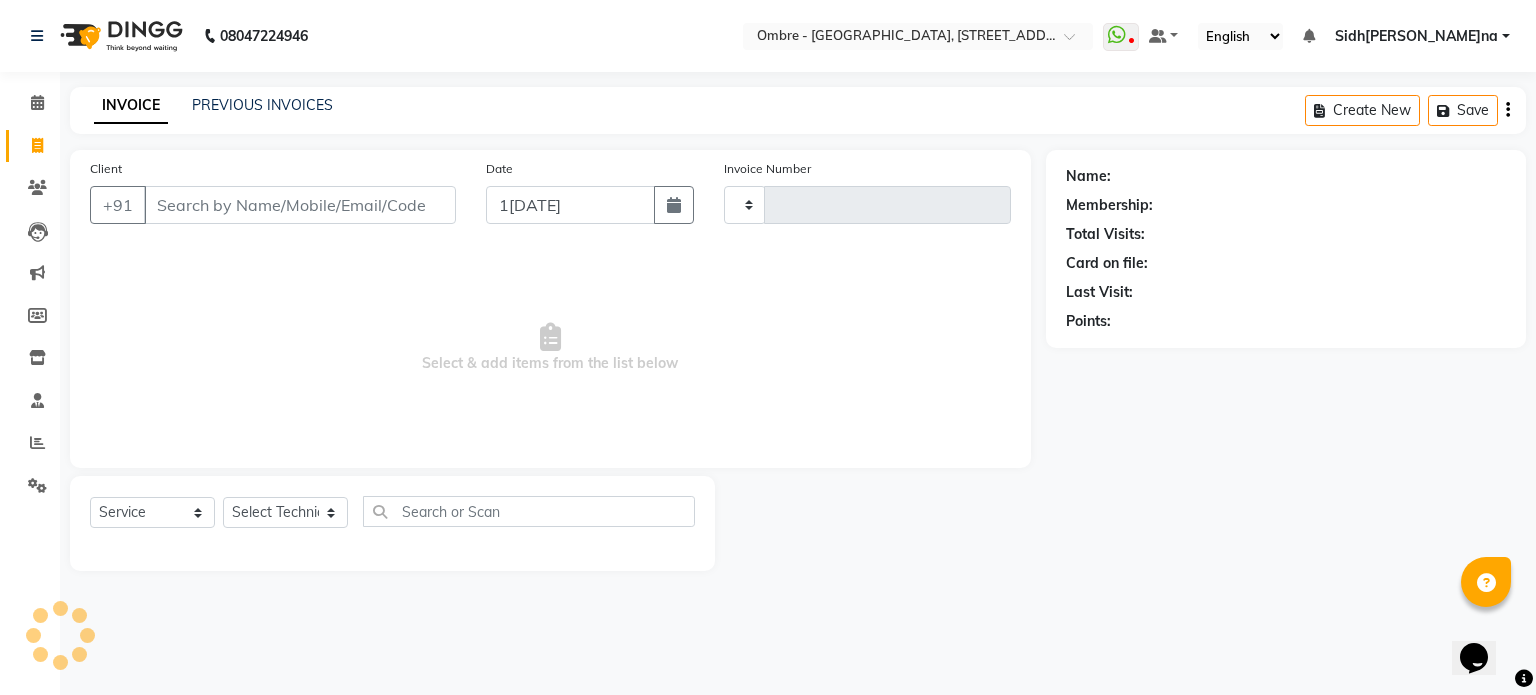 type on "9703029052" 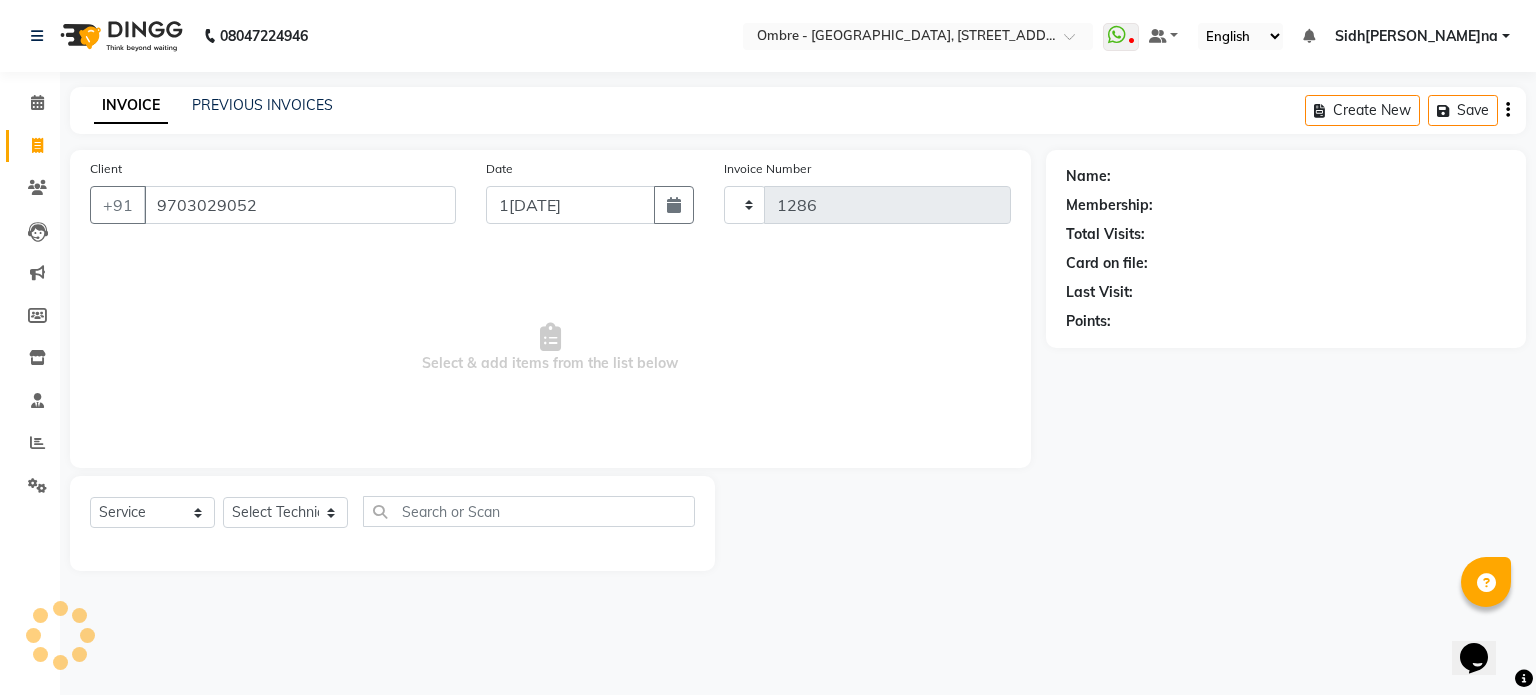 select on "4216" 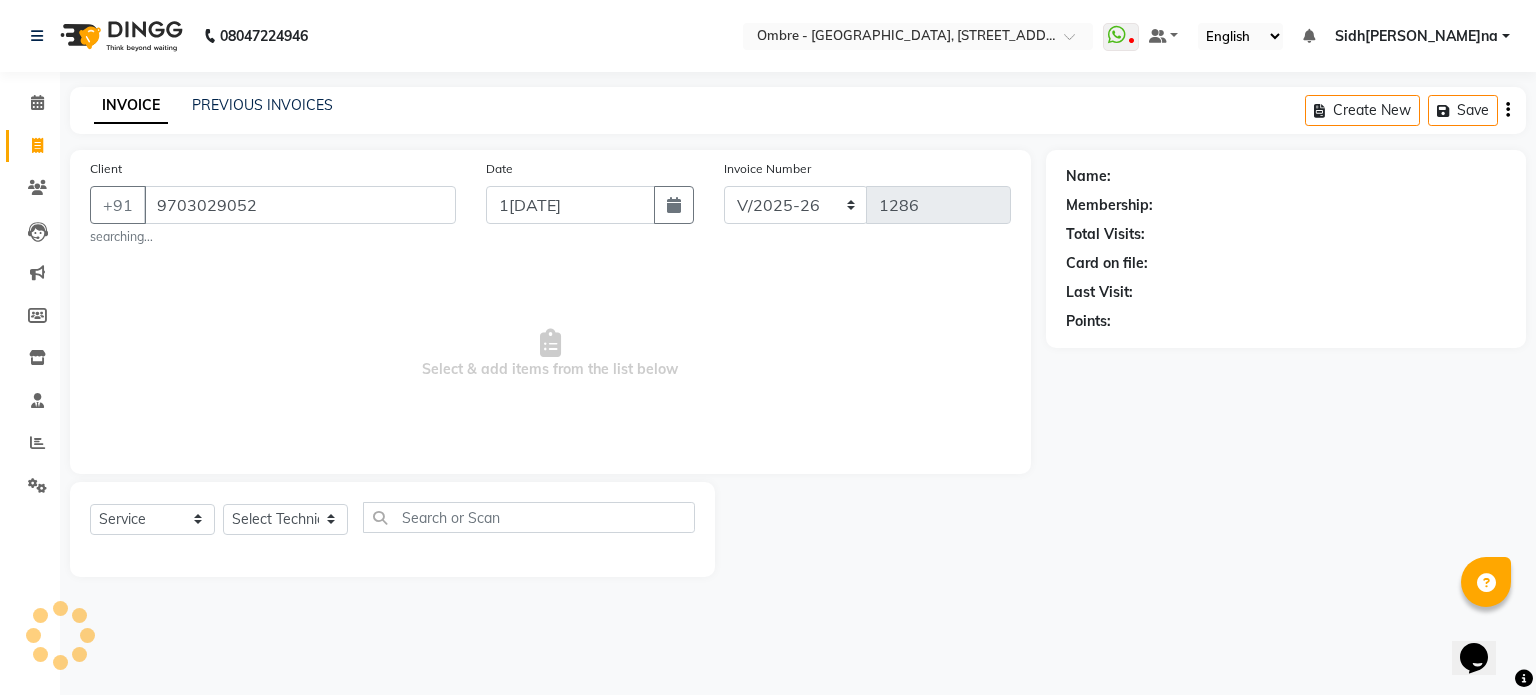 type on "9703029052" 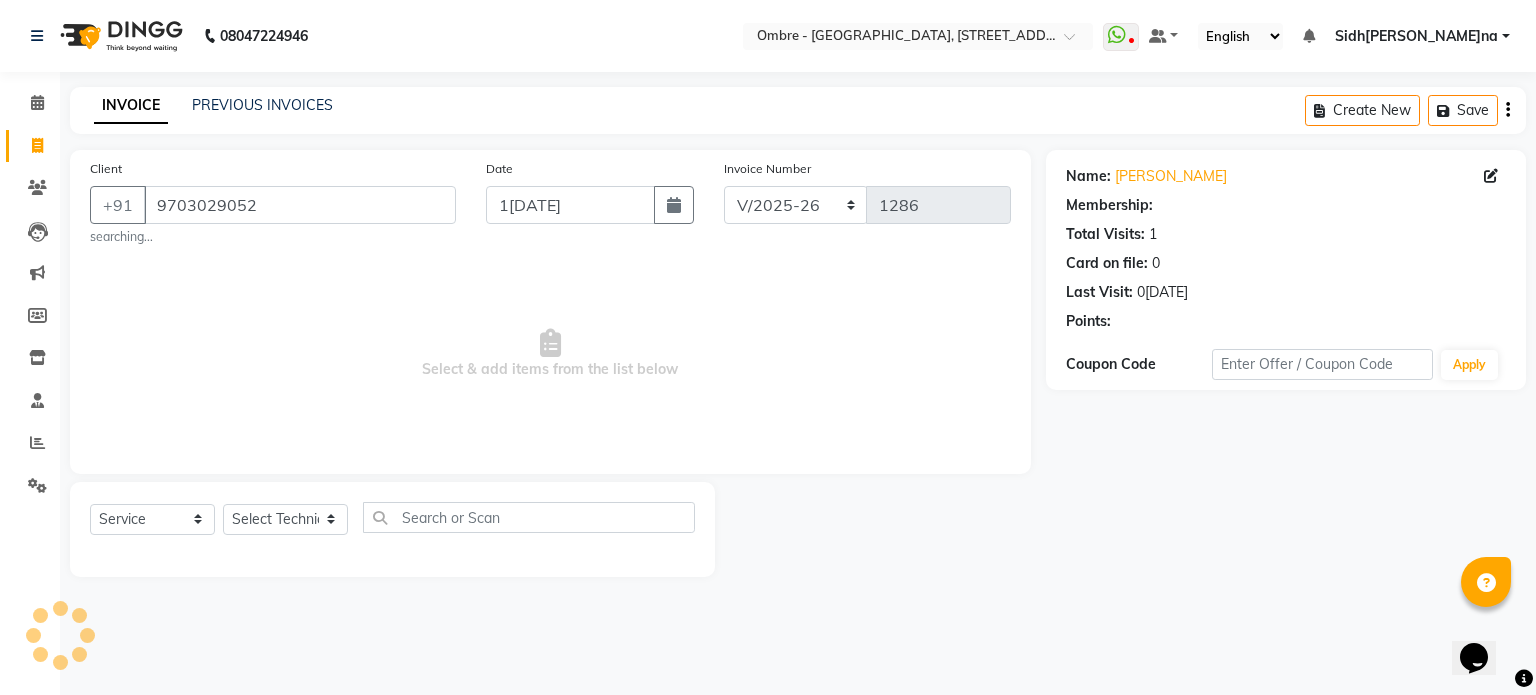 select on "1: Object" 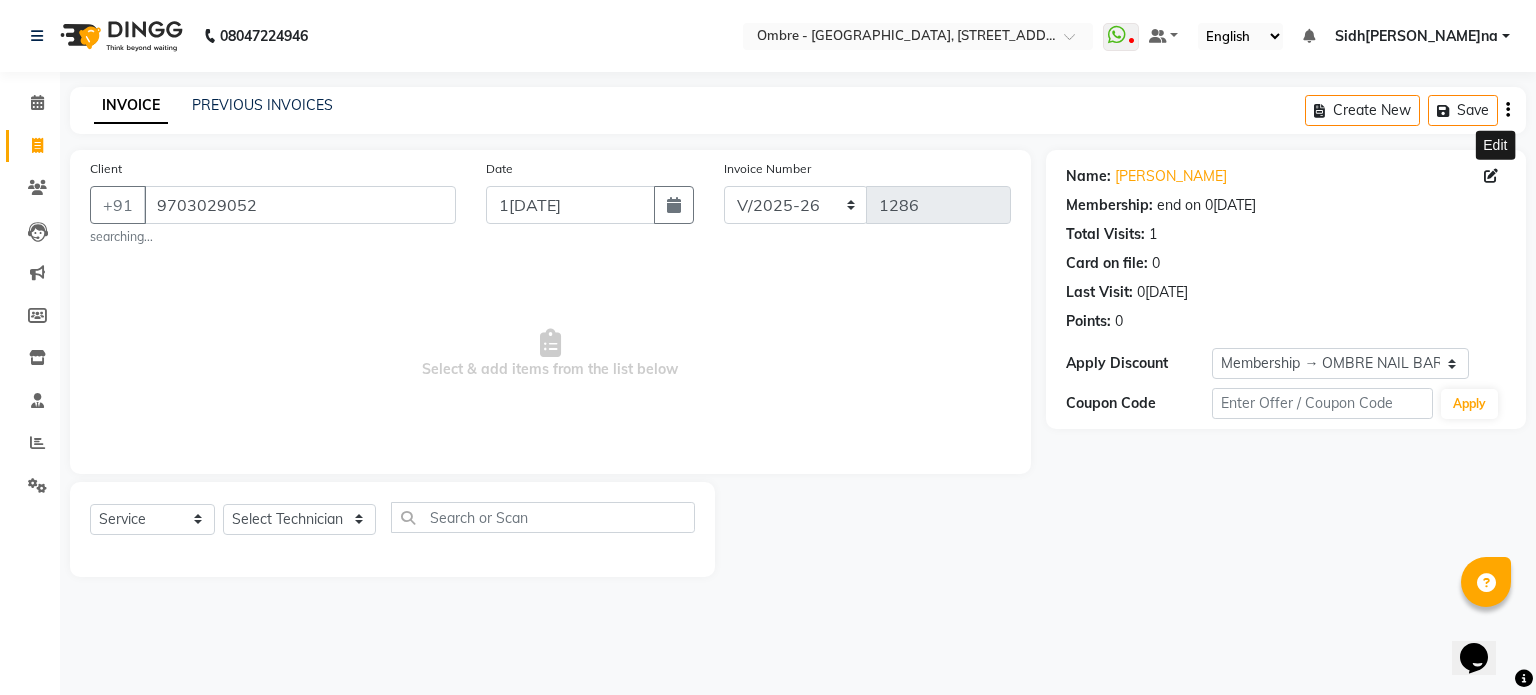 click 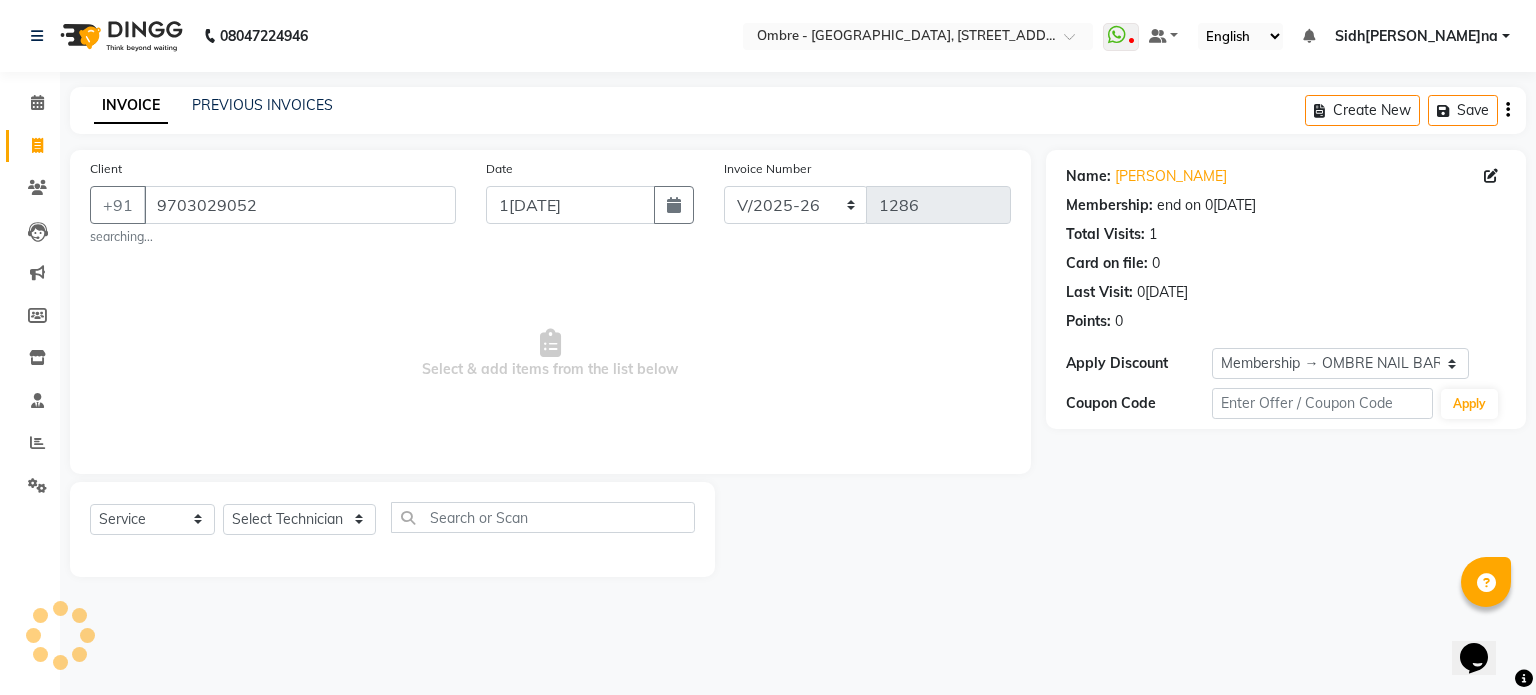 select on "36" 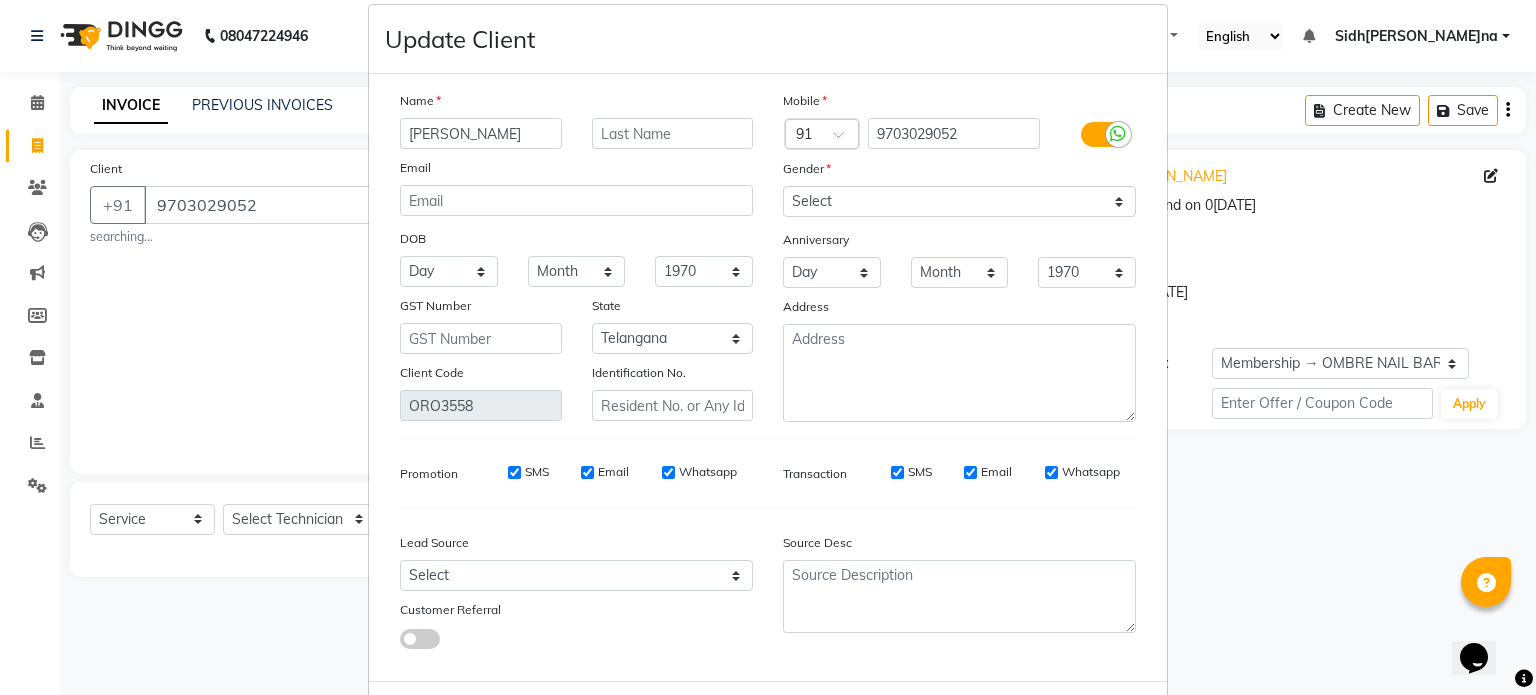 scroll, scrollTop: 126, scrollLeft: 0, axis: vertical 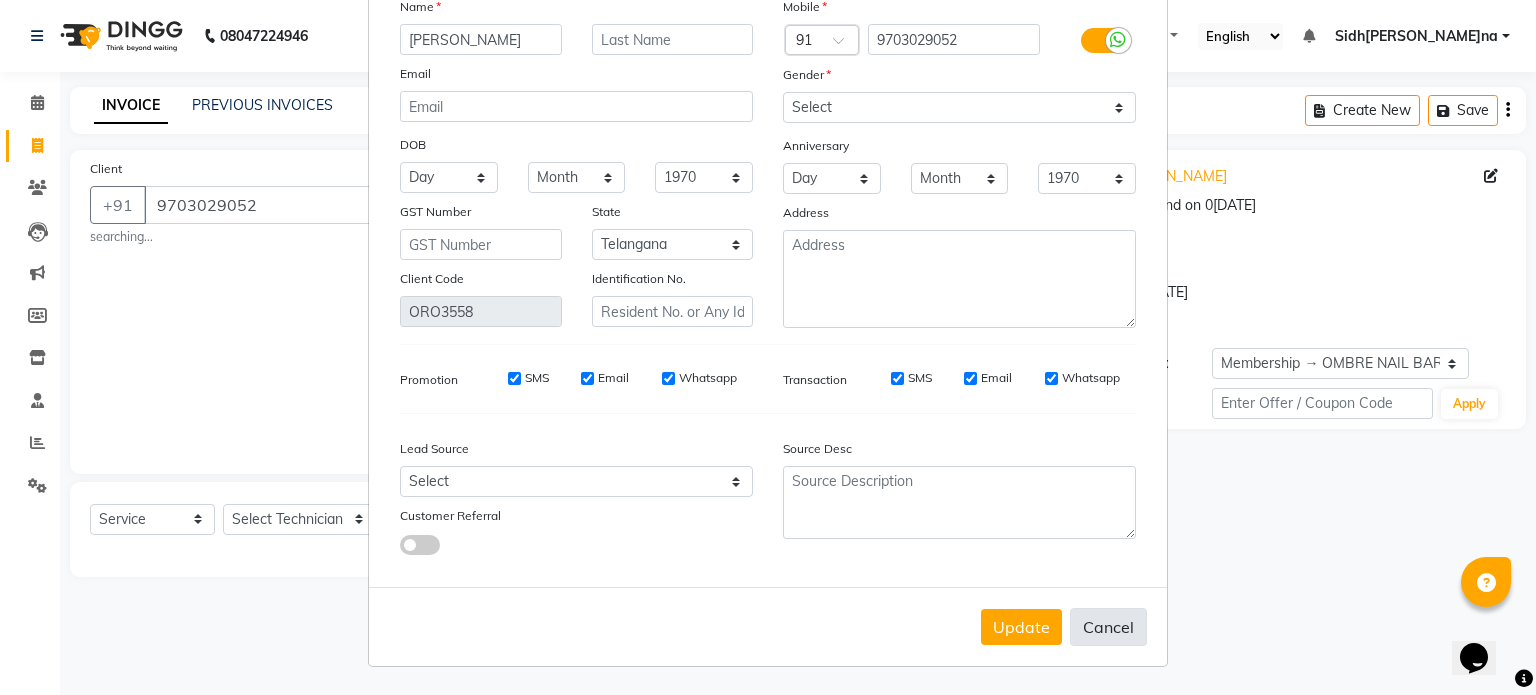 click on "Cancel" at bounding box center (1108, 627) 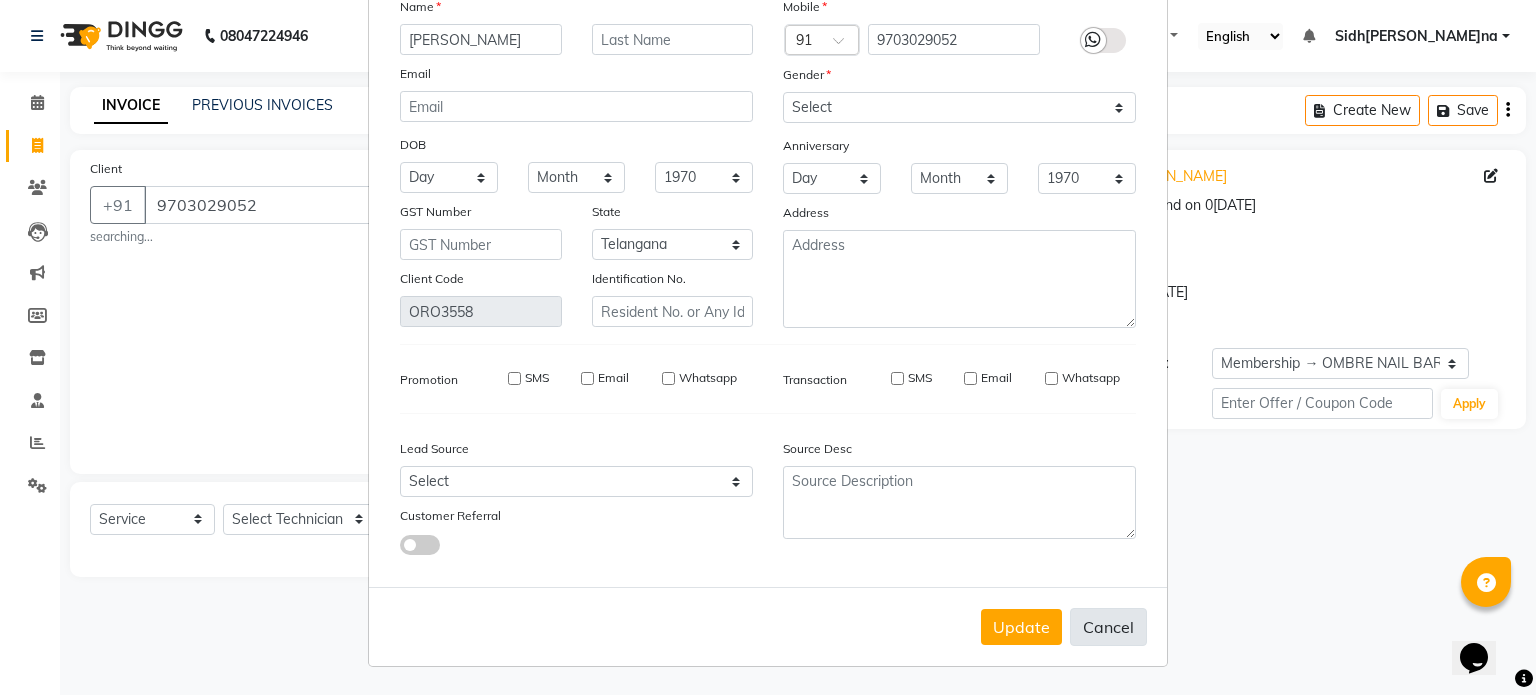 type 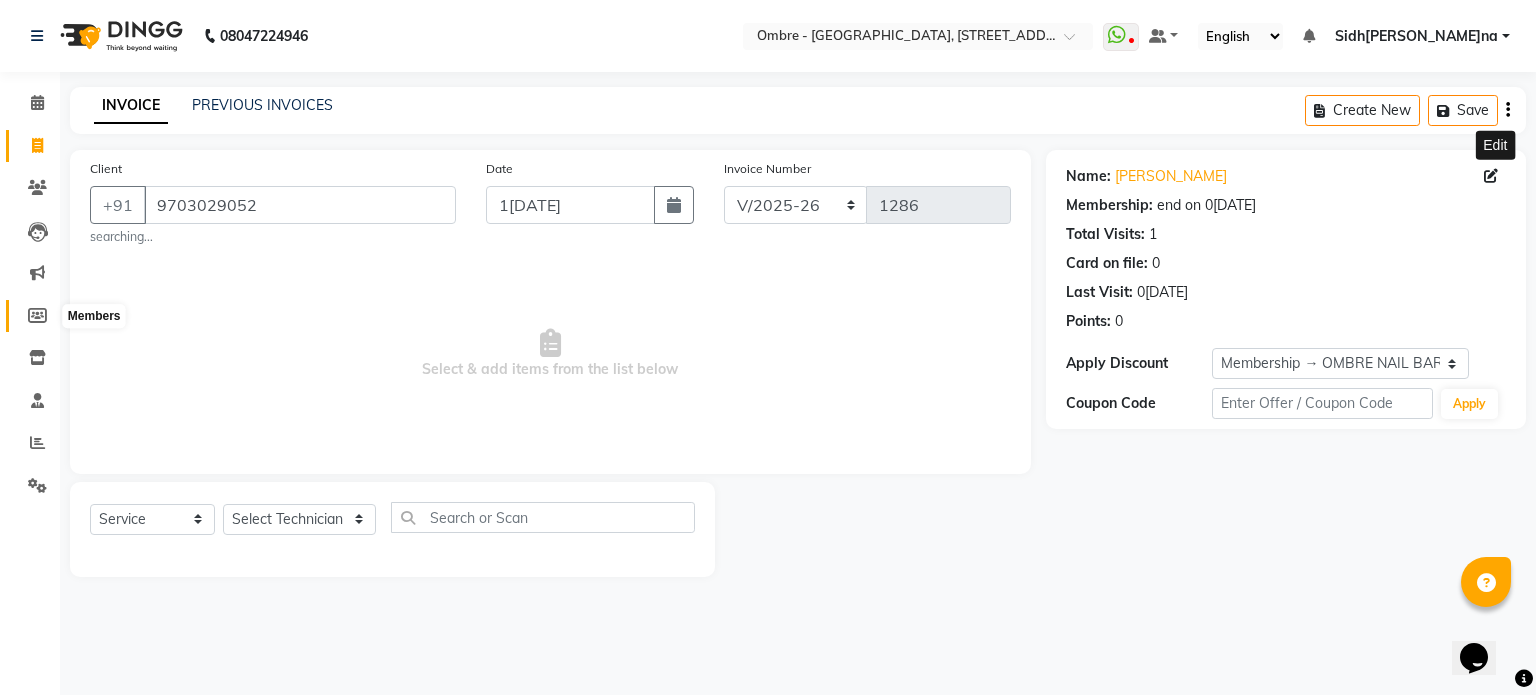 click 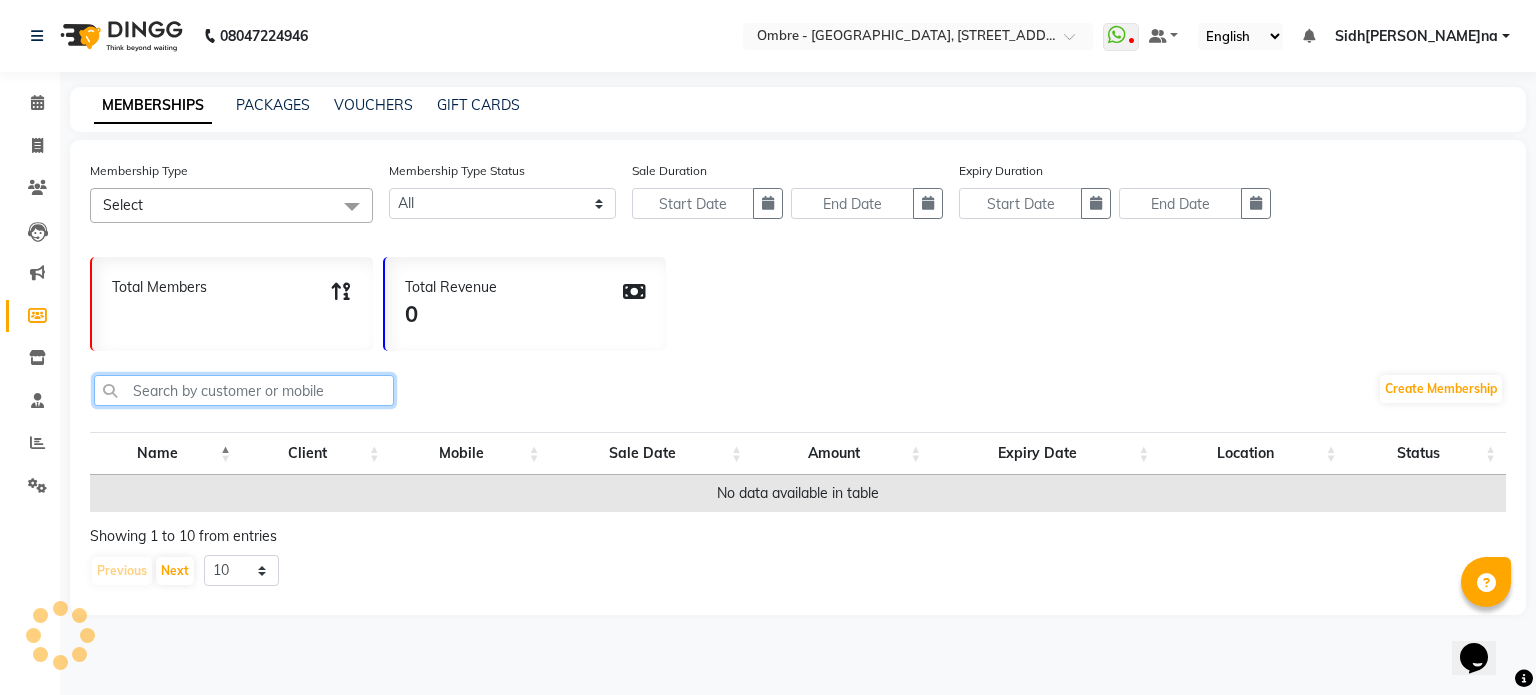 click 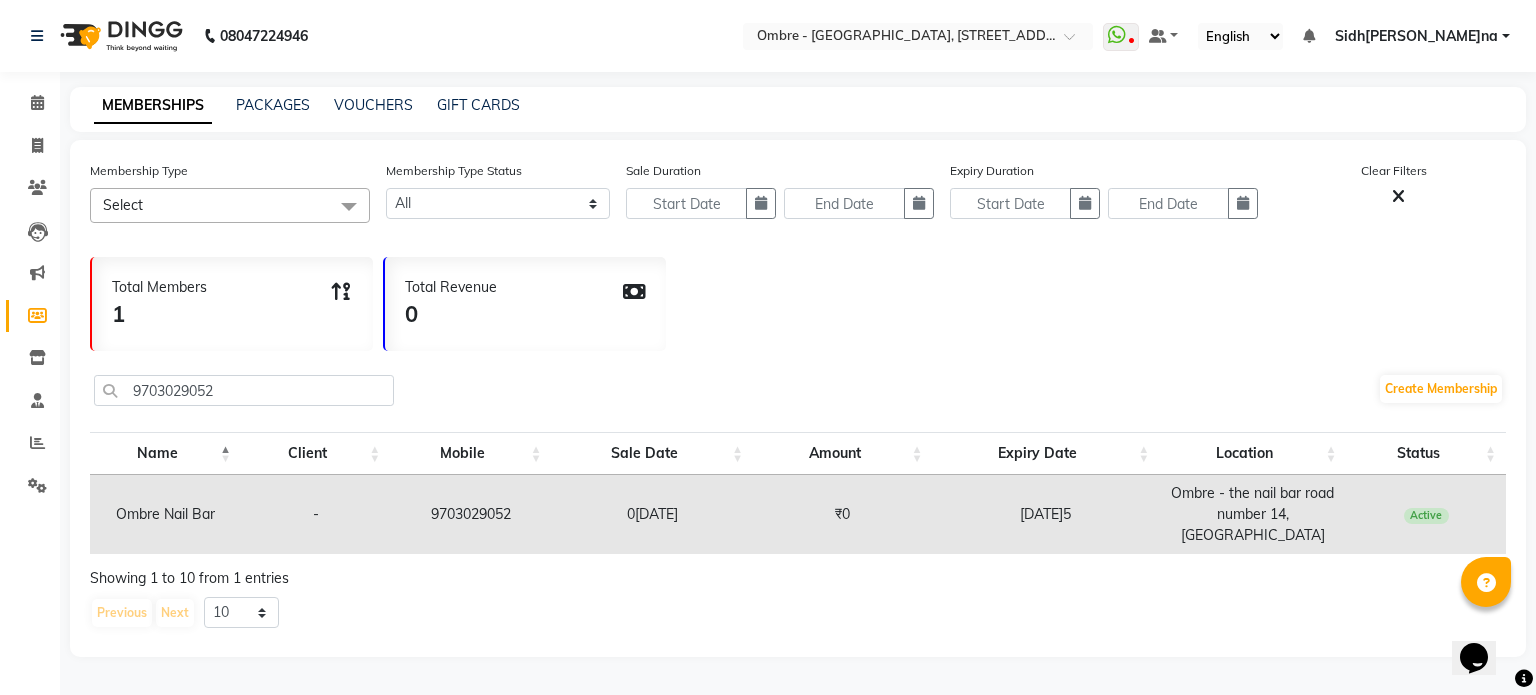 click on "Ombre - the nail bar road number 14, [GEOGRAPHIC_DATA]" at bounding box center [1252, 514] 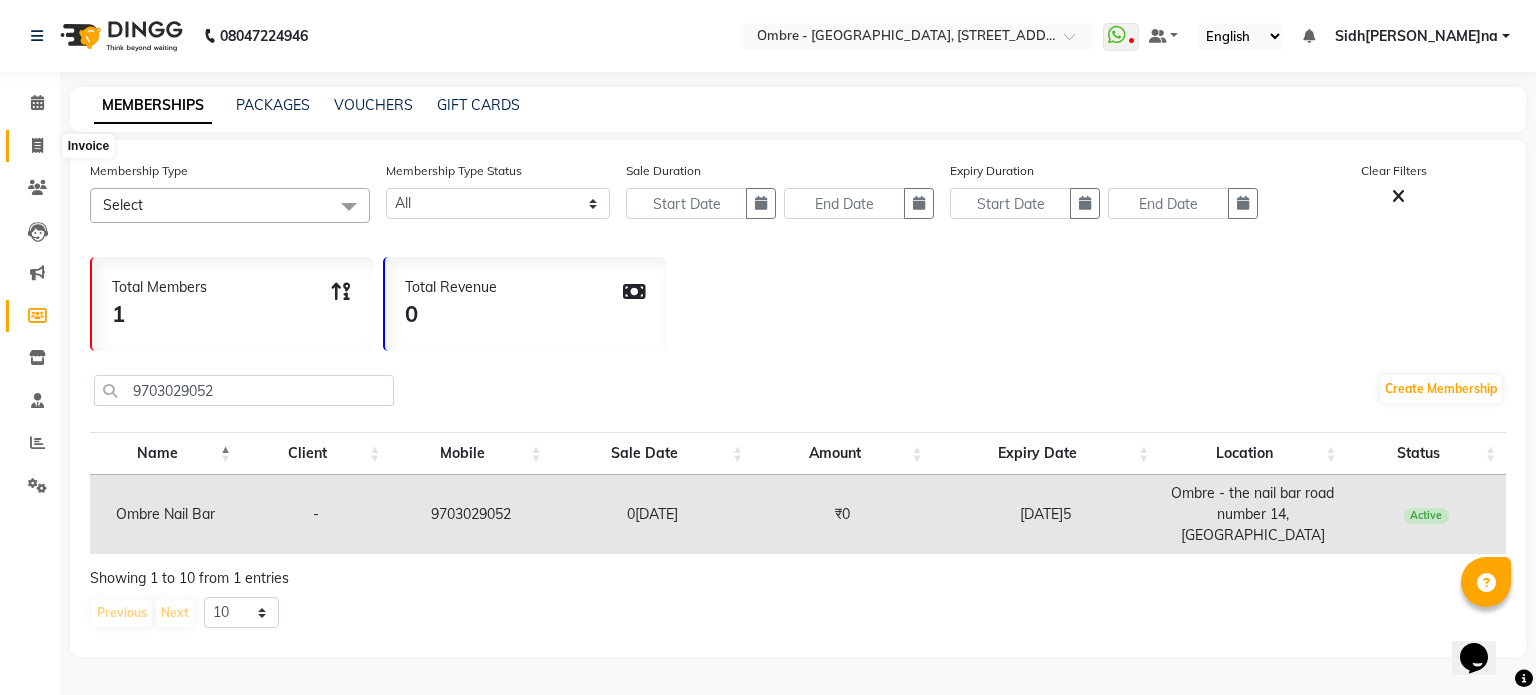 click 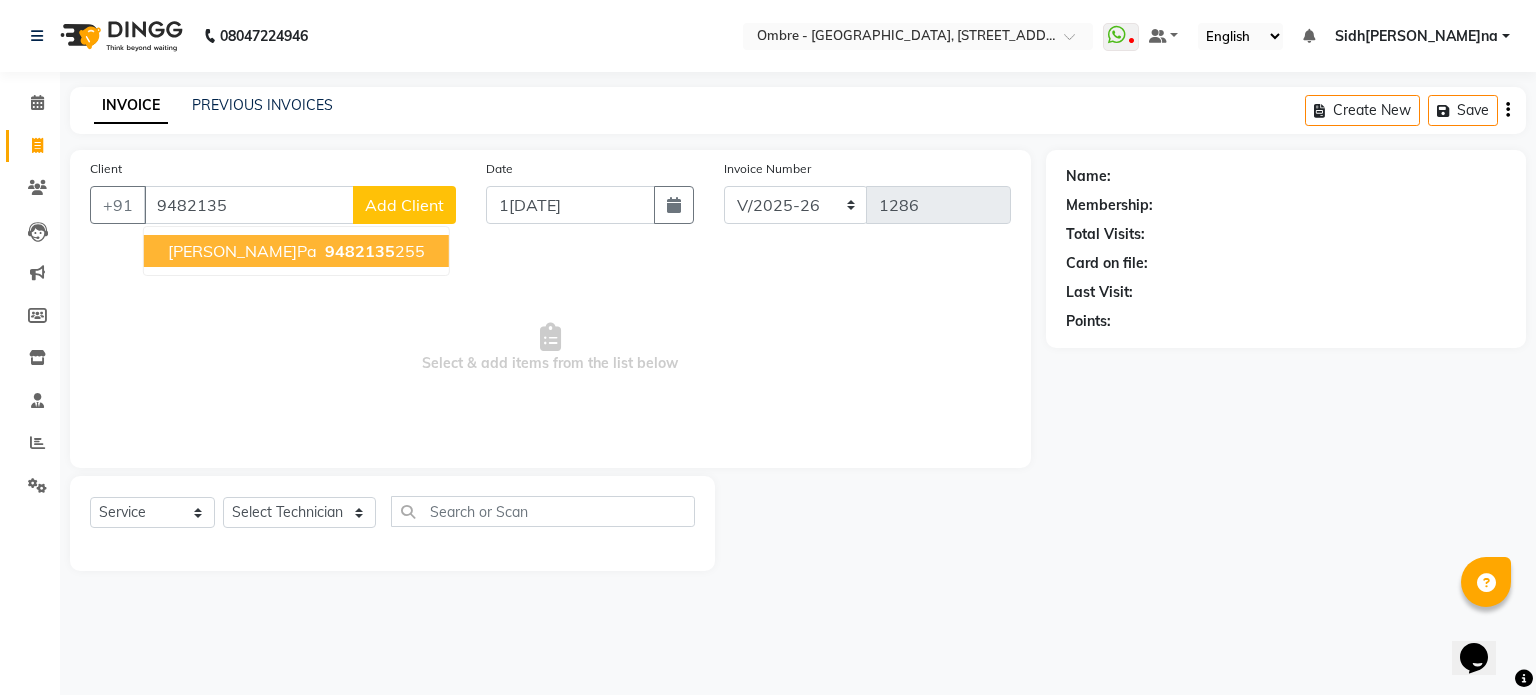 click on "9482135 255" at bounding box center [373, 251] 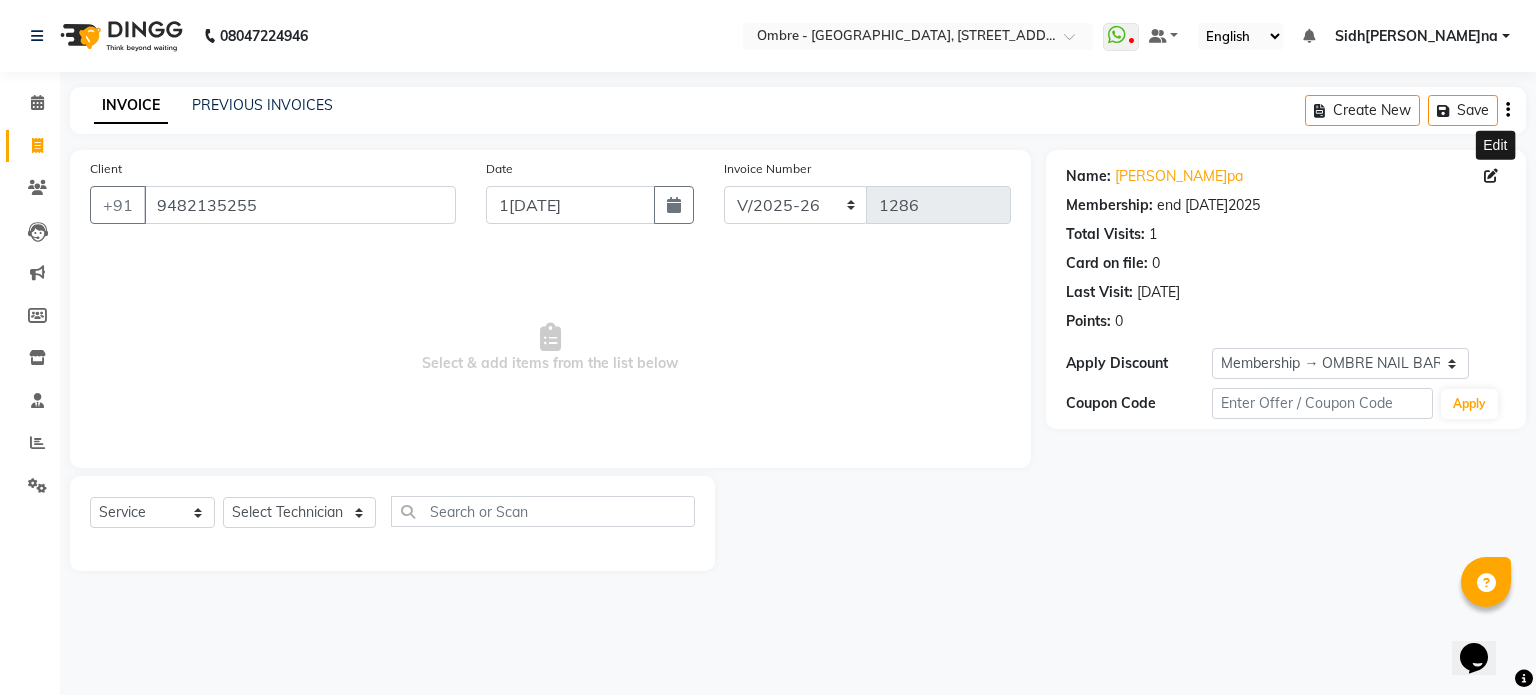click 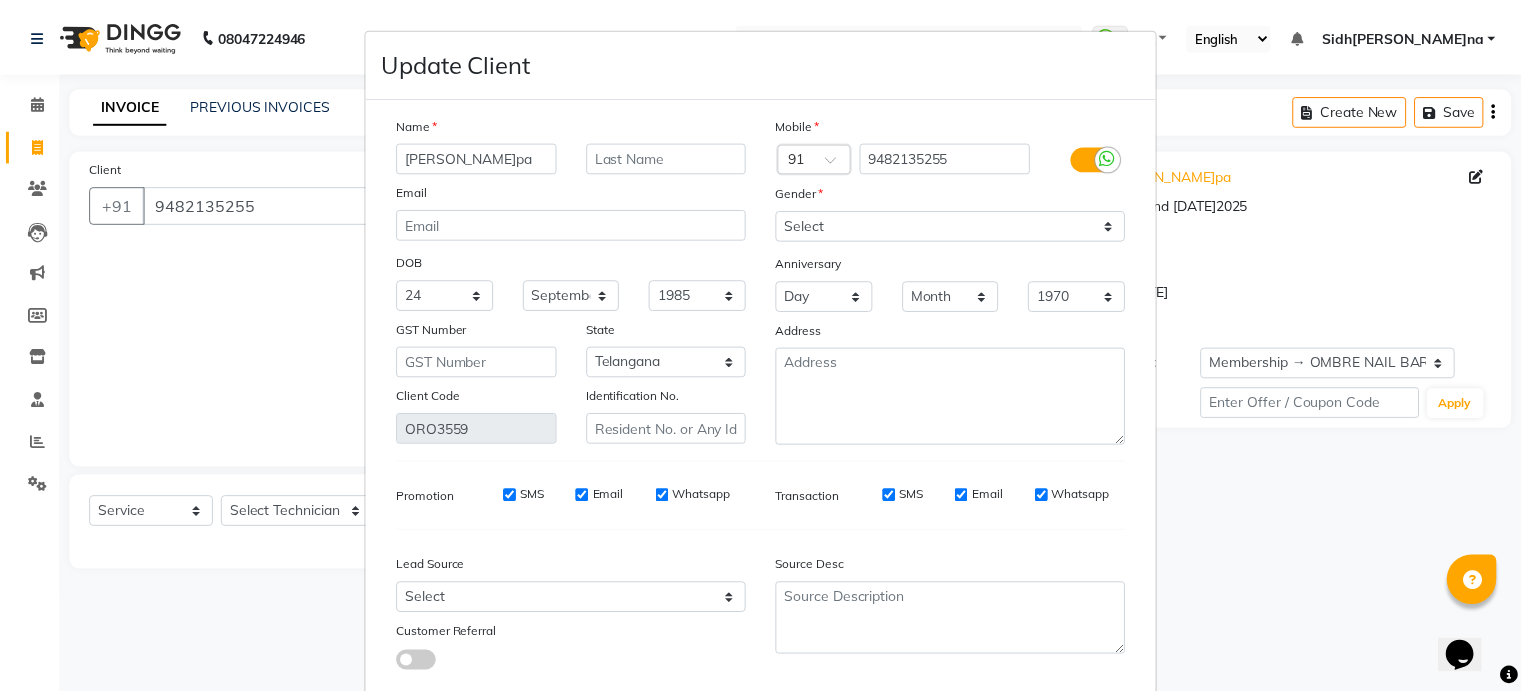 scroll, scrollTop: 126, scrollLeft: 0, axis: vertical 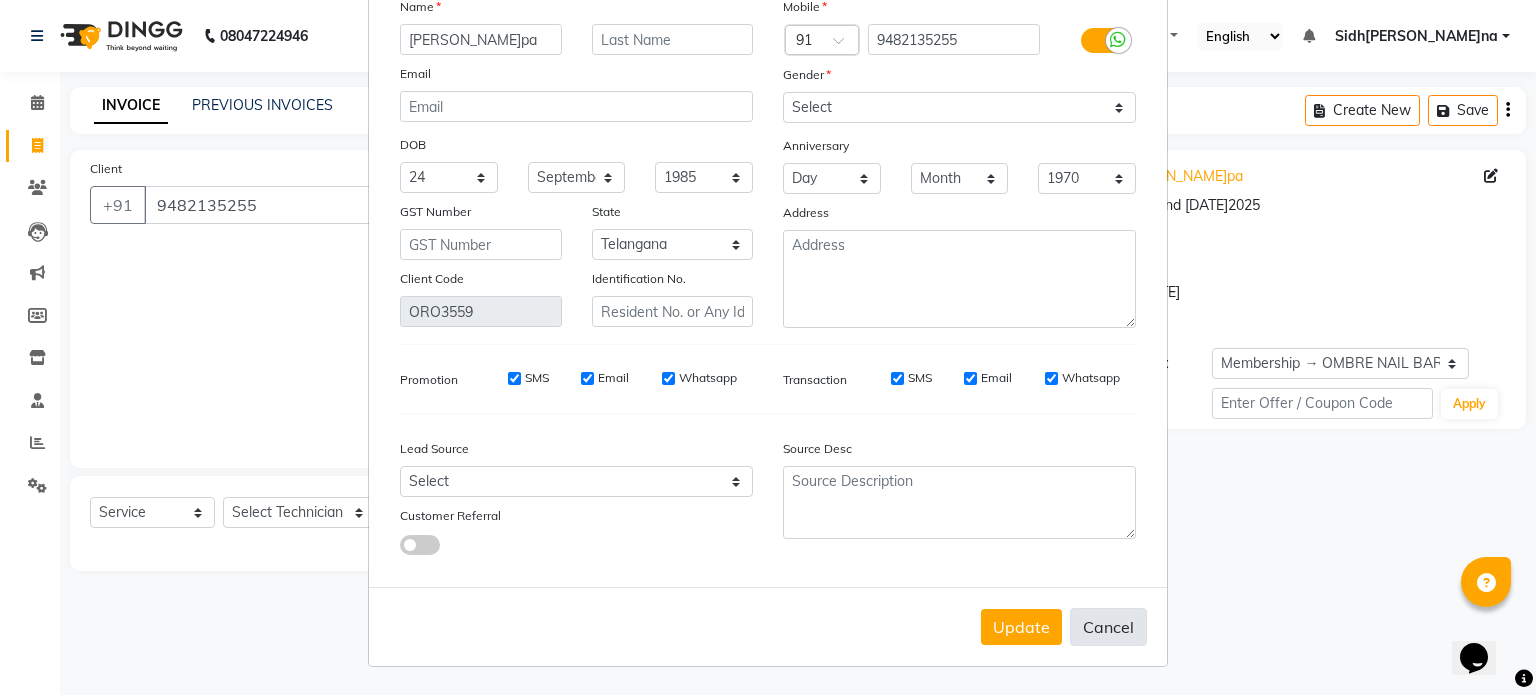 click on "Cancel" at bounding box center (1108, 627) 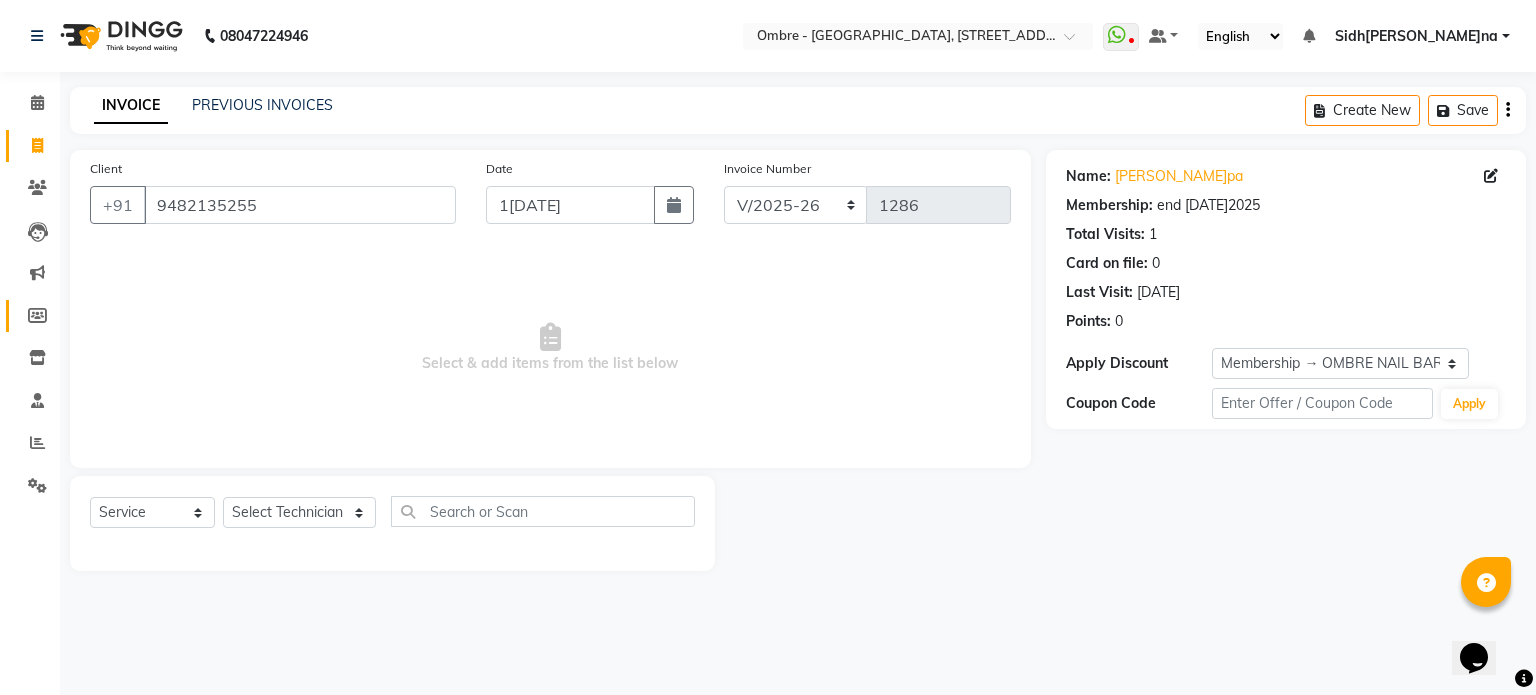 click on "Members" 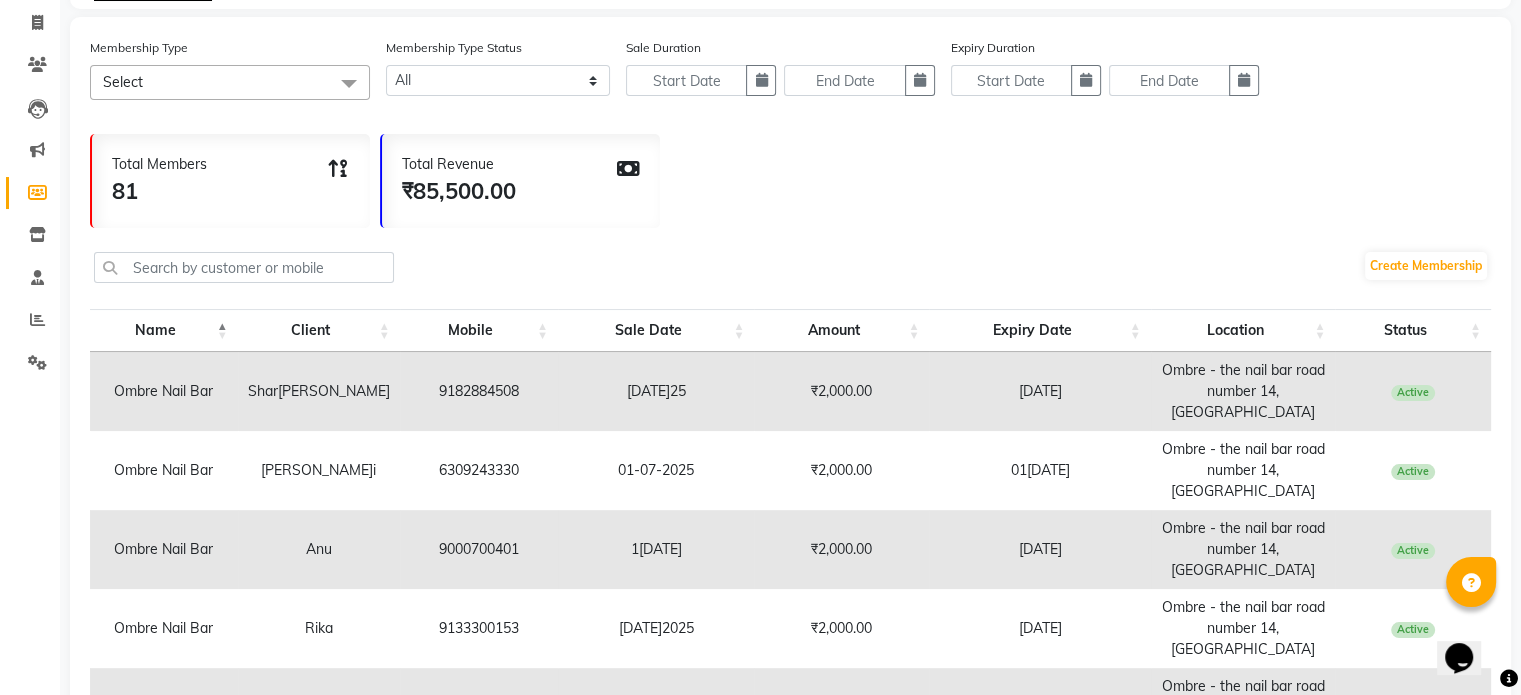 scroll, scrollTop: 130, scrollLeft: 0, axis: vertical 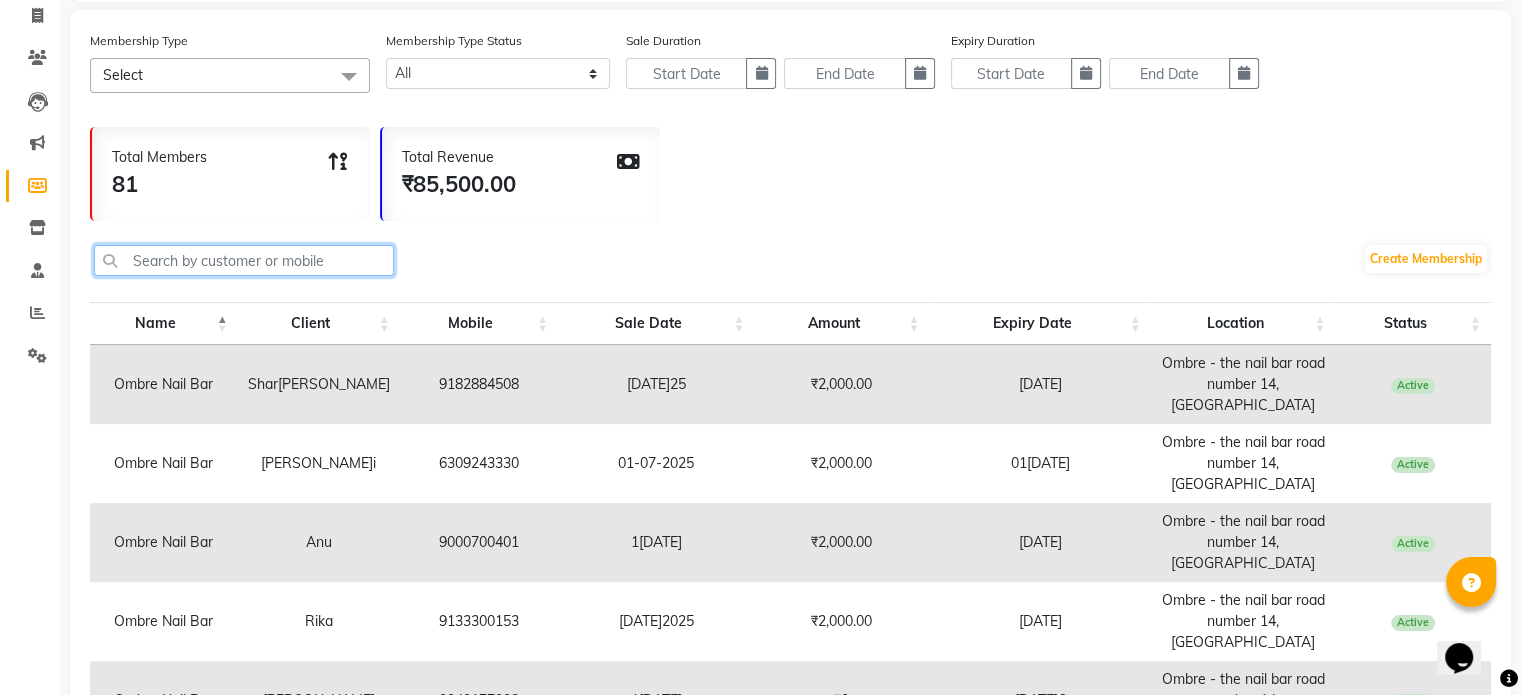 click 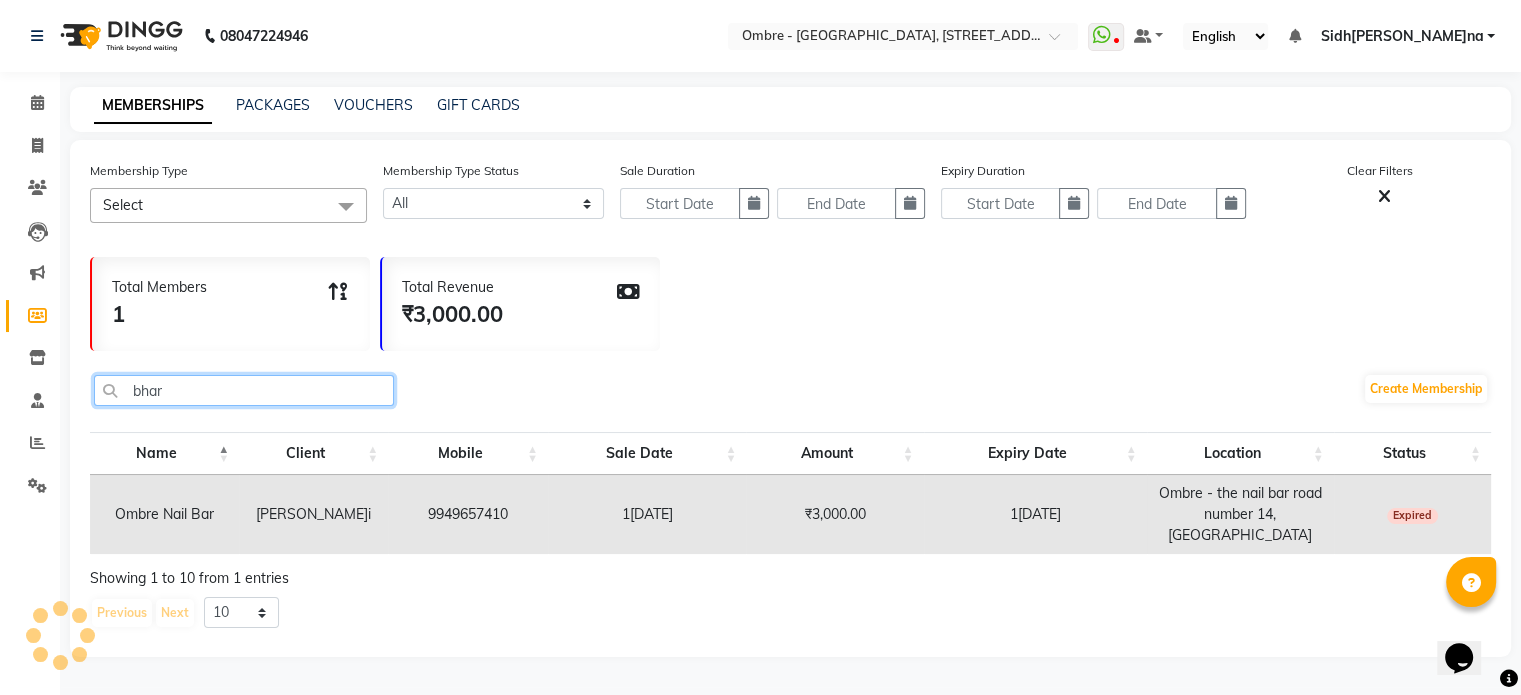 scroll, scrollTop: 0, scrollLeft: 0, axis: both 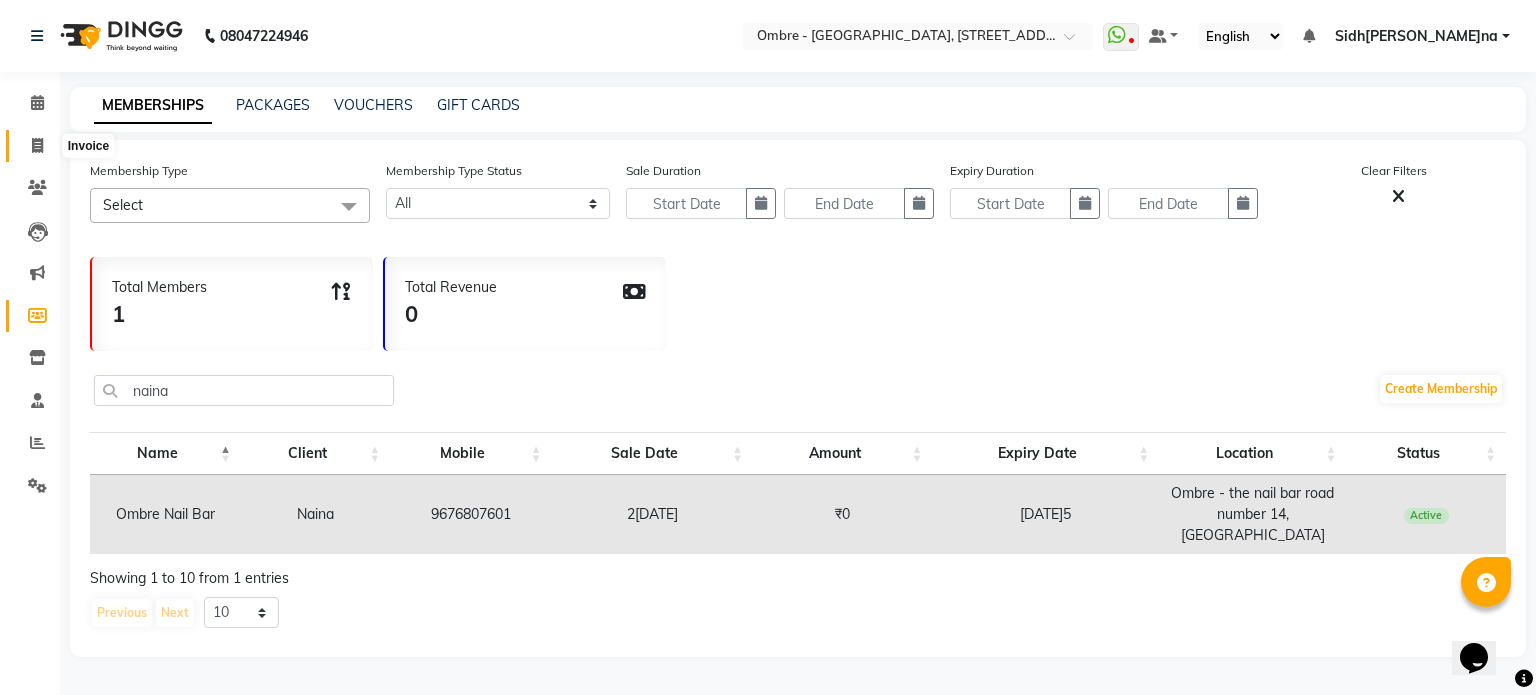 click 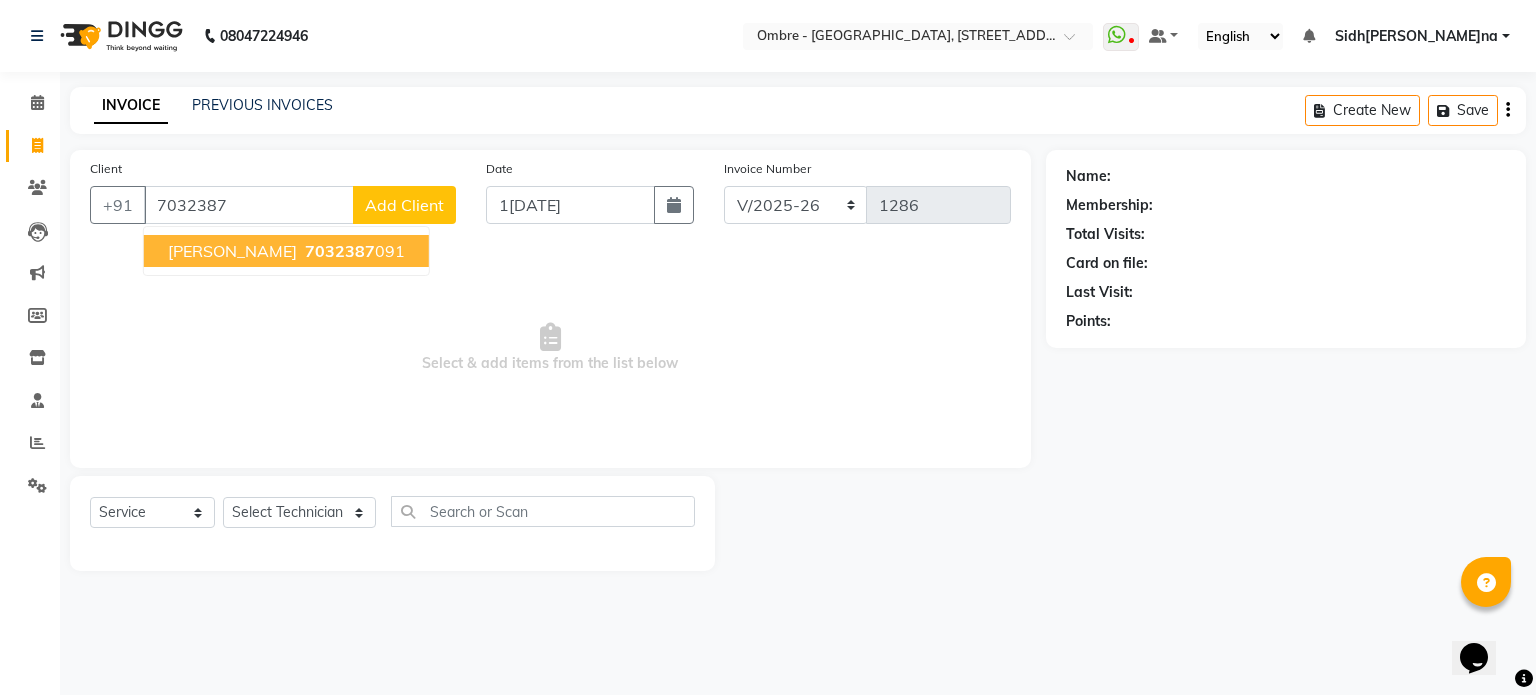 click on "7032387 091" at bounding box center [353, 251] 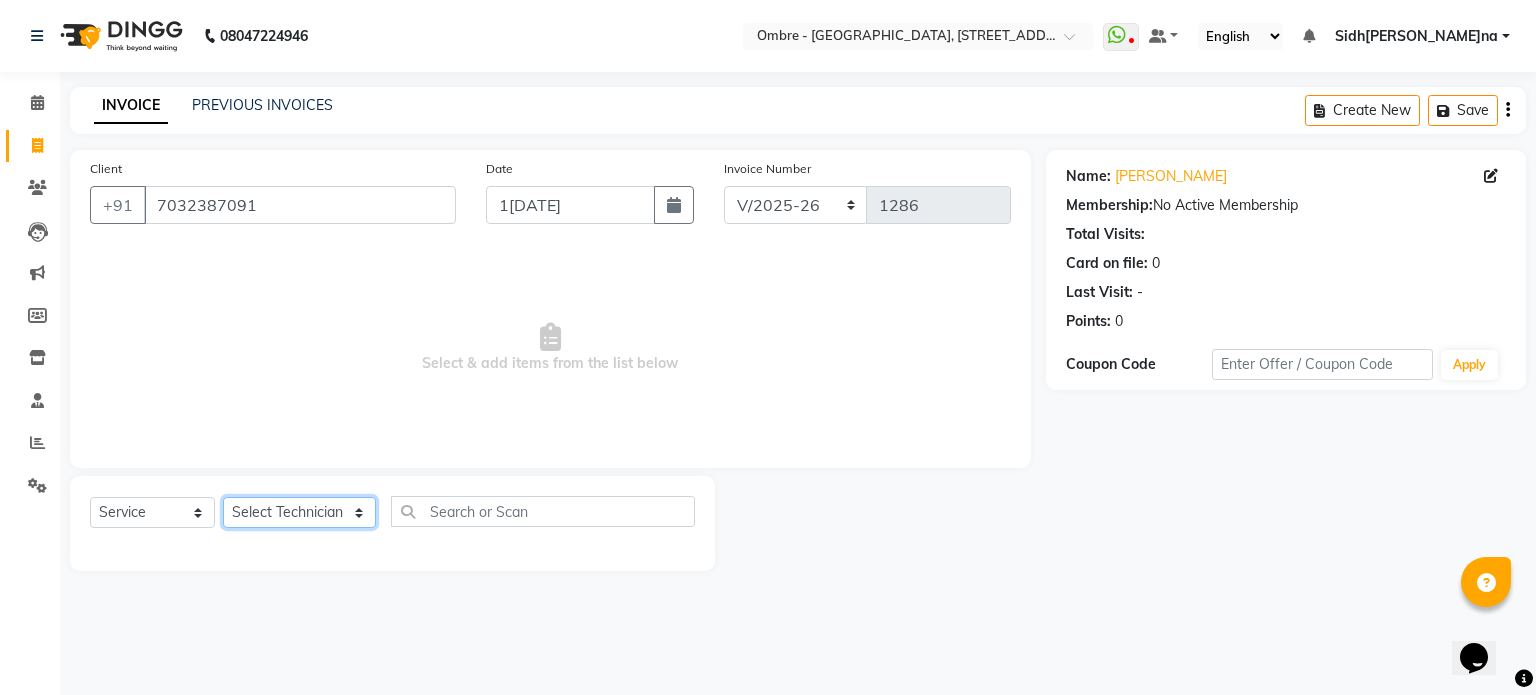 click on "Select Technician Abel Arohi Bharti Esther Gaina Holyson Juli Kasar Lata Monisha Prasad priyanka sakshi jain Sheetal Sushila thamu Wonso" 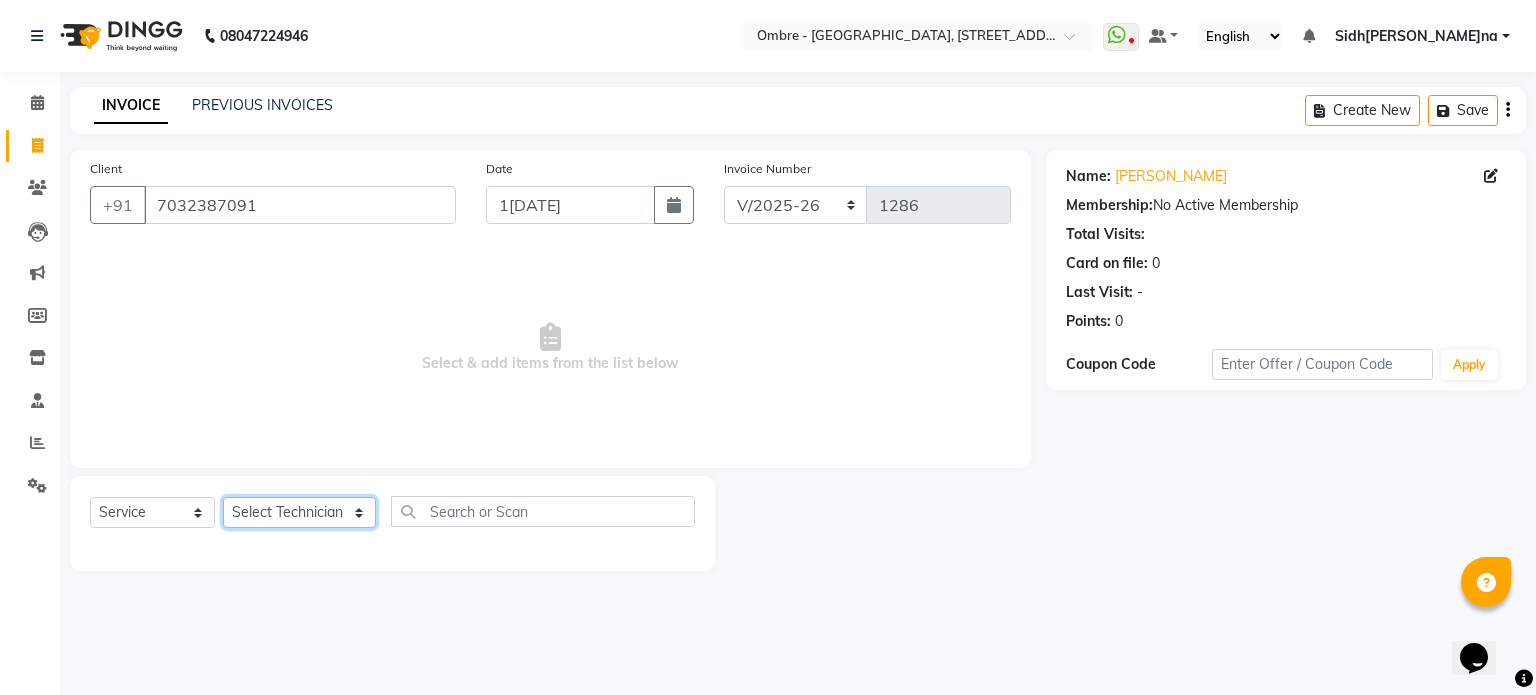 click on "Select Technician Abel Arohi Bharti Esther Gaina Holyson Juli Kasar Lata Monisha Prasad priyanka sakshi jain Sheetal Sushila thamu Wonso" 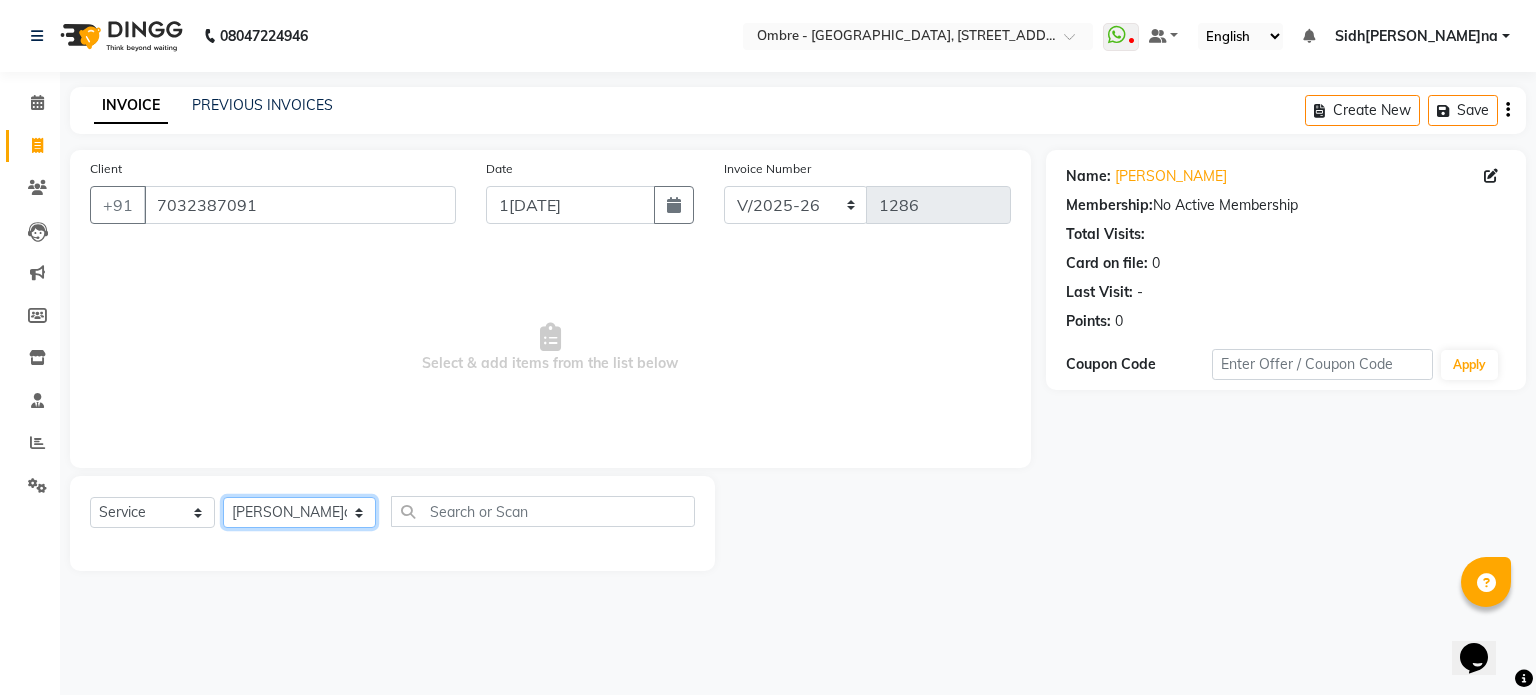 click on "Select Technician Abel Arohi Bharti Esther Gaina Holyson Juli Kasar Lata Monisha Prasad priyanka sakshi jain Sheetal Sushila thamu Wonso" 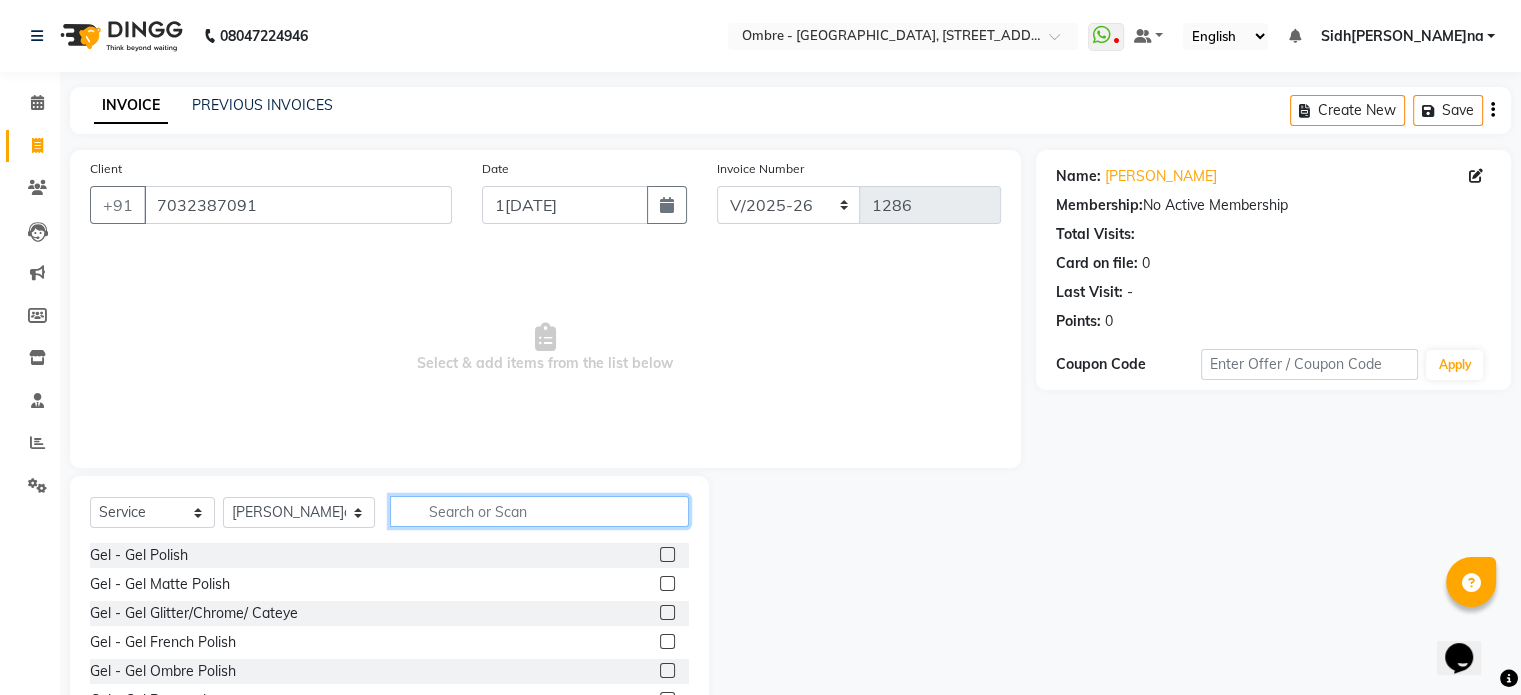 click 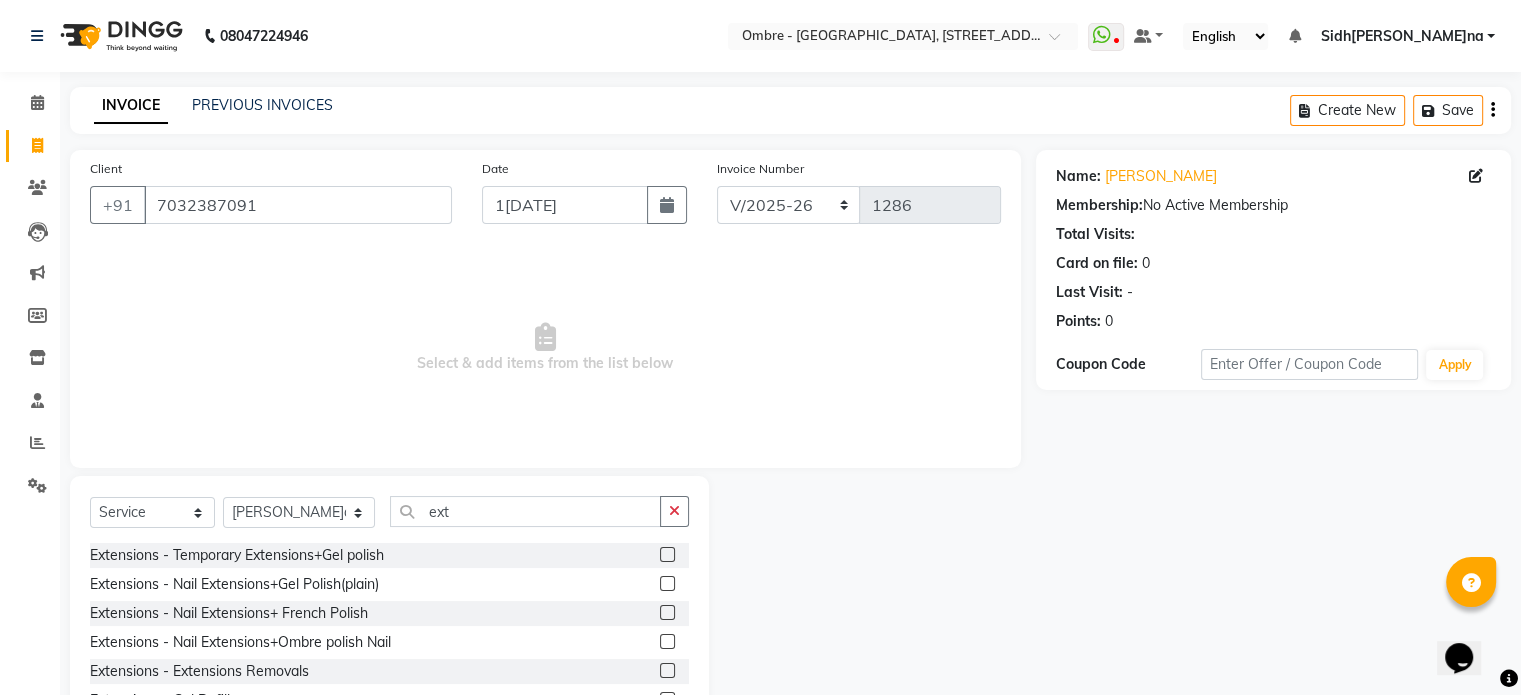 click 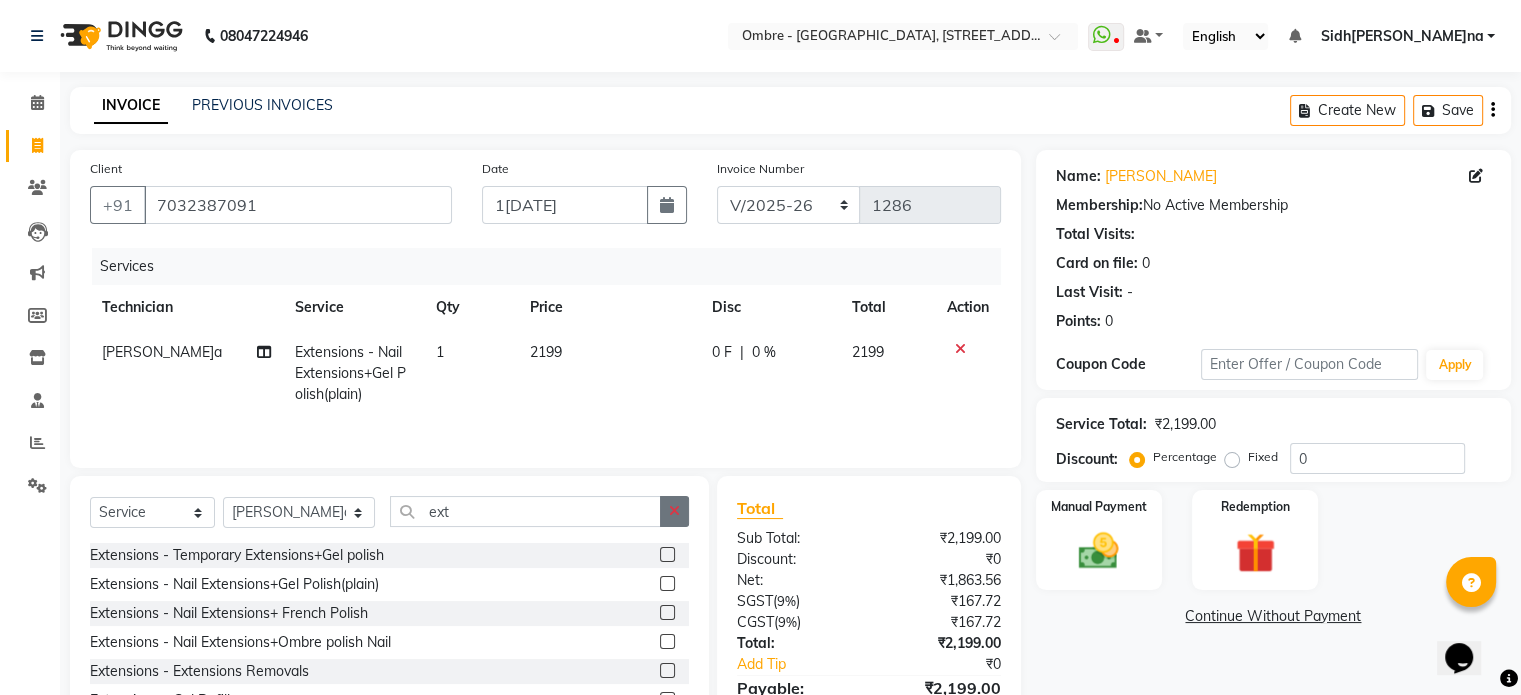 click 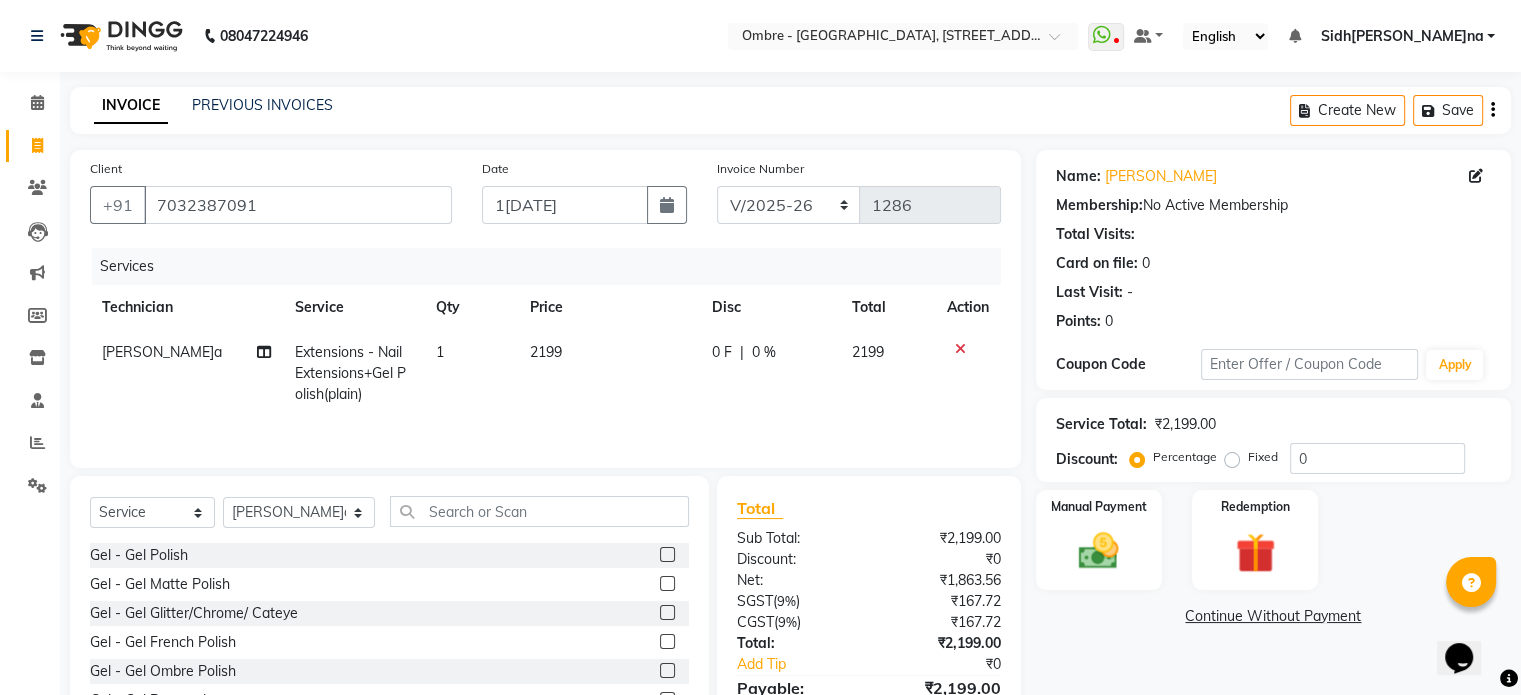 click 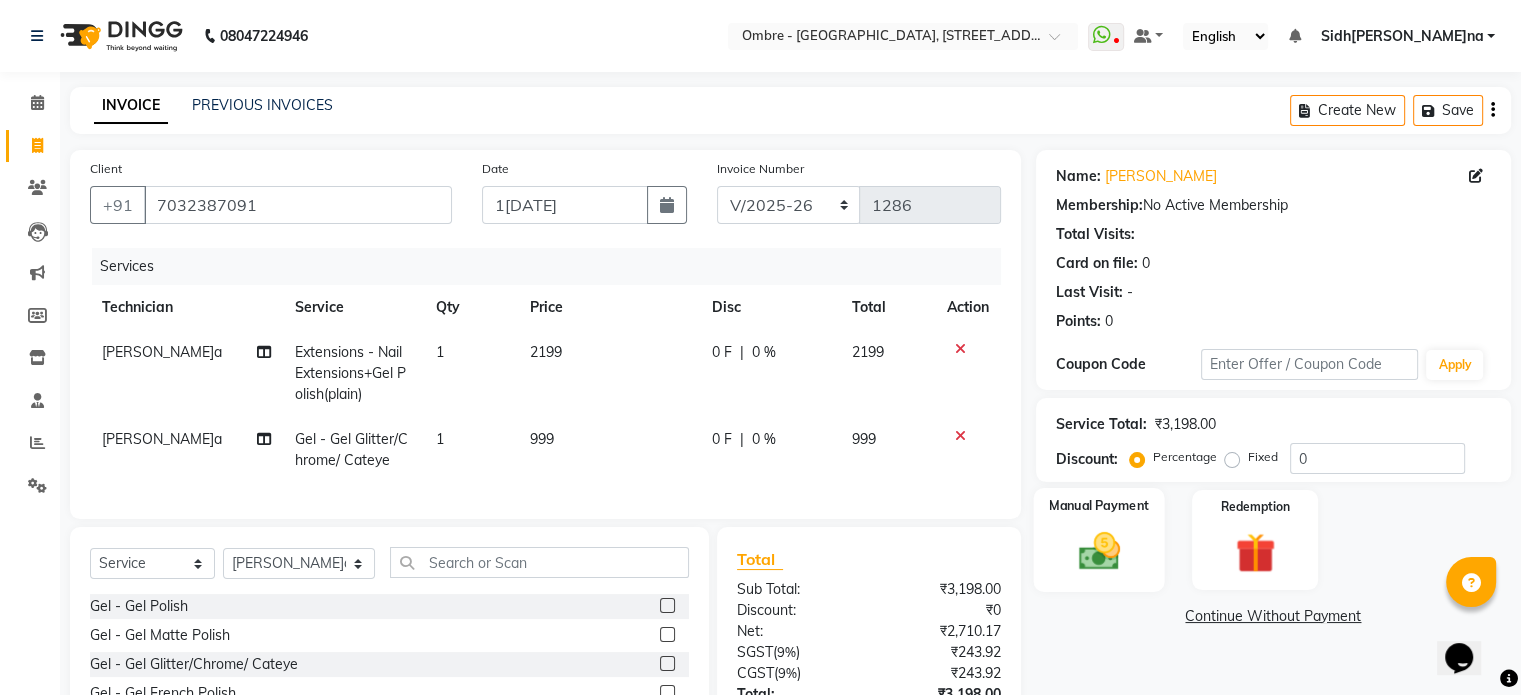 click 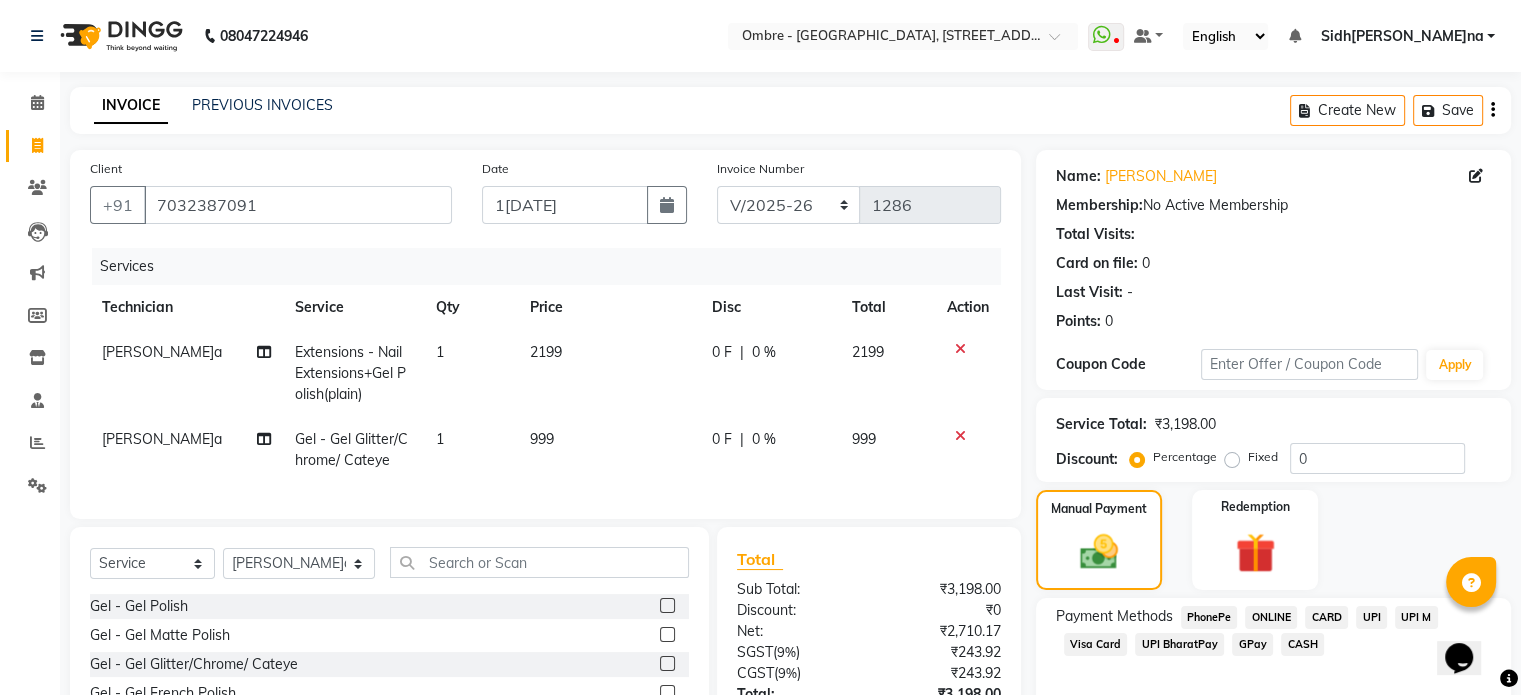 click on "UPI" 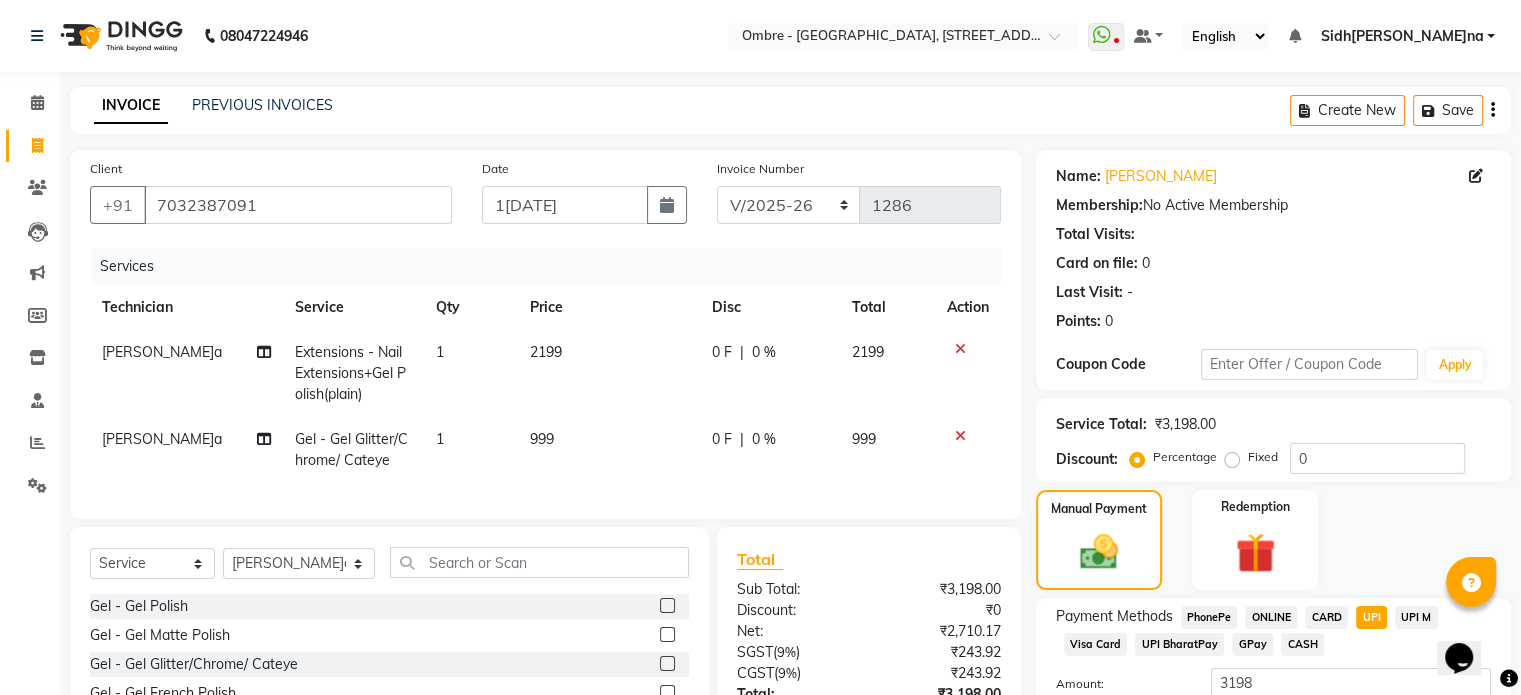 scroll, scrollTop: 172, scrollLeft: 0, axis: vertical 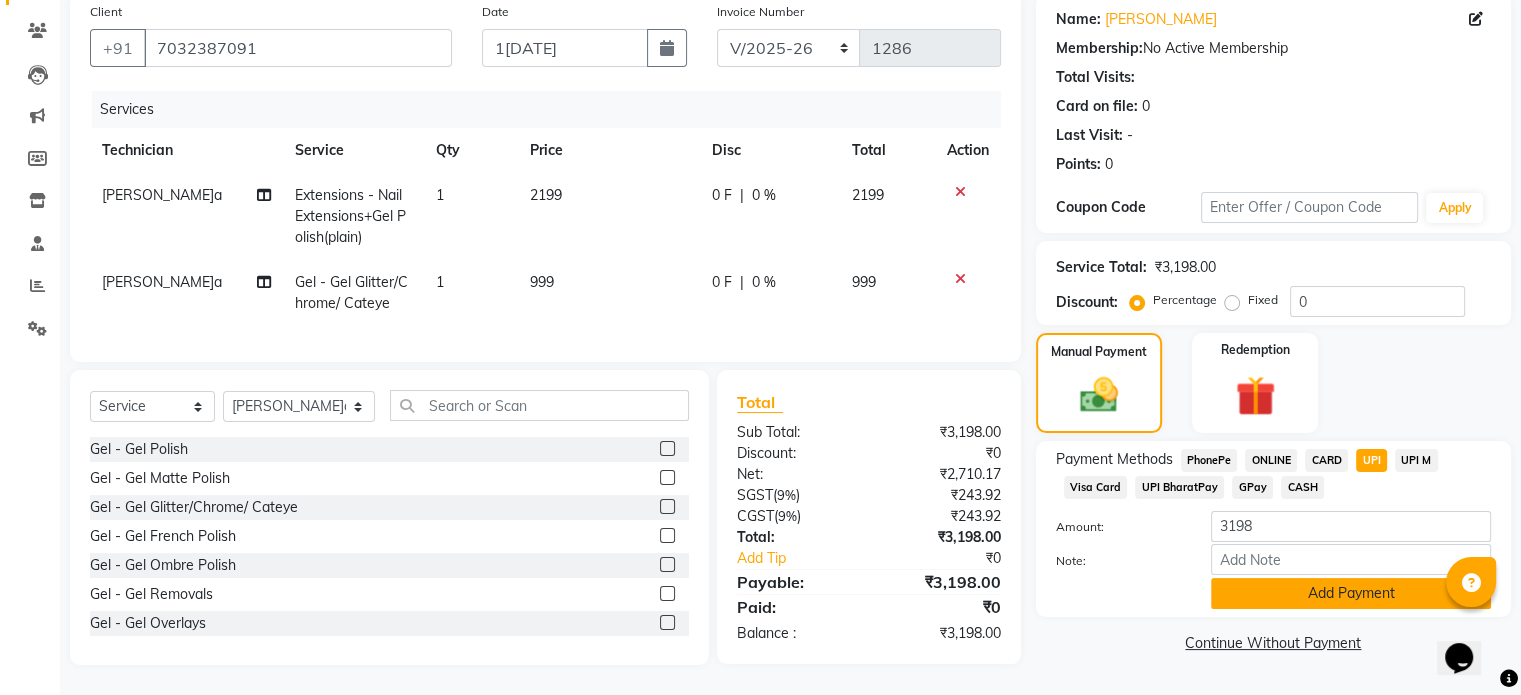 click on "Add Payment" 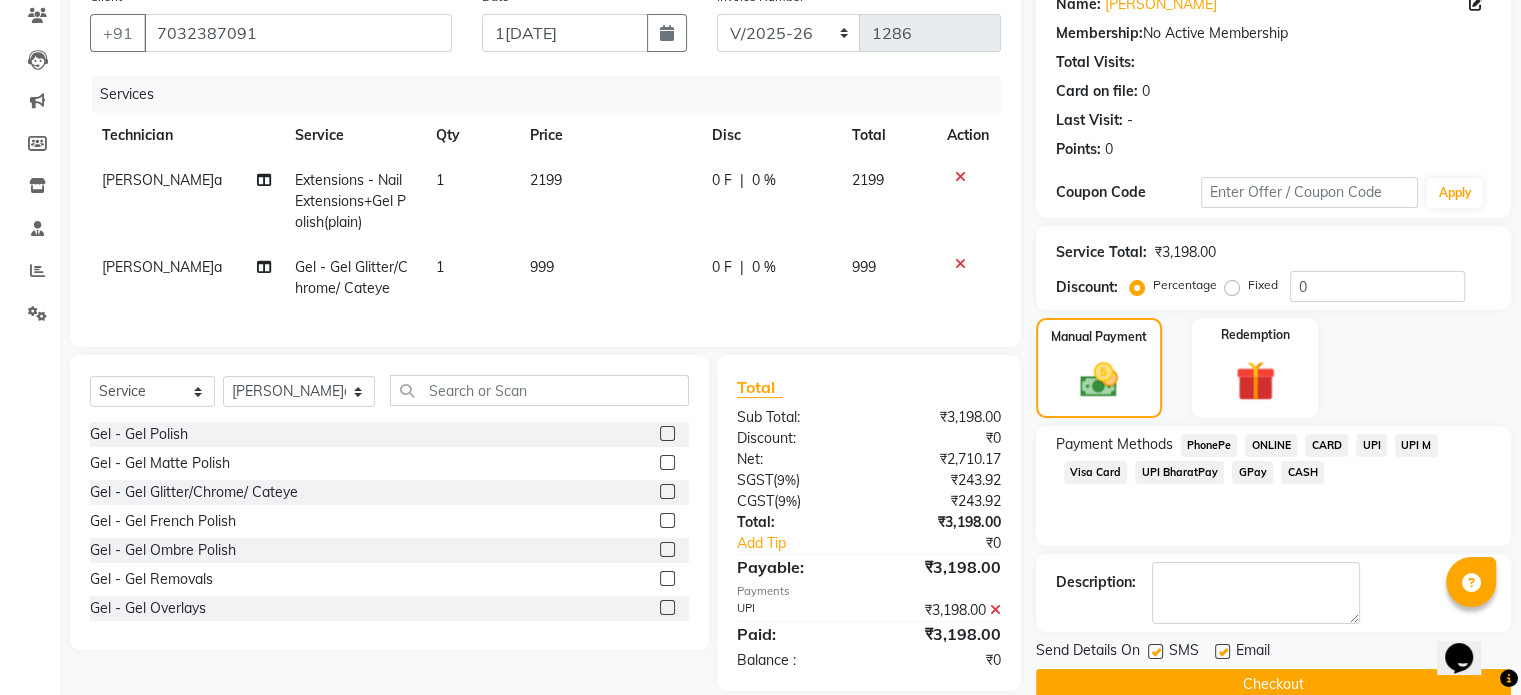 click on "Checkout" 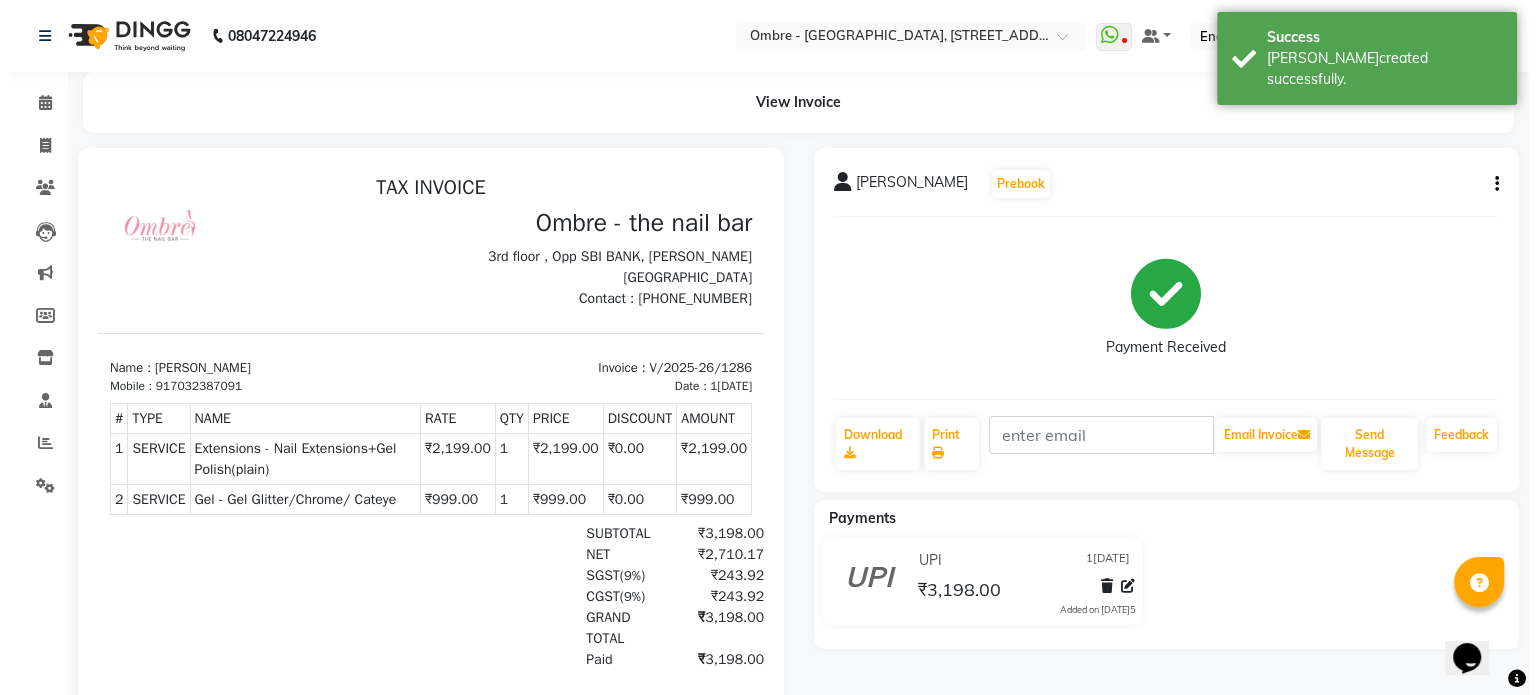 scroll, scrollTop: 0, scrollLeft: 0, axis: both 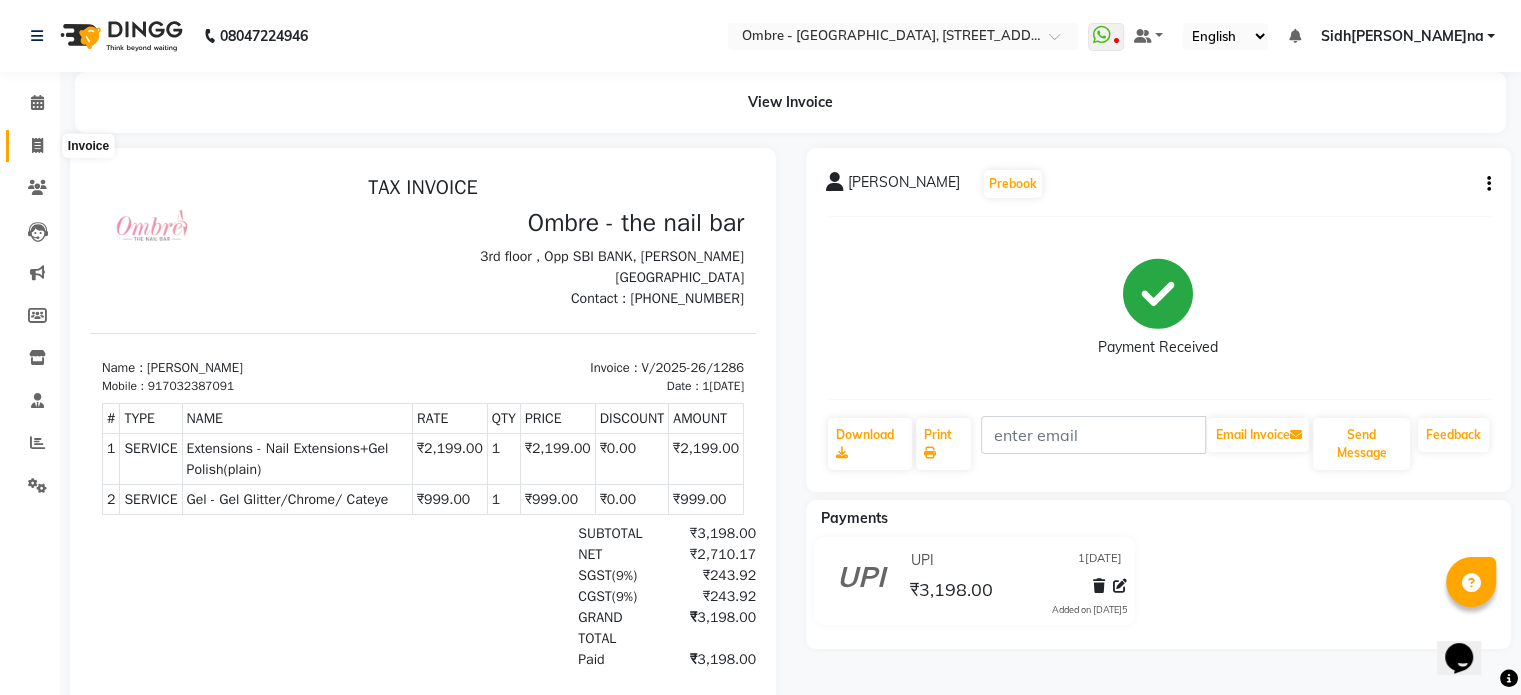 click 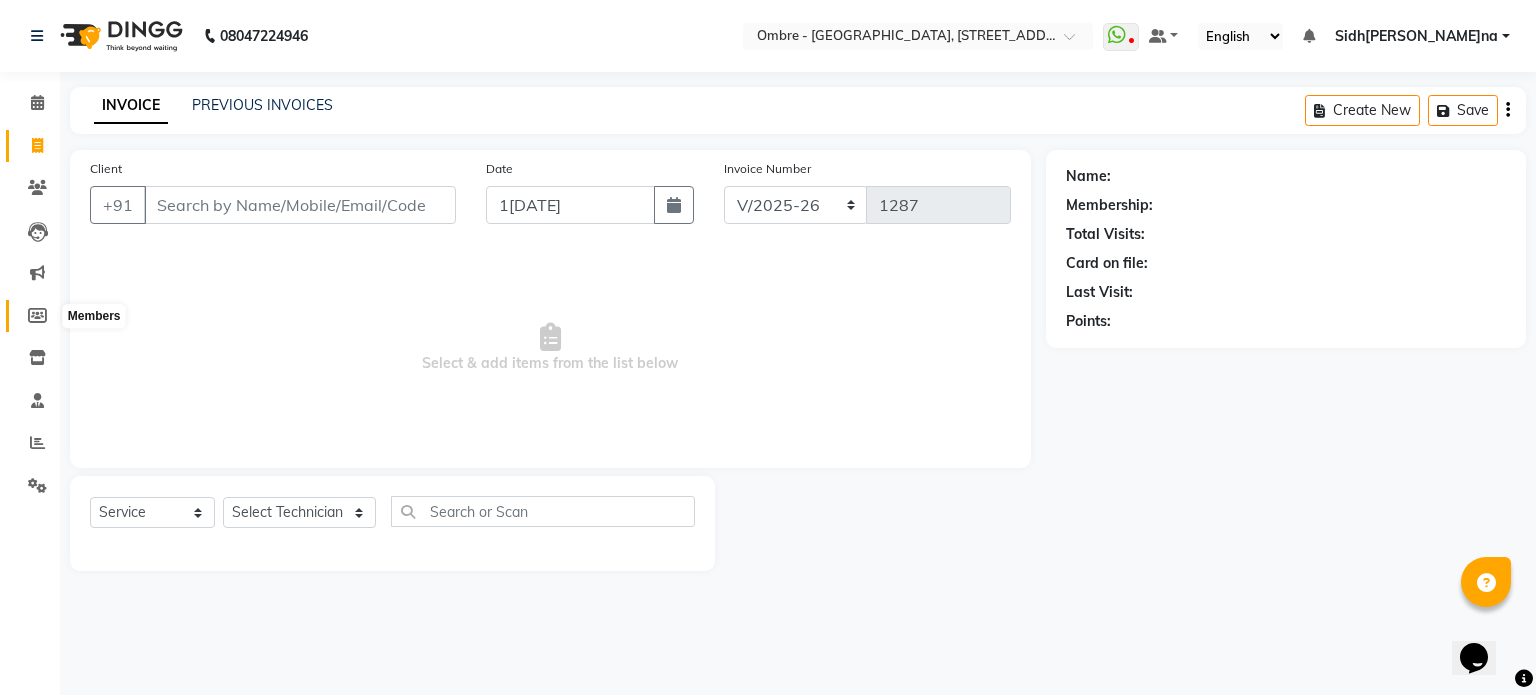 click 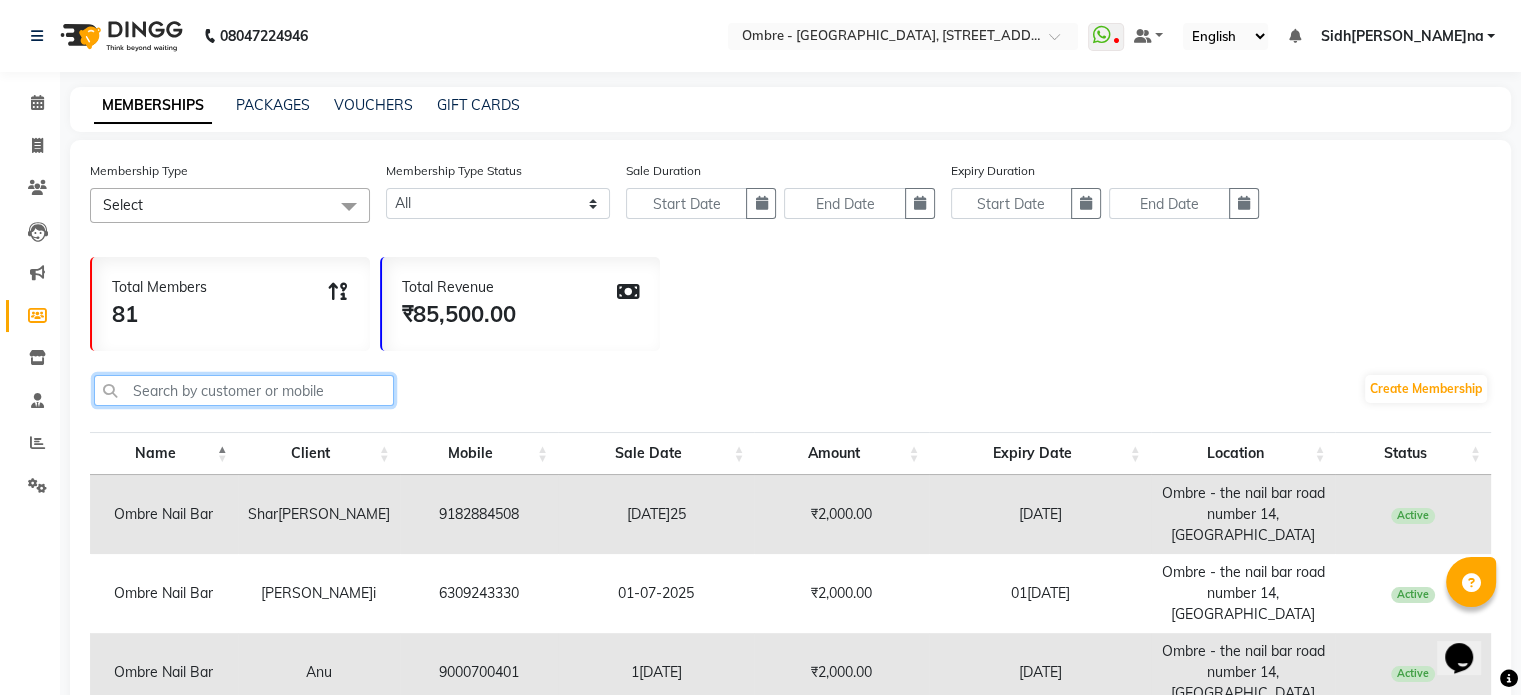 click 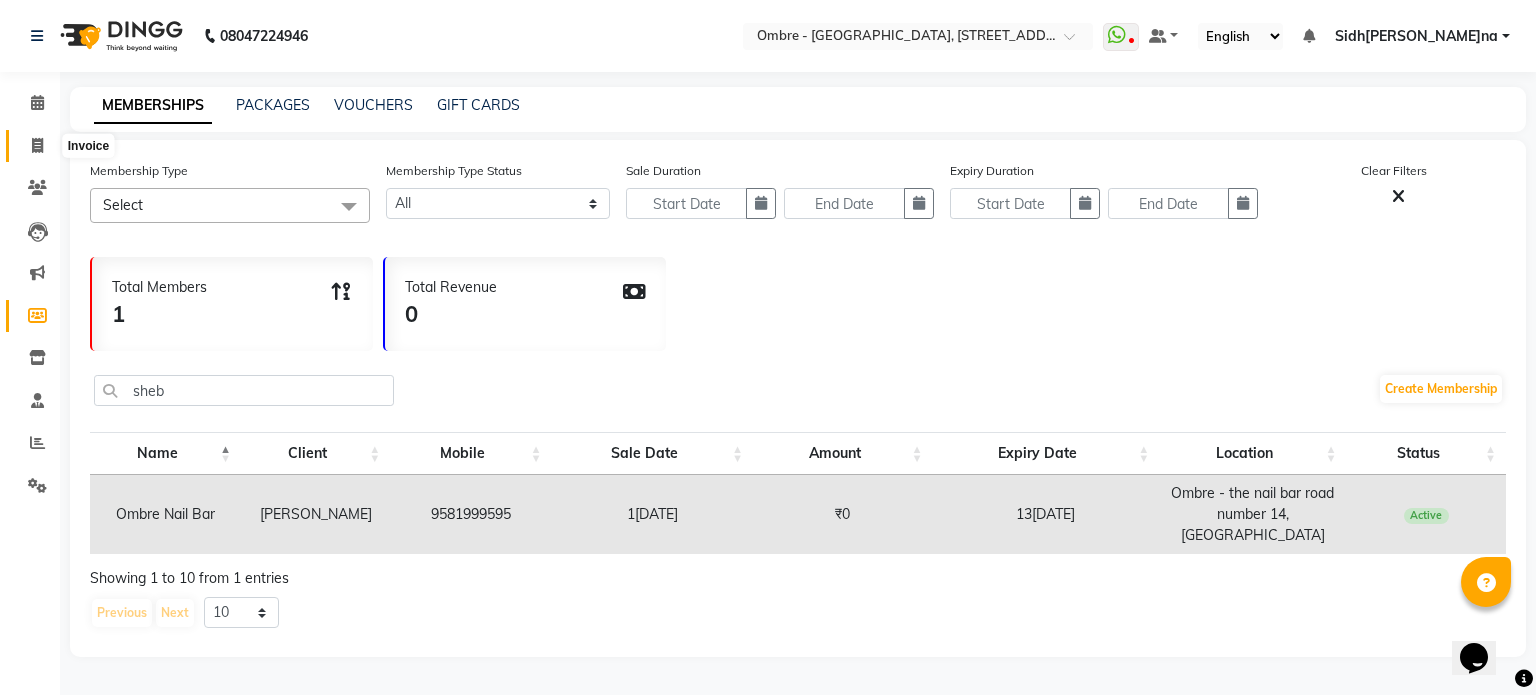 click 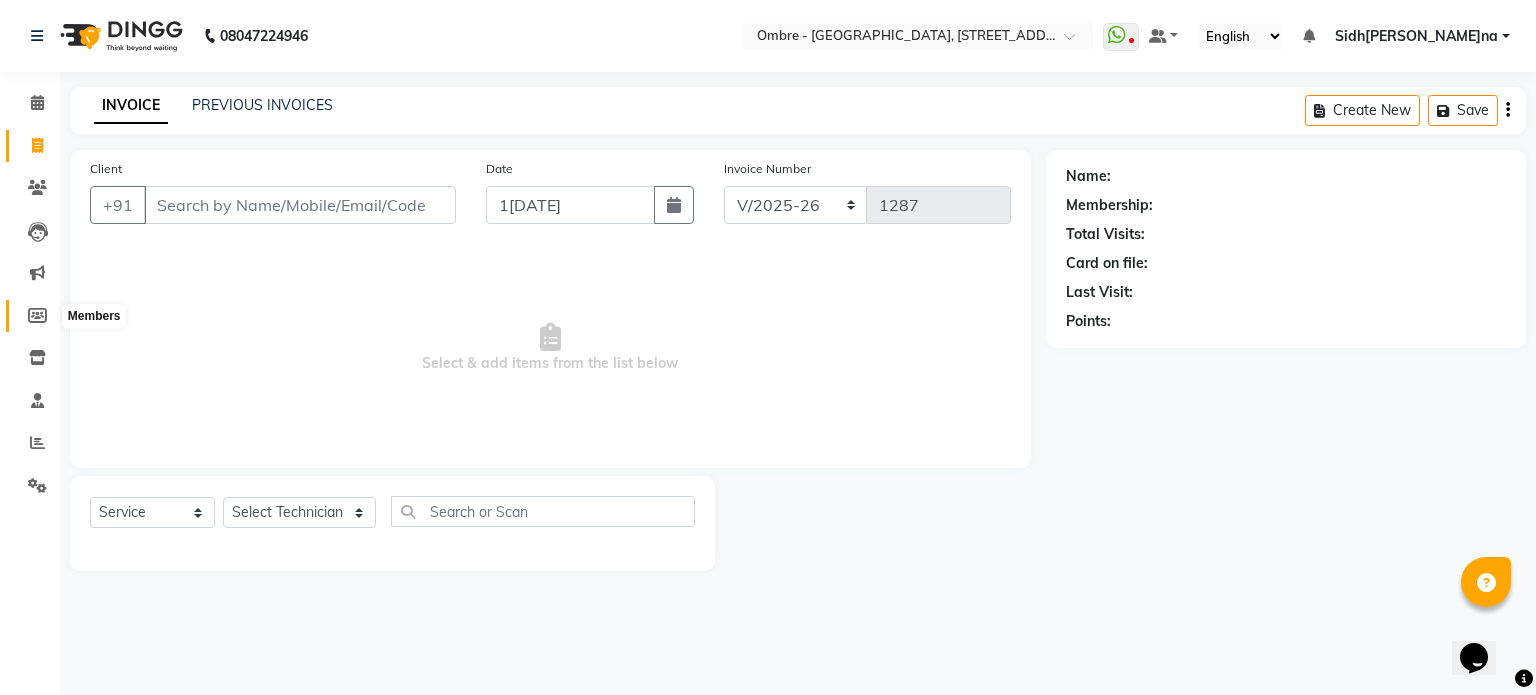 click 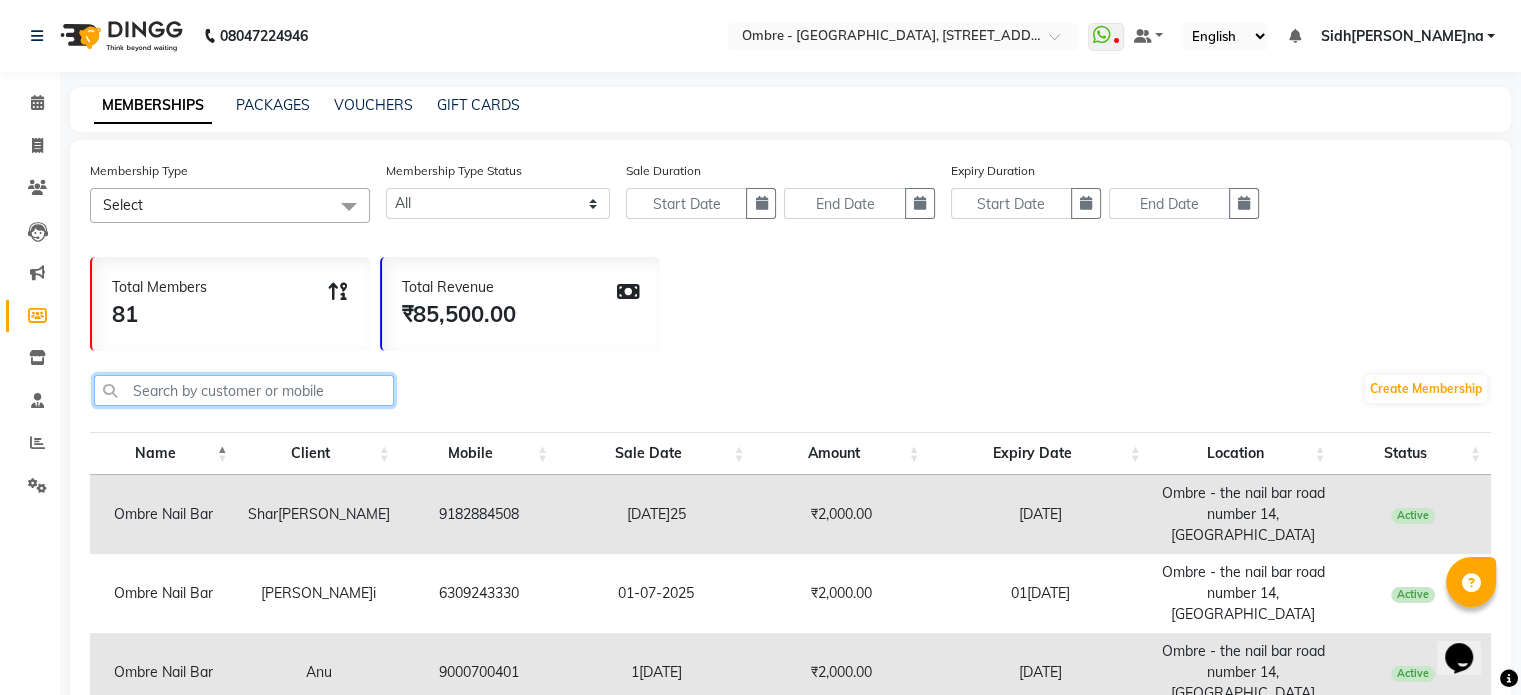 click 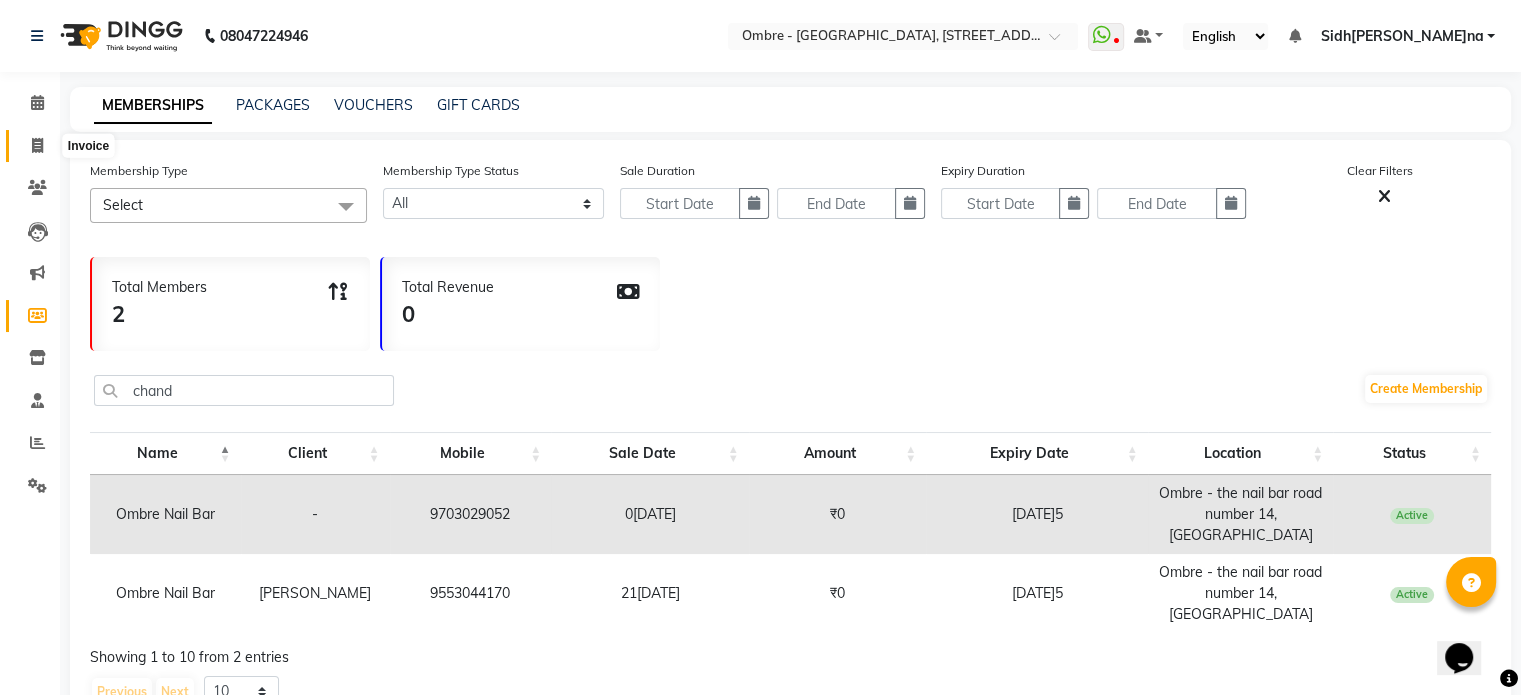click 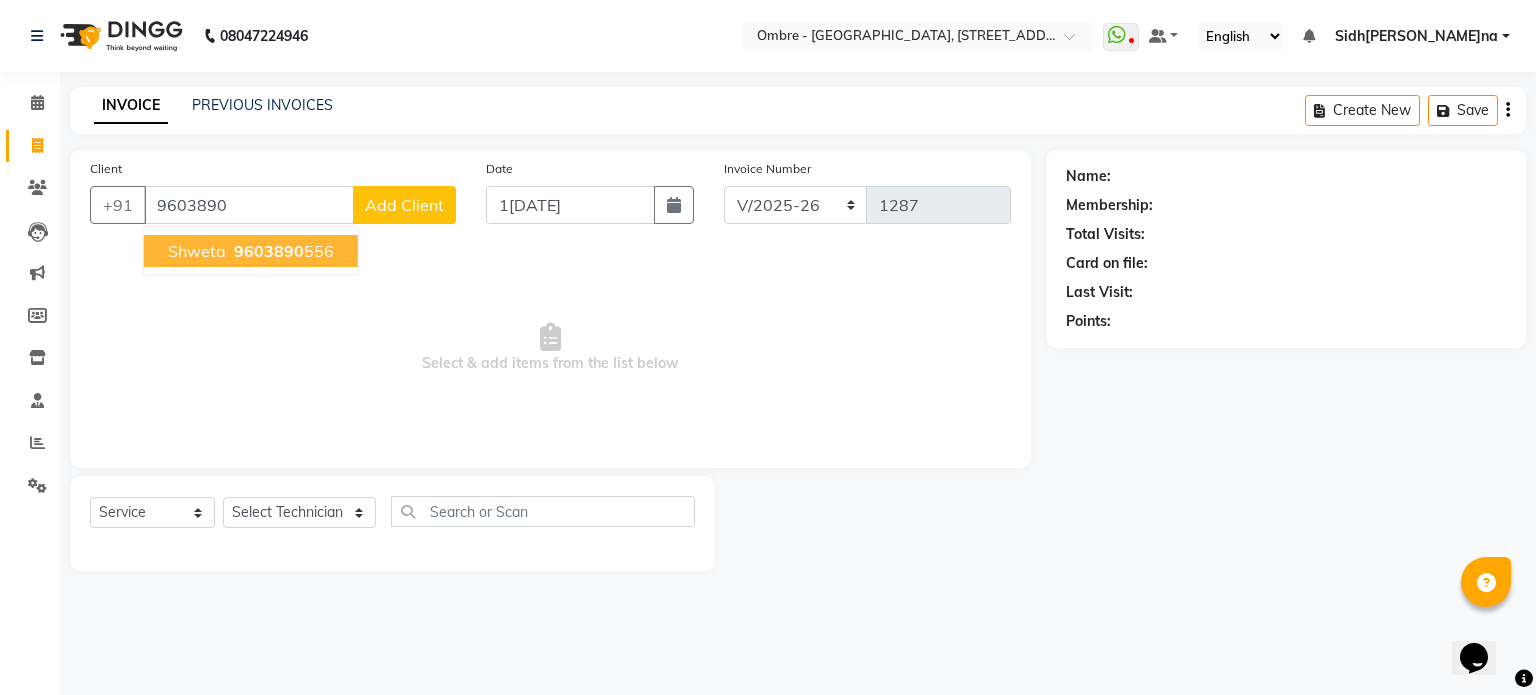 click on "9603890 556" at bounding box center (282, 251) 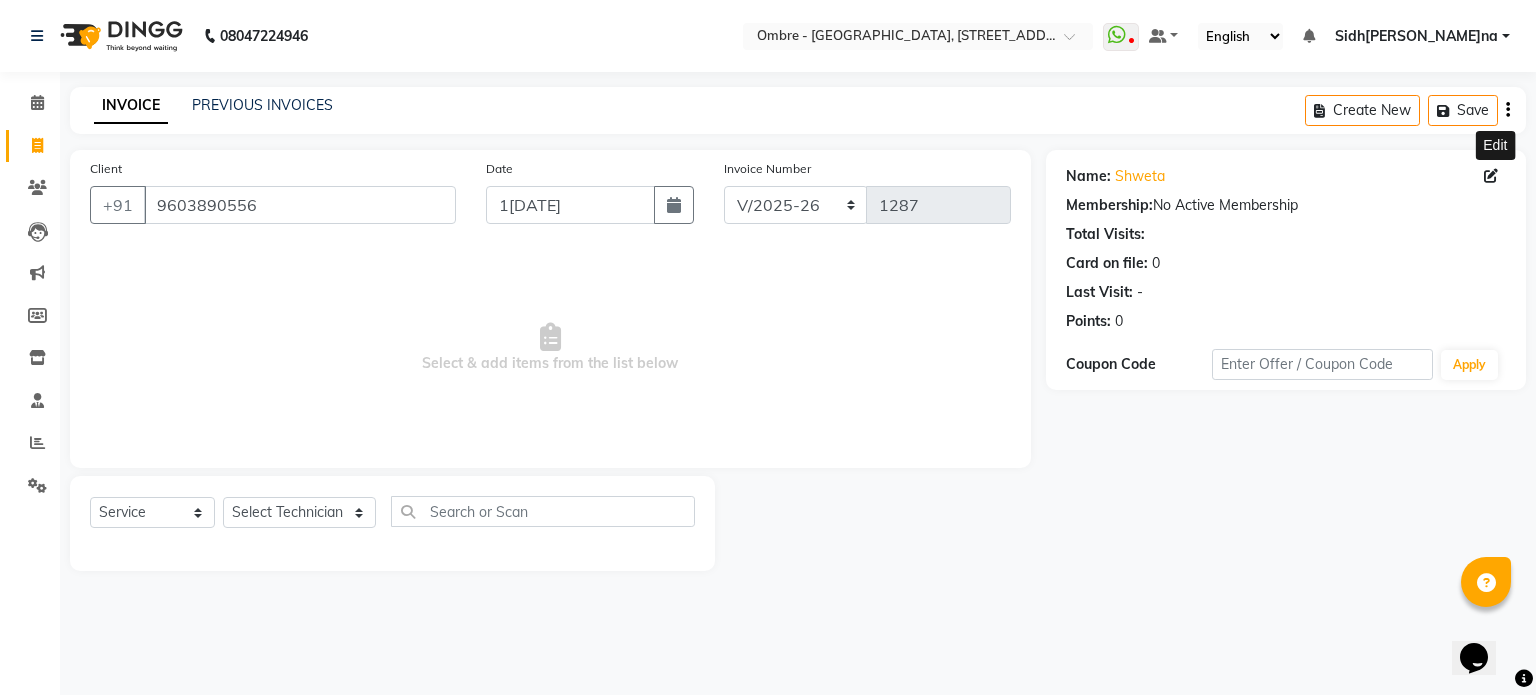 click 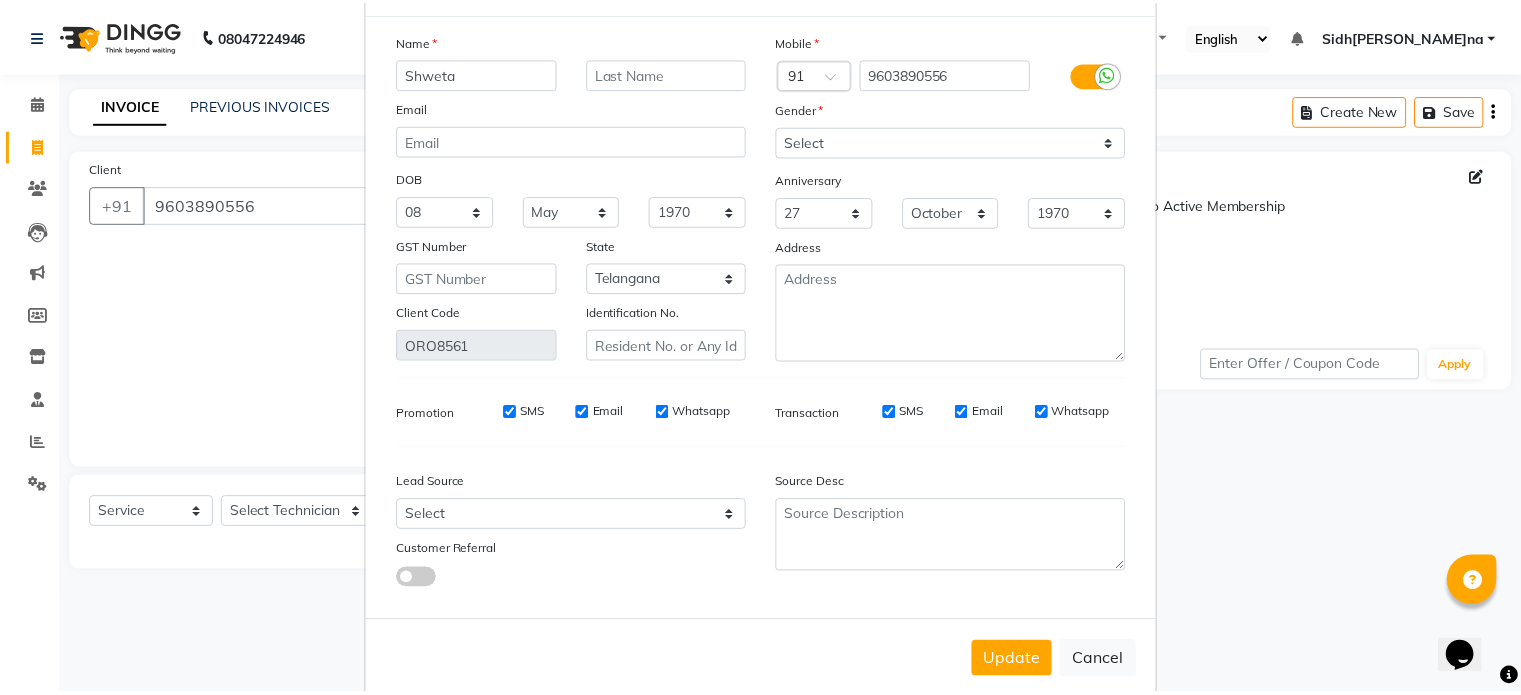 scroll, scrollTop: 126, scrollLeft: 0, axis: vertical 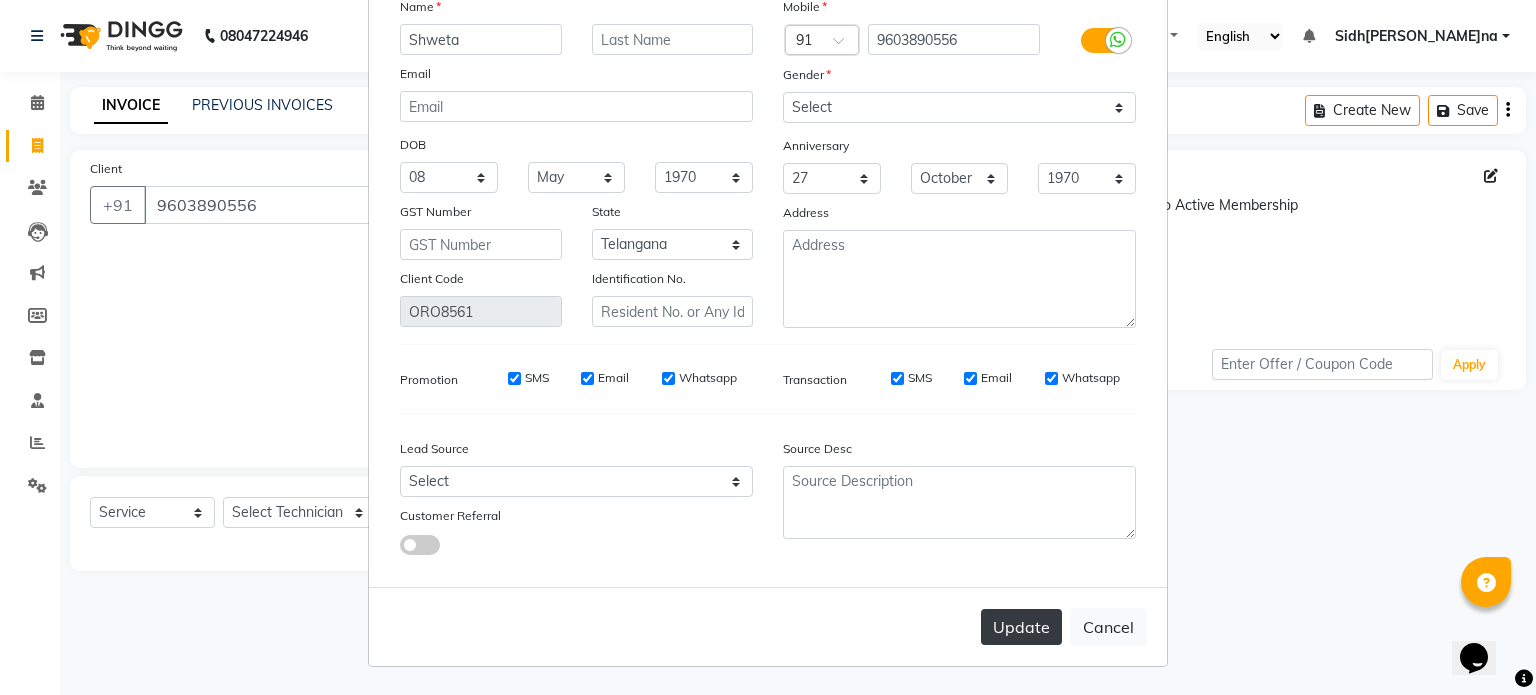 click on "Update" at bounding box center (1021, 627) 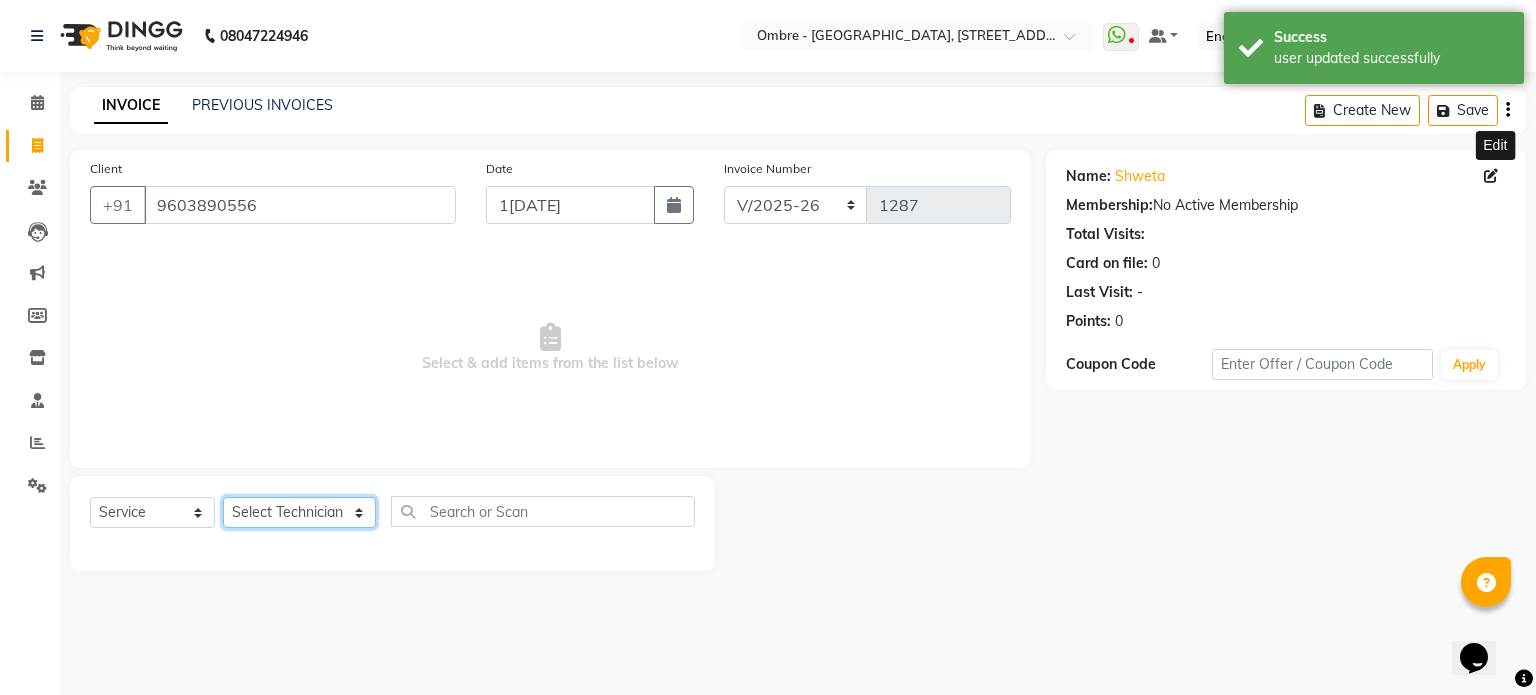click on "Select Technician Abel Arohi Bharti Esther Gaina Holyson Juli Kasar Lata Monisha Prasad priyanka sakshi jain Sheetal Sushila thamu Wonso" 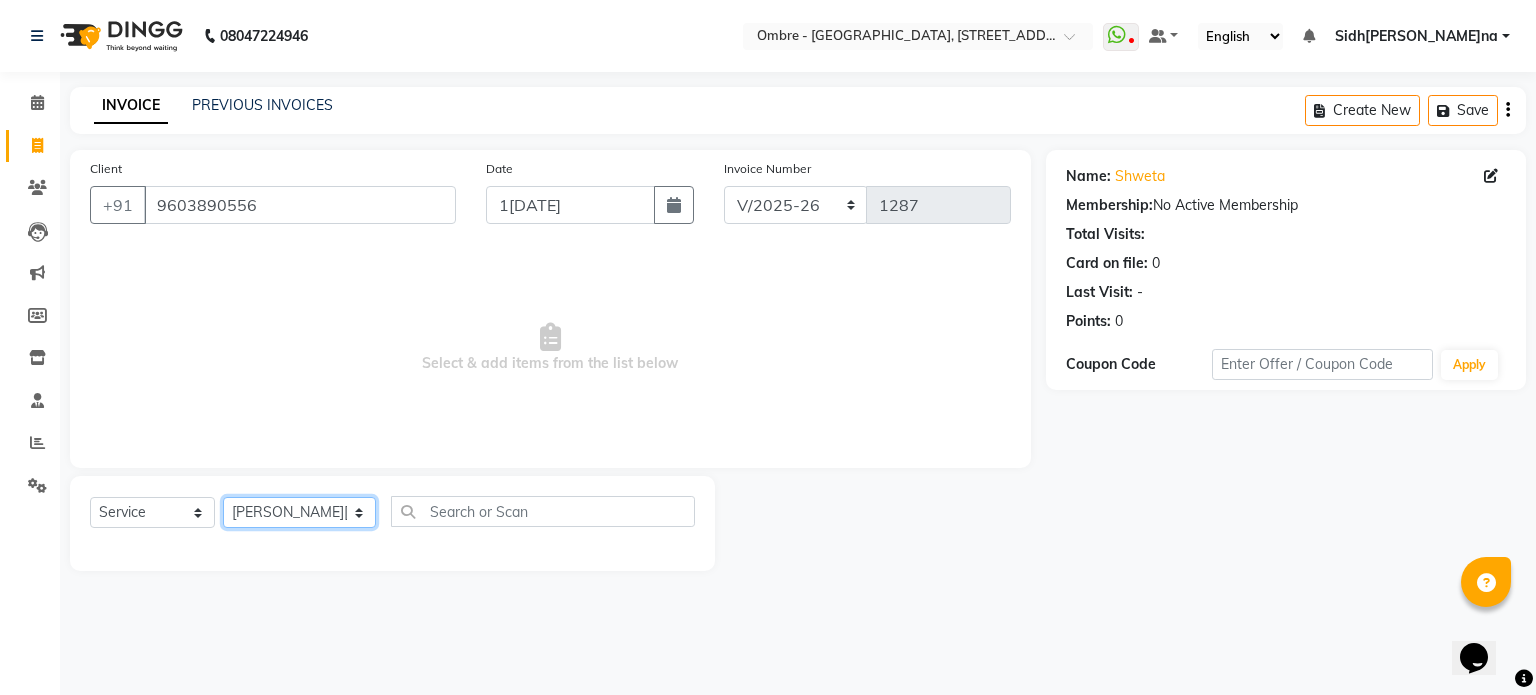 click on "Select Technician Abel Arohi Bharti Esther Gaina Holyson Juli Kasar Lata Monisha Prasad priyanka sakshi jain Sheetal Sushila thamu Wonso" 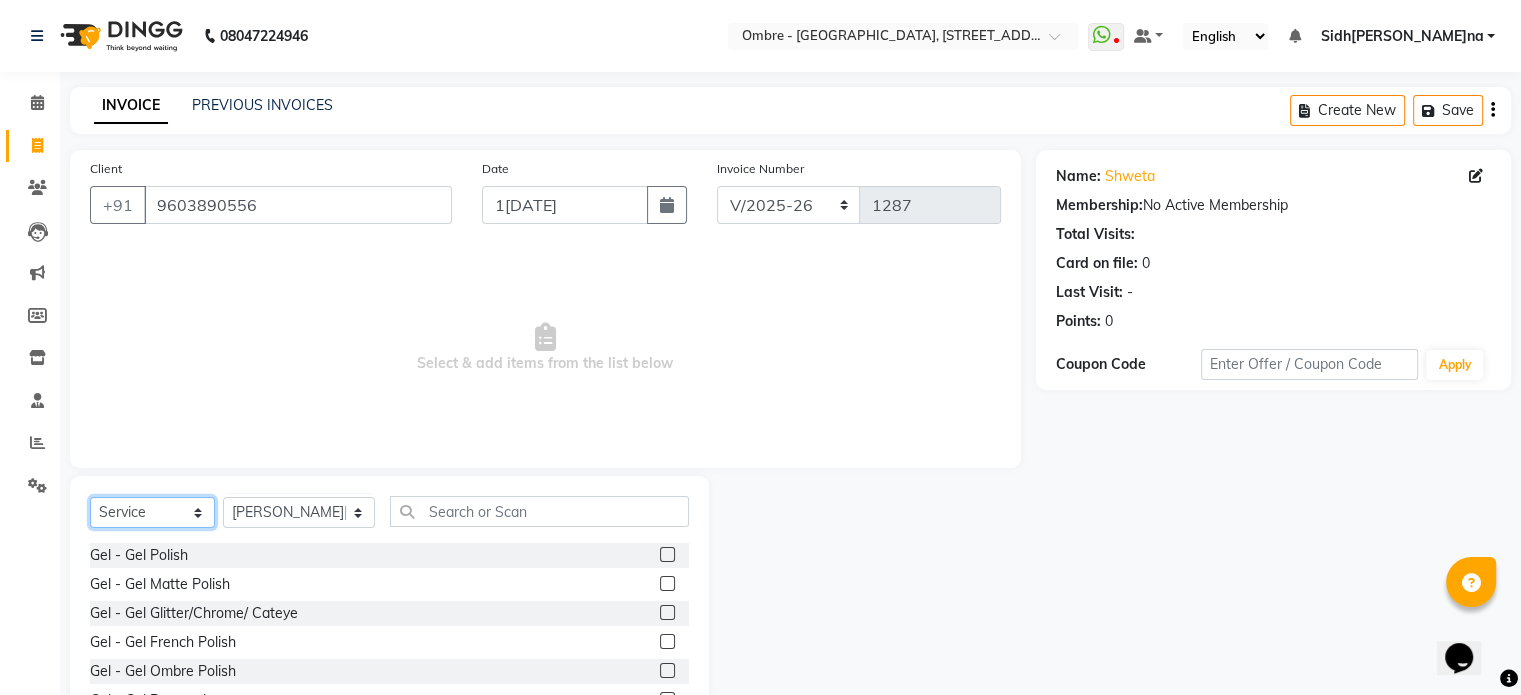 click on "Select  Service  Product  Membership  Package Voucher Prepaid Gift Card" 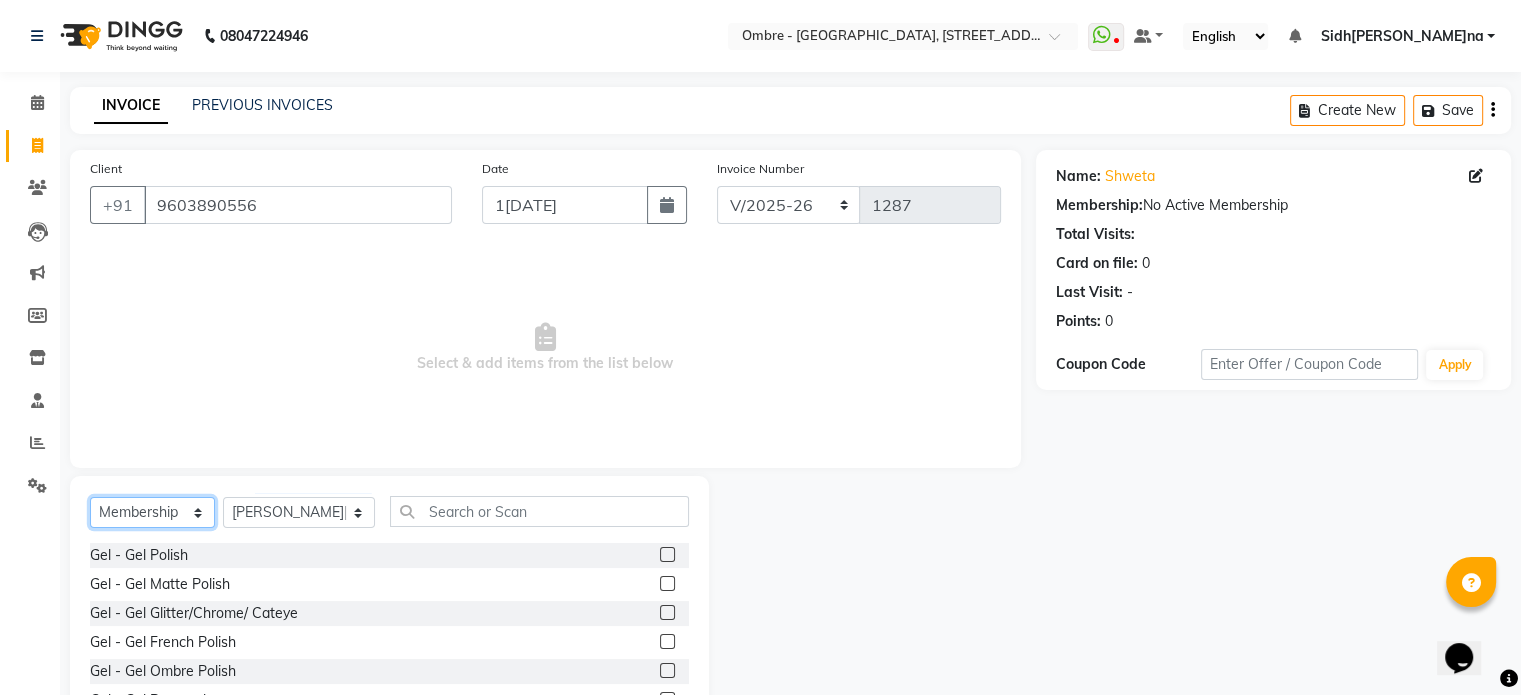 click on "Select  Service  Product  Membership  Package Voucher Prepaid Gift Card" 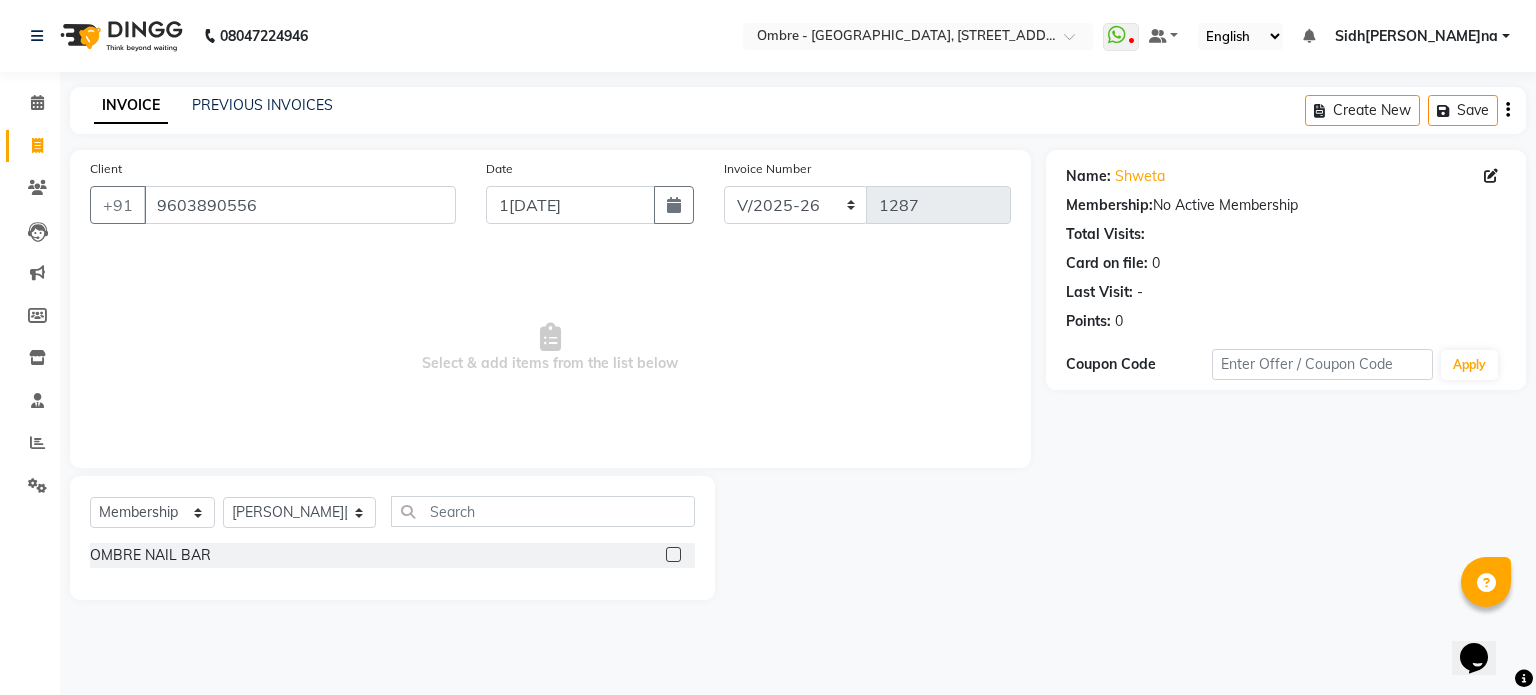 click 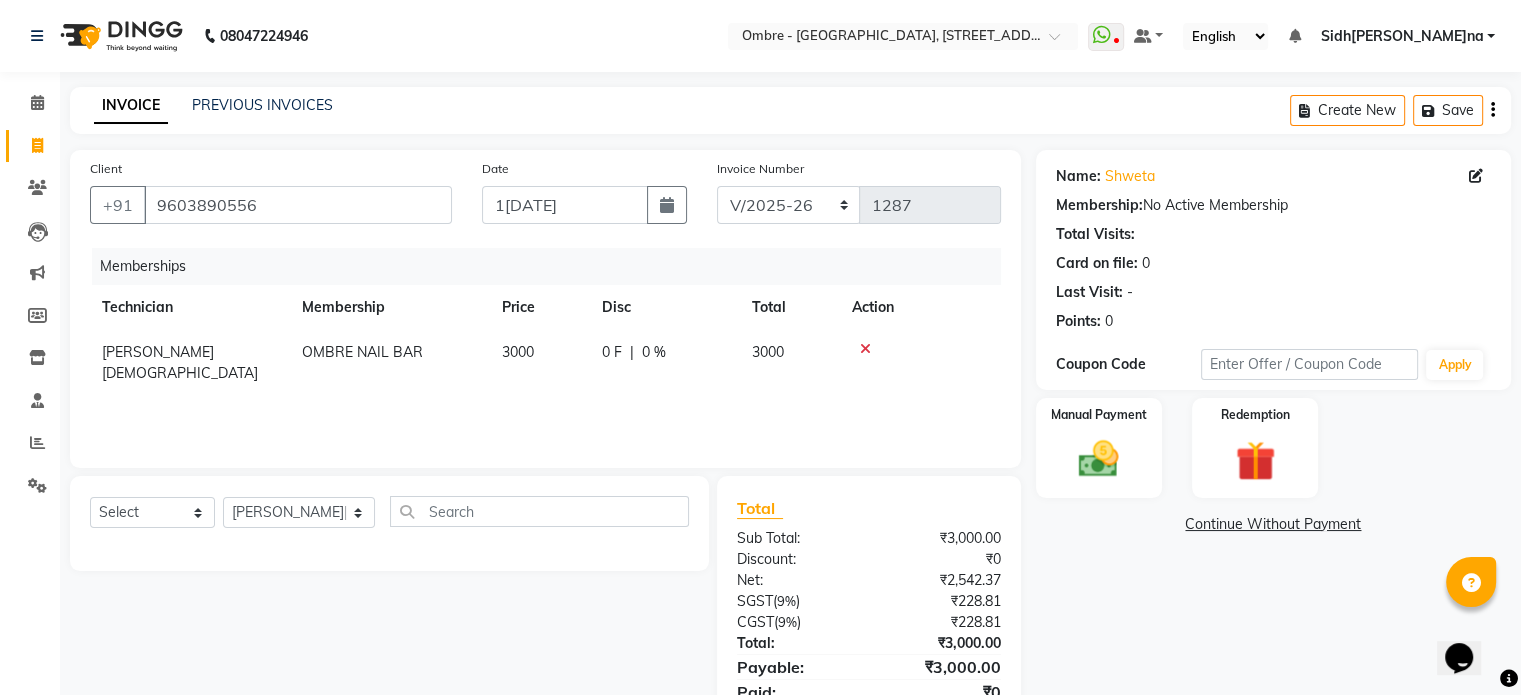 click on "3000" 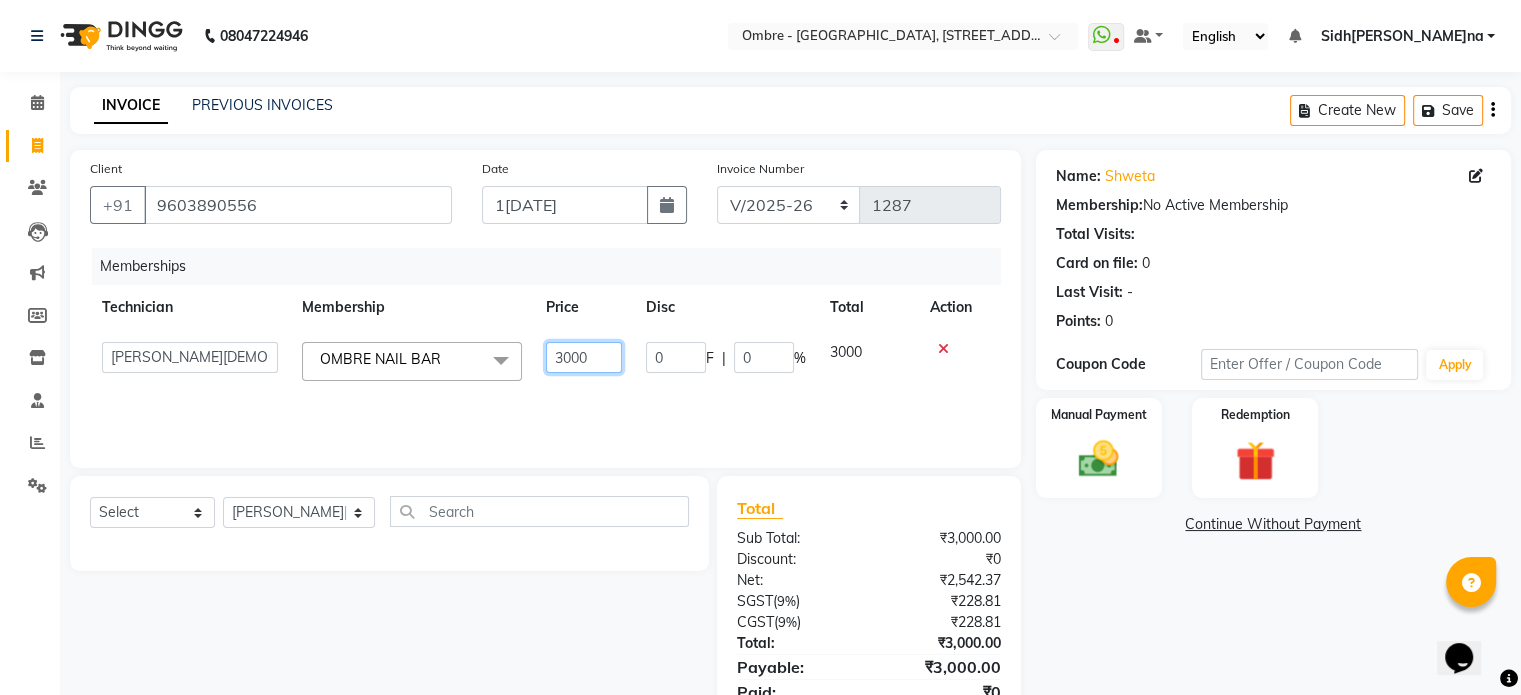 click on "3000" 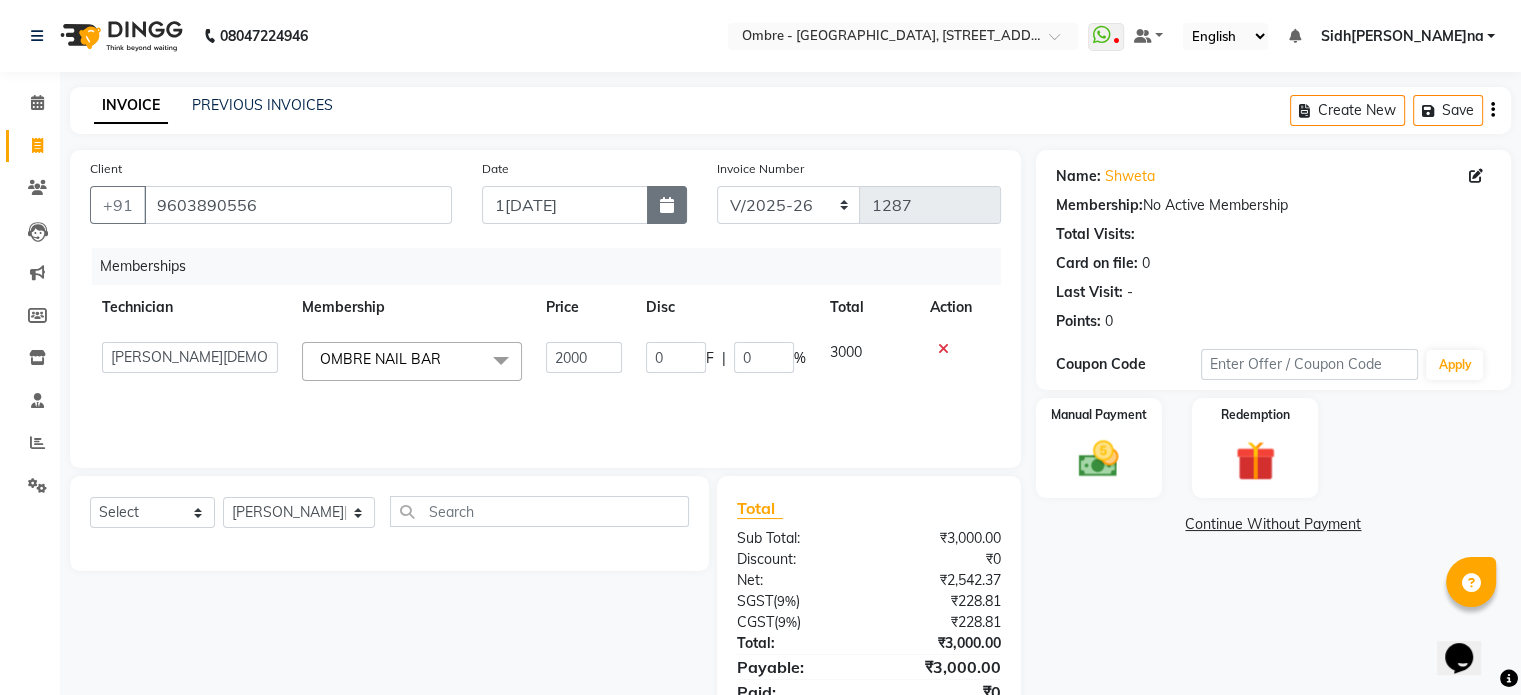 click 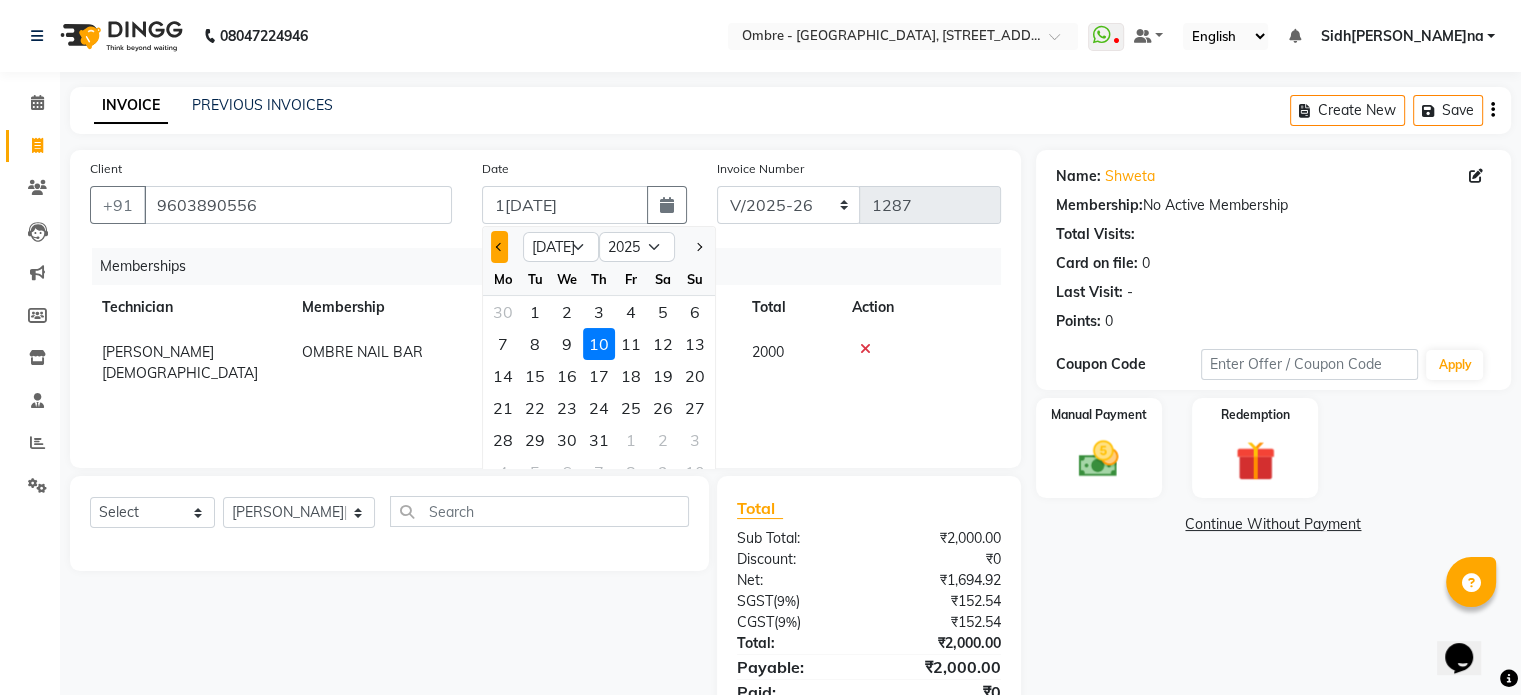 click 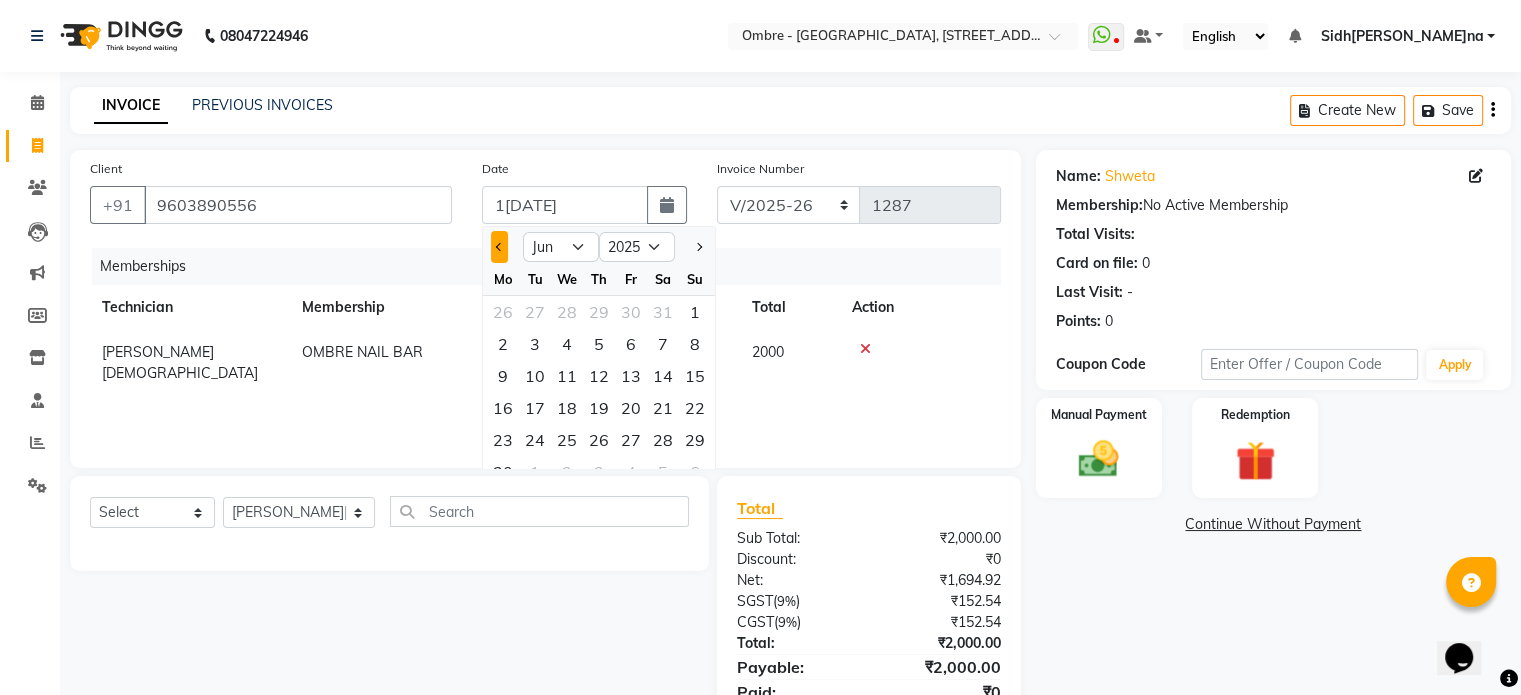 click 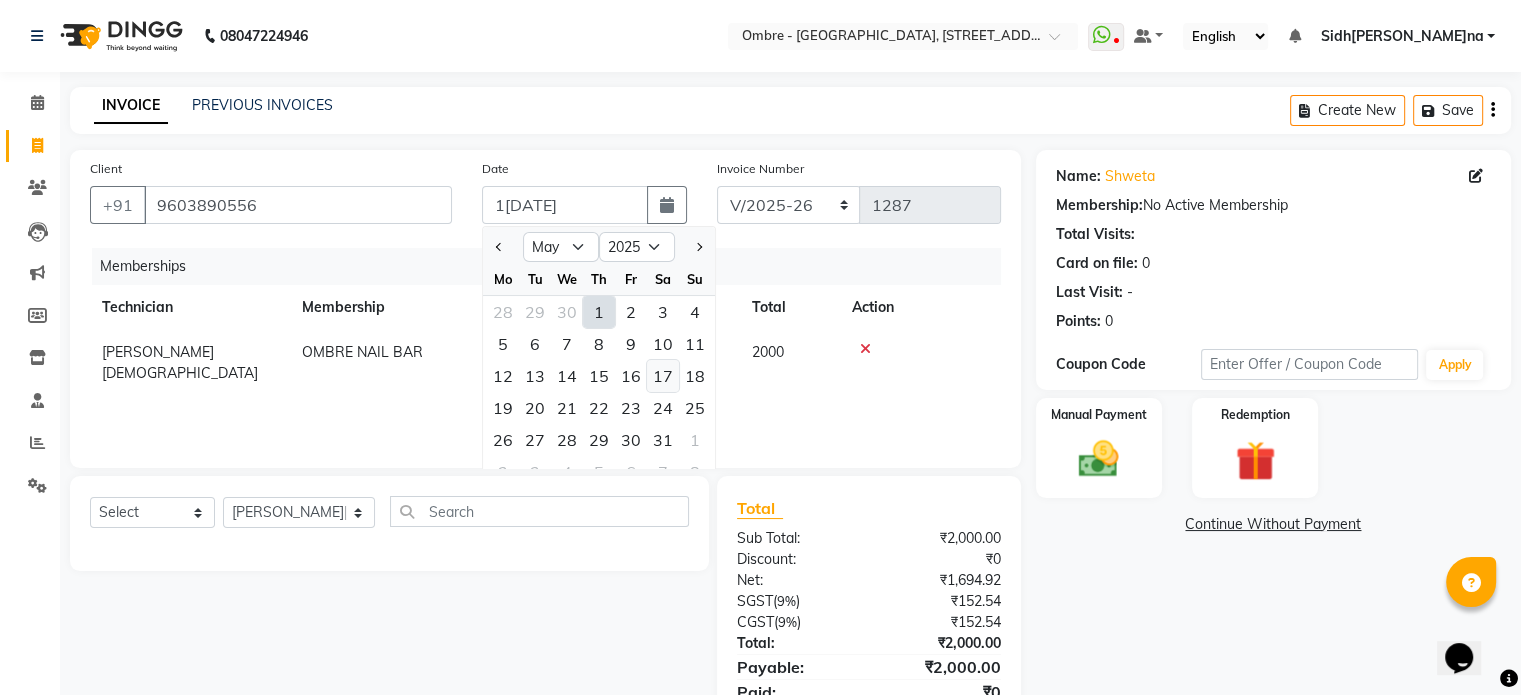 click on "17" 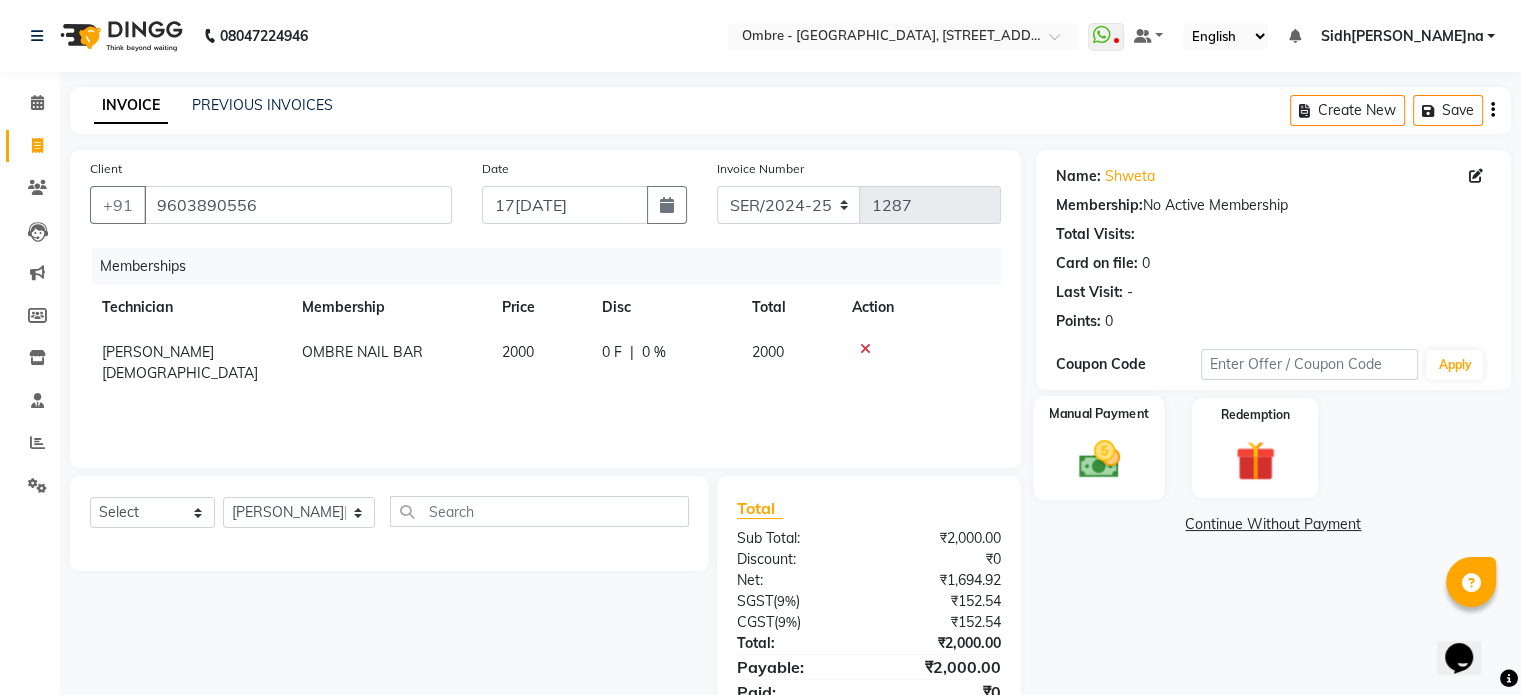 click on "Manual Payment" 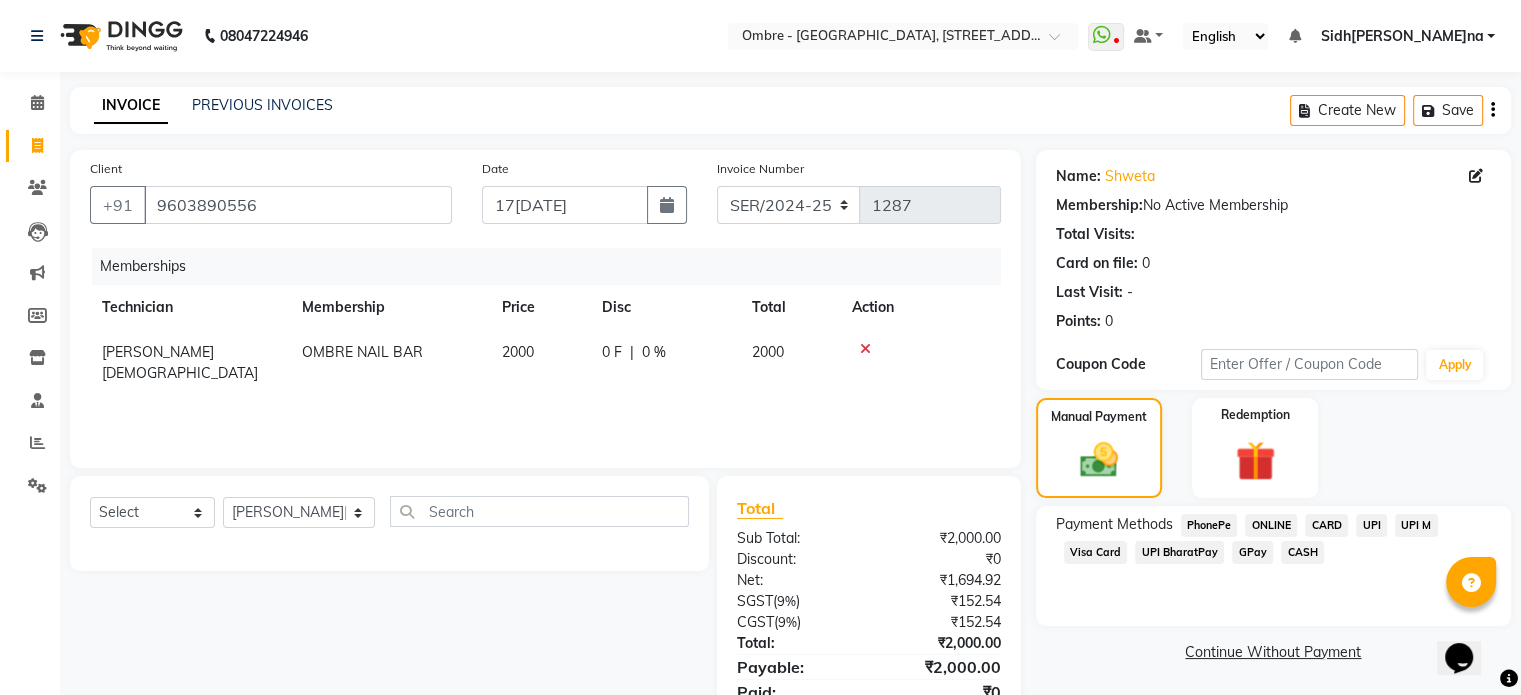 click on "CASH" 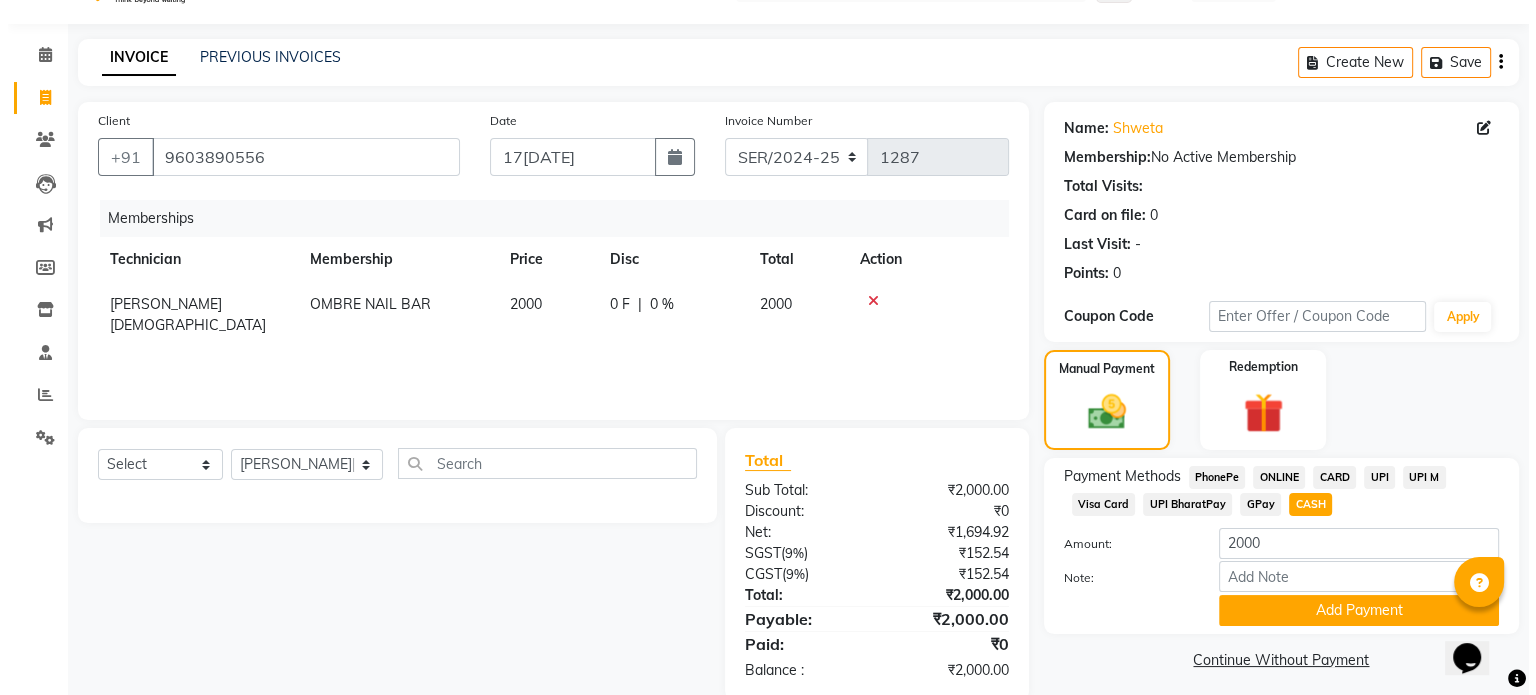 scroll, scrollTop: 84, scrollLeft: 0, axis: vertical 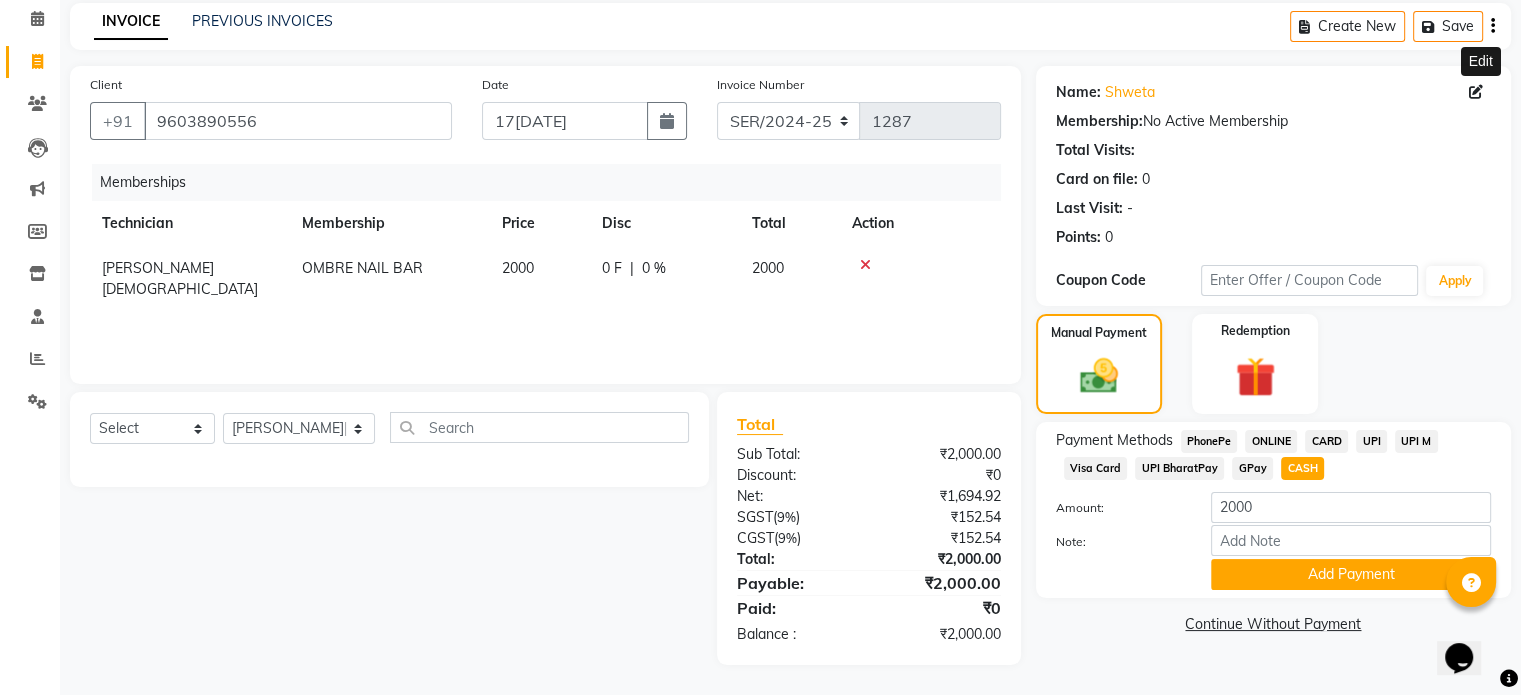 click 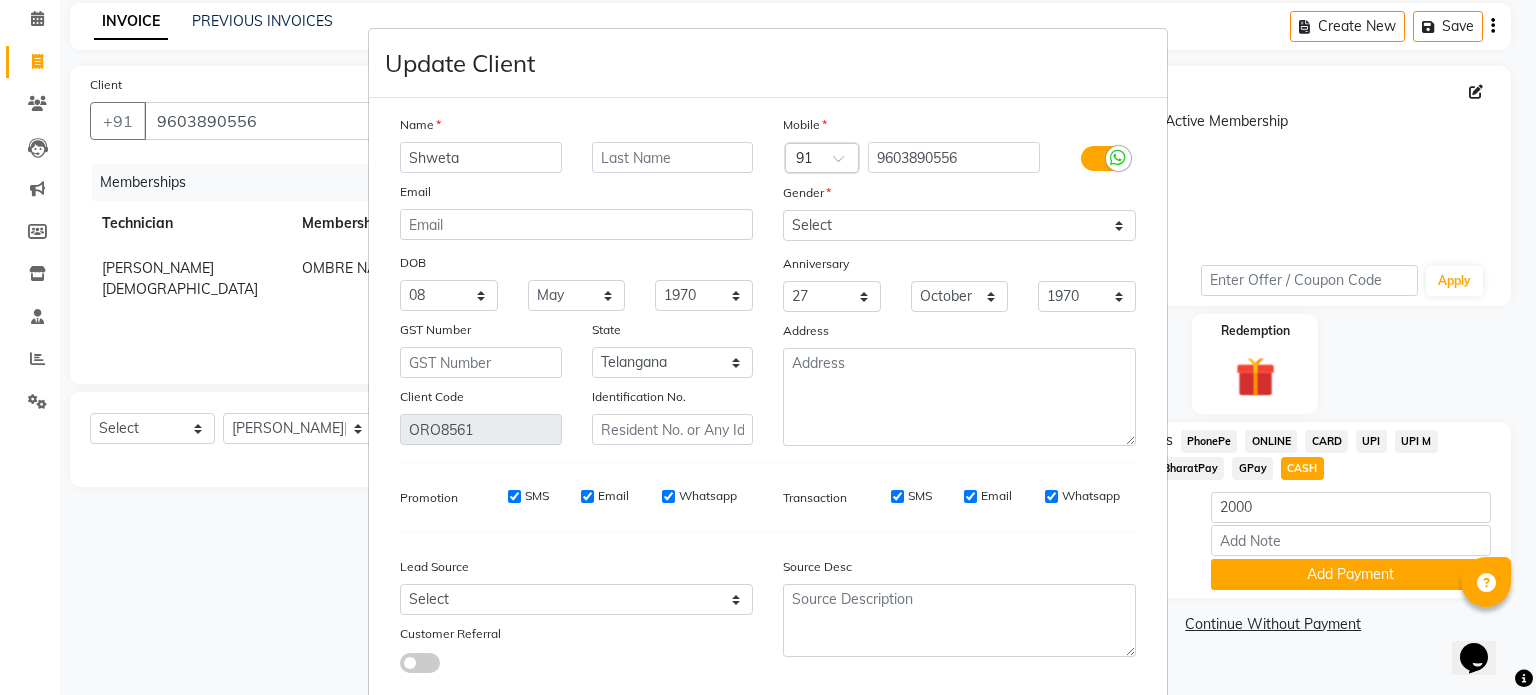 click at bounding box center (1103, 158) 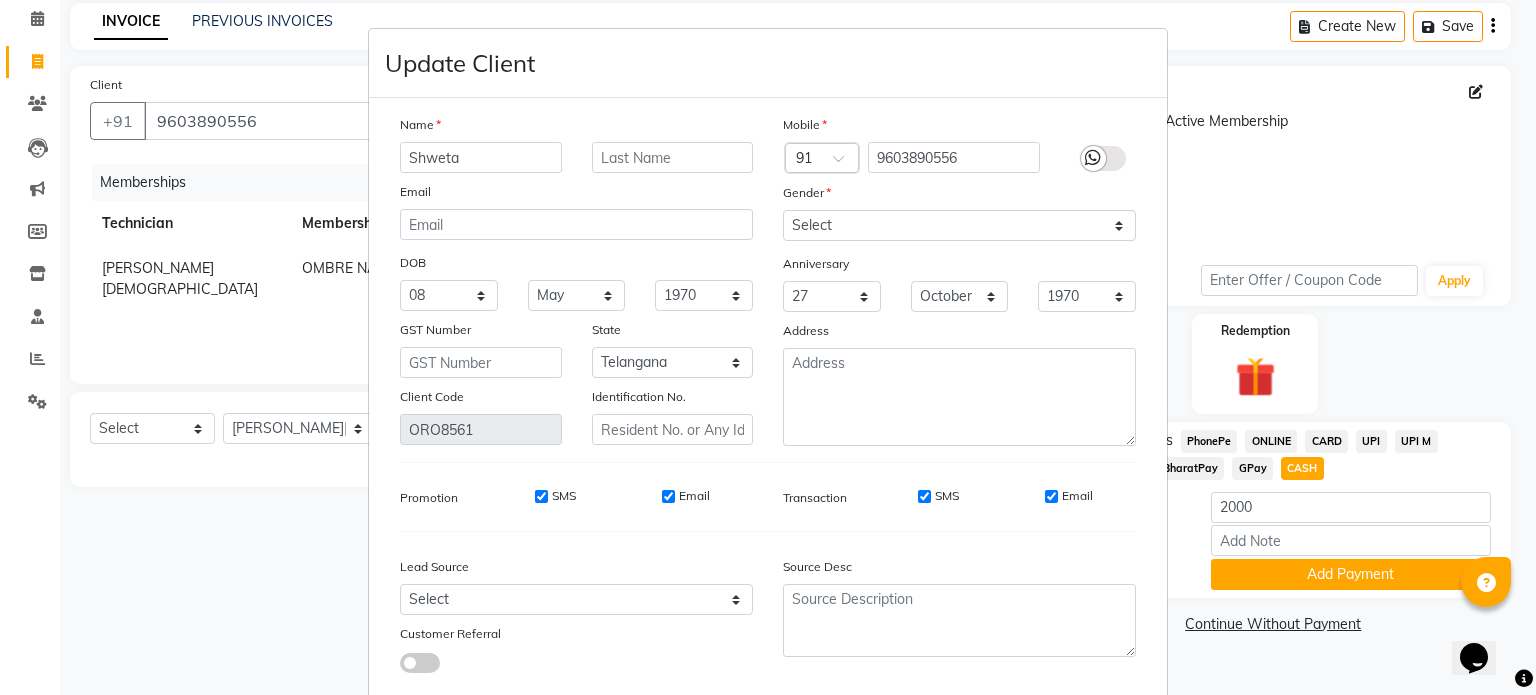 click on "Update Client Name Shweta Email DOB Day 01 02 03 04 05 06 07 08 09 10 11 12 13 14 15 16 17 18 19 20 21 22 23 24 25 26 27 28 29 30 31 Month January February March April May June July August September October November December 1940 1941 1942 1943 1944 1945 1946 1947 1948 1949 1950 1951 1952 1953 1954 1955 1956 1957 1958 1959 1960 1961 1962 1963 1964 1965 1966 1967 1968 1969 1970 1971 1972 1973 1974 1975 1976 1977 1978 1979 1980 1981 1982 1983 1984 1985 1986 1987 1988 1989 1990 1991 1992 1993 1994 1995 1996 1997 1998 1999 2000 2001 2002 2003 2004 2005 2006 2007 2008 2009 2010 2011 2012 2013 2014 2015 2016 2017 2018 2019 2020 2021 2022 2023 2024 GST Number State Select Andaman and Nicobar Islands Andhra Pradesh Arunachal Pradesh Assam Bihar Chandigarh Chhattisgarh Dadra and Nagar Haveli Daman and Diu Delhi Goa Gujarat Haryana Himachal Pradesh Jammu and Kashmir Jharkhand Karnataka Kerala Lakshadweep Madhya Pradesh Maharashtra Manipur Meghalaya Mizoram Nagaland Odisha Pondicherry Punjab Rajasthan Sikkim Tamil Nadu" at bounding box center [768, 347] 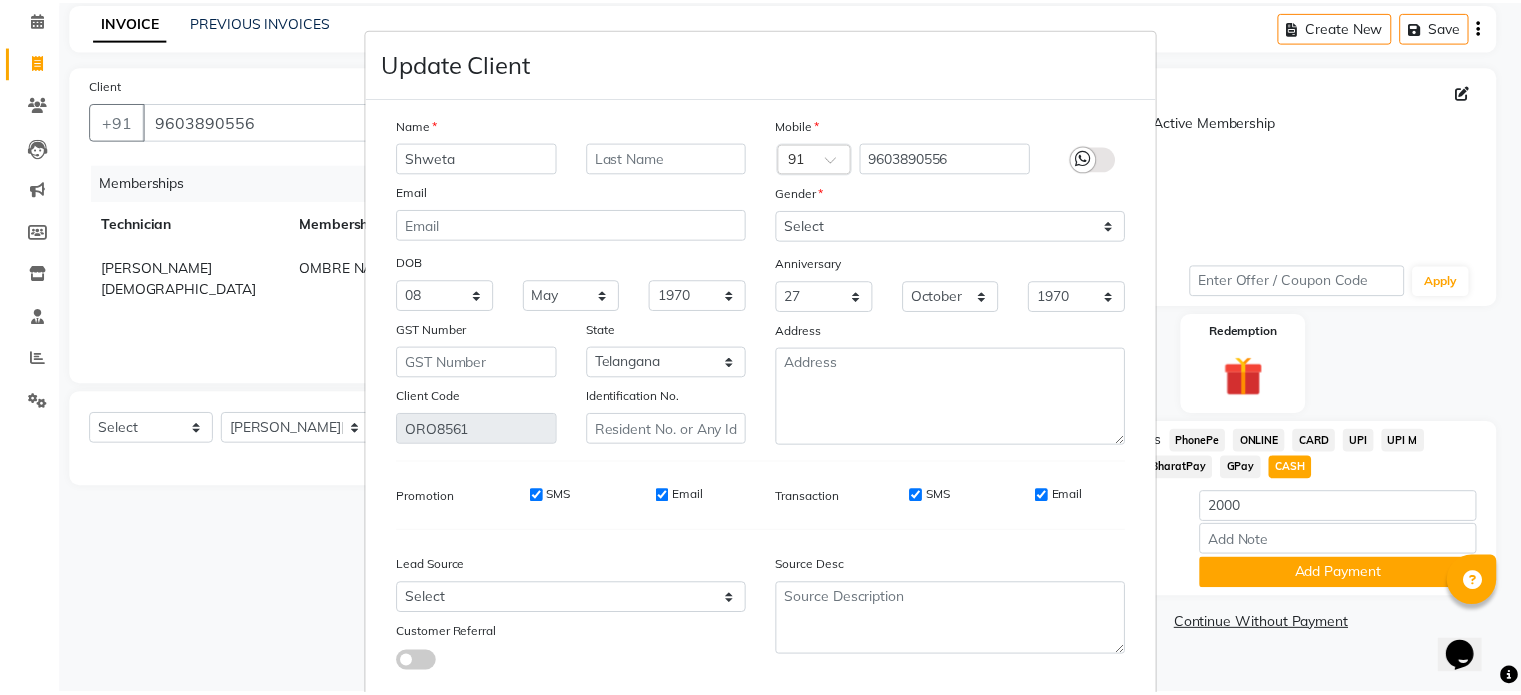 scroll, scrollTop: 126, scrollLeft: 0, axis: vertical 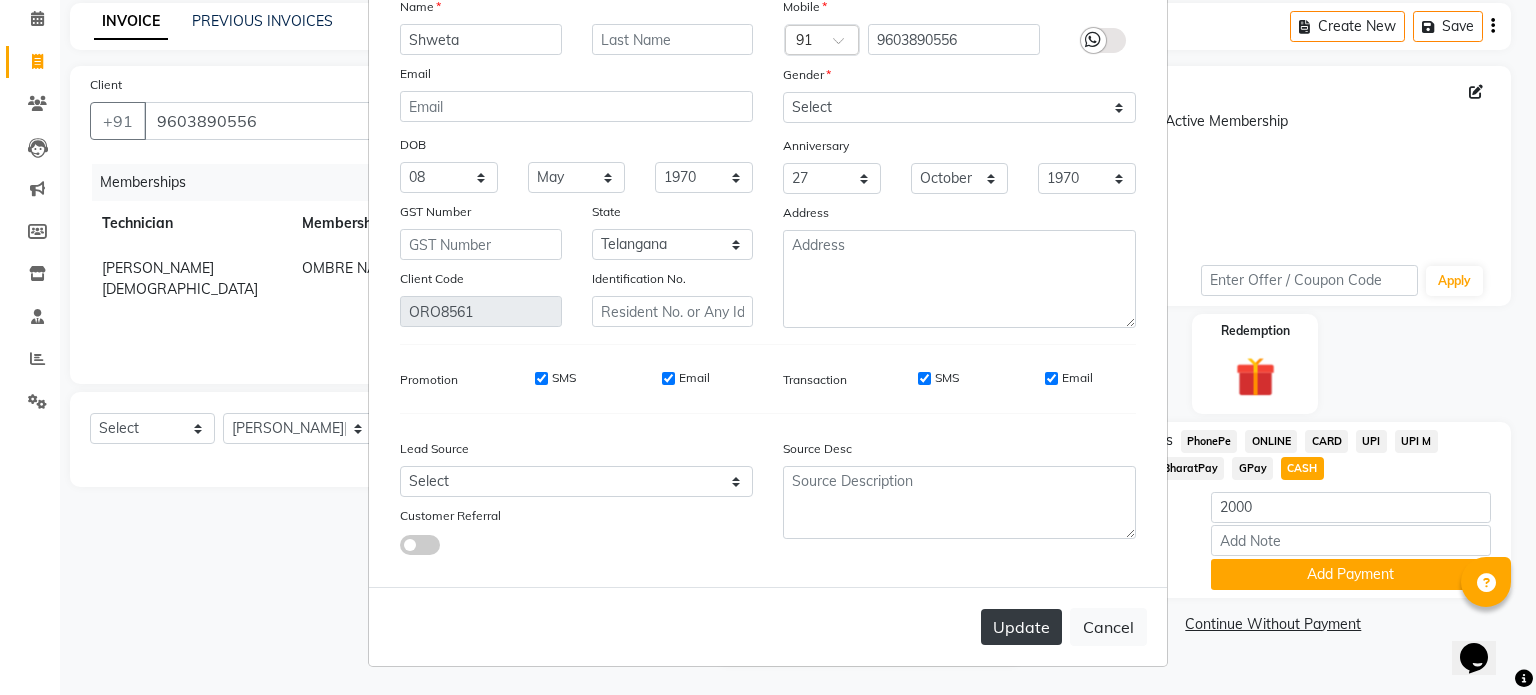 click on "Update" at bounding box center (1021, 627) 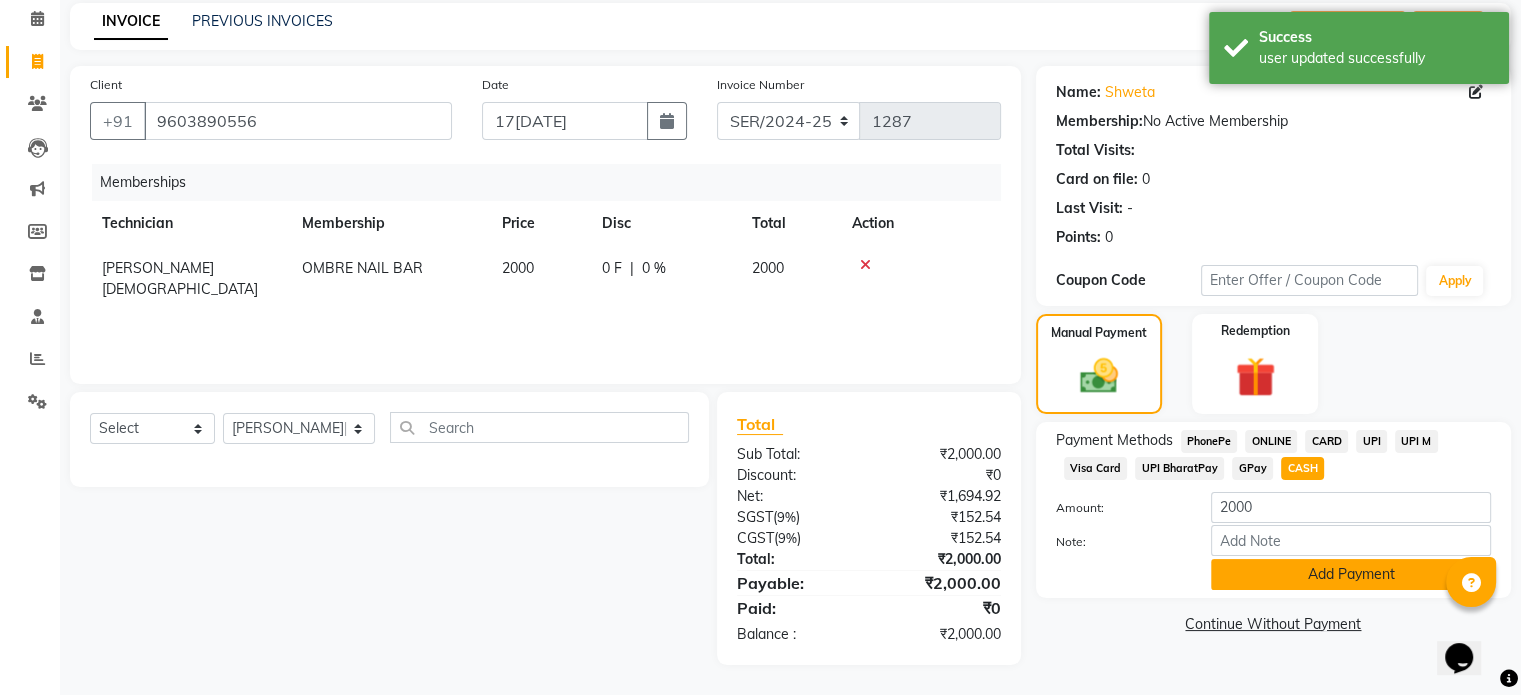 click on "Add Payment" 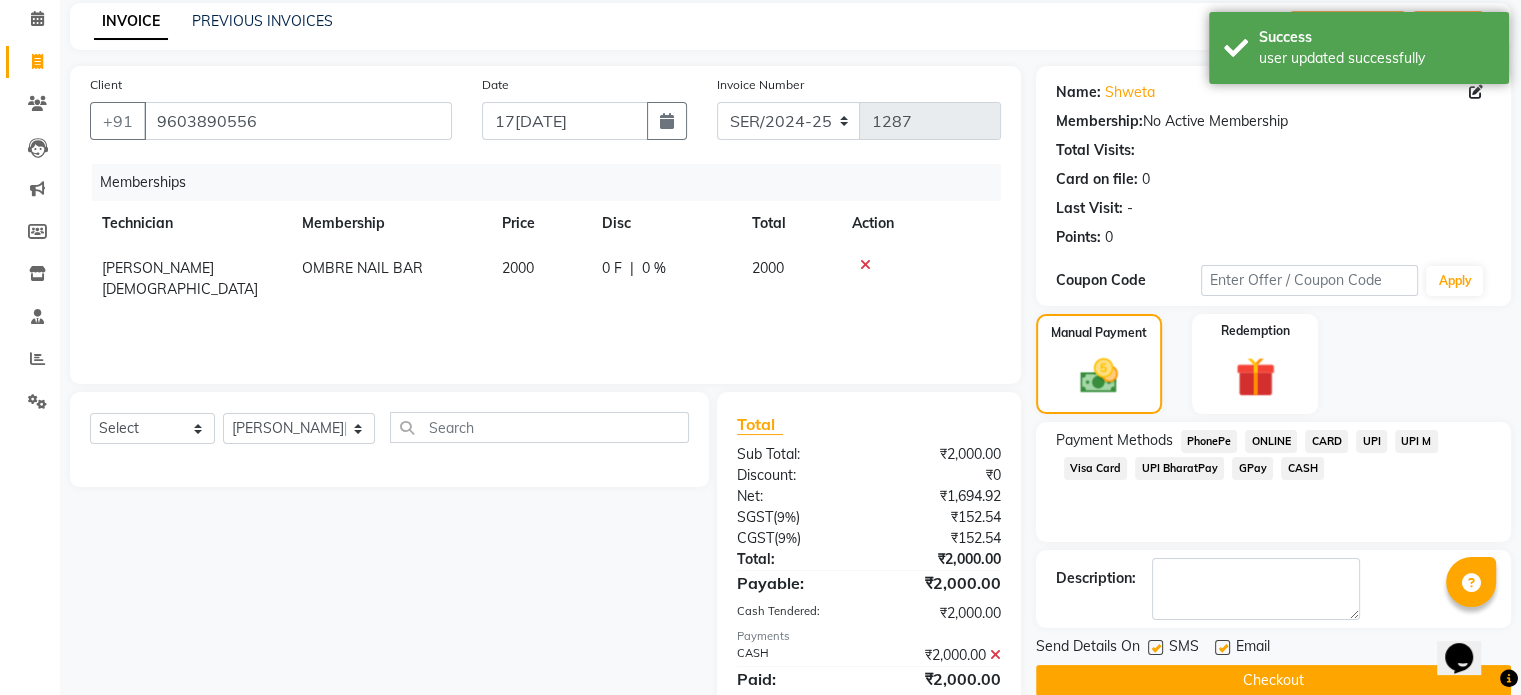 click on "Checkout" 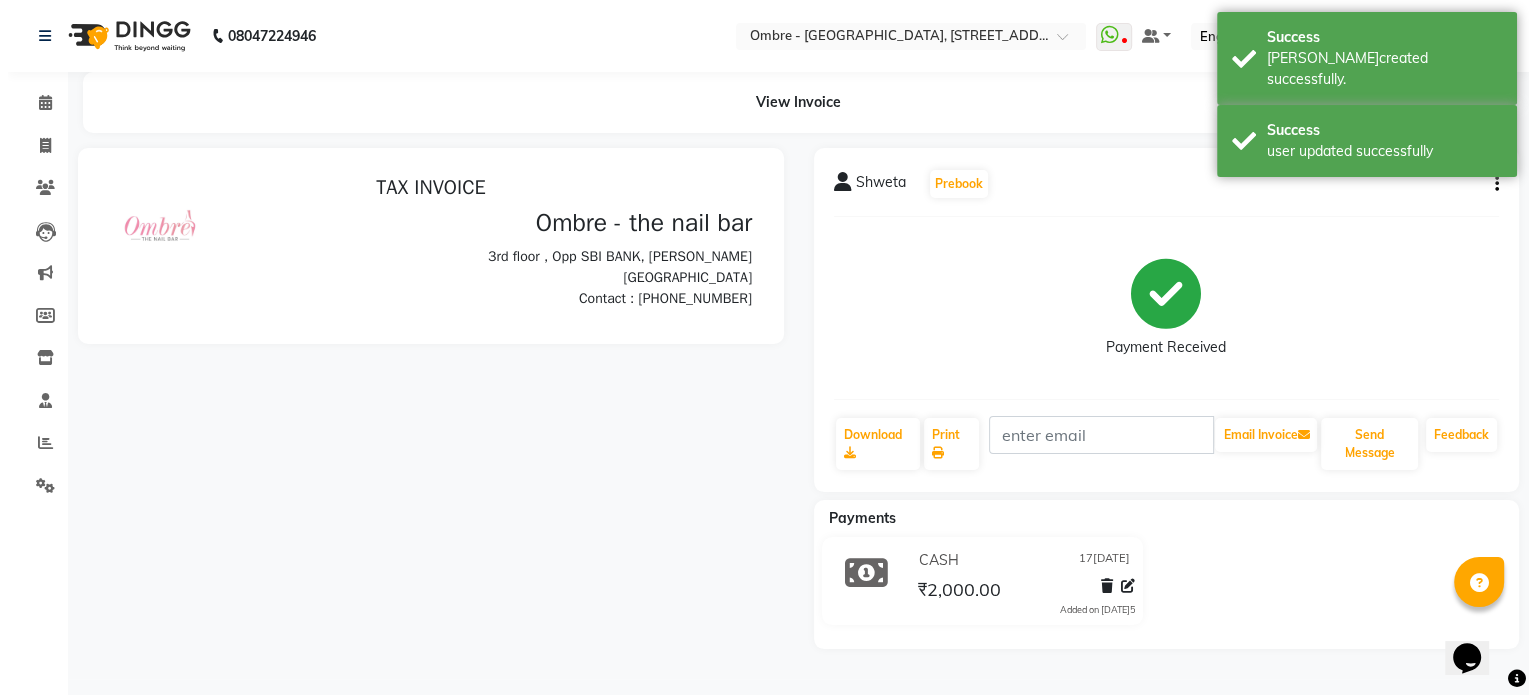 scroll, scrollTop: 0, scrollLeft: 0, axis: both 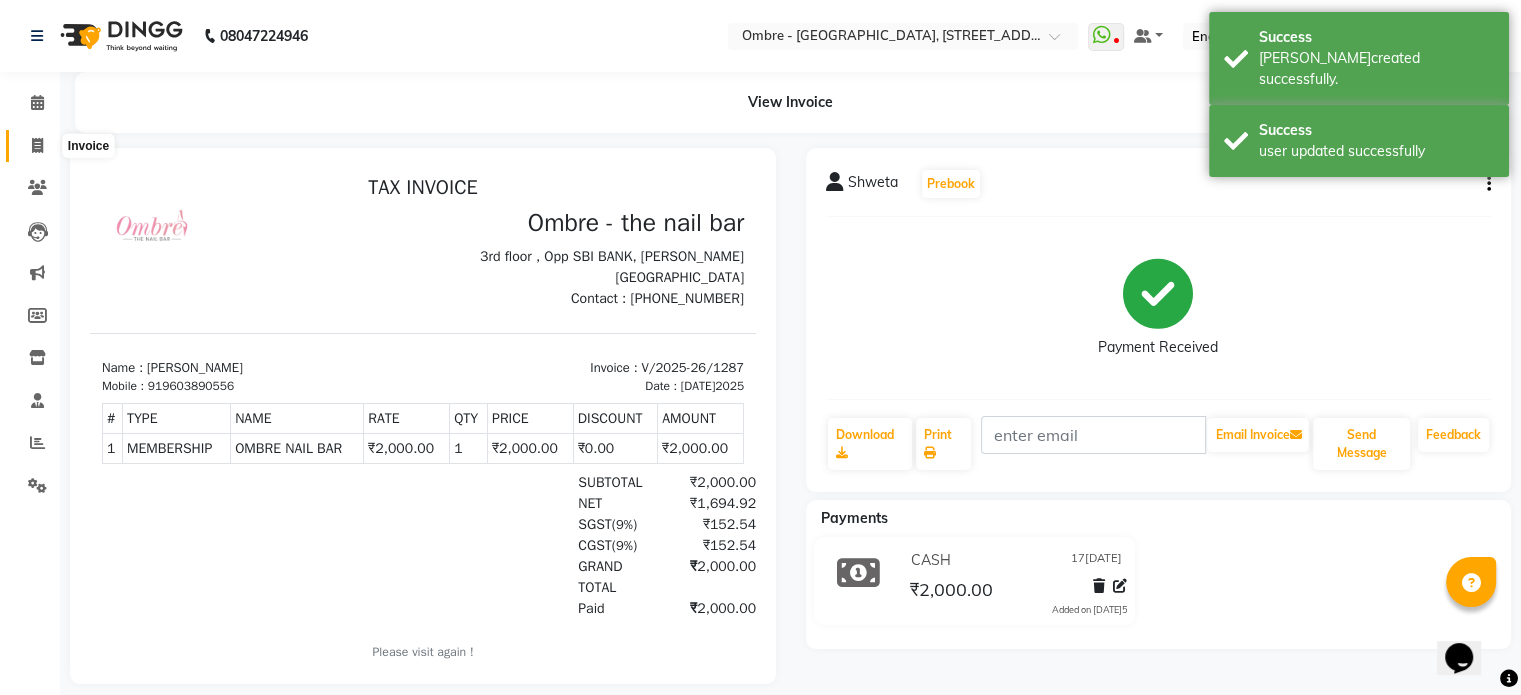click 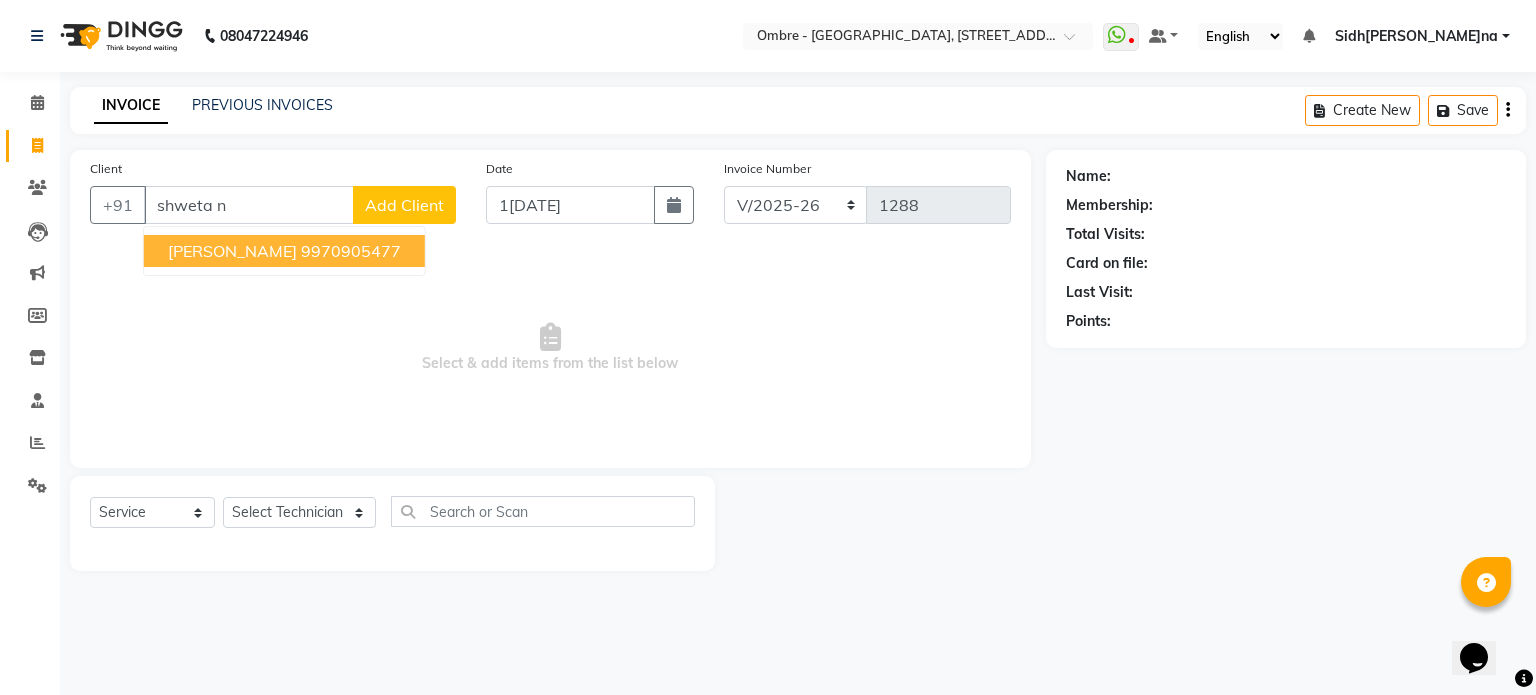 click on "9970905477" at bounding box center (351, 251) 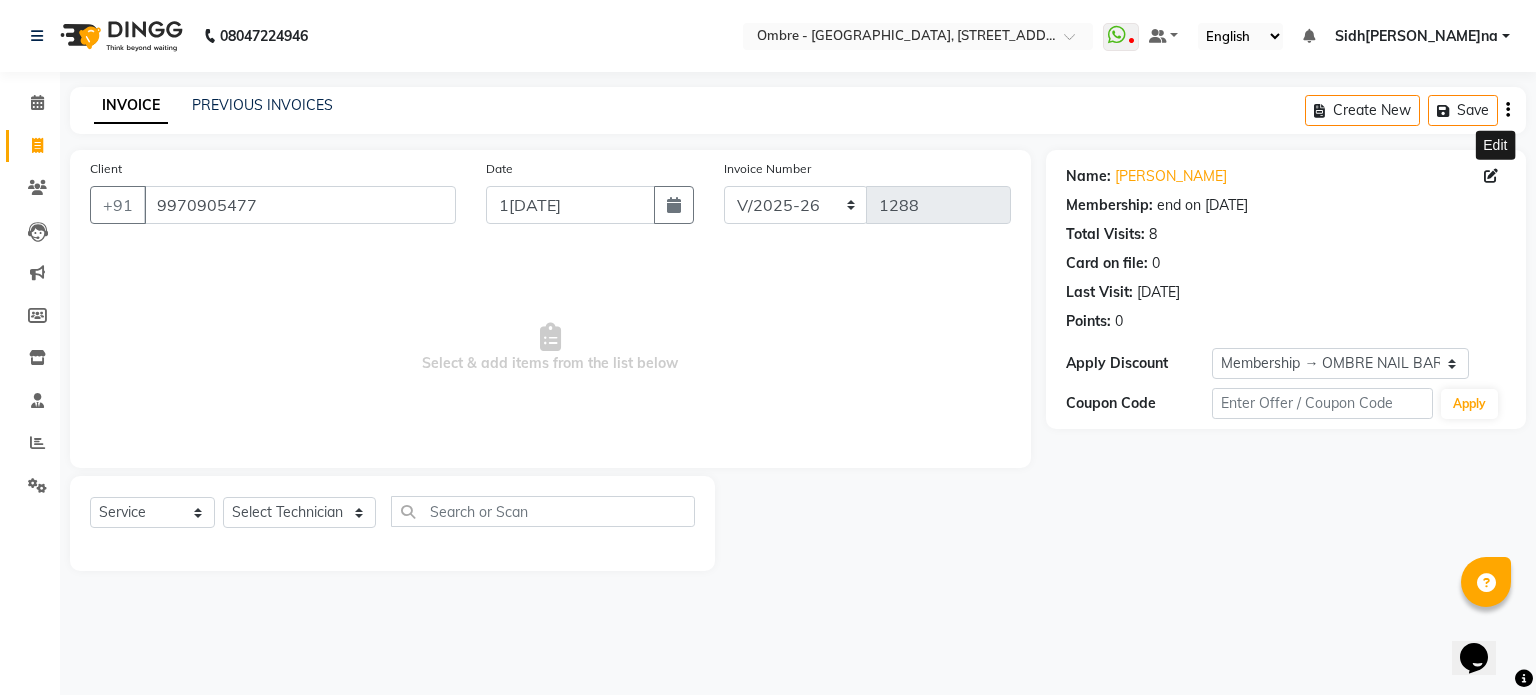 click 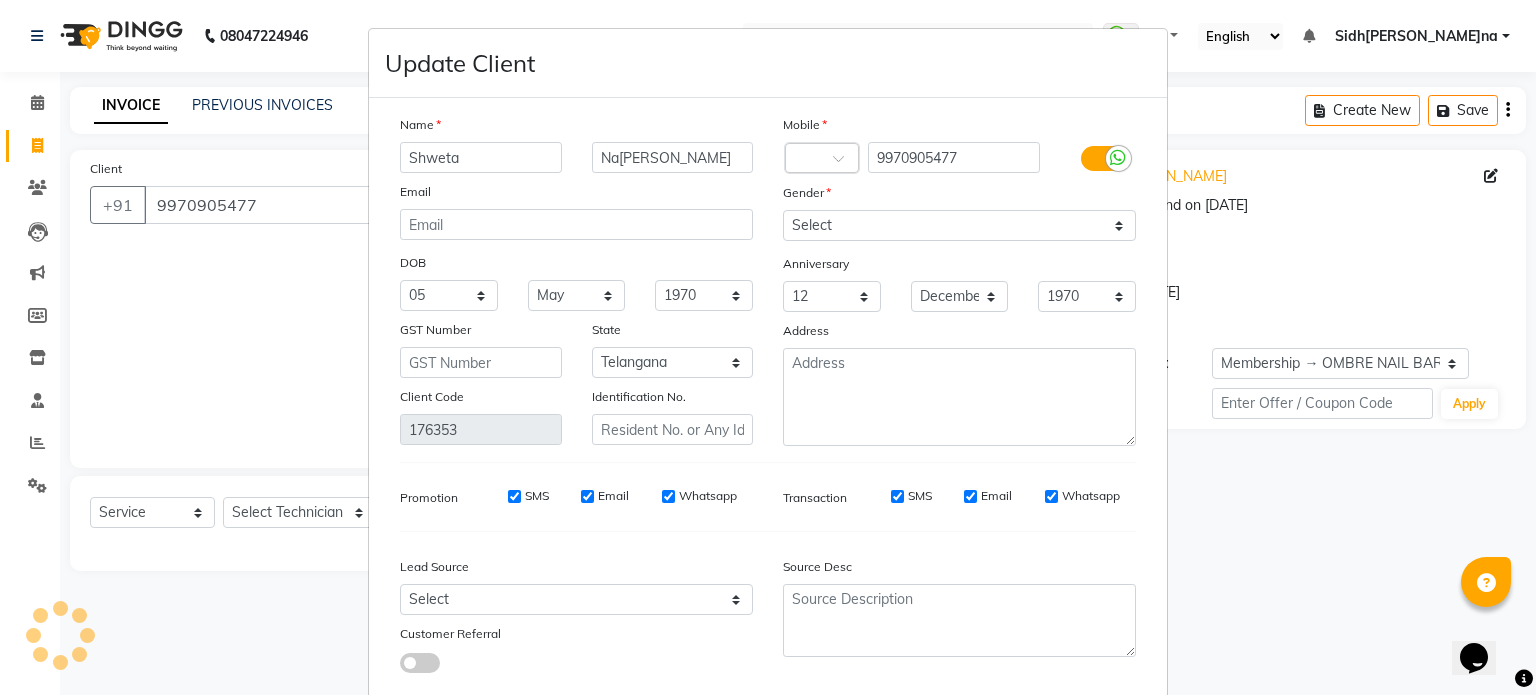 click on "Update Client Name Shweta Nagrale Email DOB Day 01 02 03 04 05 06 07 08 09 10 11 12 13 14 15 16 17 18 19 20 21 22 23 24 25 26 27 28 29 30 31 Month January February March April May June July August September October November December 1940 1941 1942 1943 1944 1945 1946 1947 1948 1949 1950 1951 1952 1953 1954 1955 1956 1957 1958 1959 1960 1961 1962 1963 1964 1965 1966 1967 1968 1969 1970 1971 1972 1973 1974 1975 1976 1977 1978 1979 1980 1981 1982 1983 1984 1985 1986 1987 1988 1989 1990 1991 1992 1993 1994 1995 1996 1997 1998 1999 2000 2001 2002 2003 2004 2005 2006 2007 2008 2009 2010 2011 2012 2013 2014 2015 2016 2017 2018 2019 2020 2021 2022 2023 2024 GST Number State Select Andaman and Nicobar Islands Andhra Pradesh Arunachal Pradesh Assam Bihar Chandigarh Chhattisgarh Dadra and Nagar Haveli Daman and Diu Delhi Goa Gujarat Haryana Himachal Pradesh Jammu and Kashmir Jharkhand Karnataka Kerala Lakshadweep Madhya Pradesh Maharashtra Manipur Meghalaya Mizoram Nagaland Odisha Pondicherry Punjab Rajasthan Sikkim ×" at bounding box center (768, 347) 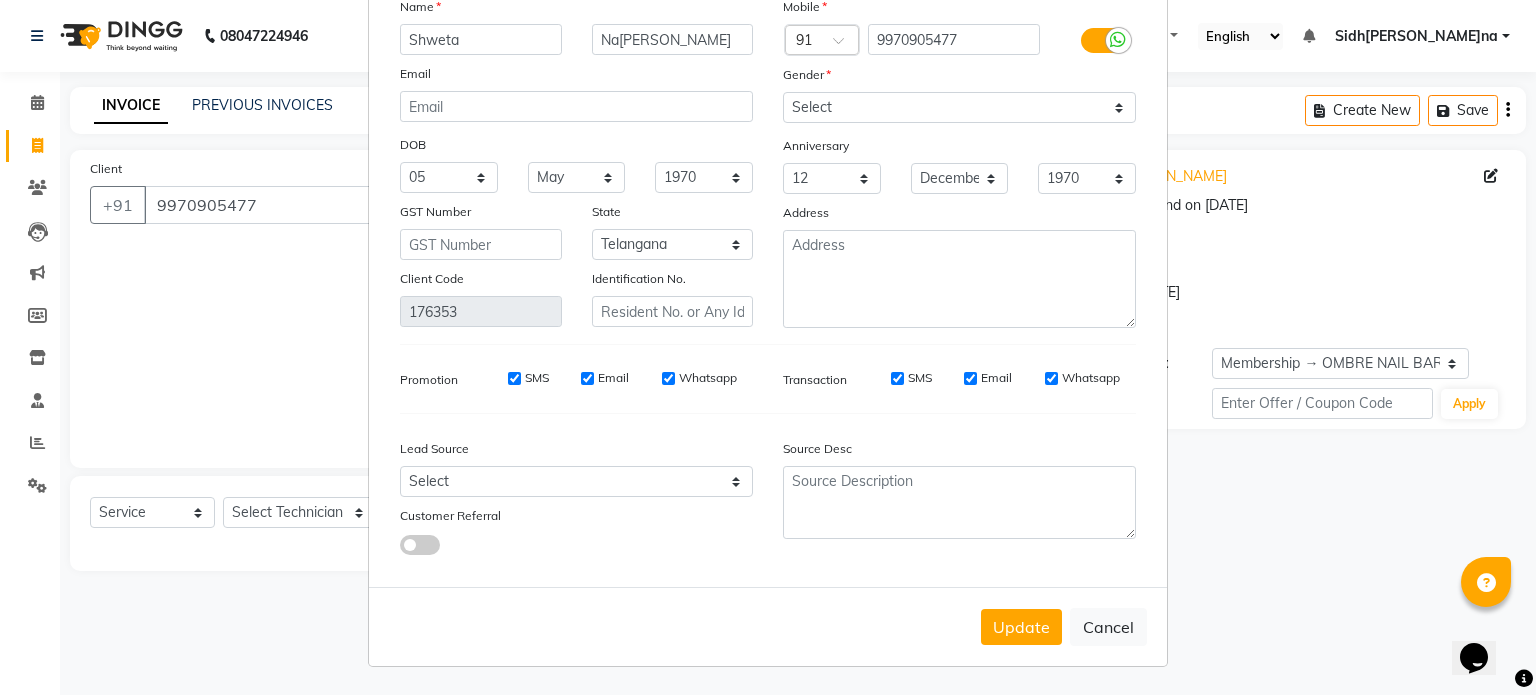 scroll, scrollTop: 126, scrollLeft: 0, axis: vertical 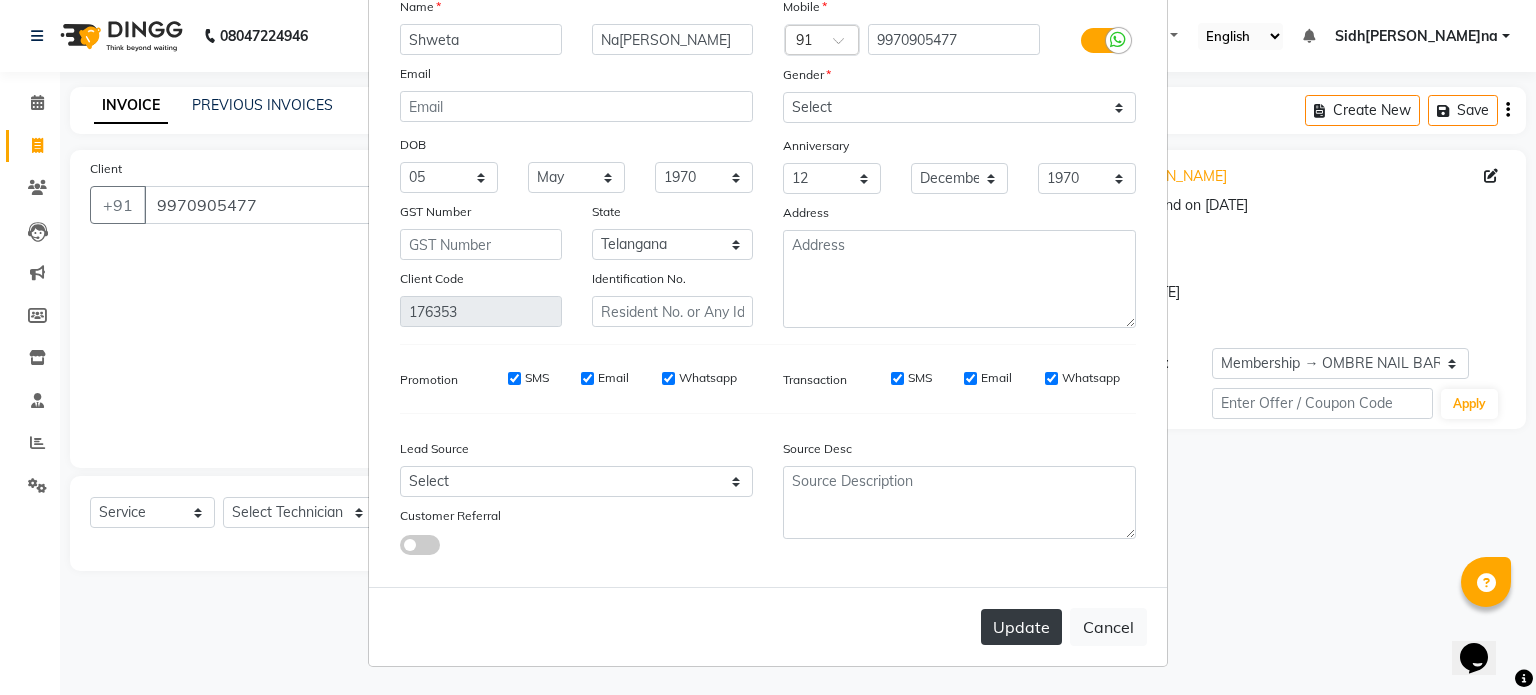 click on "Update" at bounding box center [1021, 627] 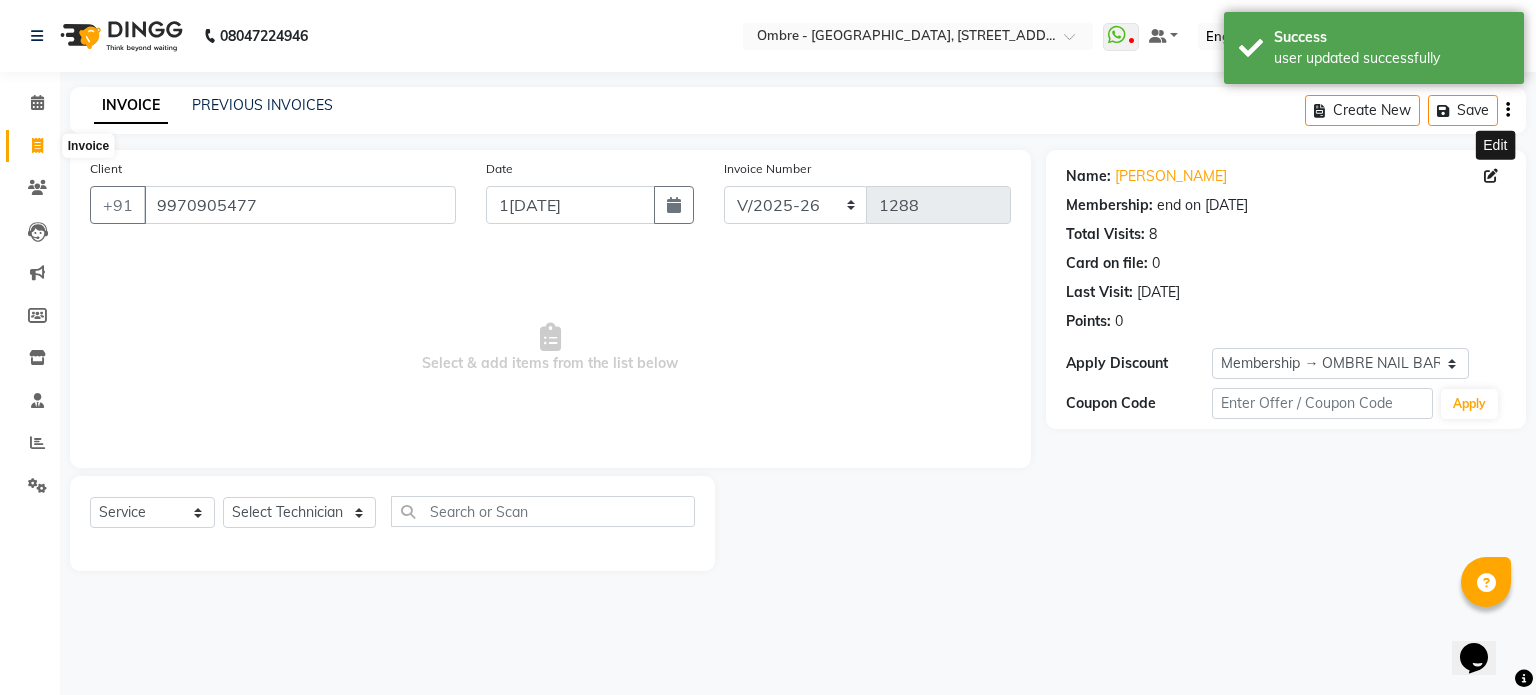 click 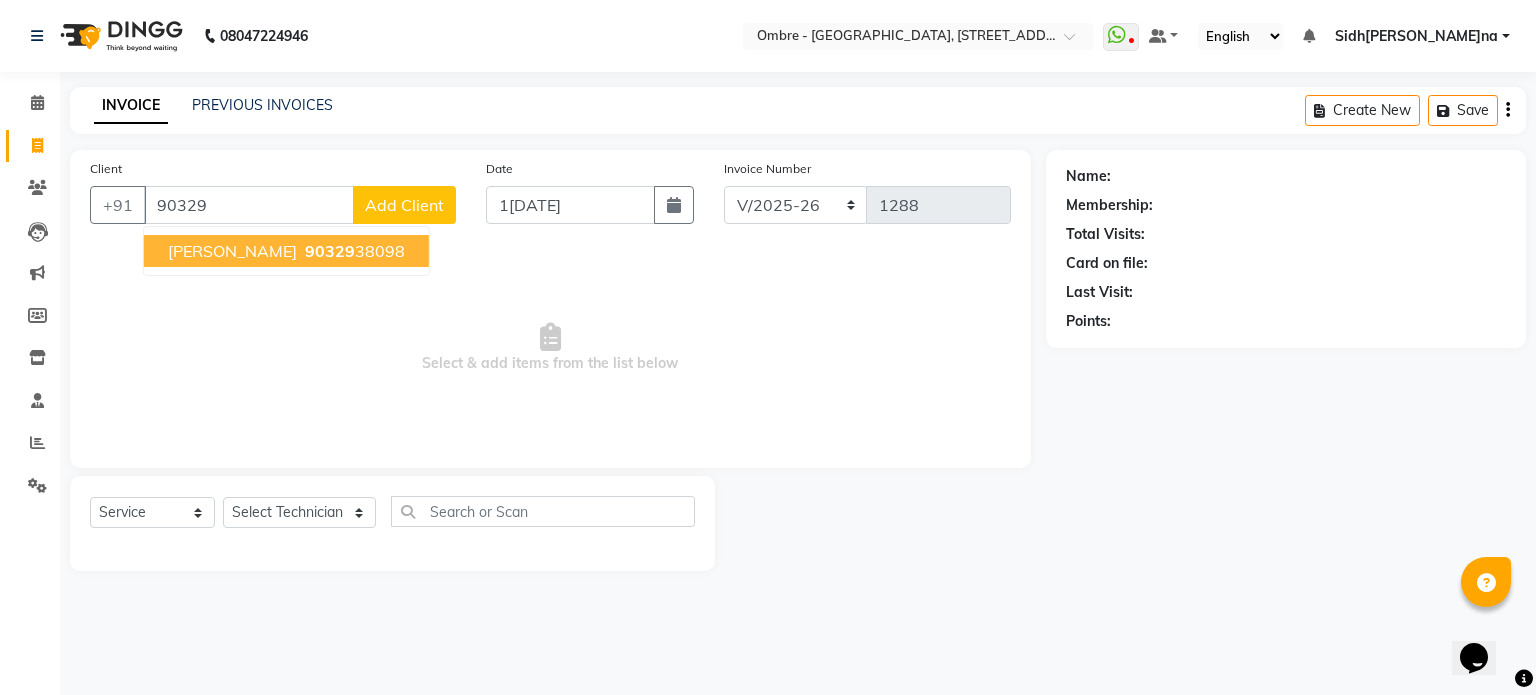 click on "Akshitha   90329 38098" at bounding box center [286, 251] 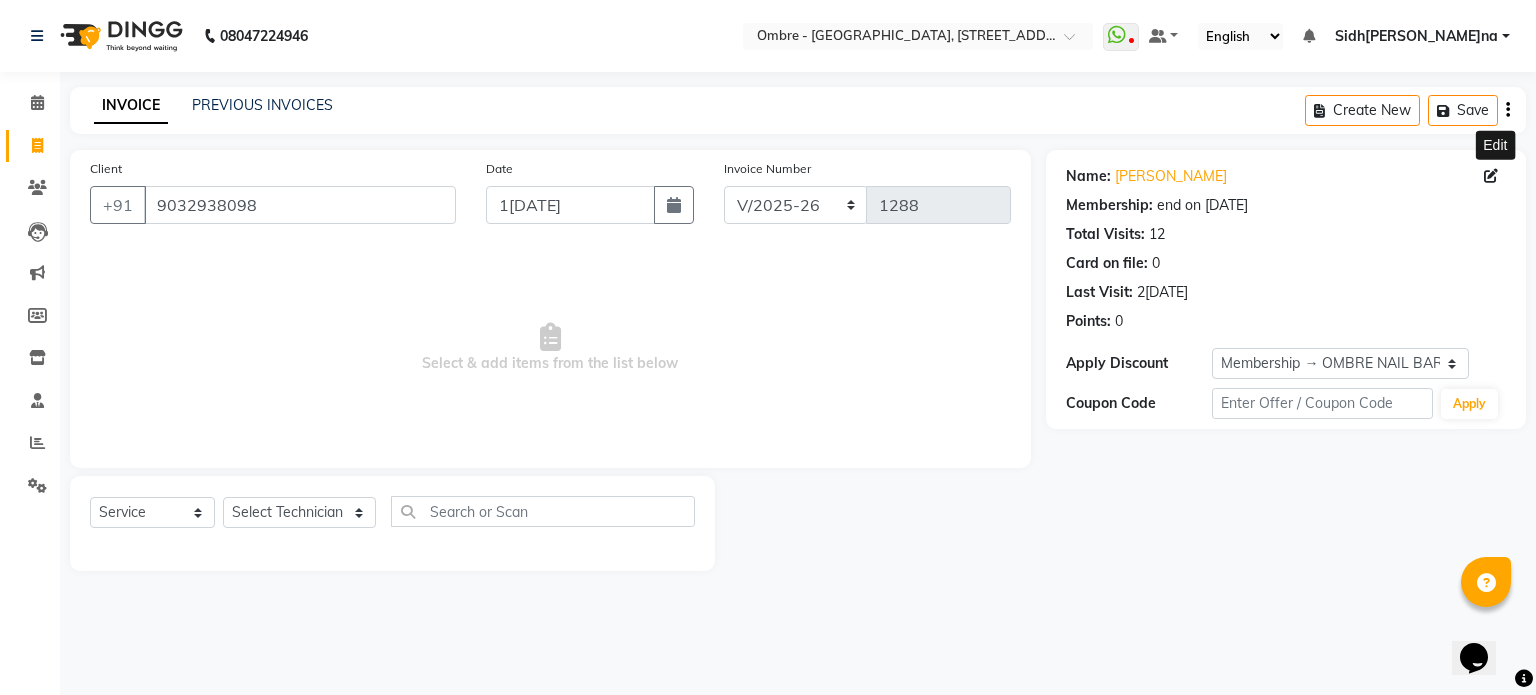 click 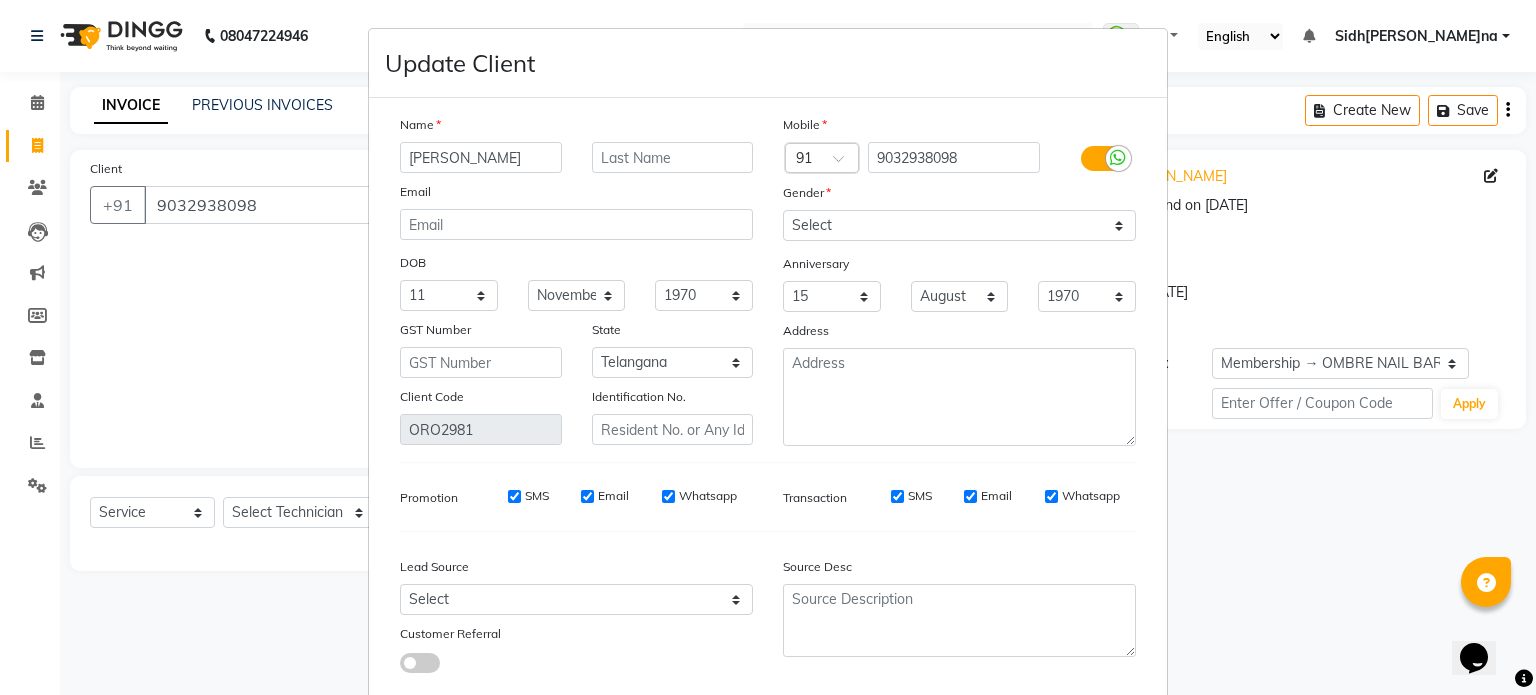 scroll, scrollTop: 126, scrollLeft: 0, axis: vertical 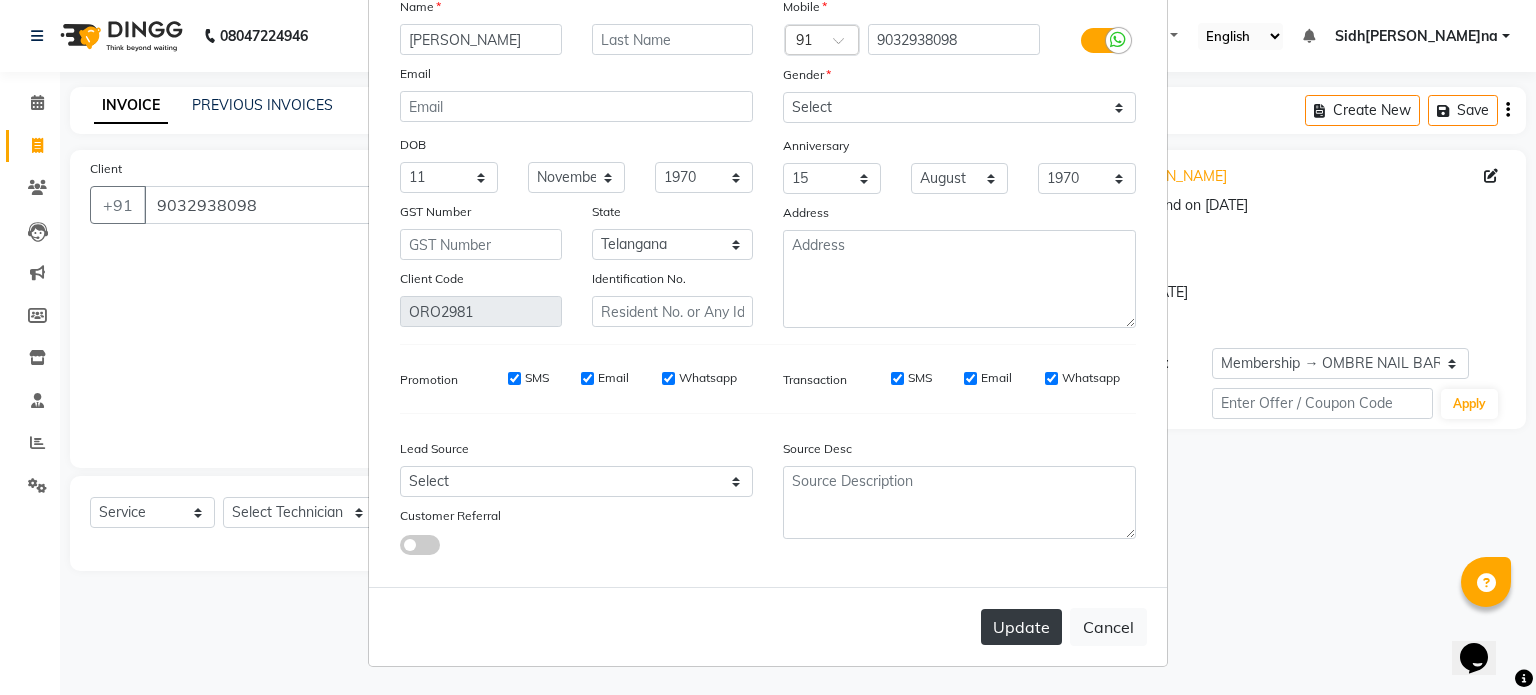 click on "Update" at bounding box center [1021, 627] 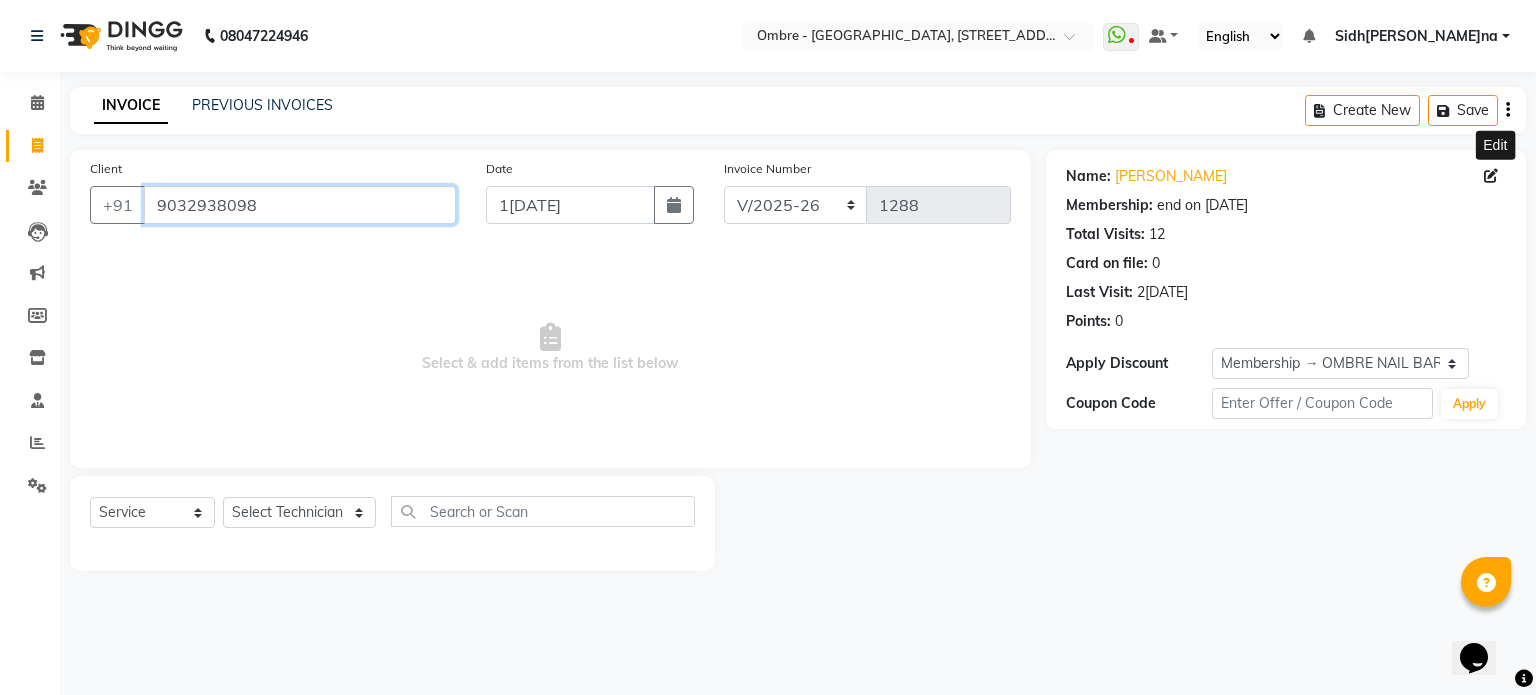 click on "9032938098" at bounding box center [300, 205] 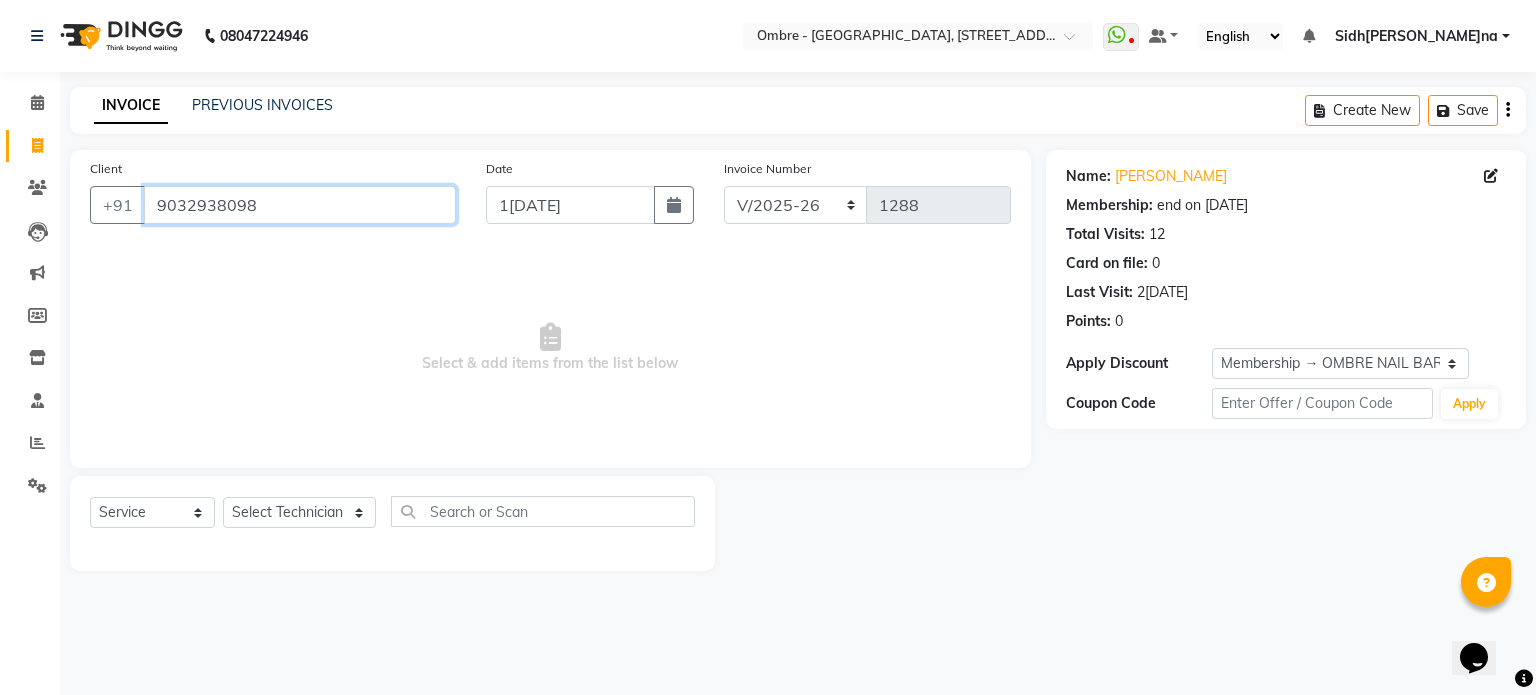 click on "9032938098" at bounding box center (300, 205) 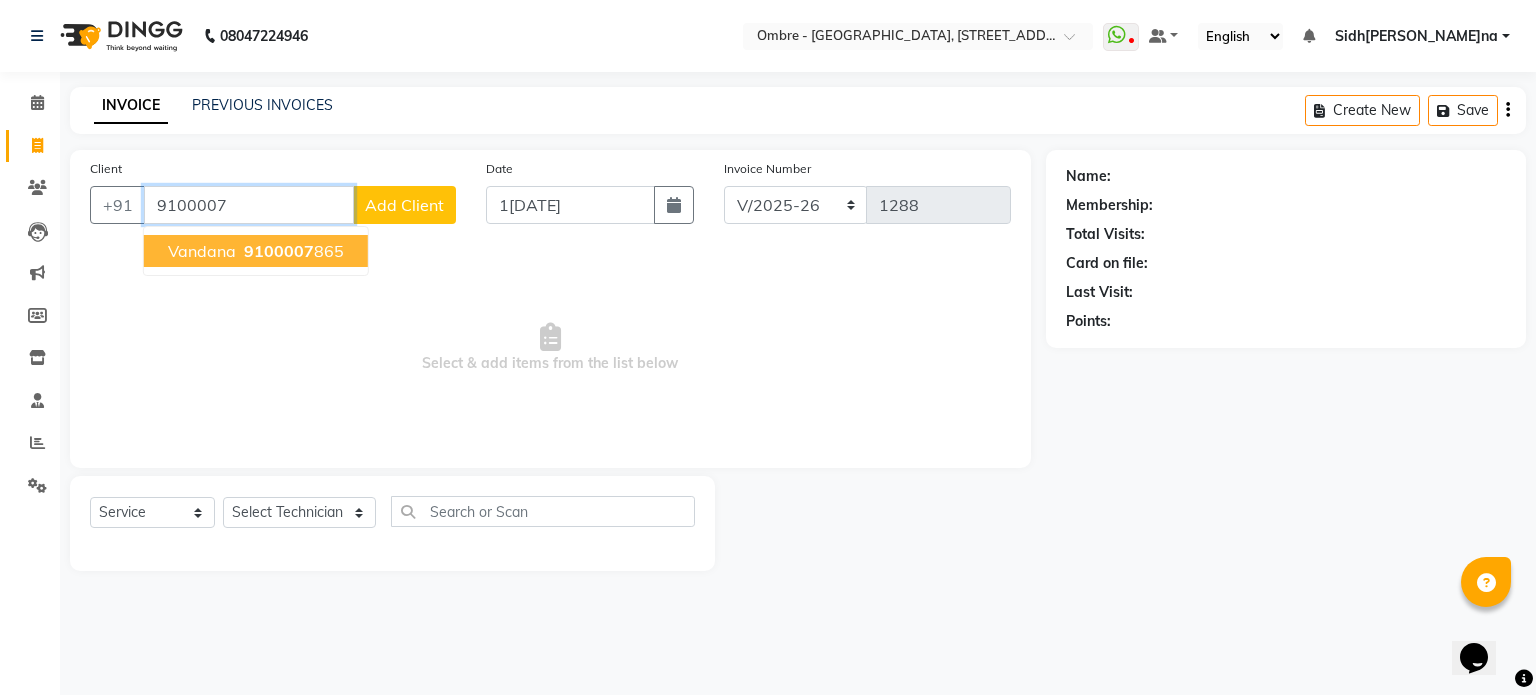 click on "Vandana   9100007 865" at bounding box center [256, 251] 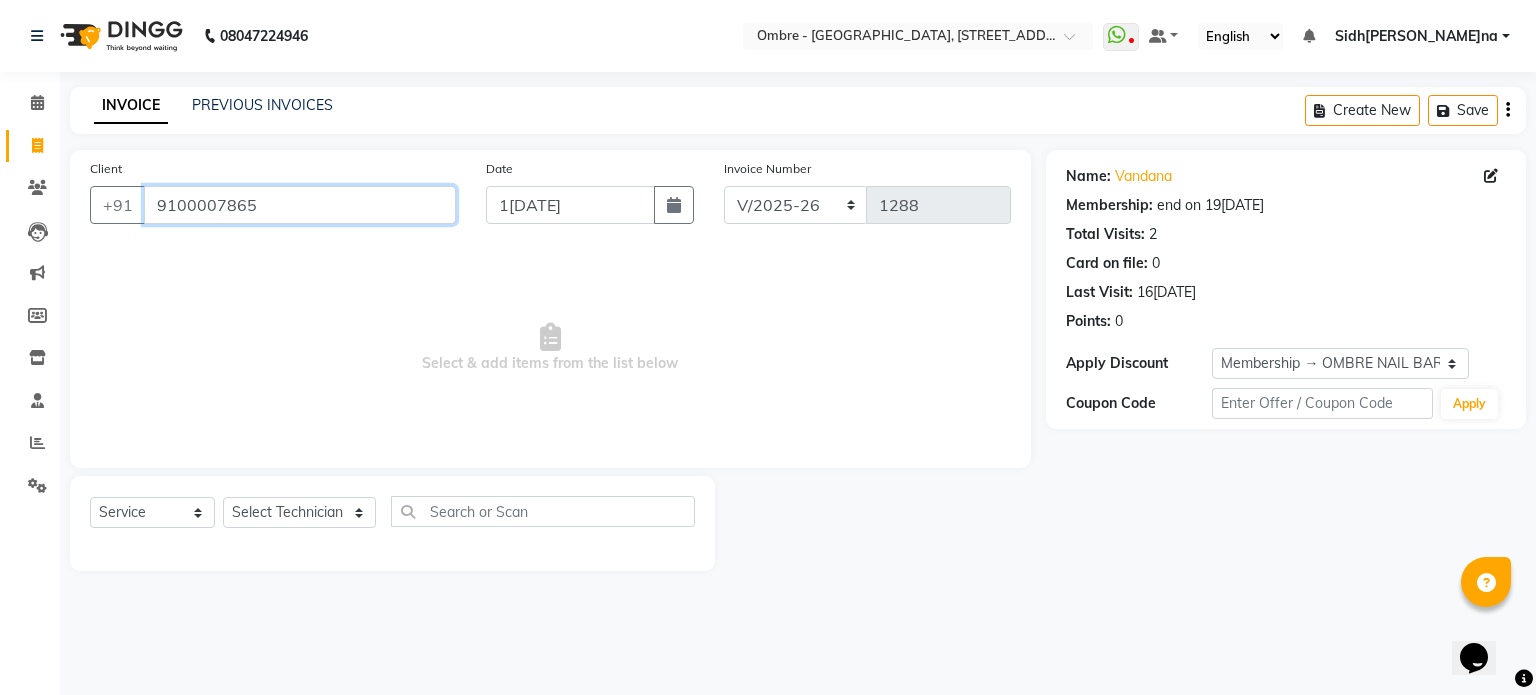click on "9100007865" at bounding box center [300, 205] 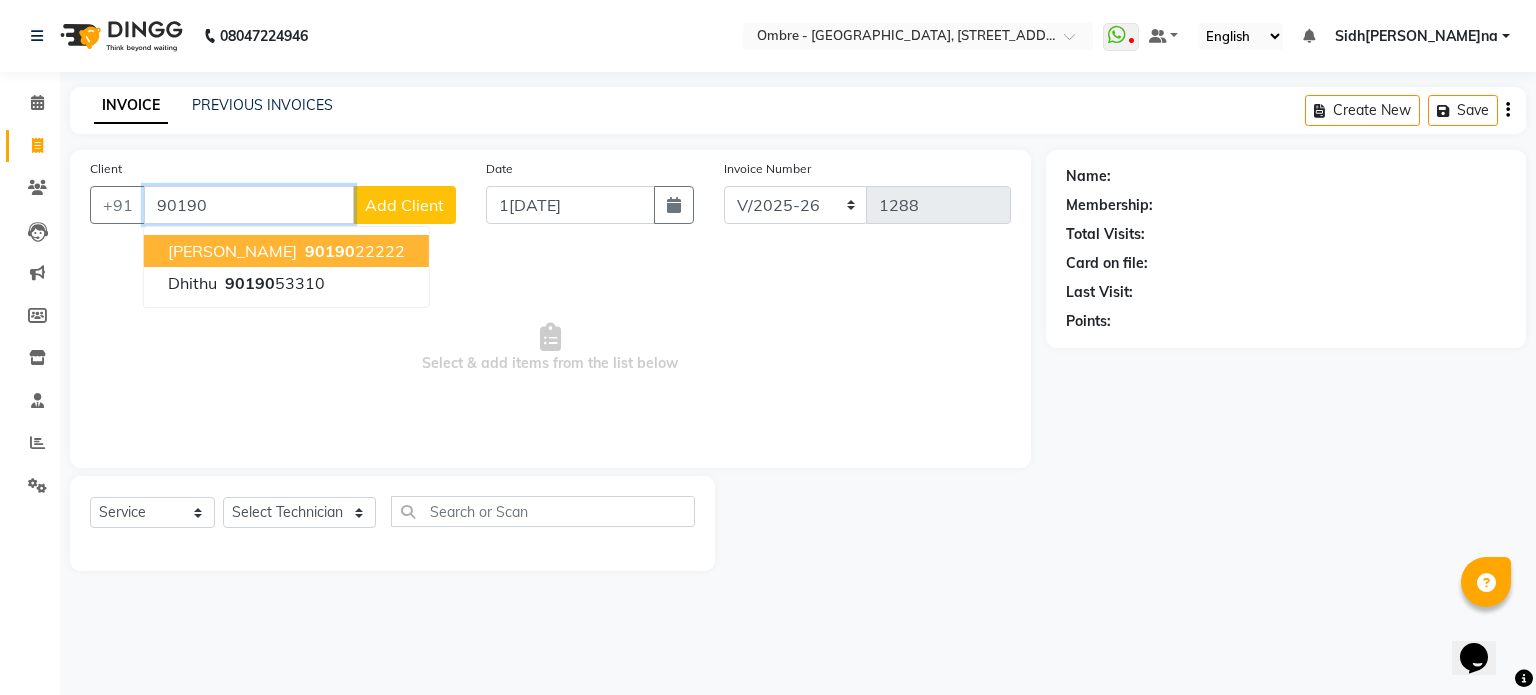 click on "Yasha Kumar" at bounding box center (232, 251) 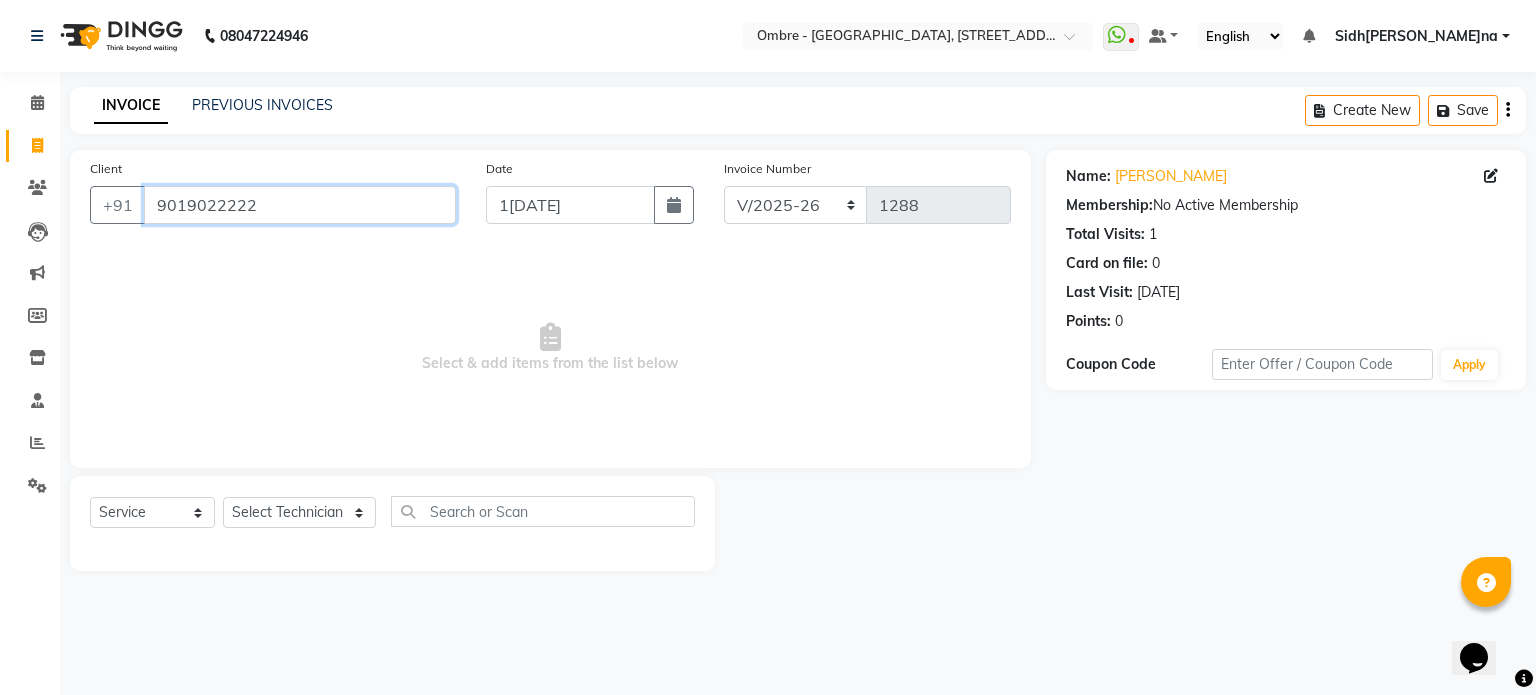 click on "9019022222" at bounding box center [300, 205] 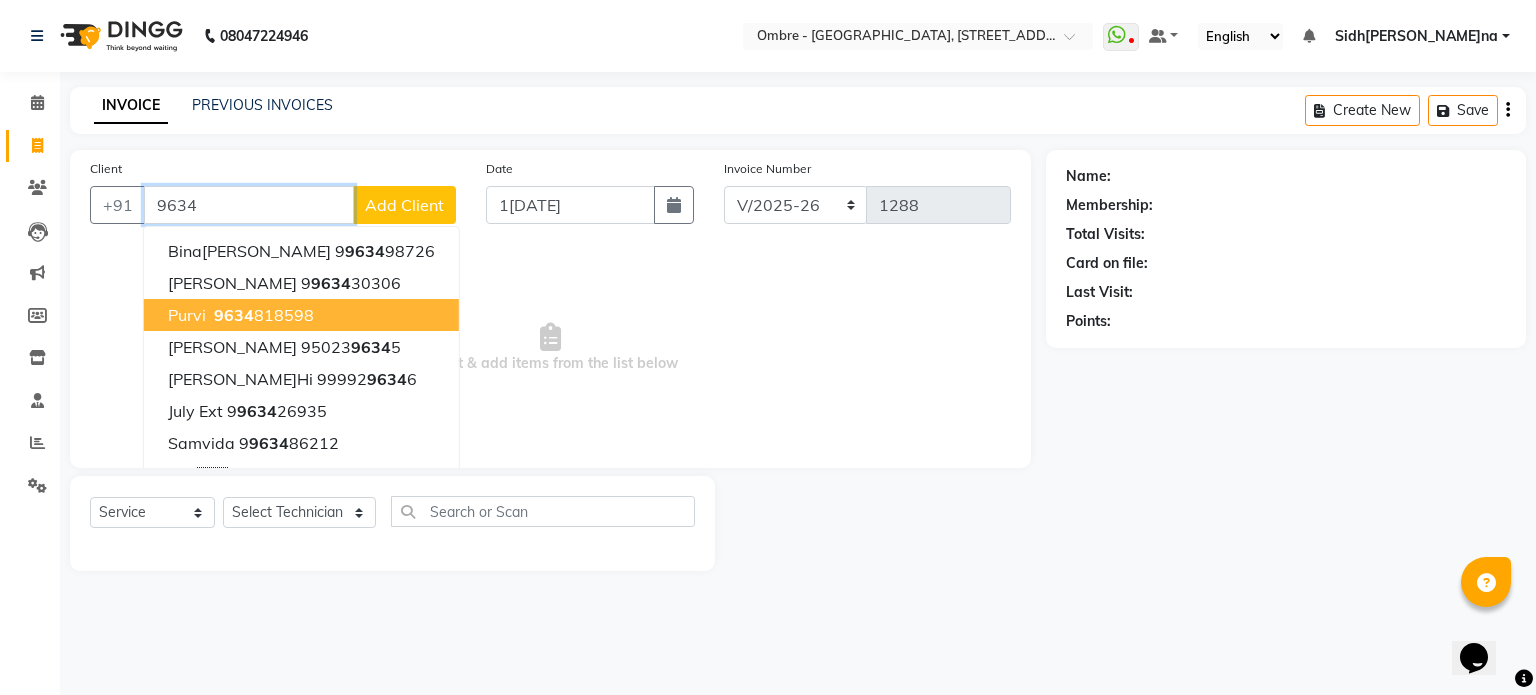 click on "9634 818598" at bounding box center [262, 315] 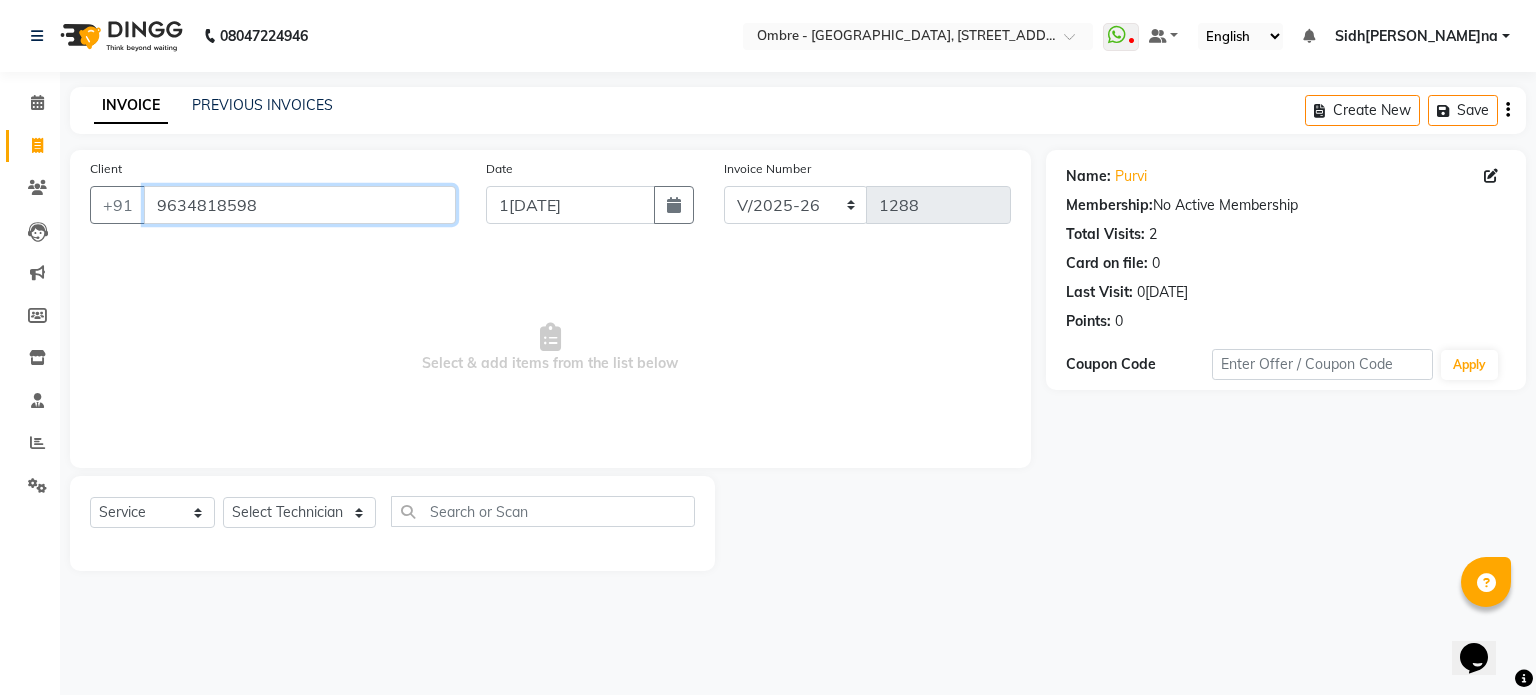 click on "9634818598" at bounding box center [300, 205] 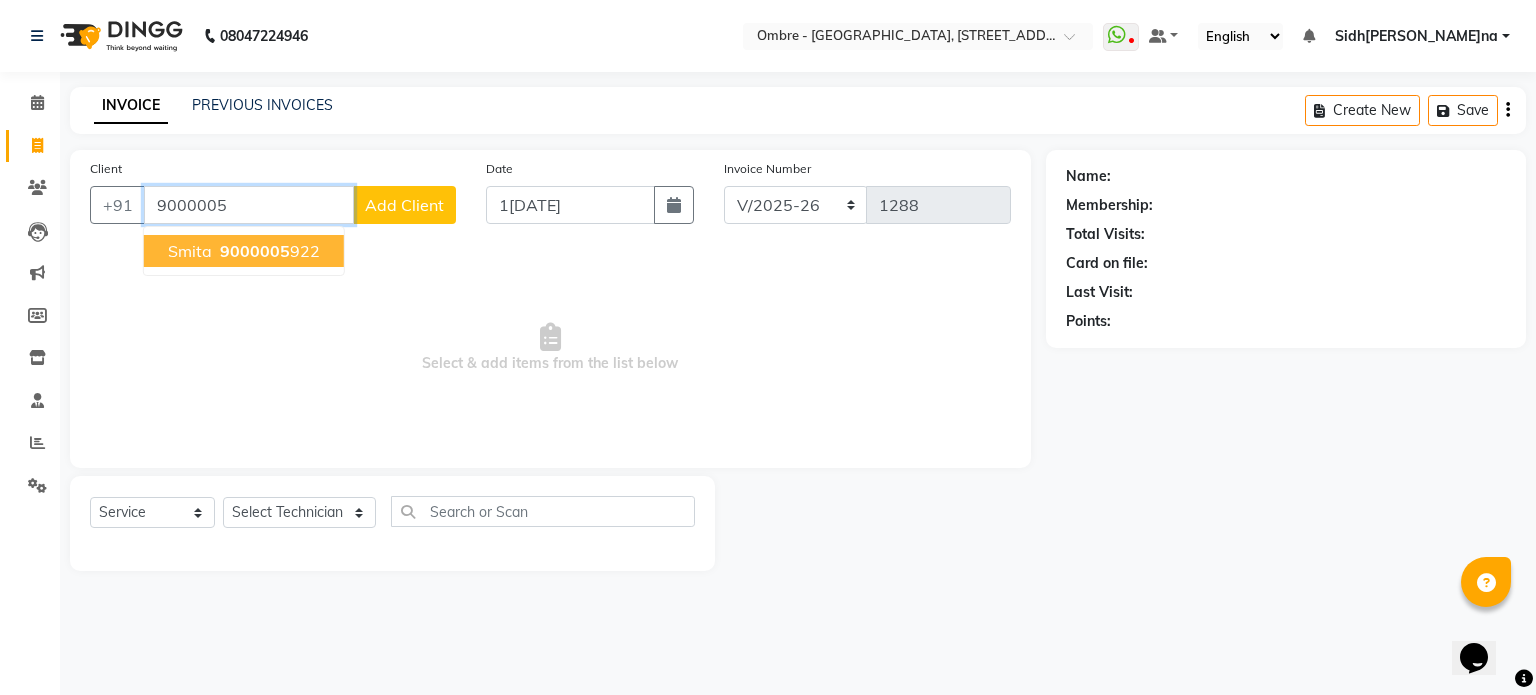 click on "9000005" at bounding box center [255, 251] 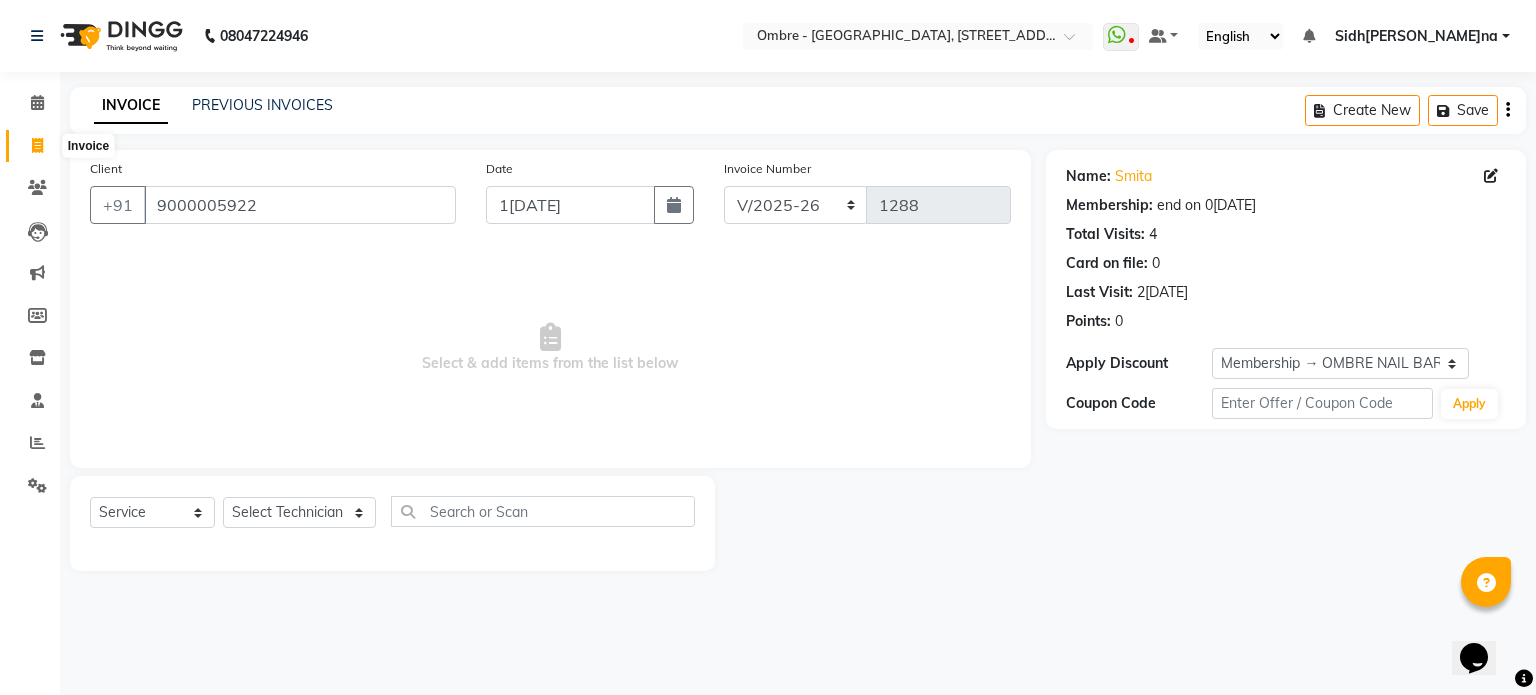 click 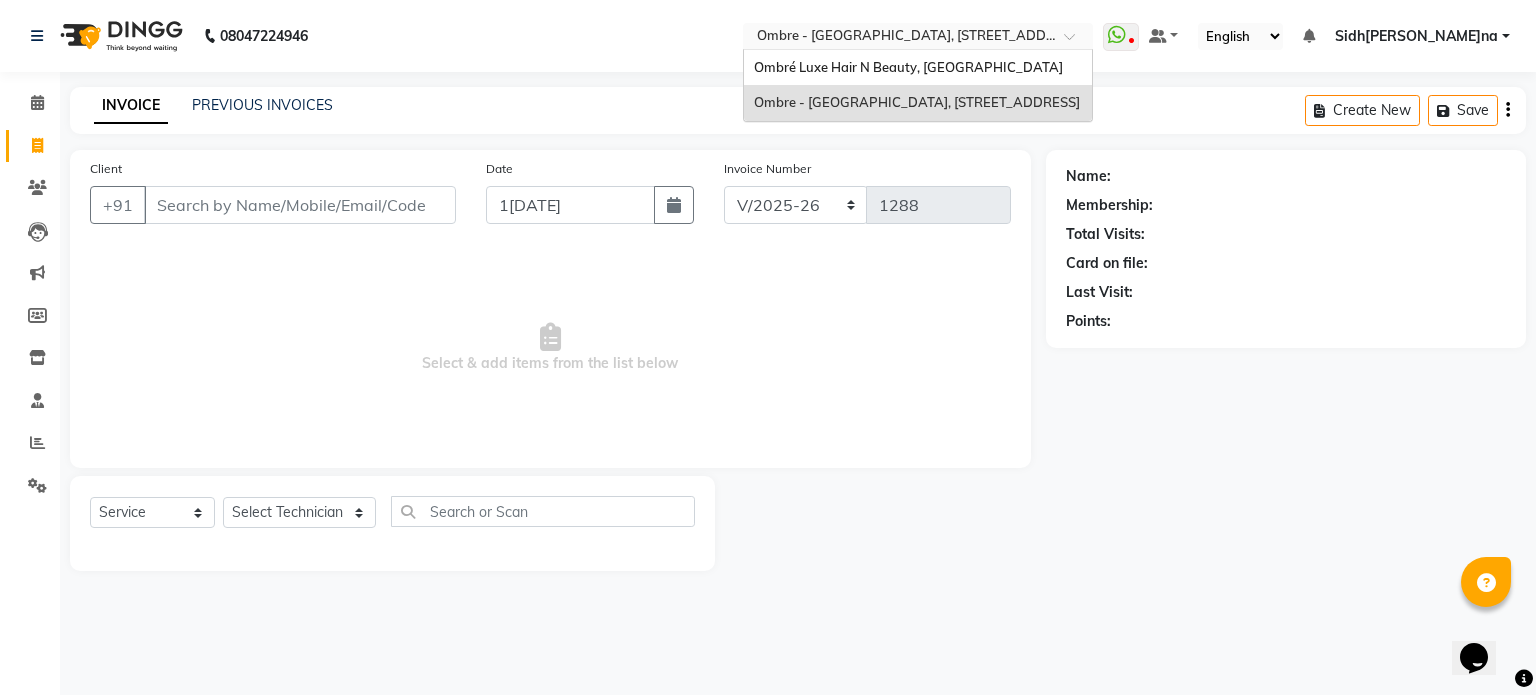 click at bounding box center (898, 38) 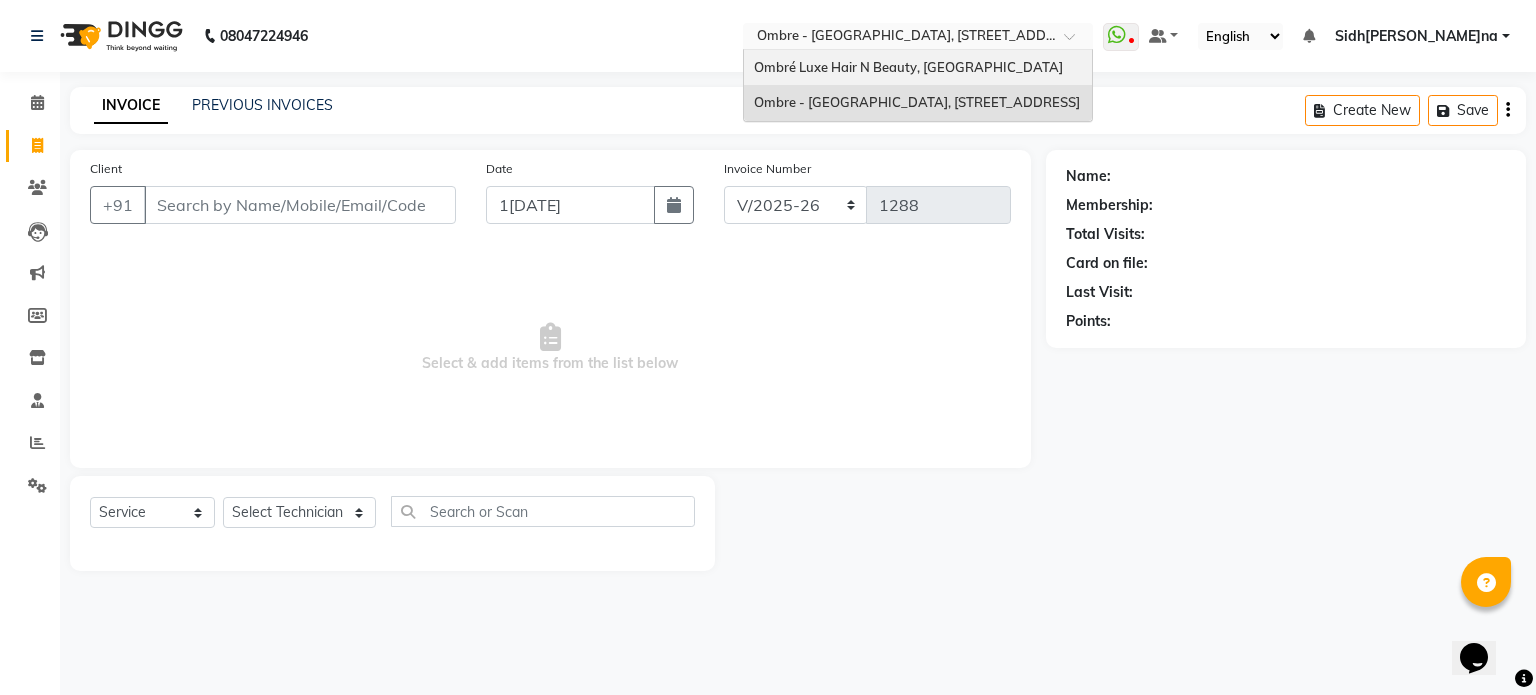 click on "Ombré Luxe Hair N Beauty, Banjara Hills" at bounding box center [918, 68] 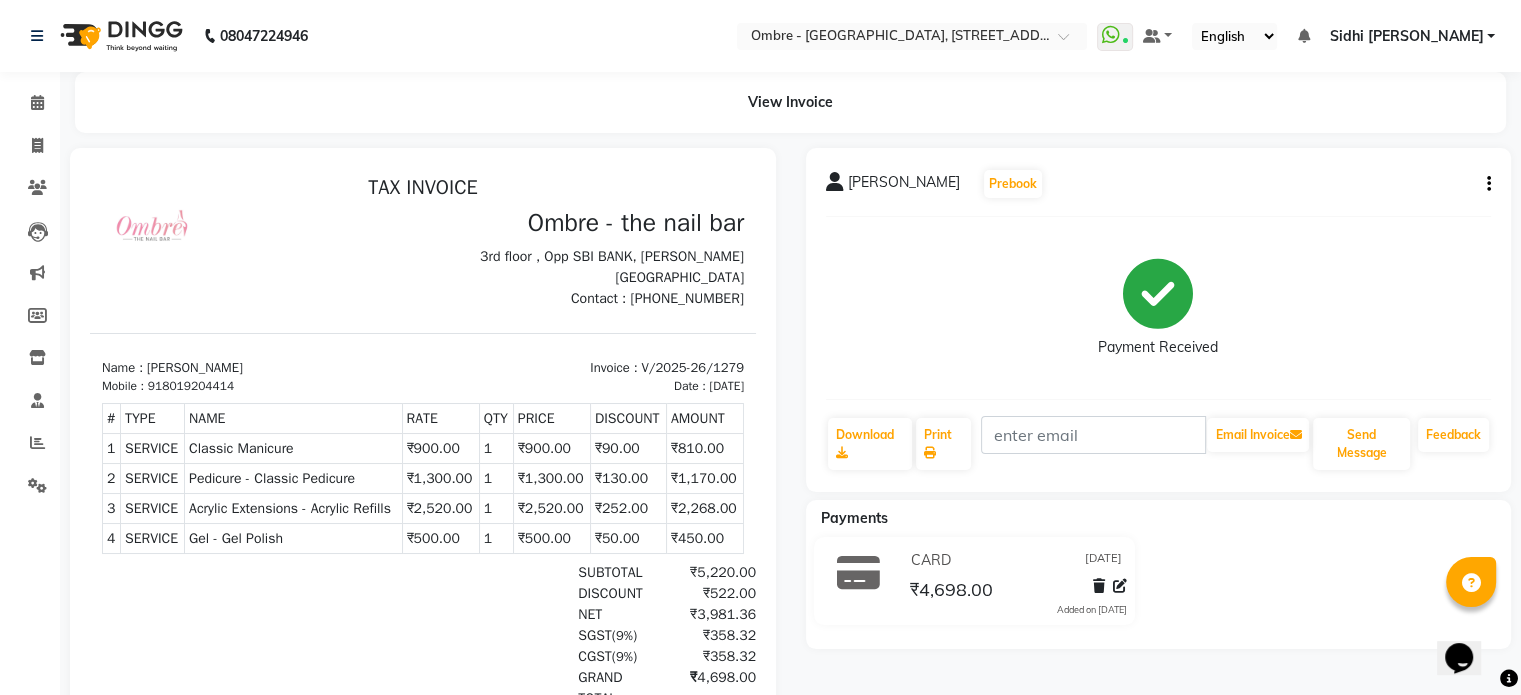 scroll, scrollTop: 0, scrollLeft: 0, axis: both 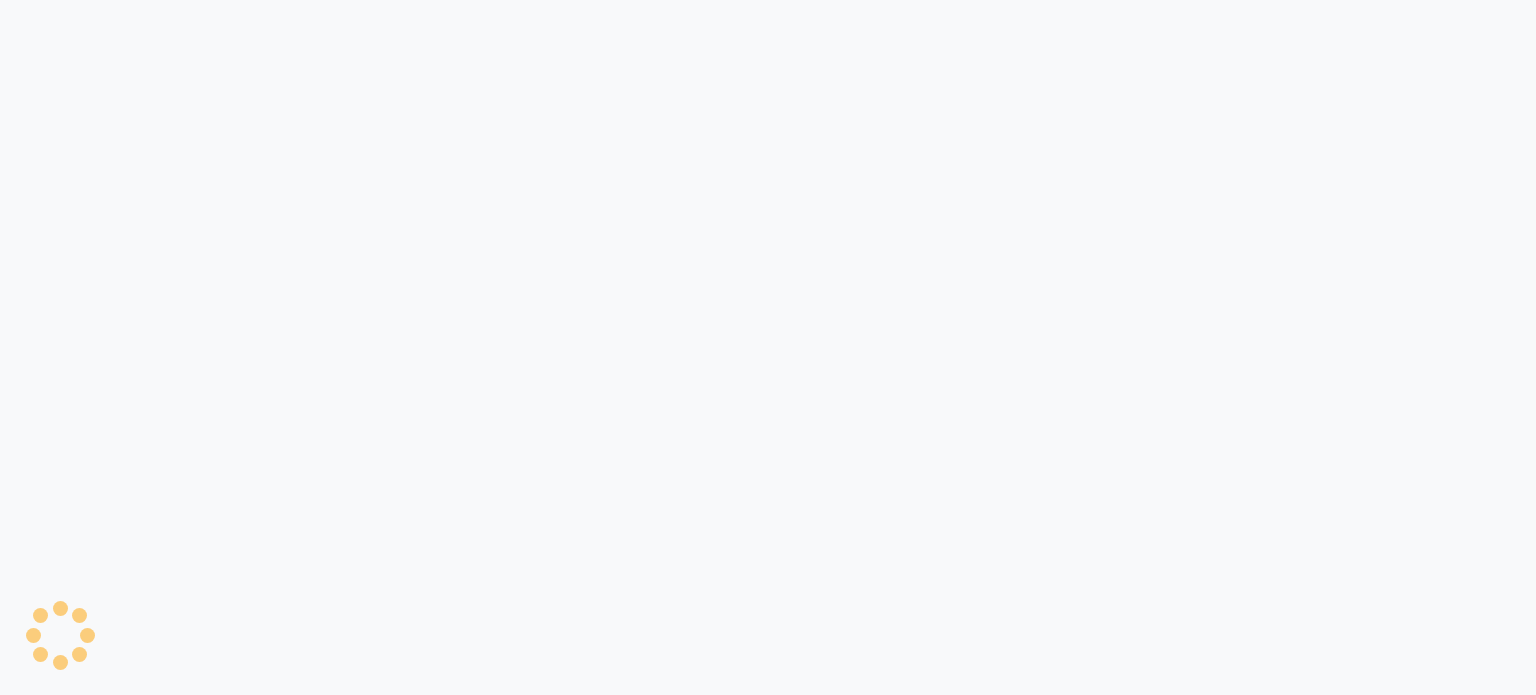 select on "4218" 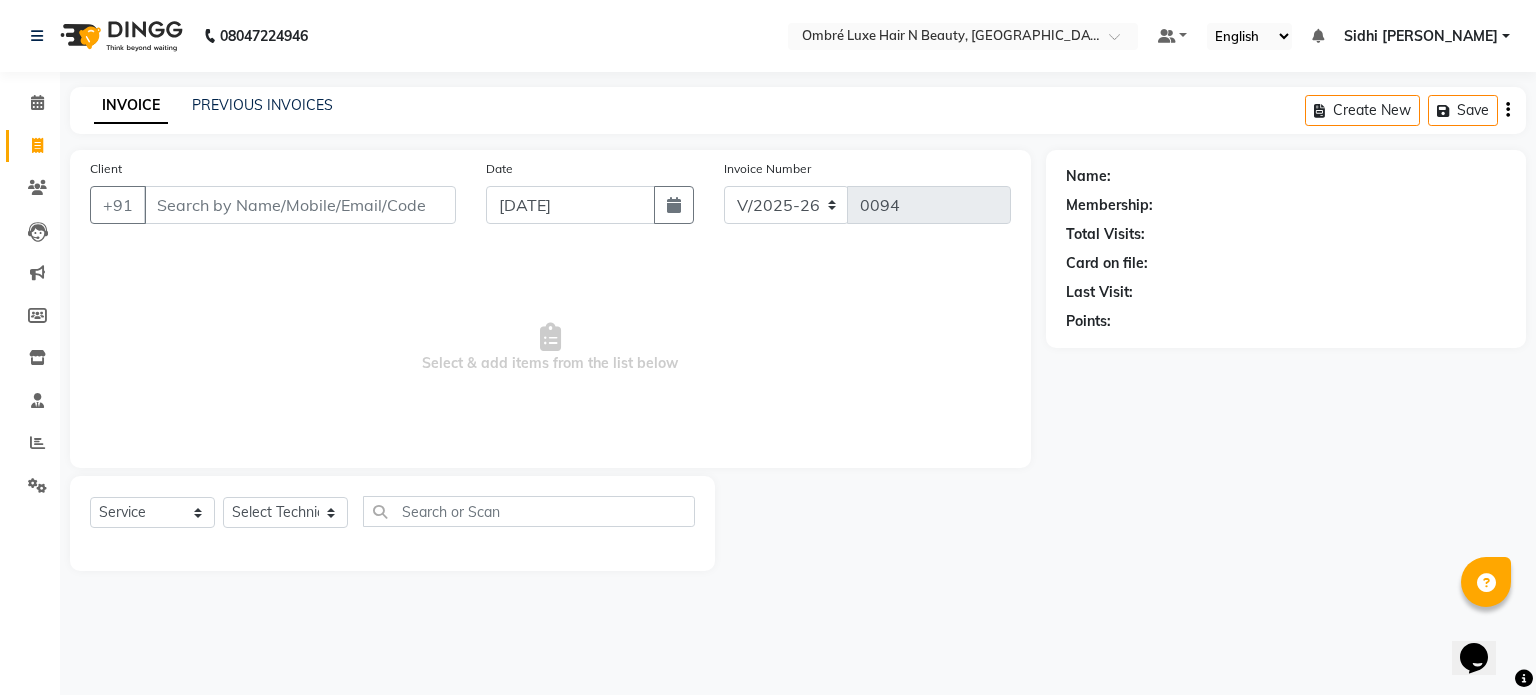 scroll, scrollTop: 0, scrollLeft: 0, axis: both 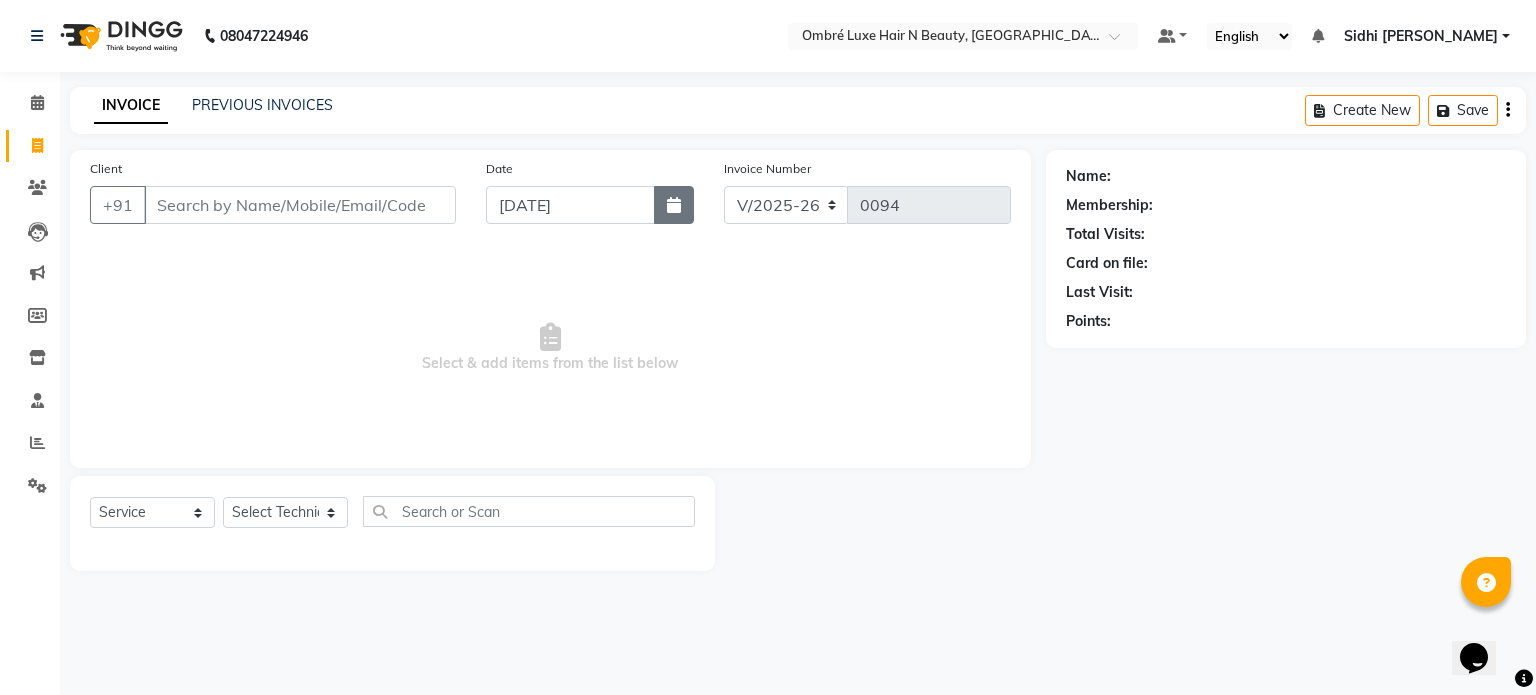 click 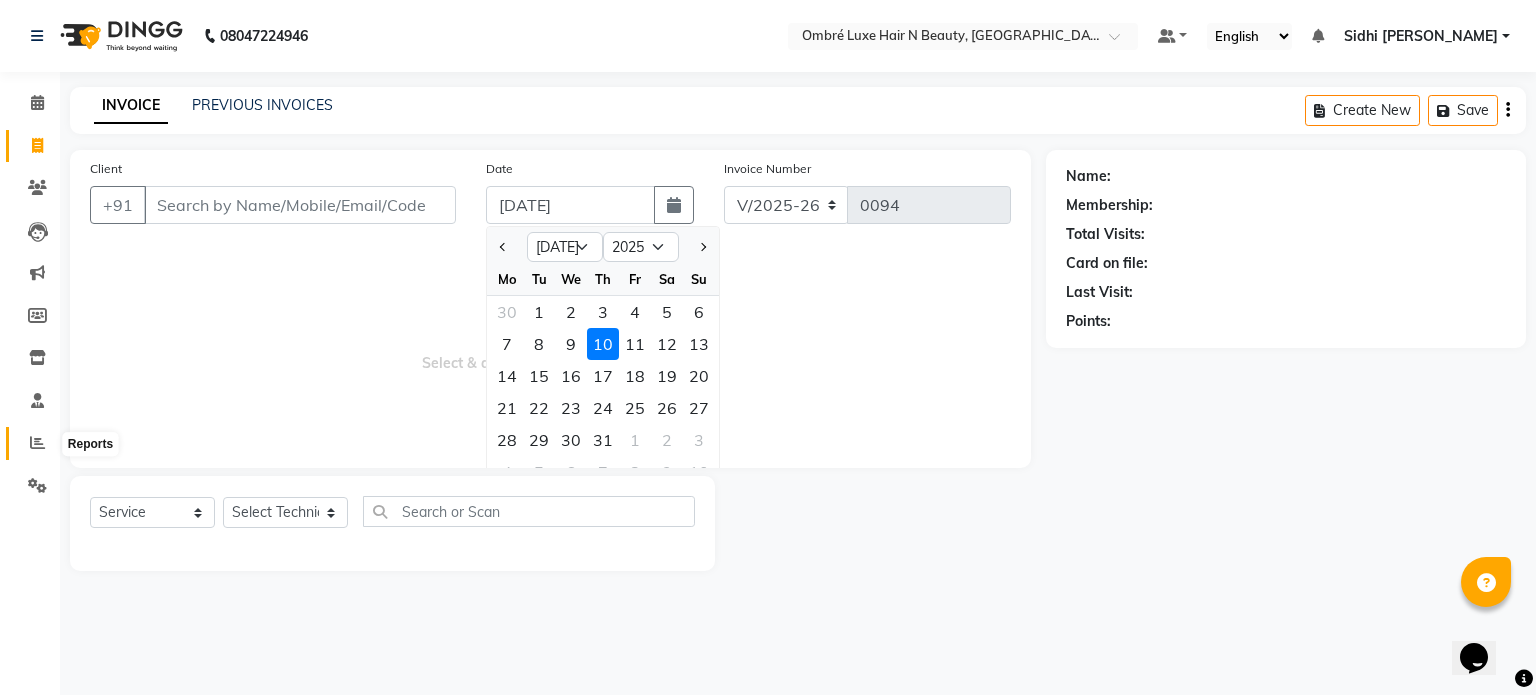 click 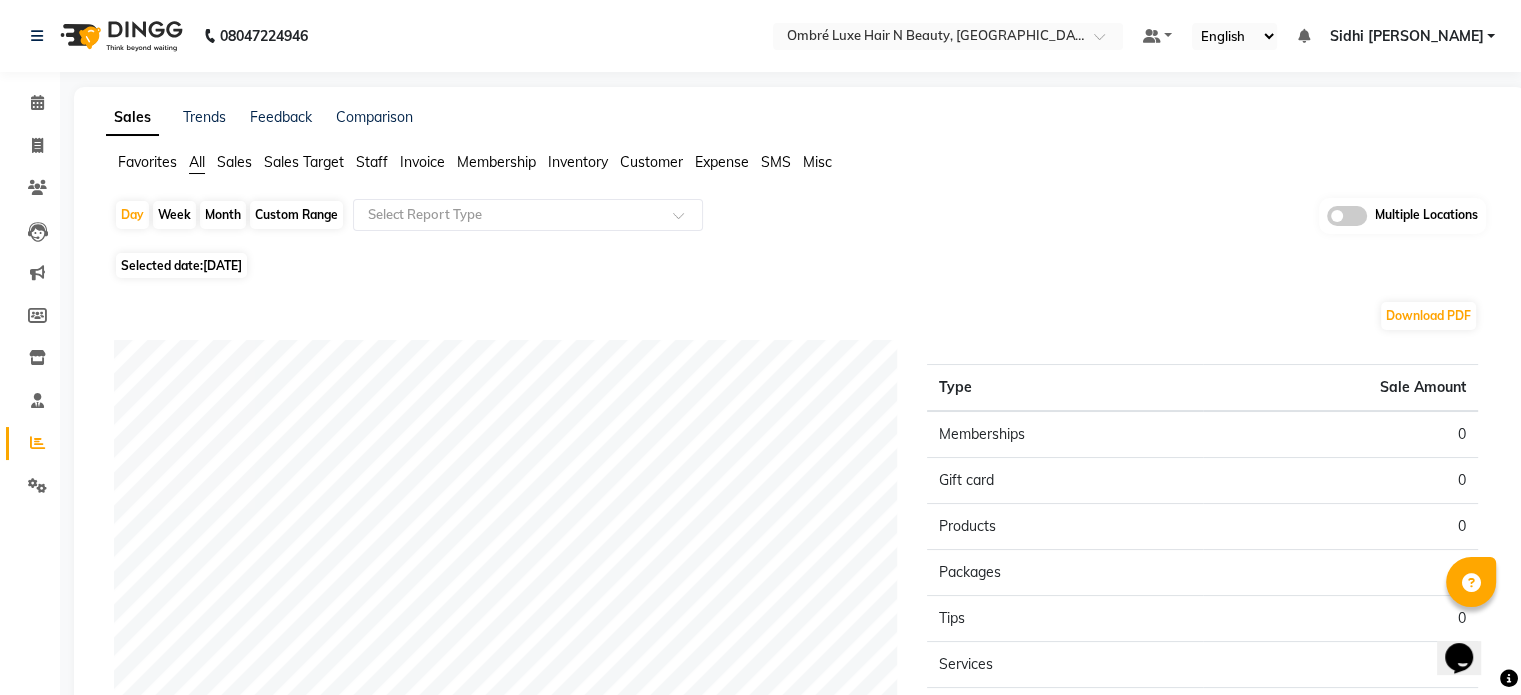 click on "Favorites All Sales Sales Target Staff Invoice Membership Inventory Customer Expense SMS Misc  Day   Week   Month   Custom Range  Select Report Type Multiple Locations Selected date:  10-07-2025  Download PDF Sales summary Type Sale Amount Memberships 0 Gift card 0 Products 0 Packages 0 Tips 0 Services 0 Prepaid 0 Vouchers 0 Fee 0 Total 0 ★ Mark as Favorite  Choose how you'd like to save "" report to favorites  Save to Personal Favorites:   Only you can see this report in your favorites tab. Share with Organization:   Everyone in your organization can see this report in their favorites tab.  Save to Favorites" 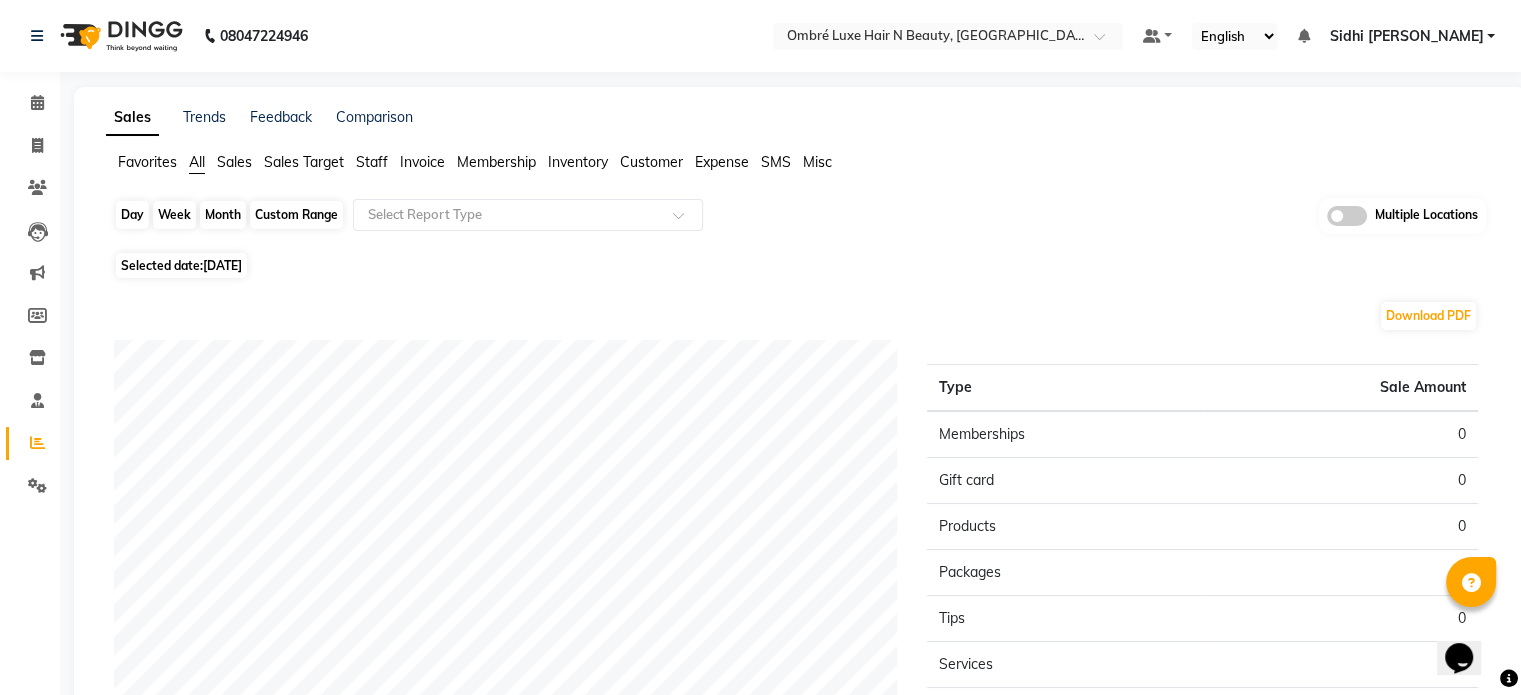 click on "Day" 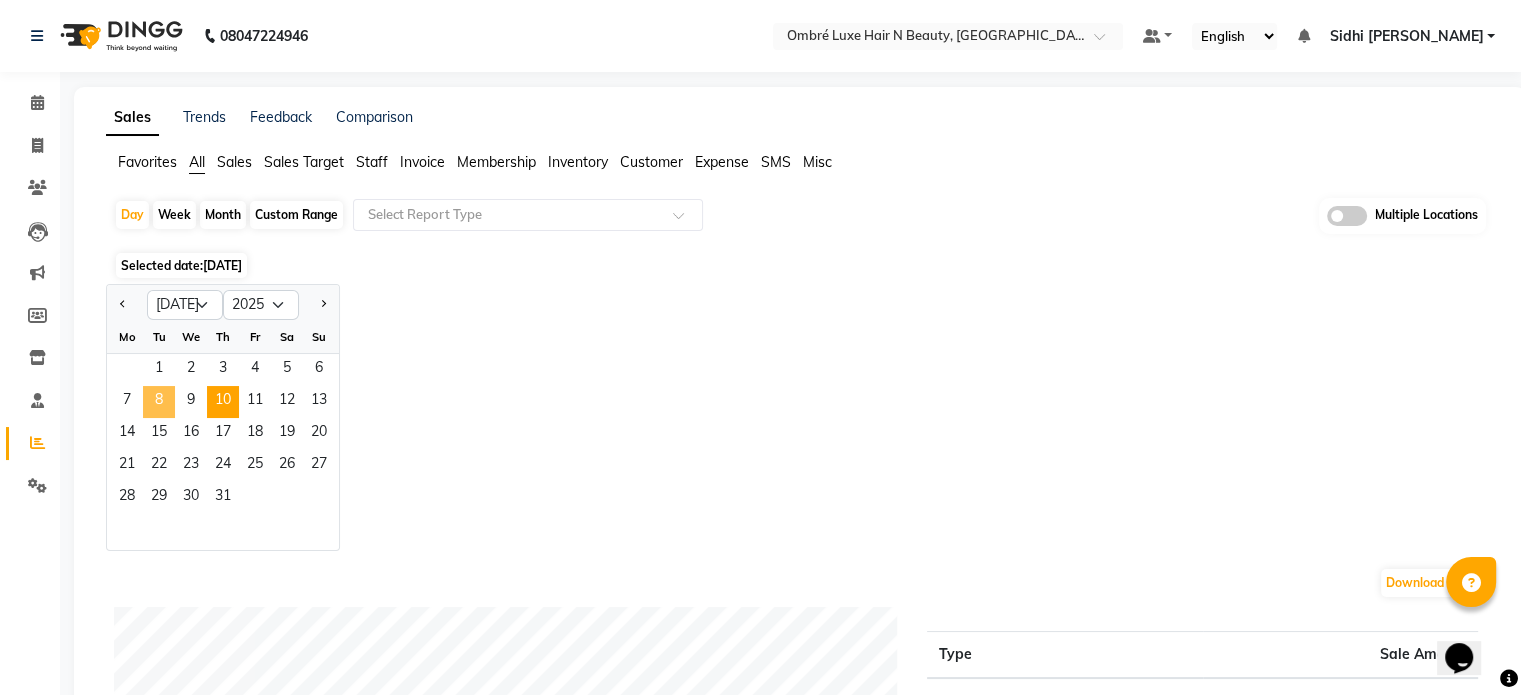 click on "8" 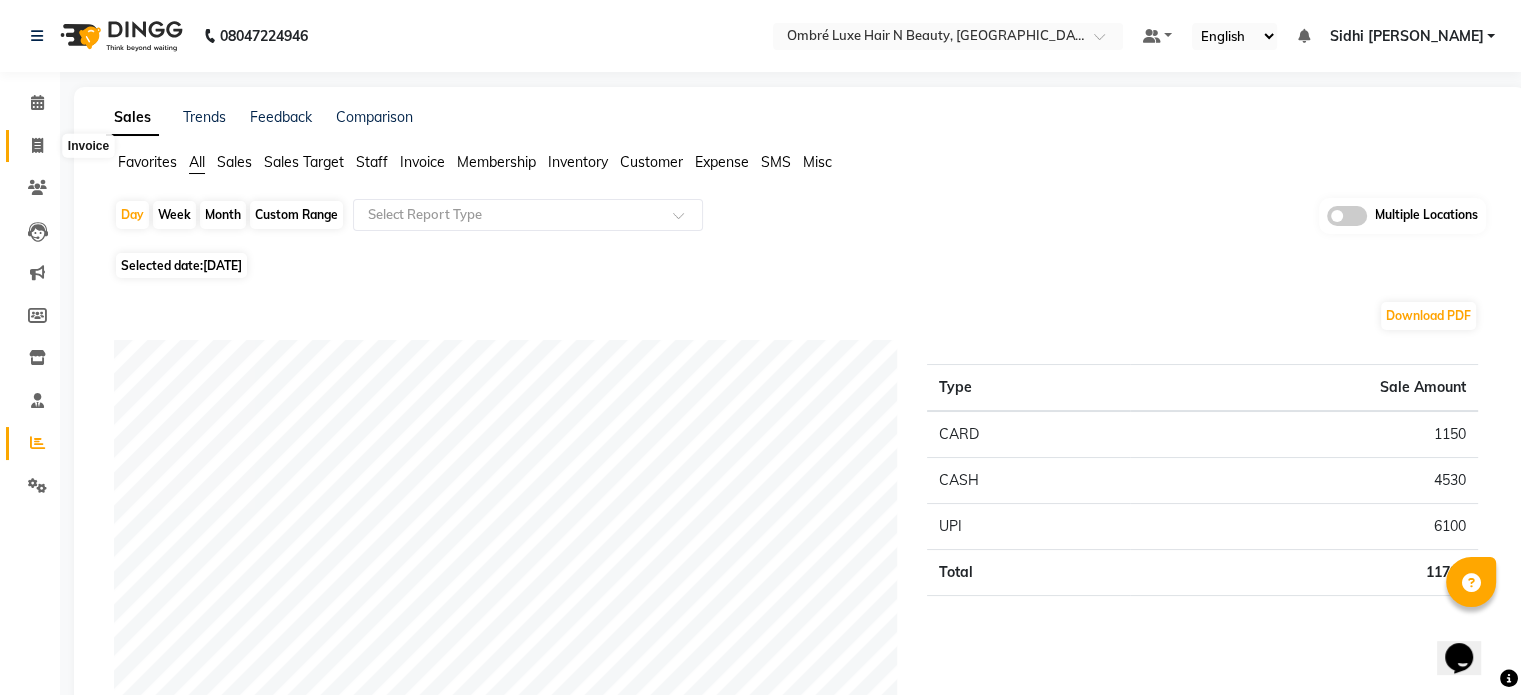 click 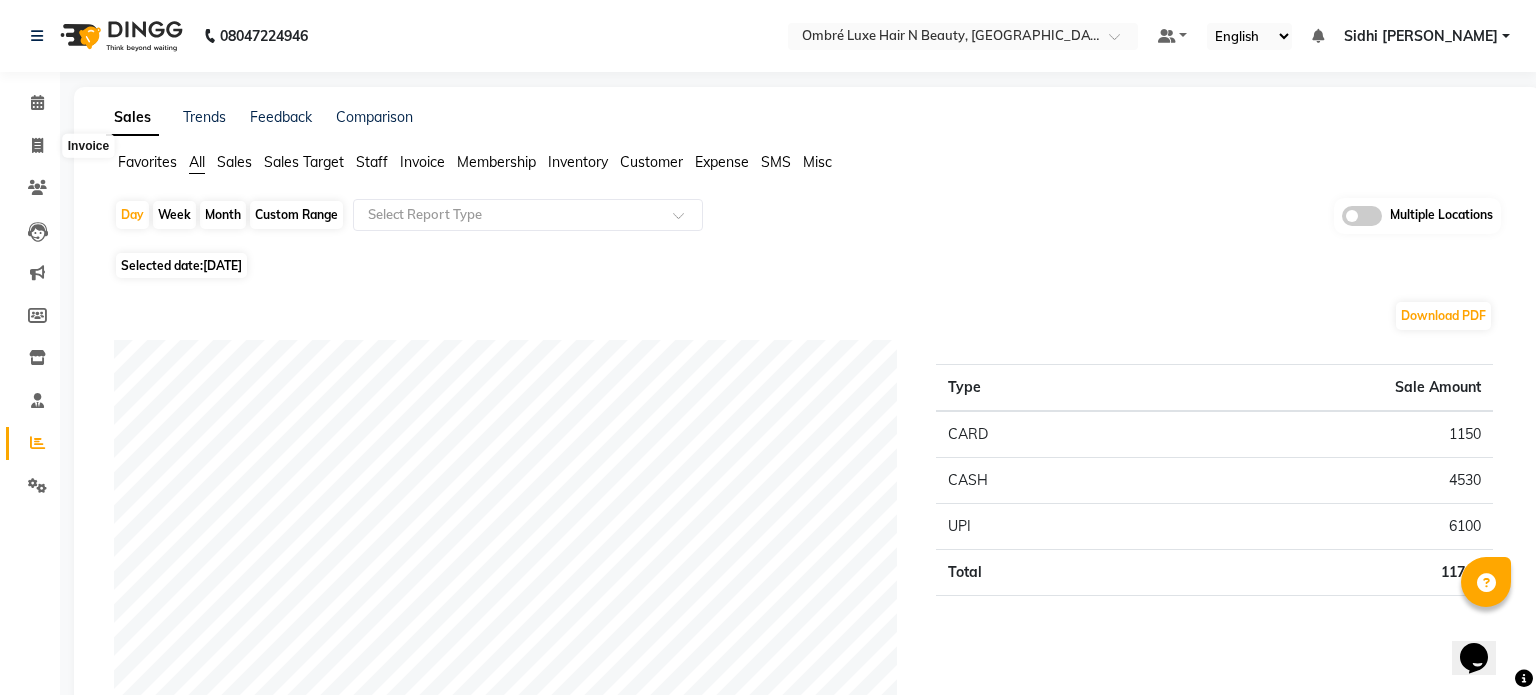select on "4218" 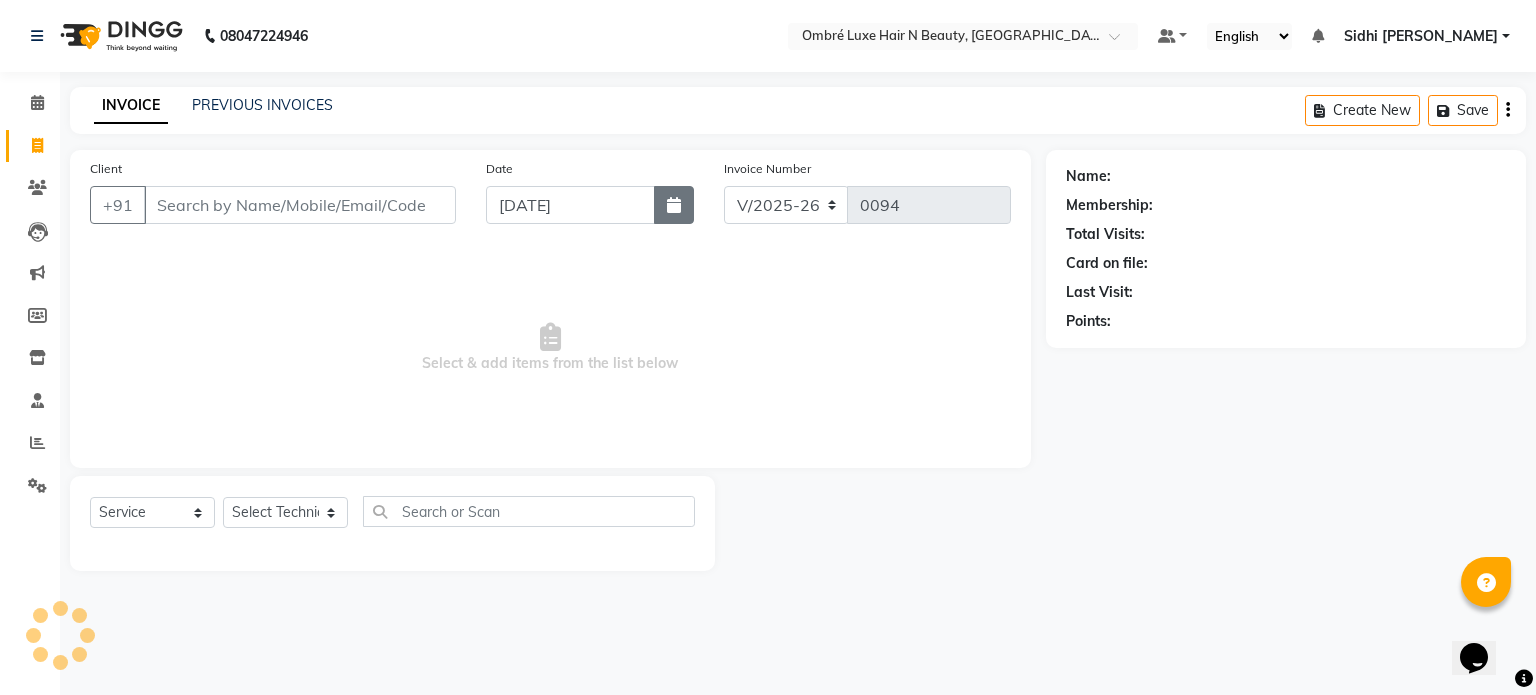 click 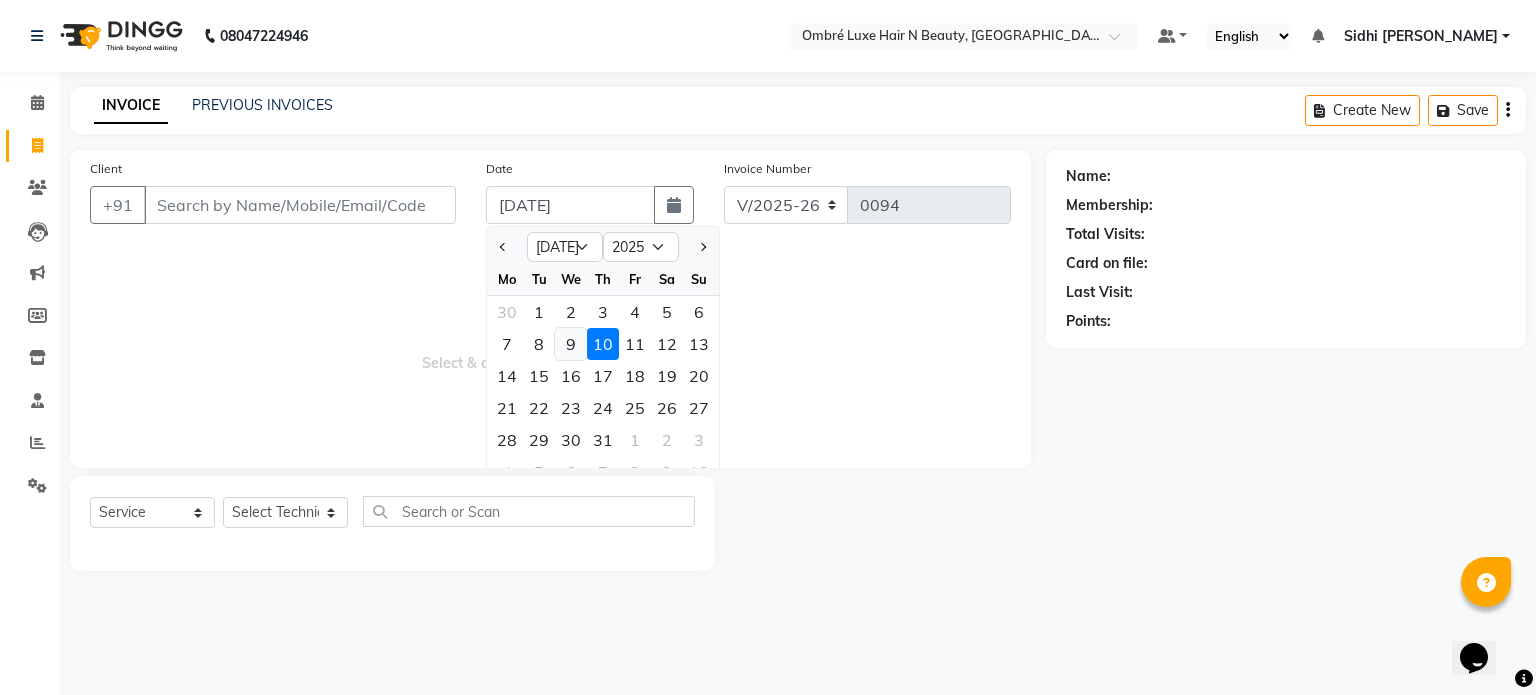 click on "9" 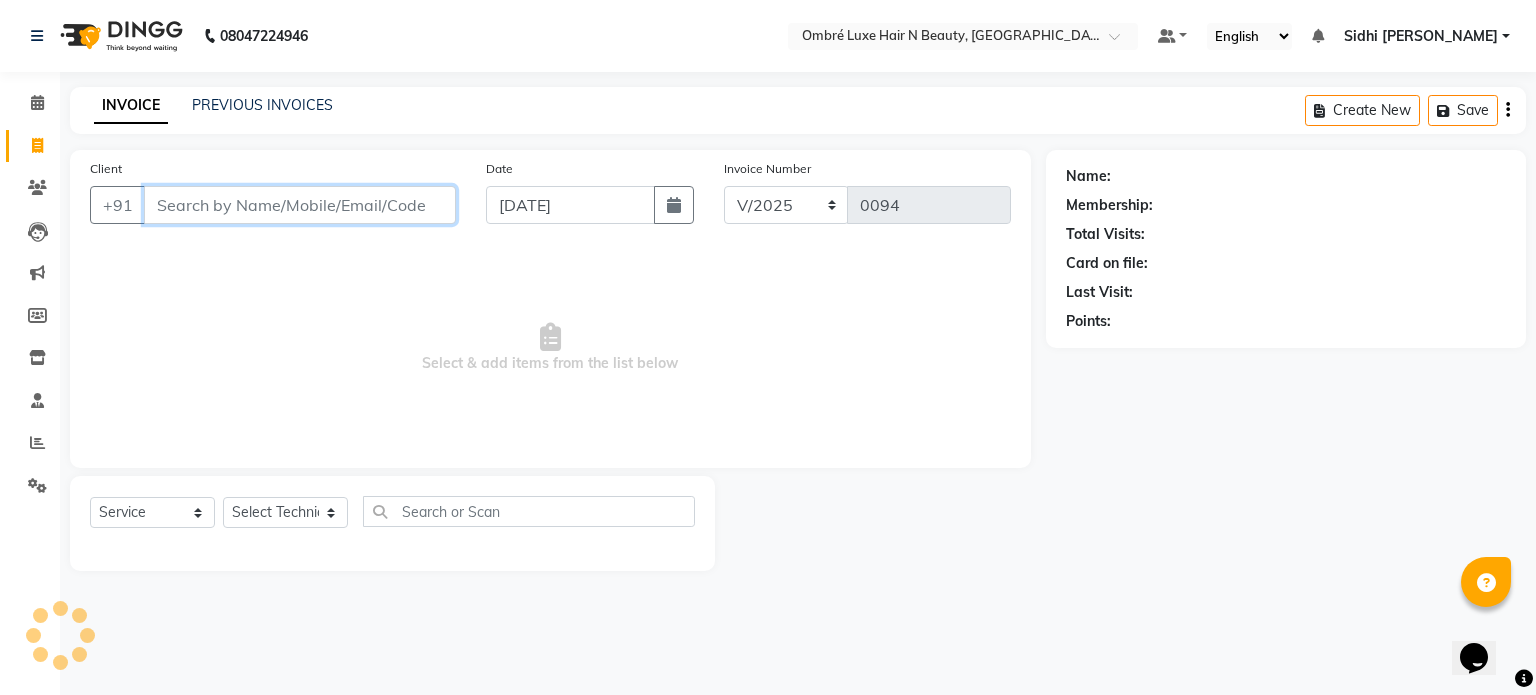 click on "Client" at bounding box center [300, 205] 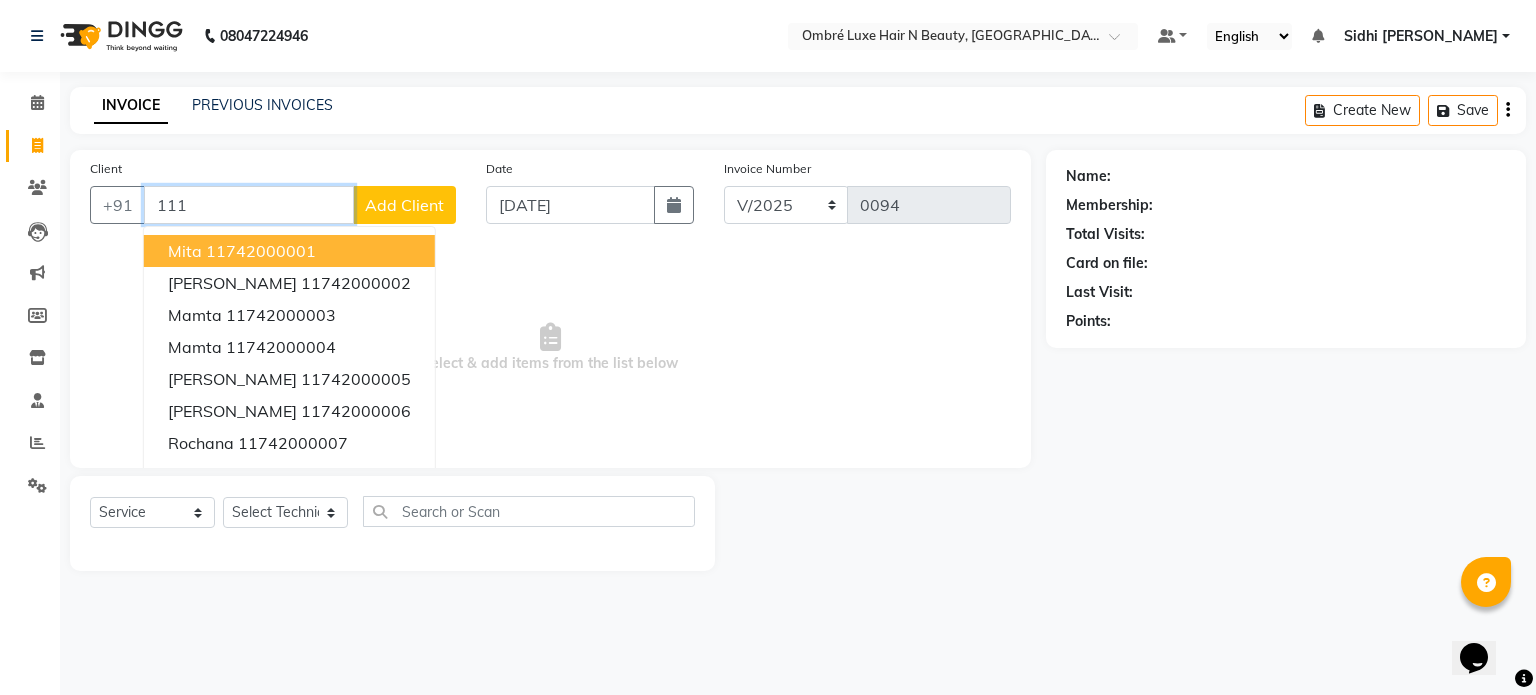 type on "111" 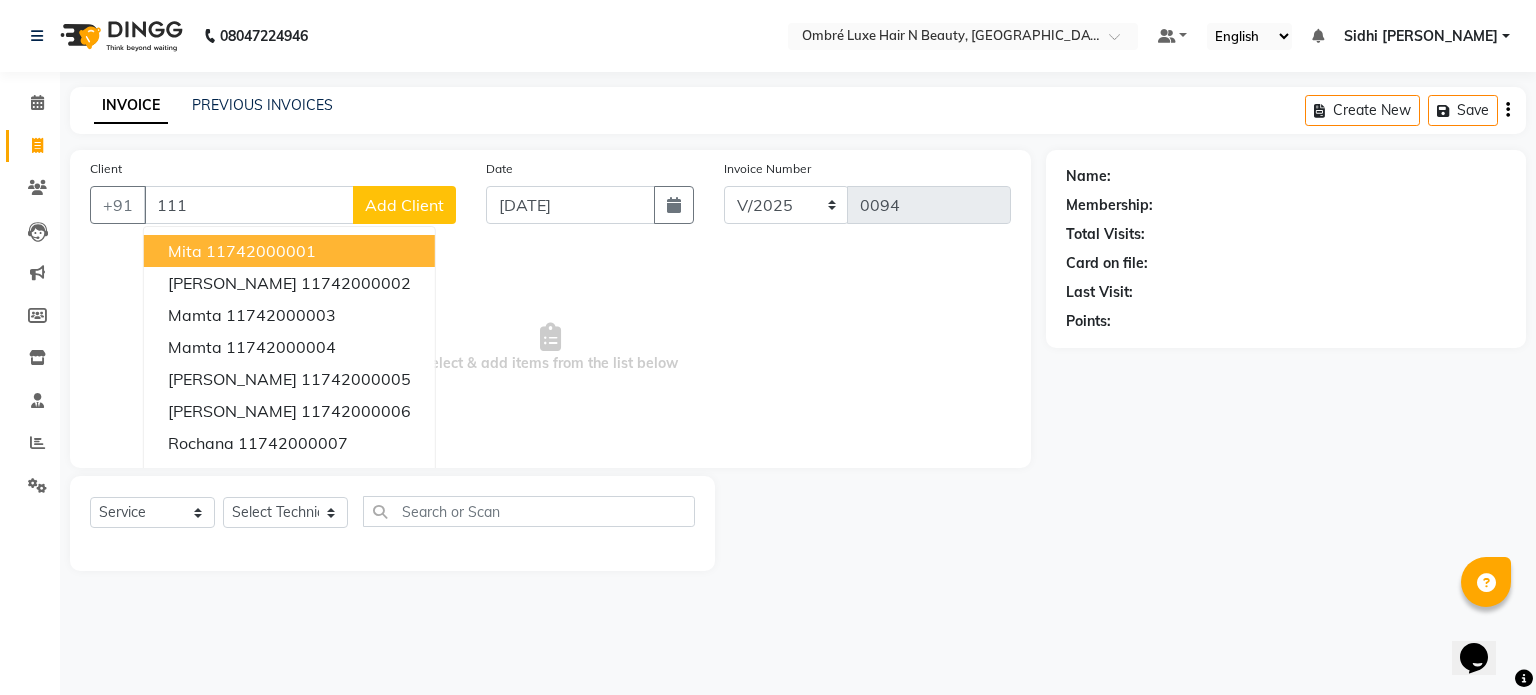 click on "Add Client" 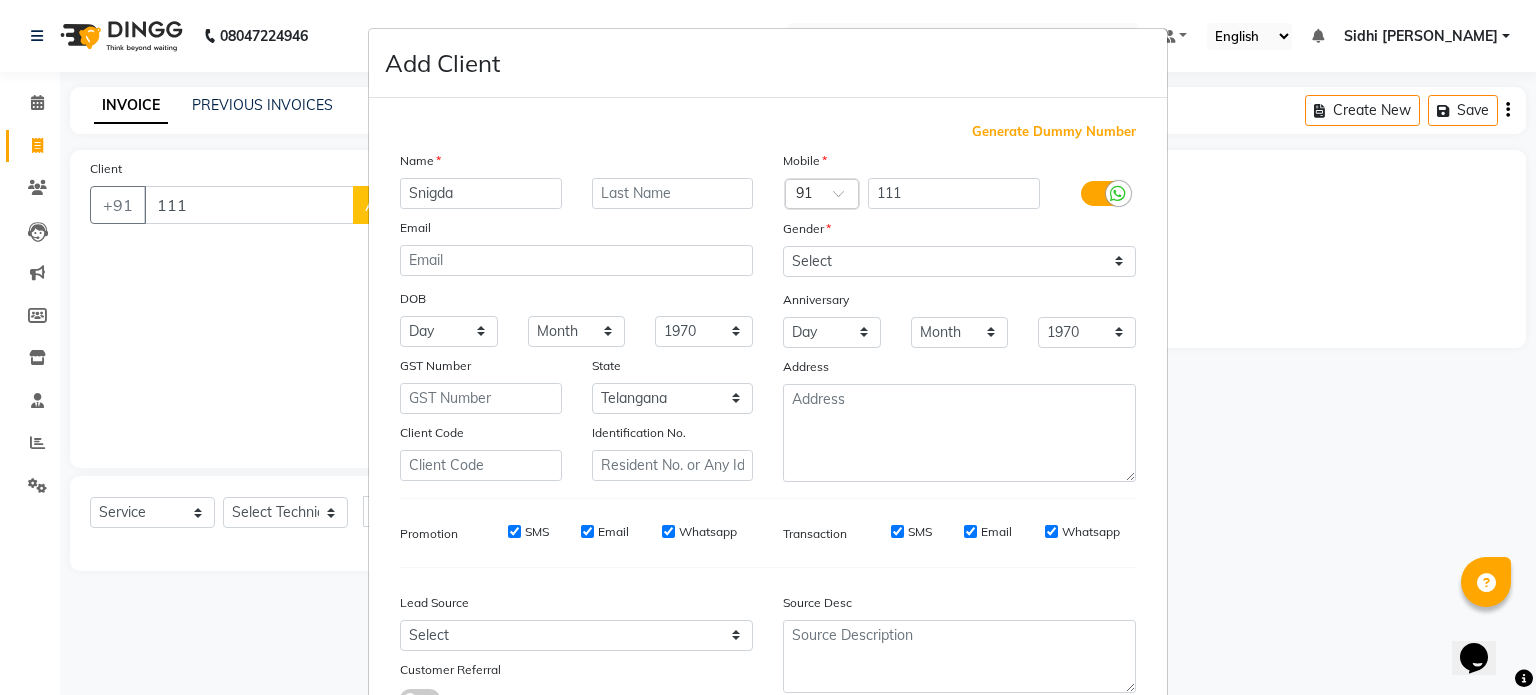 type on "Snigda" 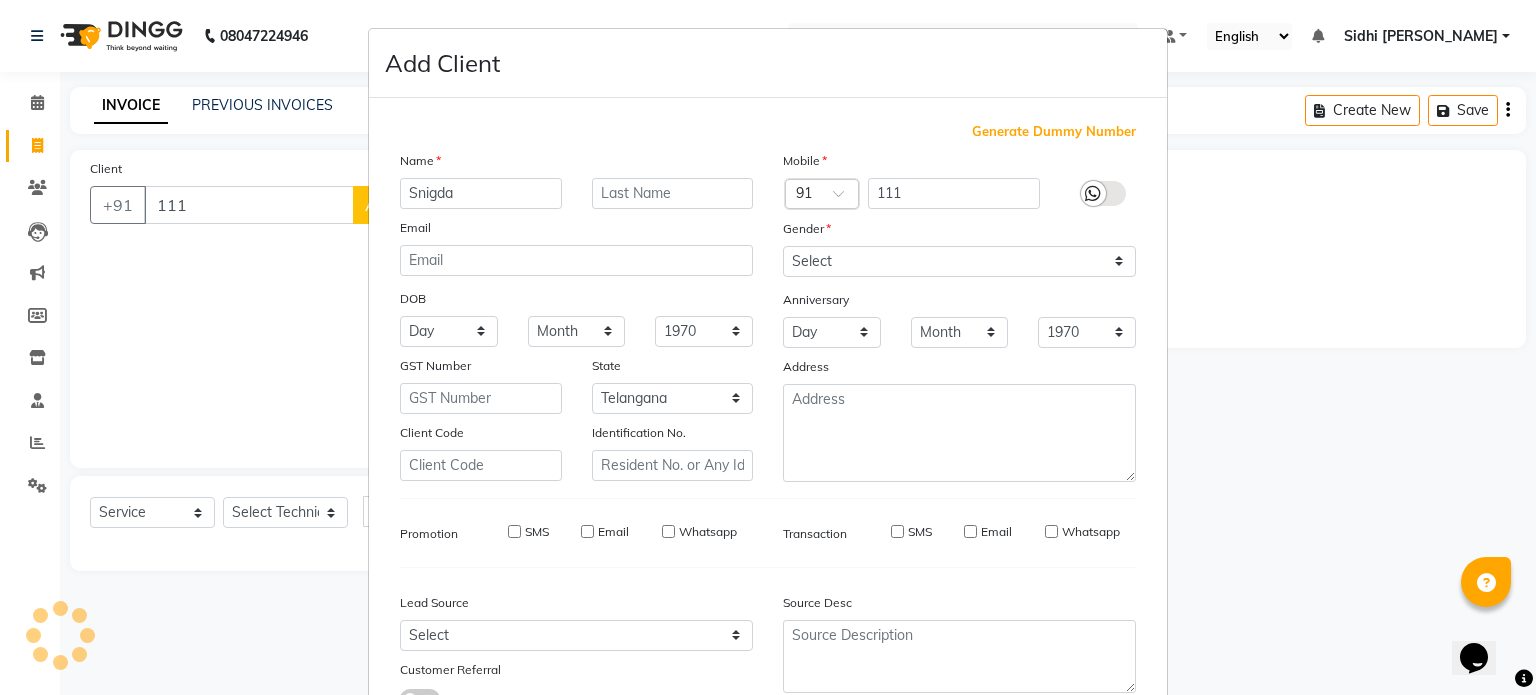 type on "1174200000300" 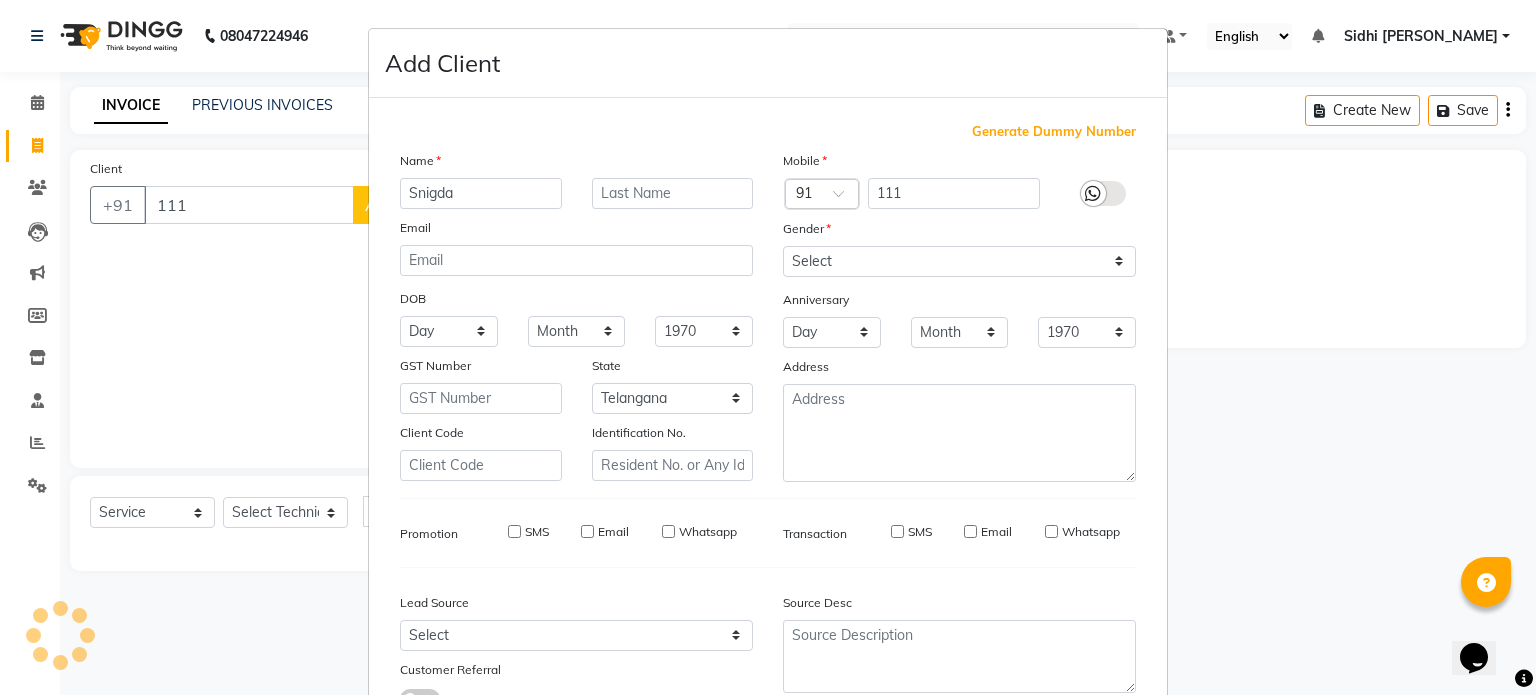 checkbox on "false" 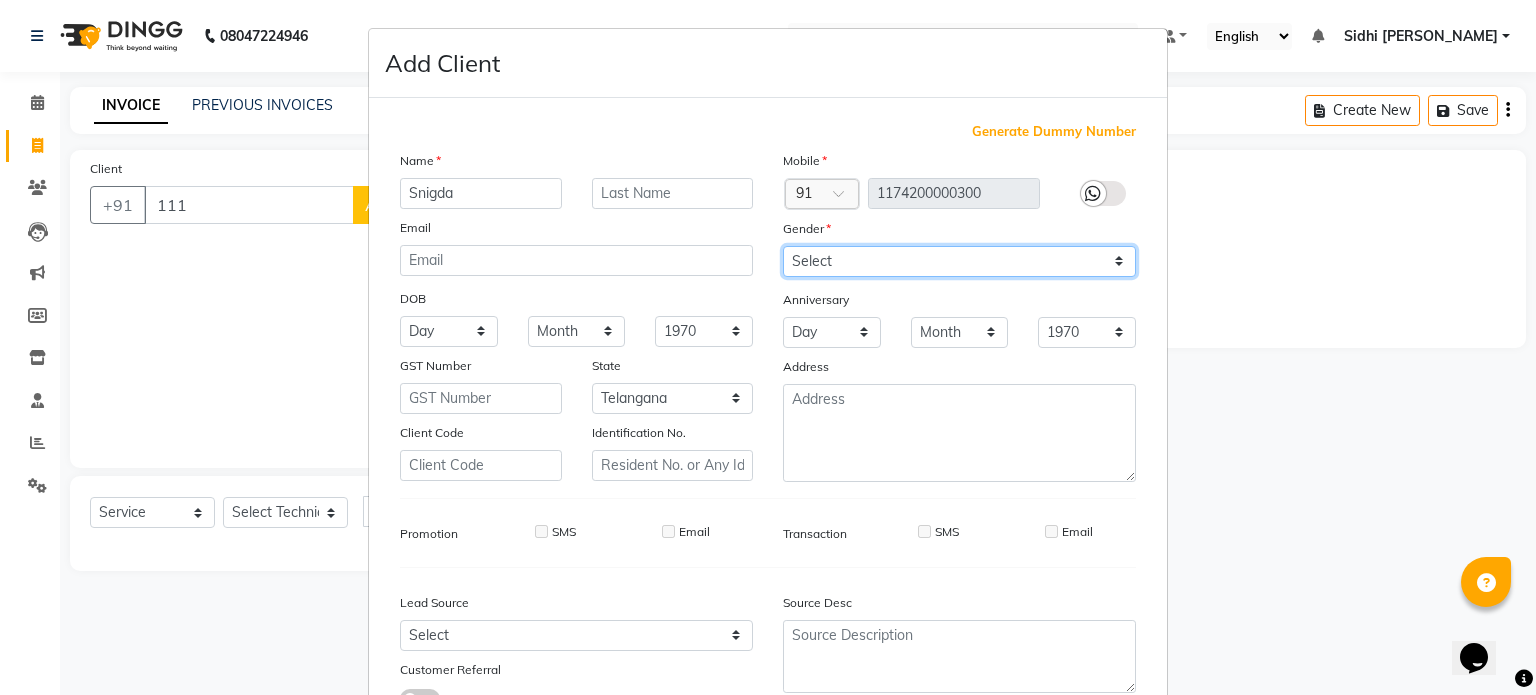 drag, startPoint x: 972, startPoint y: 257, endPoint x: 876, endPoint y: 257, distance: 96 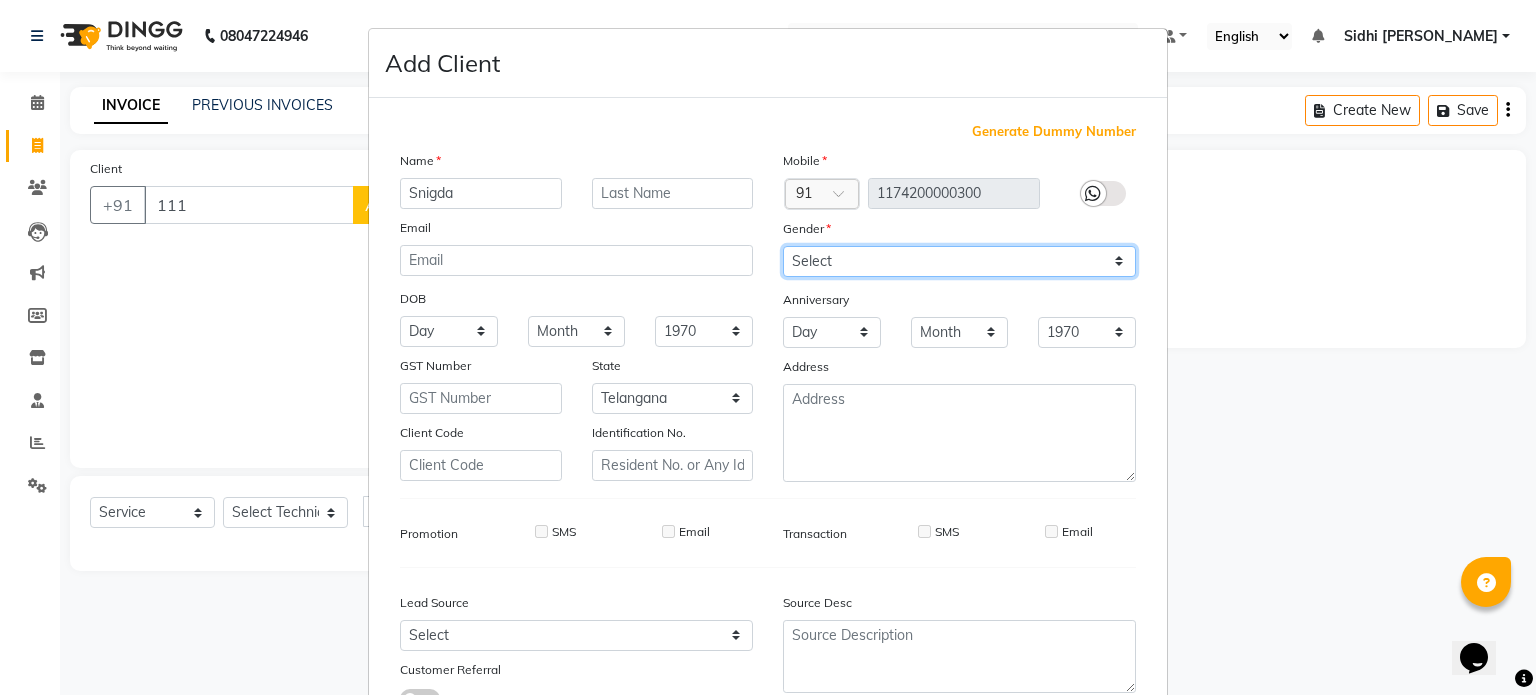 click on "Select Male Female Other Prefer Not To Say" at bounding box center (959, 261) 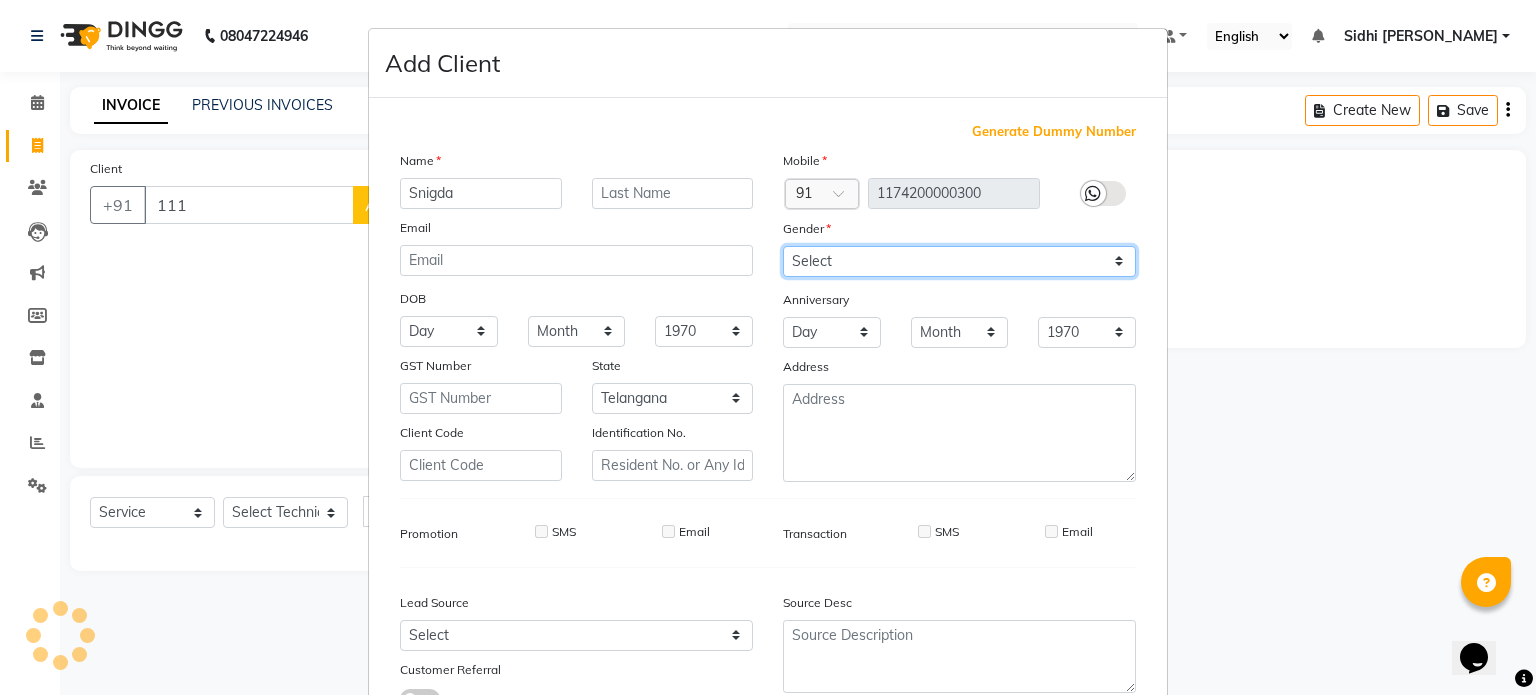 select on "female" 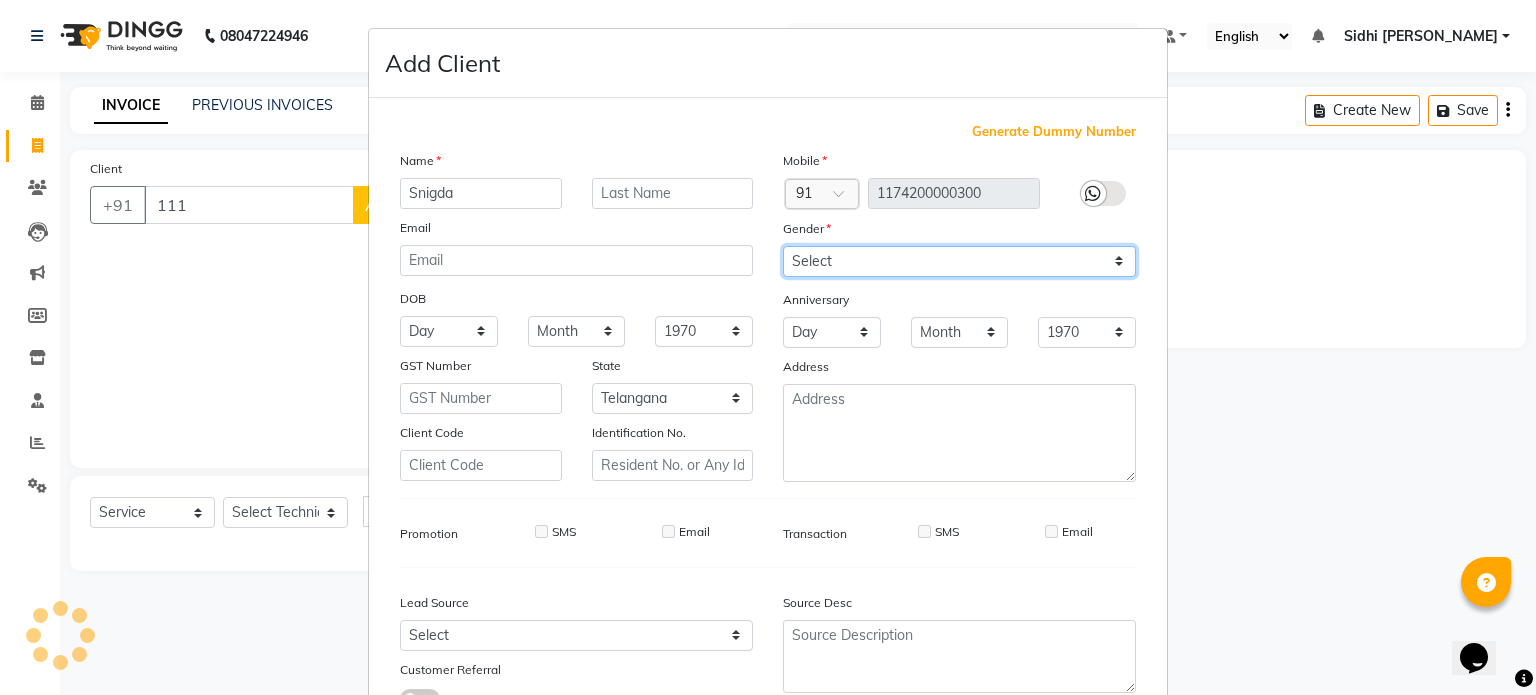 click on "Select Male Female Other Prefer Not To Say" at bounding box center [959, 261] 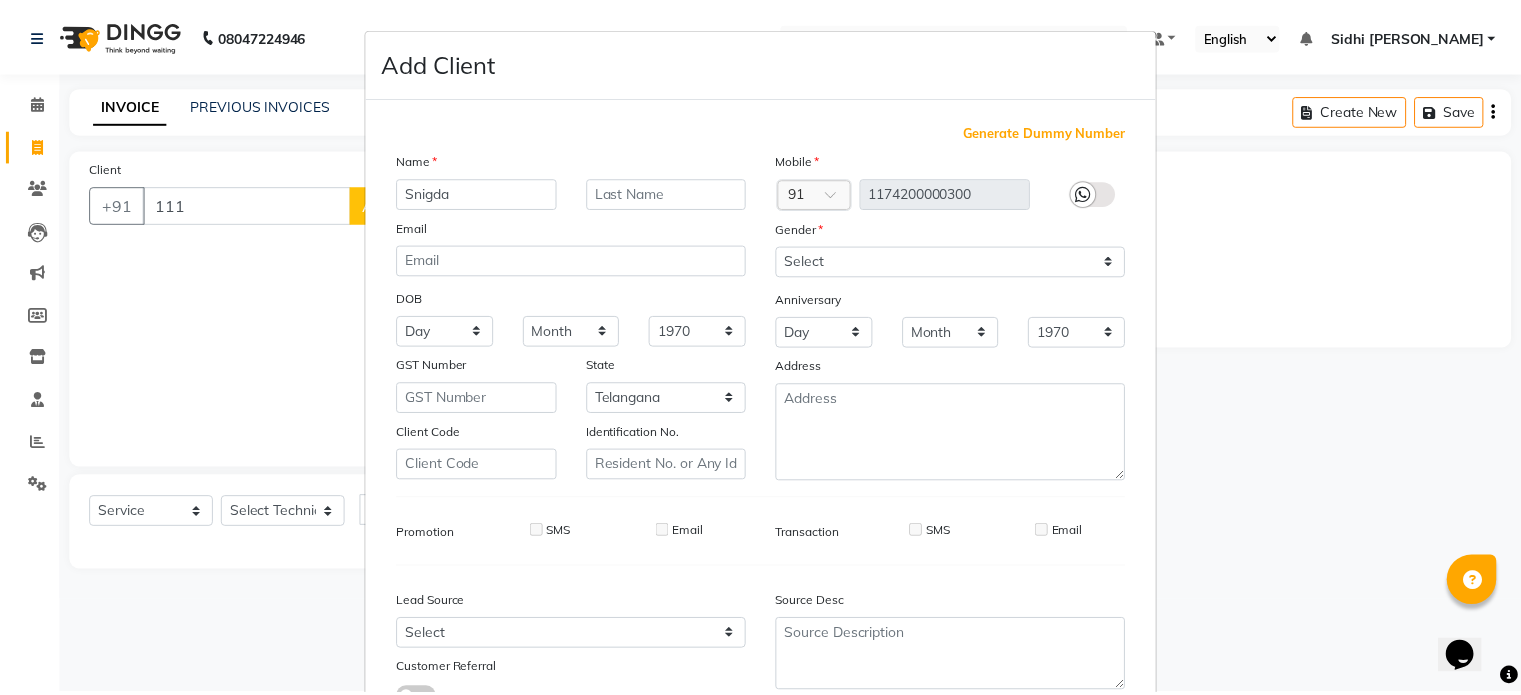 scroll, scrollTop: 161, scrollLeft: 0, axis: vertical 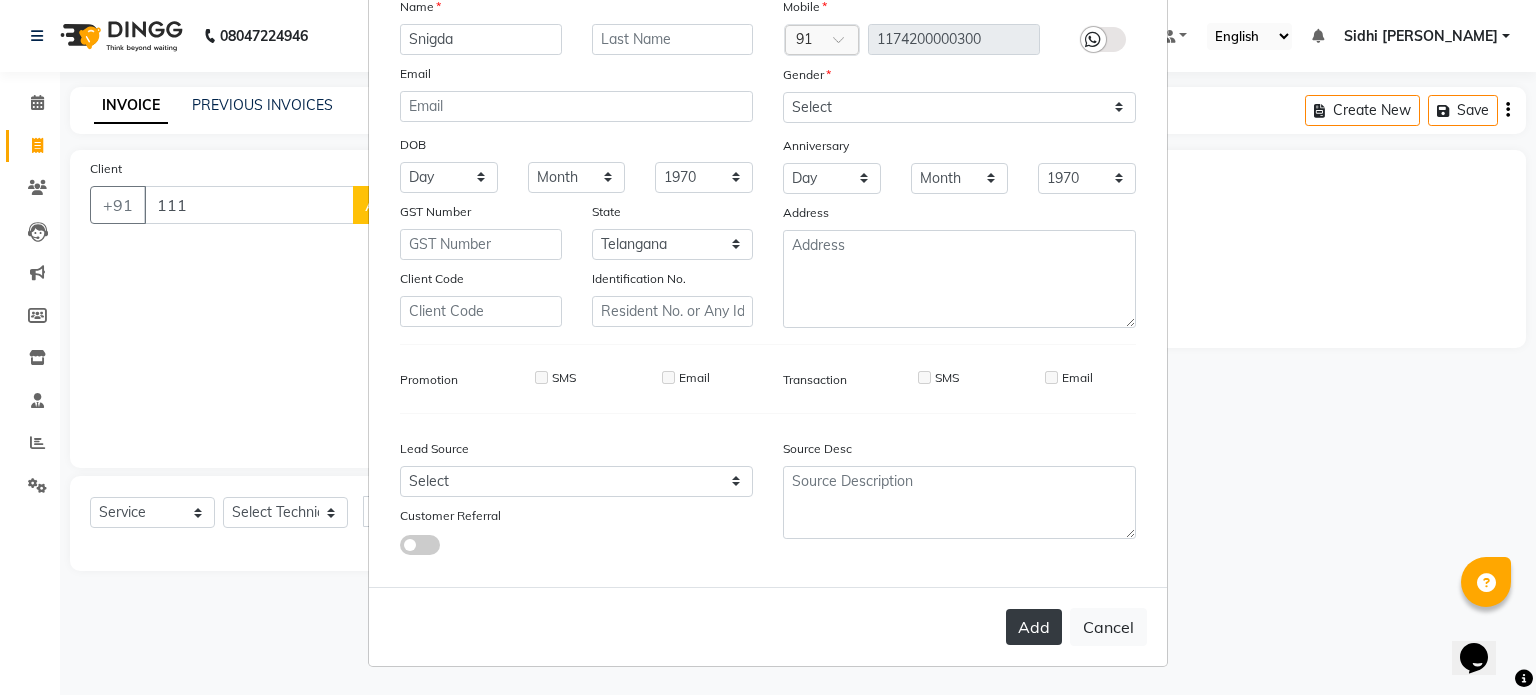 click on "Add" at bounding box center (1034, 627) 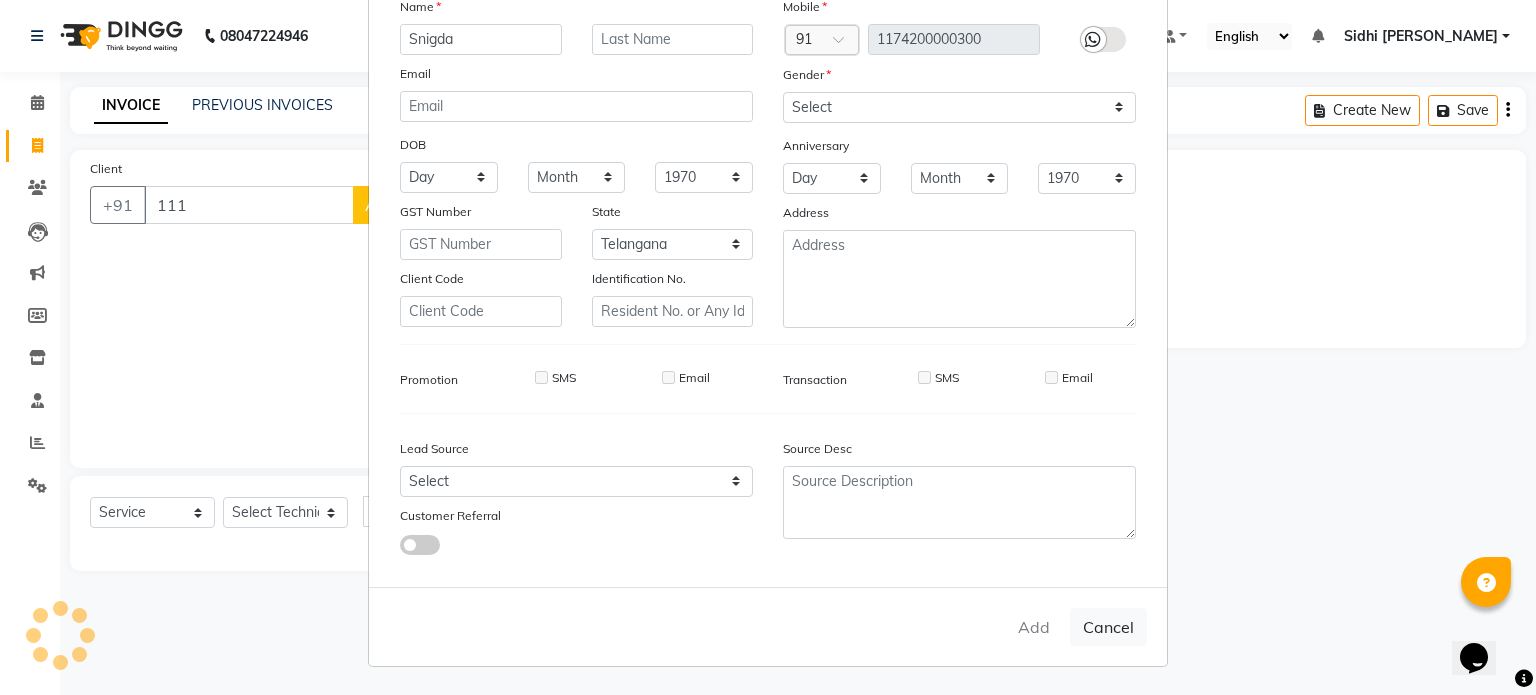 type on "1174200000300" 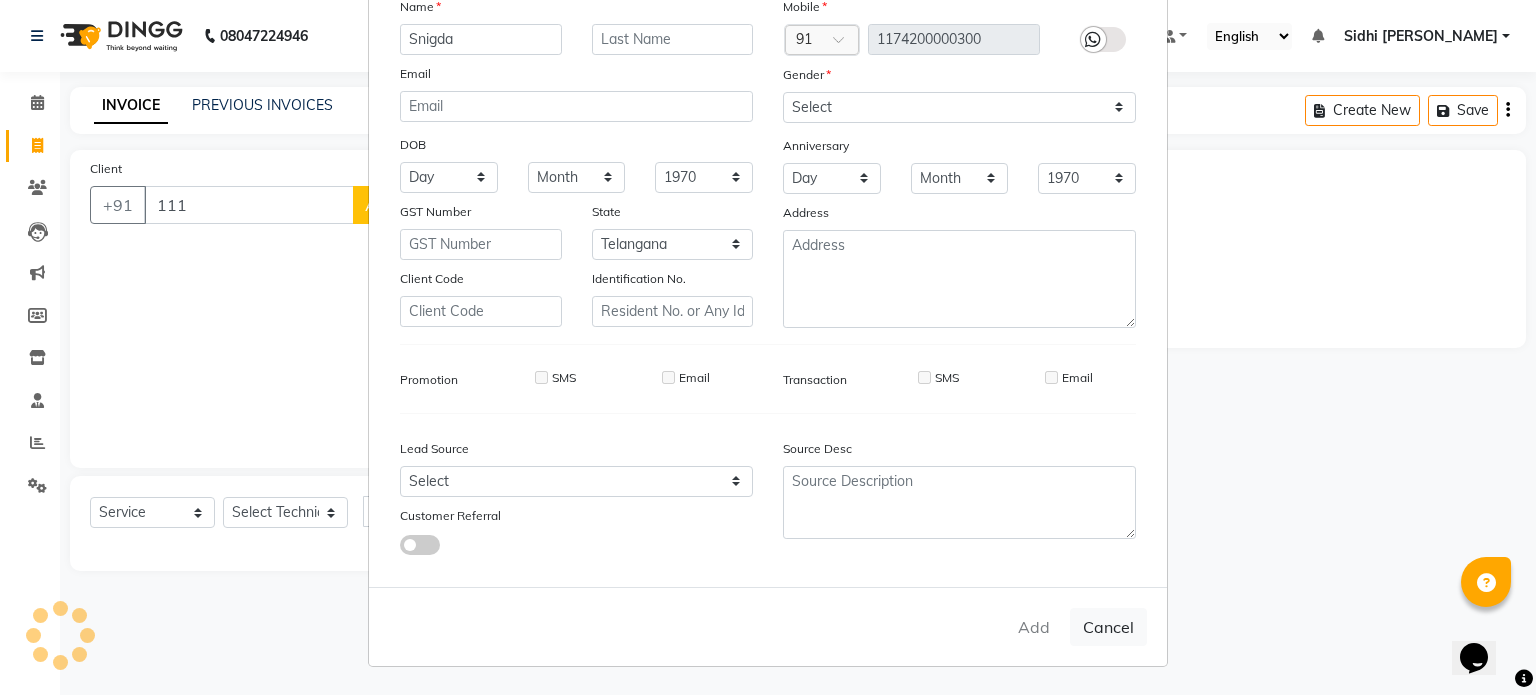 type 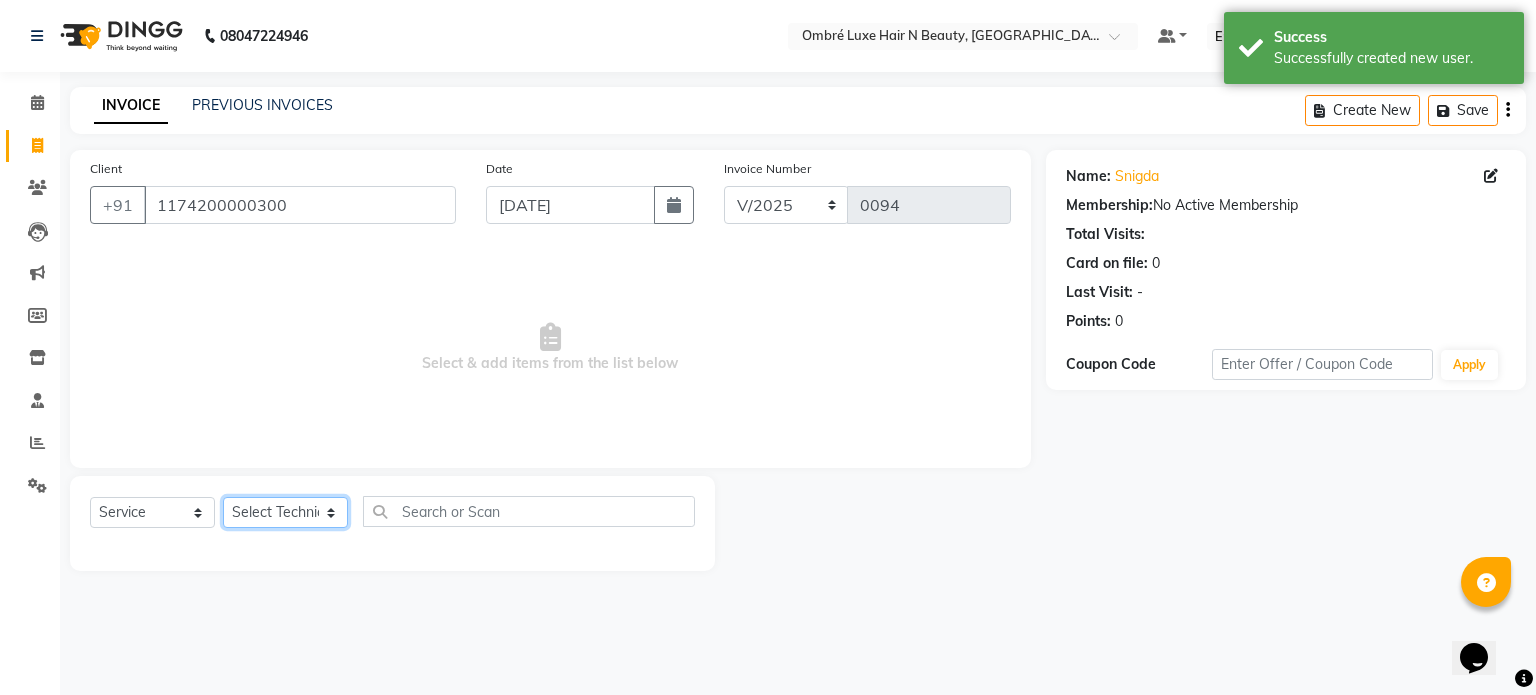 click on "Select Technician Bora Esther Holy Kasar Lata Mandeep Sakshi Agarwal Shanti Sidhi bafna" 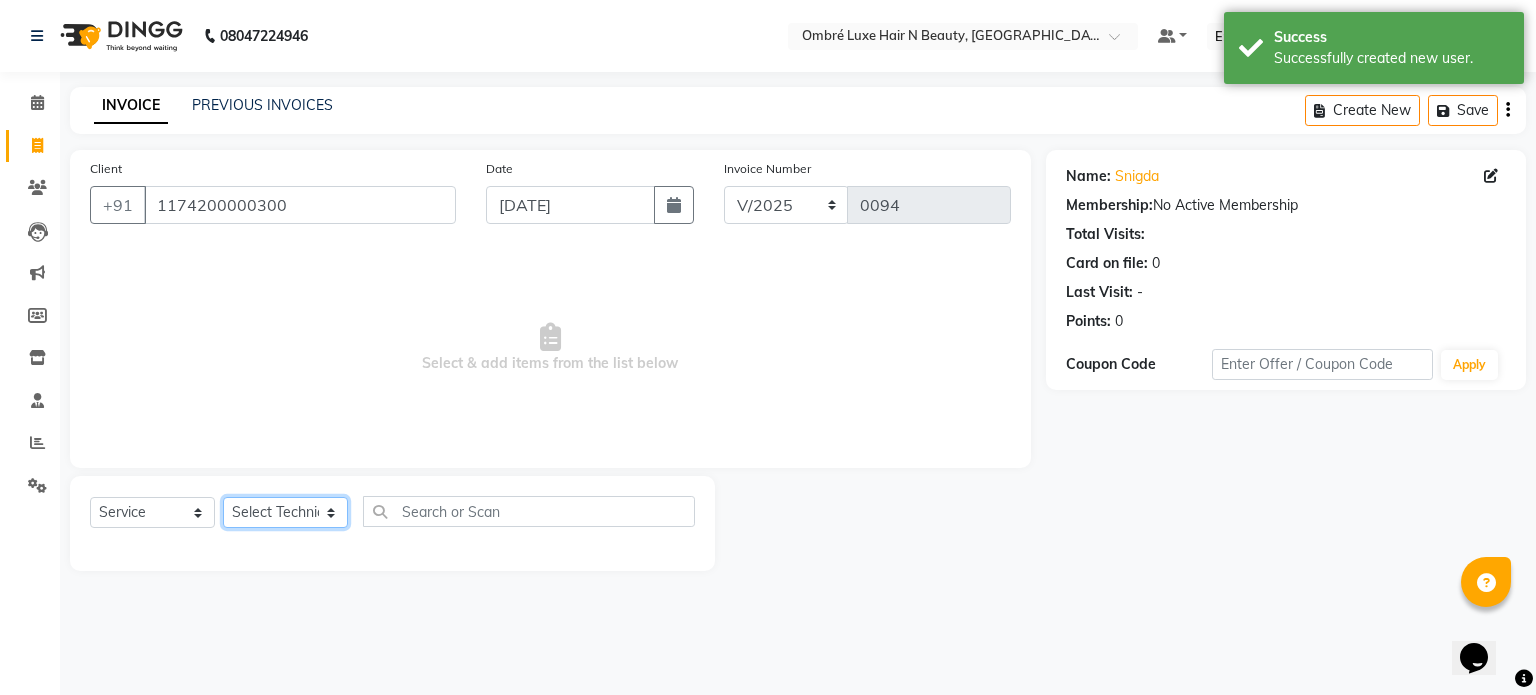 select on "72493" 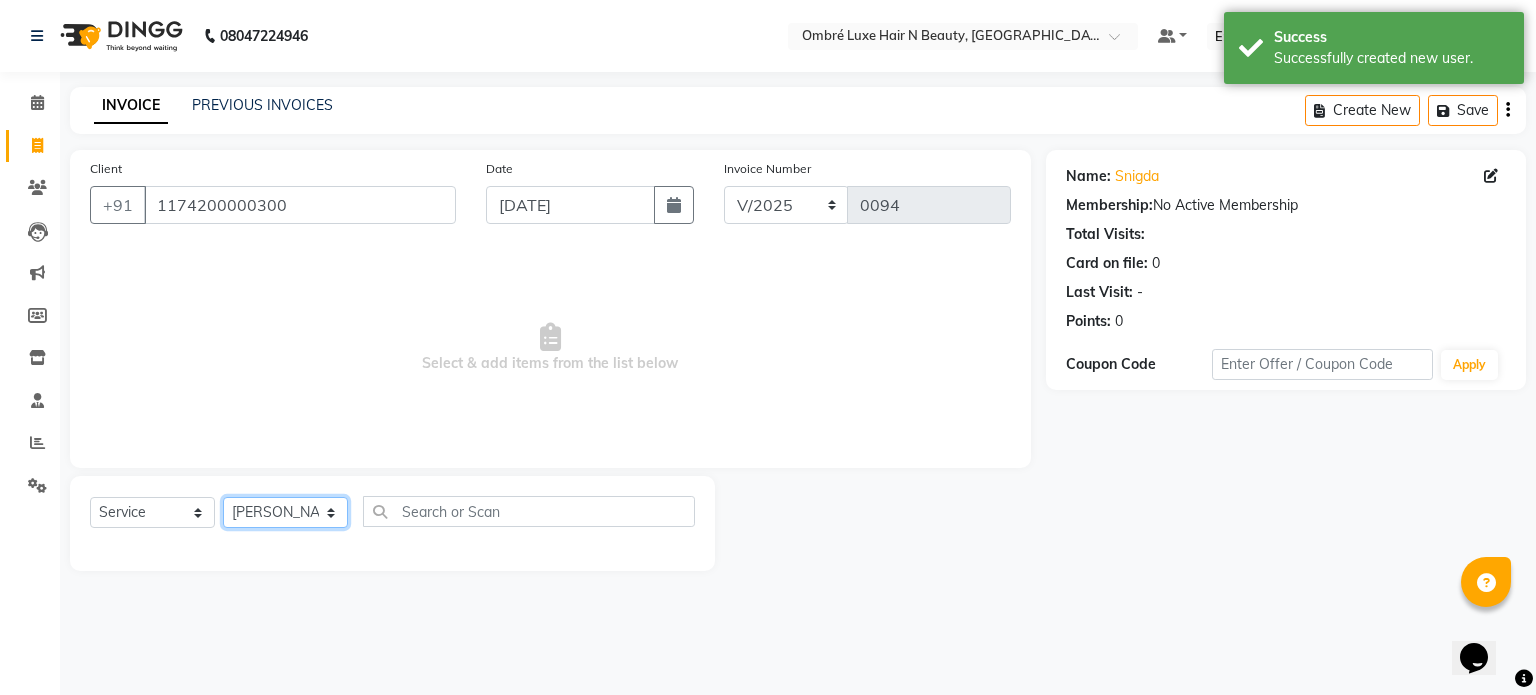 click on "Select Technician Bora Esther Holy Kasar Lata Mandeep Sakshi Agarwal Shanti Sidhi bafna" 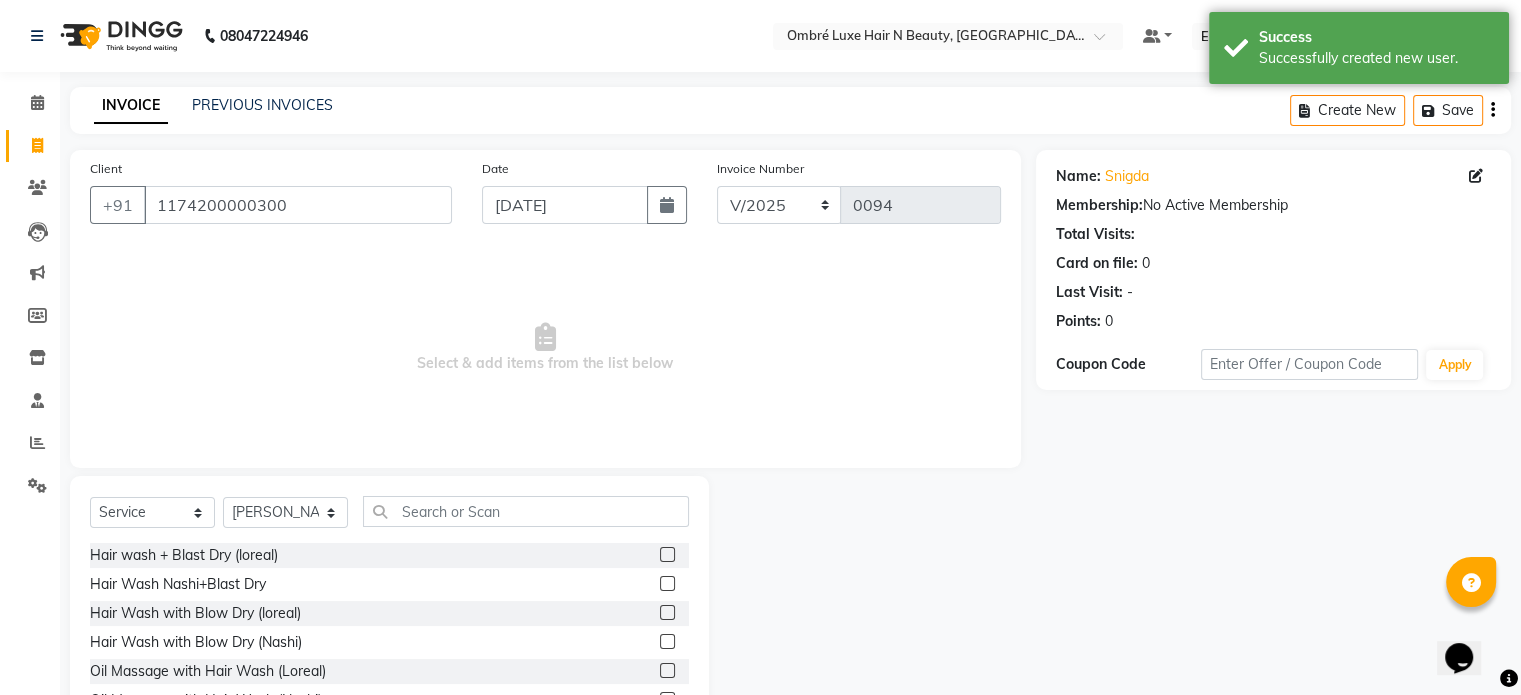 click 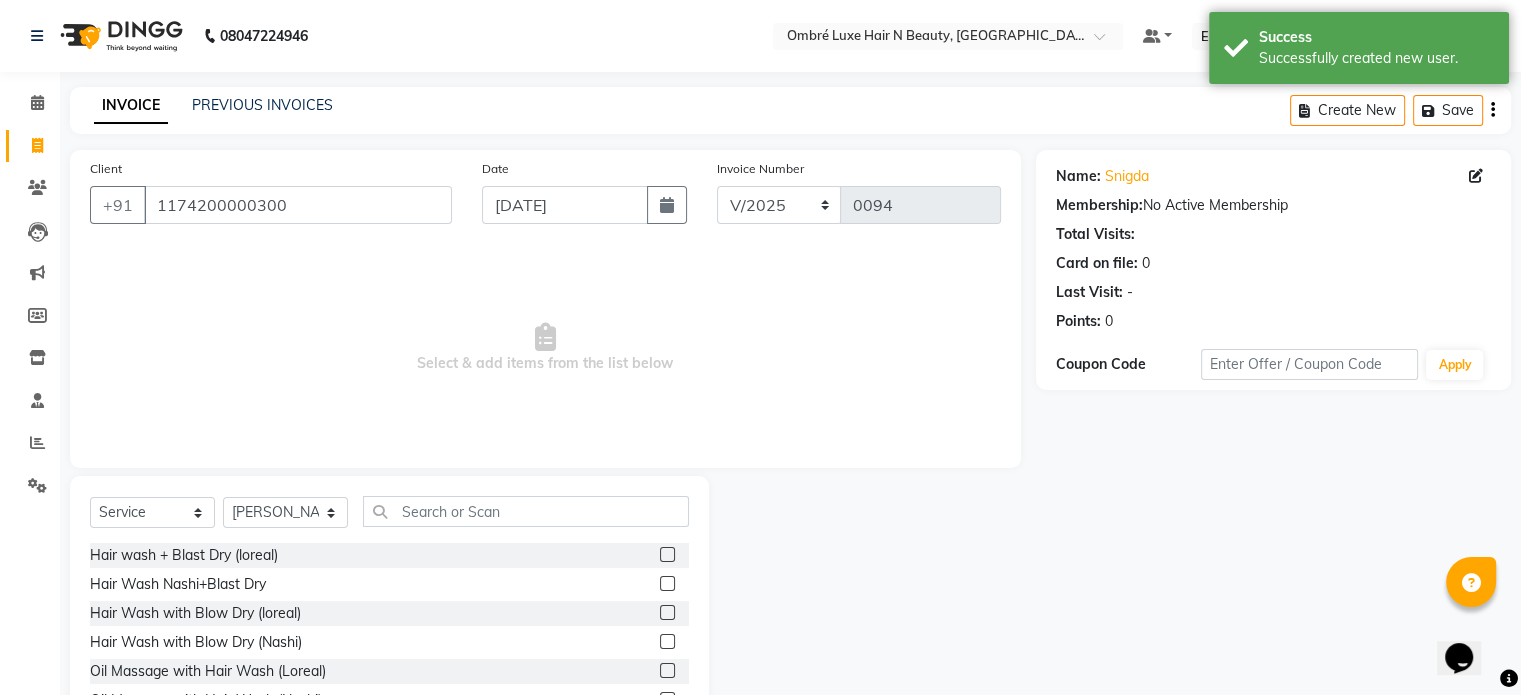 click at bounding box center [666, 555] 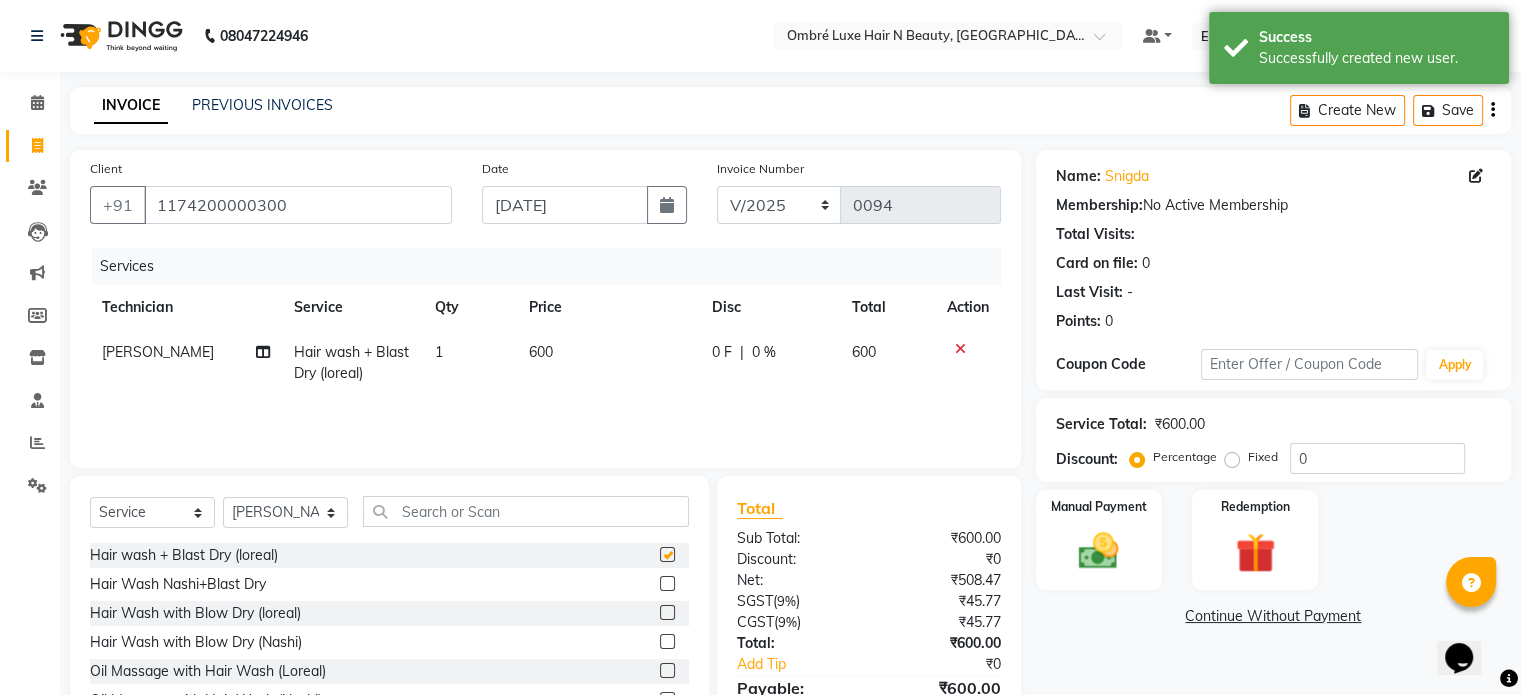 checkbox on "false" 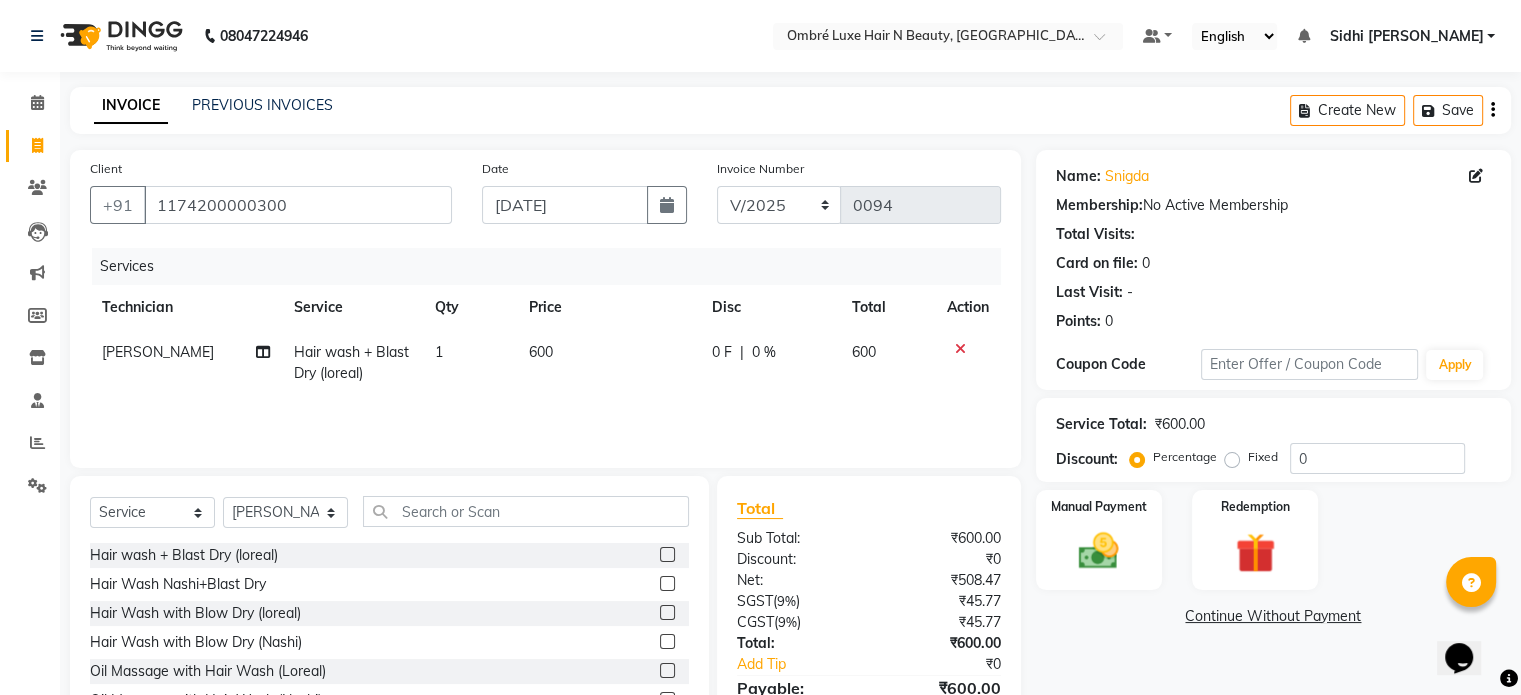 click on "600" 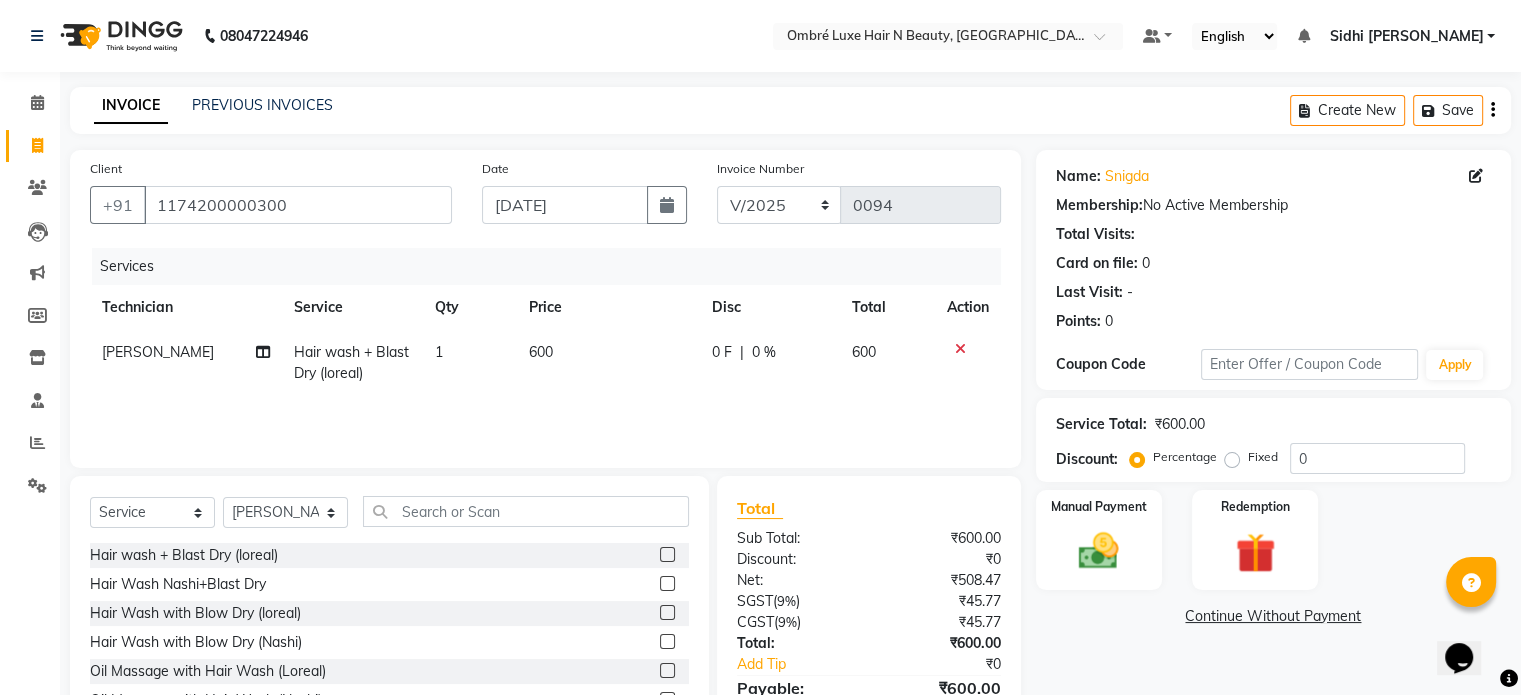 select on "72493" 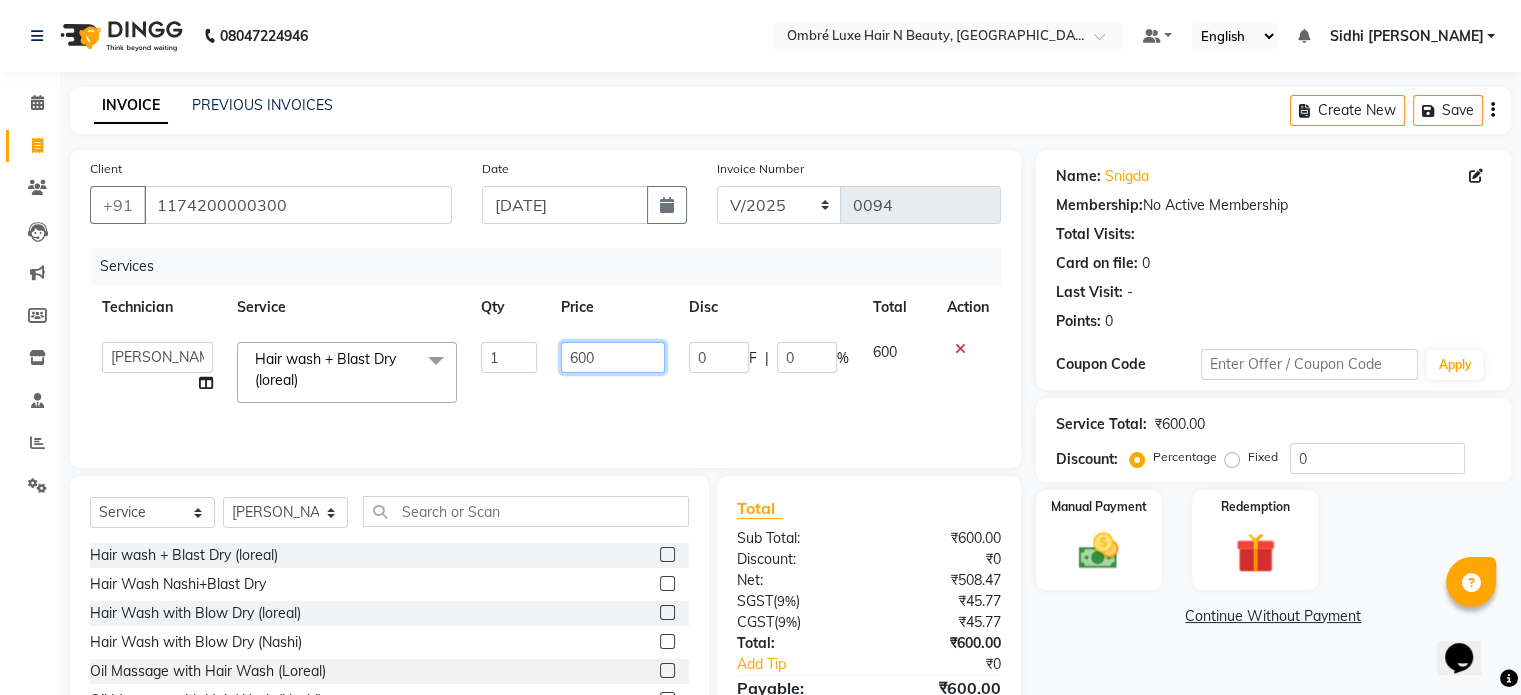 click on "600" 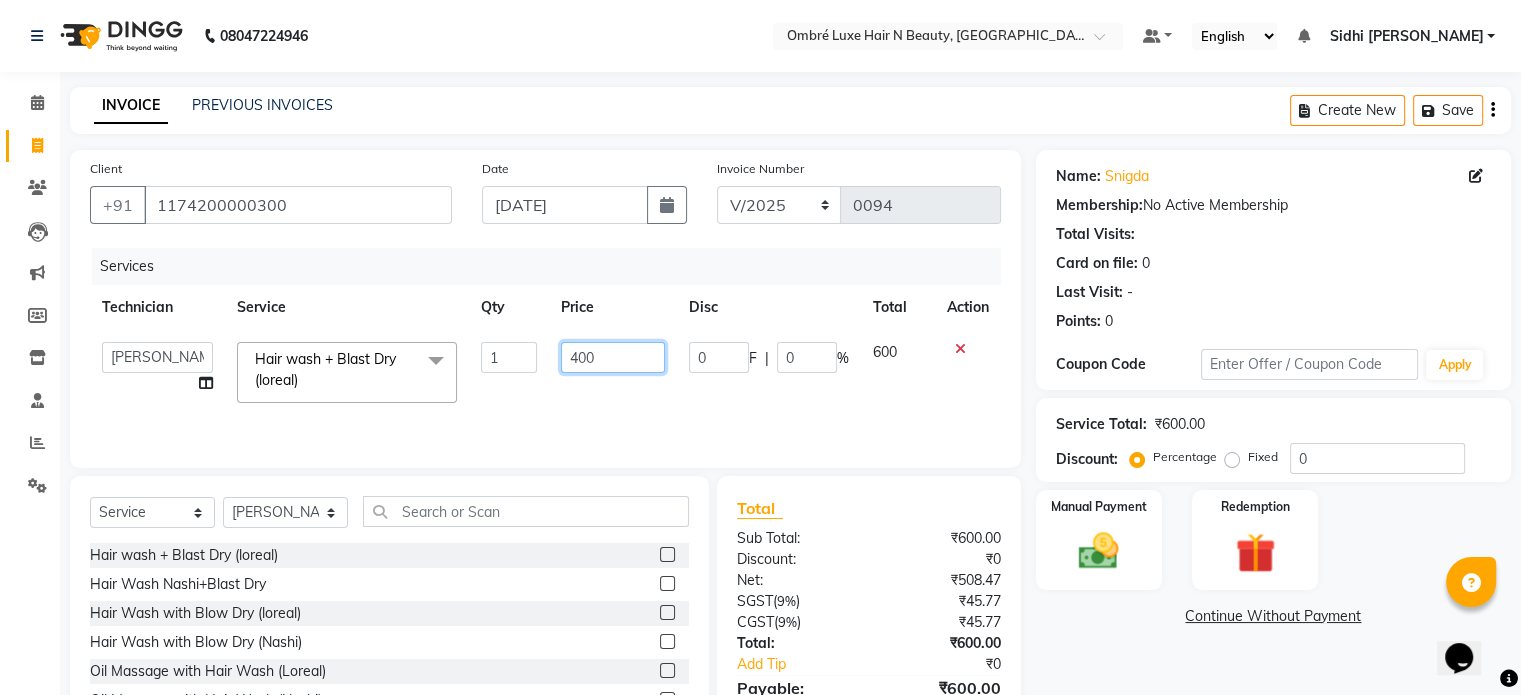 type on "4800" 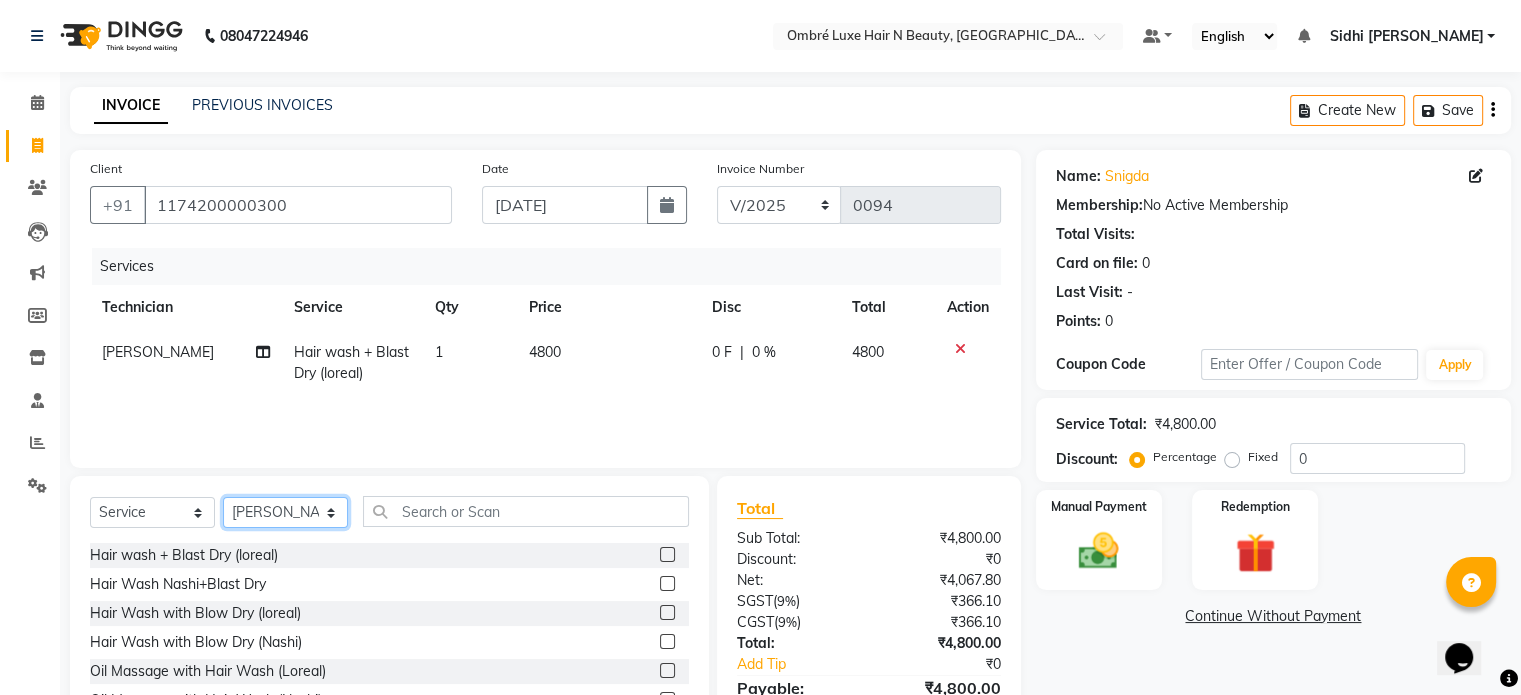 click on "Select Technician Bora Esther Holy Kasar Lata Mandeep Sakshi Agarwal Shanti Sidhi bafna" 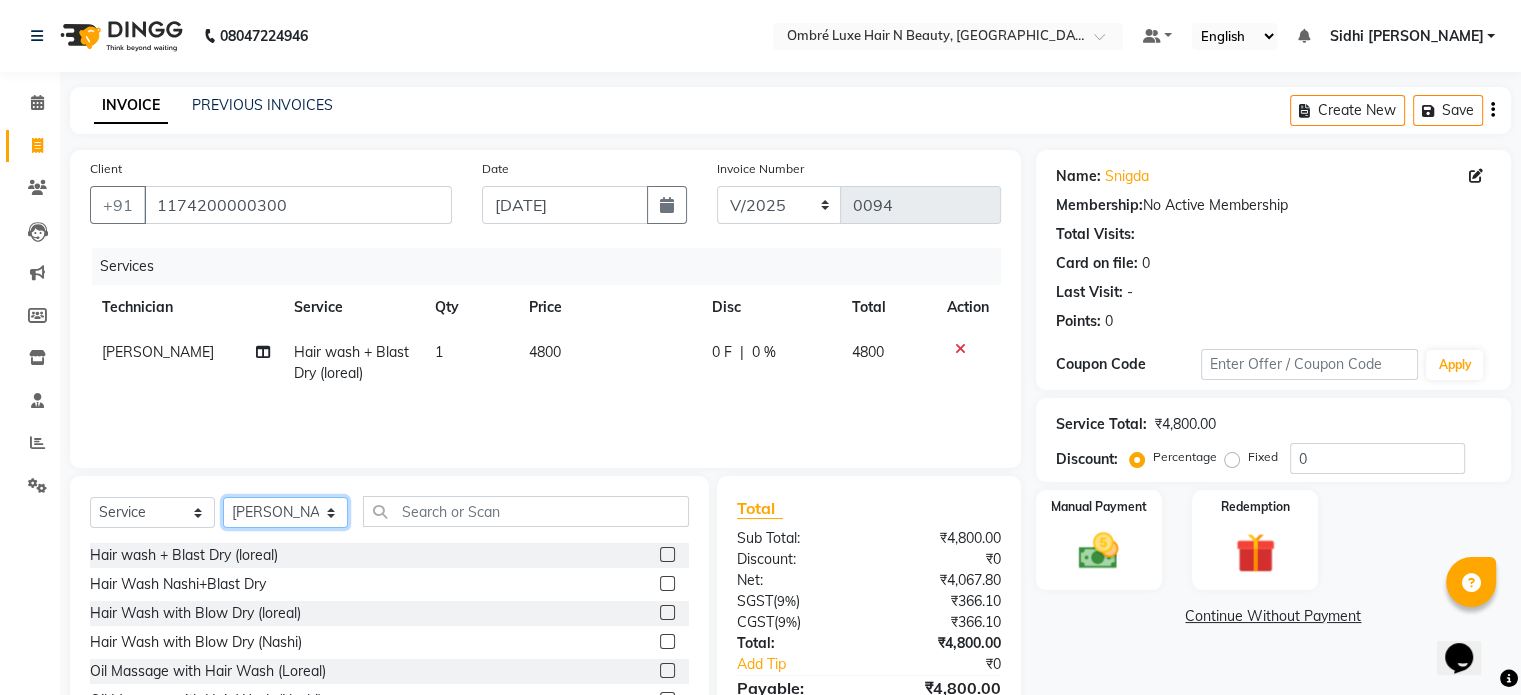 select on "28877" 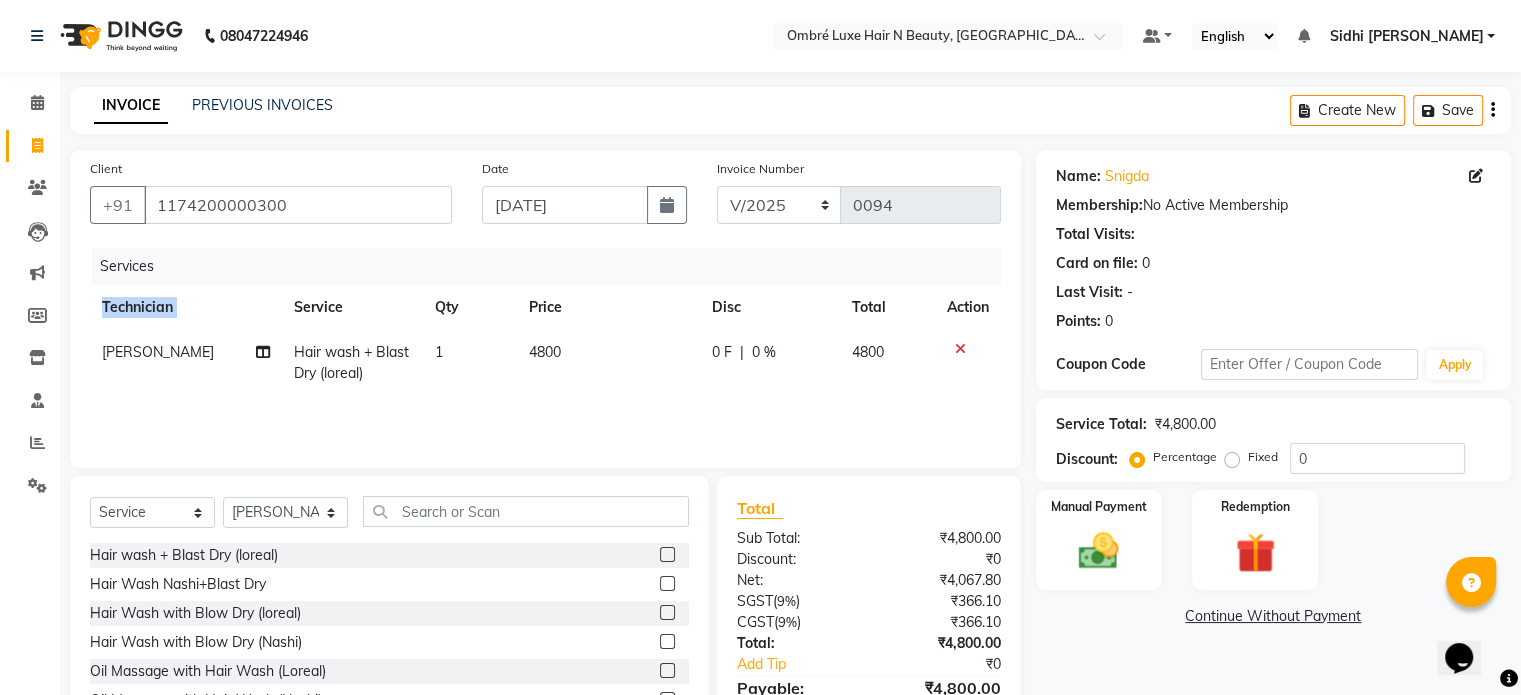 drag, startPoint x: 481, startPoint y: 392, endPoint x: 580, endPoint y: 488, distance: 137.90215 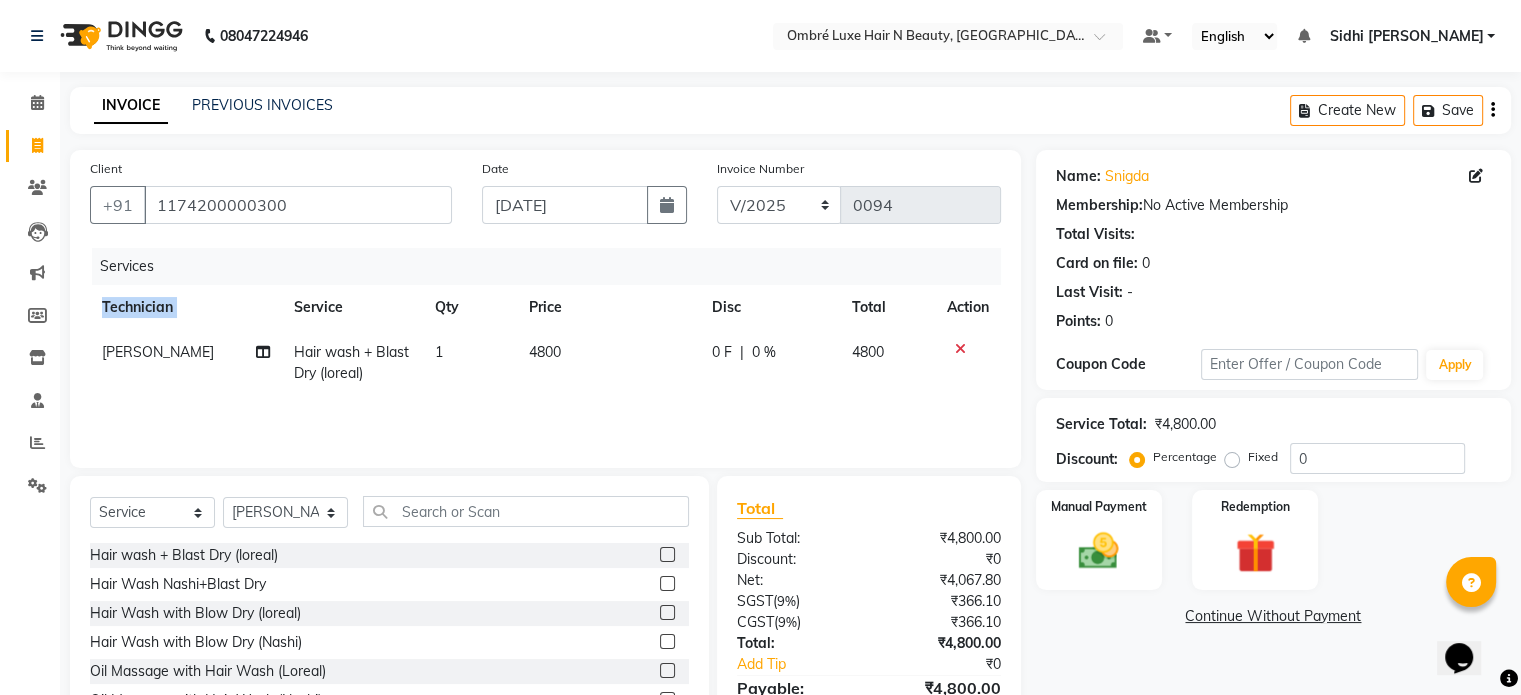 click on "Client +91 1174200000300 Date 09-07-2025 Invoice Number V/2025 V/2025-26 0094 Services Technician Service Qty Price Disc Total Action Mandeep Hair wash + Blast Dry (loreal) 1 4800 0 F | 0 % 4800 Select  Service  Product  Membership  Package Voucher Prepaid Gift Card  Select Technician Bora Esther Holy Kasar Lata Mandeep Sakshi Agarwal Shanti Sidhi bafna Hair wash + Blast Dry (loreal)  Hair Wash Nashi+Blast Dry  Hair Wash with Blow Dry (loreal)  Hair Wash with Blow Dry (Nashi)  Oil Massage with Hair Wash (Loreal)  Oil Massage with Hair Wash (Nashi)  Basic haircut with hair wash(loreal)  Basic haircut with hair wash (Nashi)  Advance haircut with hair wash(loreal)  Advance haircut with hair wash(Nashi)  Blowdry  Korean spa  B Wax  Perfect Straight  Beach Waves  Straightener Curls  Tong Curls  Loreal Spa  Nashi Spa  Nashi Filler Therapy  OLA-PLEX Treatment  Cysteine Treatment  Botox Treatment  Smoothening/ Rebonding  Nanoplastia  Keratin spa  Korean Spa  Hair Wash Loreal  Hair Wash Nashi  Hair Cut with (loreal)" 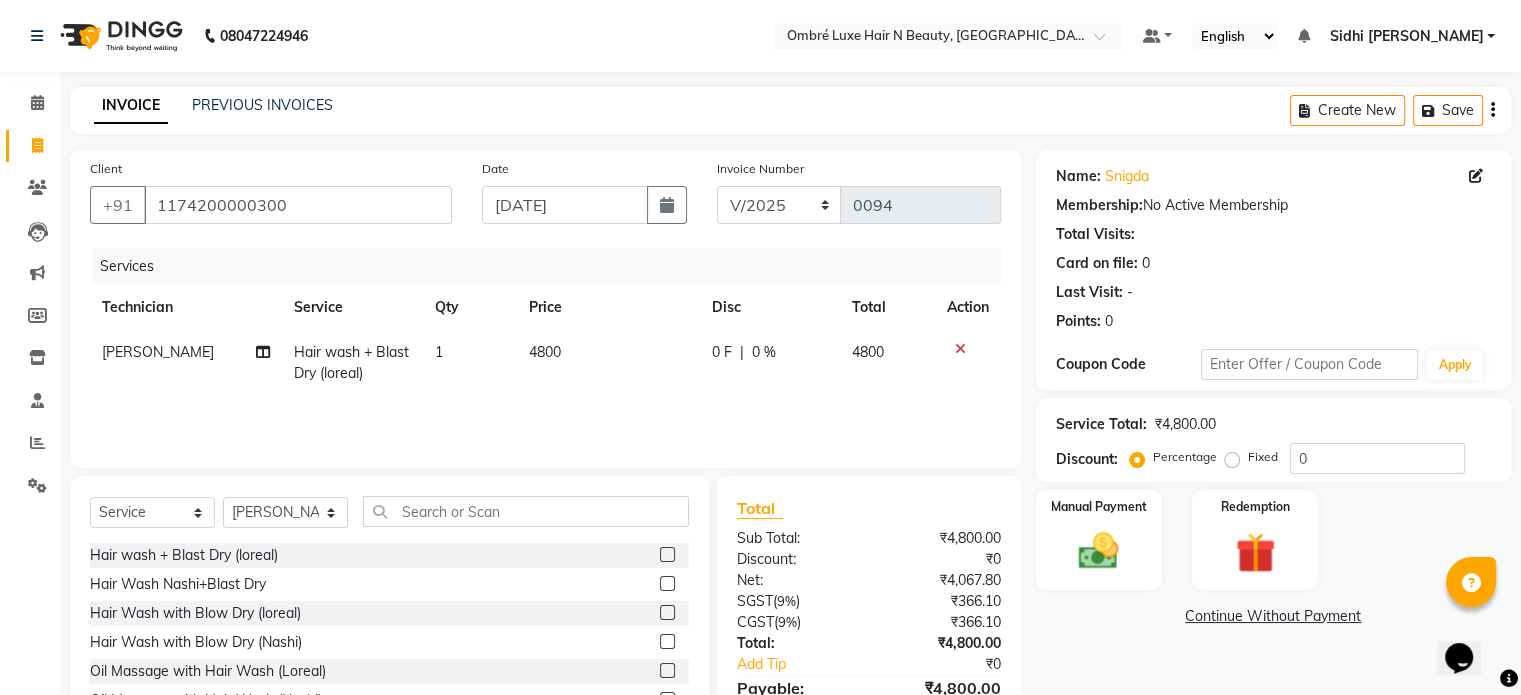 click 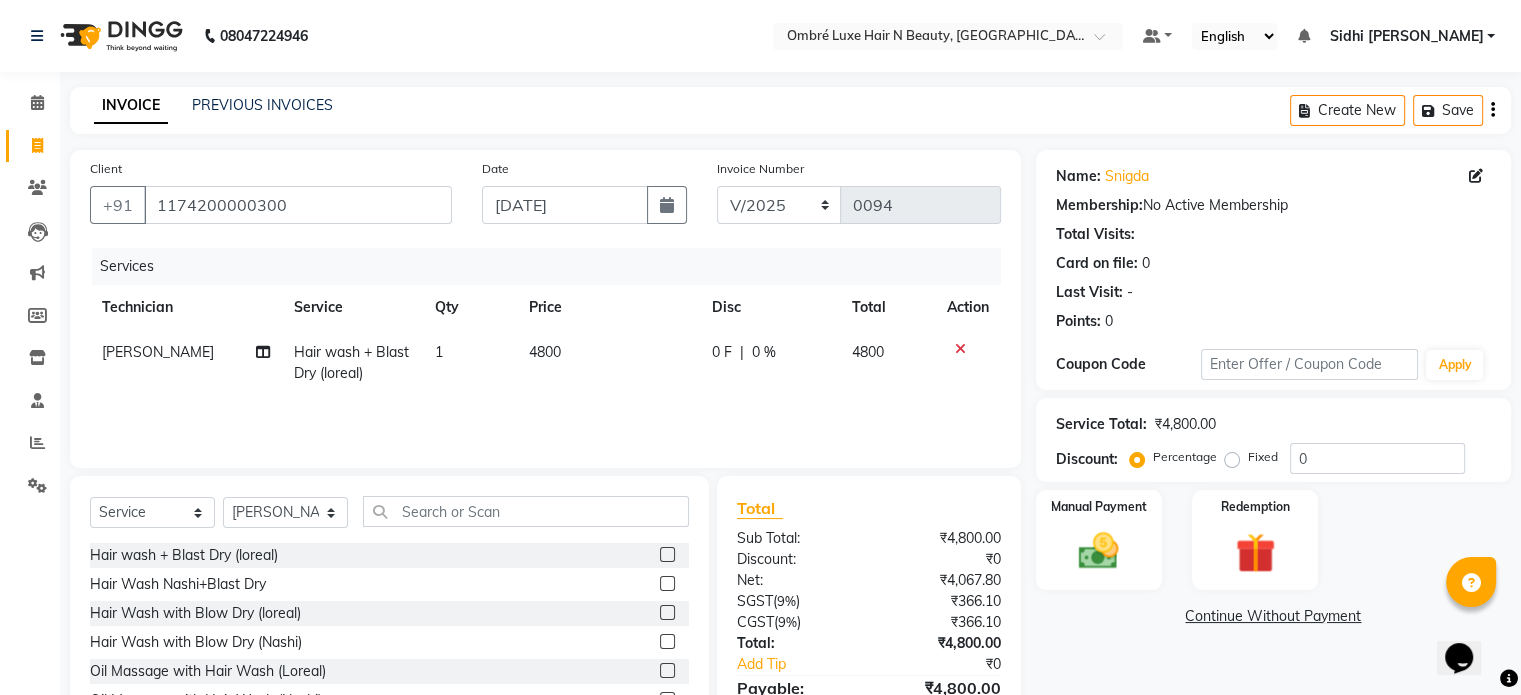 click at bounding box center [666, 555] 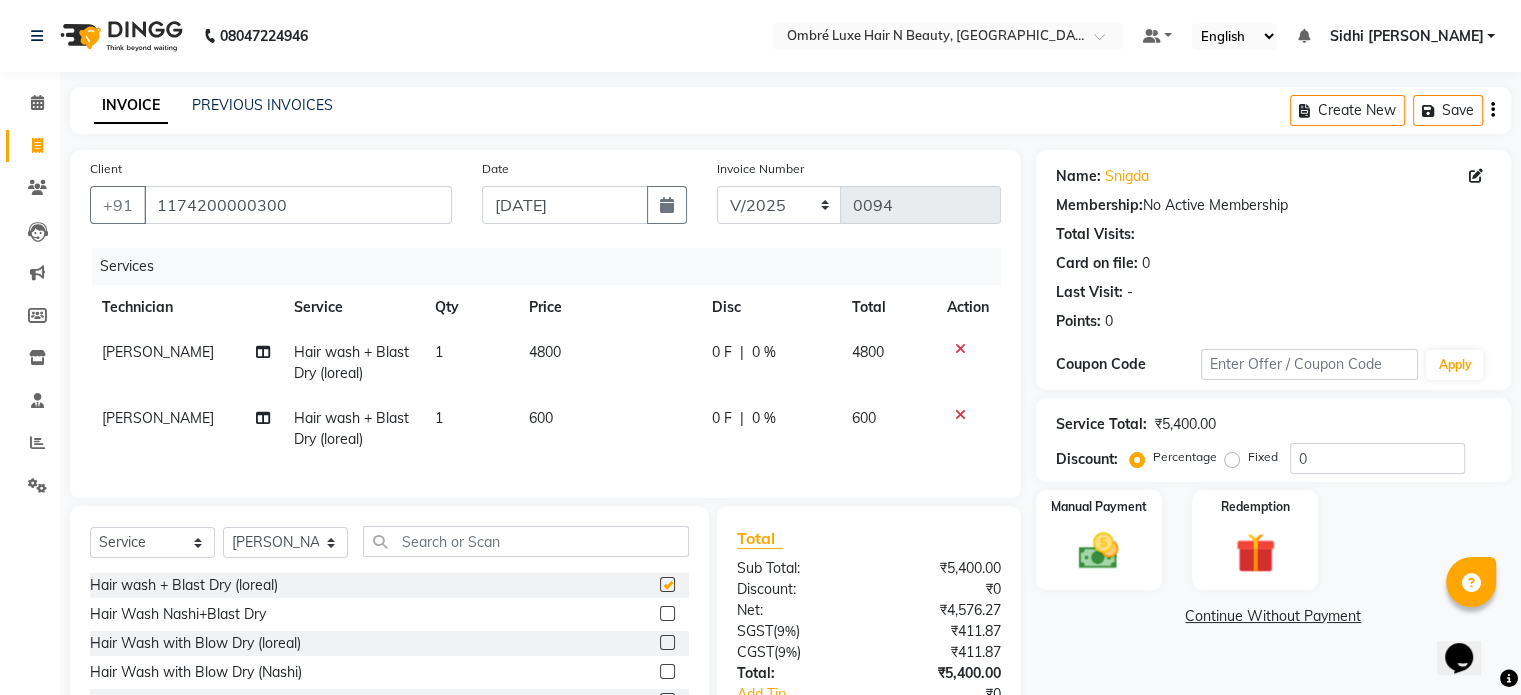 checkbox on "false" 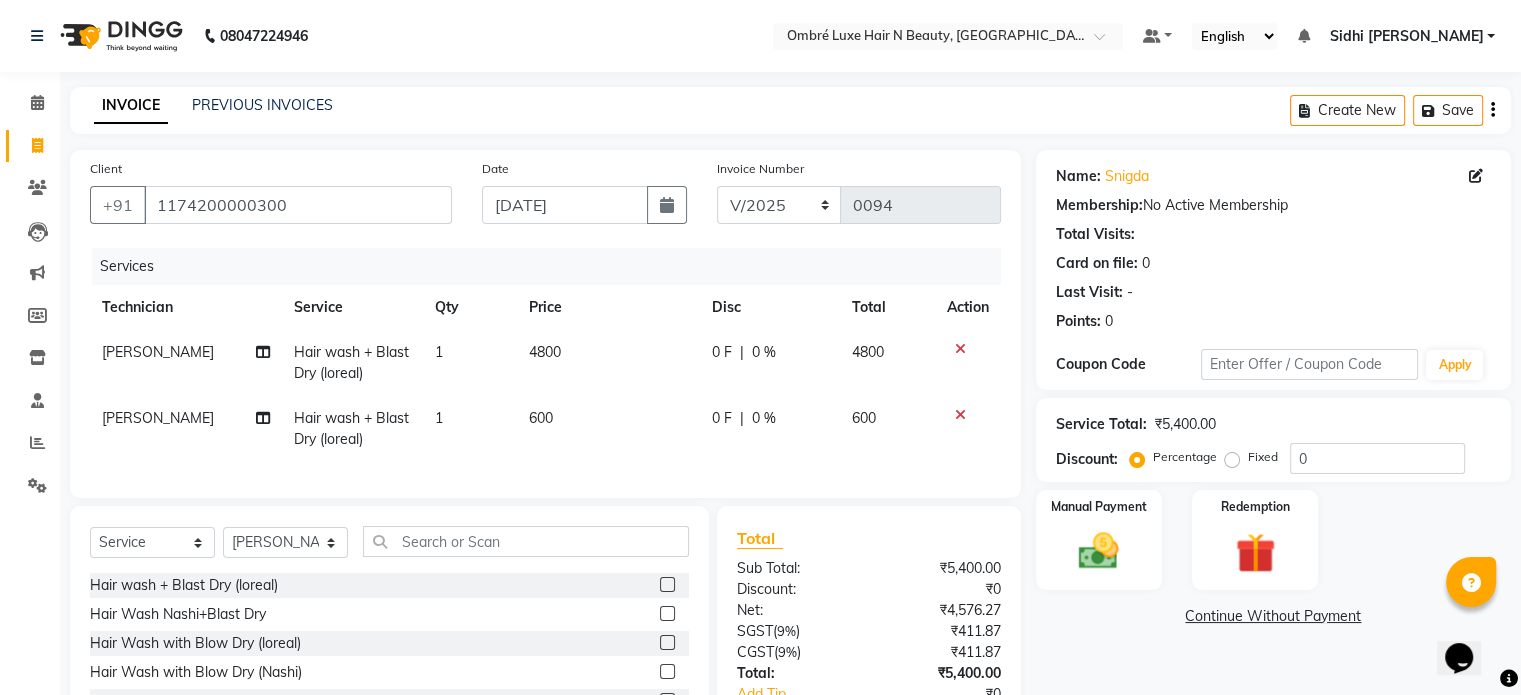 click on "600" 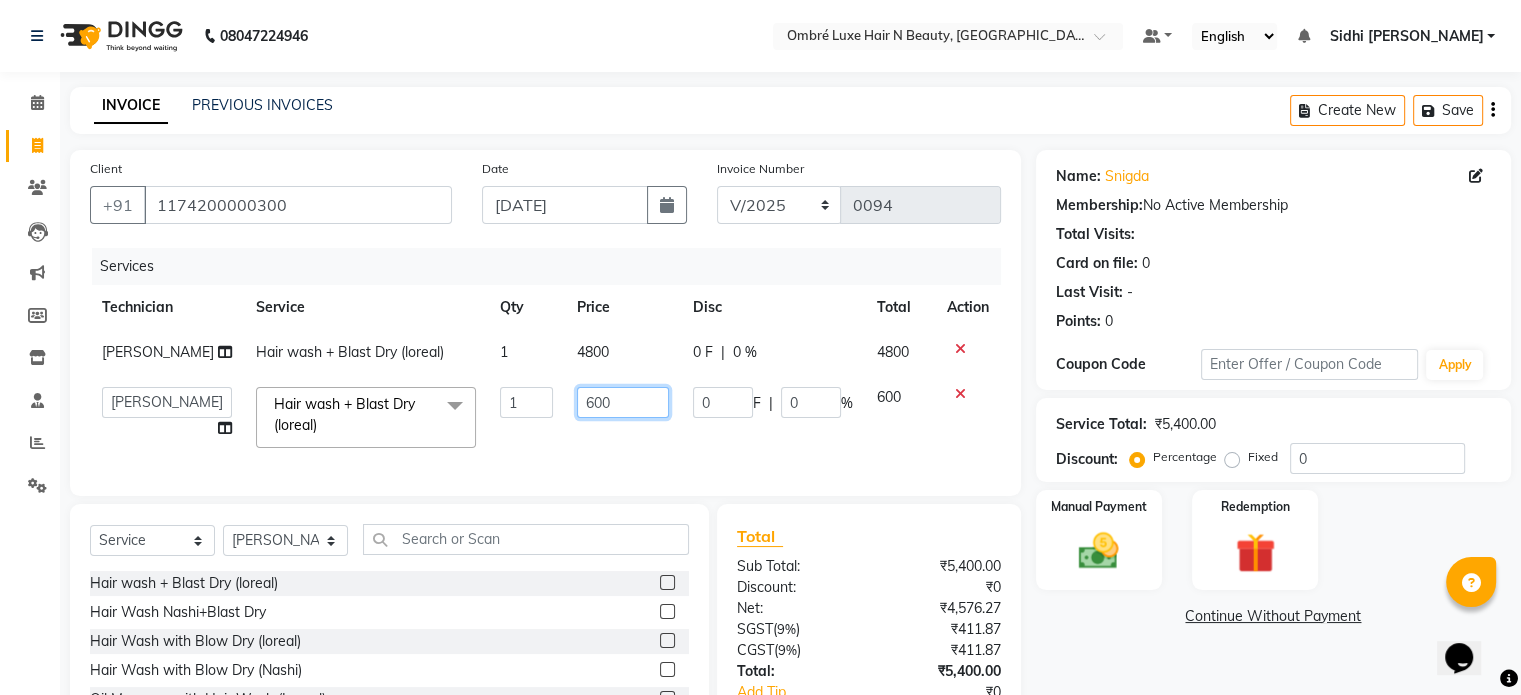 click on "600" 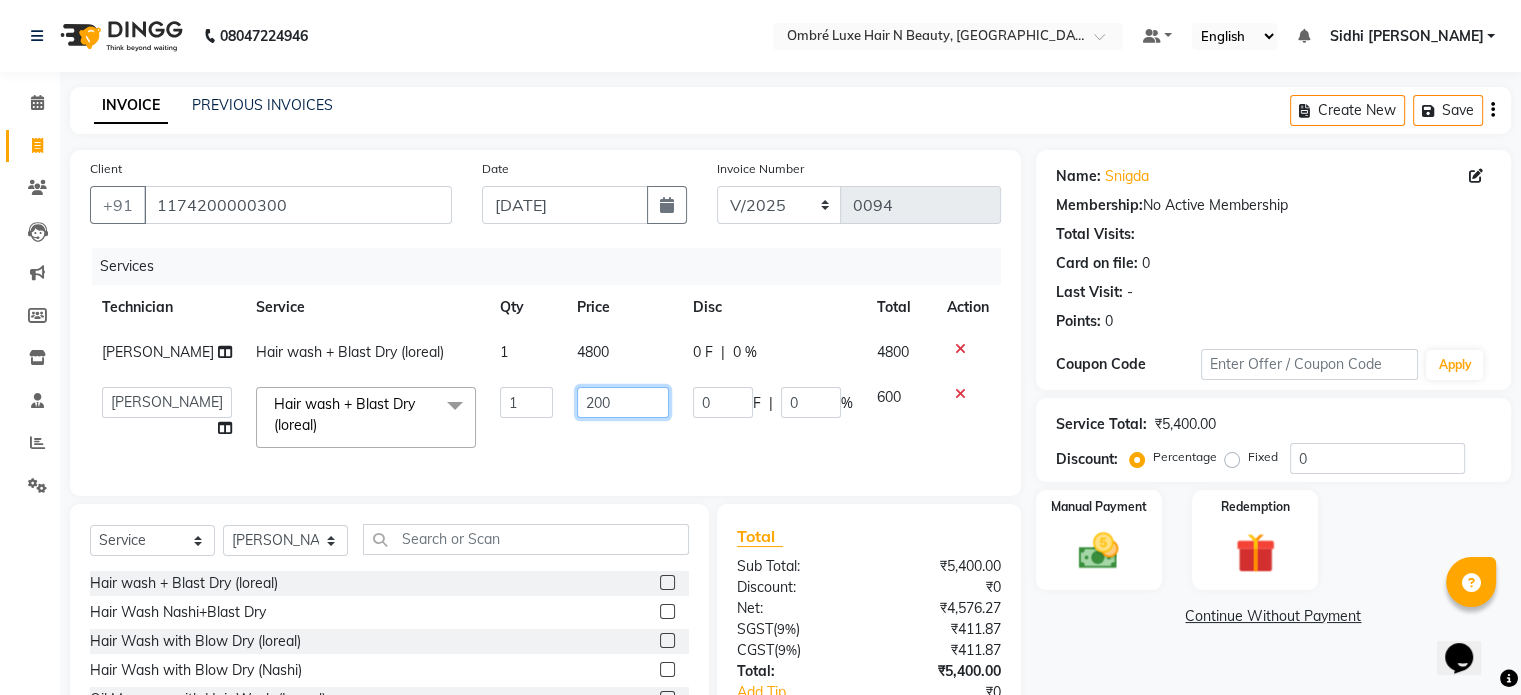 type on "2500" 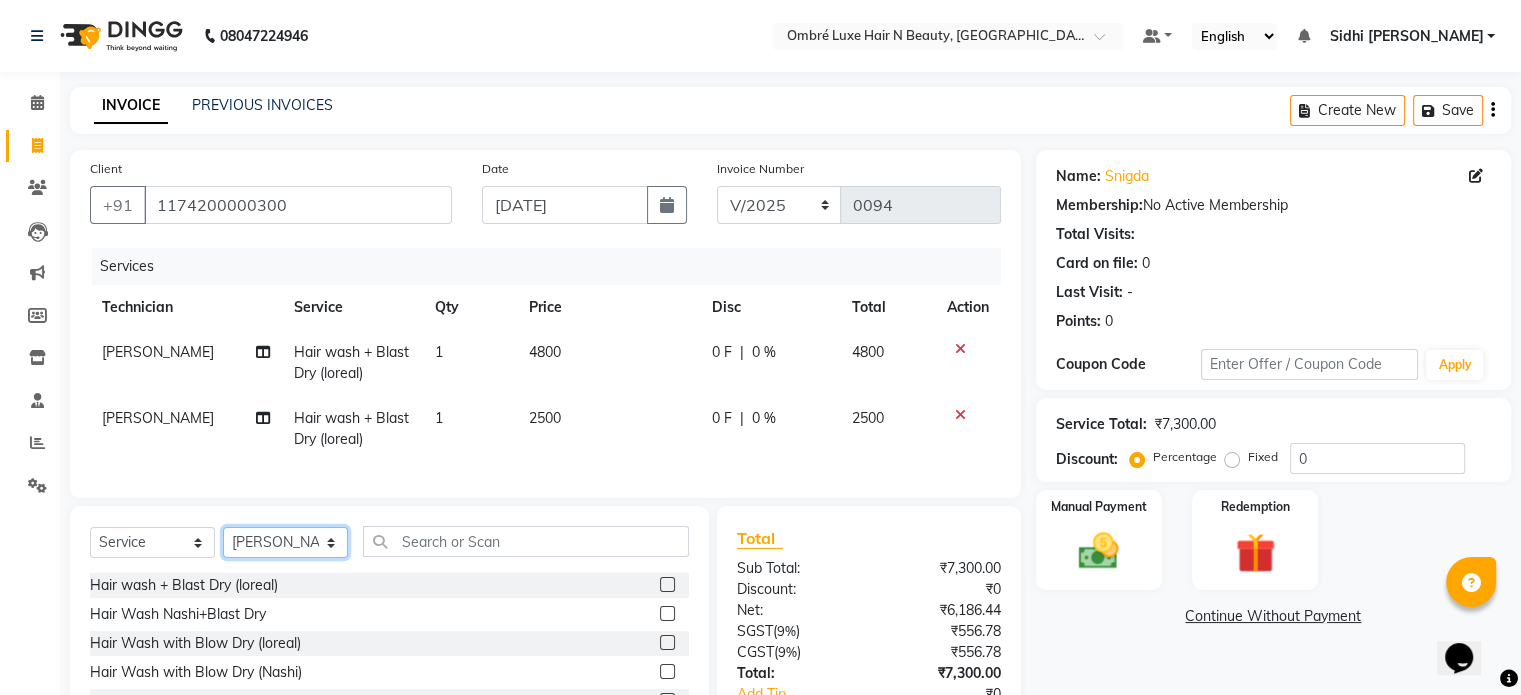click on "Select Technician Bora Esther Holy Kasar Lata Mandeep Sakshi Agarwal Shanti Sidhi bafna" 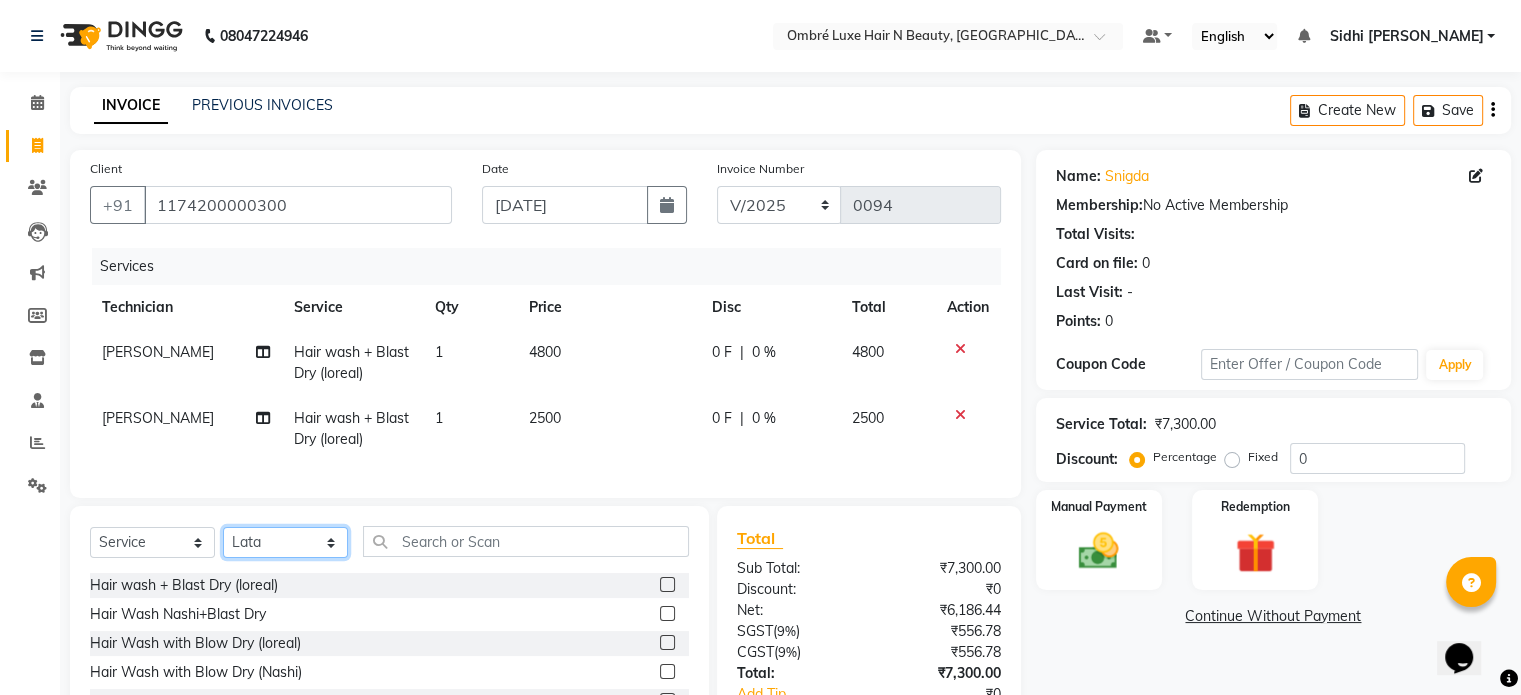 click on "Select Technician Bora Esther Holy Kasar Lata Mandeep Sakshi Agarwal Shanti Sidhi bafna" 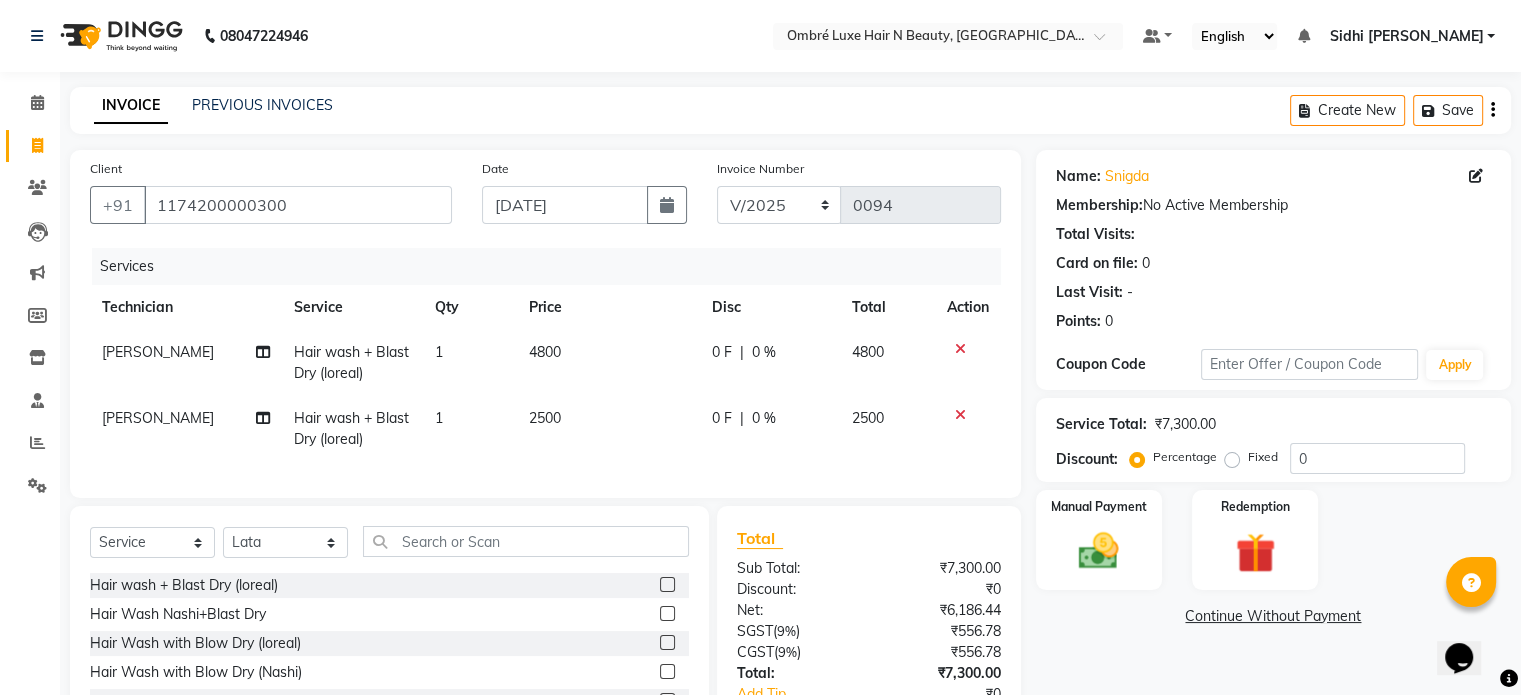 click 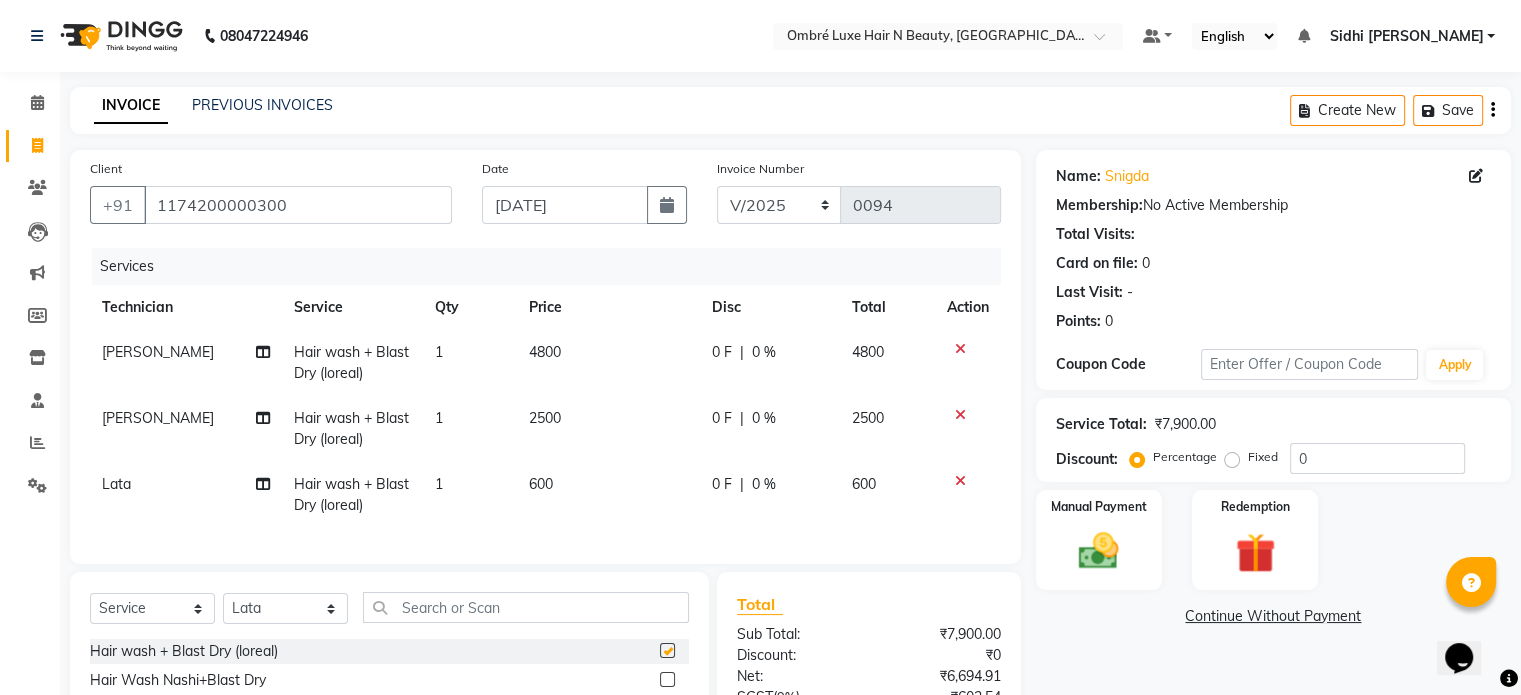 checkbox on "false" 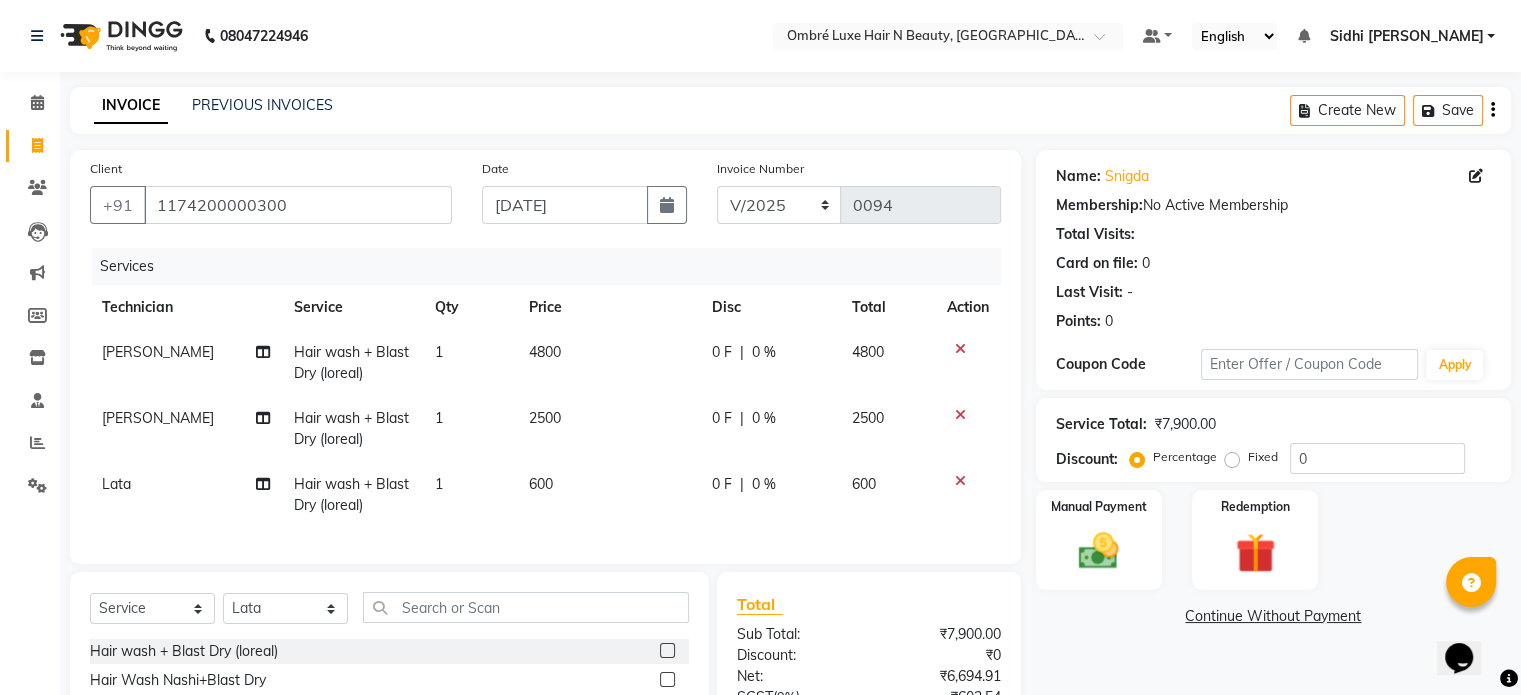 click on "600" 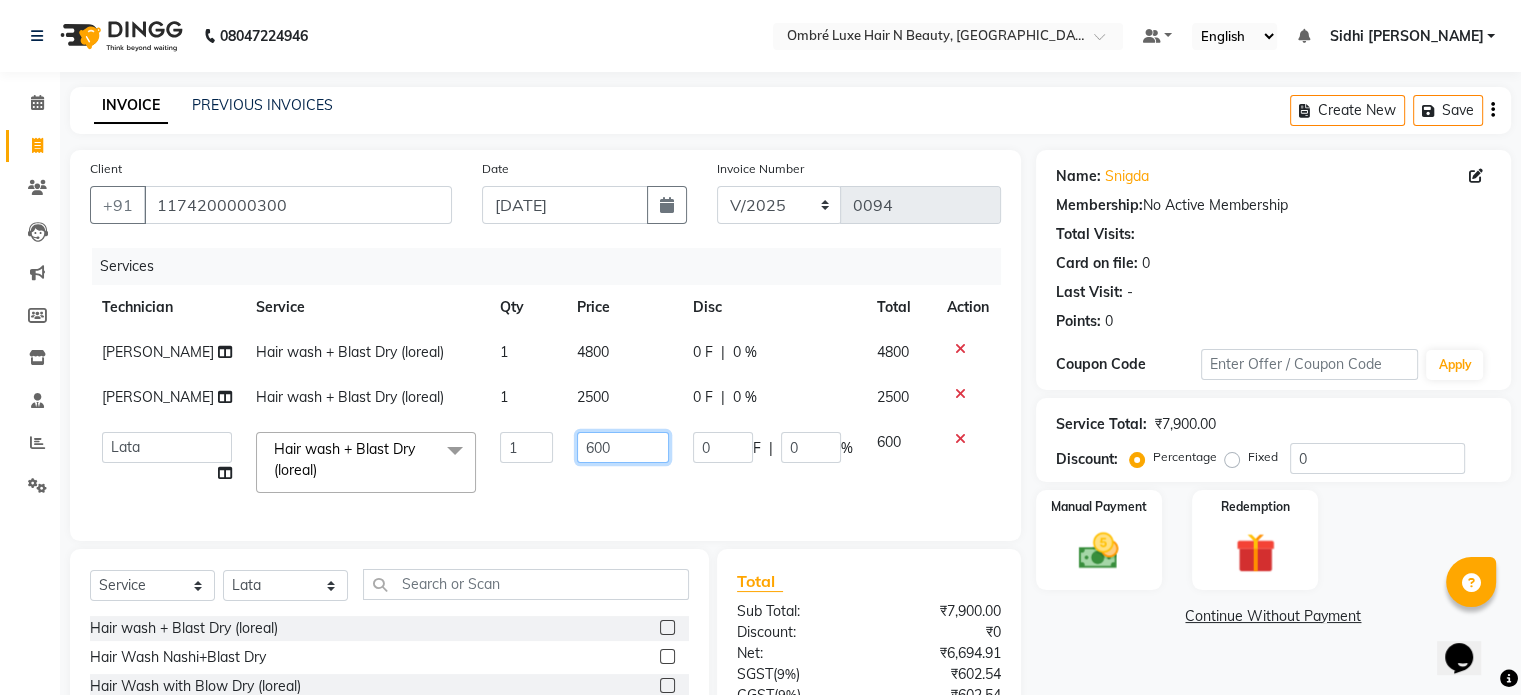 click on "600" 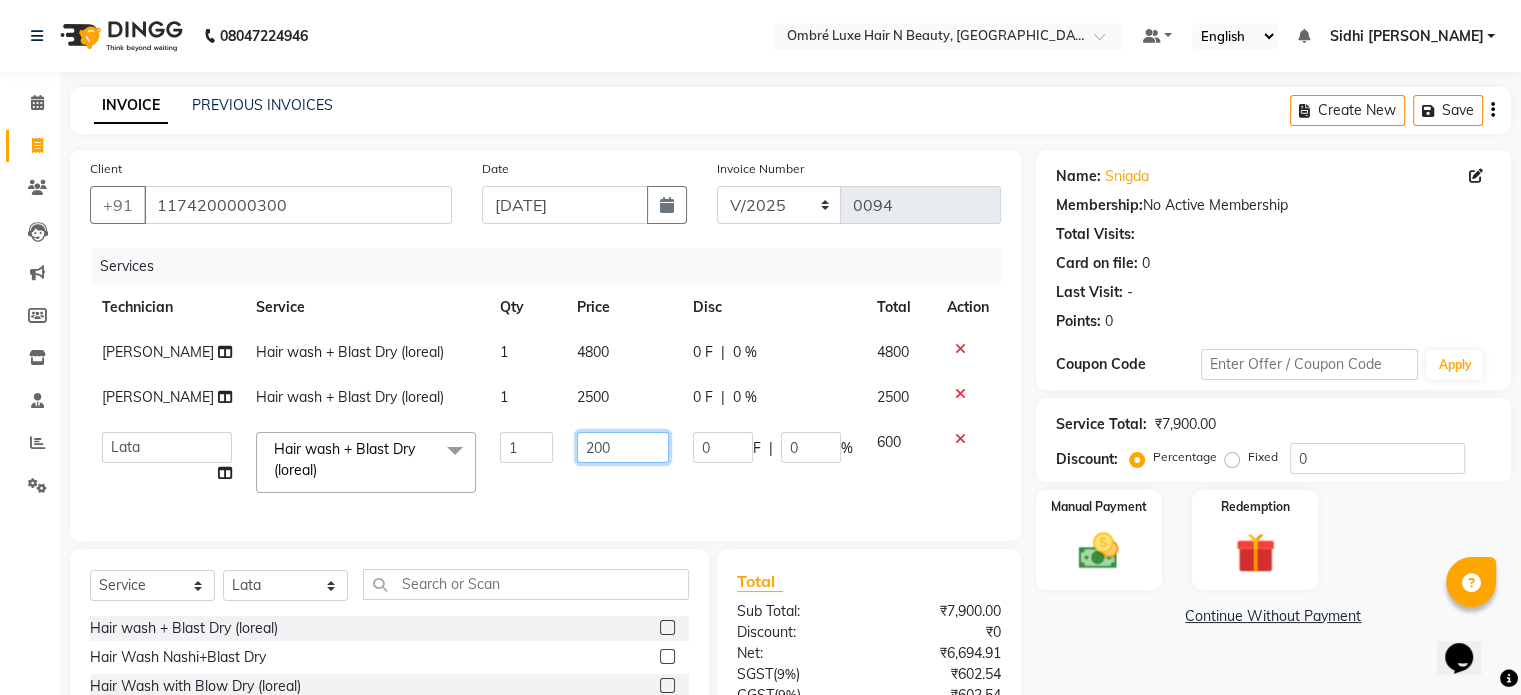 type on "2400" 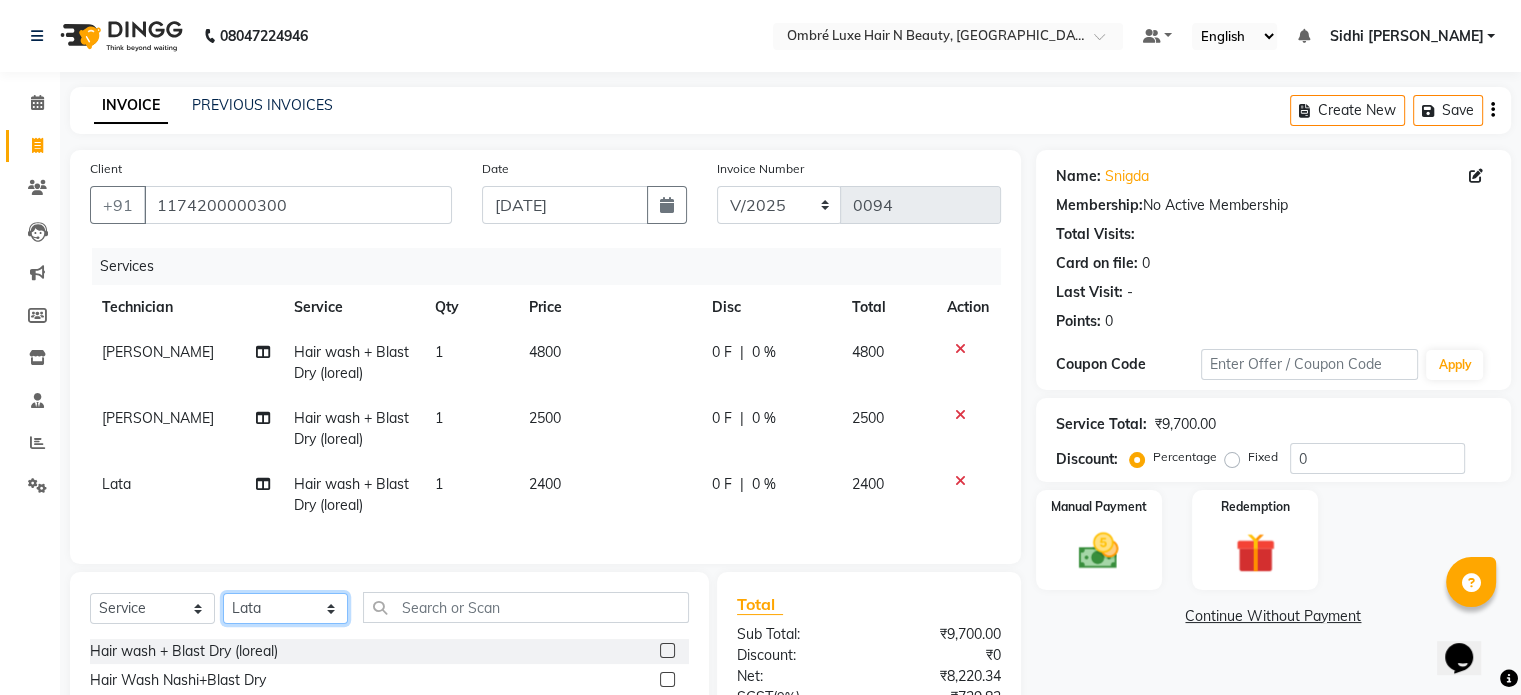 click on "Select  Service  Product  Membership  Package Voucher Prepaid Gift Card  Select Technician Bora Esther Holy Kasar Lata Mandeep Sakshi Agarwal Shanti Sidhi bafna Hair wash + Blast Dry (loreal)  Hair Wash Nashi+Blast Dry  Hair Wash with Blow Dry (loreal)  Hair Wash with Blow Dry (Nashi)  Oil Massage with Hair Wash (Loreal)  Oil Massage with Hair Wash (Nashi)  Basic haircut with hair wash(loreal)  Basic haircut with hair wash (Nashi)  Advance haircut with hair wash(loreal)  Advance haircut with hair wash(Nashi)  Blowdry  Korean spa  B Wax  Perfect Straight  Beach Waves  Straightener Curls  Tong Curls  Loreal Spa  Nashi Spa  Nashi Filler Therapy  OLA-PLEX Treatment  Cysteine Treatment  Botox Treatment  Smoothening/ Rebonding  Nanoplastia  Keratin spa  Korean Spa  Hair Wash Loreal  Hair Wash Nashi  Hair Wash + Hair Setting ( loreal)  Hair Wash + Hair Setting ( Nashi)  Oil Massage+Hair Wash + Hair Setting ( loreal)  Oil Massage+Hair Wash + Hair Setting (Nashi)  Hair Cut with (loreal)  Hair Cut with (Nashi)  Ombre" 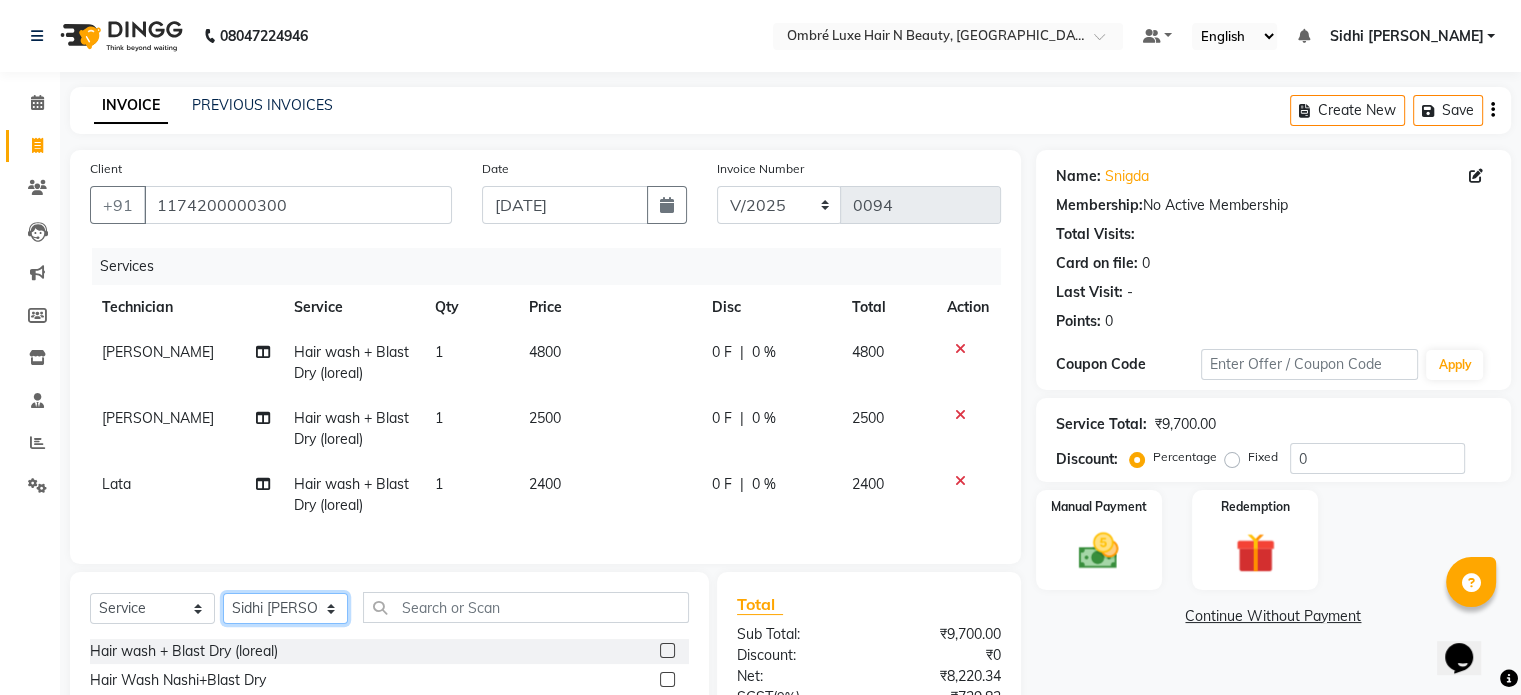 click on "Select Technician Bora Esther Holy Kasar Lata Mandeep Sakshi Agarwal Shanti Sidhi bafna" 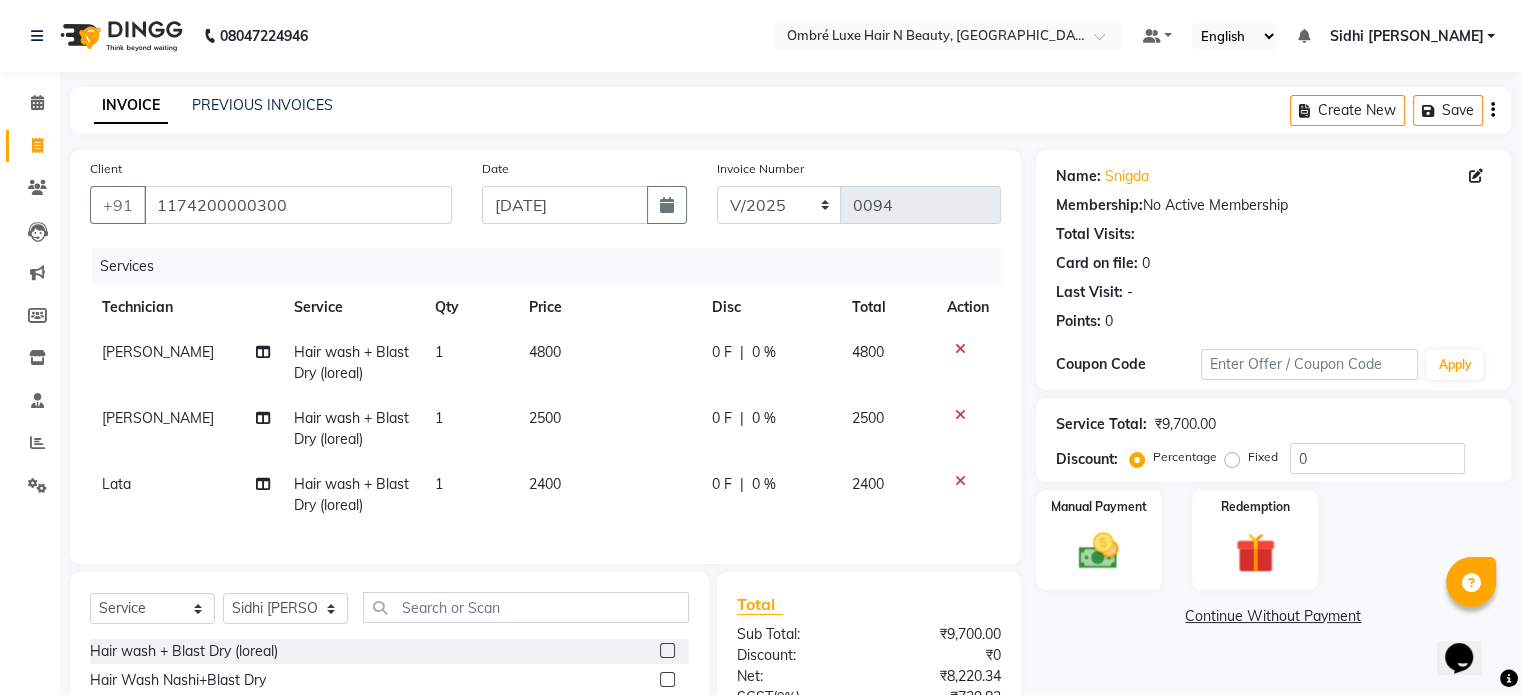 click 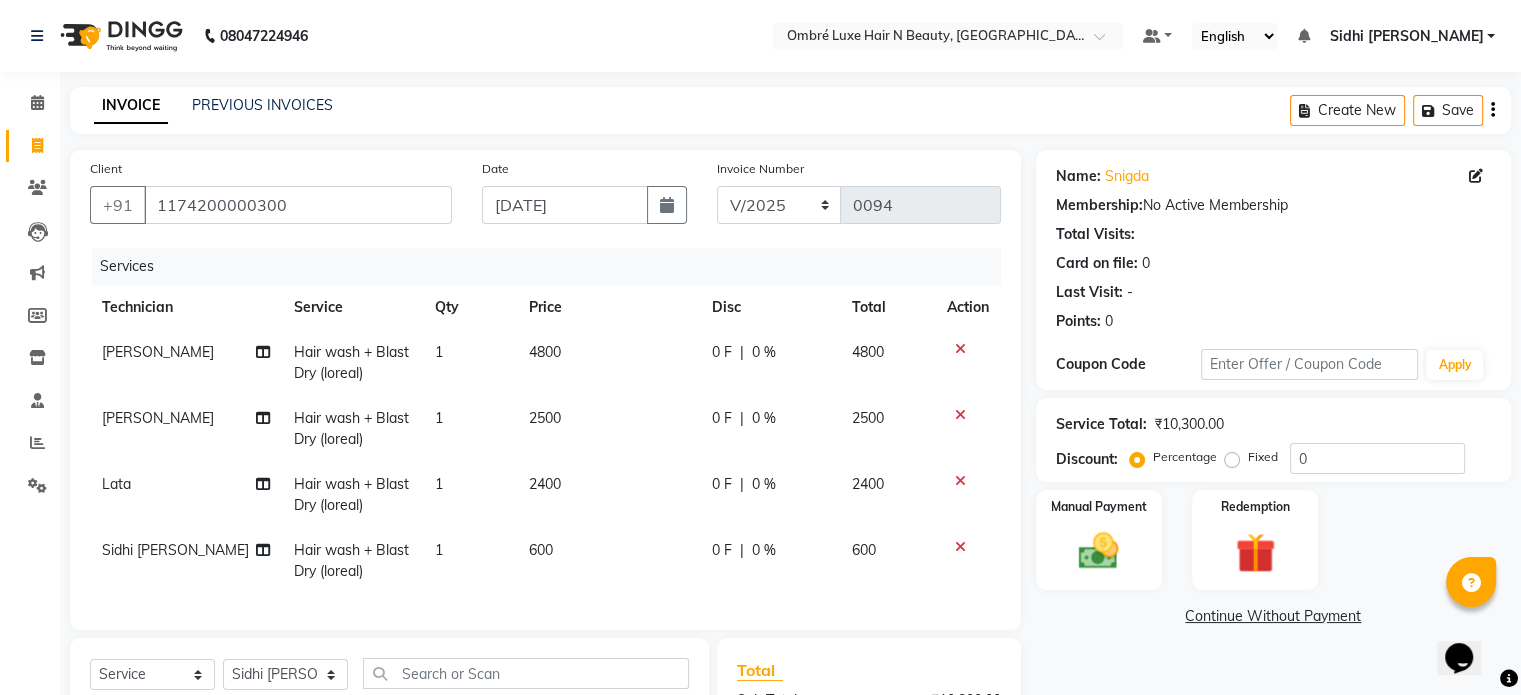 checkbox on "false" 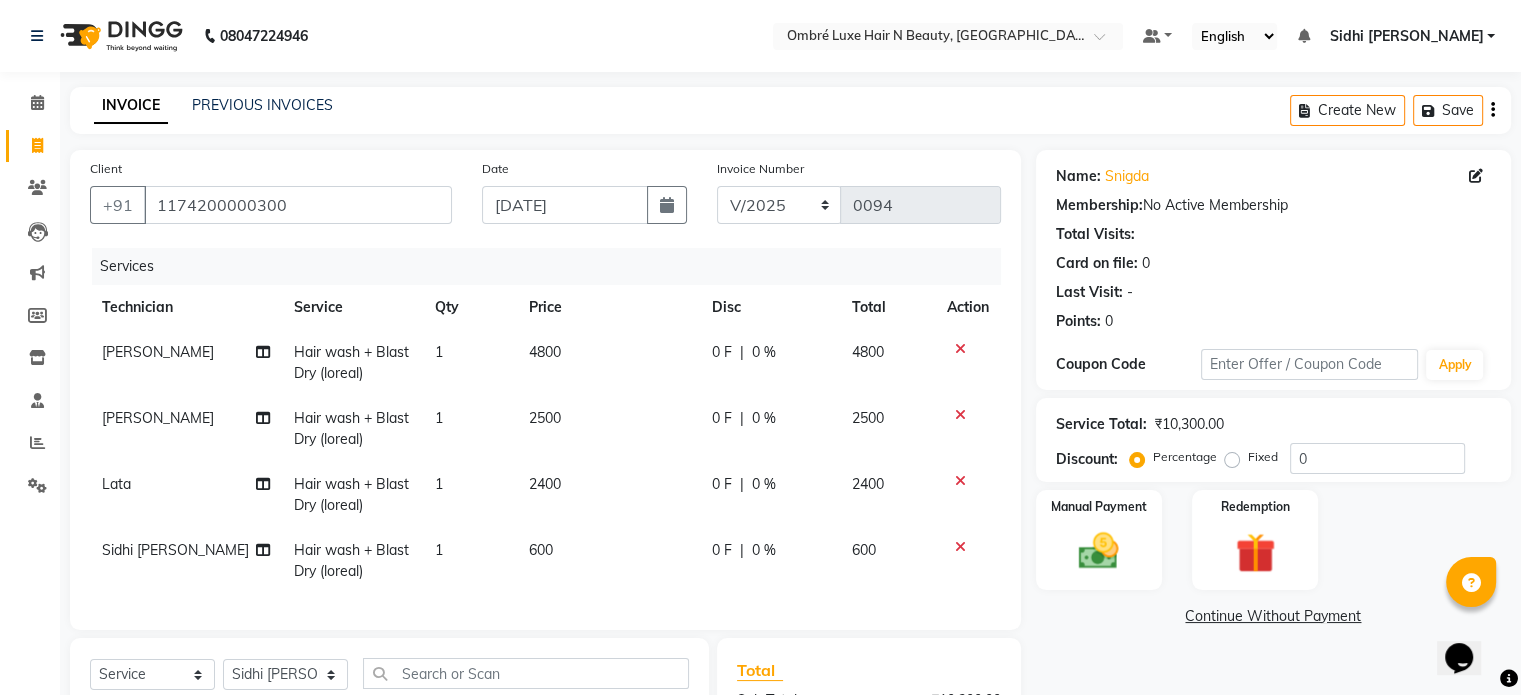click on "600" 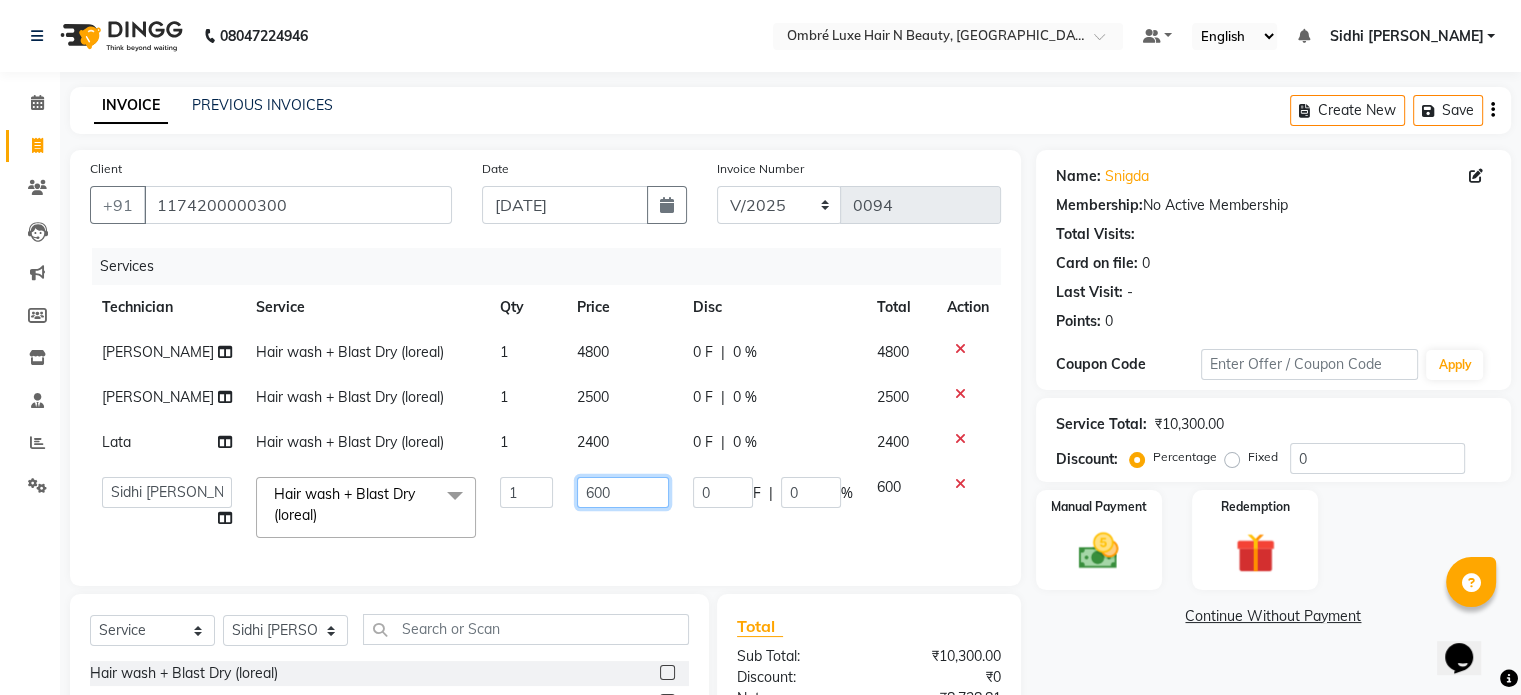 drag, startPoint x: 594, startPoint y: 494, endPoint x: 524, endPoint y: 485, distance: 70.5762 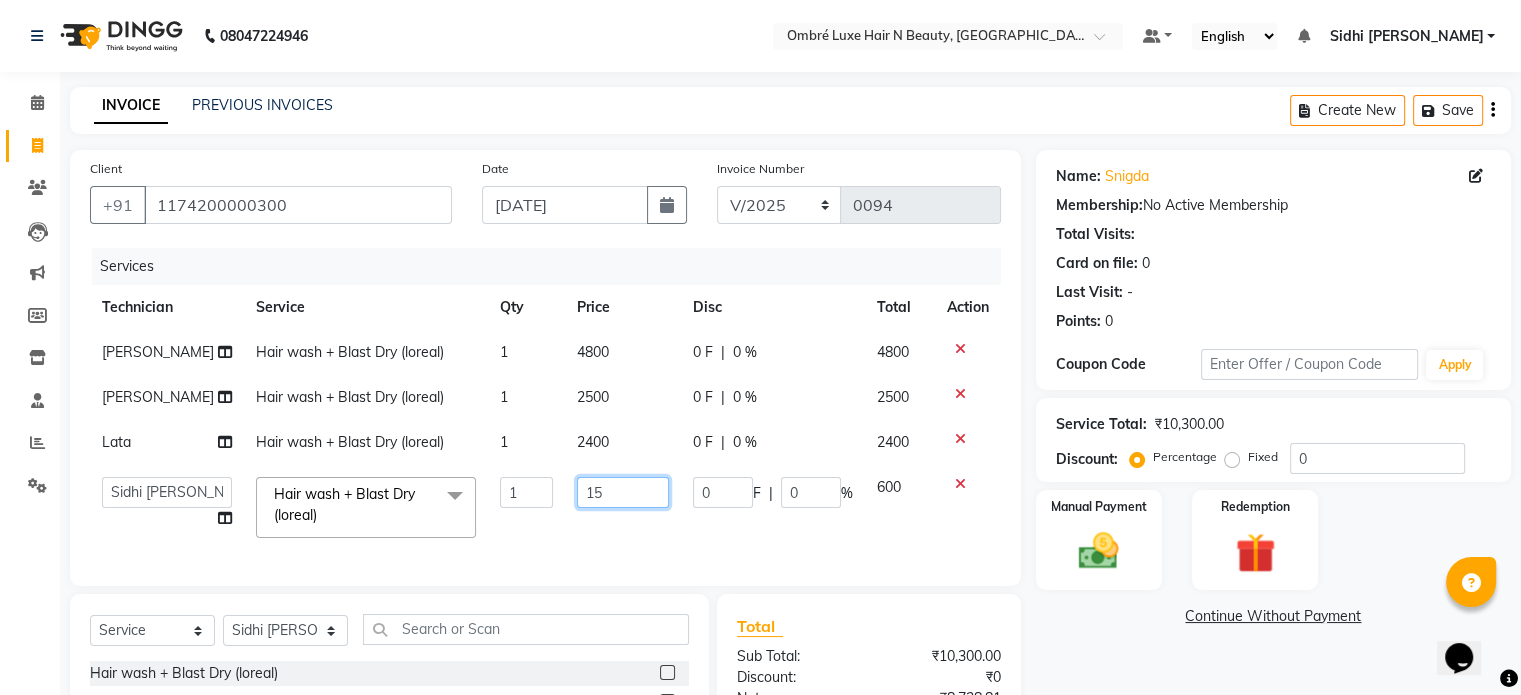 type on "150" 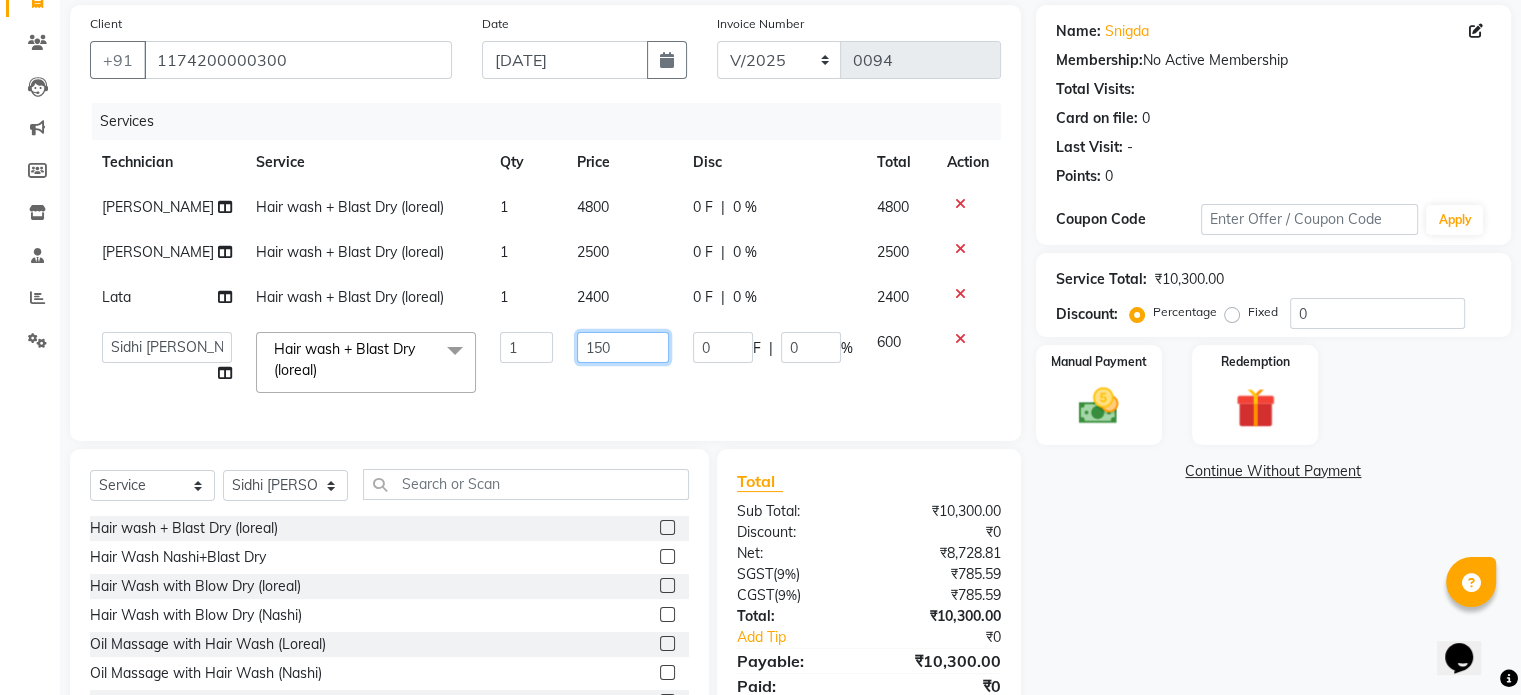 scroll, scrollTop: 156, scrollLeft: 0, axis: vertical 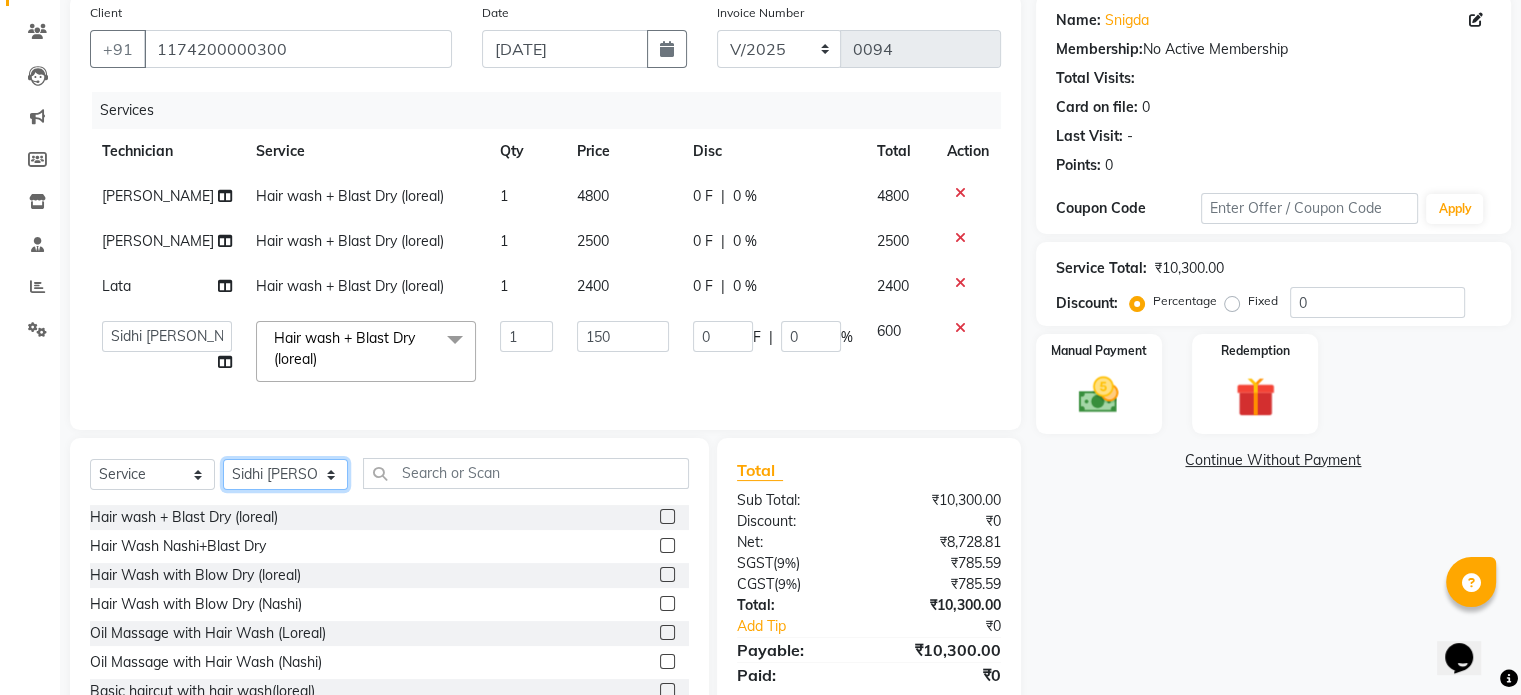 click on "Client +91 1174200000300 Date 09-07-2025 Invoice Number V/2025 V/2025-26 0094 Services Technician Service Qty Price Disc Total Action Mandeep Hair wash + Blast Dry (loreal) 1 4800 0 F | 0 % 4800 Esther Hair wash + Blast Dry (loreal) 1 2500 0 F | 0 % 2500 Lata Hair wash + Blast Dry (loreal) 1 2400 0 F | 0 % 2400  Bora   Esther   Holy   Kasar   Lata   Mandeep   Sakshi Agarwal   Shanti   Sidhi bafna  Hair wash + Blast Dry (loreal)  x Hair wash + Blast Dry (loreal) Hair Wash Nashi+Blast Dry Hair Wash with Blow Dry (loreal) Hair Wash with Blow Dry (Nashi) Oil Massage with Hair Wash (Loreal) Oil Massage with Hair Wash (Nashi) Basic haircut with hair wash(loreal) Basic haircut with hair wash (Nashi) Advance haircut with hair wash(loreal) Advance haircut with hair wash(Nashi) Blowdry Korean spa B Wax Perfect Straight Beach Waves Straightener Curls Tong Curls Loreal Spa Nashi Spa Nashi Filler Therapy OLA-PLEX Treatment Cysteine Treatment Botox Treatment Smoothening/ Rebonding Nanoplastia Keratin spa Korean Spa Ombre" 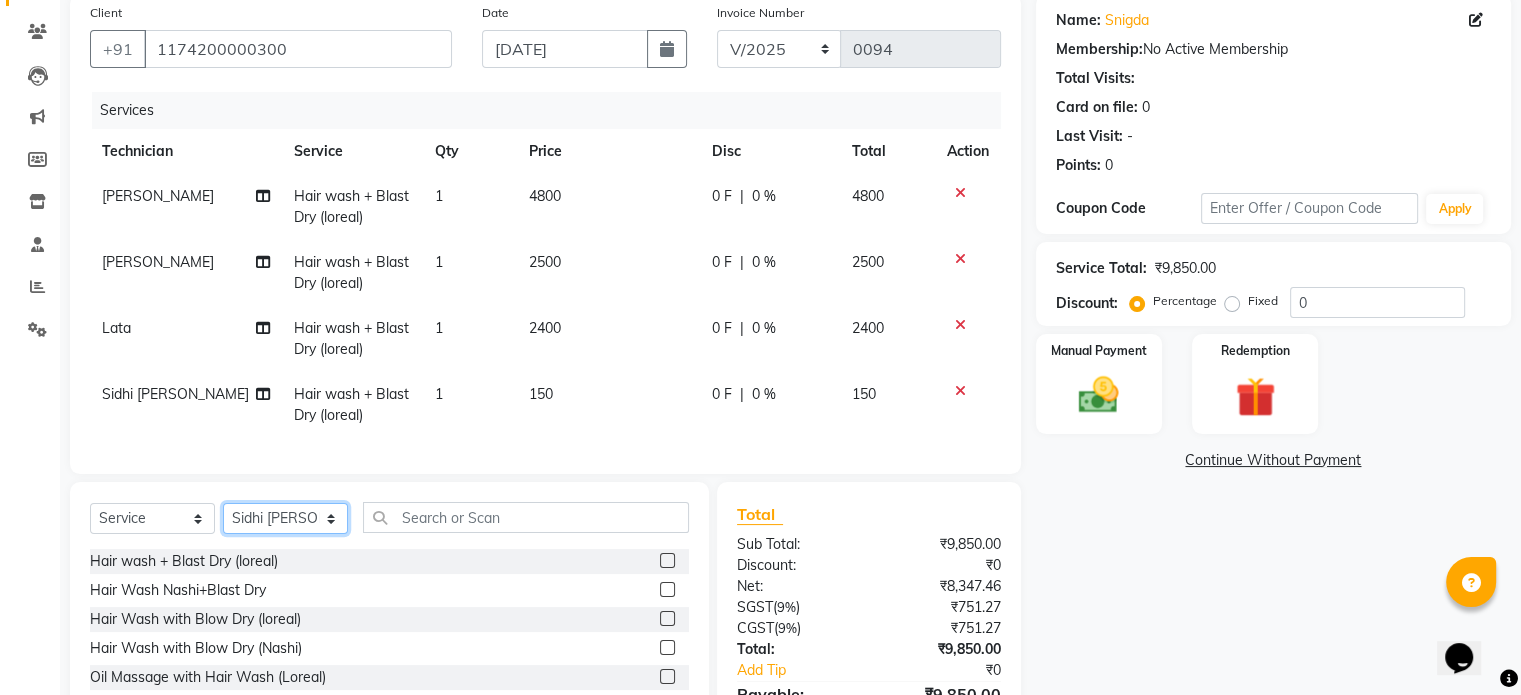 select on "24142" 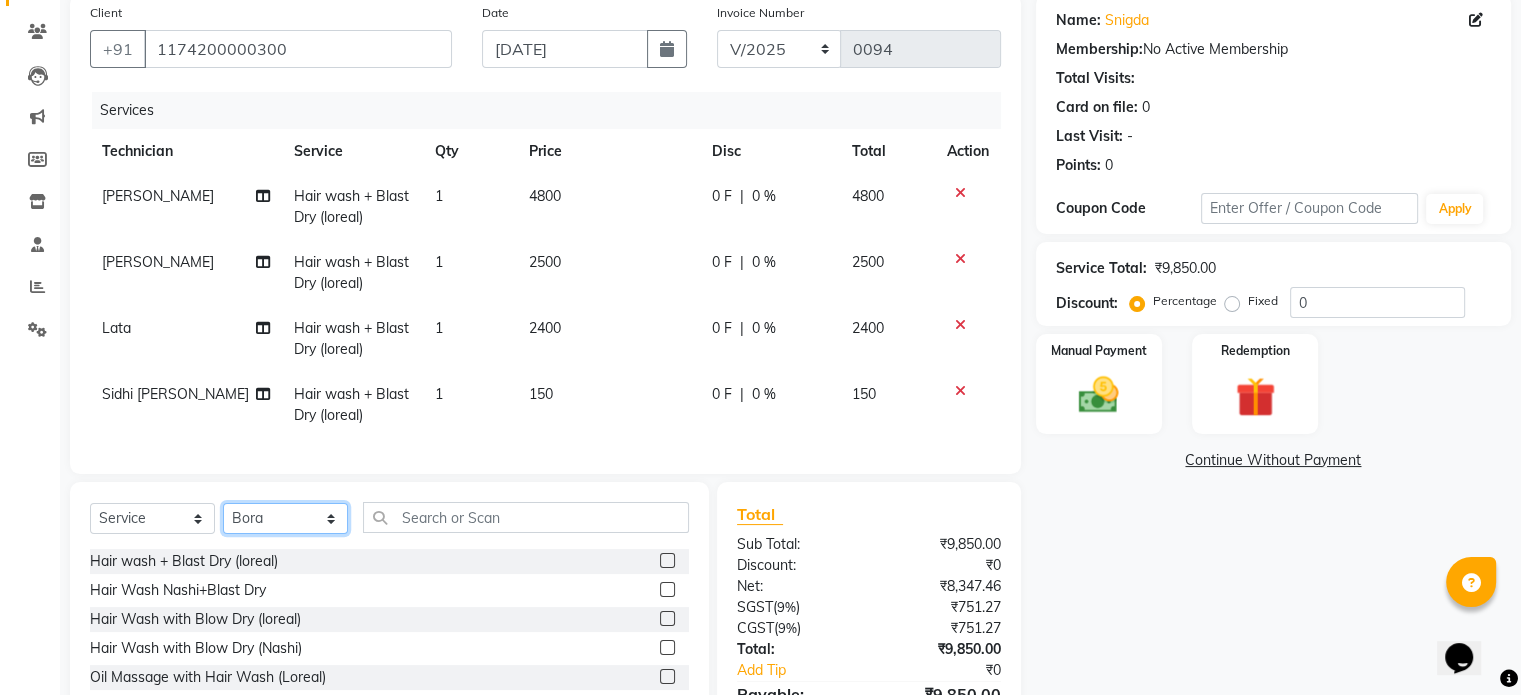 click on "Select Technician Bora Esther Holy Kasar Lata Mandeep Sakshi Agarwal Shanti Sidhi bafna" 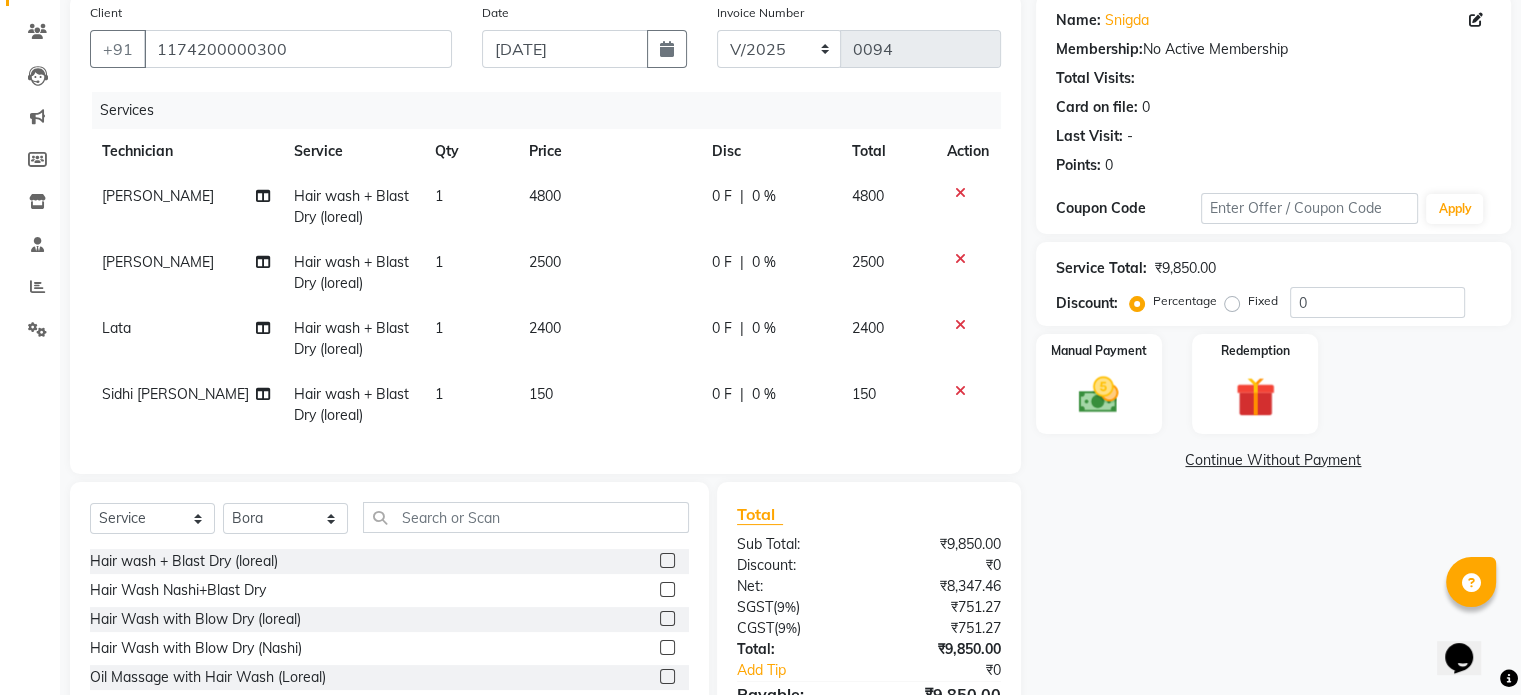click 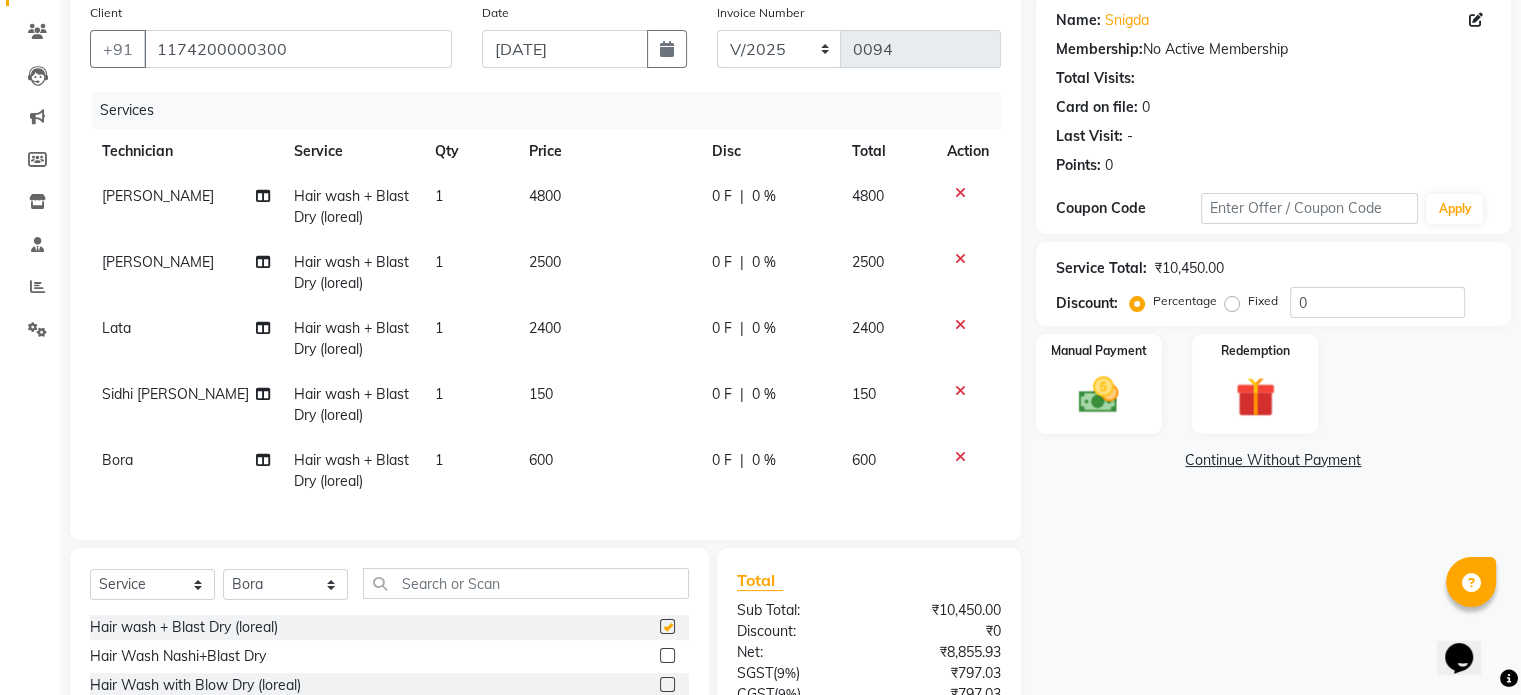 checkbox on "false" 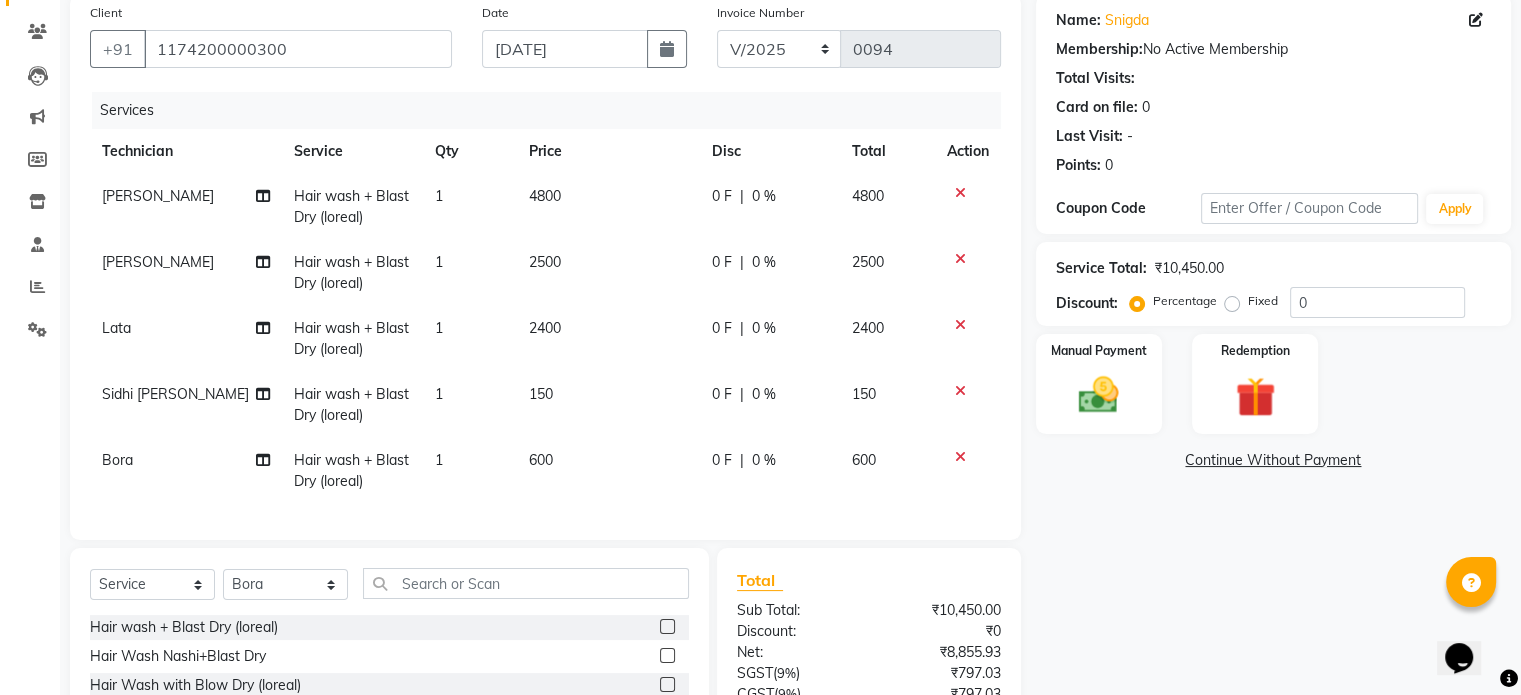 click on "Services Technician Service Qty Price Disc Total Action Mandeep Hair wash + Blast Dry (loreal) 1 4800 0 F | 0 % 4800 Esther Hair wash + Blast Dry (loreal) 1 2500 0 F | 0 % 2500 Lata Hair wash + Blast Dry (loreal) 1 2400 0 F | 0 % 2400 Sidhi bafna Hair wash + Blast Dry (loreal) 1 150 0 F | 0 % 150 Bora Hair wash + Blast Dry (loreal) 1 600 0 F | 0 % 600" 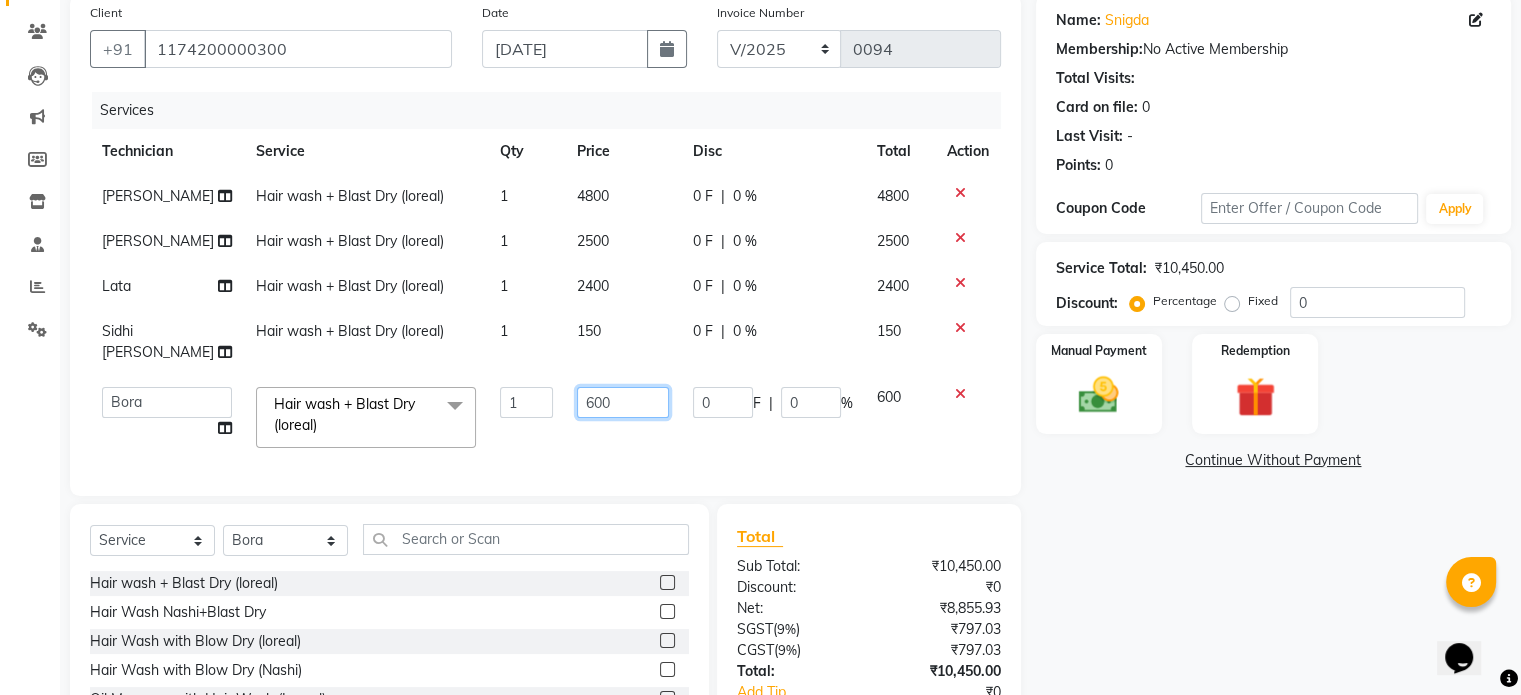 drag, startPoint x: 616, startPoint y: 386, endPoint x: 518, endPoint y: 379, distance: 98.24968 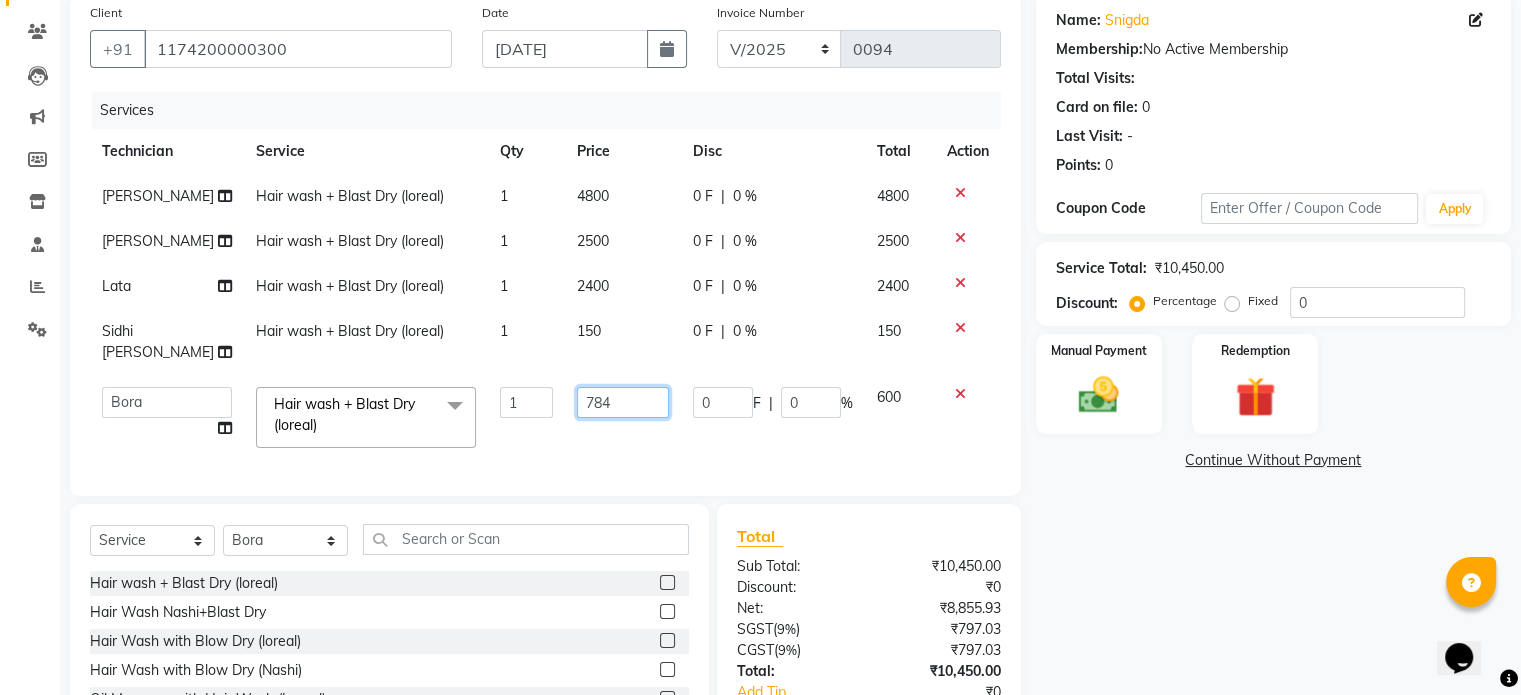 type on "7840" 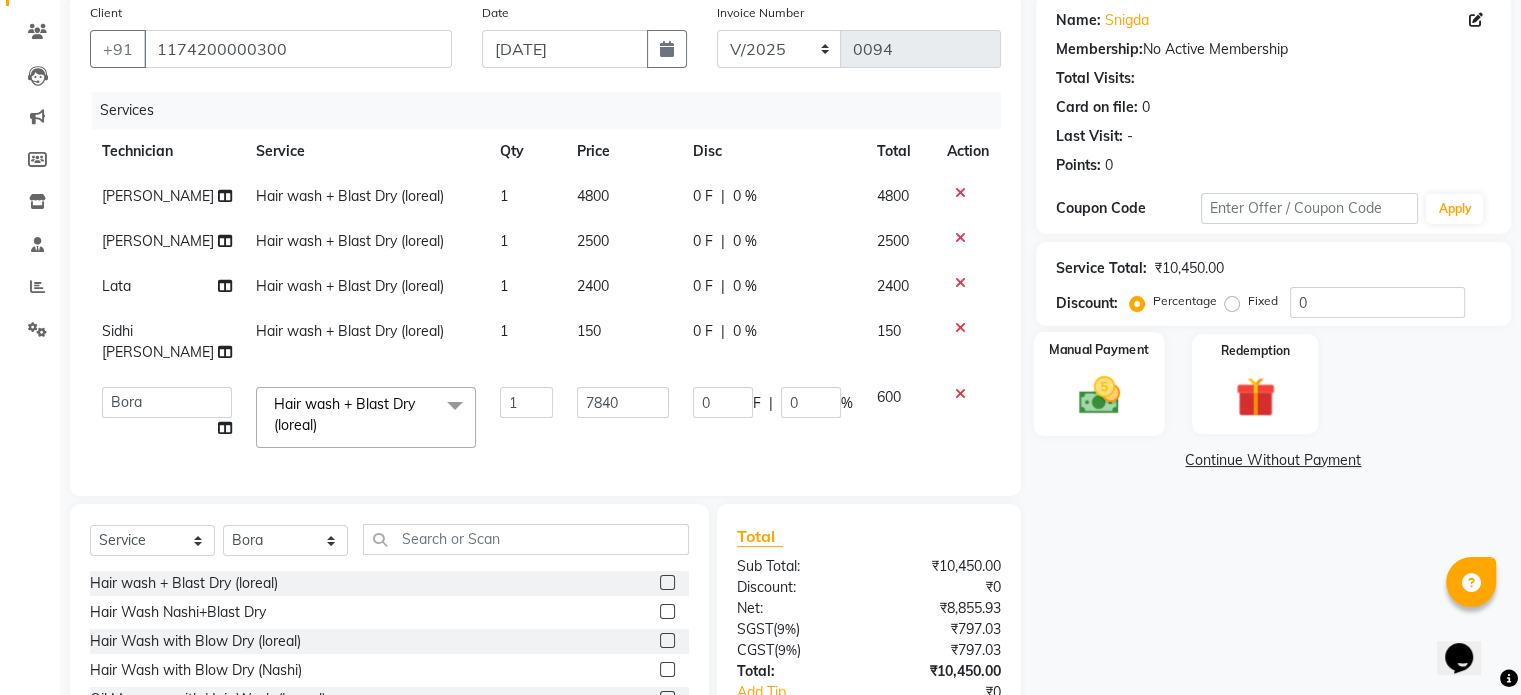 click on "Manual Payment" 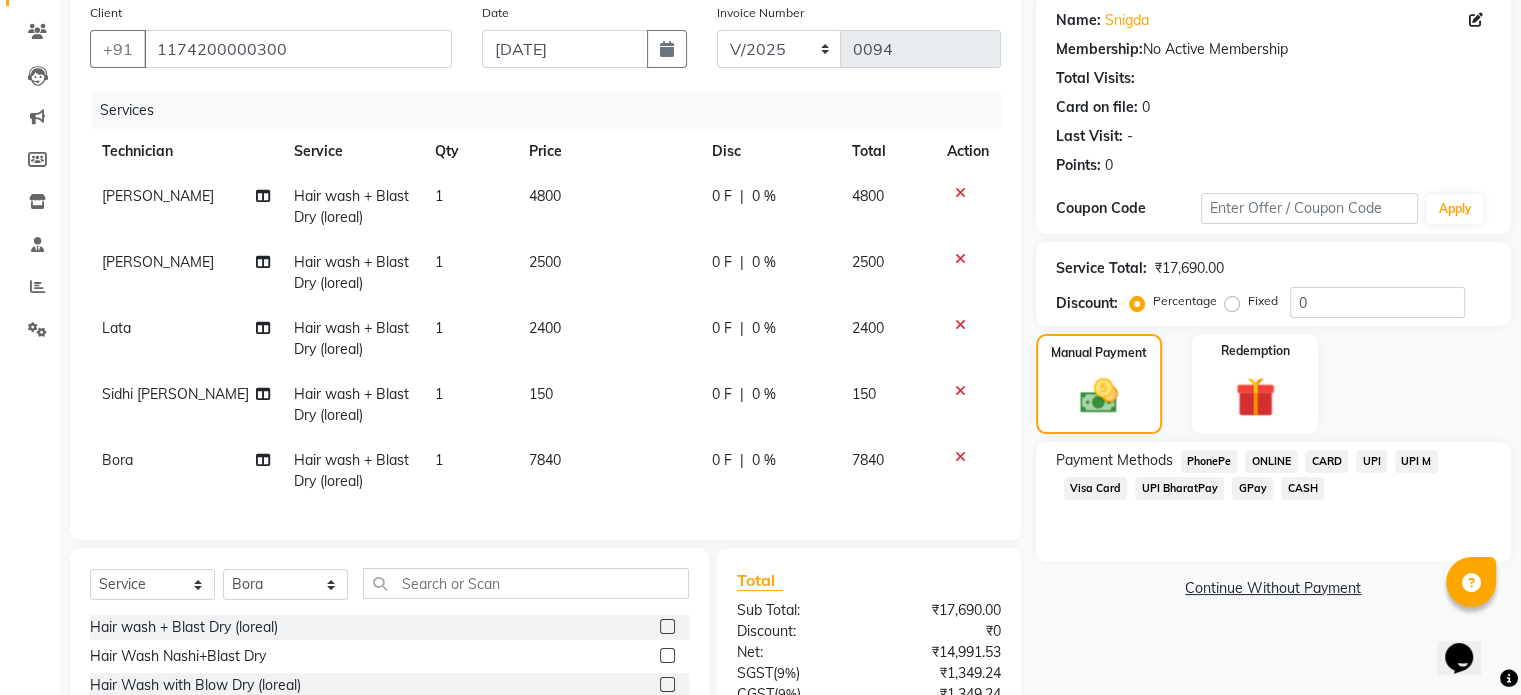 click on "7840" 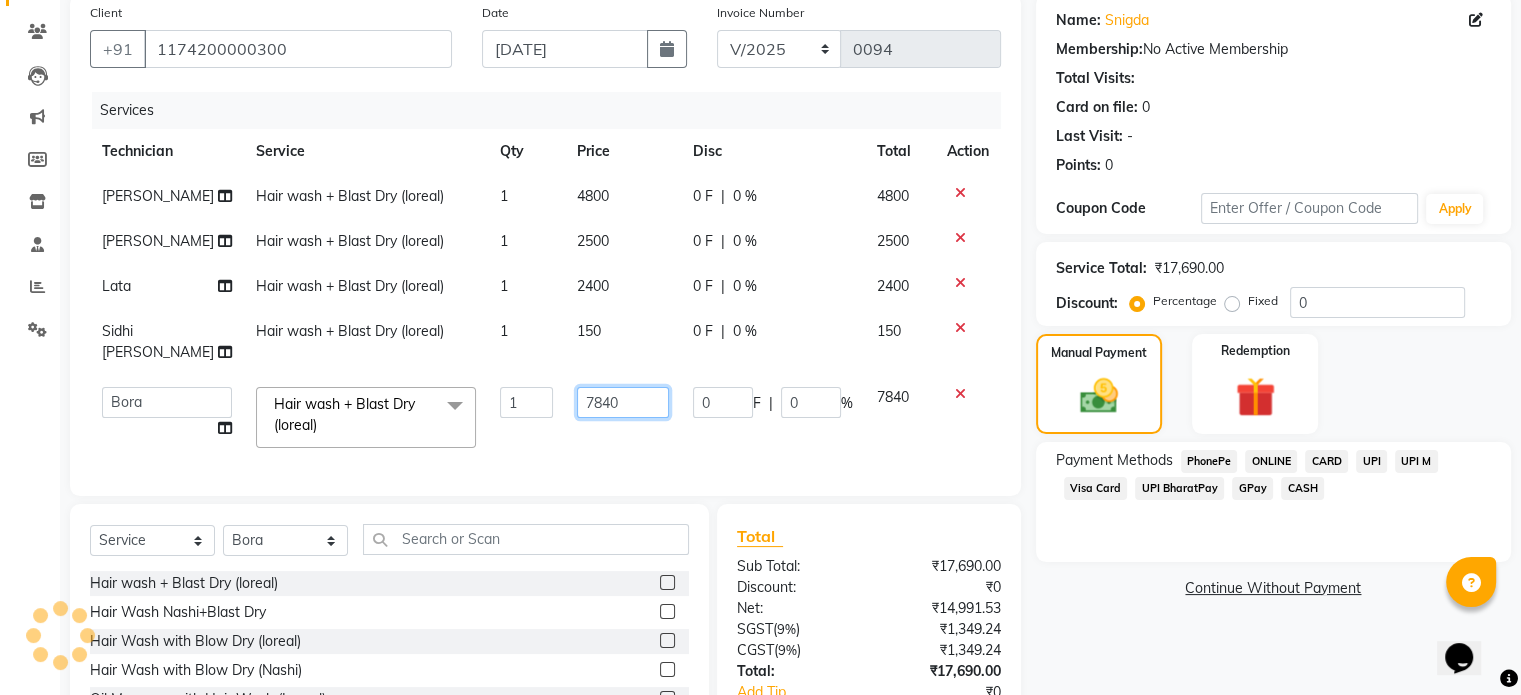 click on "7840" 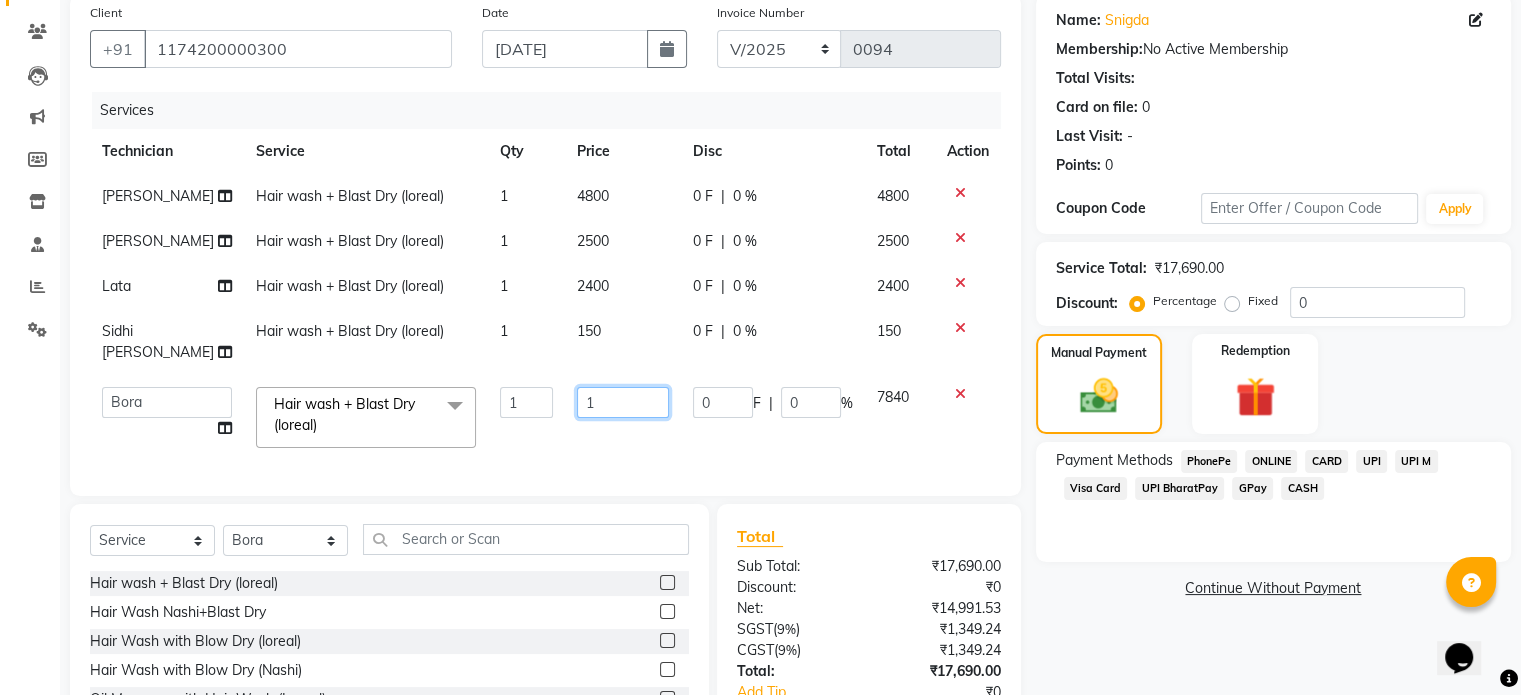 click on "1" 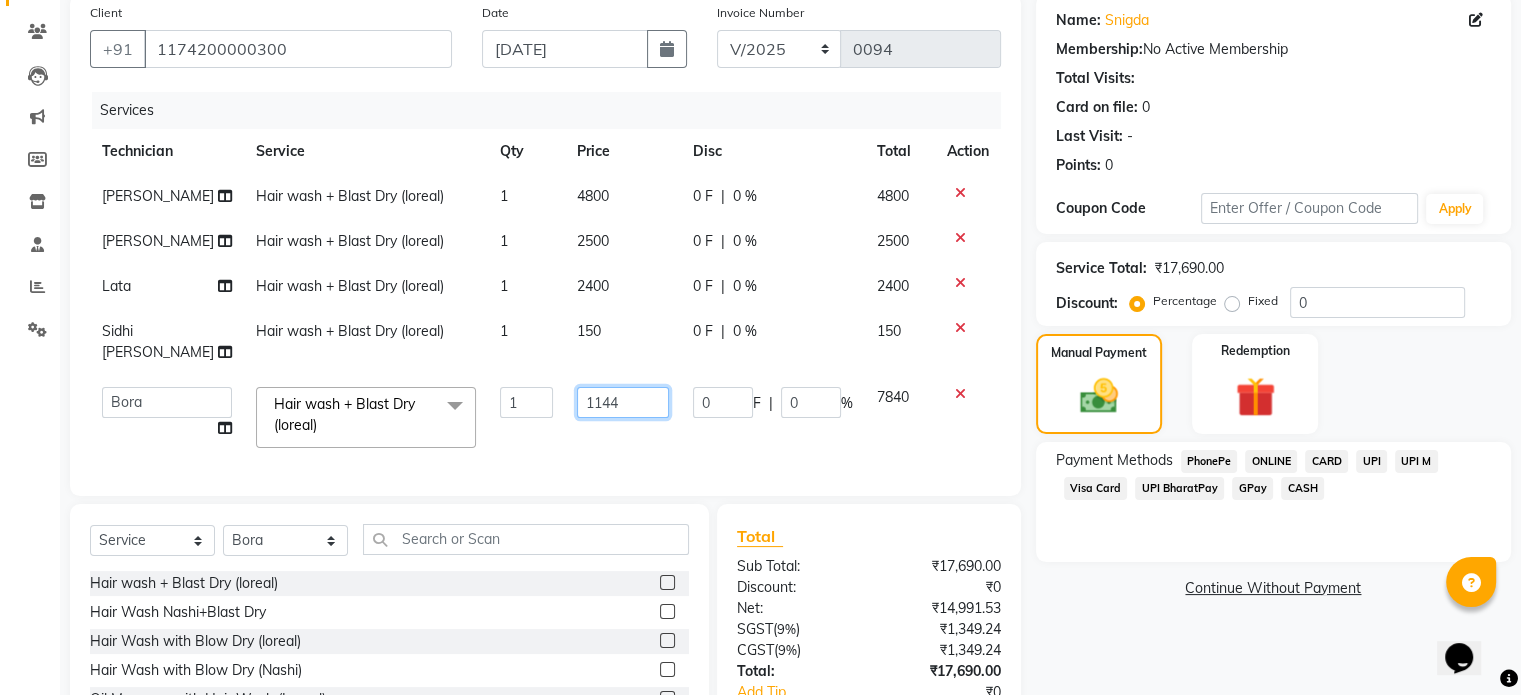 type on "11440" 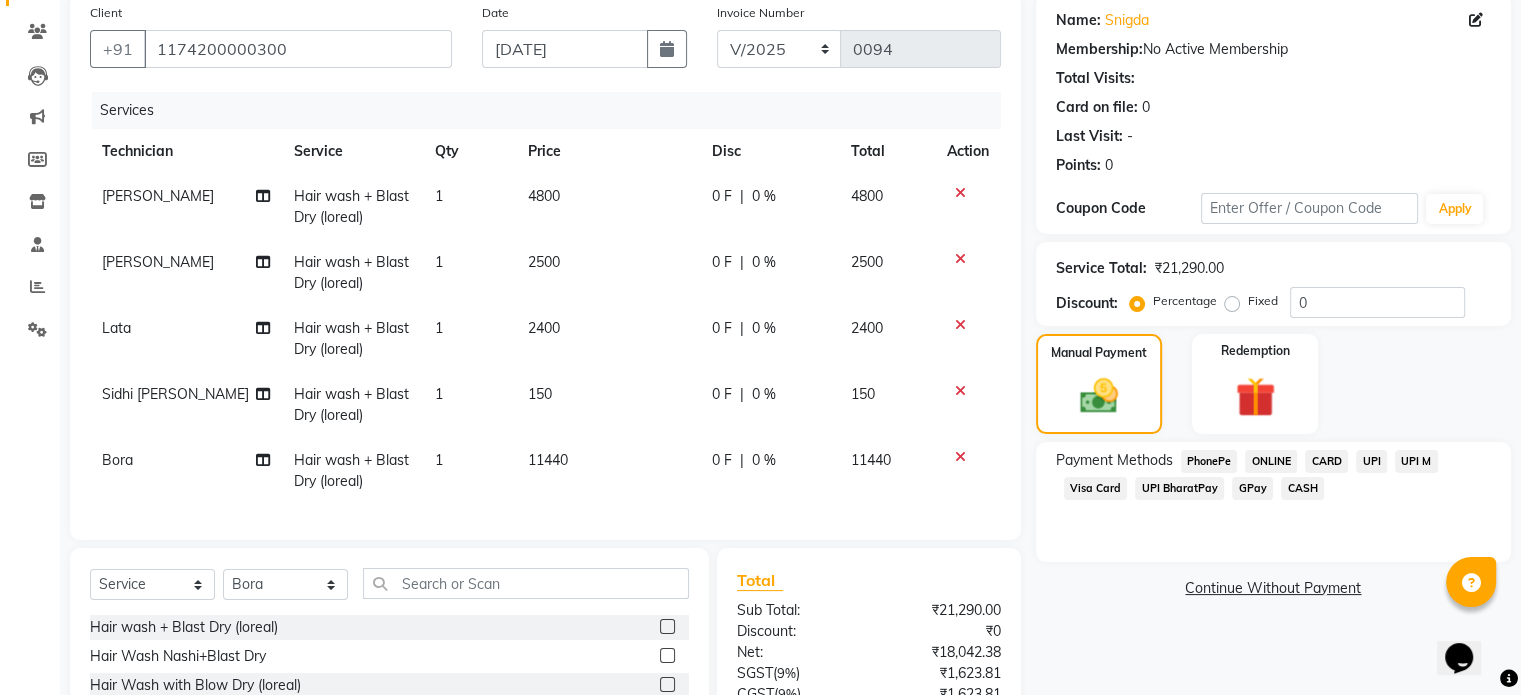 click on "CASH" 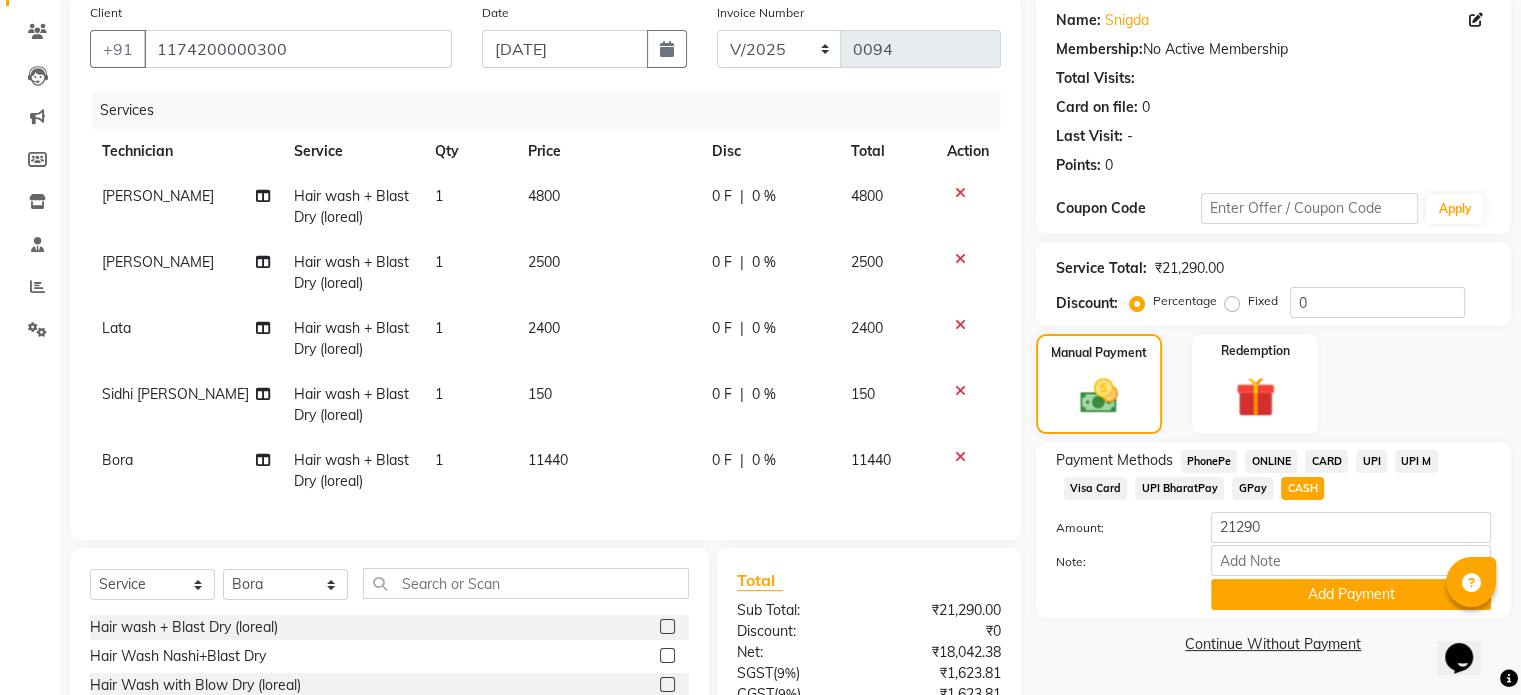 scroll, scrollTop: 253, scrollLeft: 0, axis: vertical 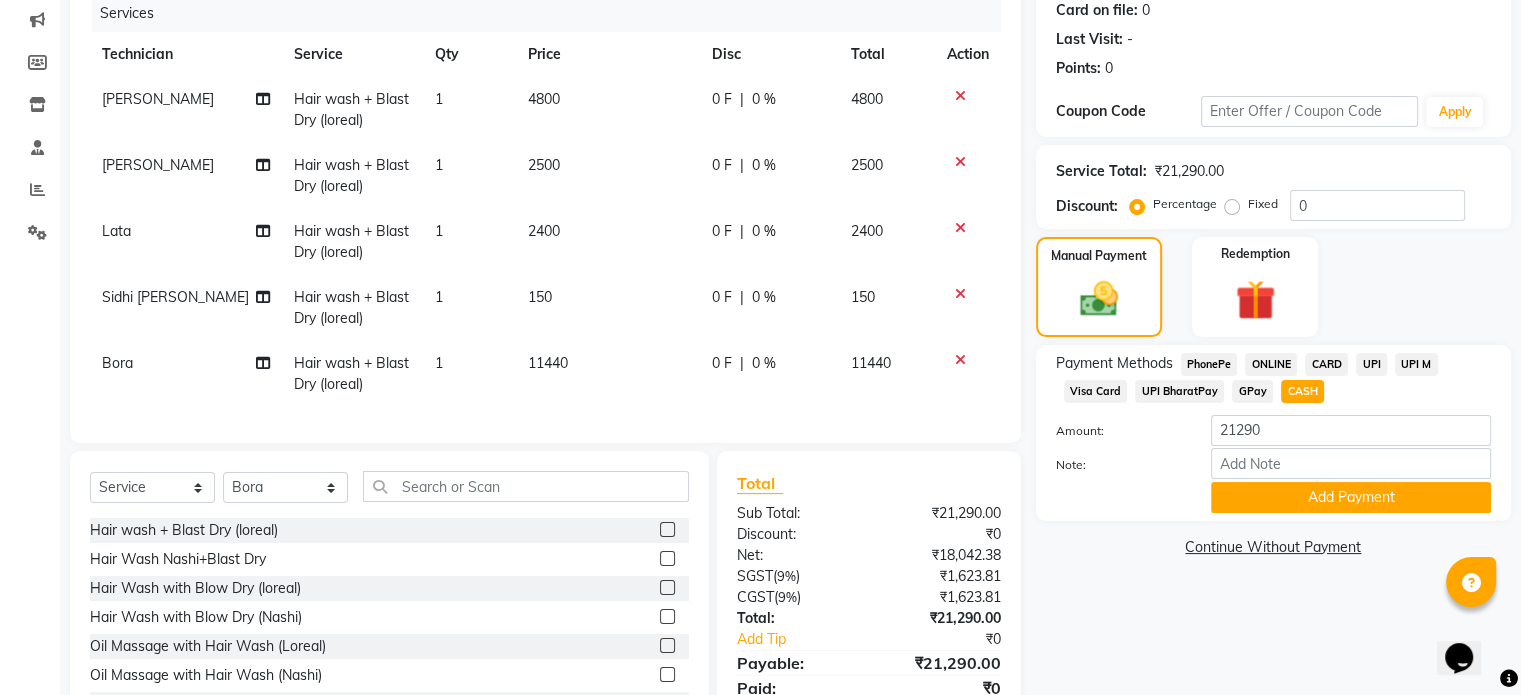 click on "2500" 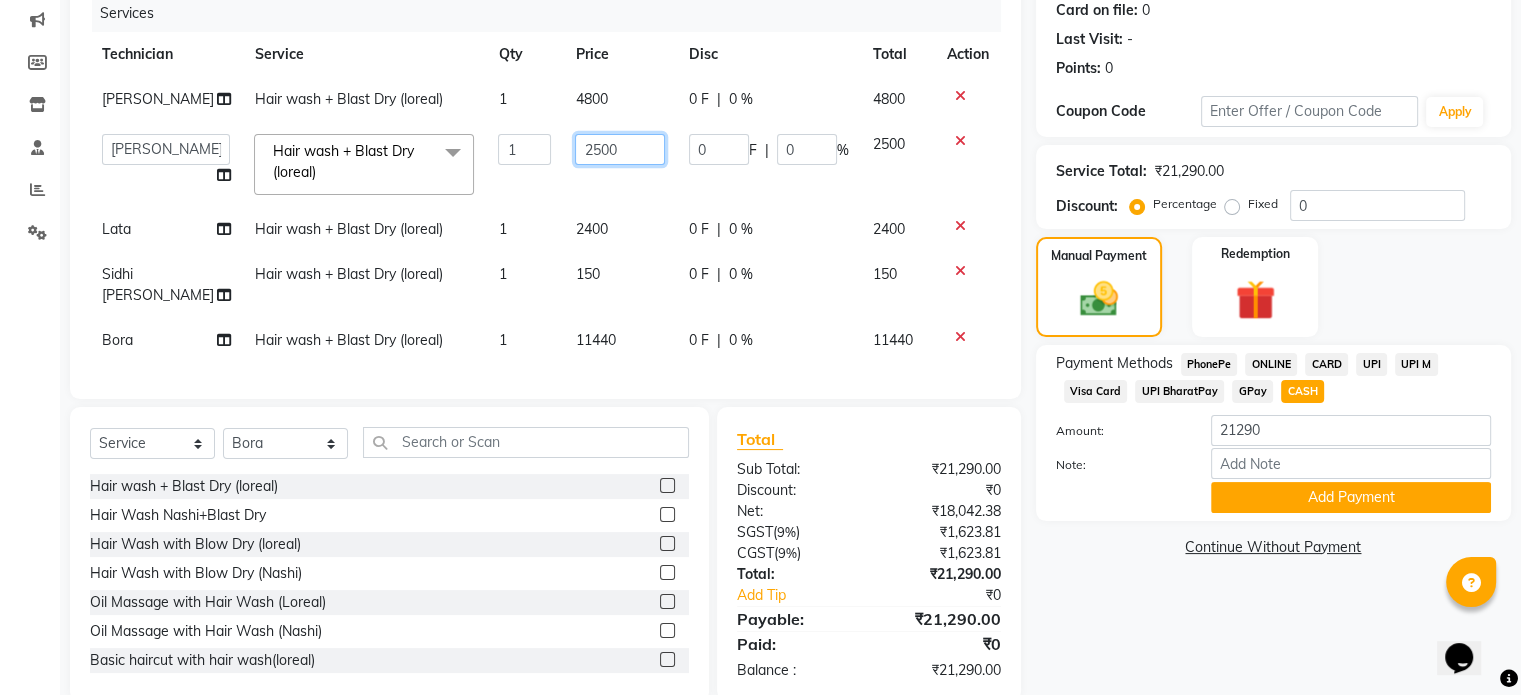 click on "2500" 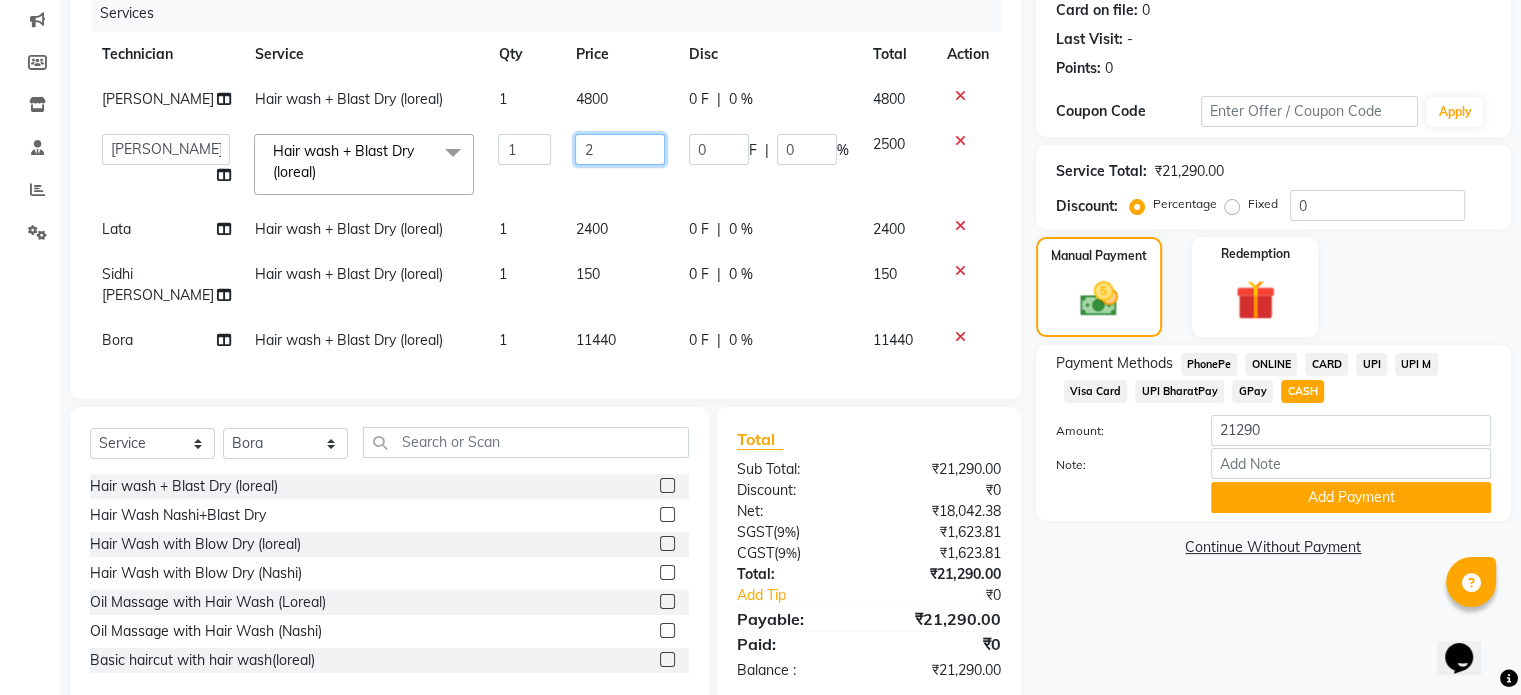 click on "2" 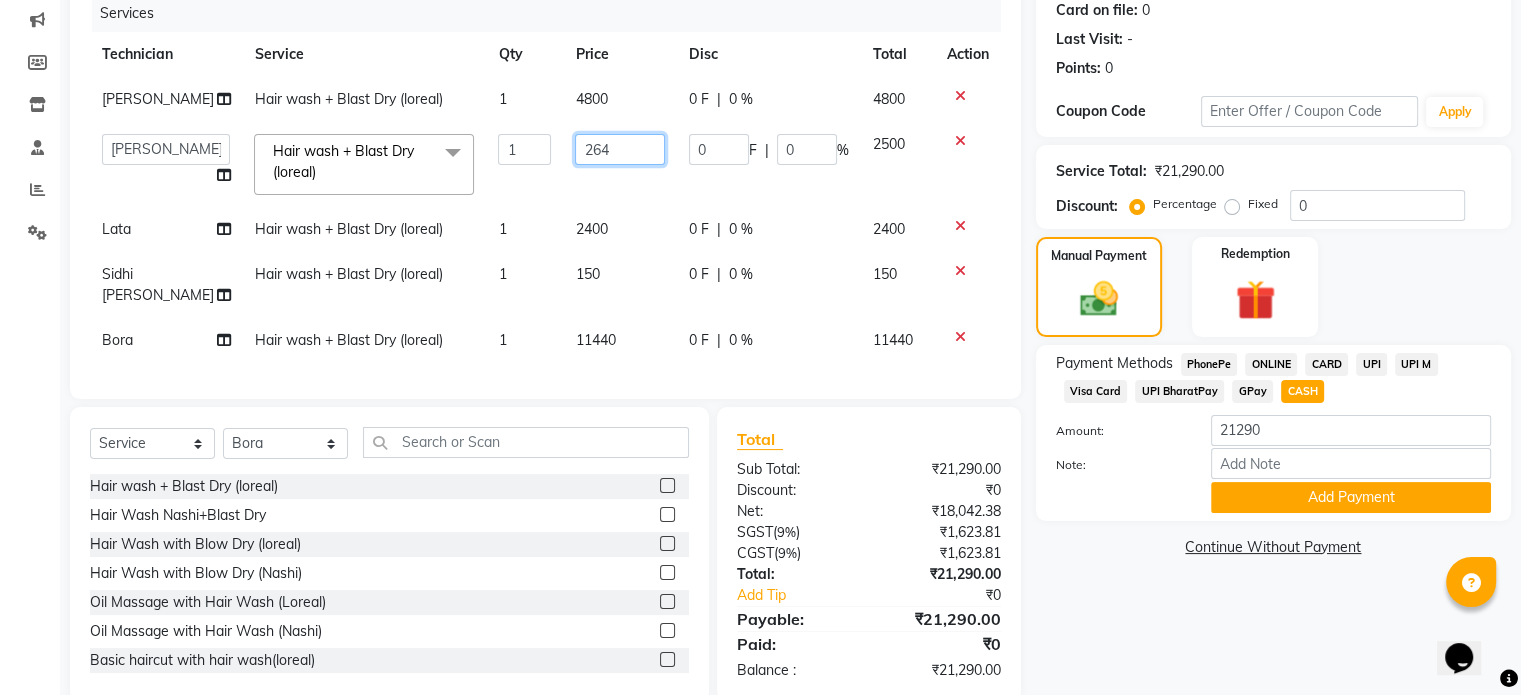 type on "2649" 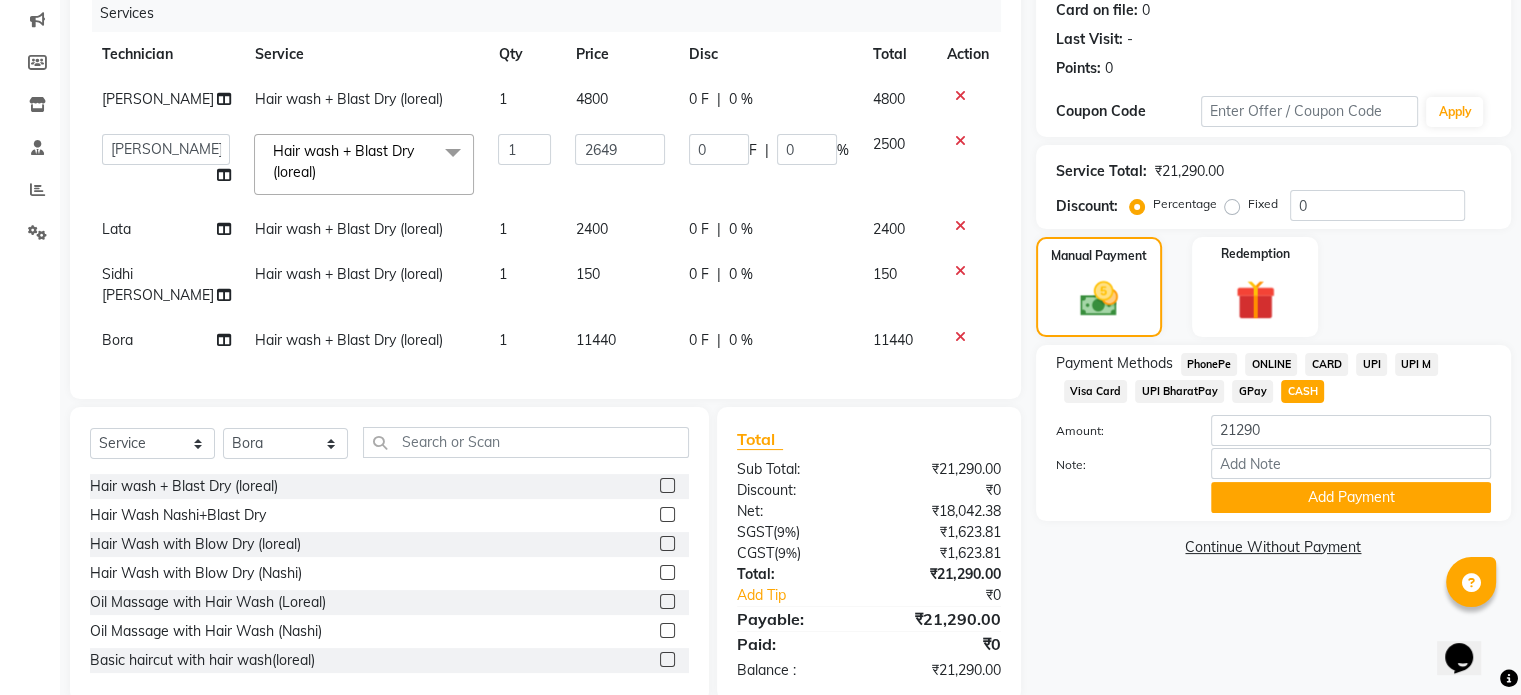 click on "CASH" 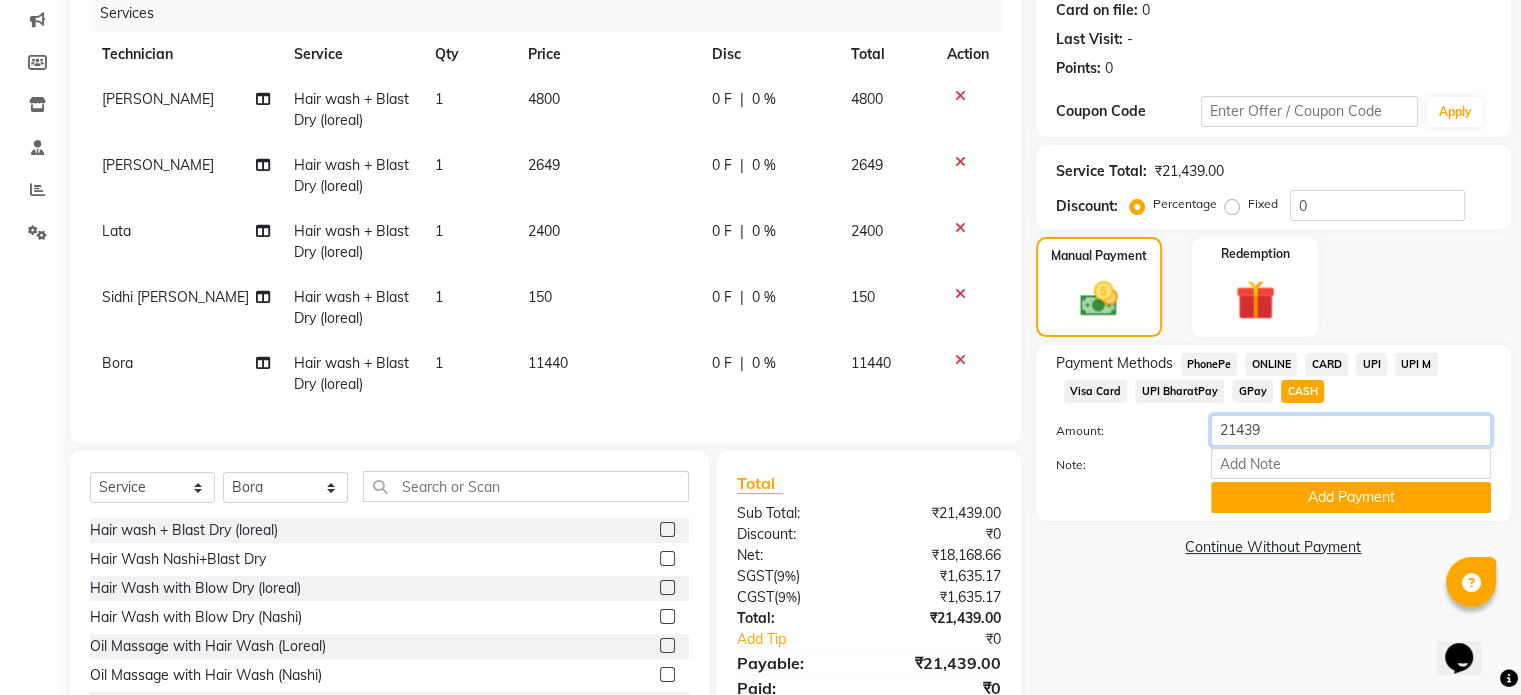 click on "21439" 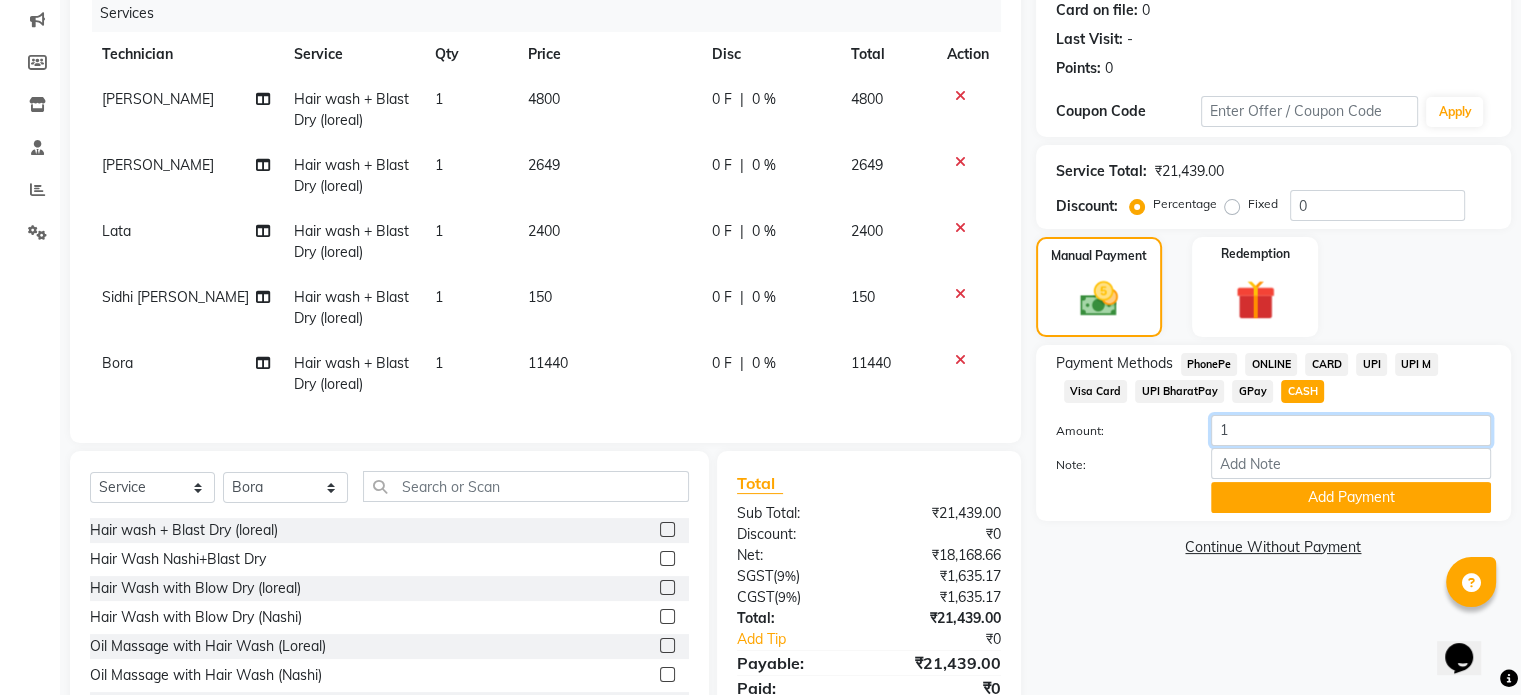 click on "1" 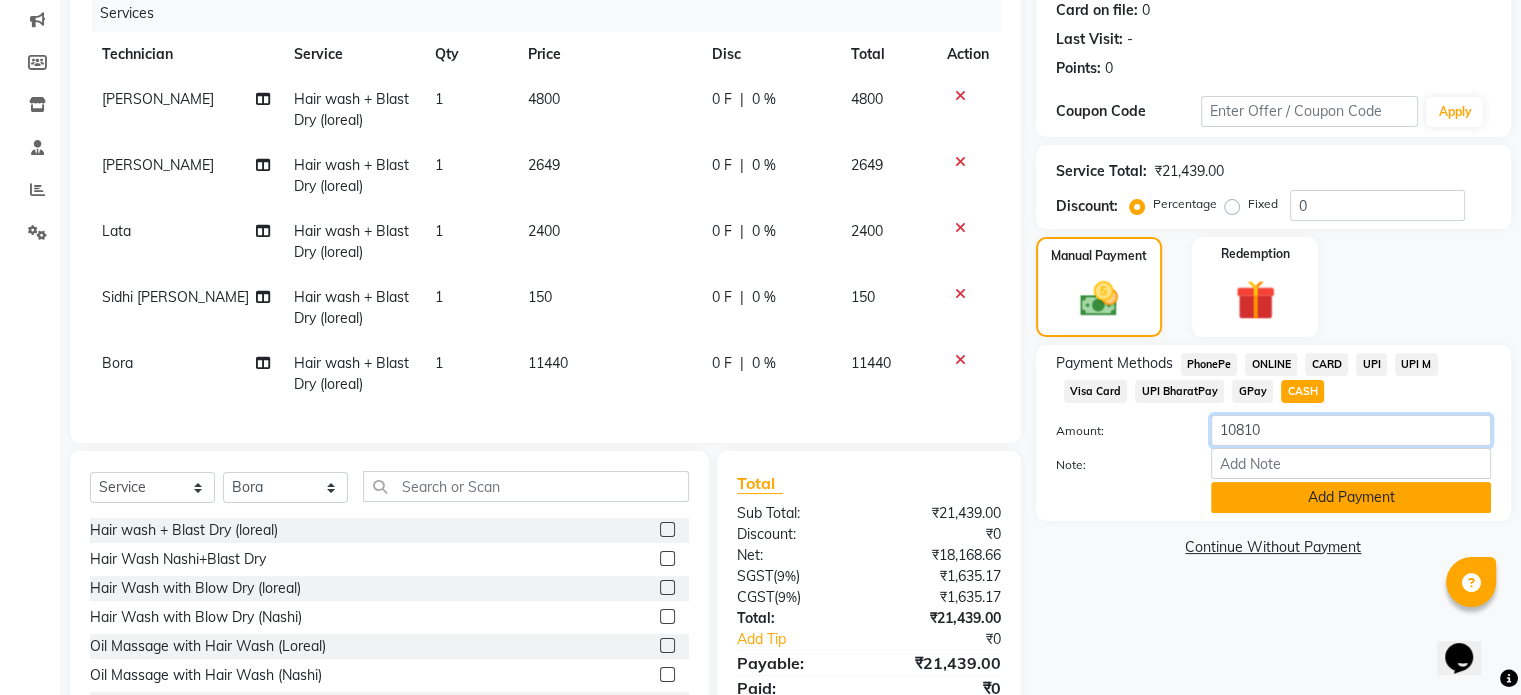 type on "10810" 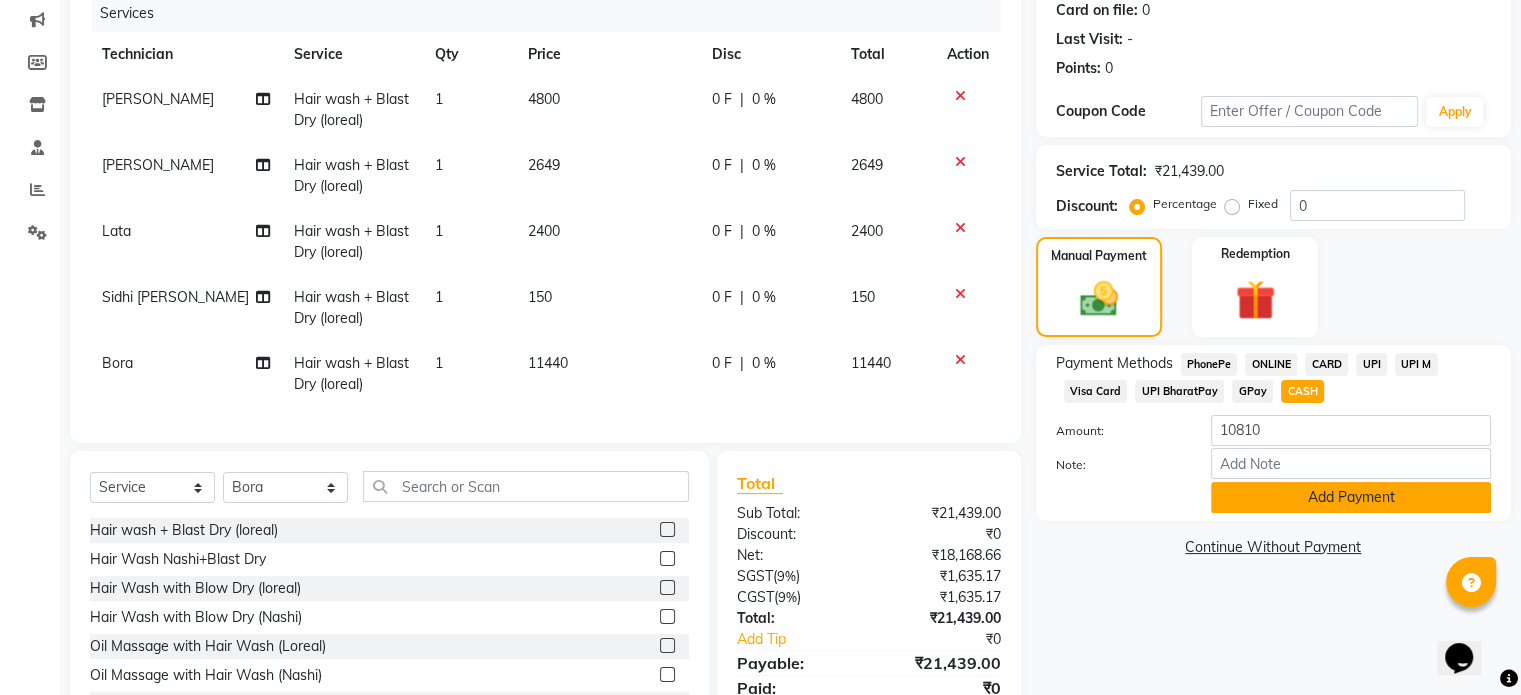 click on "Add Payment" 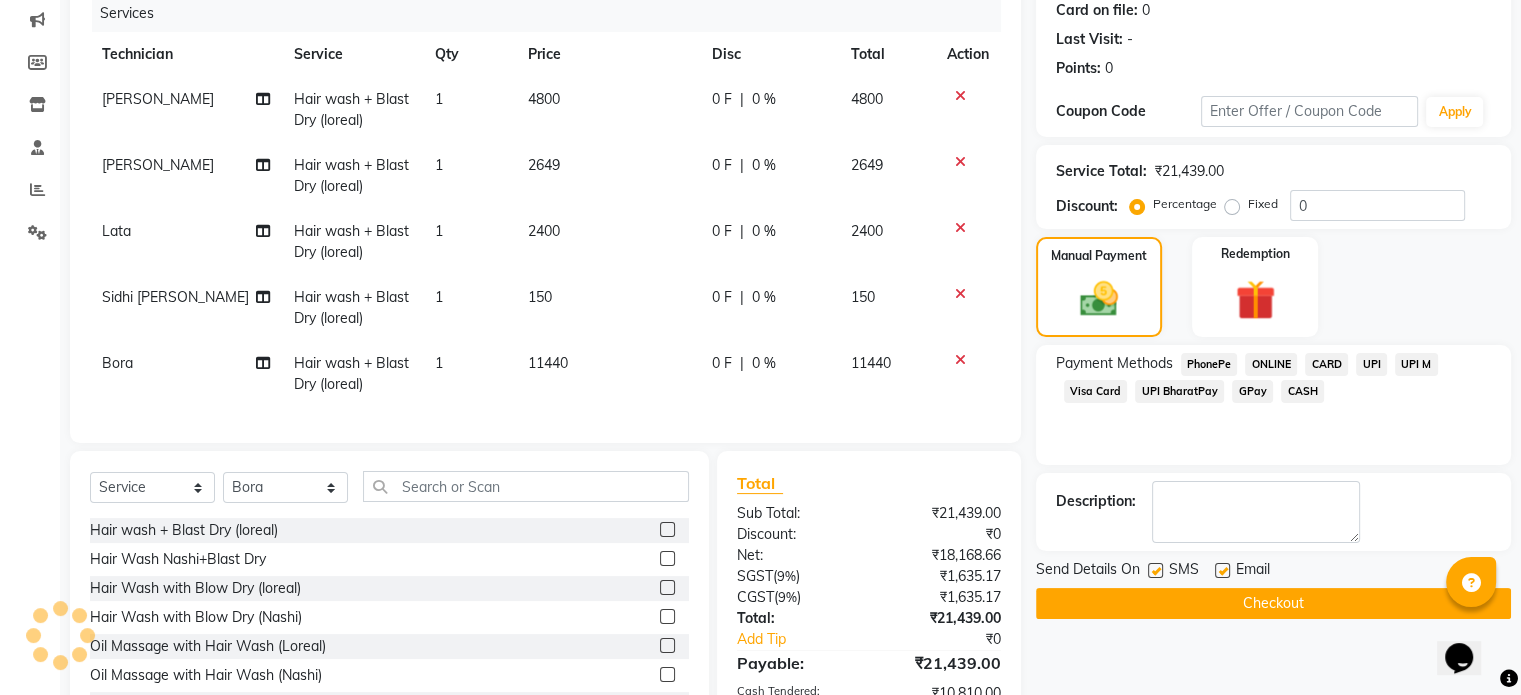 click on "CARD" 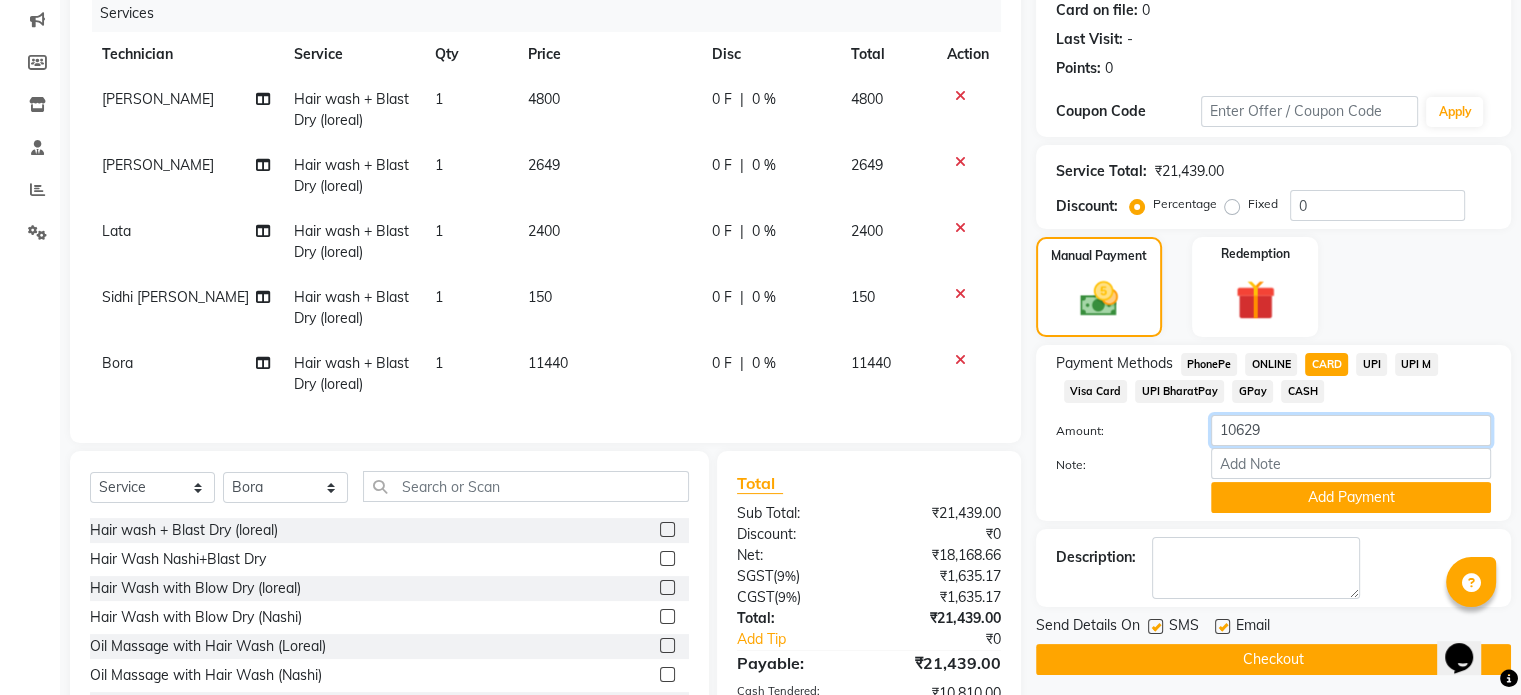 click on "10629" 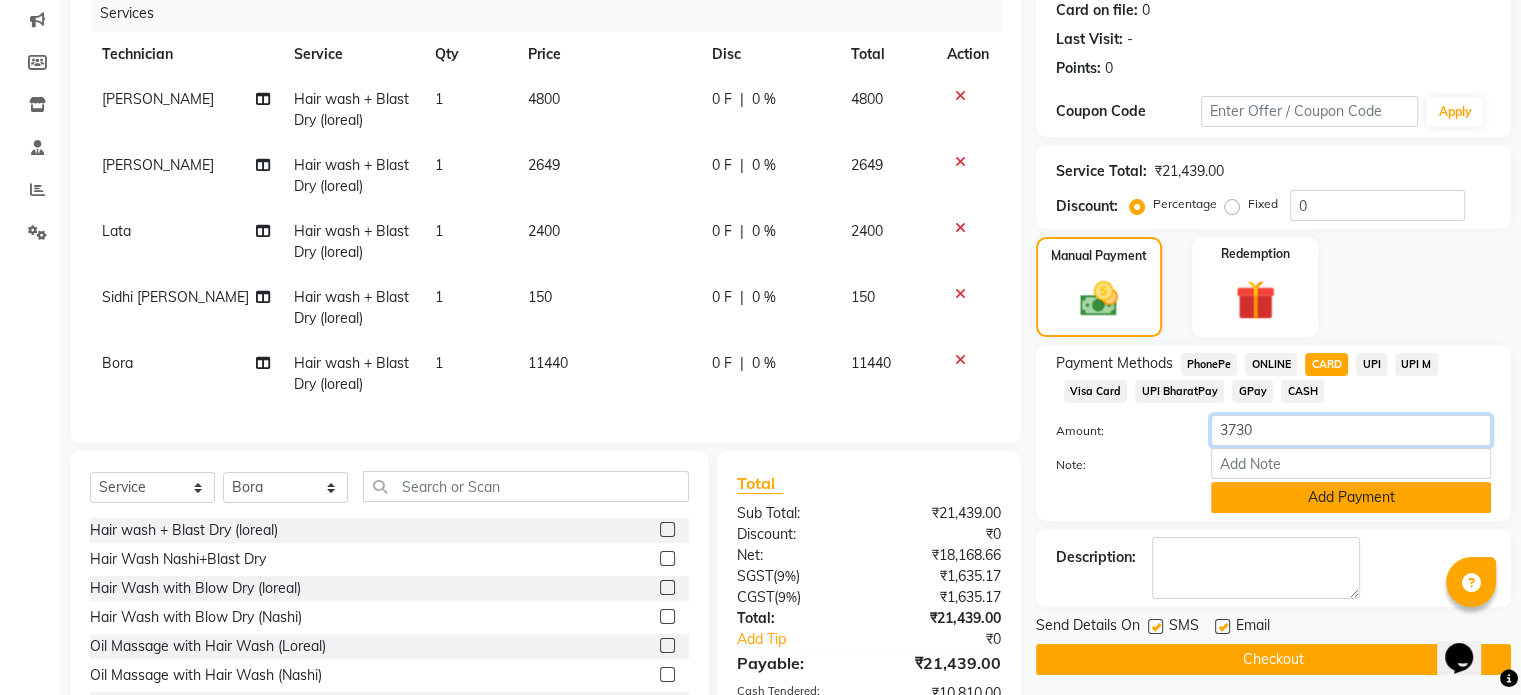 type on "3730" 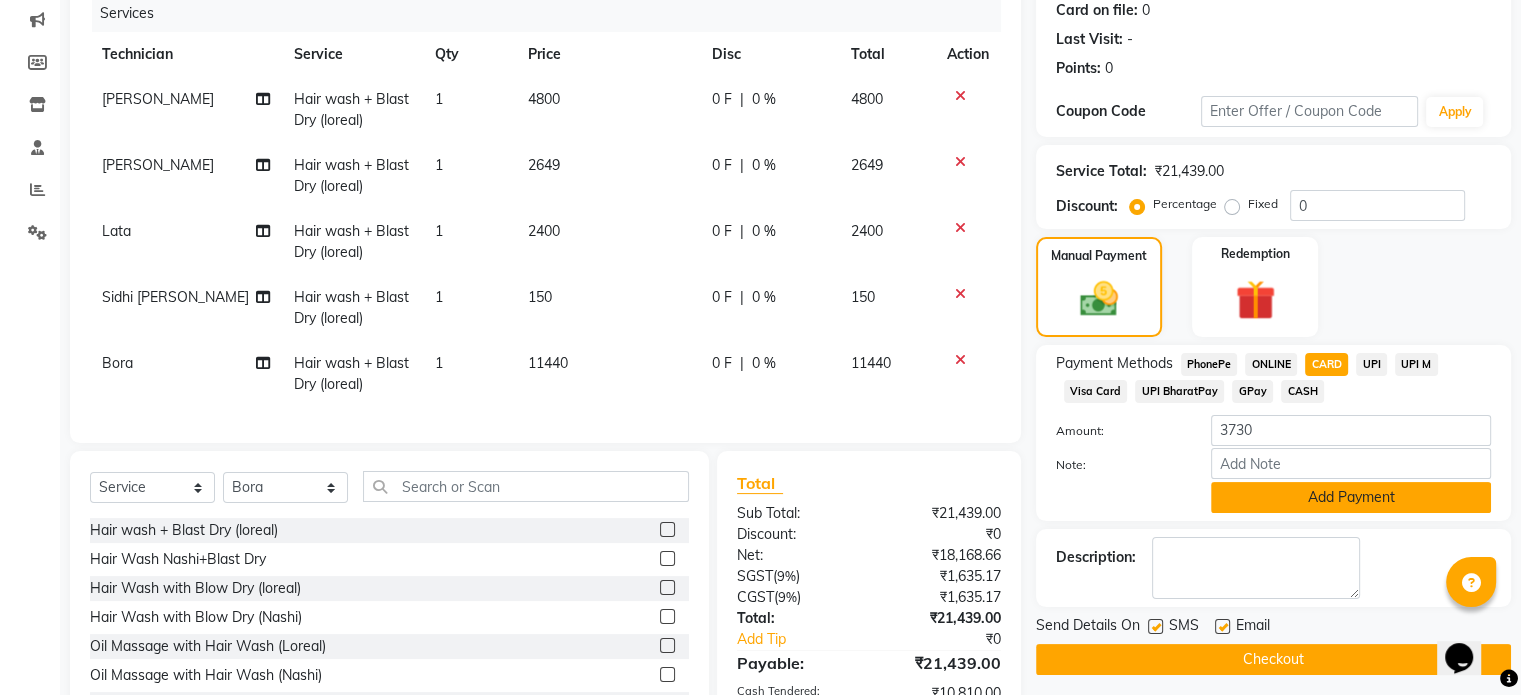 click on "Add Payment" 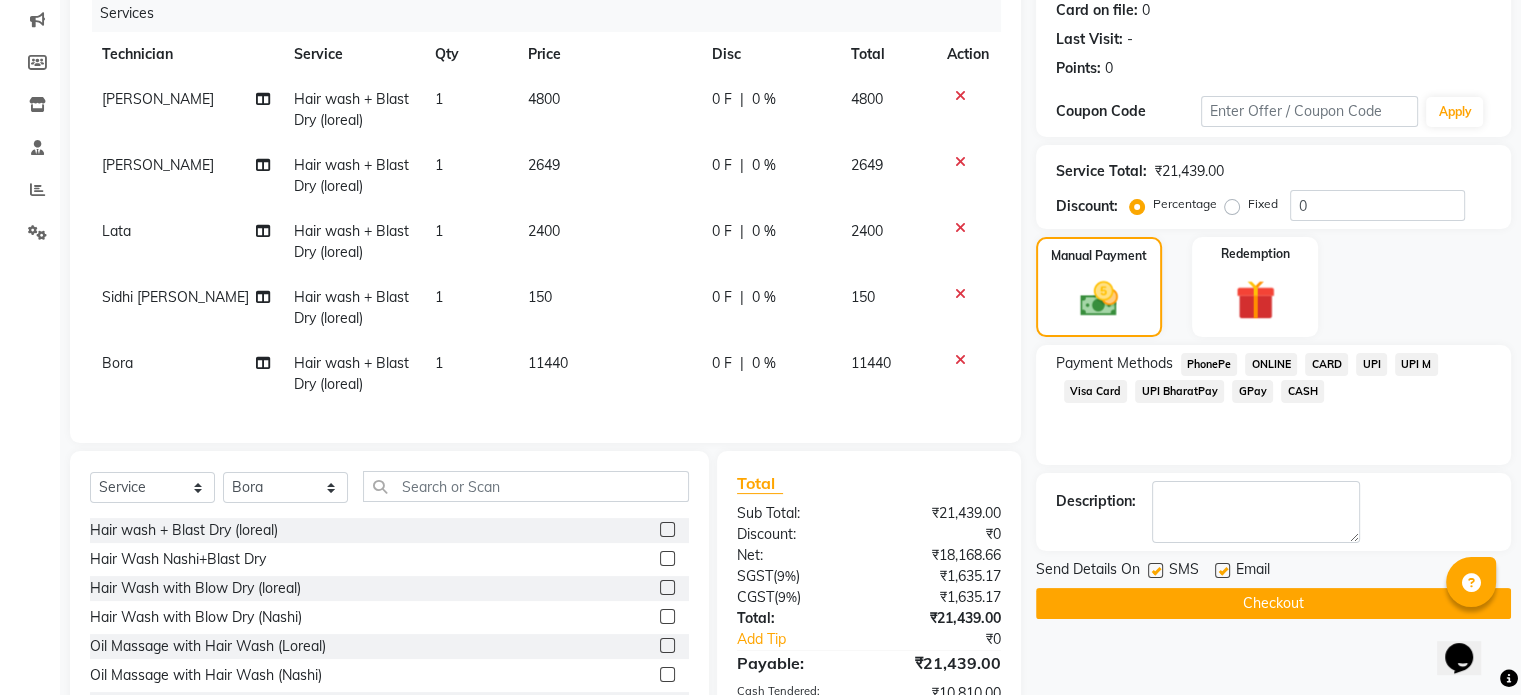 click on "UPI" 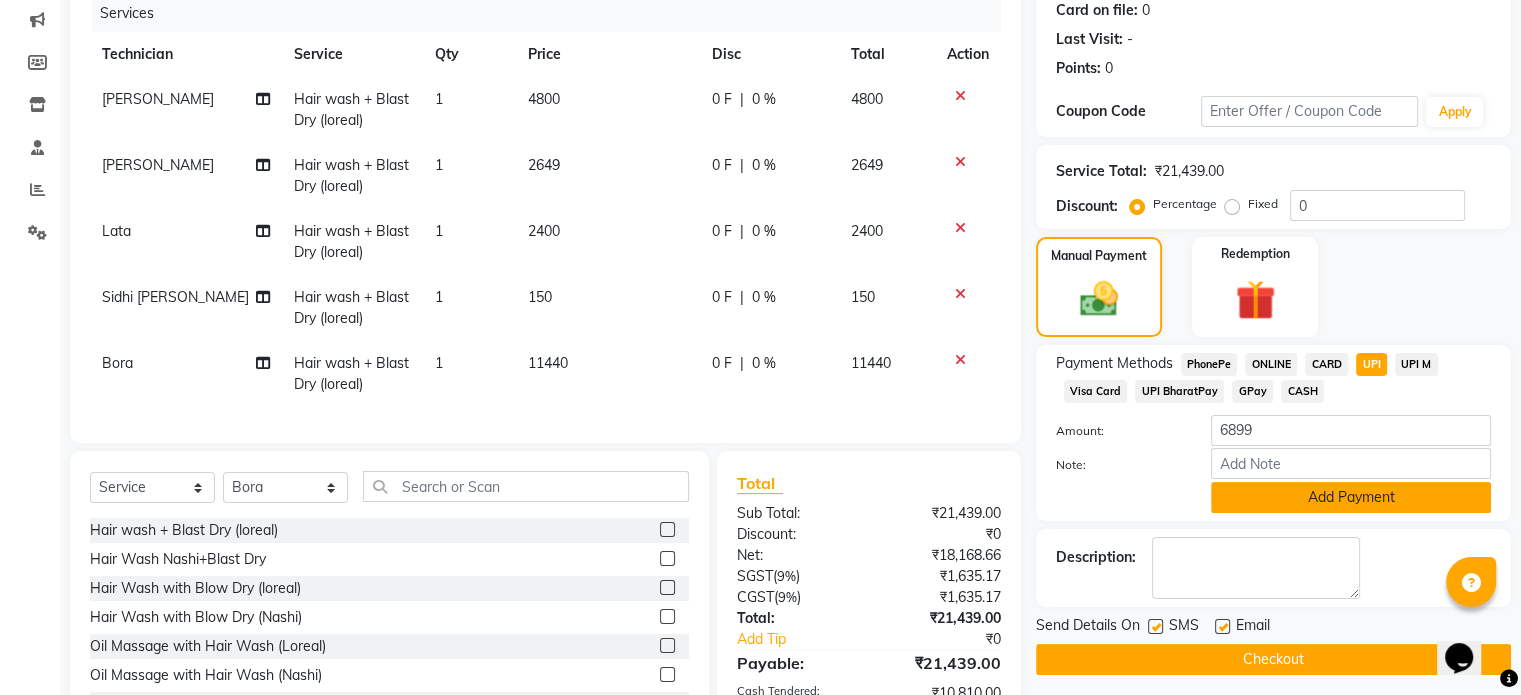 click on "Add Payment" 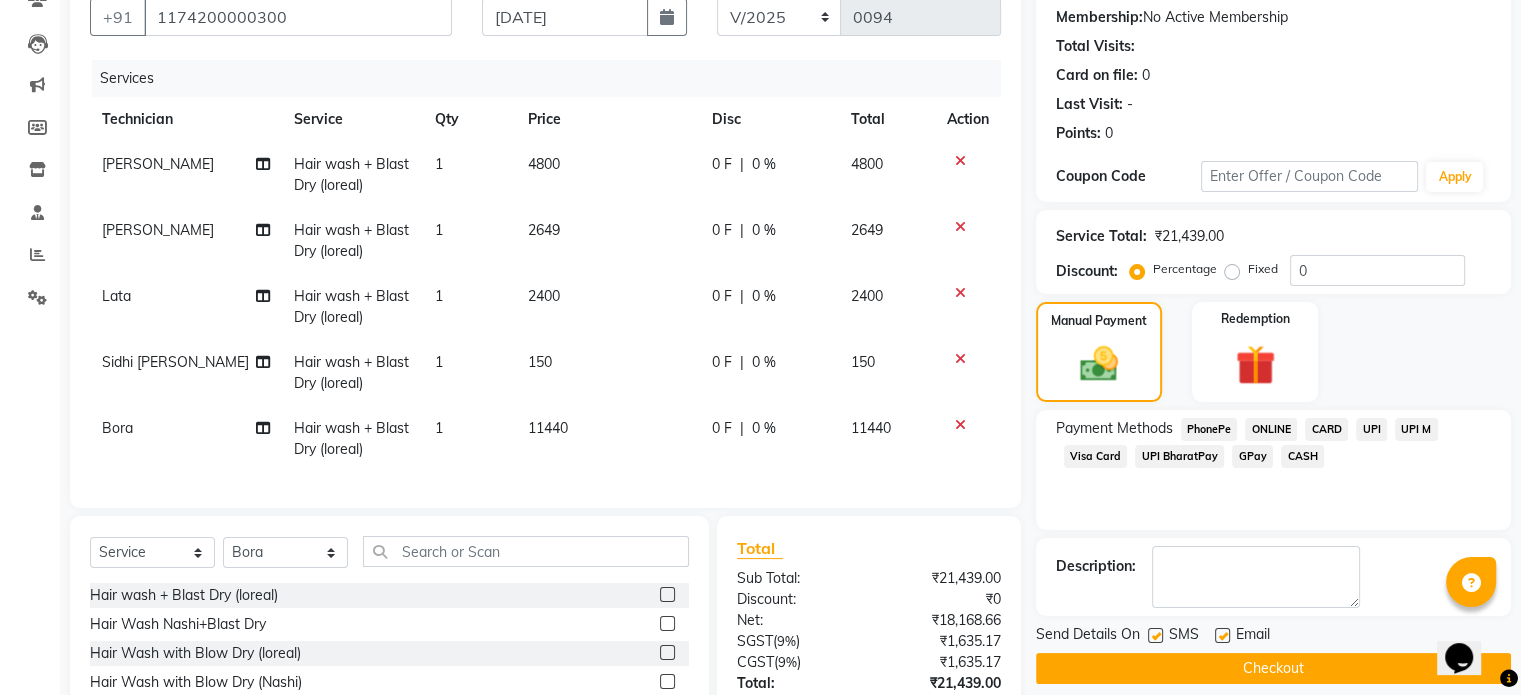 scroll, scrollTop: 265, scrollLeft: 0, axis: vertical 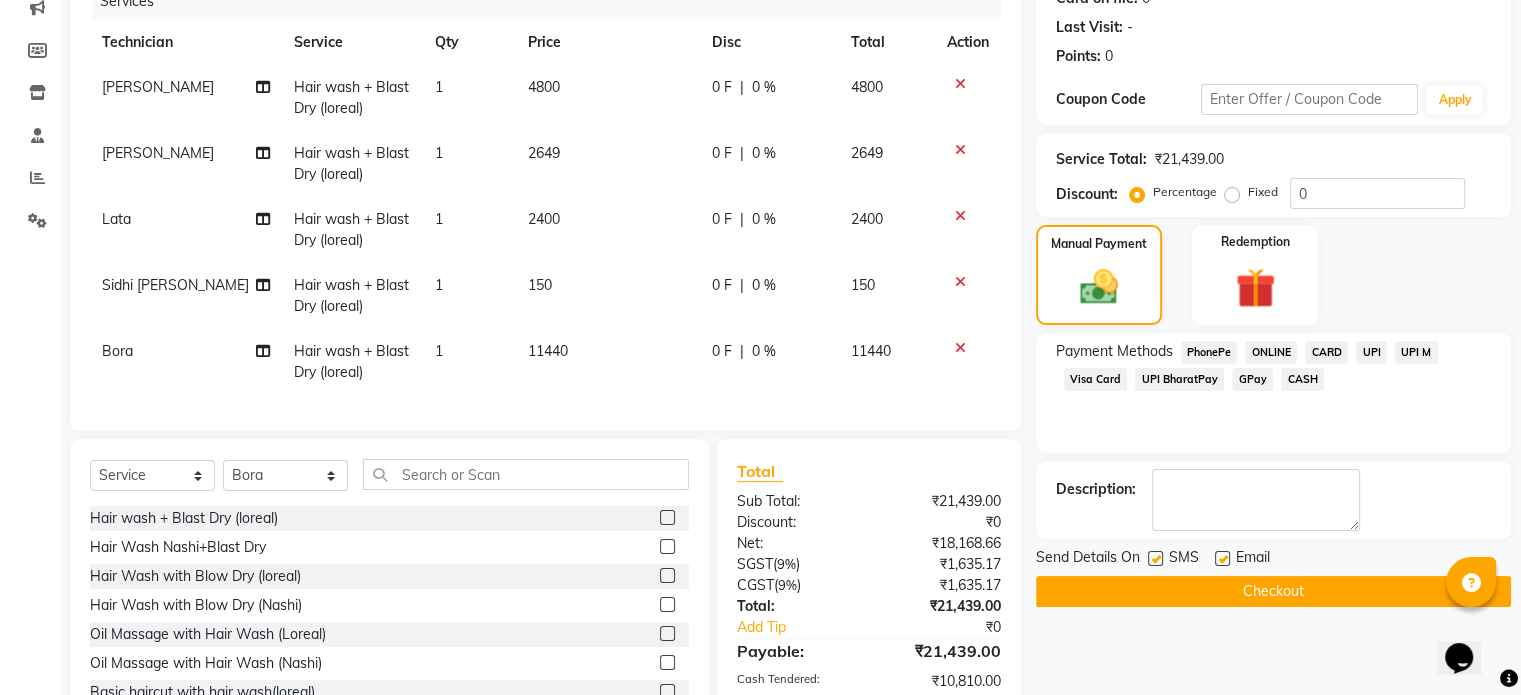 click on "Checkout" 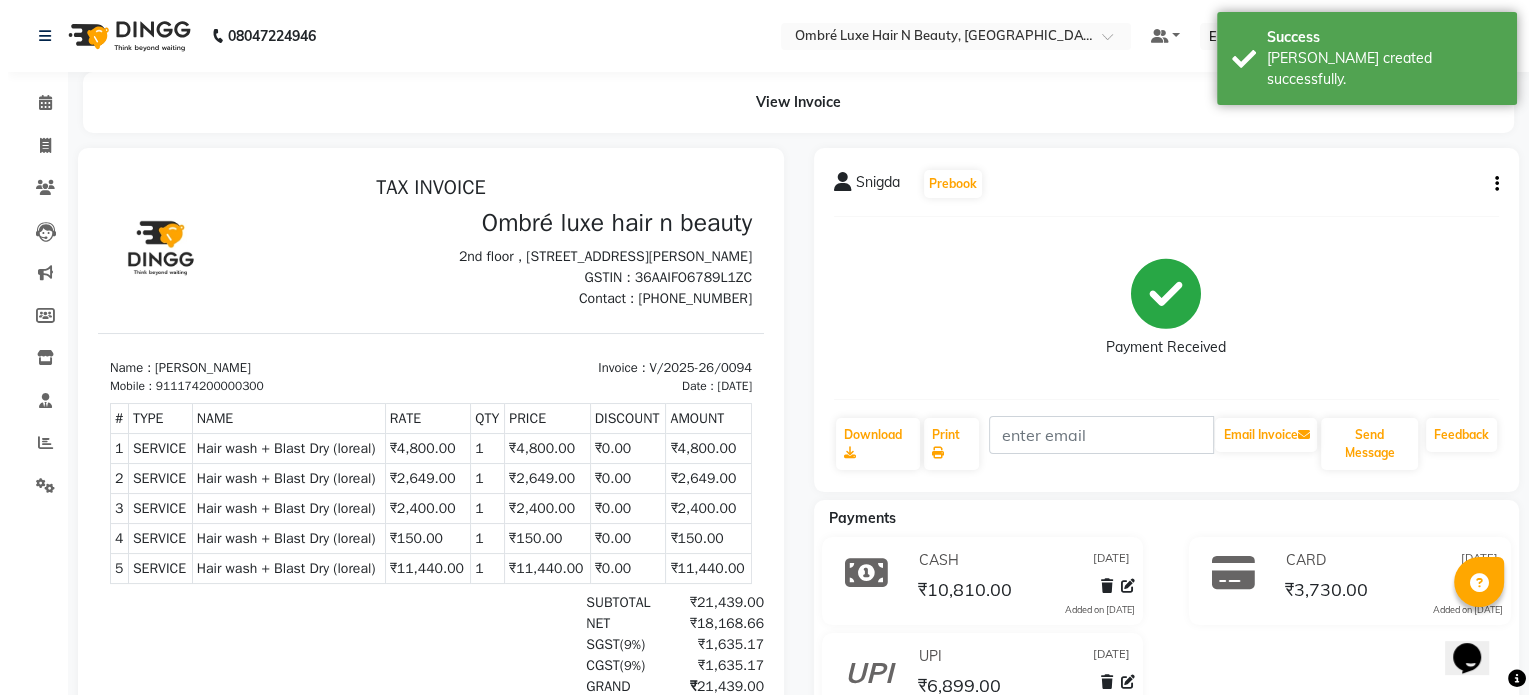 scroll, scrollTop: 0, scrollLeft: 0, axis: both 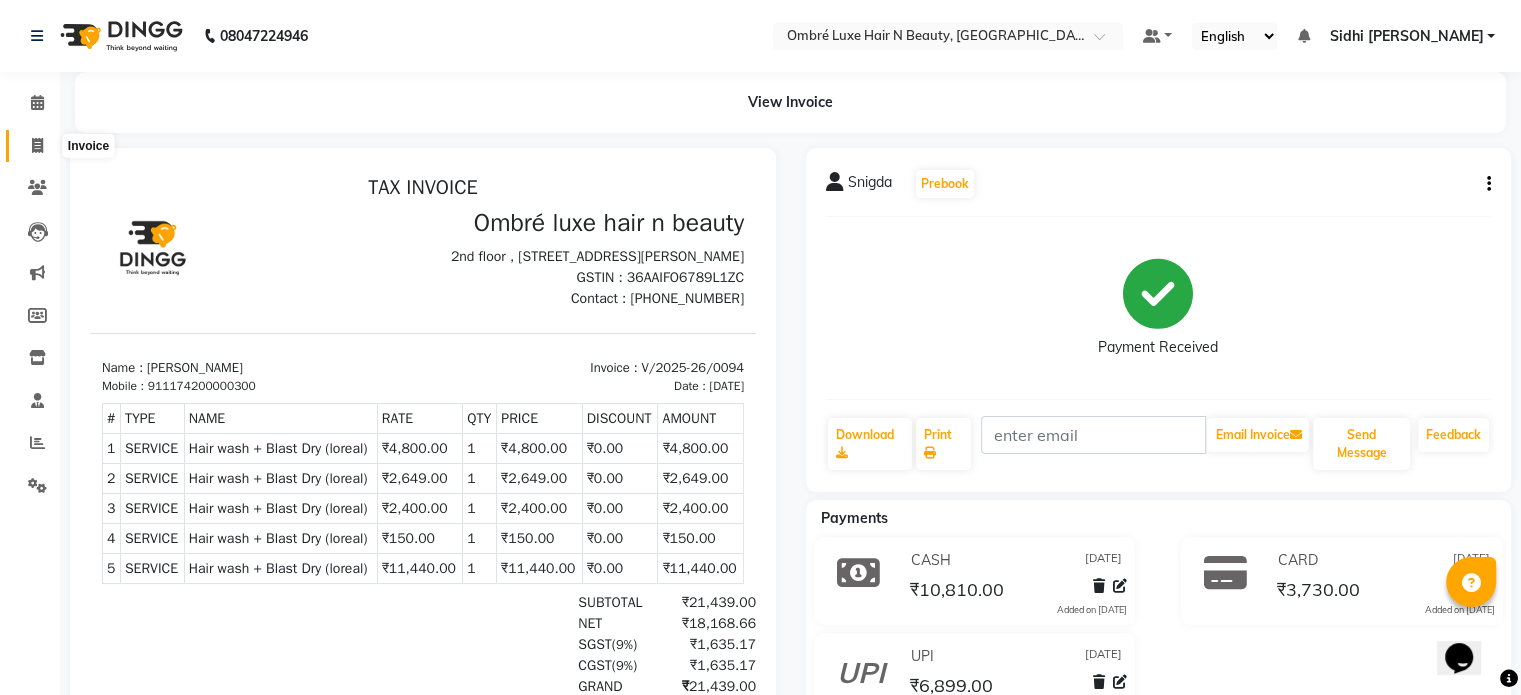 click 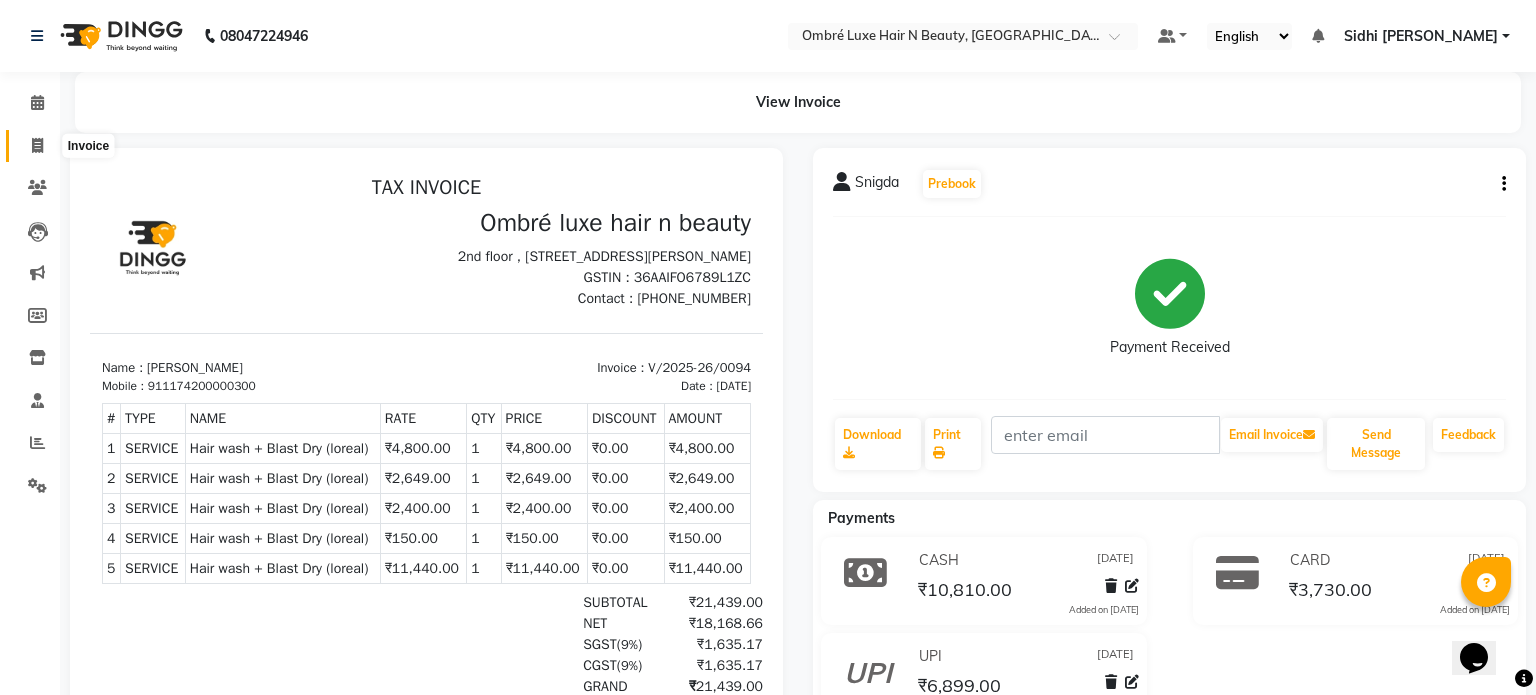select on "service" 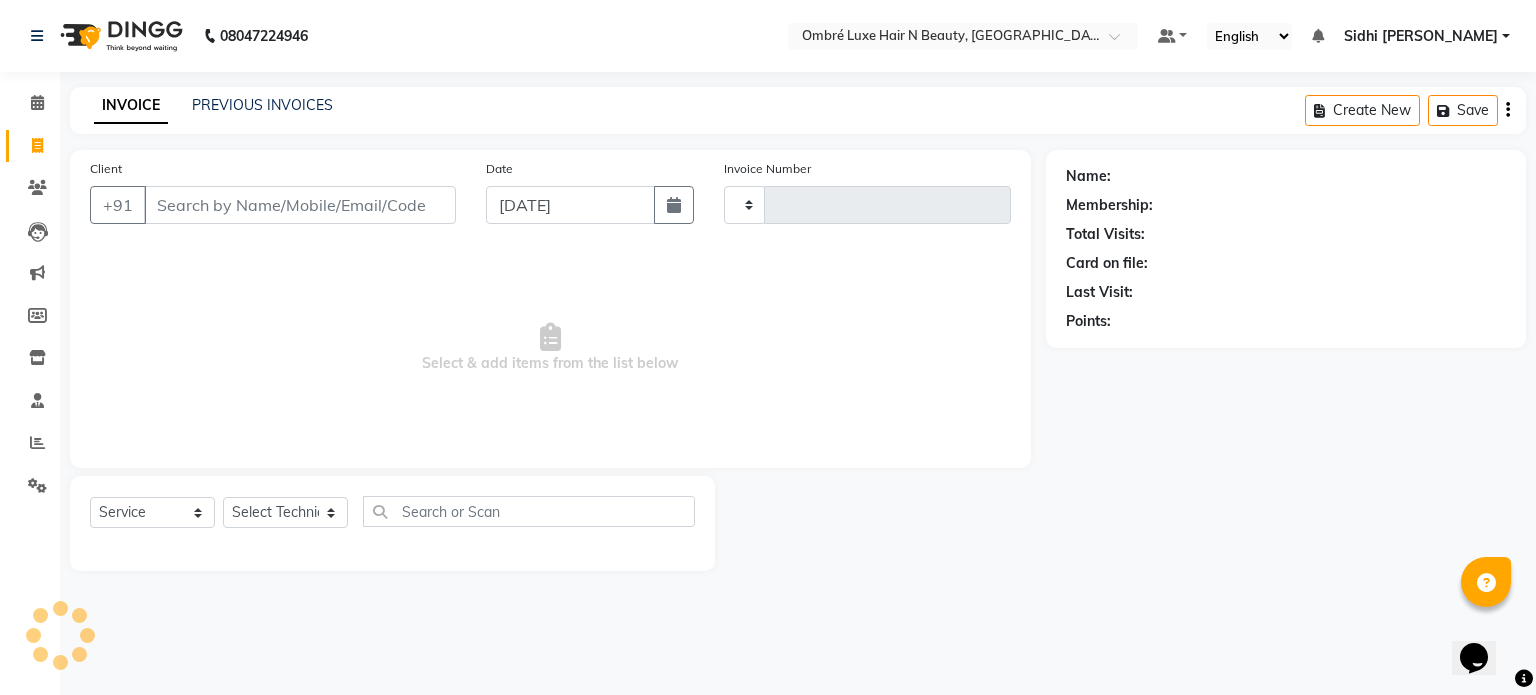 type on "0095" 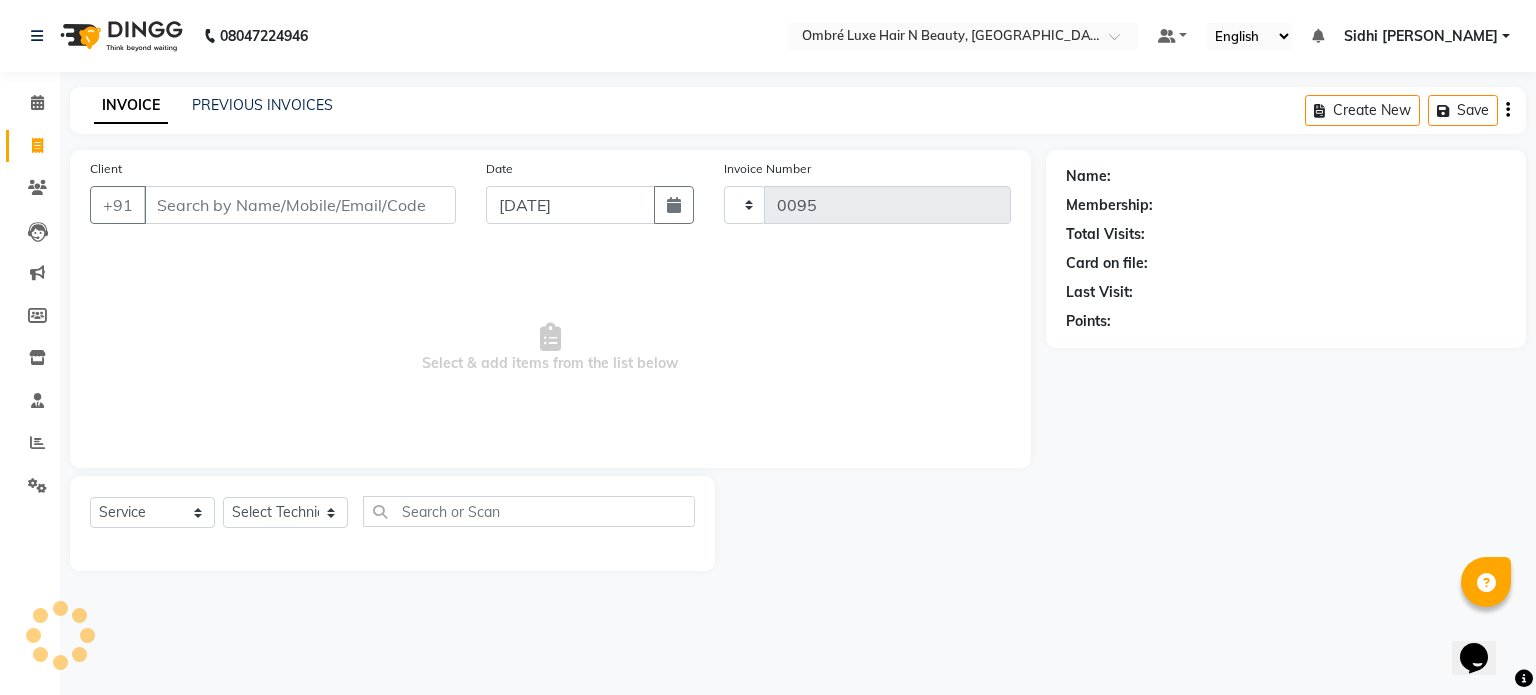 type on "p" 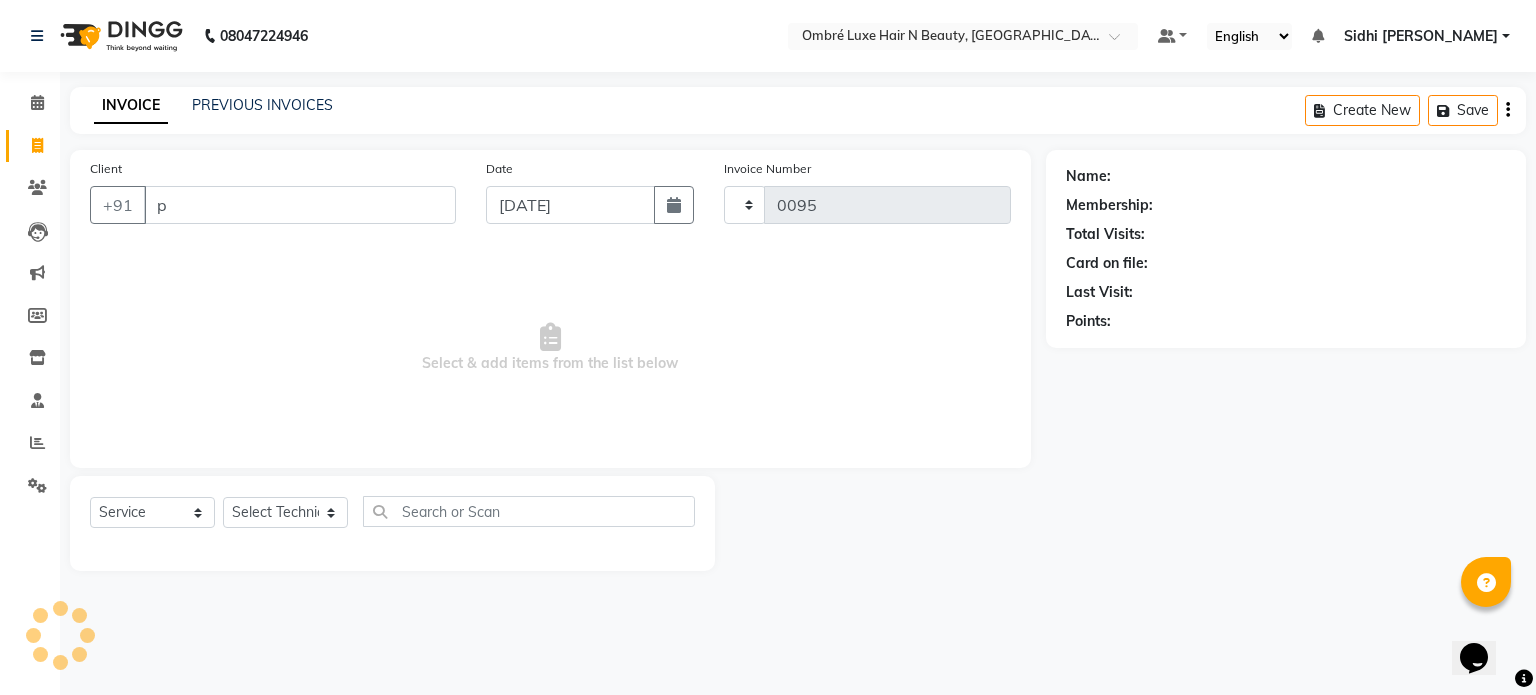 select on "4218" 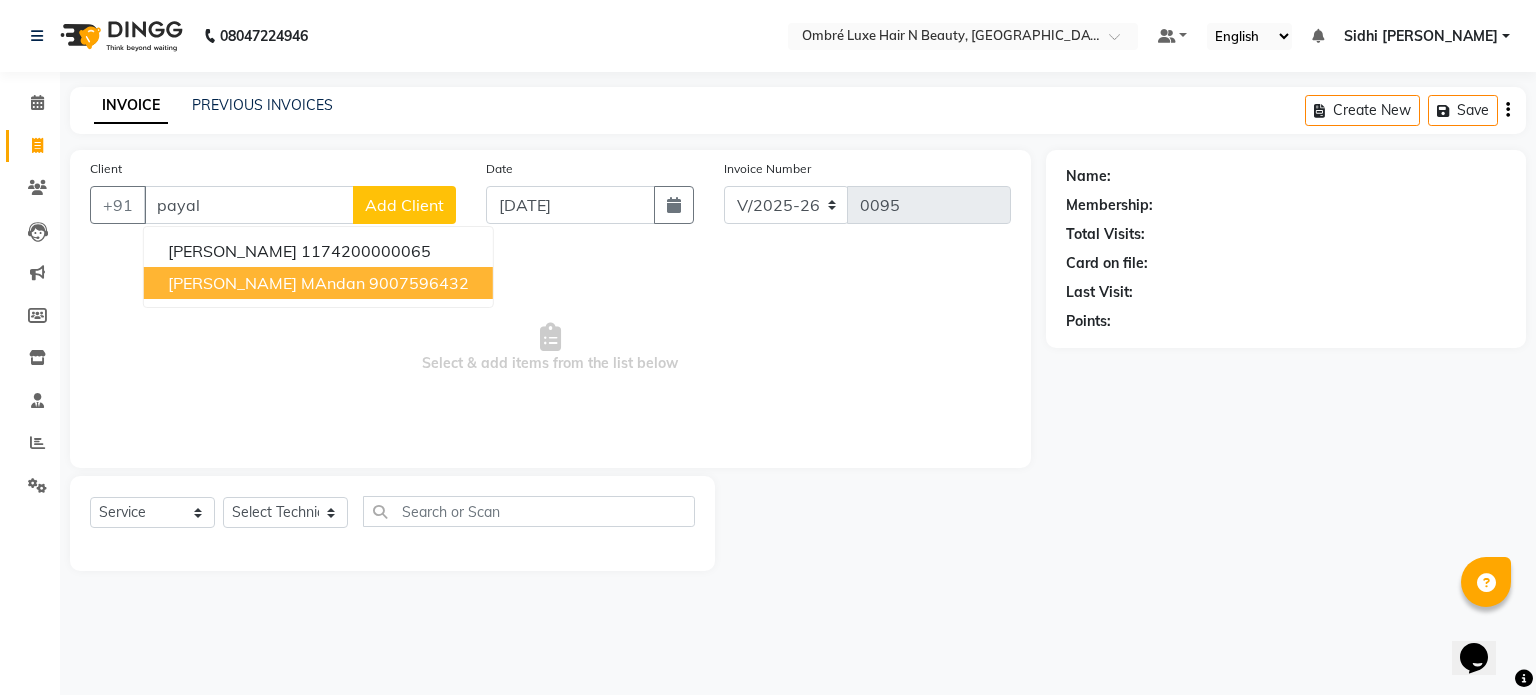 click on "9007596432" at bounding box center (419, 283) 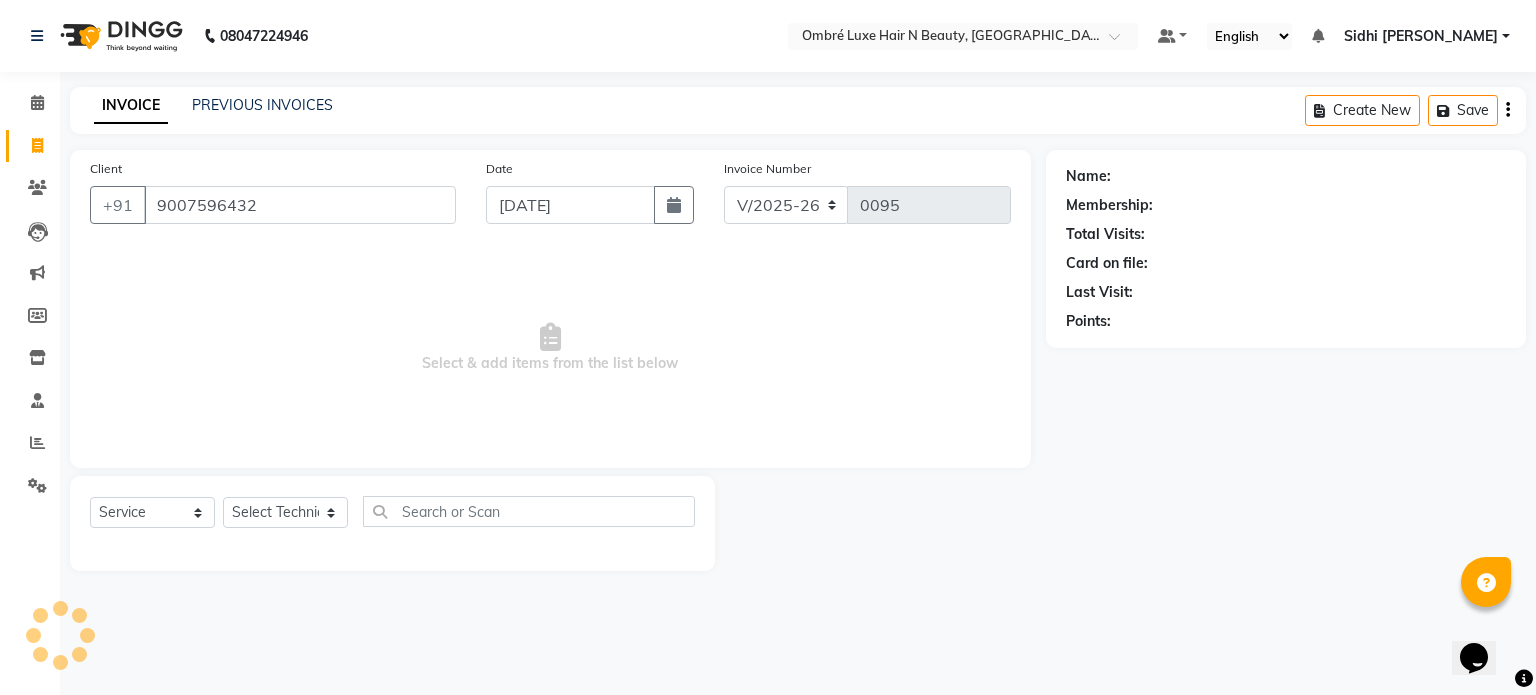 type on "9007596432" 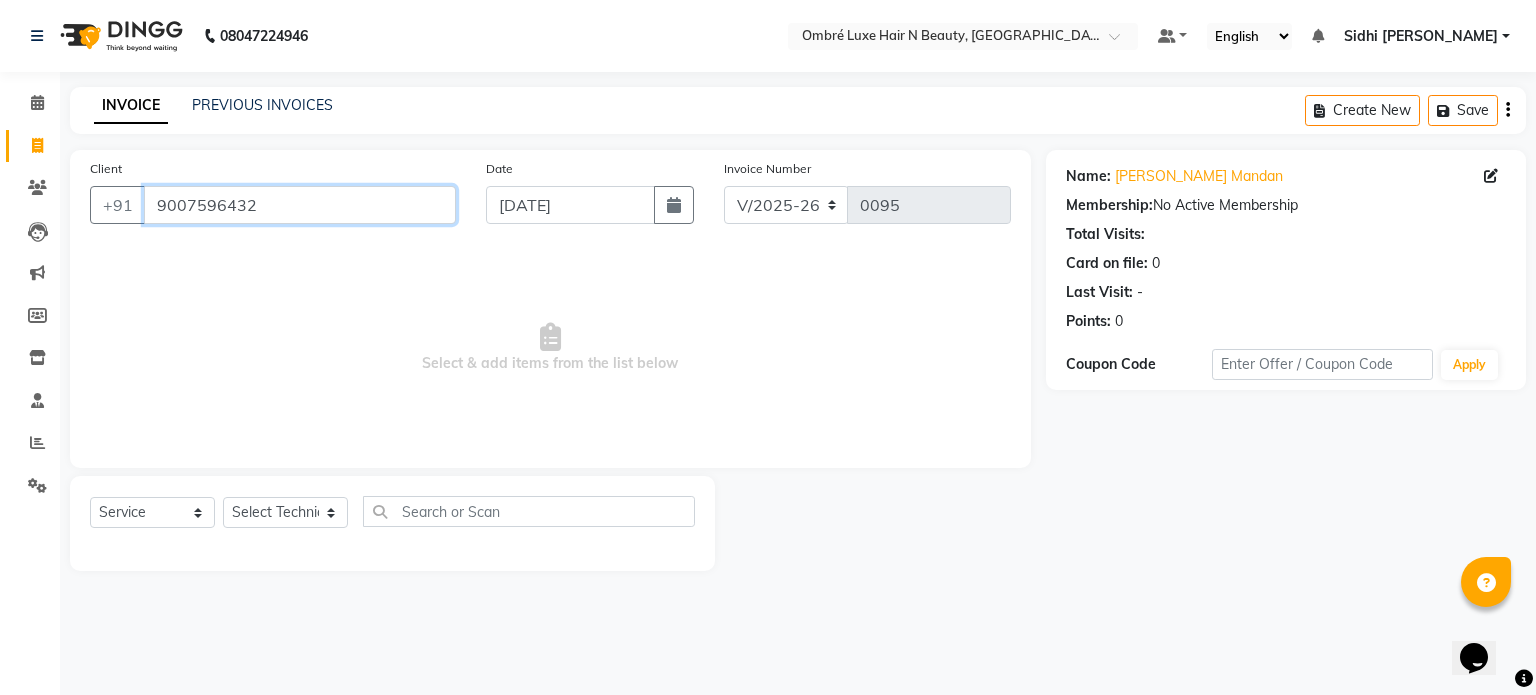 drag, startPoint x: 287, startPoint y: 211, endPoint x: 65, endPoint y: 212, distance: 222.00226 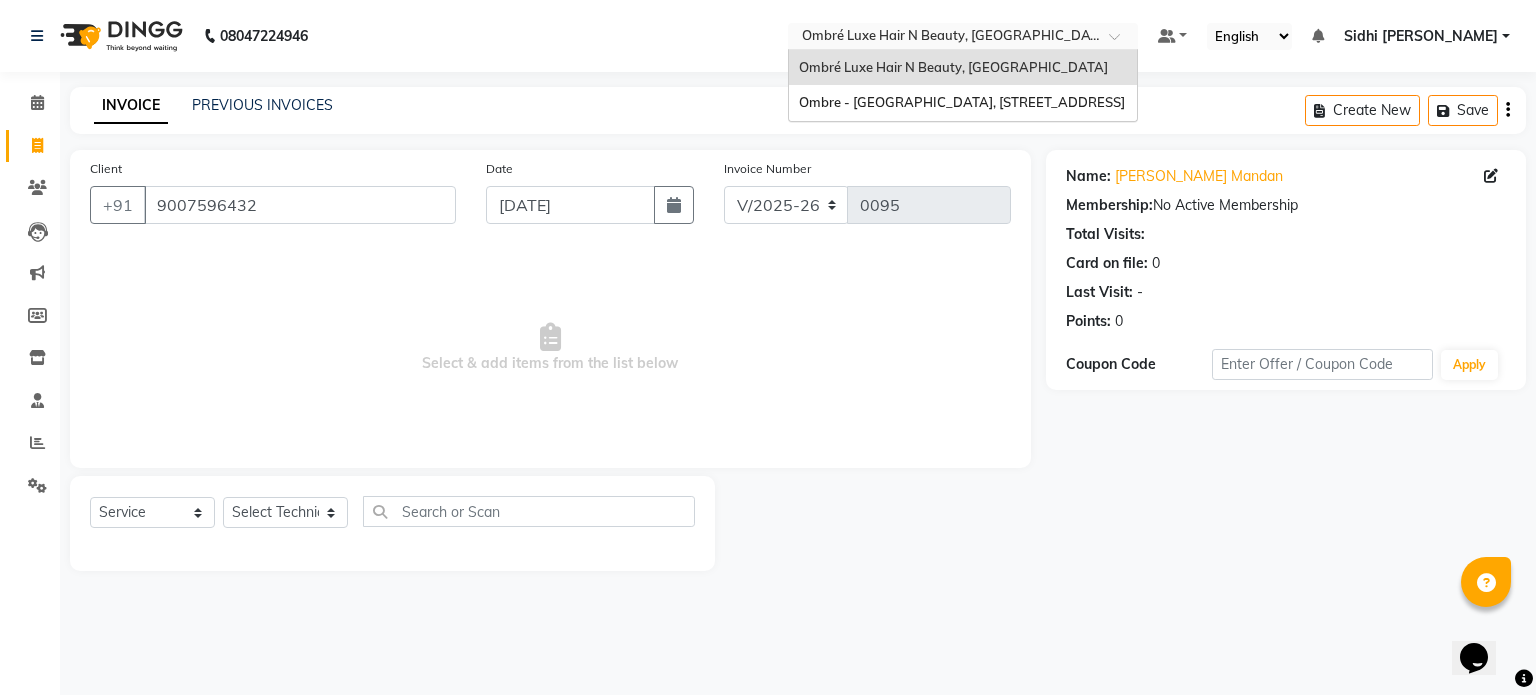 click at bounding box center (943, 38) 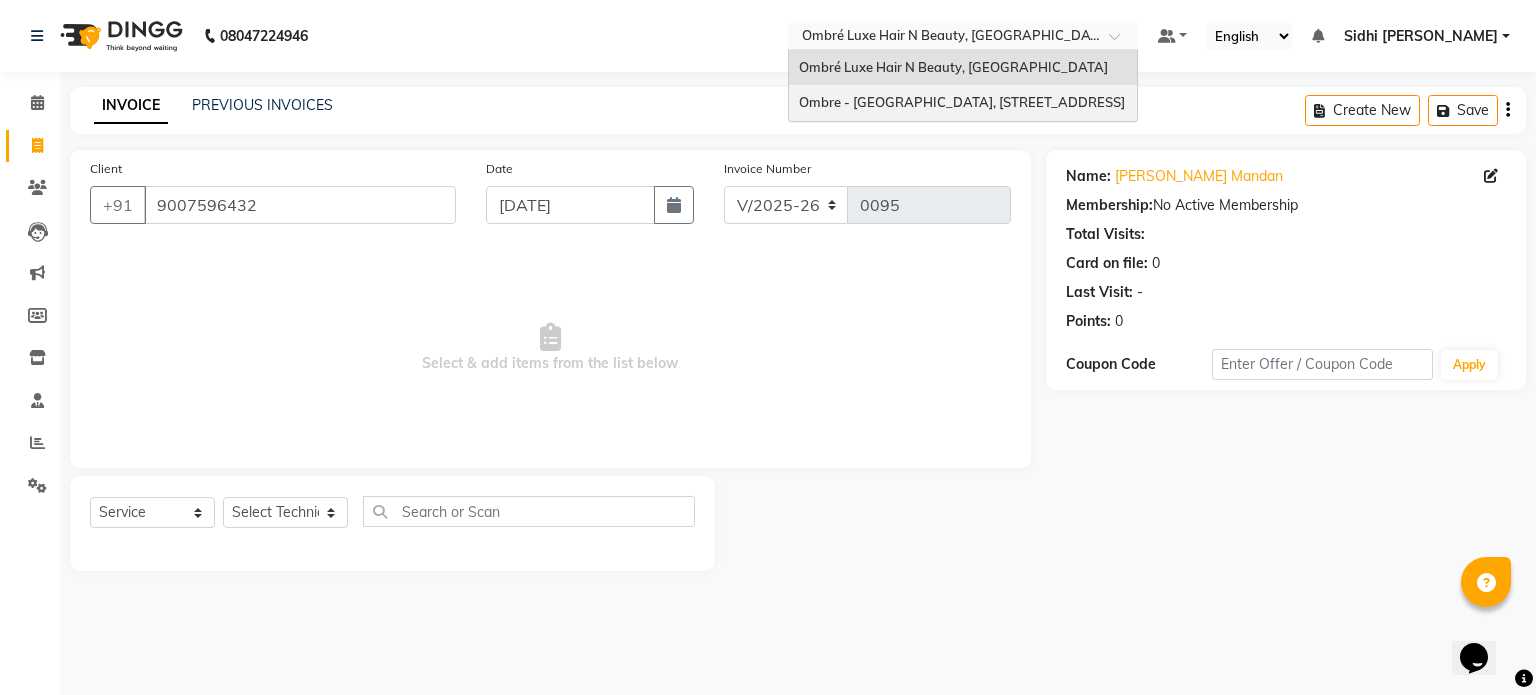 click on "Ombre - [GEOGRAPHIC_DATA], [STREET_ADDRESS]" at bounding box center (963, 103) 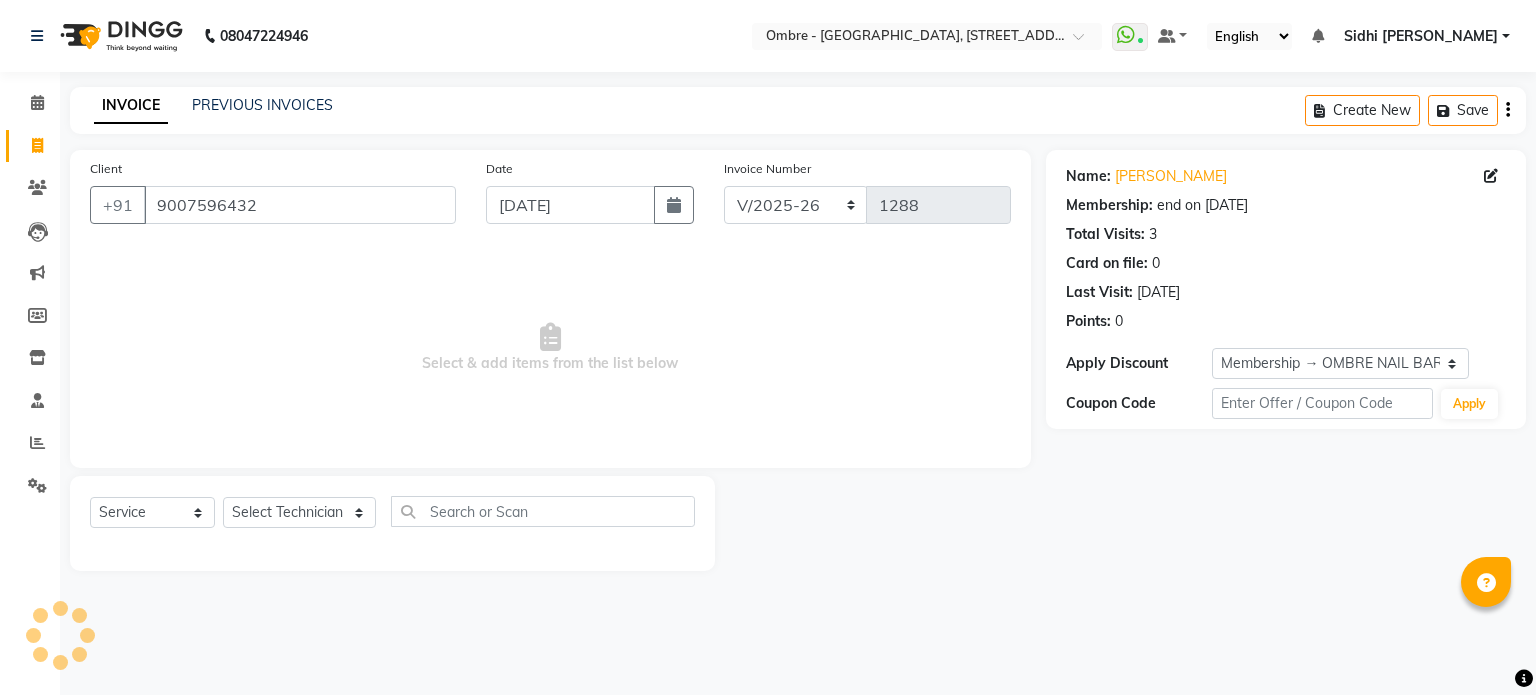 select on "4216" 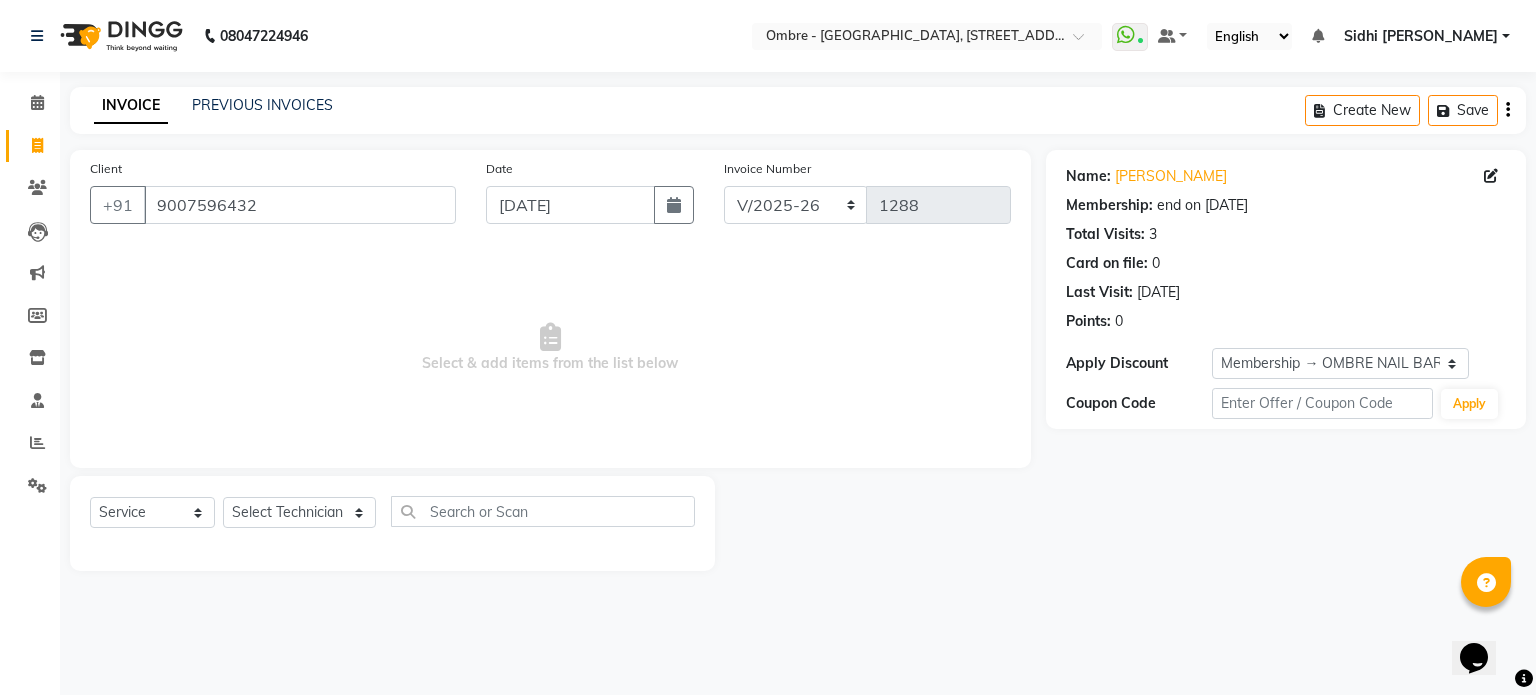 scroll, scrollTop: 0, scrollLeft: 0, axis: both 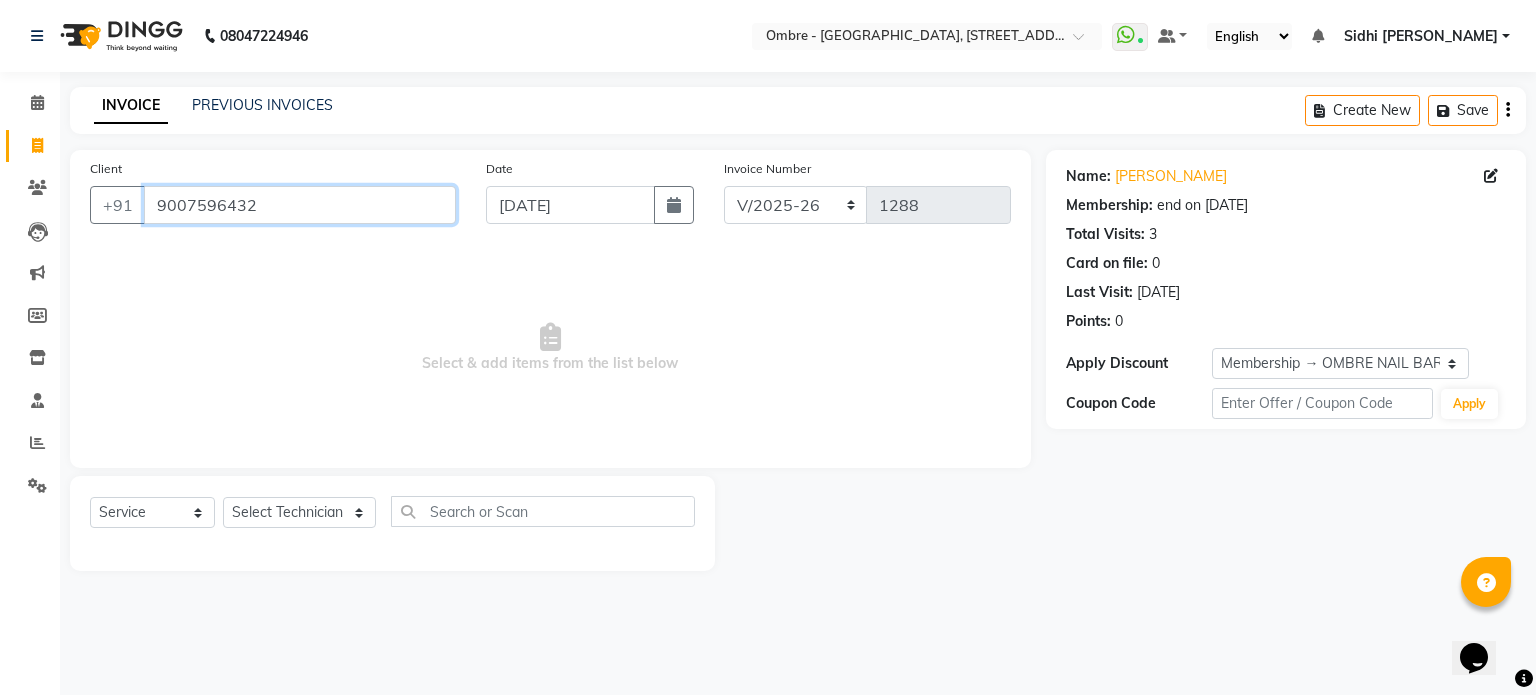 click on "9007596432" at bounding box center (300, 205) 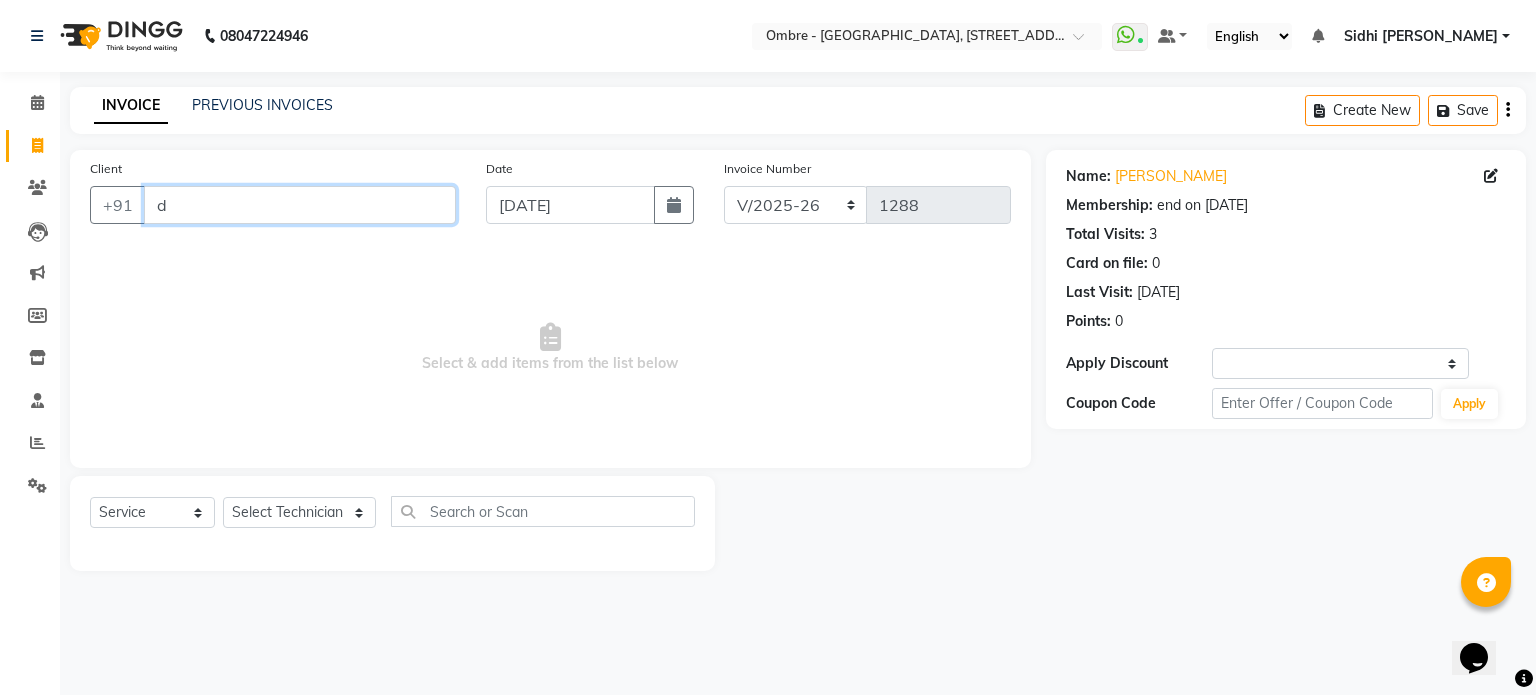 click on "d" at bounding box center (300, 205) 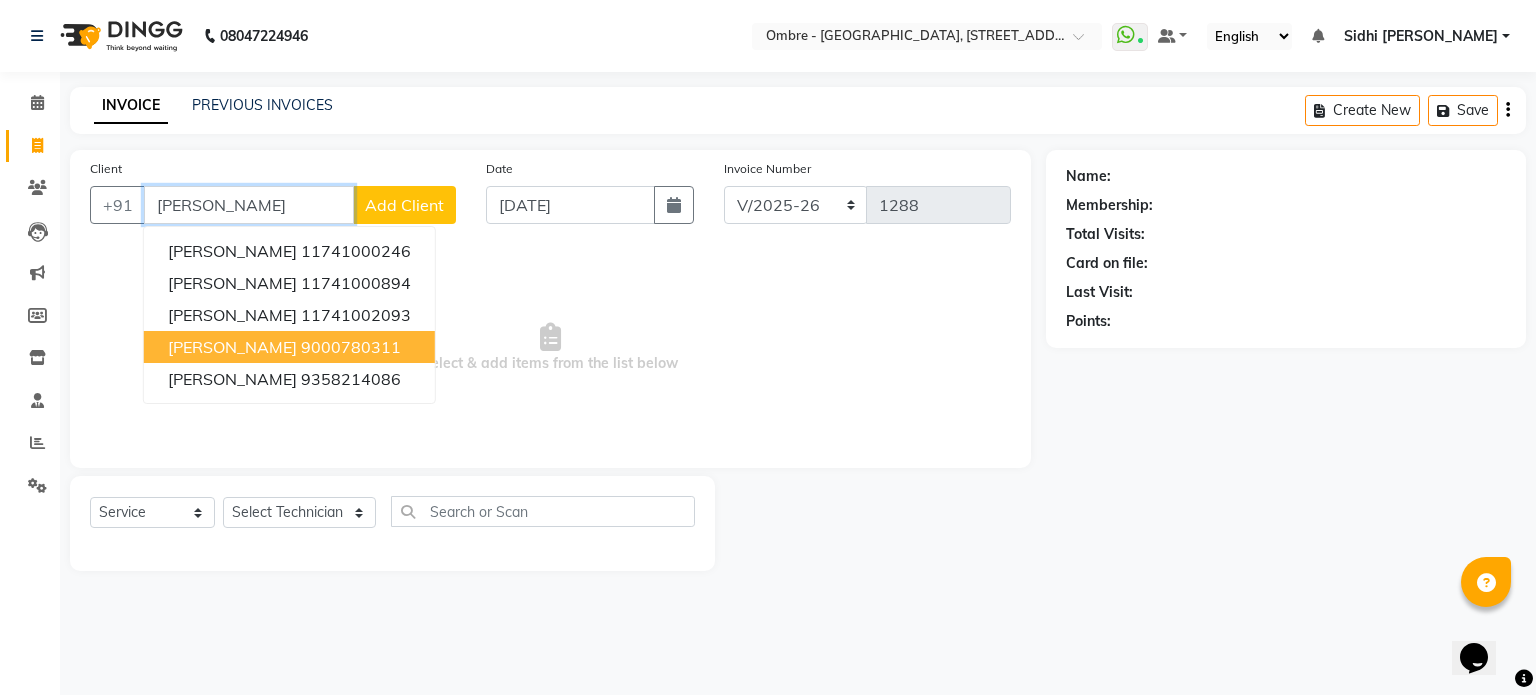 click on "9000780311" at bounding box center (351, 347) 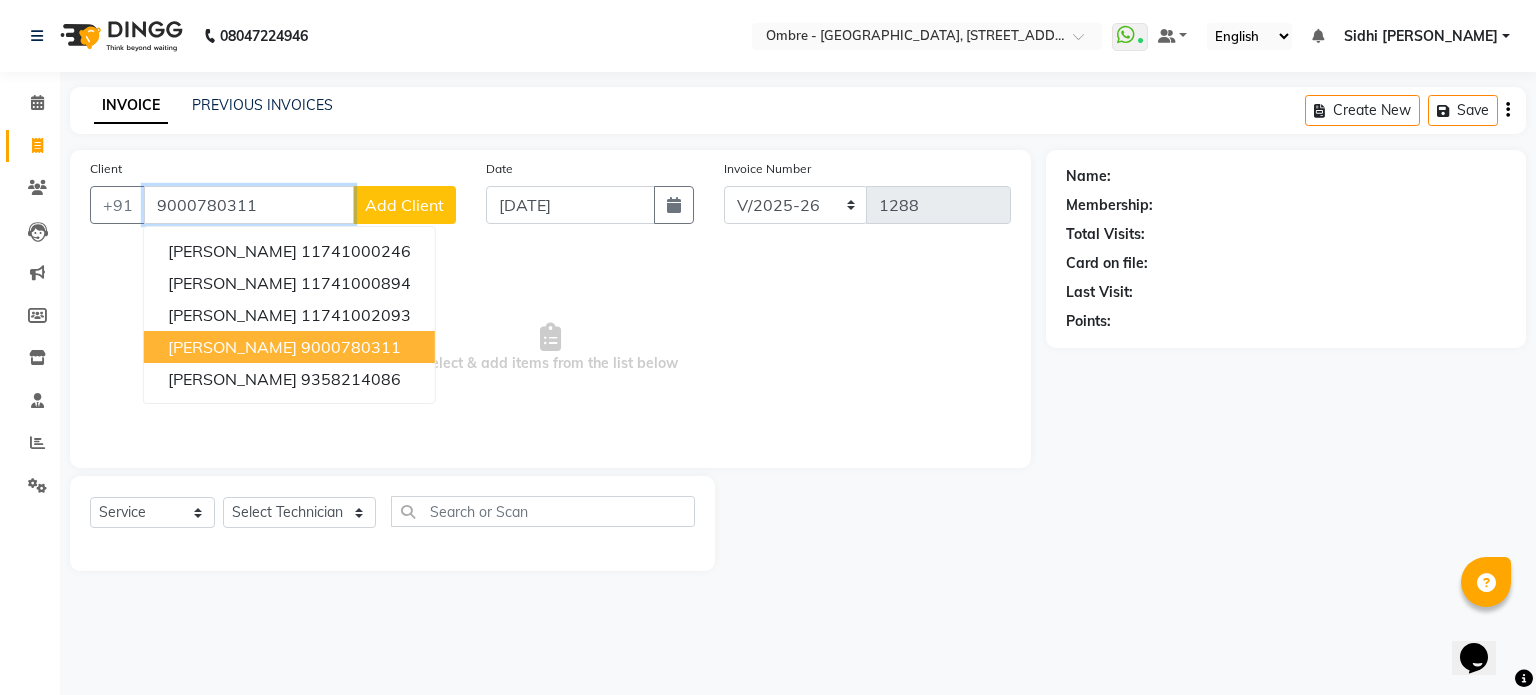 type on "9000780311" 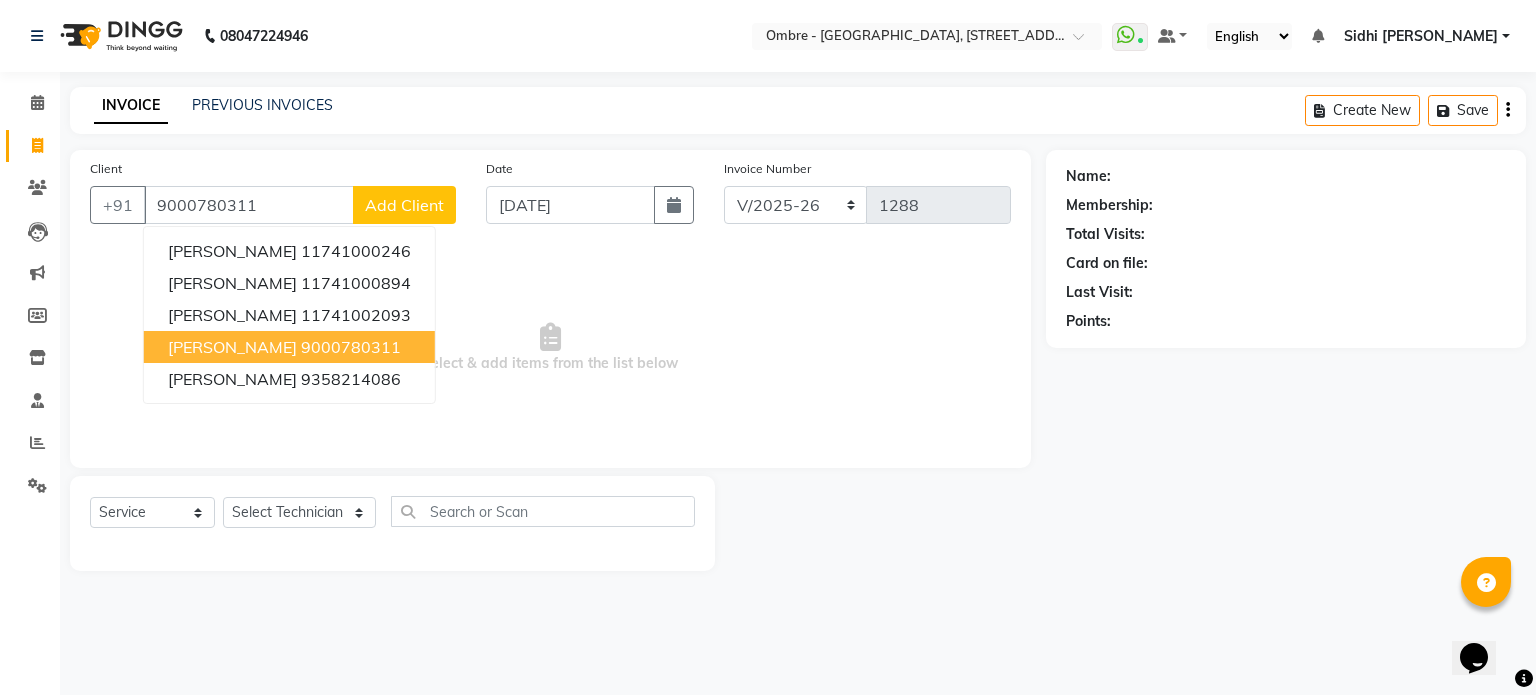 select on "1: Object" 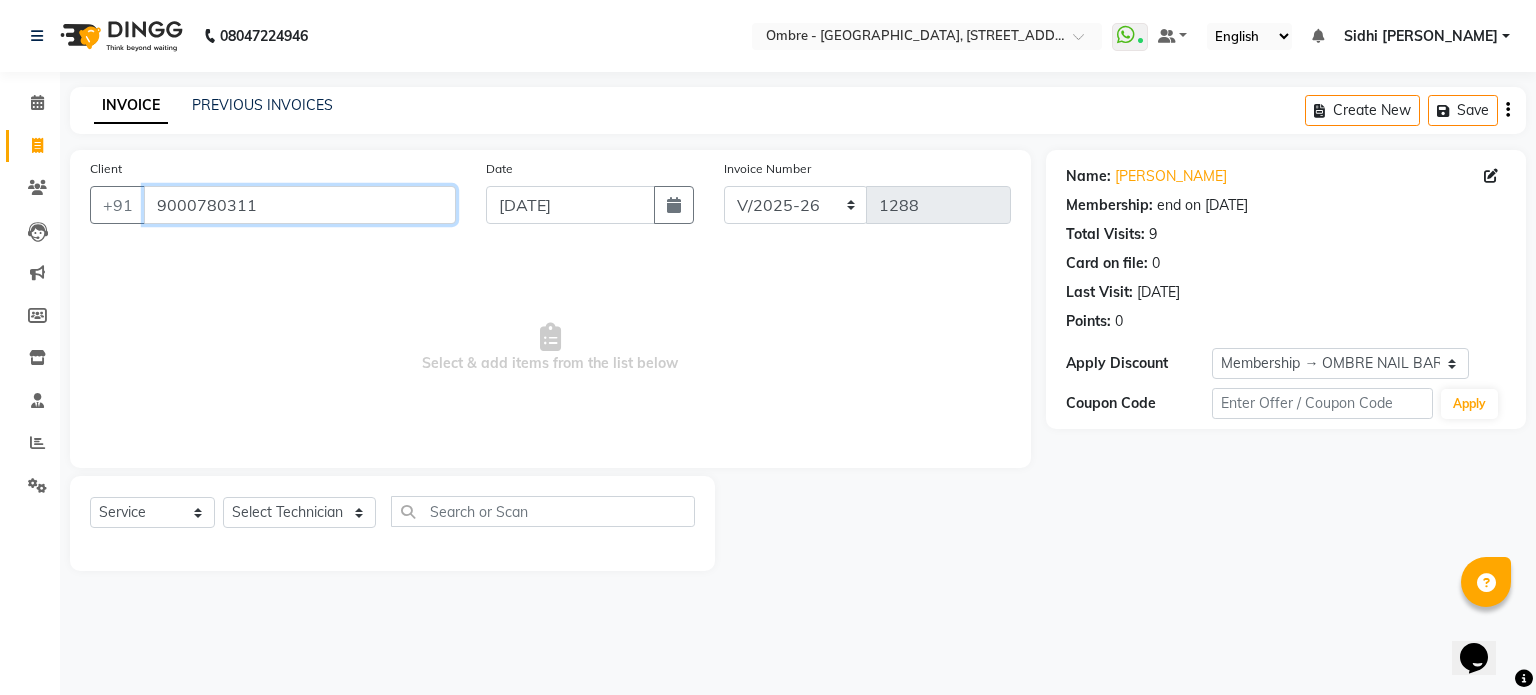 click on "9000780311" at bounding box center [300, 205] 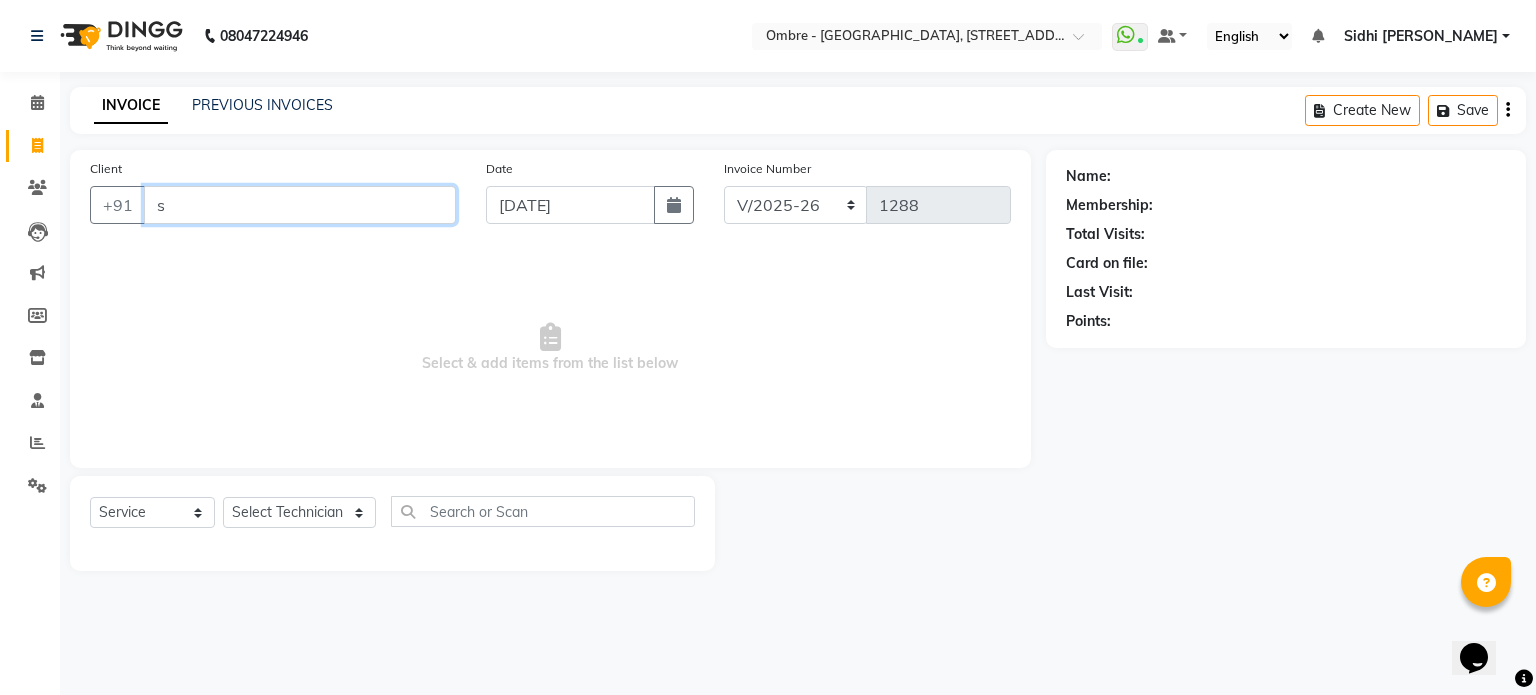 click on "s" at bounding box center (300, 205) 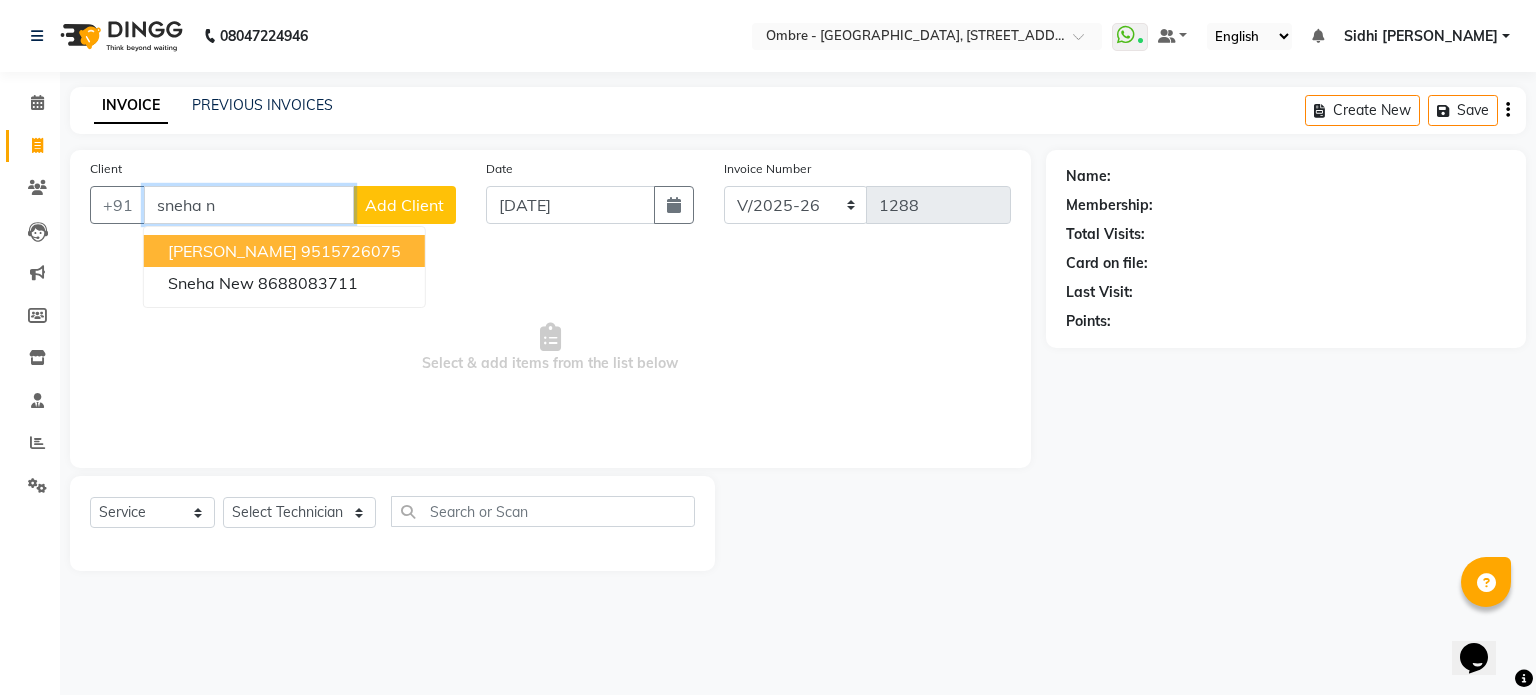 click on "[PERSON_NAME]" at bounding box center [232, 251] 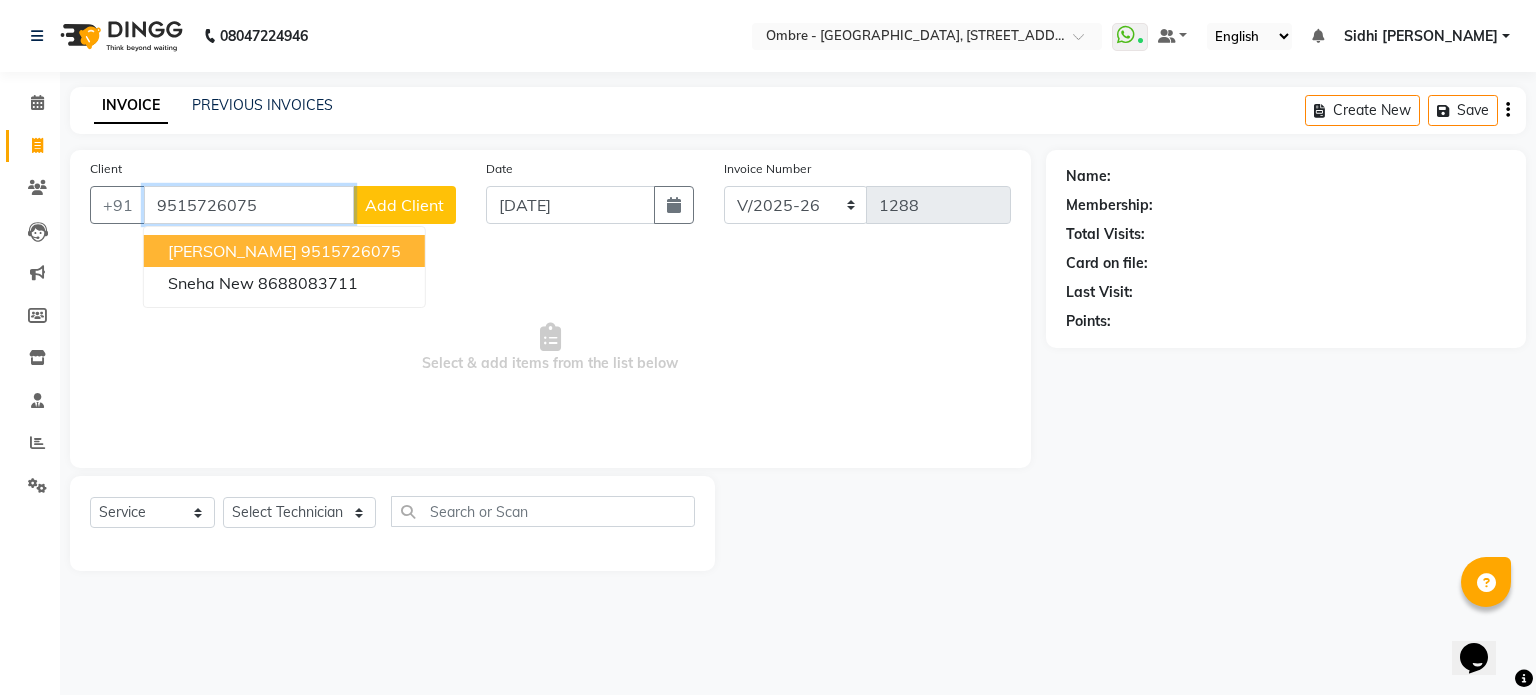 type on "9515726075" 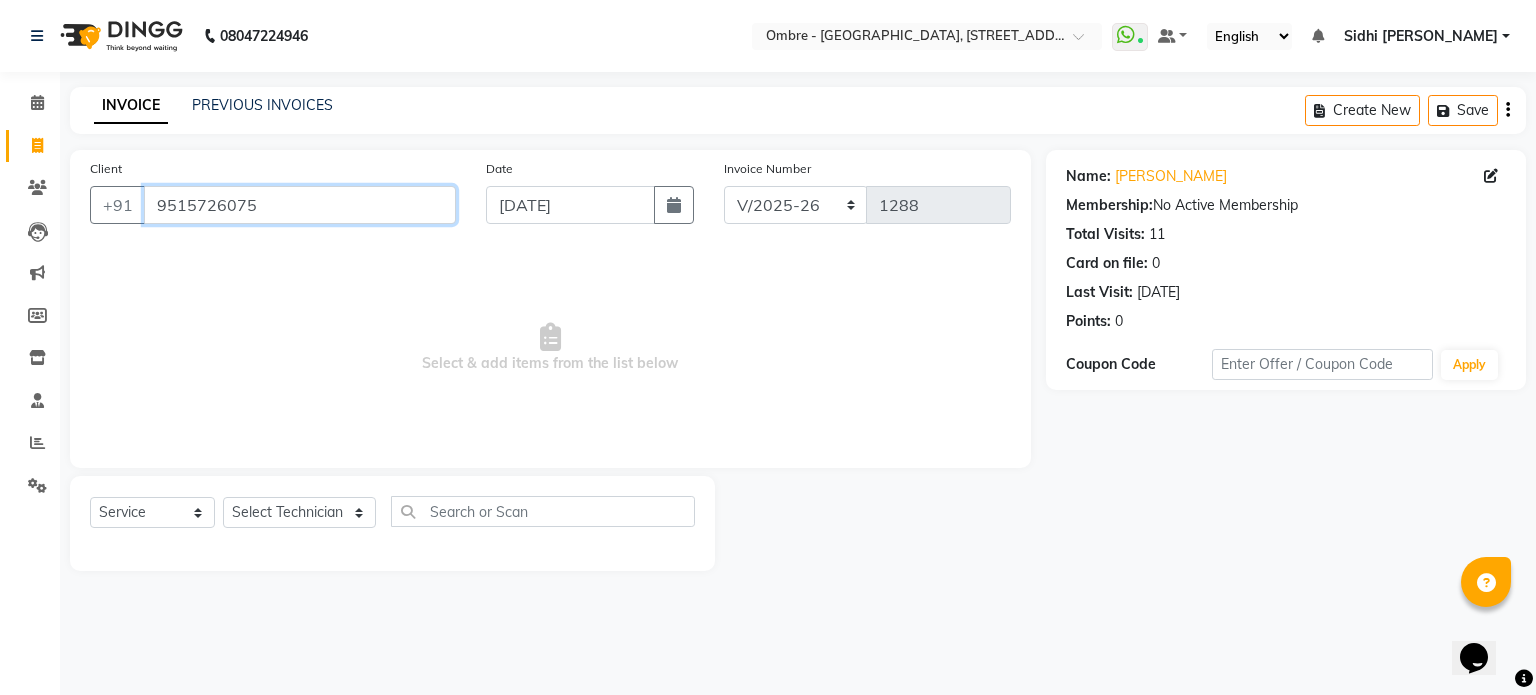 click on "9515726075" at bounding box center [300, 205] 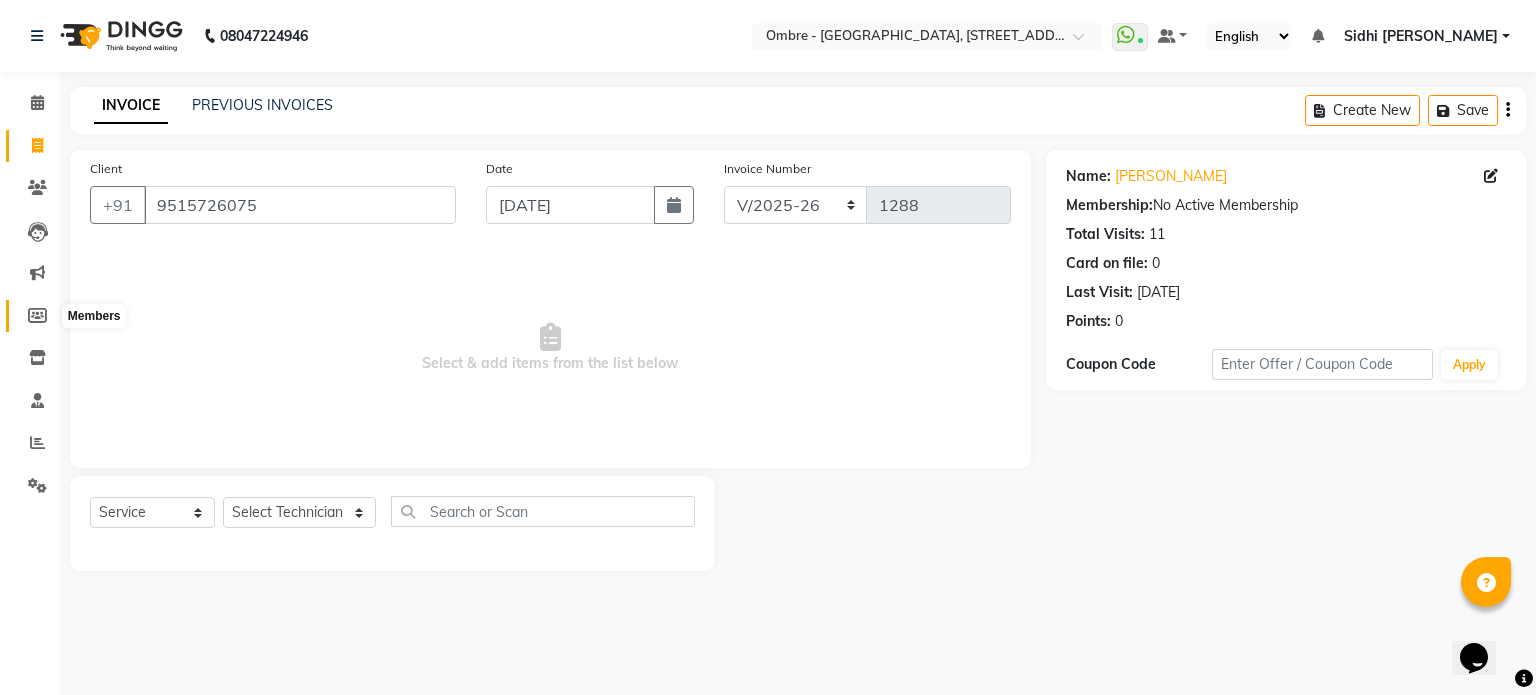 click 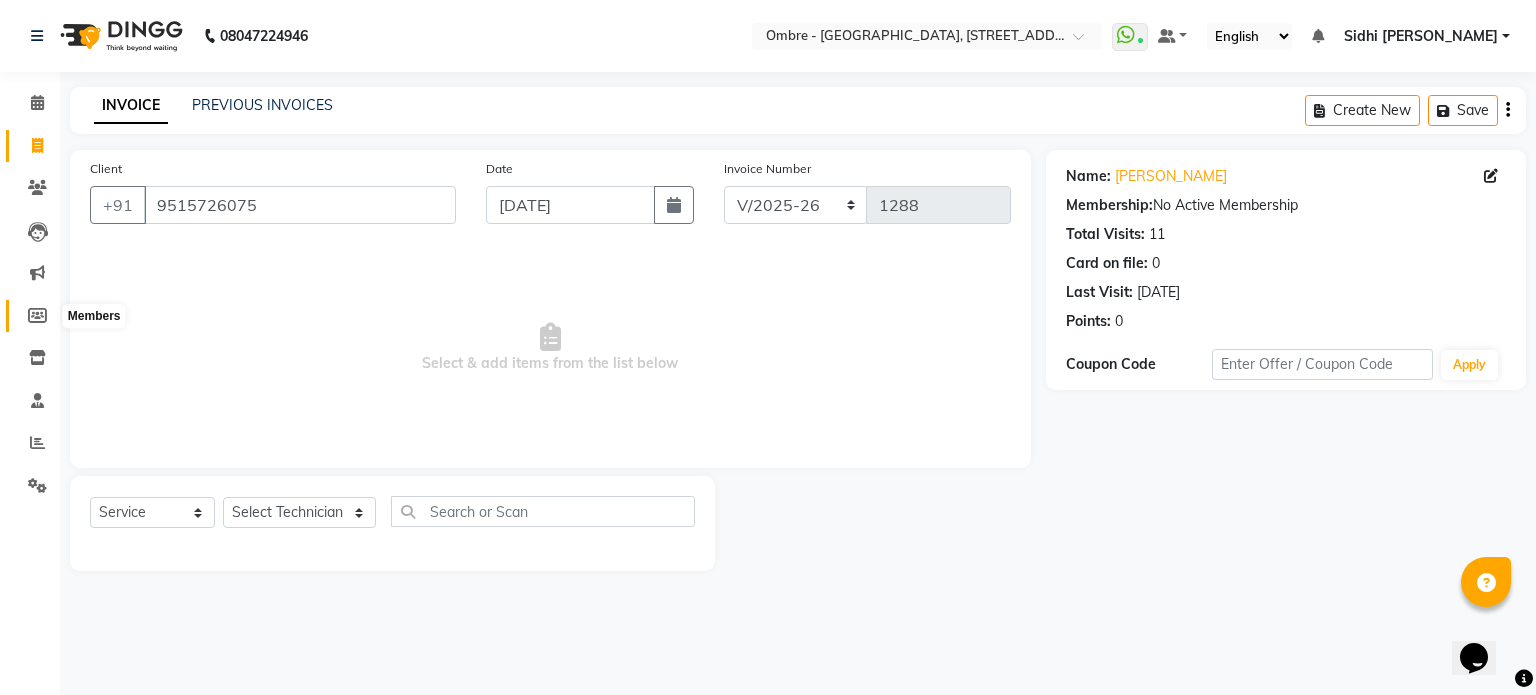 select 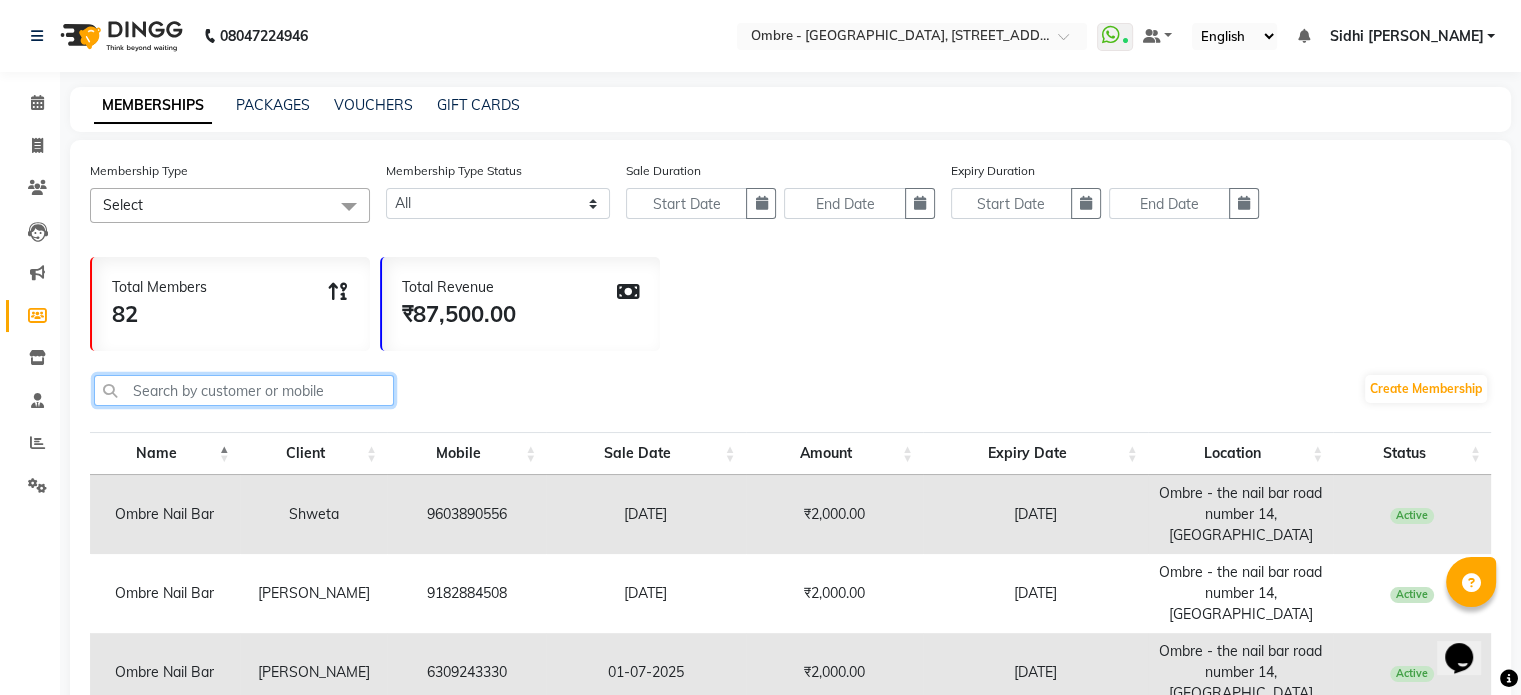 click 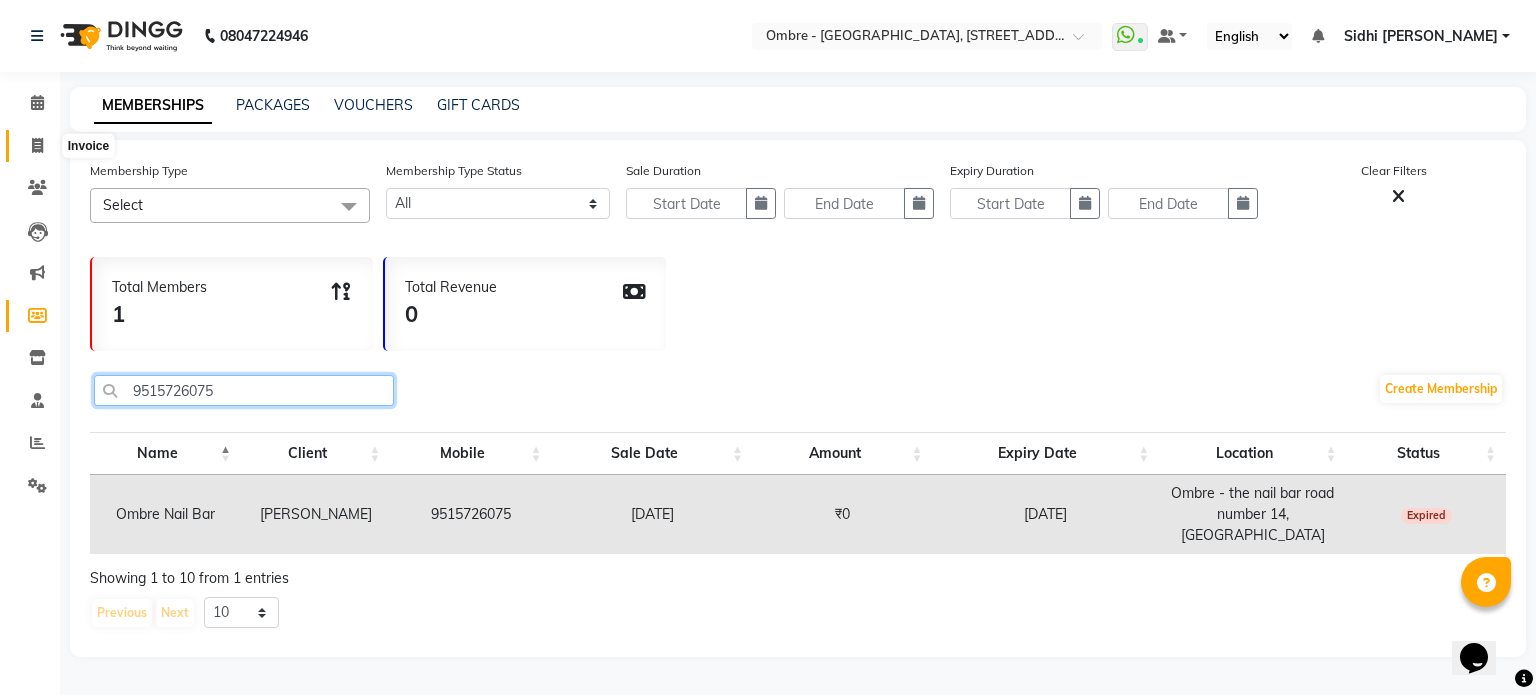 type on "9515726075" 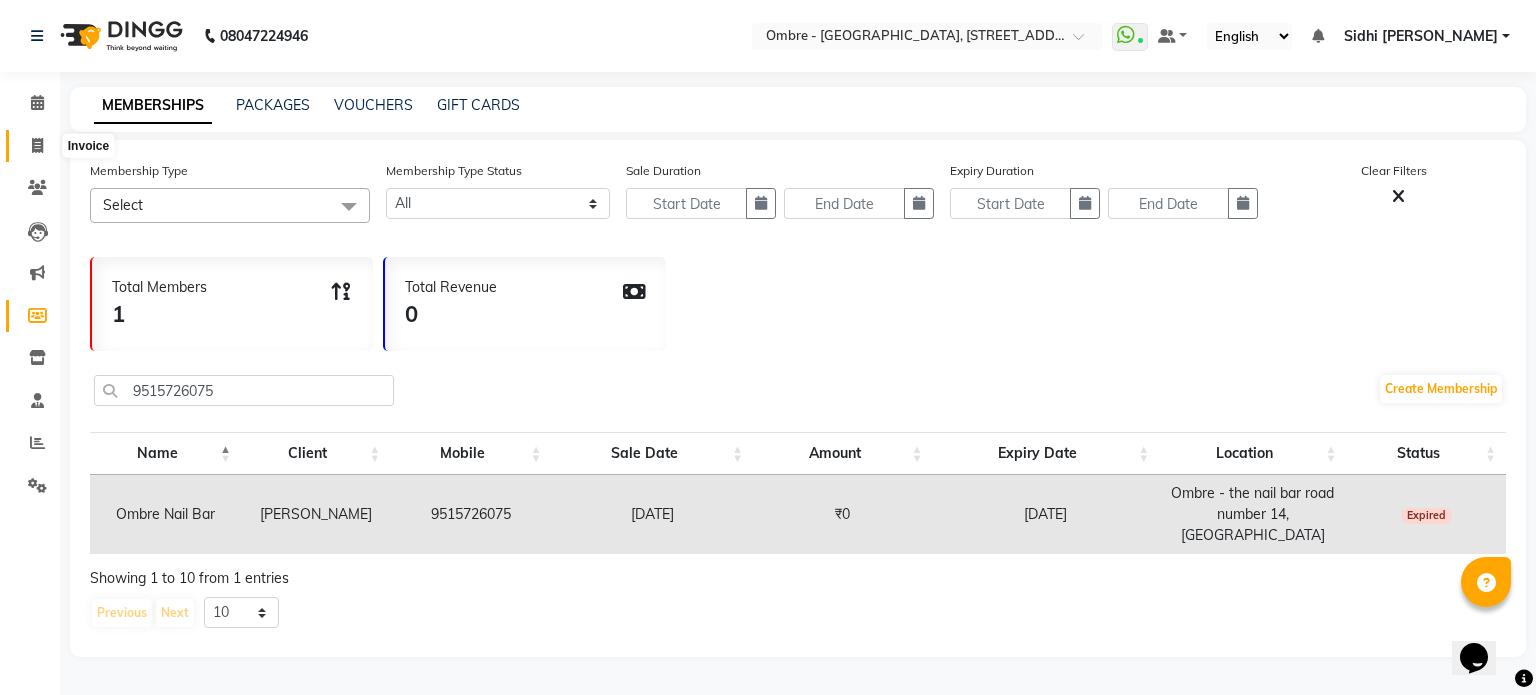click 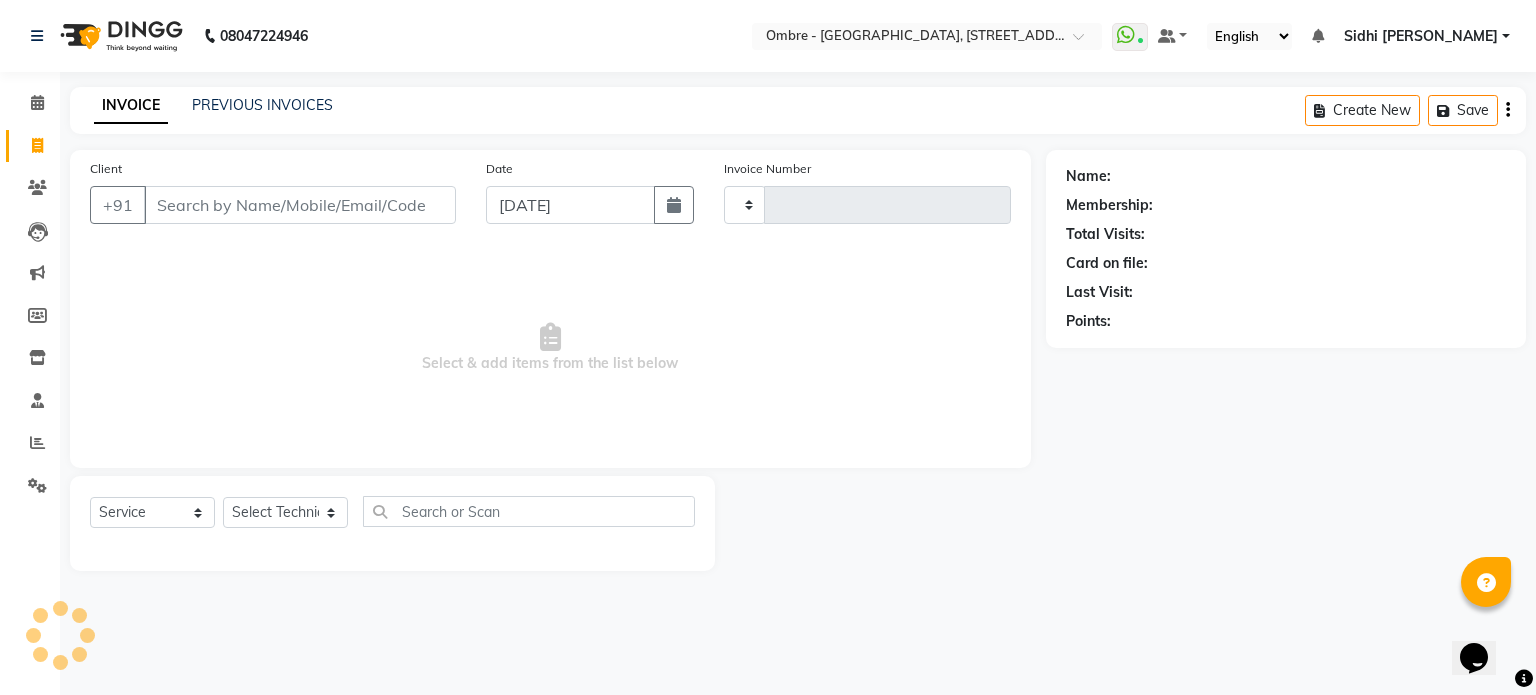 type on "1288" 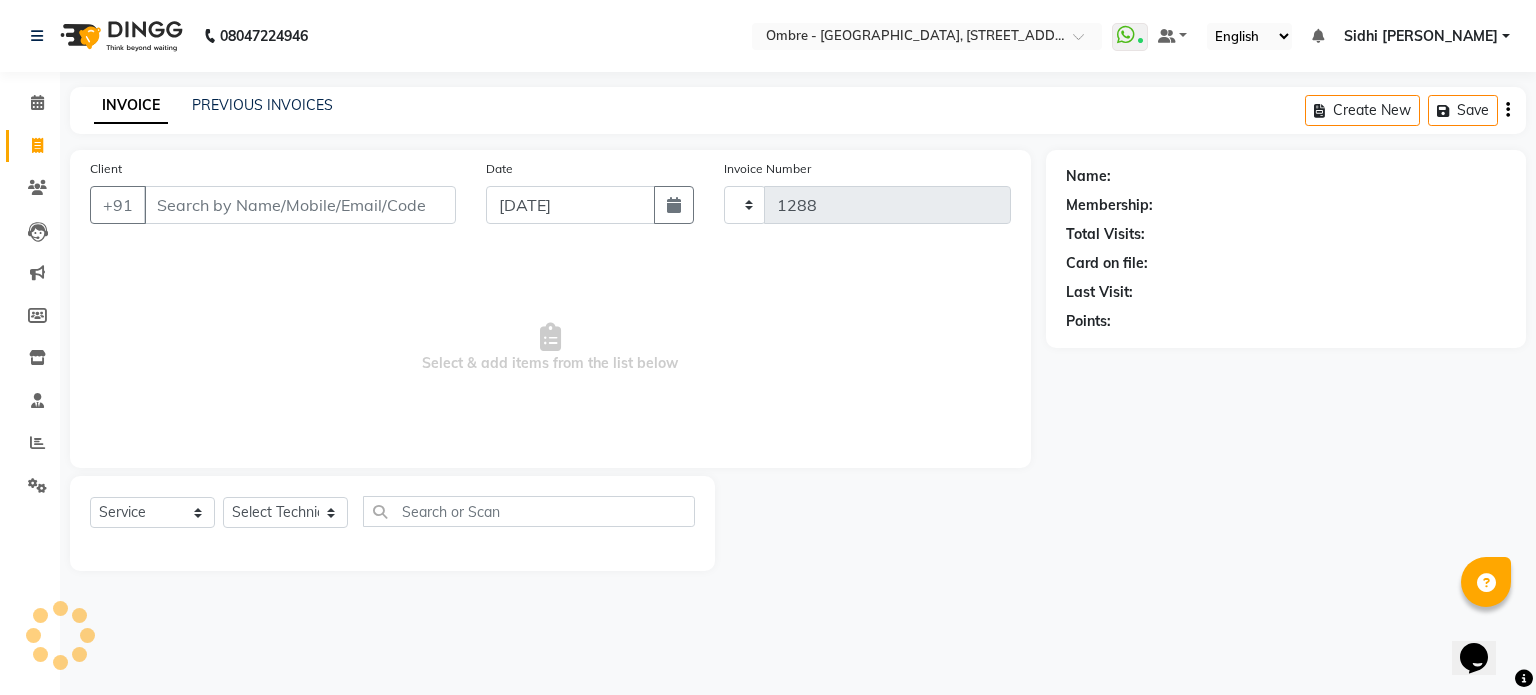 select on "4216" 